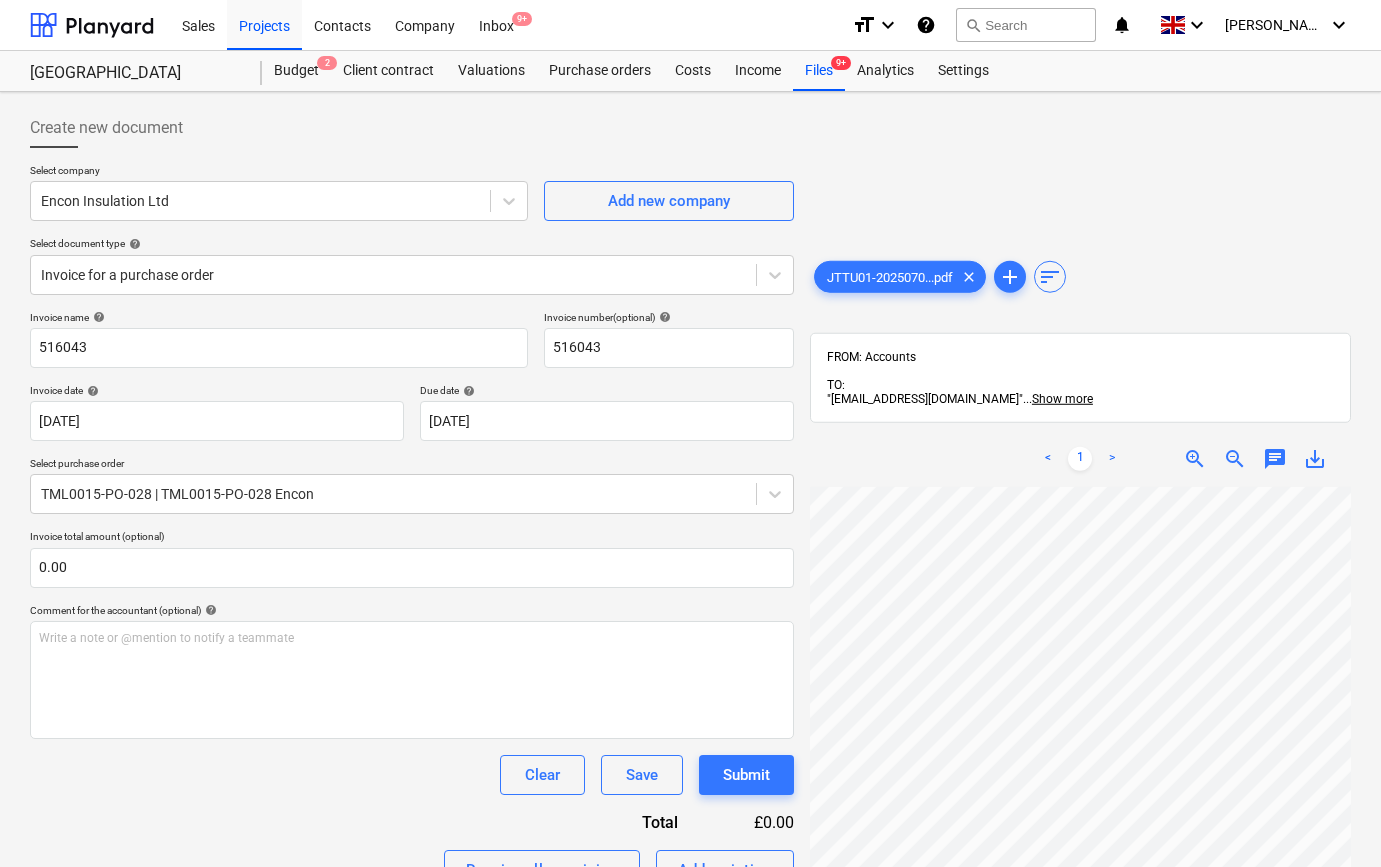 scroll, scrollTop: 418, scrollLeft: 0, axis: vertical 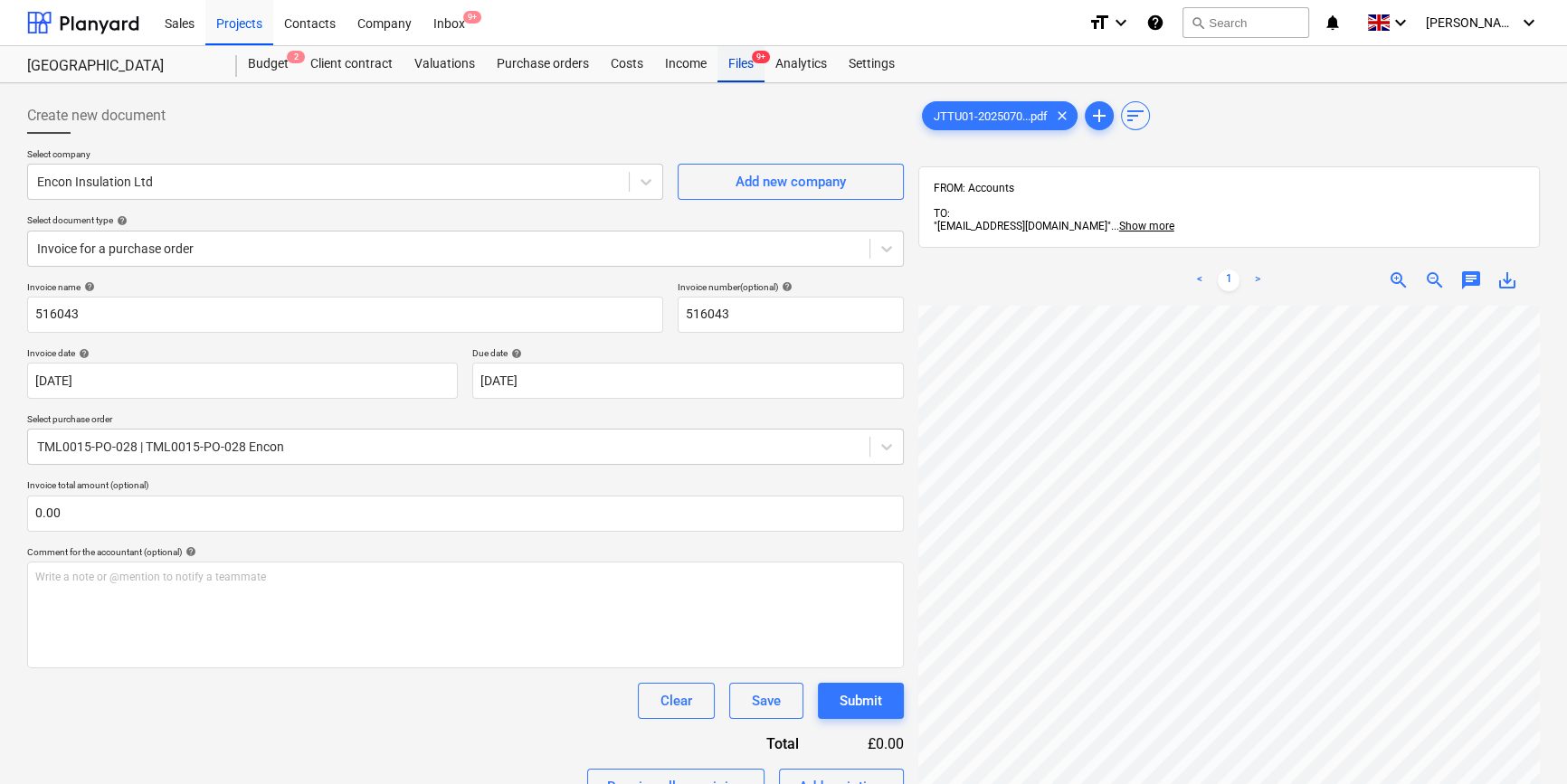 click on "Files 9+" at bounding box center (741, 64) 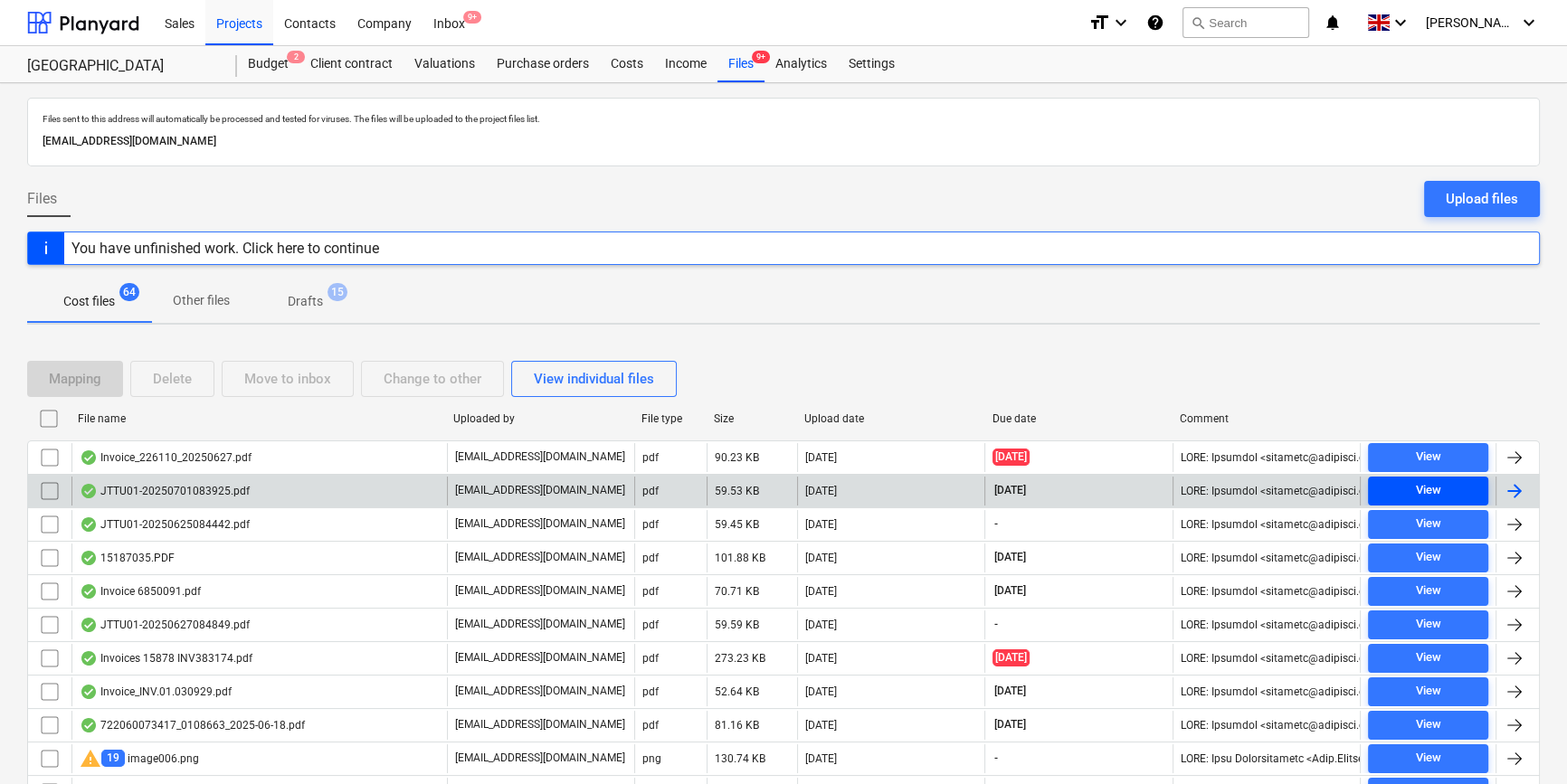 click on "View" at bounding box center [1428, 490] 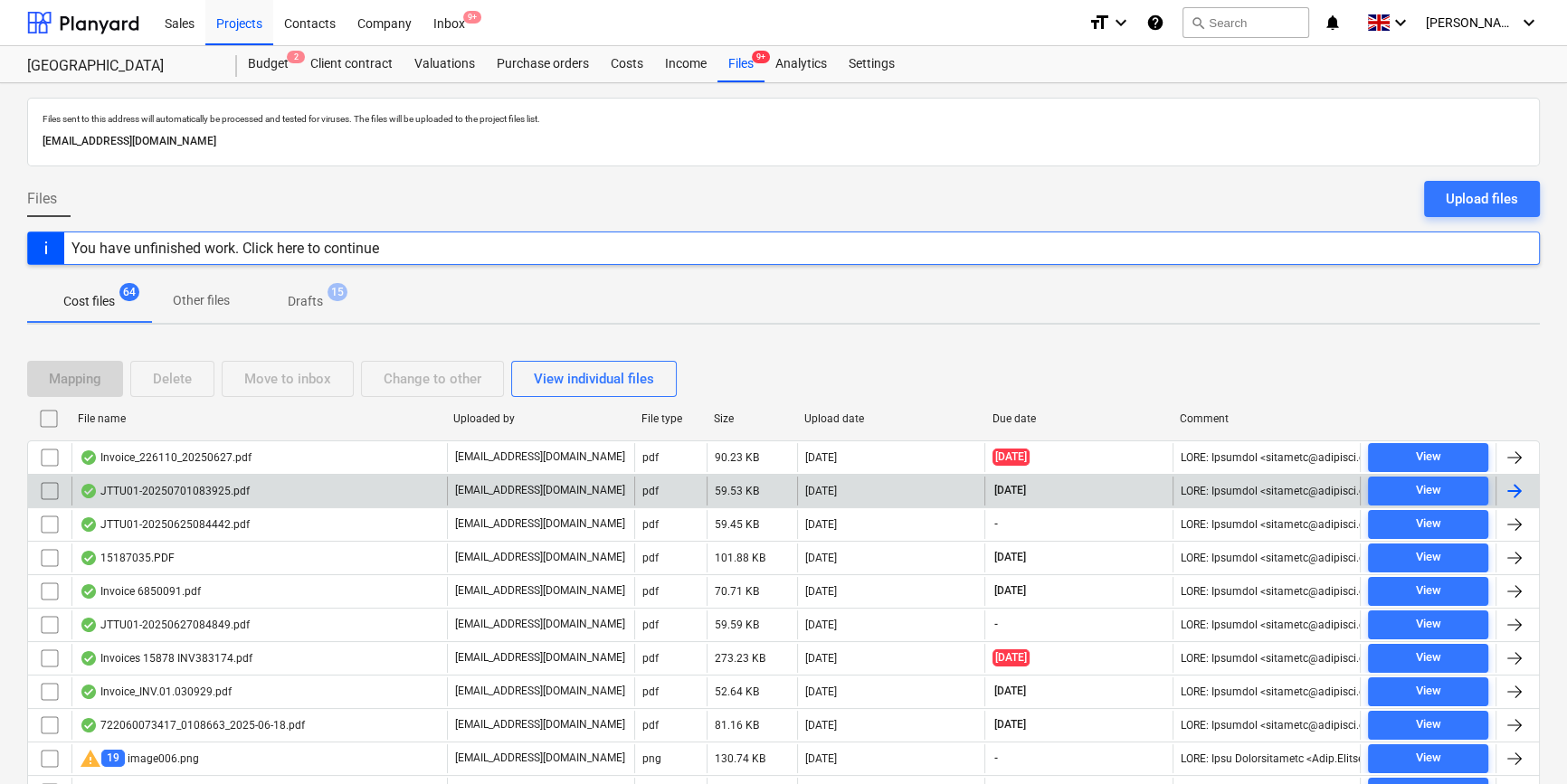 click at bounding box center [1515, 491] 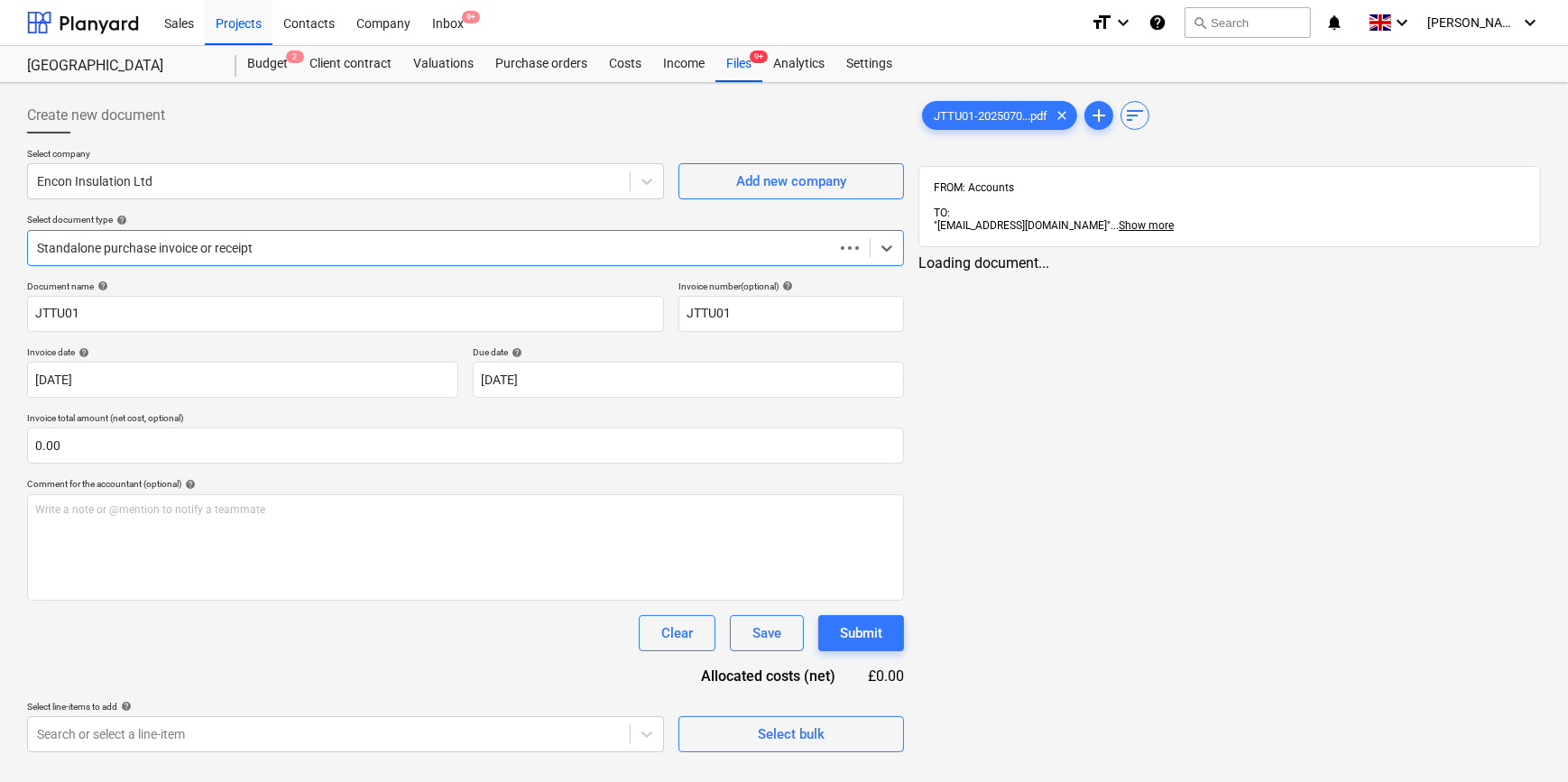 type on "[DATE]" 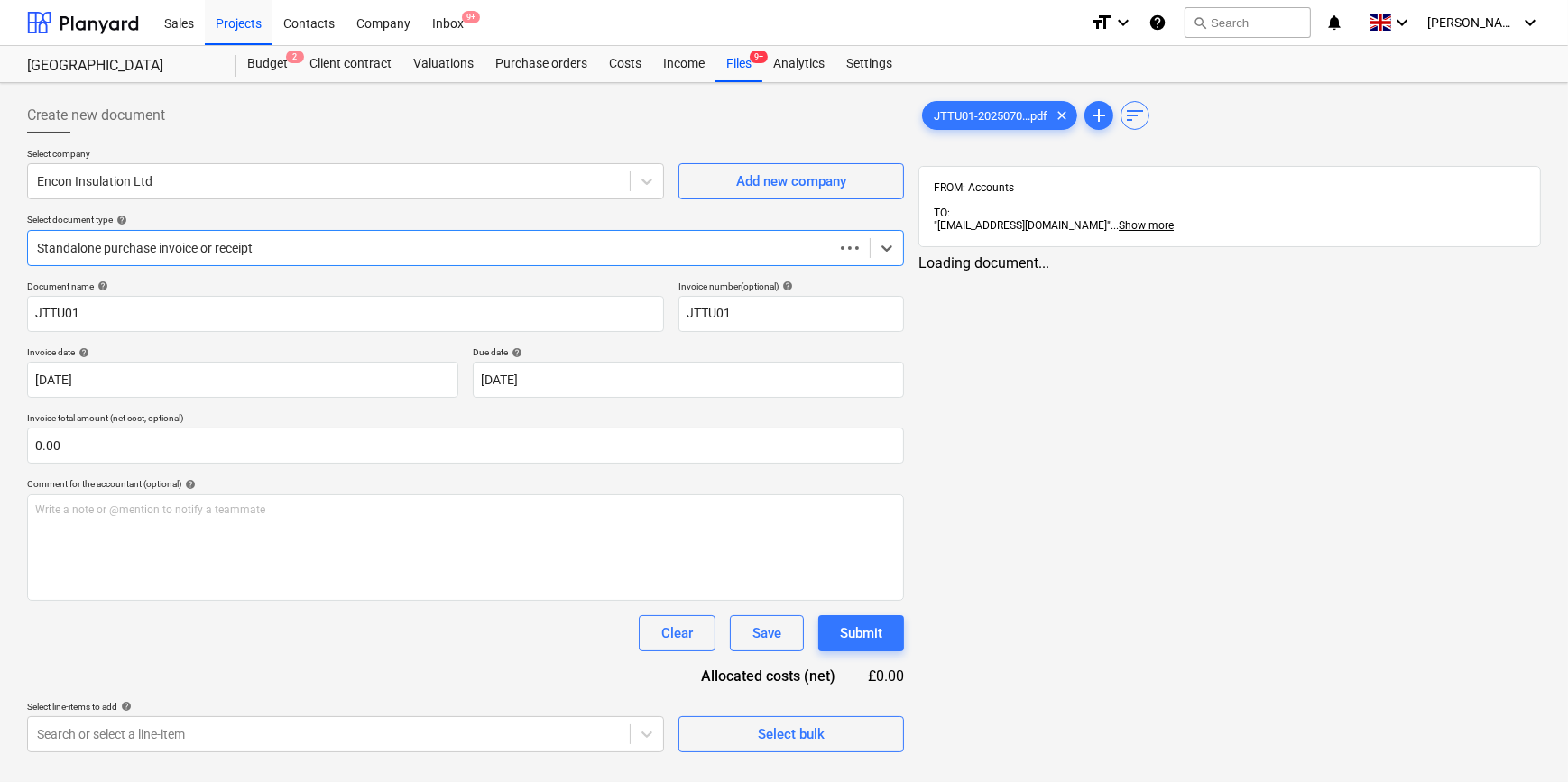 type on "[DATE]" 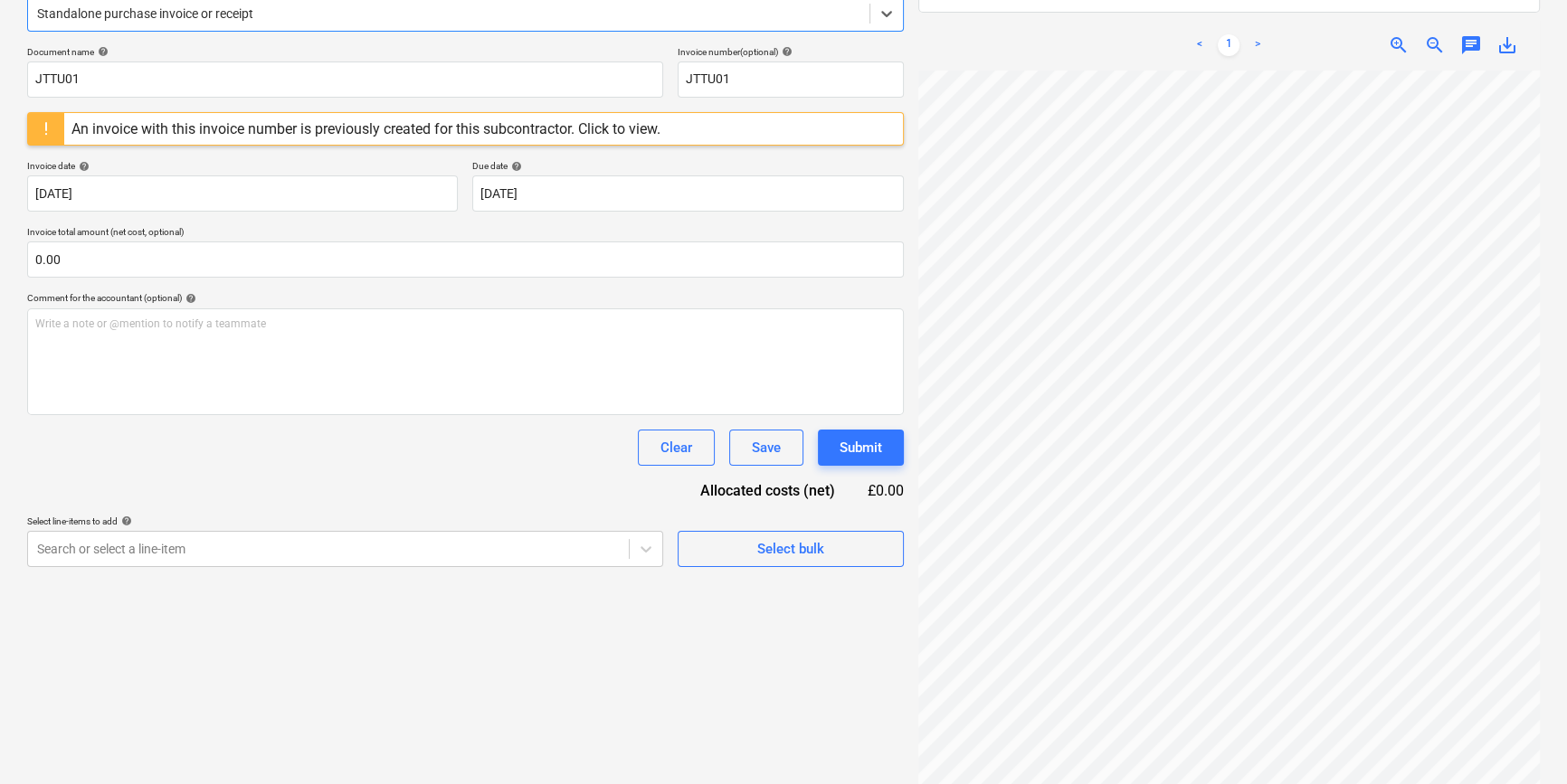 scroll, scrollTop: 258, scrollLeft: 0, axis: vertical 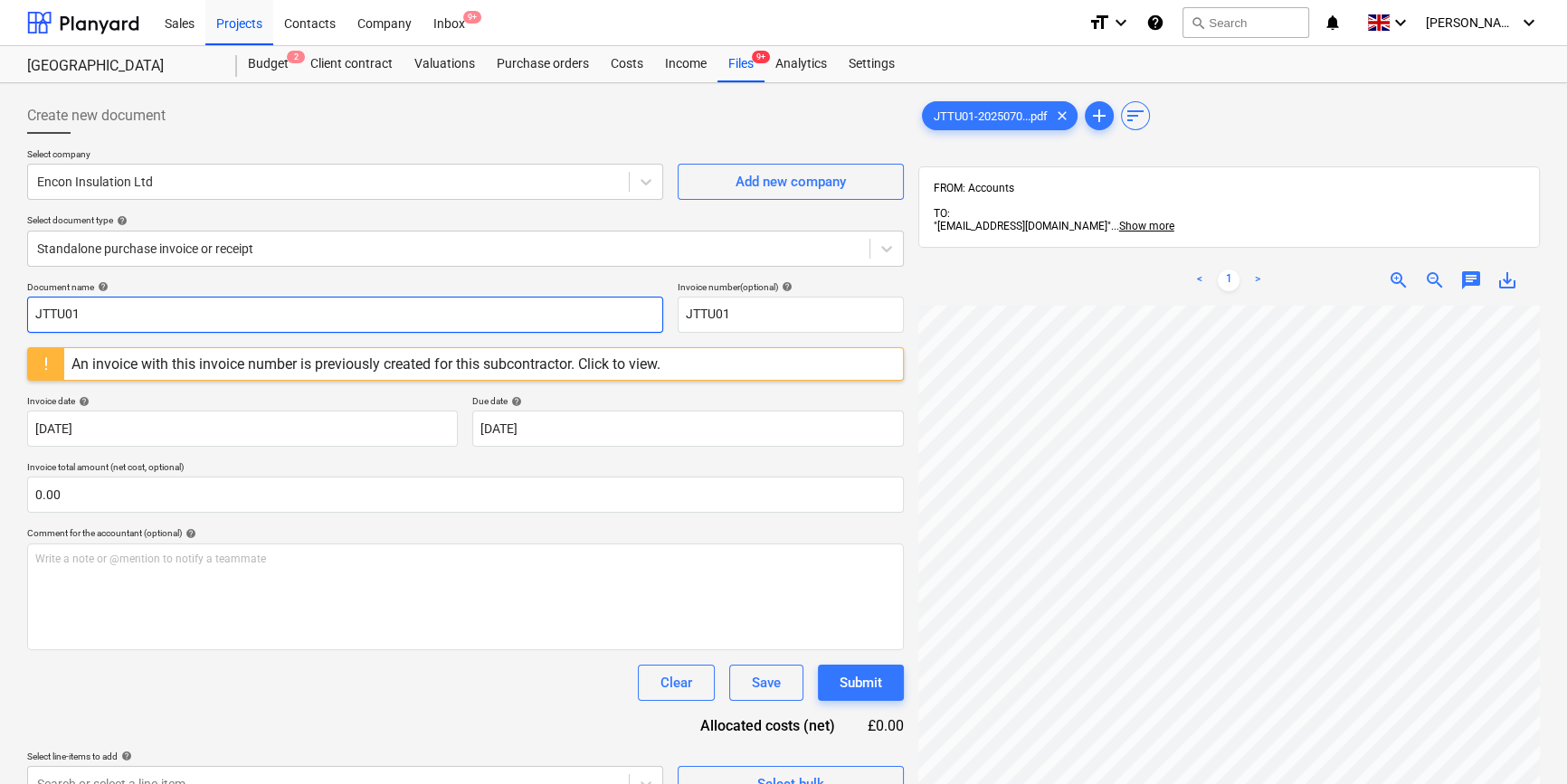 drag, startPoint x: 92, startPoint y: 311, endPoint x: -9, endPoint y: 309, distance: 101.0198 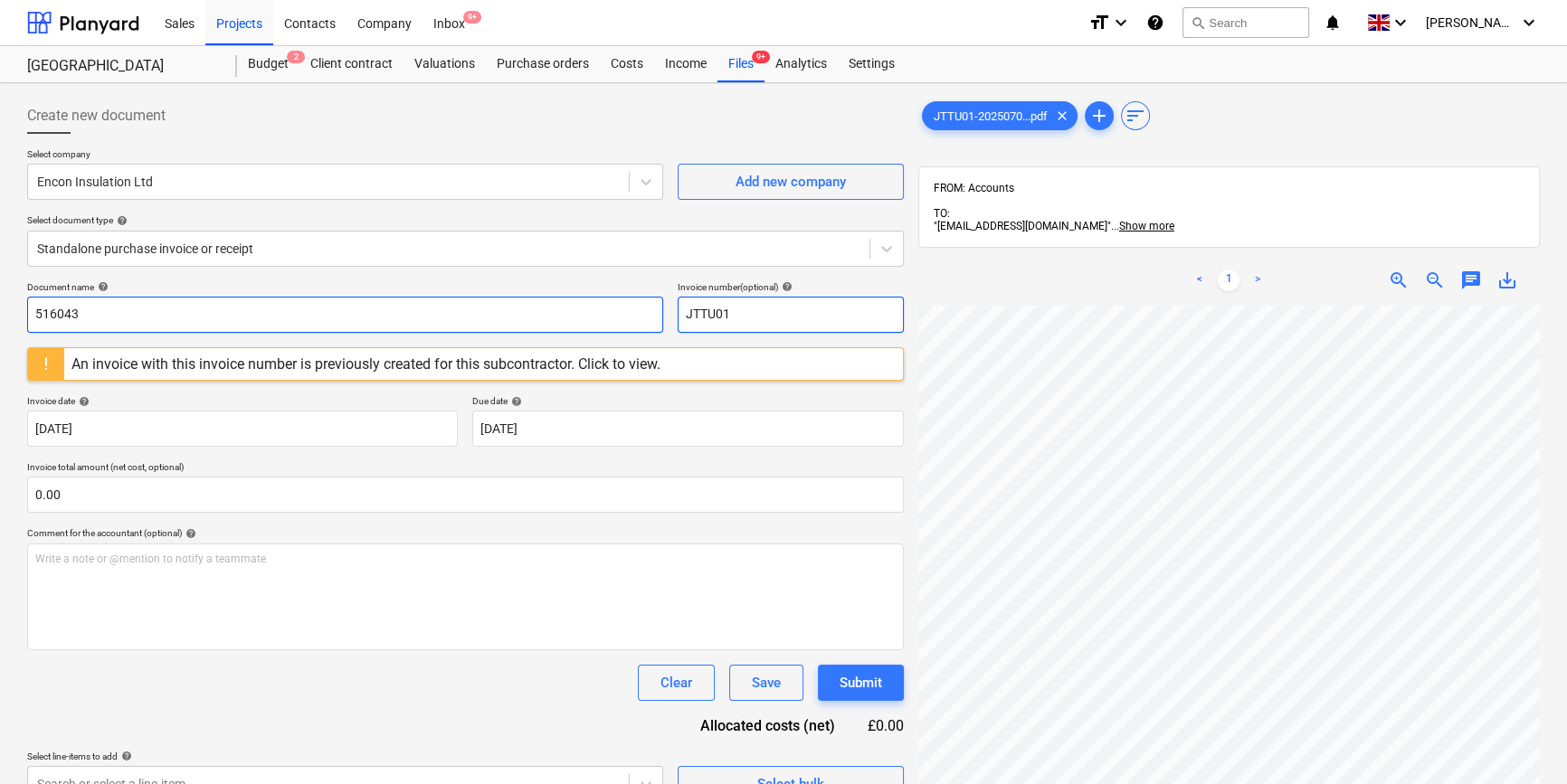 type on "516043" 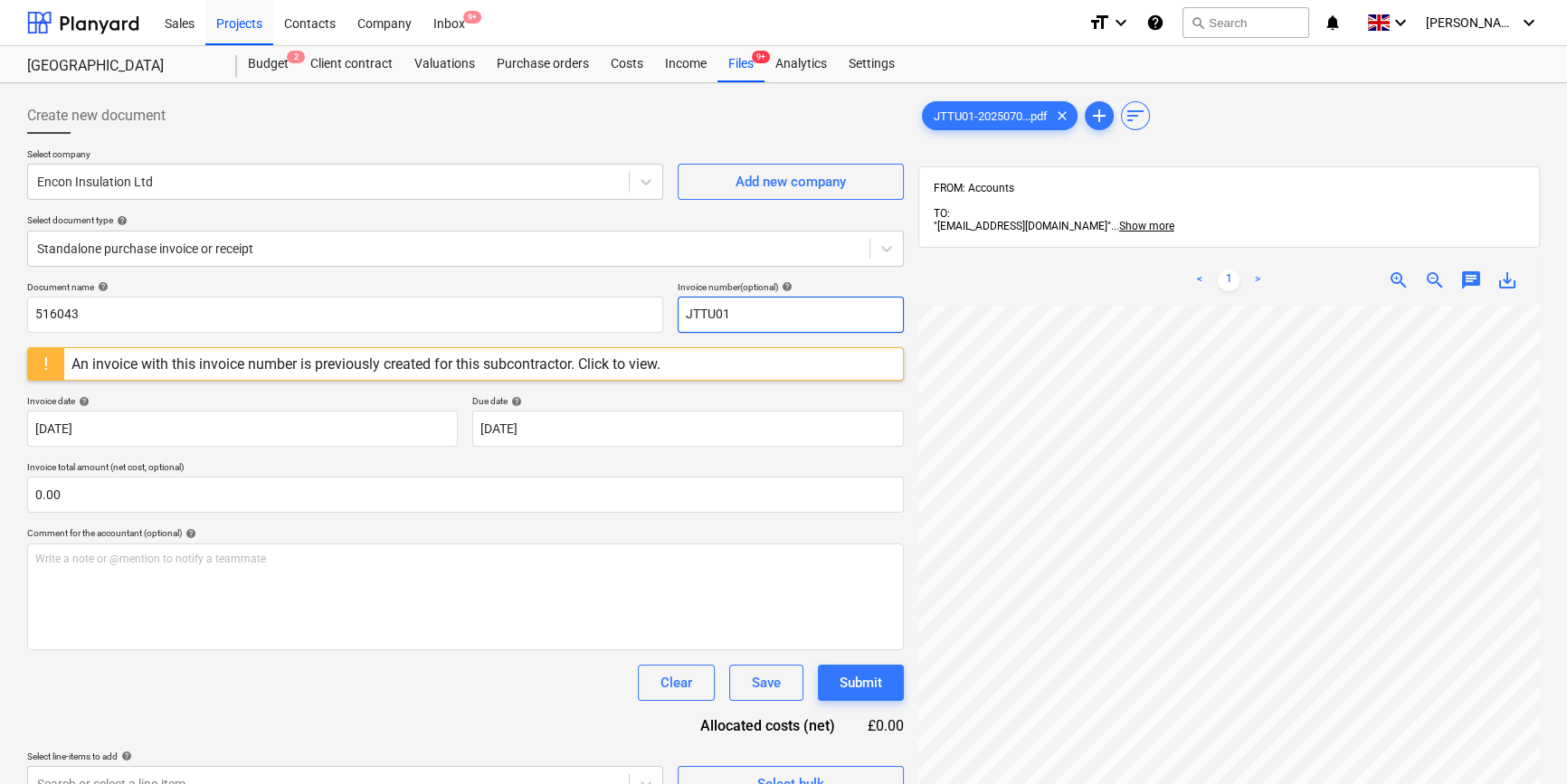 drag, startPoint x: 681, startPoint y: 317, endPoint x: 734, endPoint y: 311, distance: 53.338541 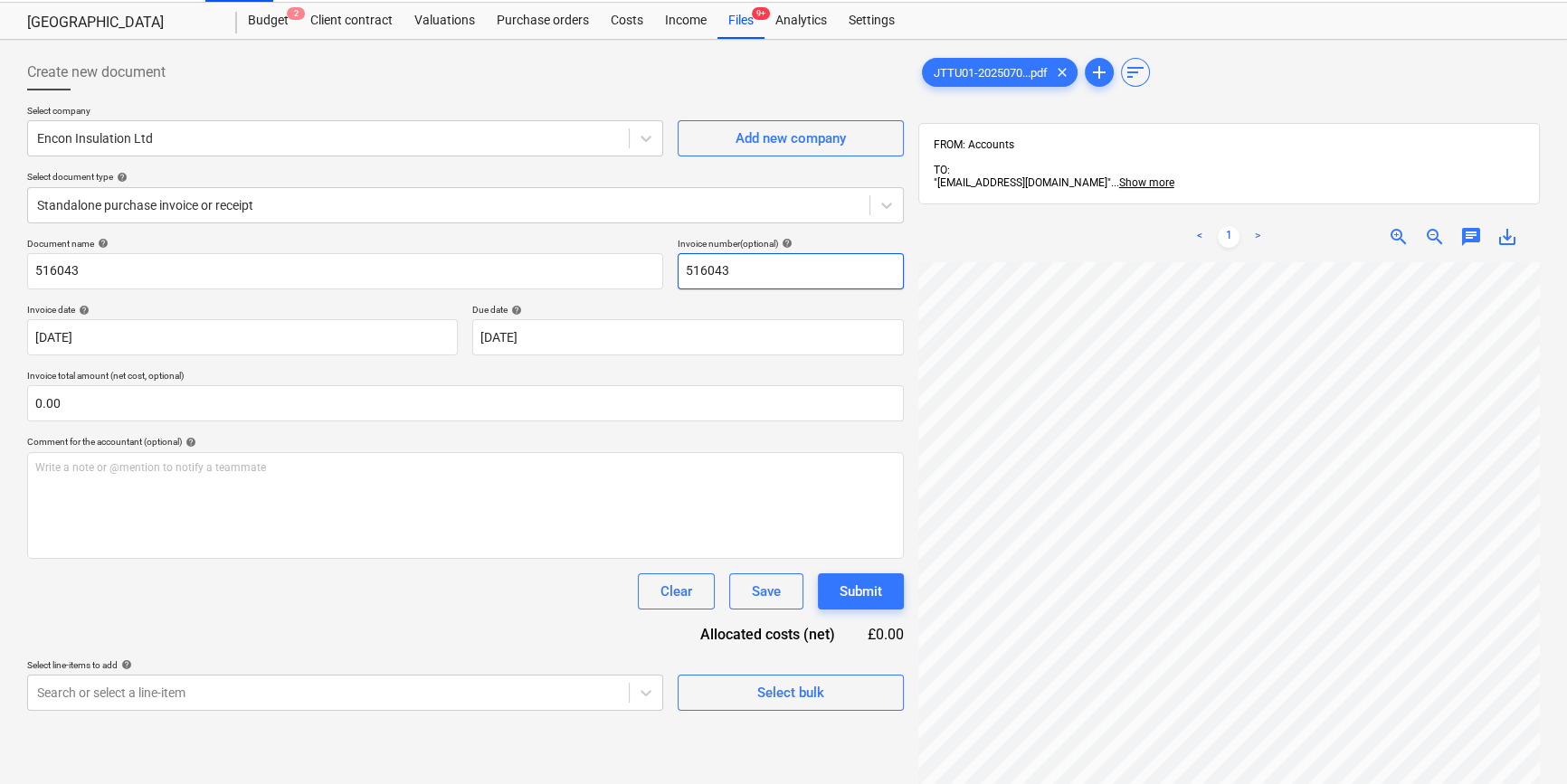 scroll, scrollTop: 81, scrollLeft: 0, axis: vertical 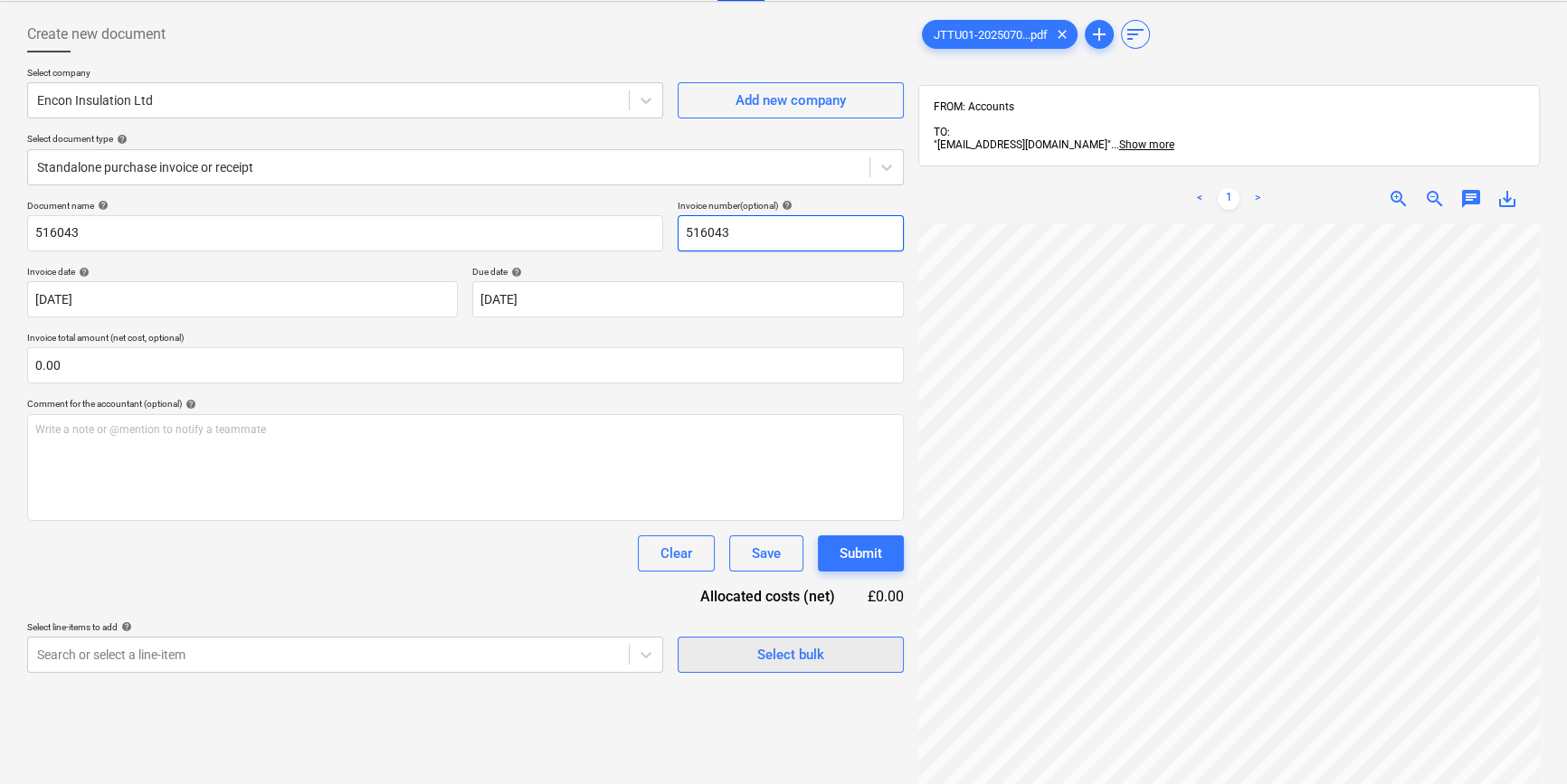 type on "516043" 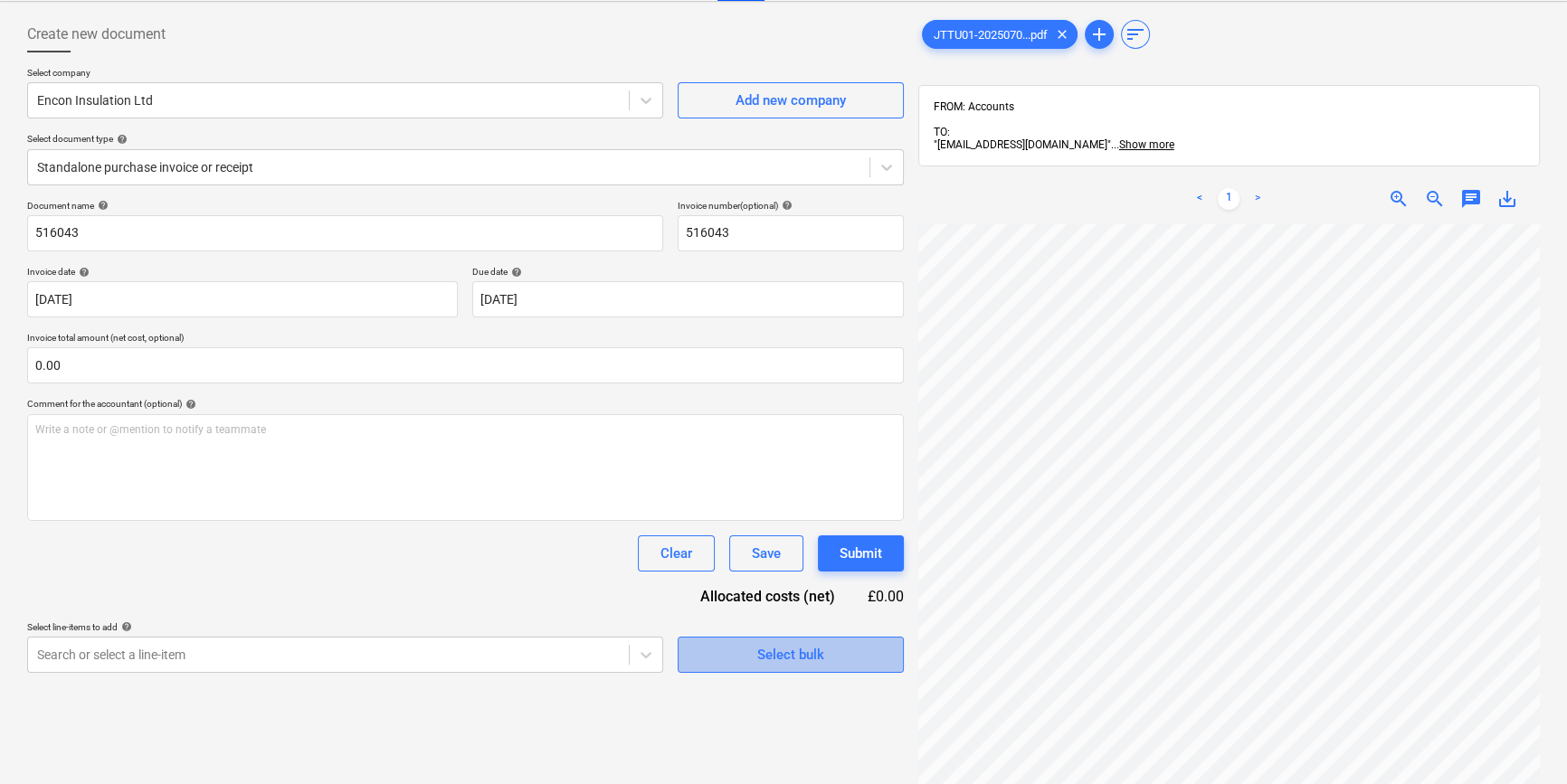 click on "Select bulk" at bounding box center (791, 655) 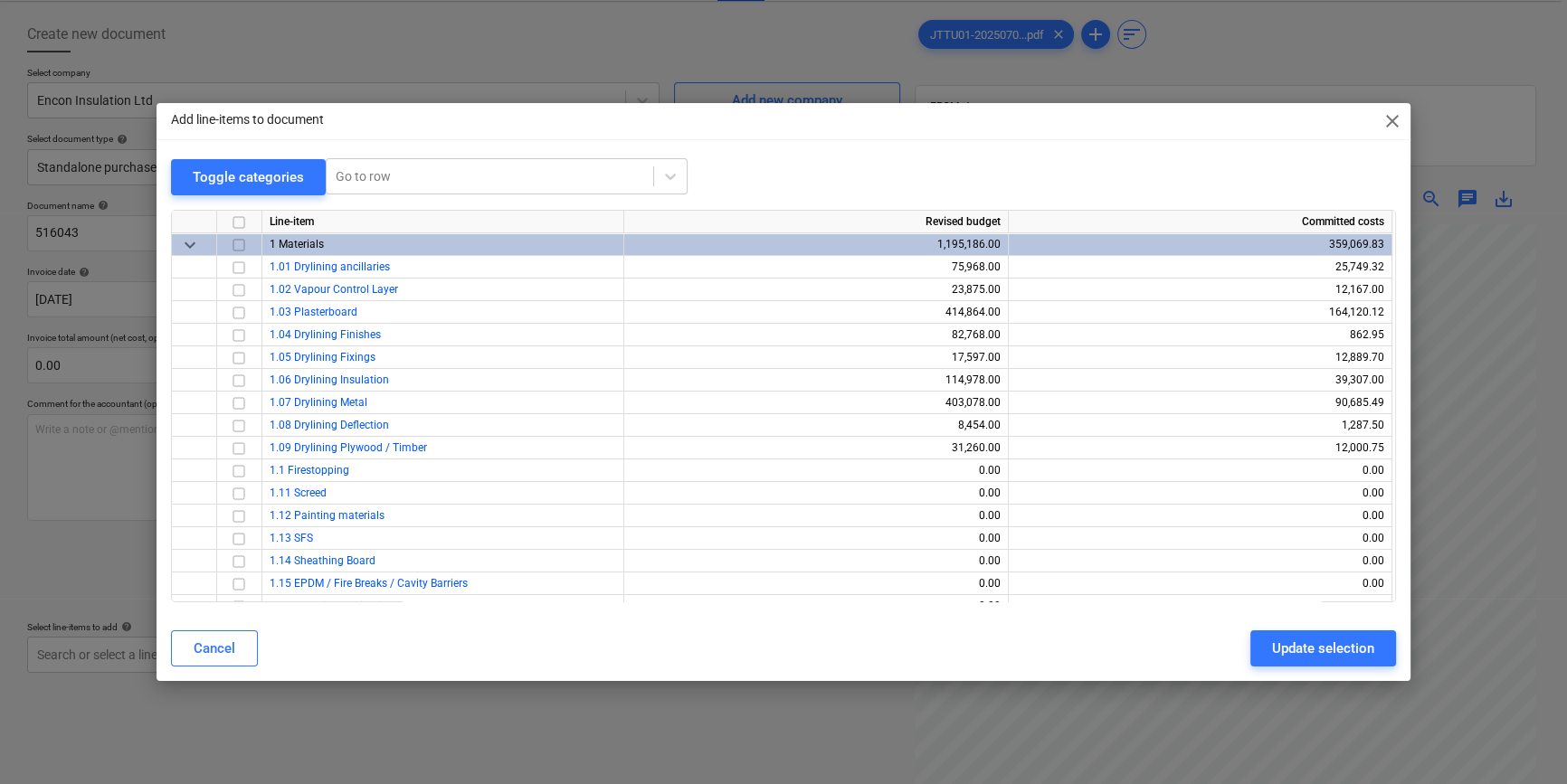 type 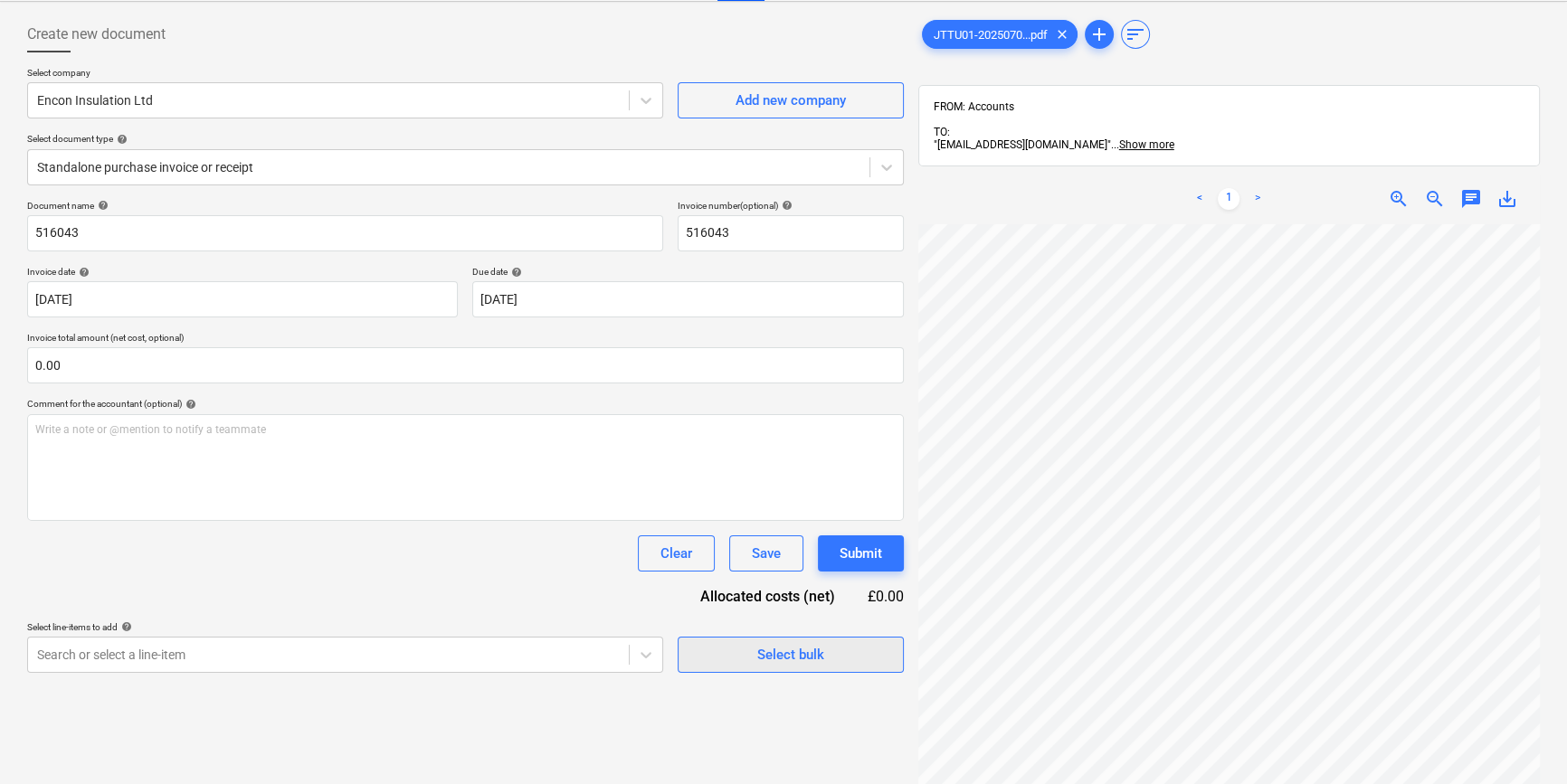 click on "Select bulk" at bounding box center [791, 655] 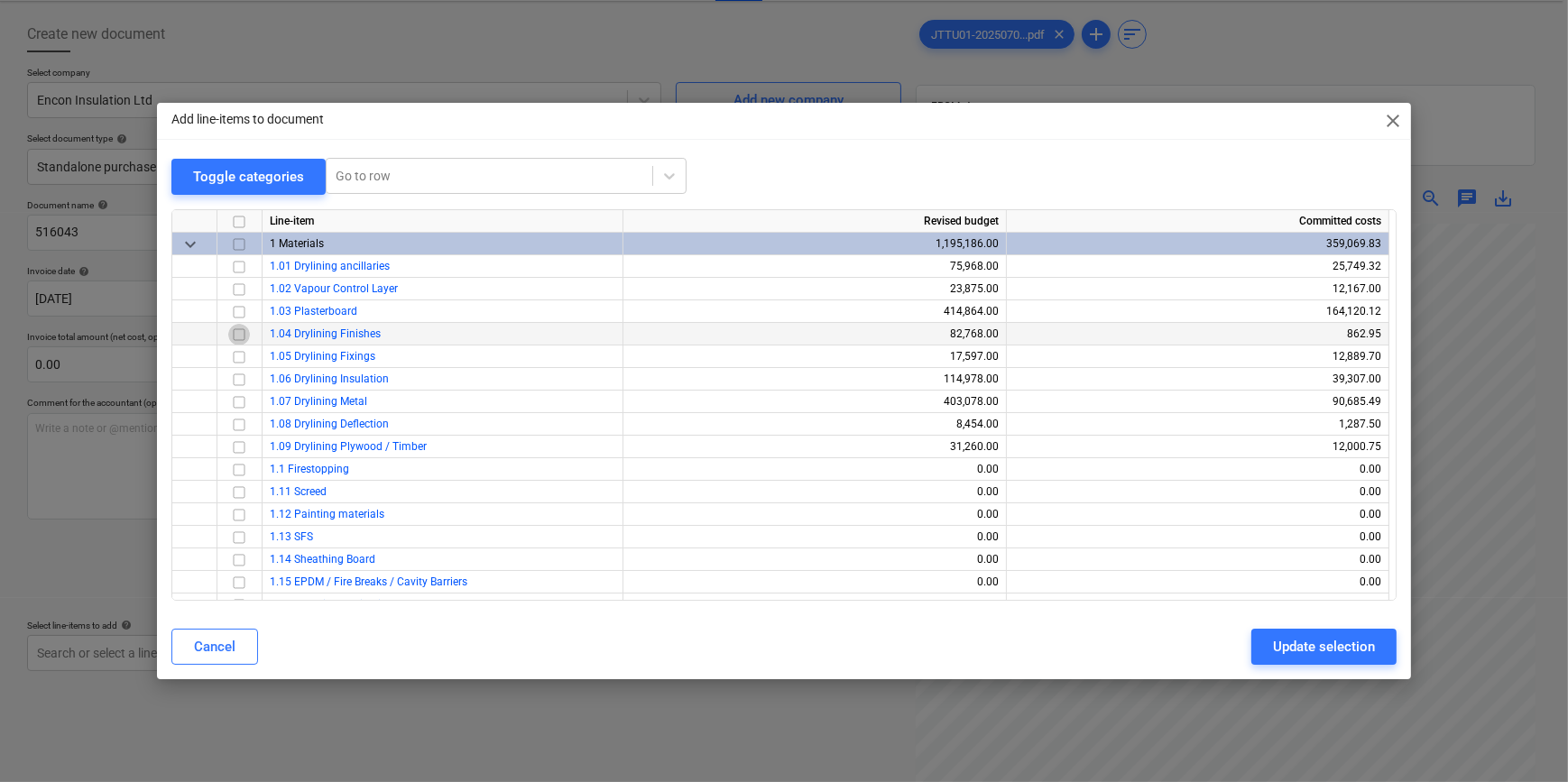 click at bounding box center (239, 334) 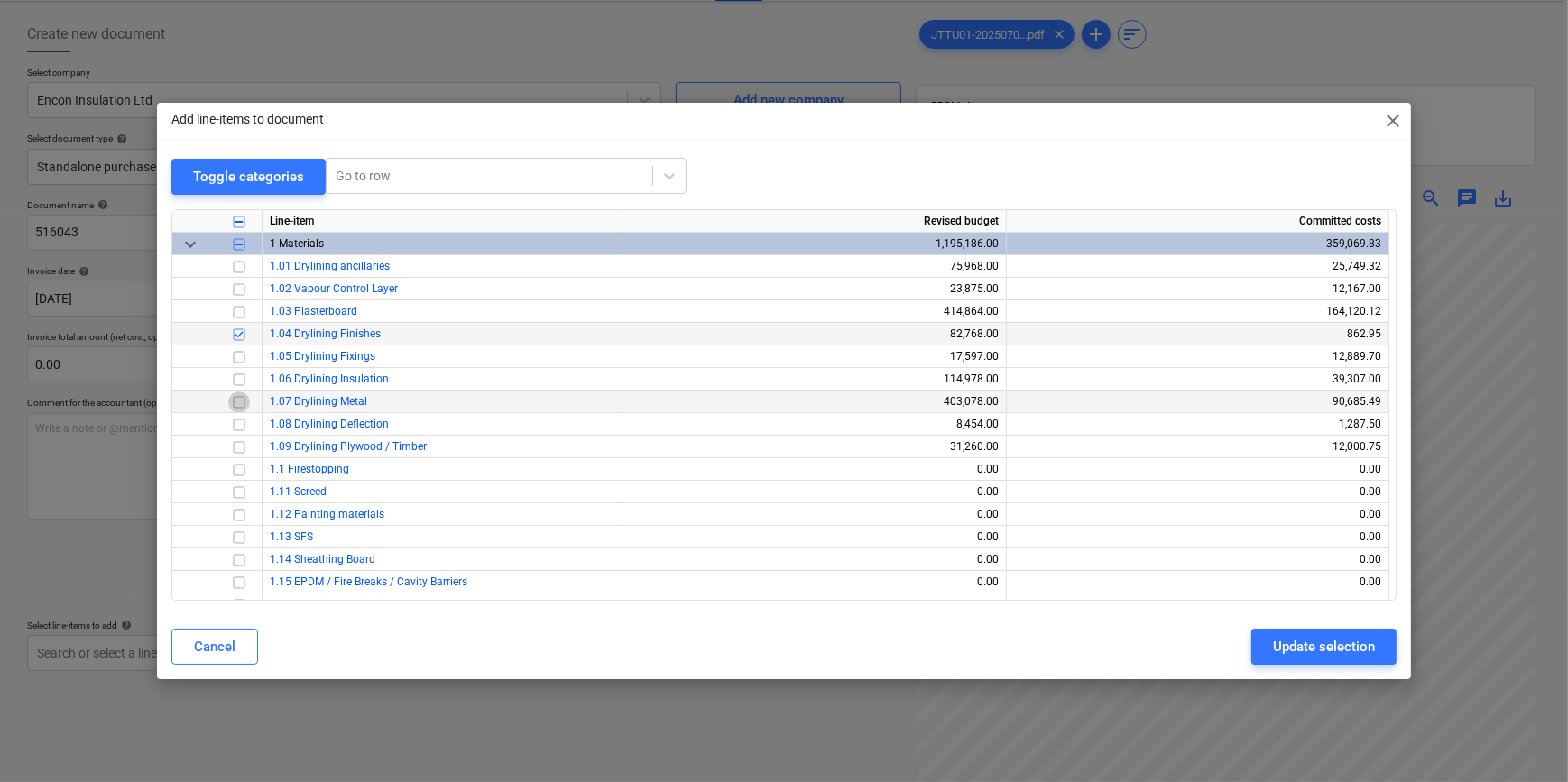 click at bounding box center (239, 401) 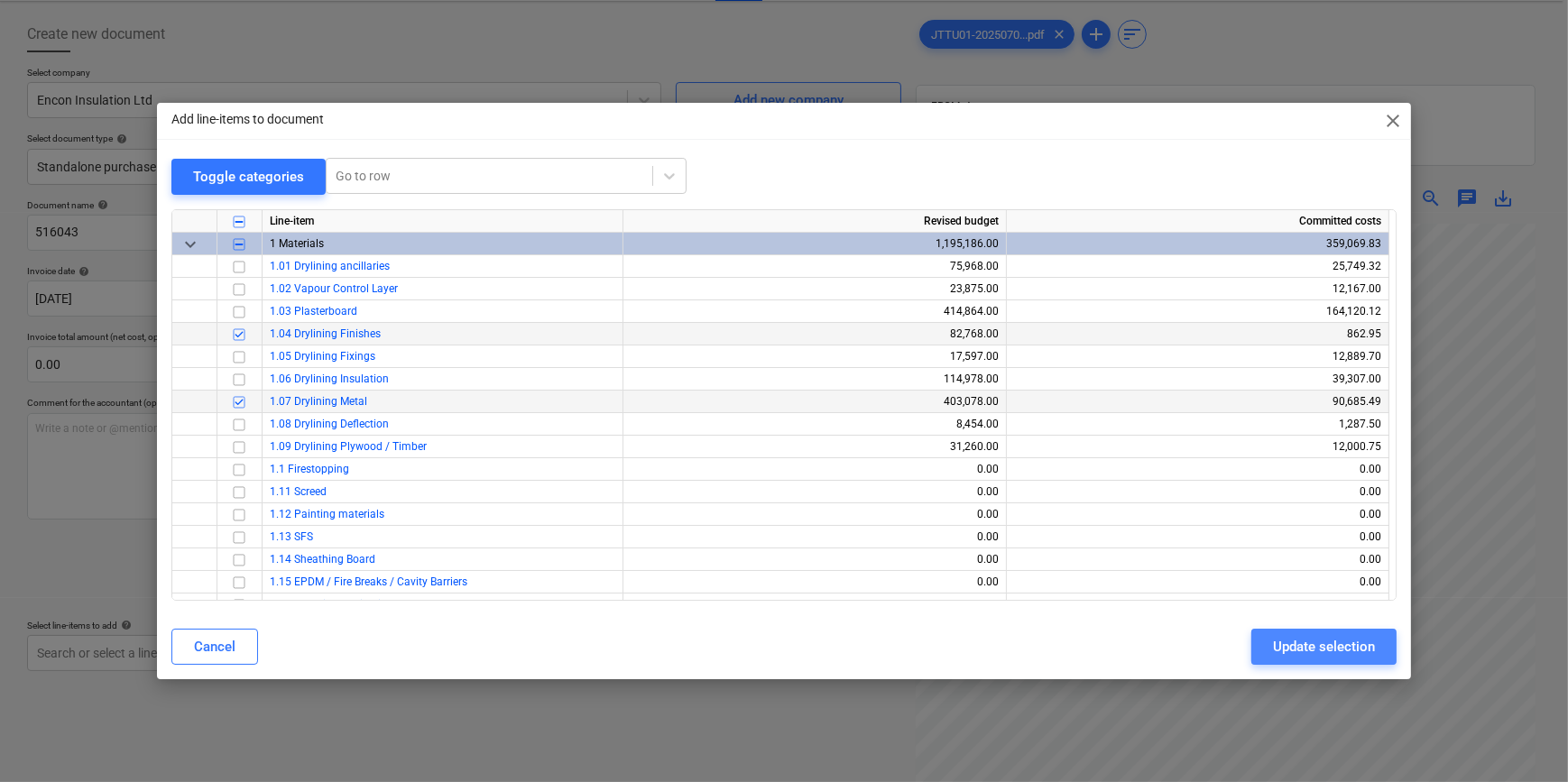 click on "Update selection" at bounding box center [1324, 647] 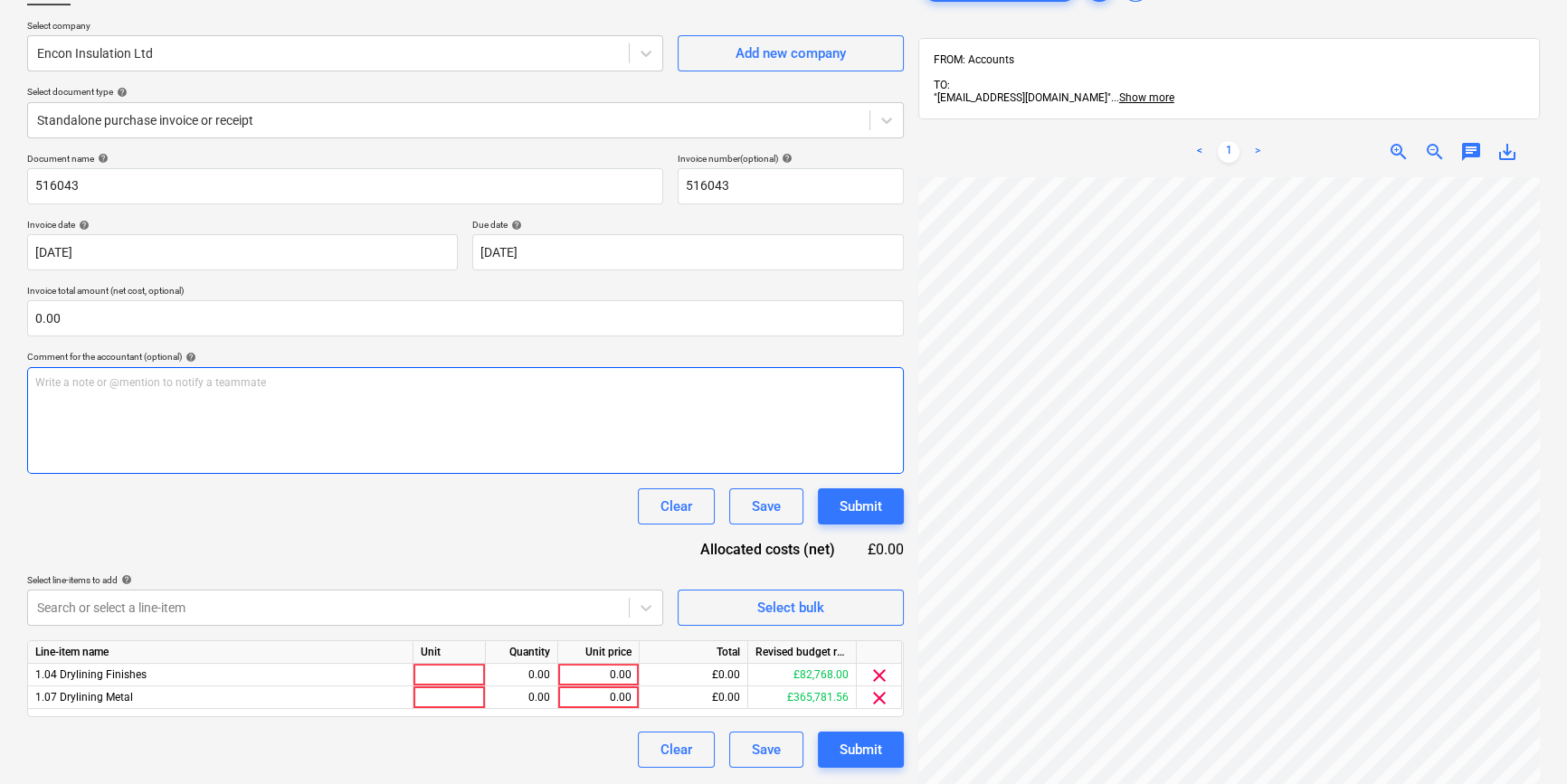 scroll, scrollTop: 164, scrollLeft: 0, axis: vertical 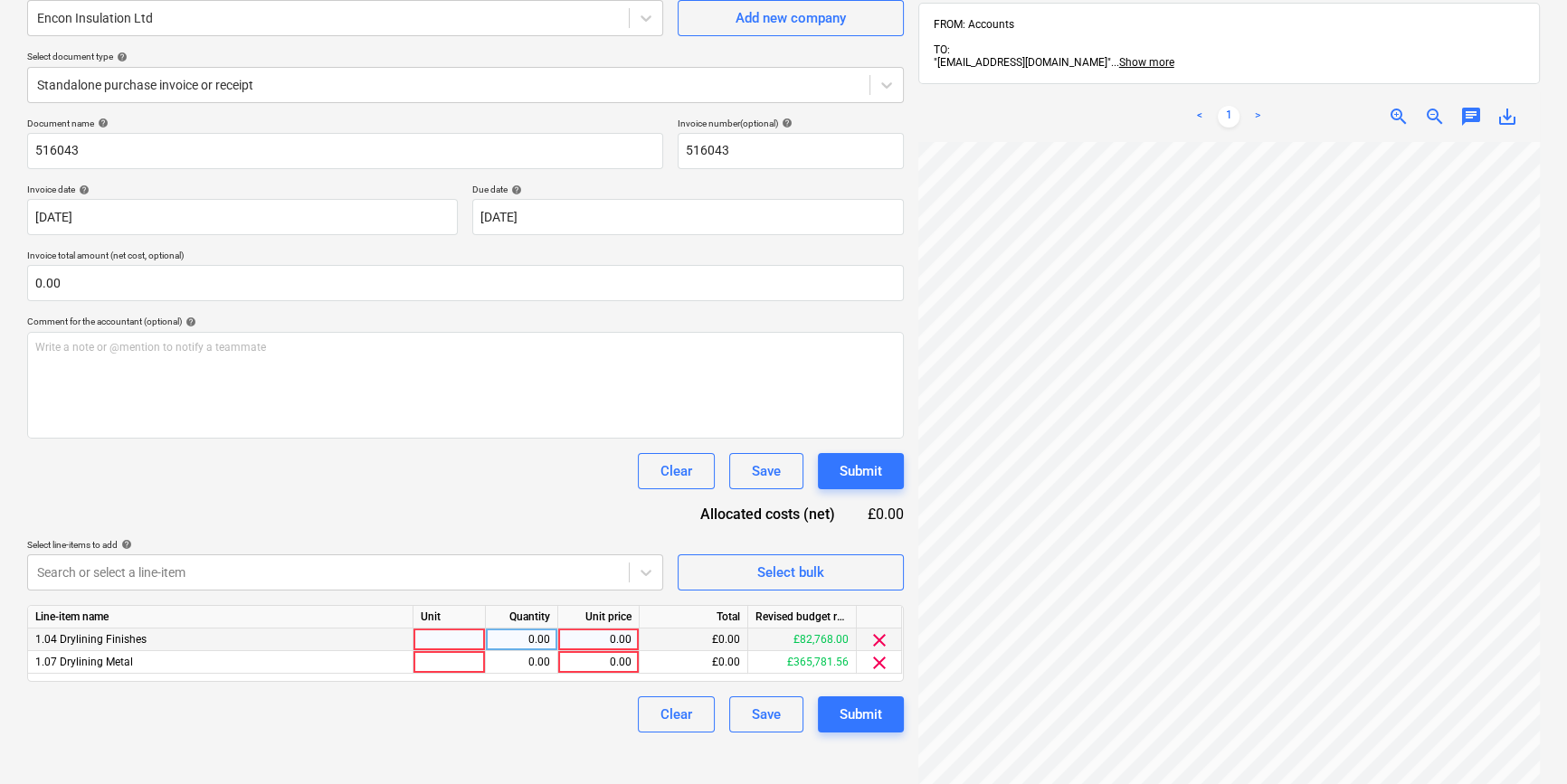 click at bounding box center [450, 639] 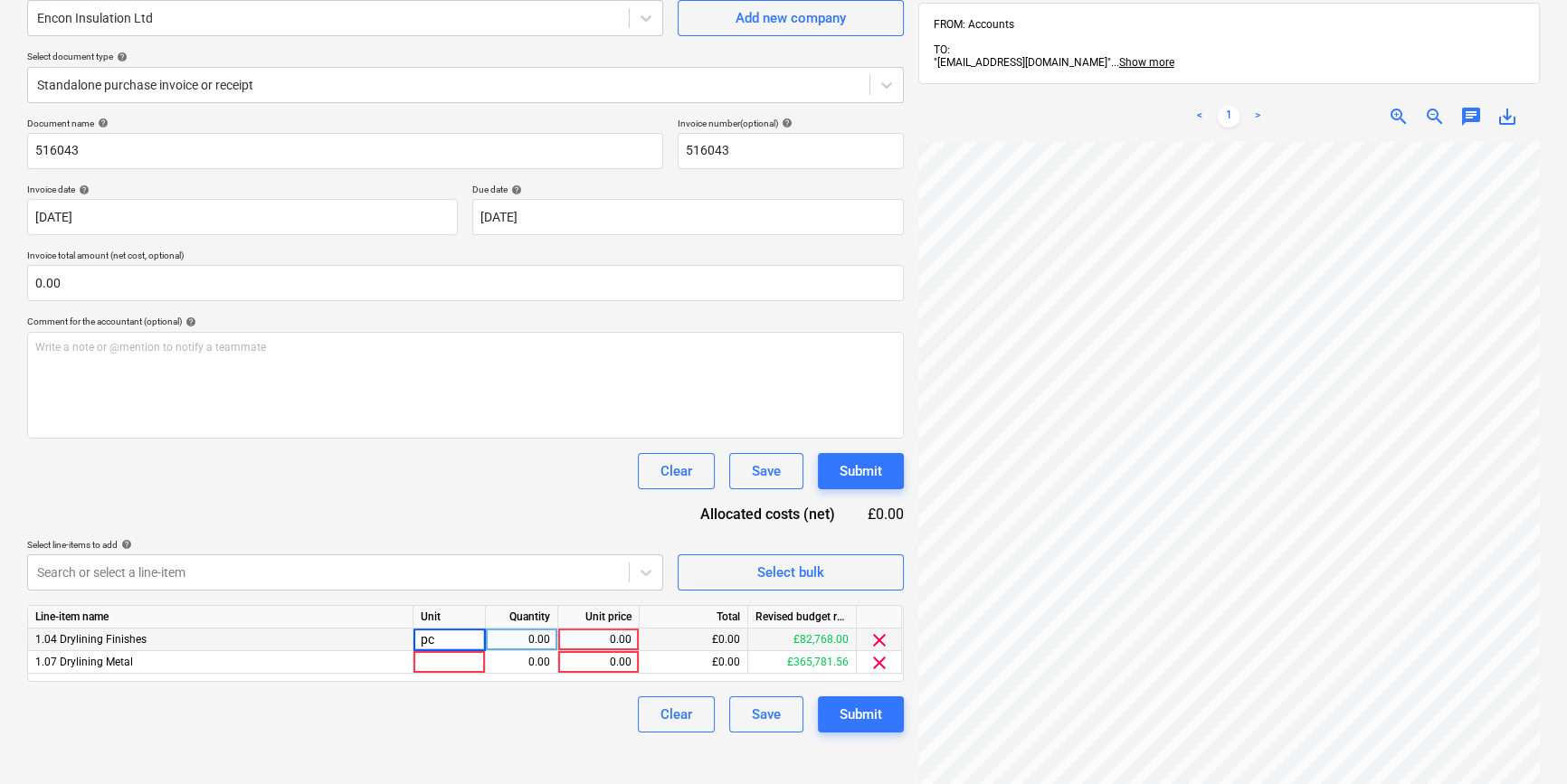 type on "pcs" 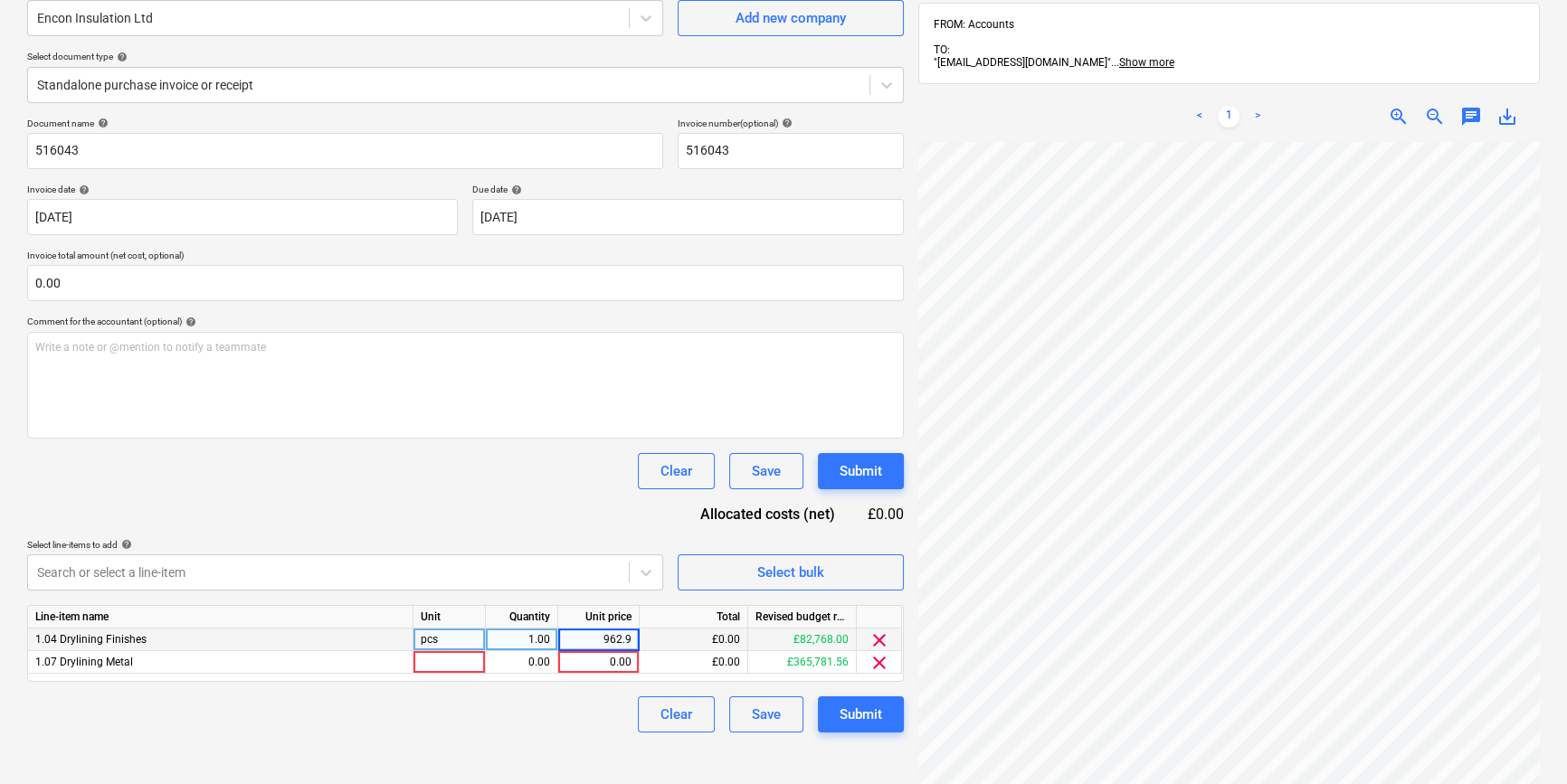 type on "962.95" 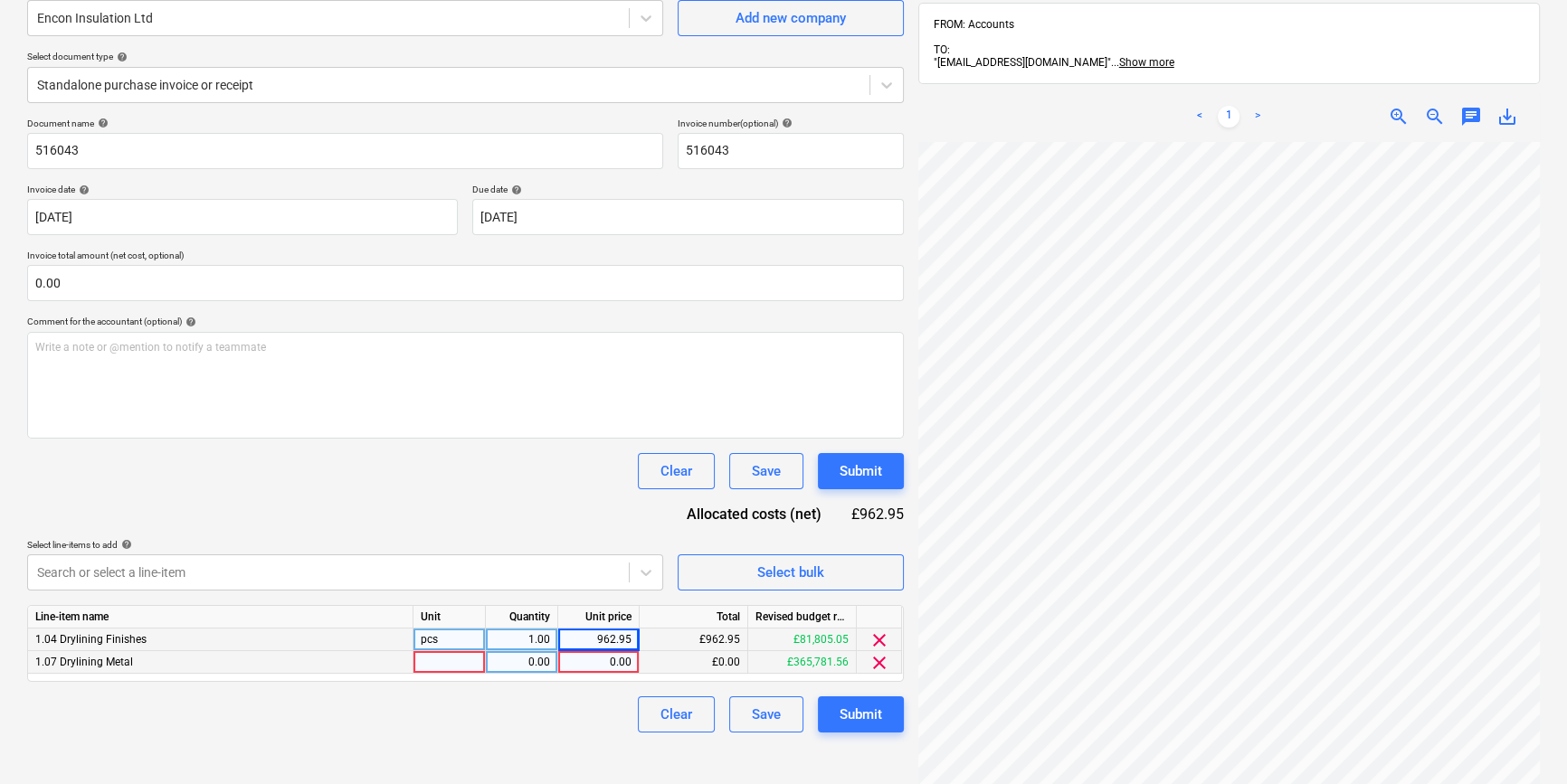 click at bounding box center (450, 662) 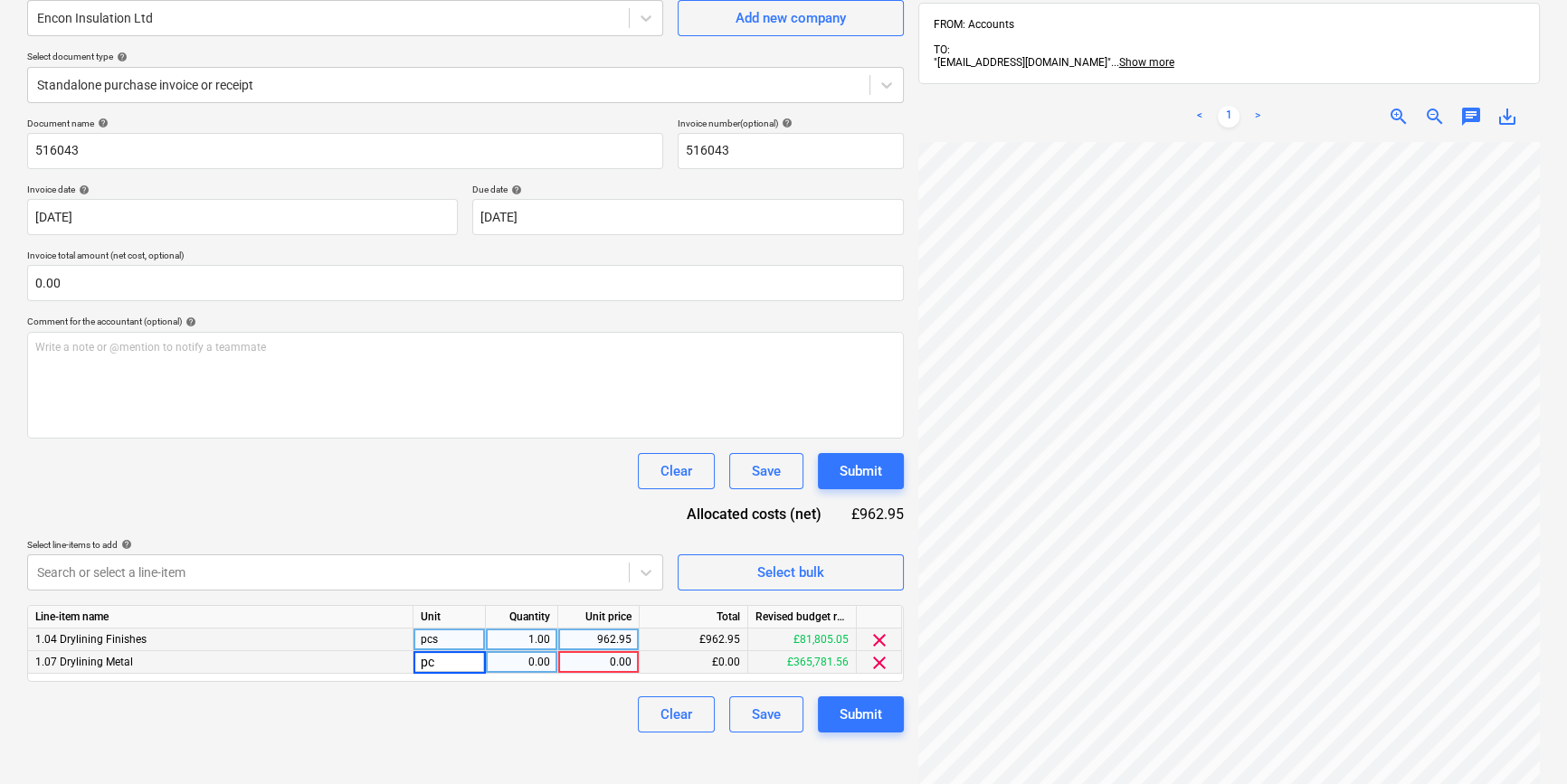 type on "pcs" 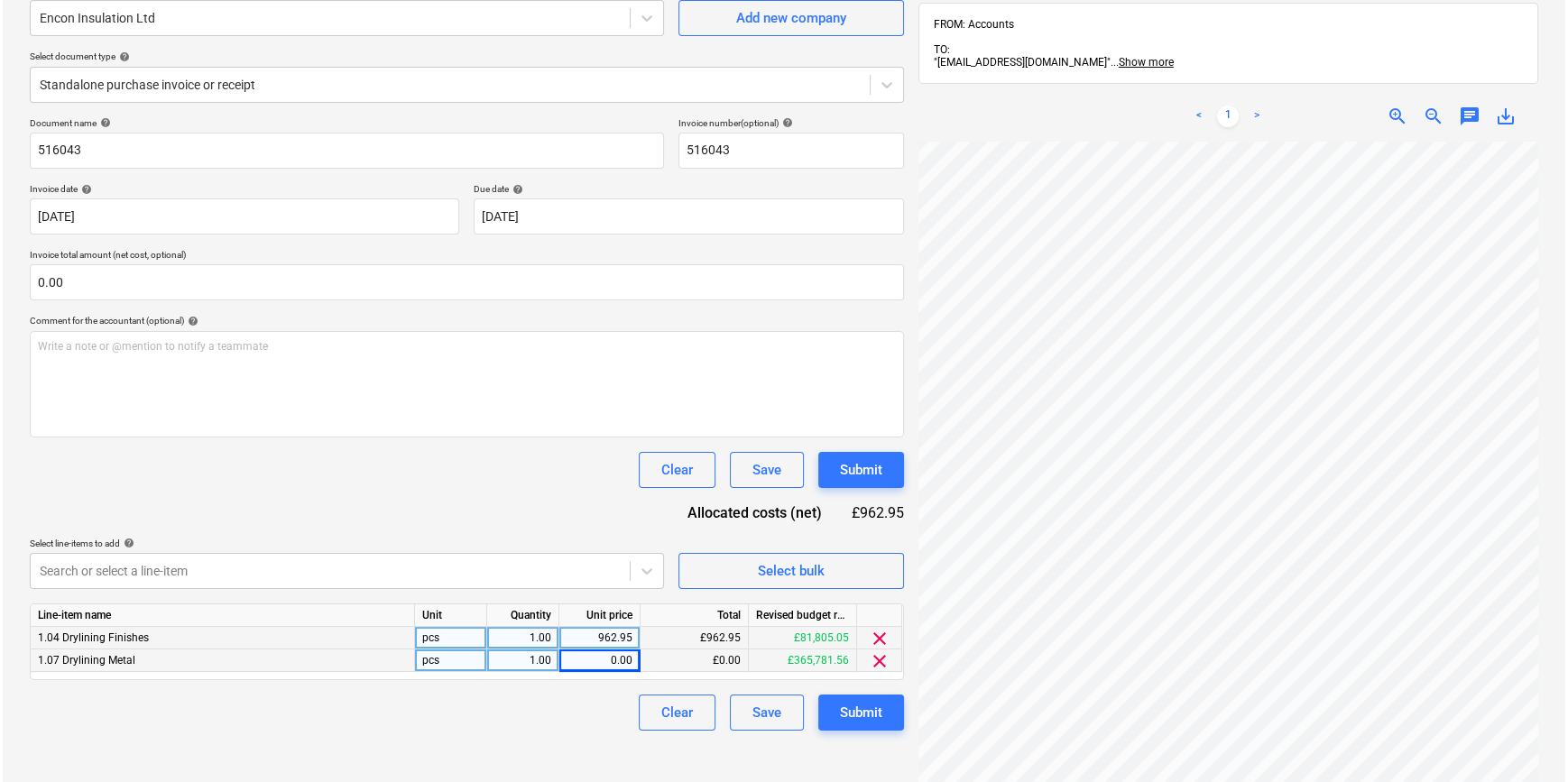 scroll, scrollTop: 346, scrollLeft: 180, axis: both 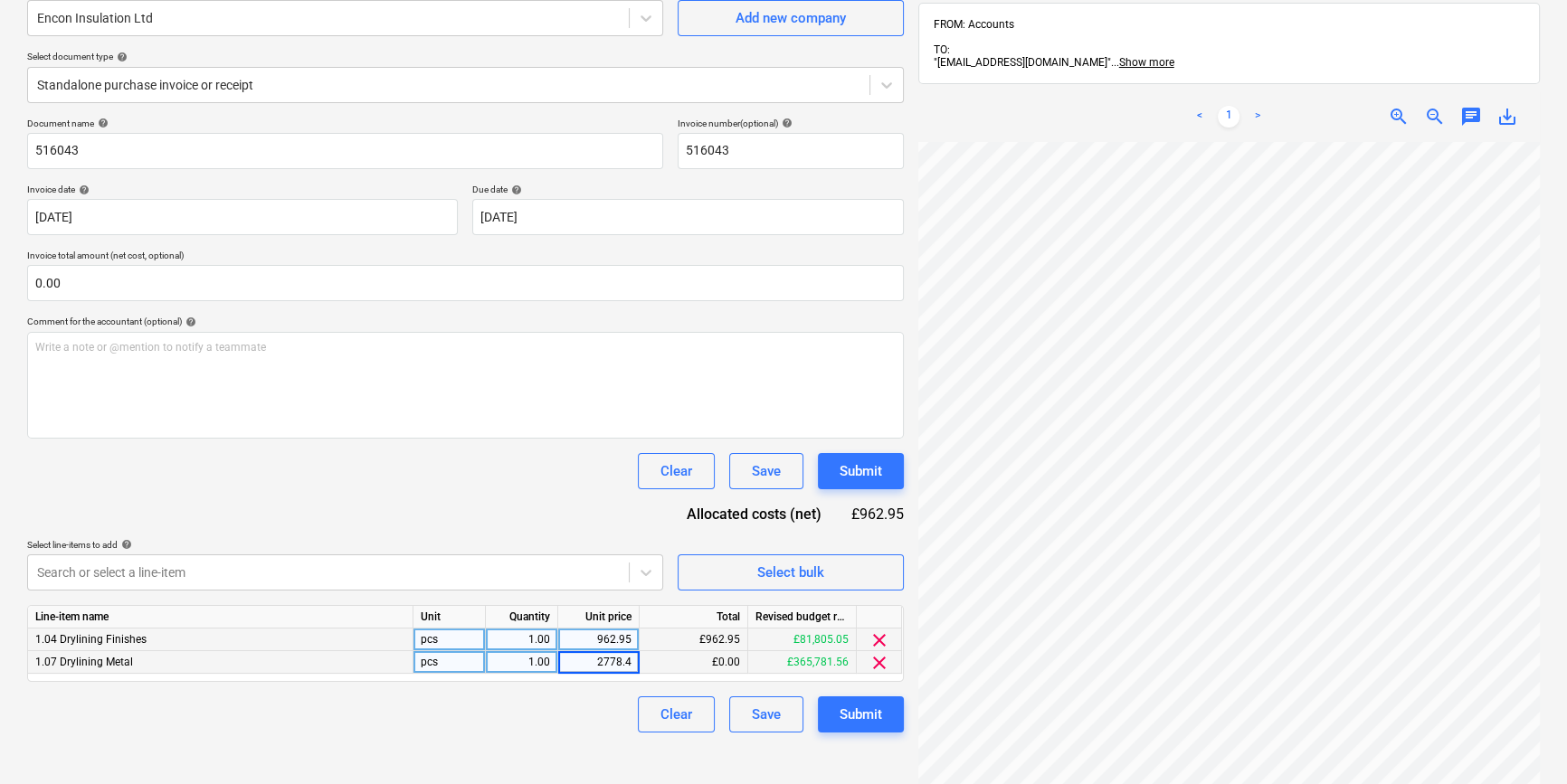 type on "2778.48" 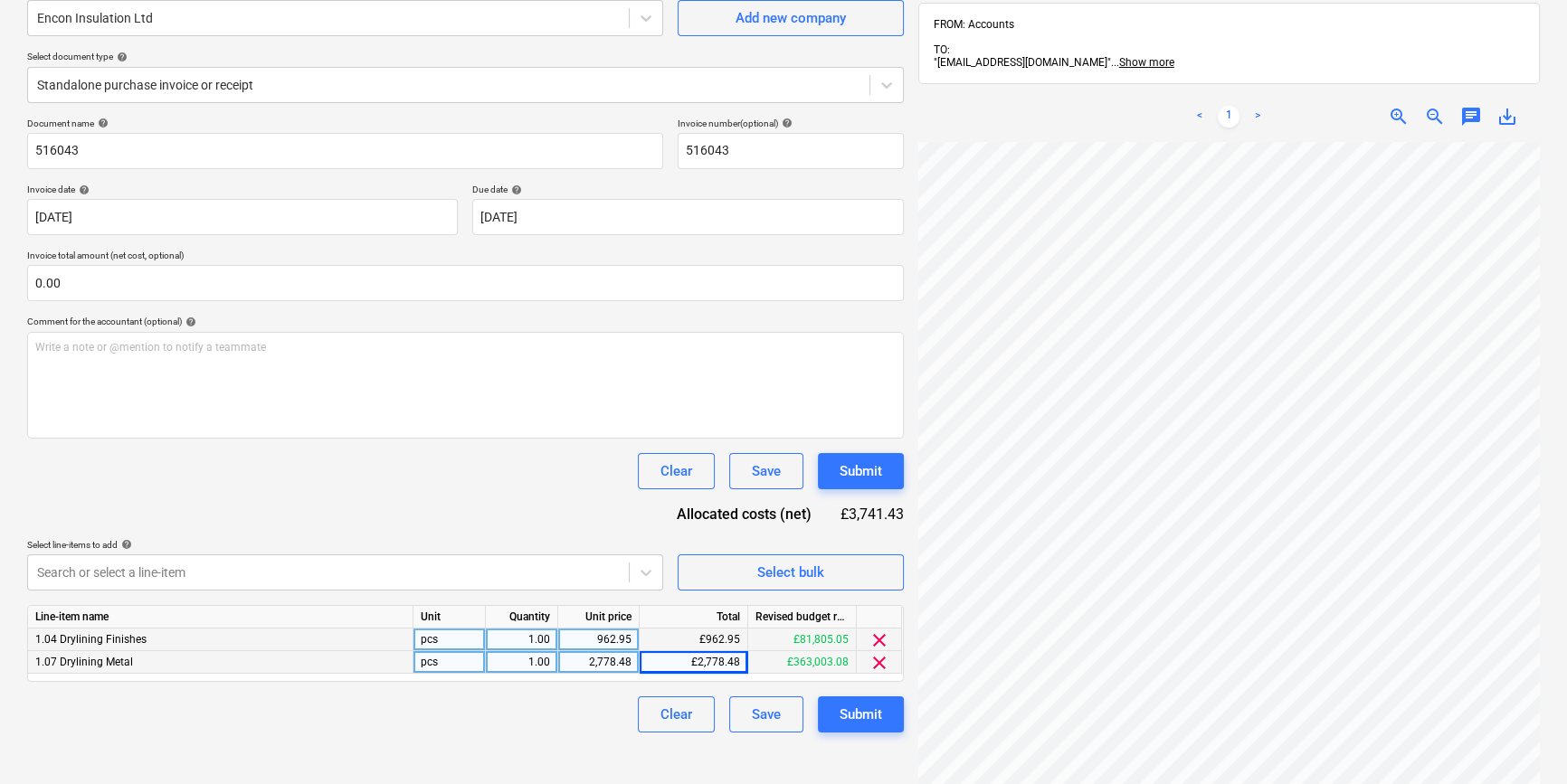 click on "£962.95" at bounding box center (694, 639) 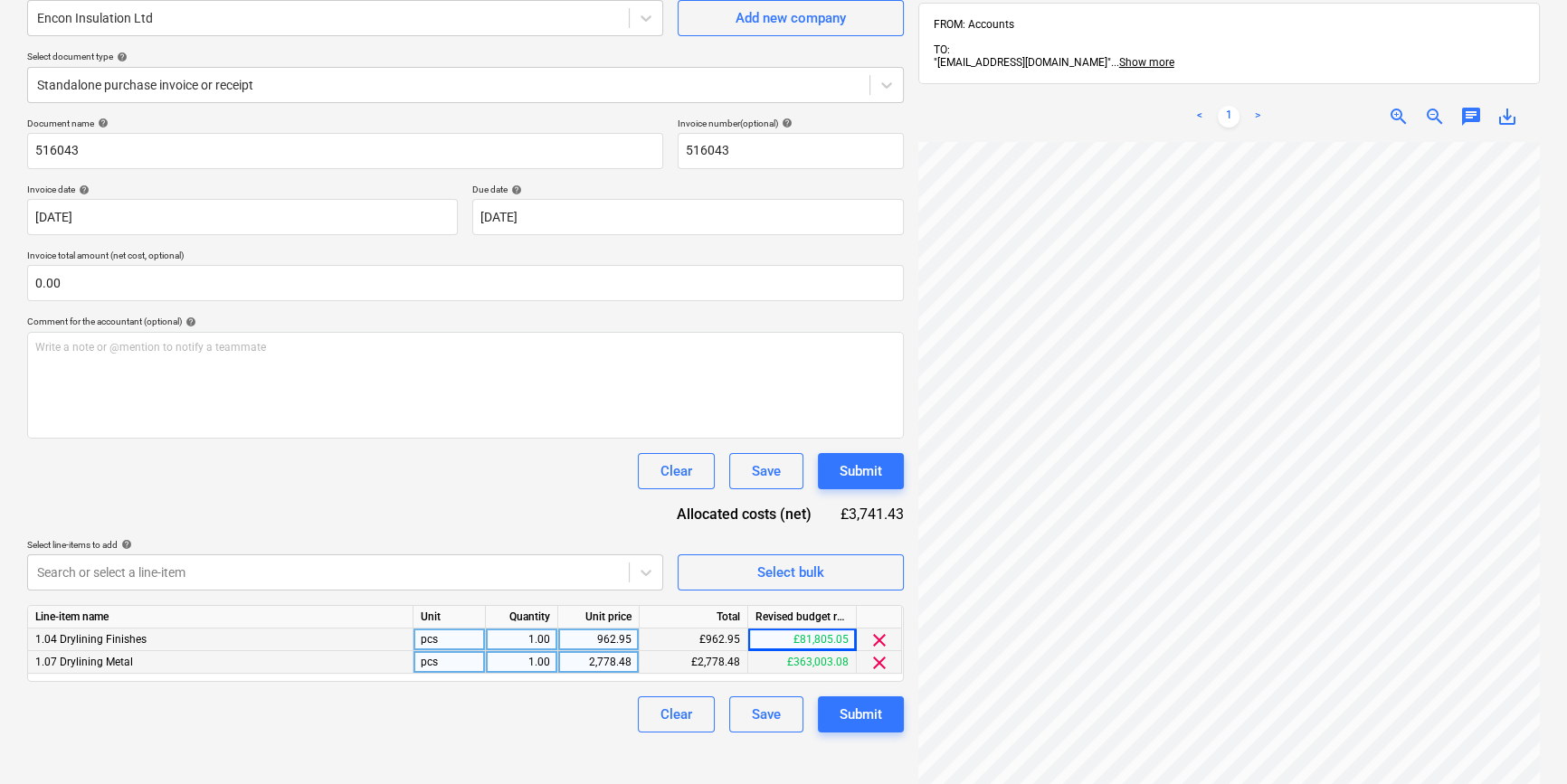 click on "£962.95" at bounding box center (694, 639) 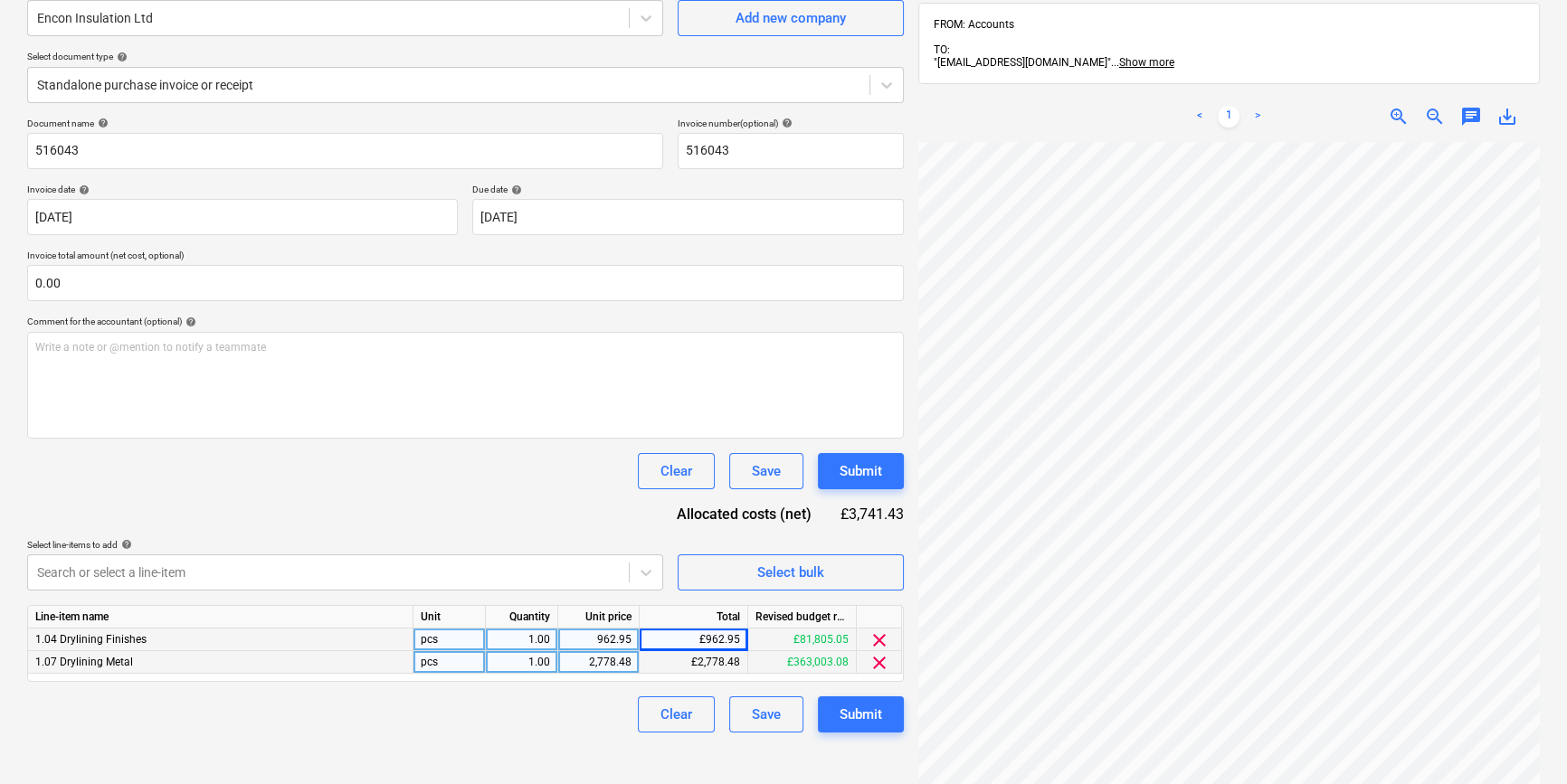 click on "962.95" at bounding box center (598, 639) 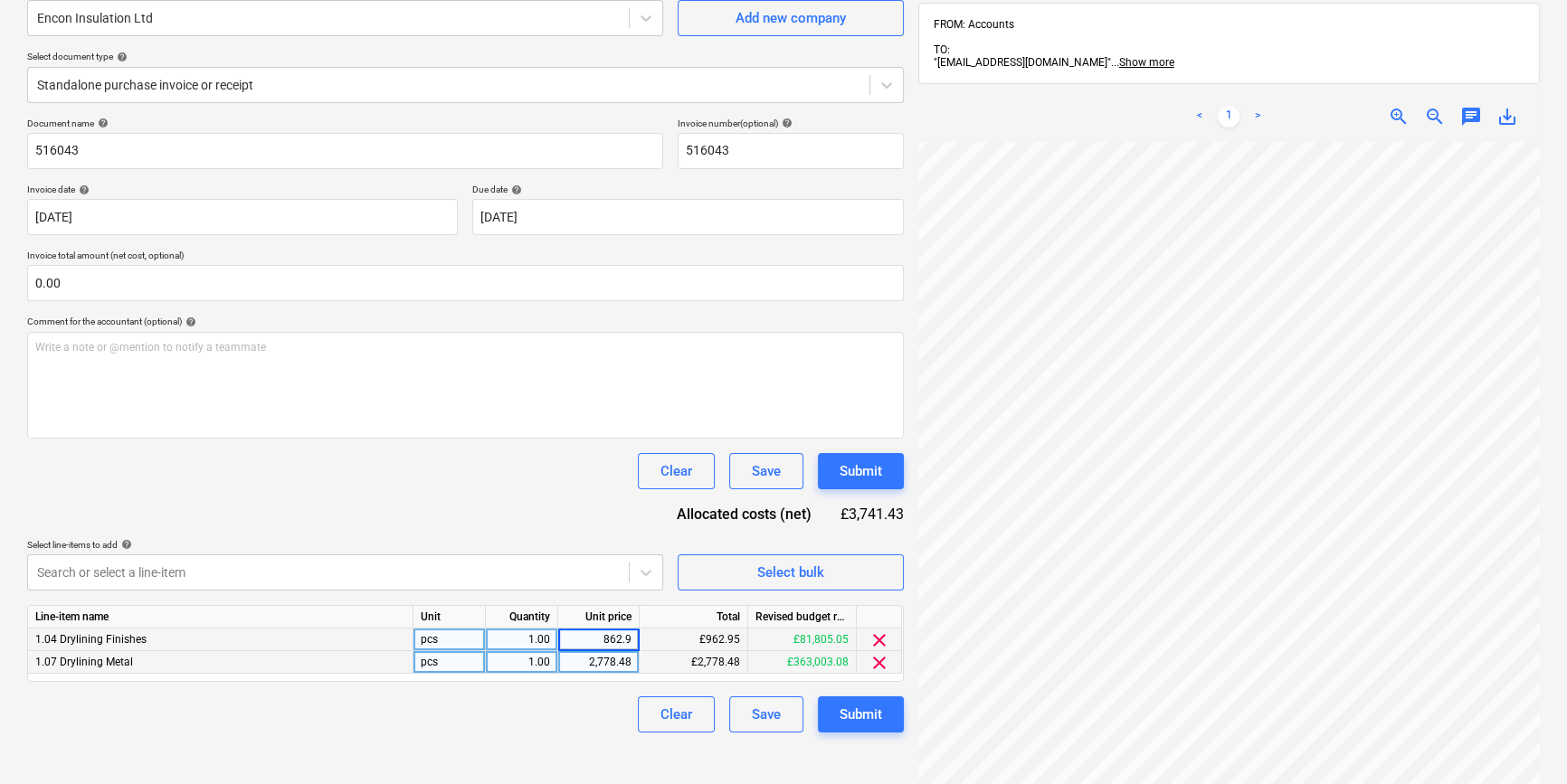 type on "862.95" 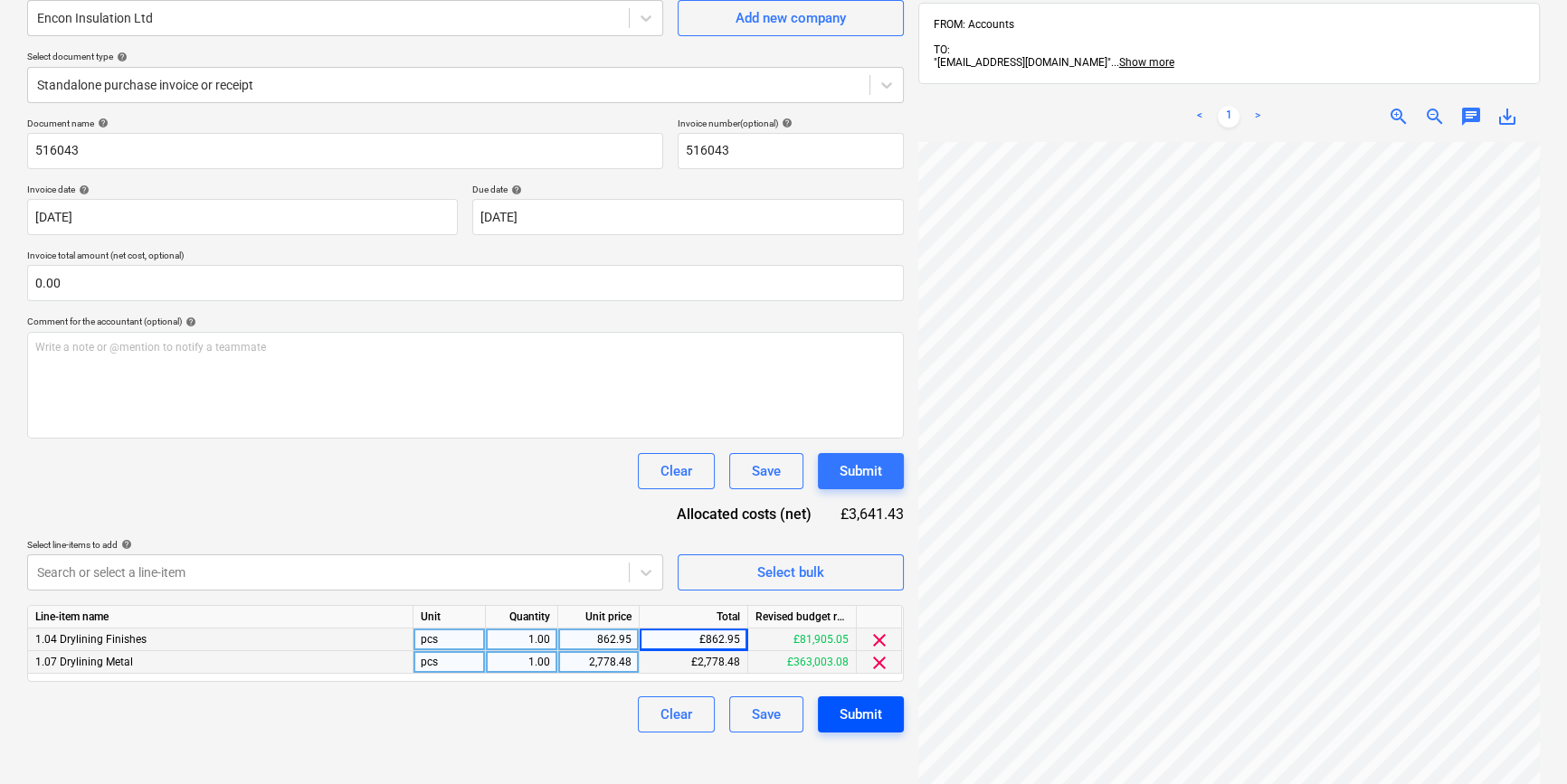 click on "Submit" at bounding box center (860, 714) 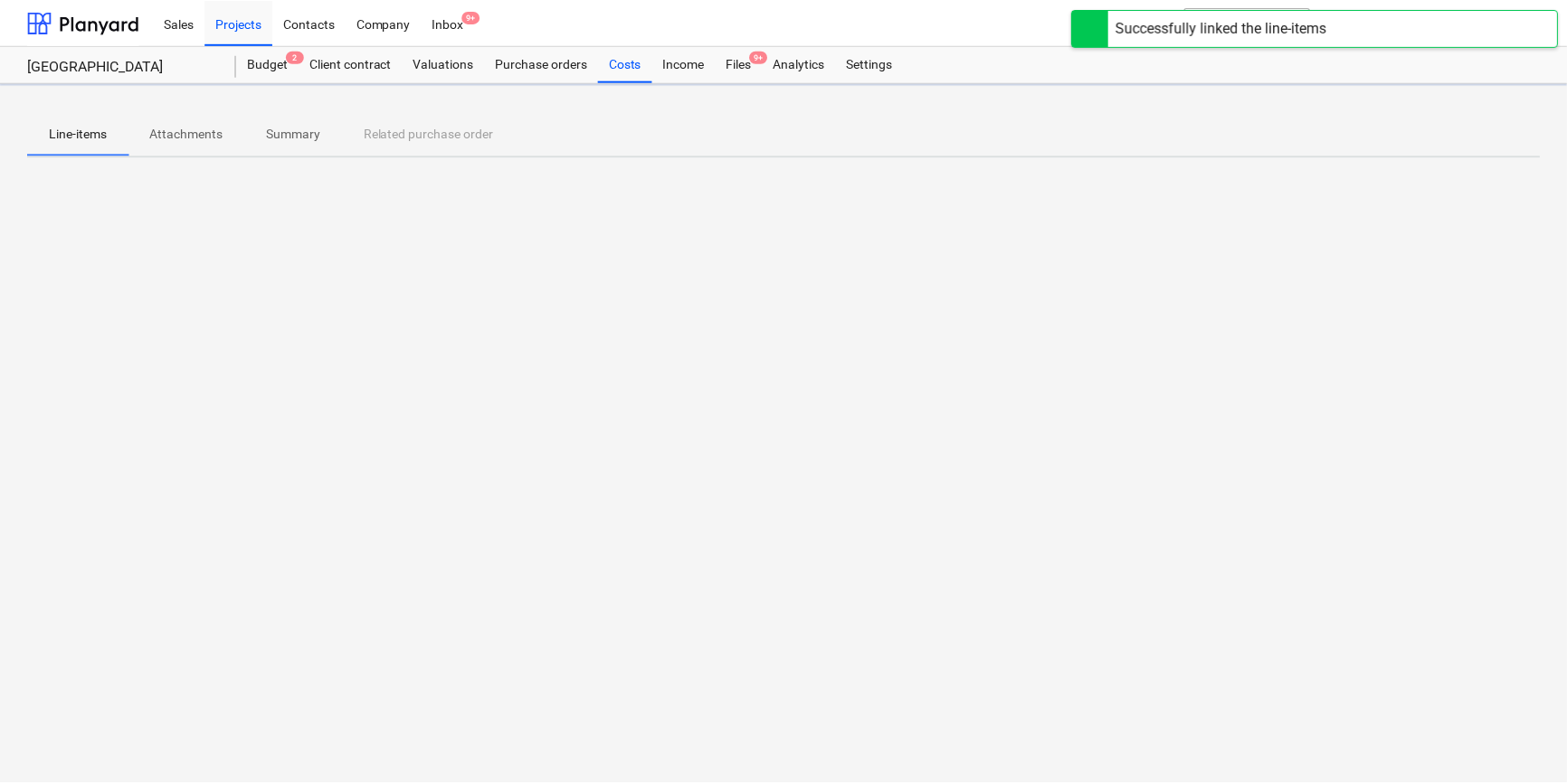 scroll, scrollTop: 0, scrollLeft: 0, axis: both 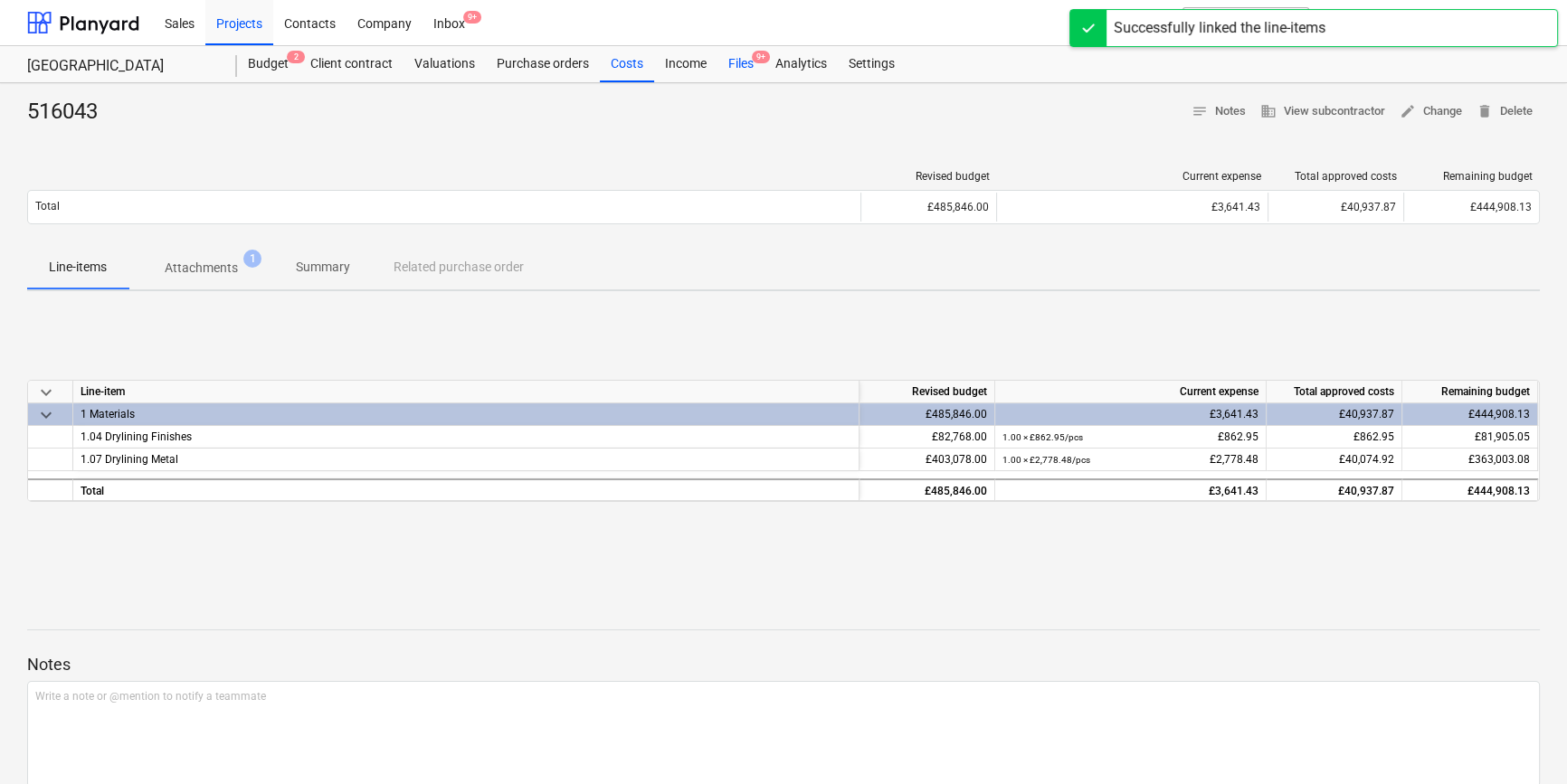 click on "Files 9+" at bounding box center [741, 64] 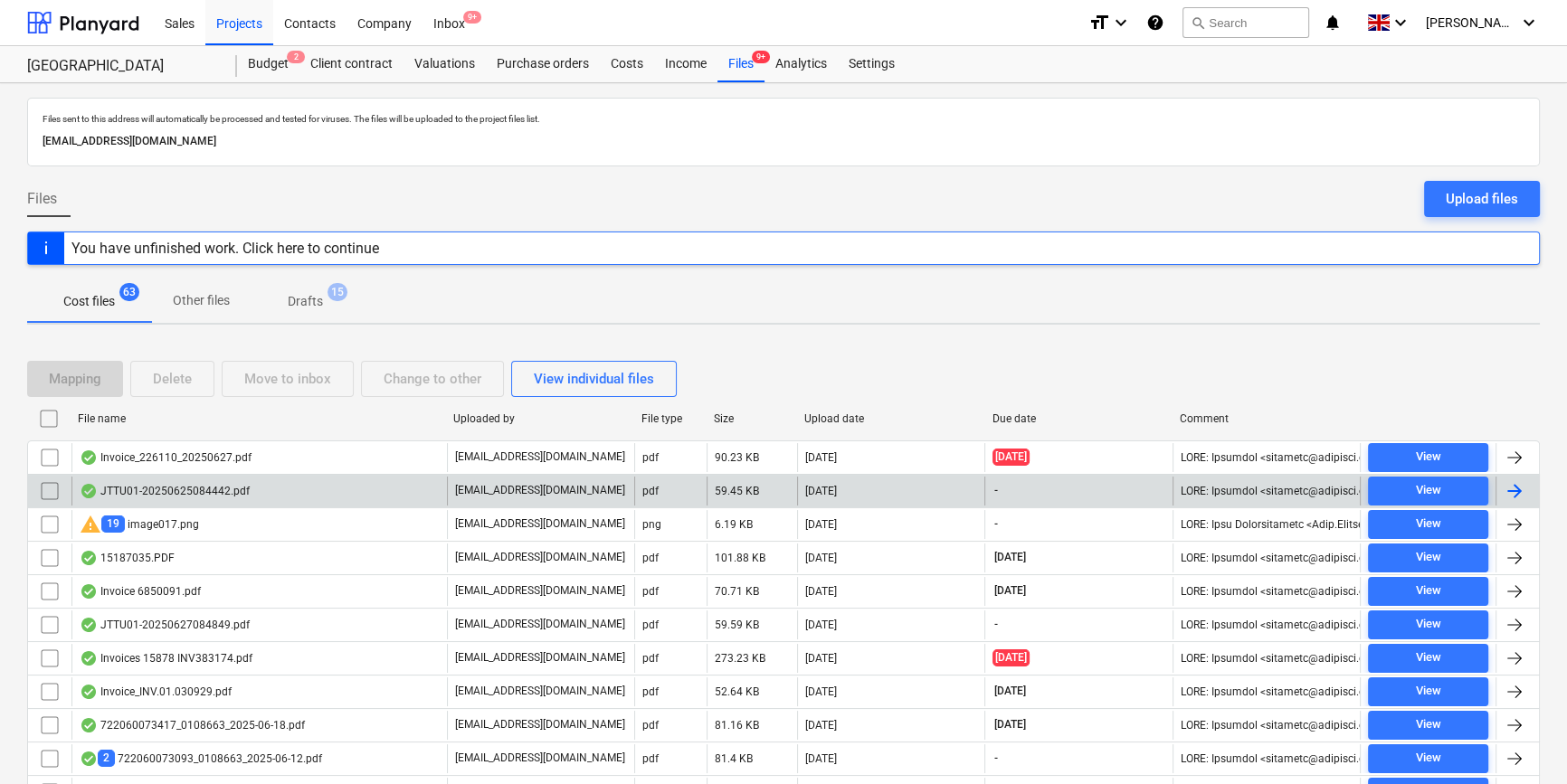 click at bounding box center [1515, 491] 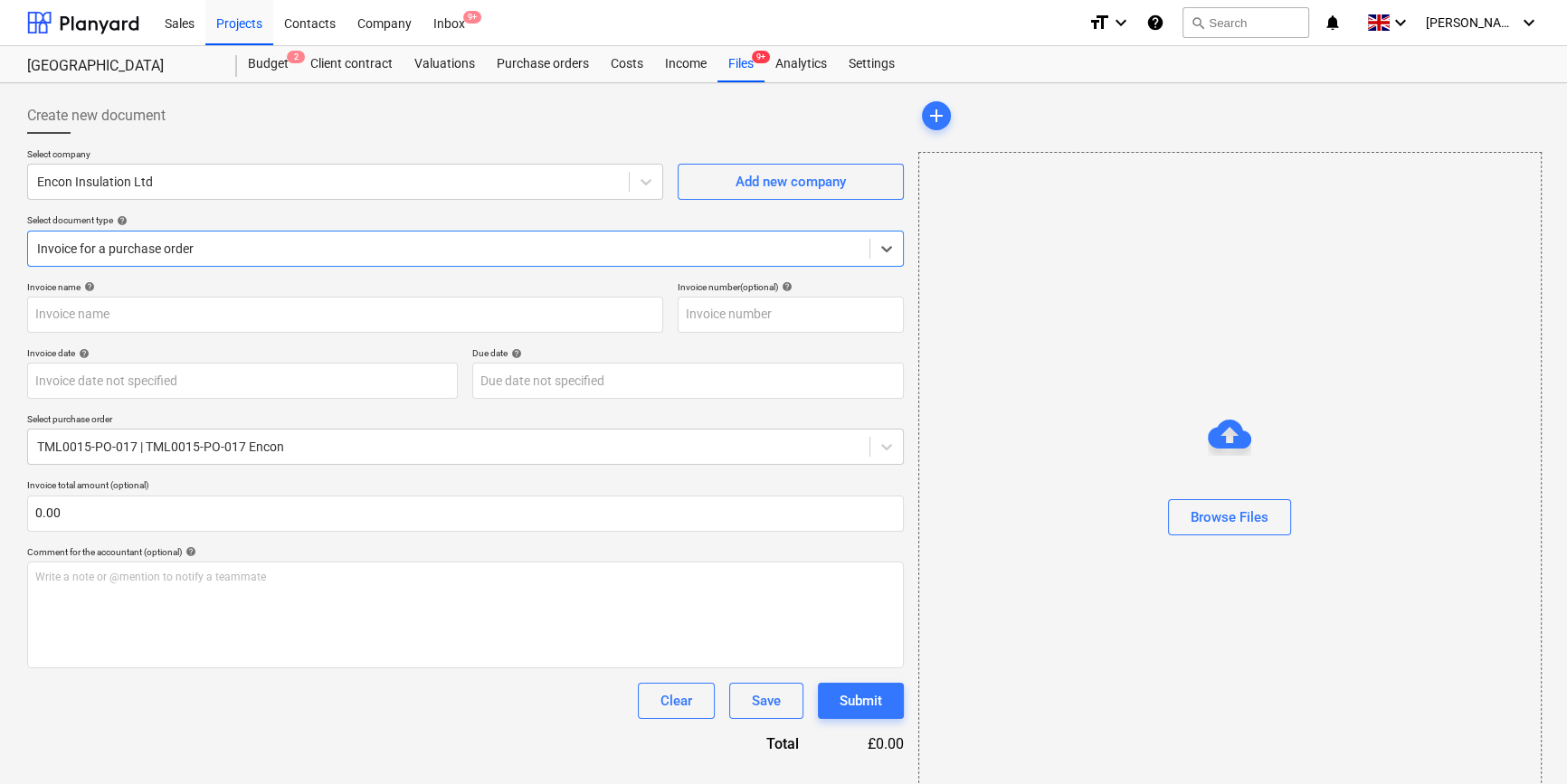 type on "JTTU01" 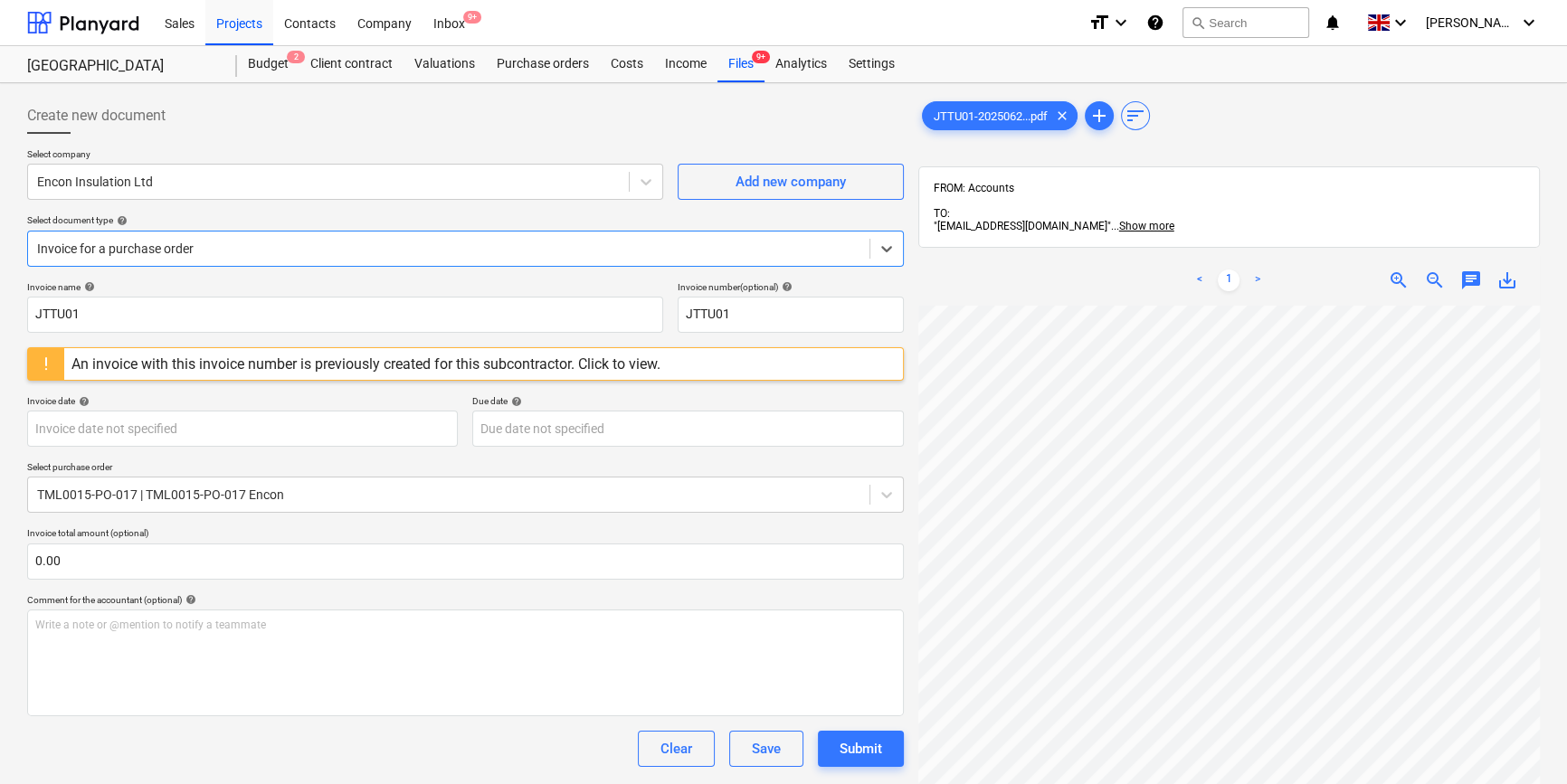 scroll, scrollTop: 81, scrollLeft: 0, axis: vertical 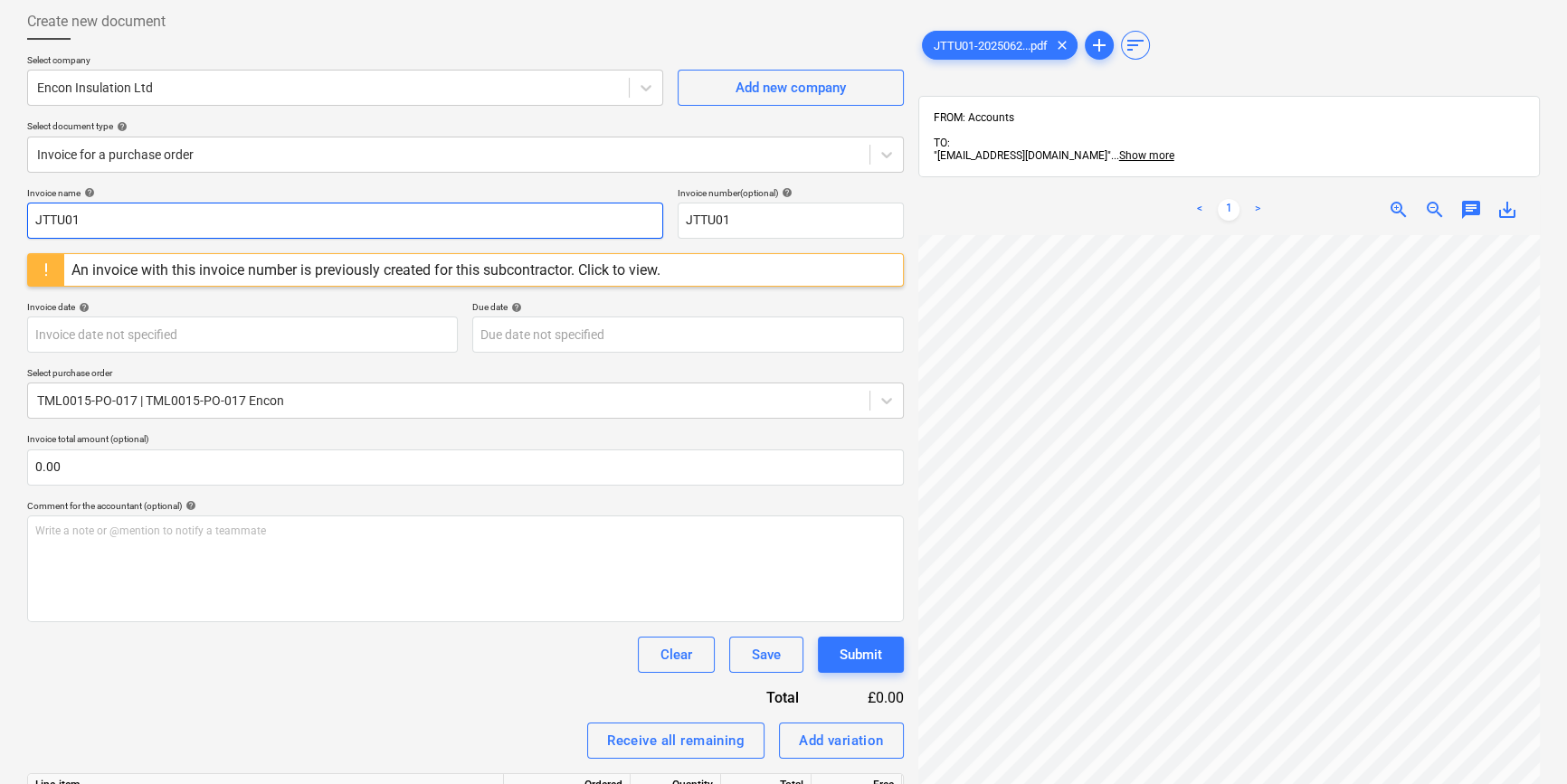 drag, startPoint x: 87, startPoint y: 222, endPoint x: 24, endPoint y: 213, distance: 63.63961 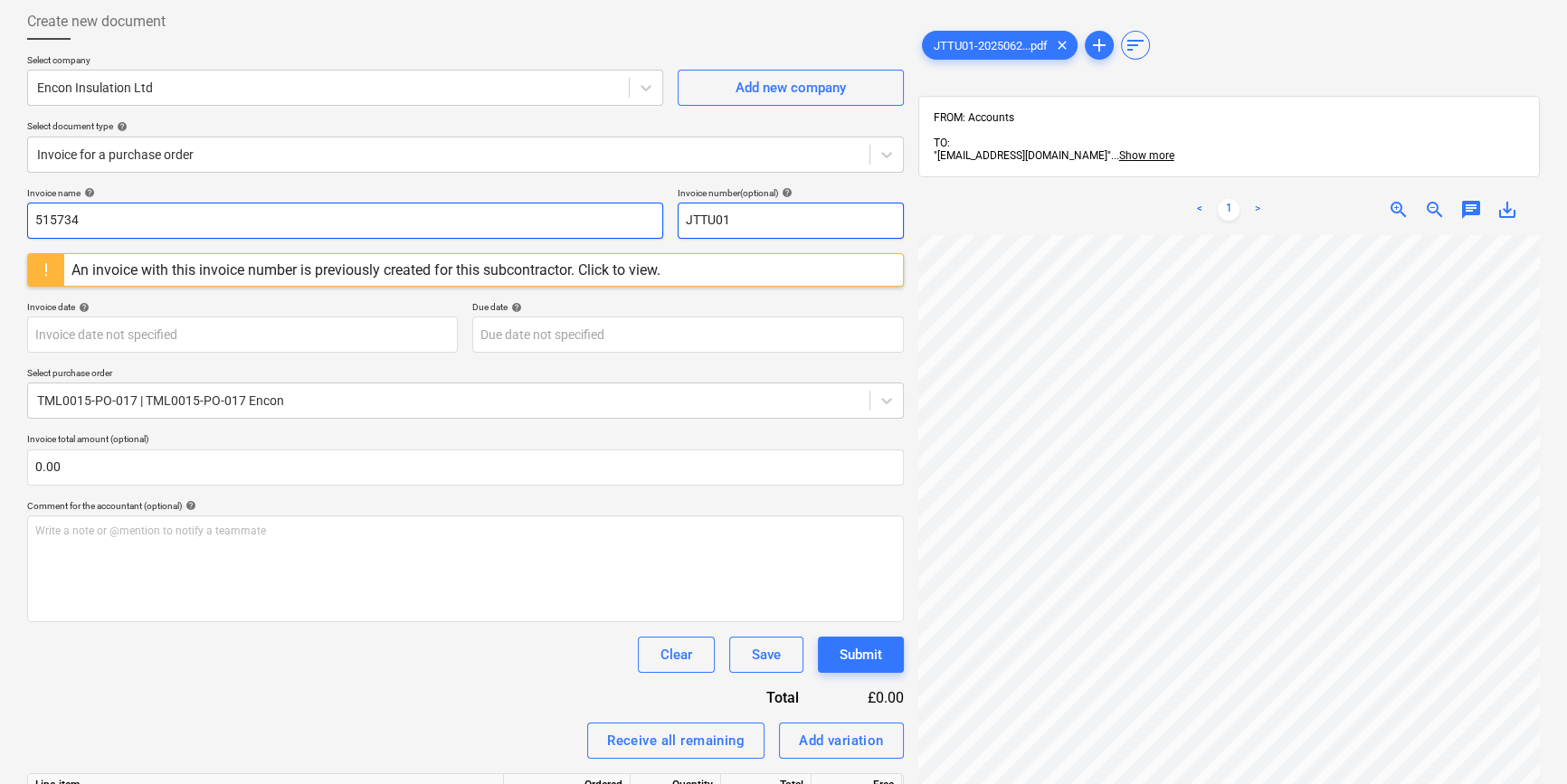 type on "515734" 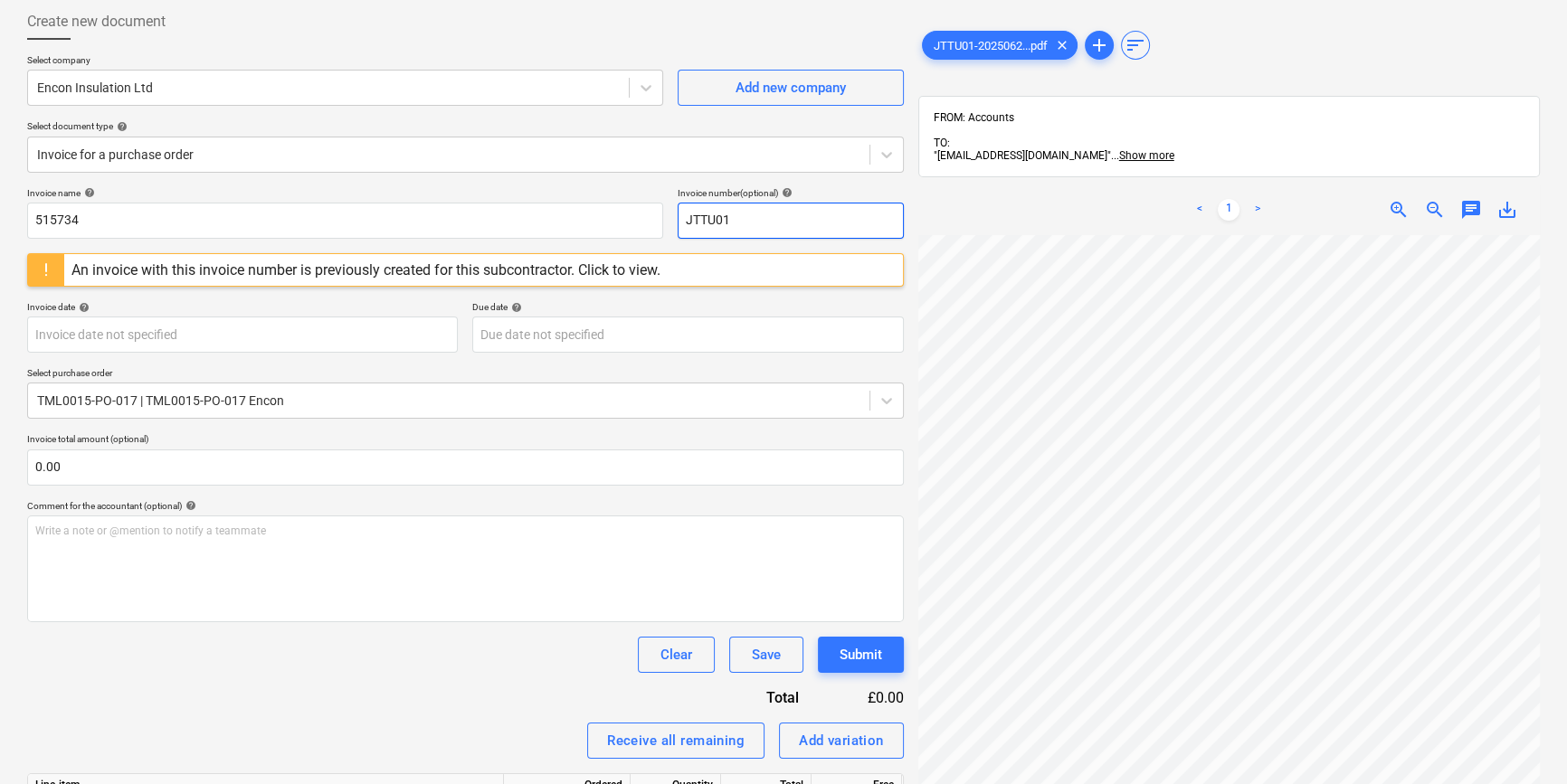 drag, startPoint x: 735, startPoint y: 213, endPoint x: 675, endPoint y: 221, distance: 60.53098 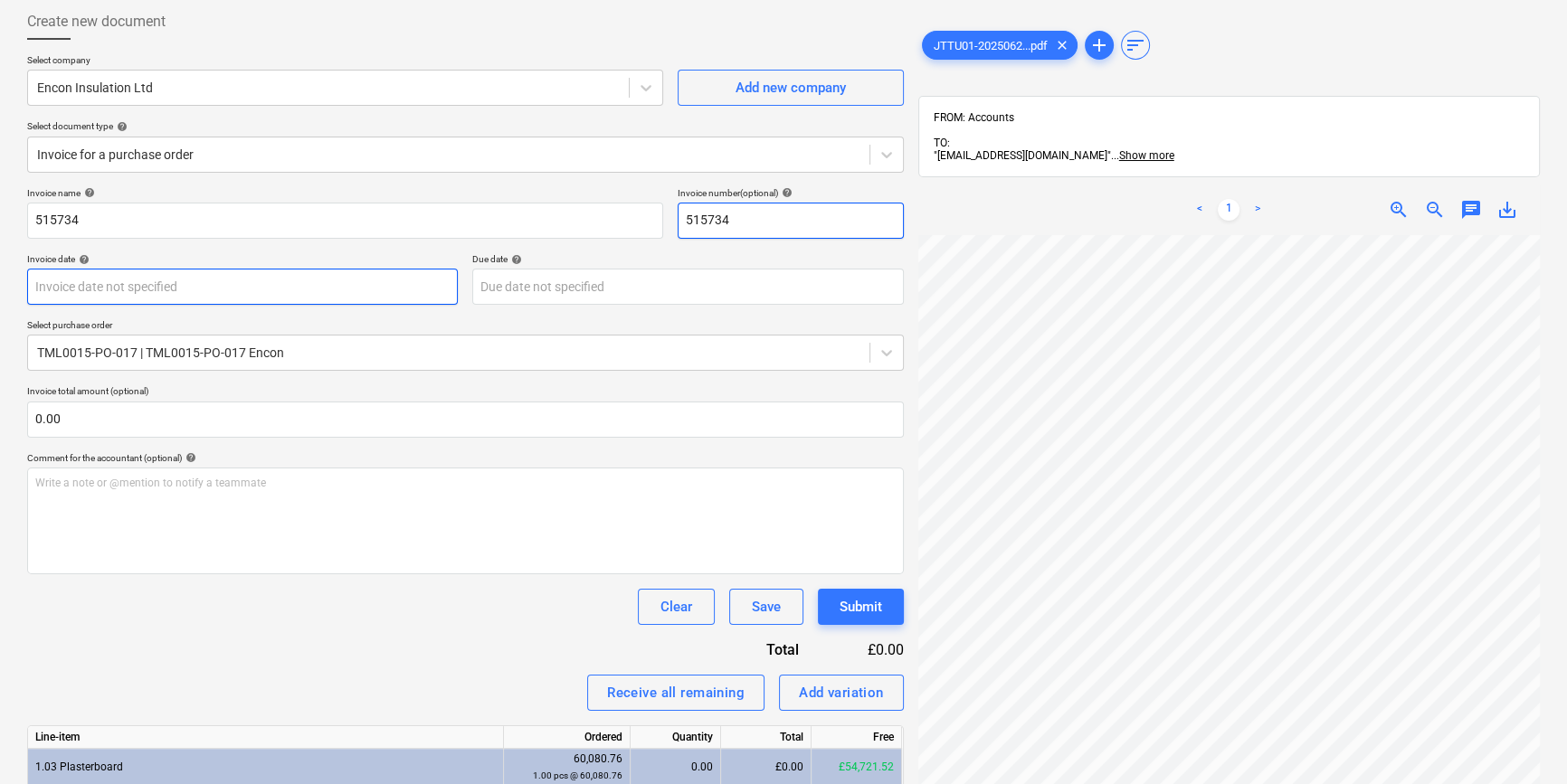 type on "515734" 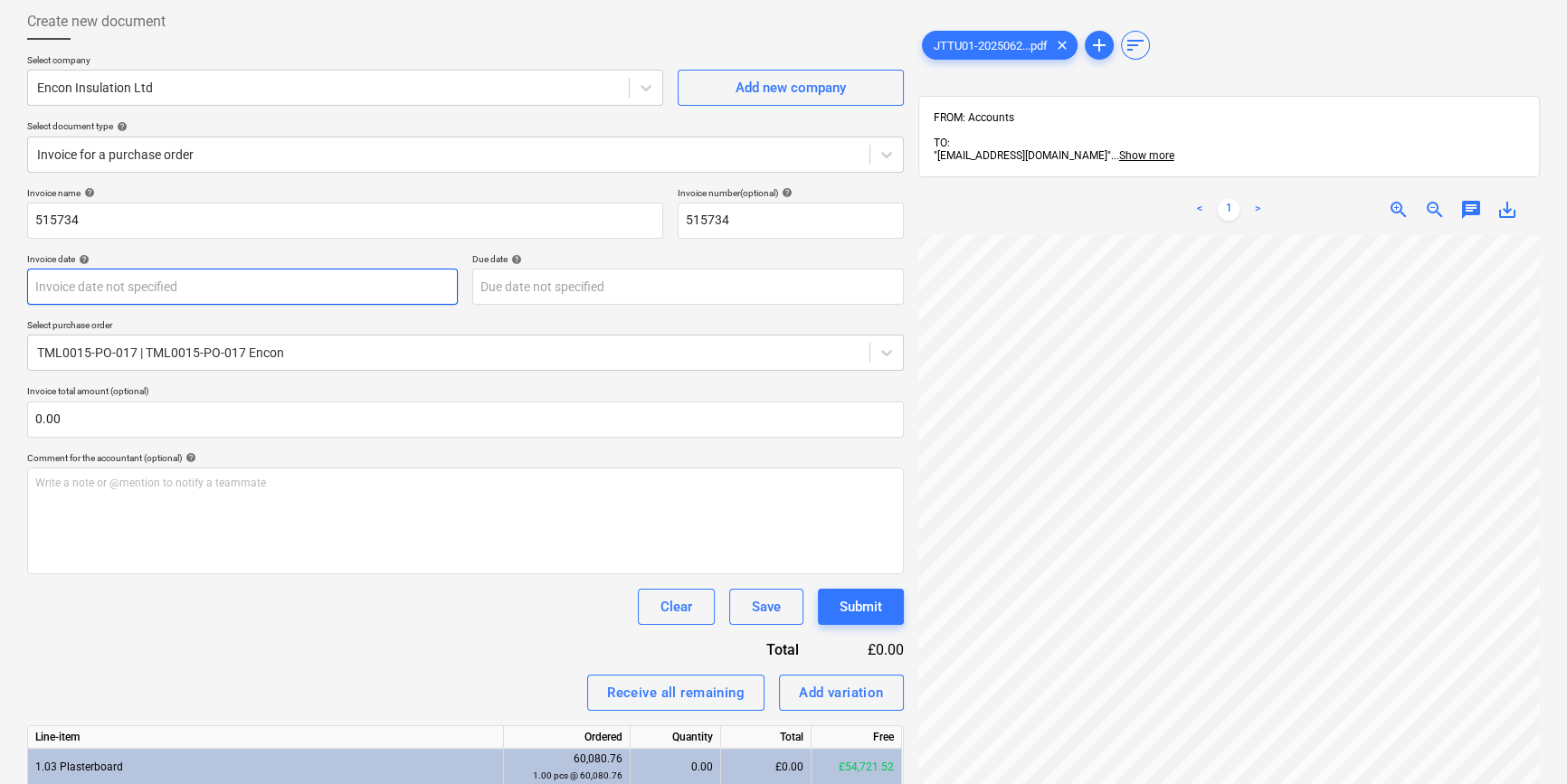 click on "Sales Projects Contacts Company Inbox 9+ format_size keyboard_arrow_down help search Search notifications 0 keyboard_arrow_down [PERSON_NAME] keyboard_arrow_down Camden Goods Yard Budget 2 Client contract Valuations Purchase orders Costs Income Files 9+ Analytics Settings Create new document Select company Encon Insulation Ltd   Add new company Select document type help Invoice for a purchase order Invoice name help 515734 Invoice number  (optional) help 515734 Invoice date help Press the down arrow key to interact with the calendar and
select a date. Press the question mark key to get the keyboard shortcuts for changing dates. Due date help Press the down arrow key to interact with the calendar and
select a date. Press the question mark key to get the keyboard shortcuts for changing dates. Select purchase order TML0015-PO-017 | TML0015-PO-017 Encon Invoice total amount (optional) 0.00 Comment for the accountant (optional) help Write a note or @mention to notify a teammate ﻿ Clear Save Submit Total <" at bounding box center [784, 298] 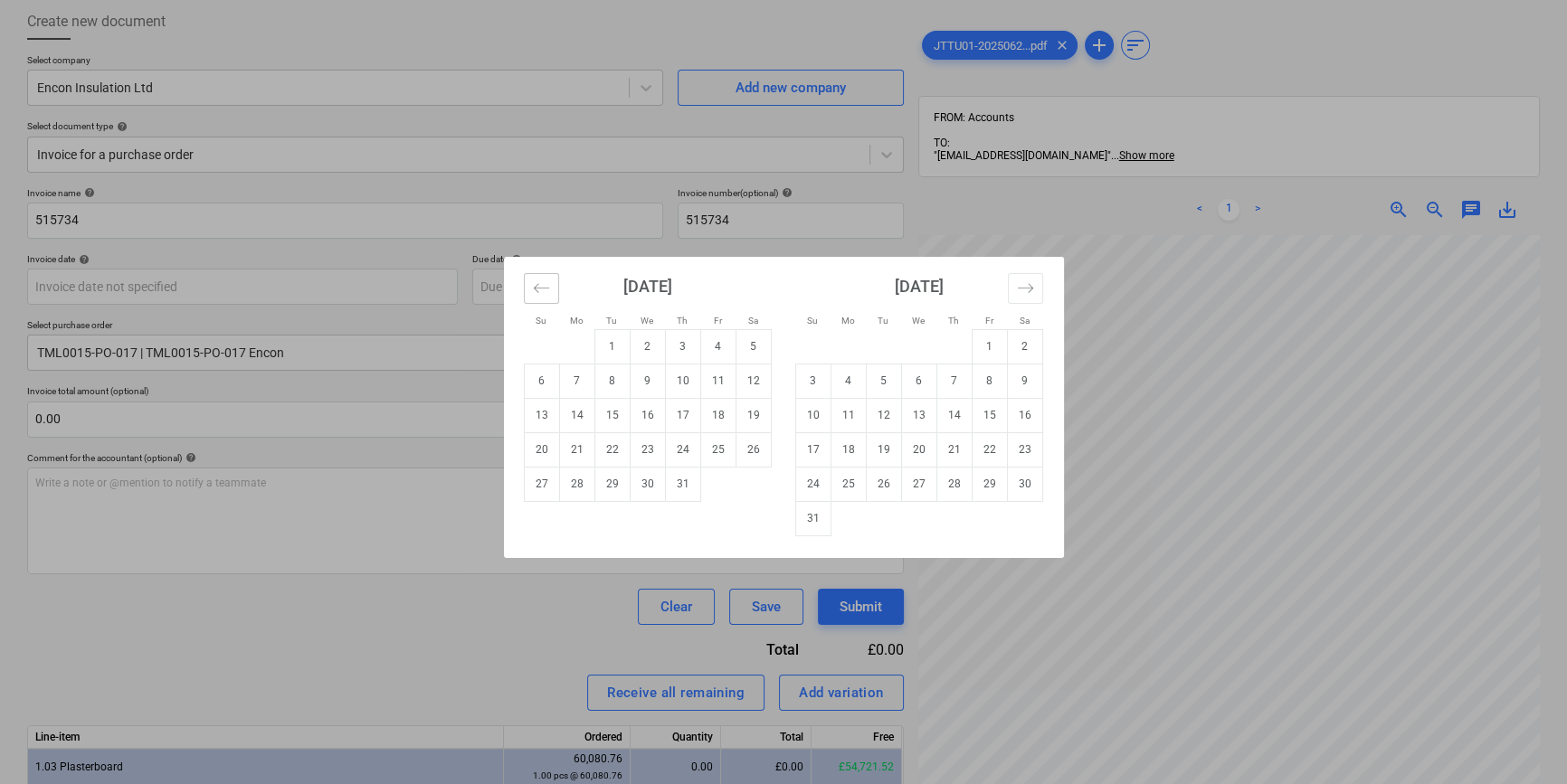 click 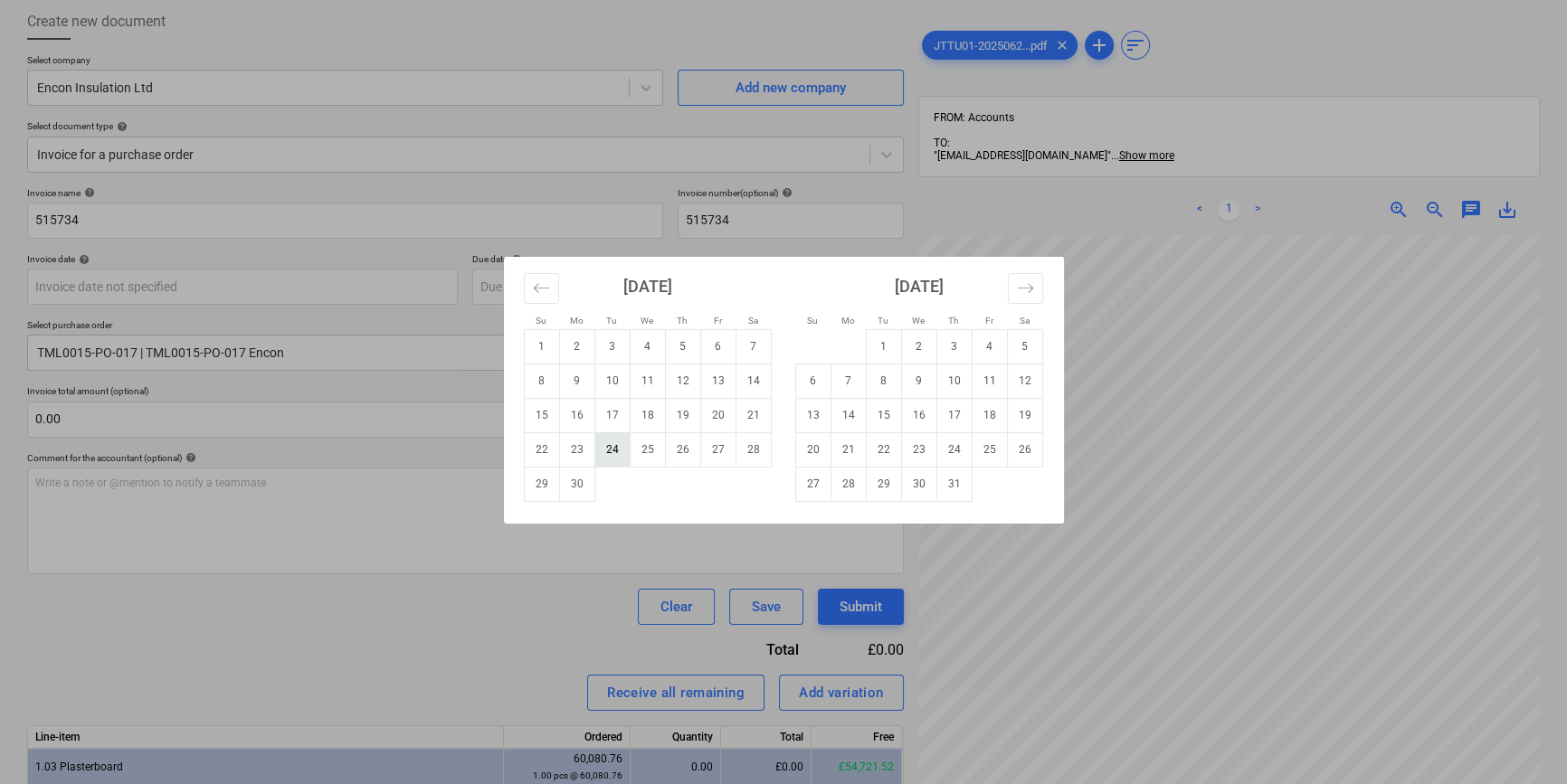 click on "24" at bounding box center (612, 449) 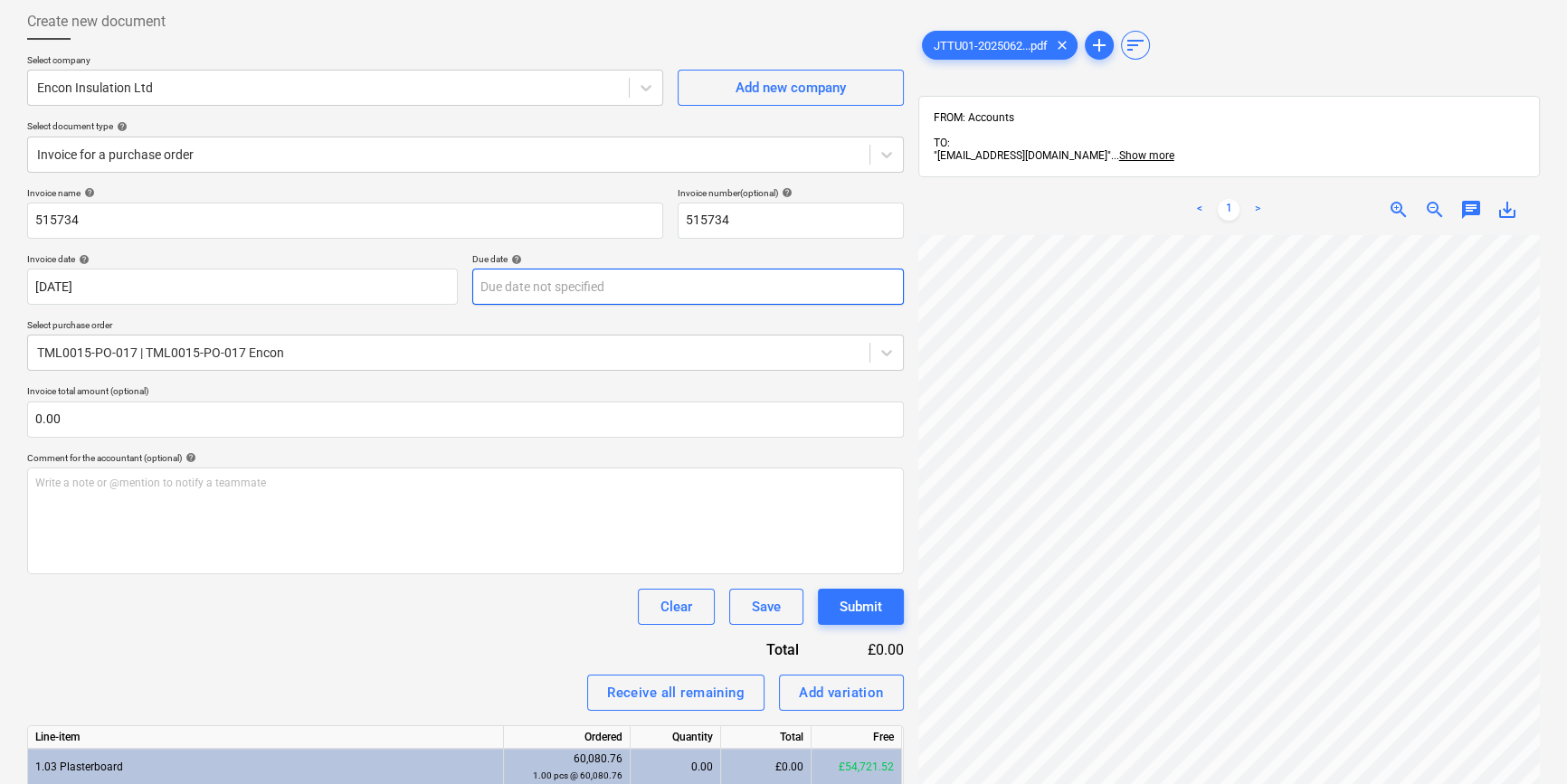 click on "Sales Projects Contacts Company Inbox 9+ format_size keyboard_arrow_down help search Search notifications 0 keyboard_arrow_down [PERSON_NAME] keyboard_arrow_down Camden Goods Yard Budget 2 Client contract Valuations Purchase orders Costs Income Files 9+ Analytics Settings Create new document Select company Encon Insulation Ltd   Add new company Select document type help Invoice for a purchase order Invoice name help 515734 Invoice number  (optional) help 515734 Invoice date help [DATE] [DATE] Press the down arrow key to interact with the calendar and
select a date. Press the question mark key to get the keyboard shortcuts for changing dates. Due date help Press the down arrow key to interact with the calendar and
select a date. Press the question mark key to get the keyboard shortcuts for changing dates. Select purchase order TML0015-PO-017 | TML0015-PO-017 Encon Invoice total amount (optional) 0.00 Comment for the accountant (optional) help Write a note or @mention to notify a teammate ﻿ <" at bounding box center [784, 298] 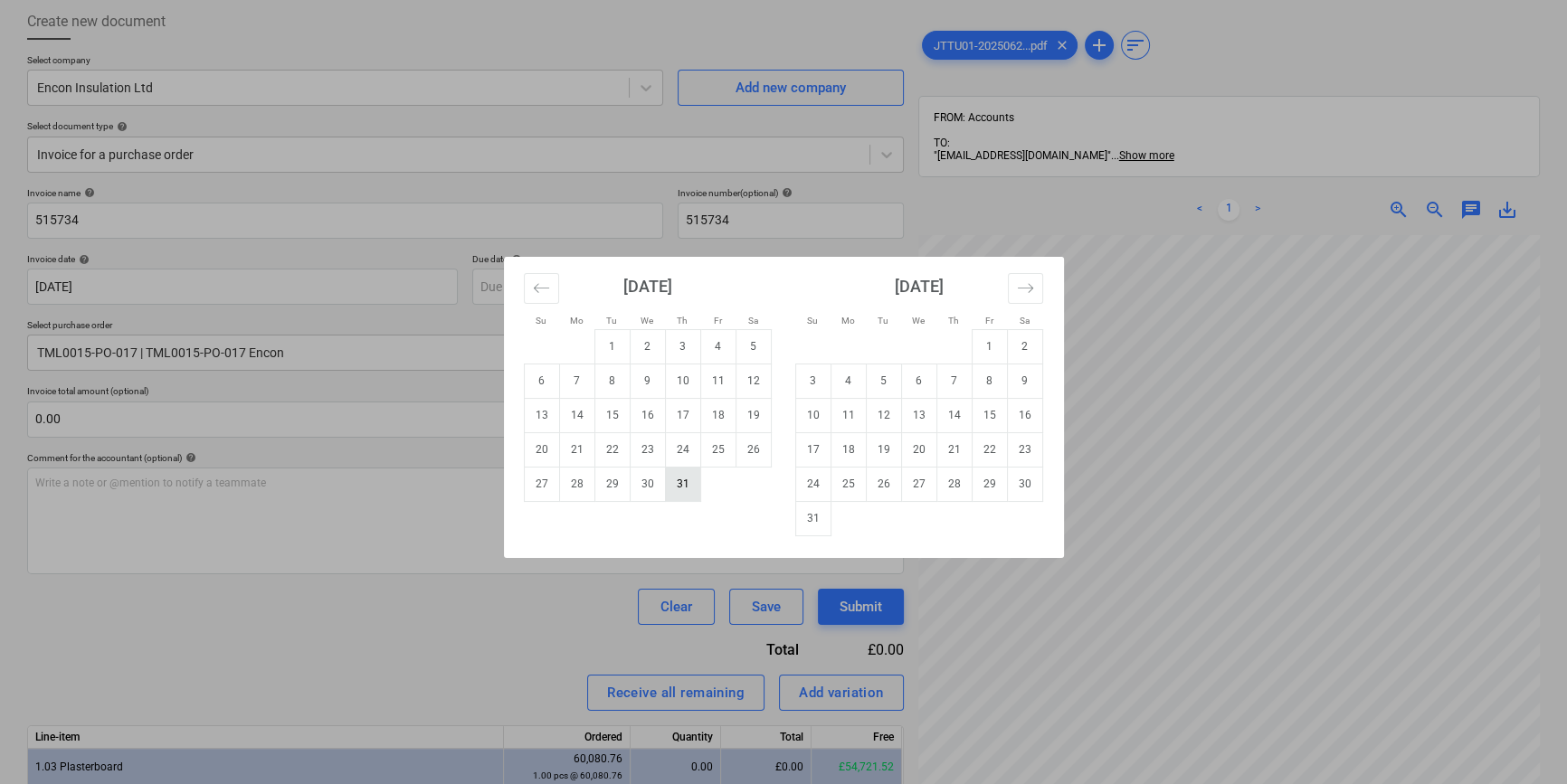 click on "31" at bounding box center [682, 484] 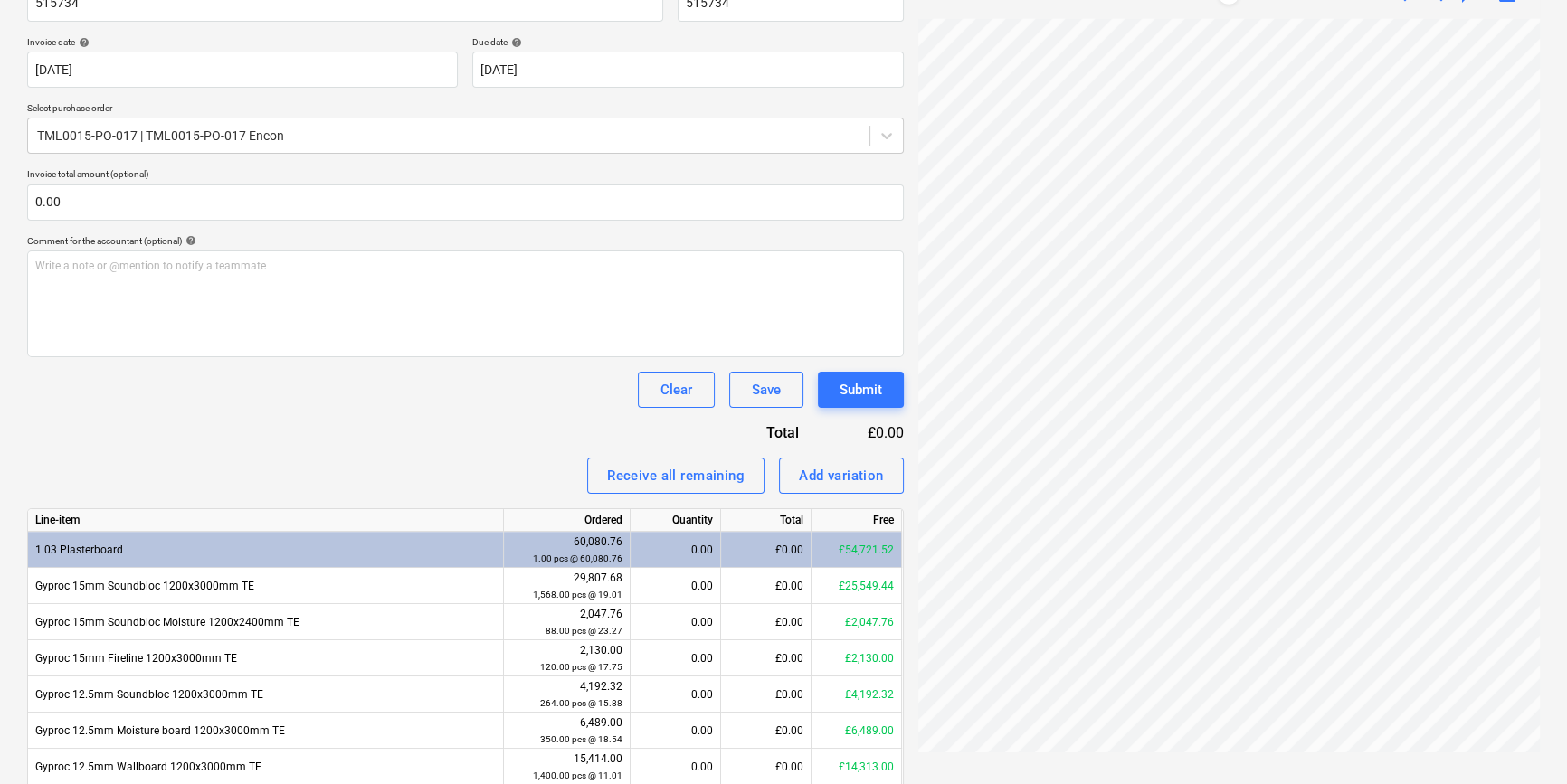 scroll, scrollTop: 341, scrollLeft: 0, axis: vertical 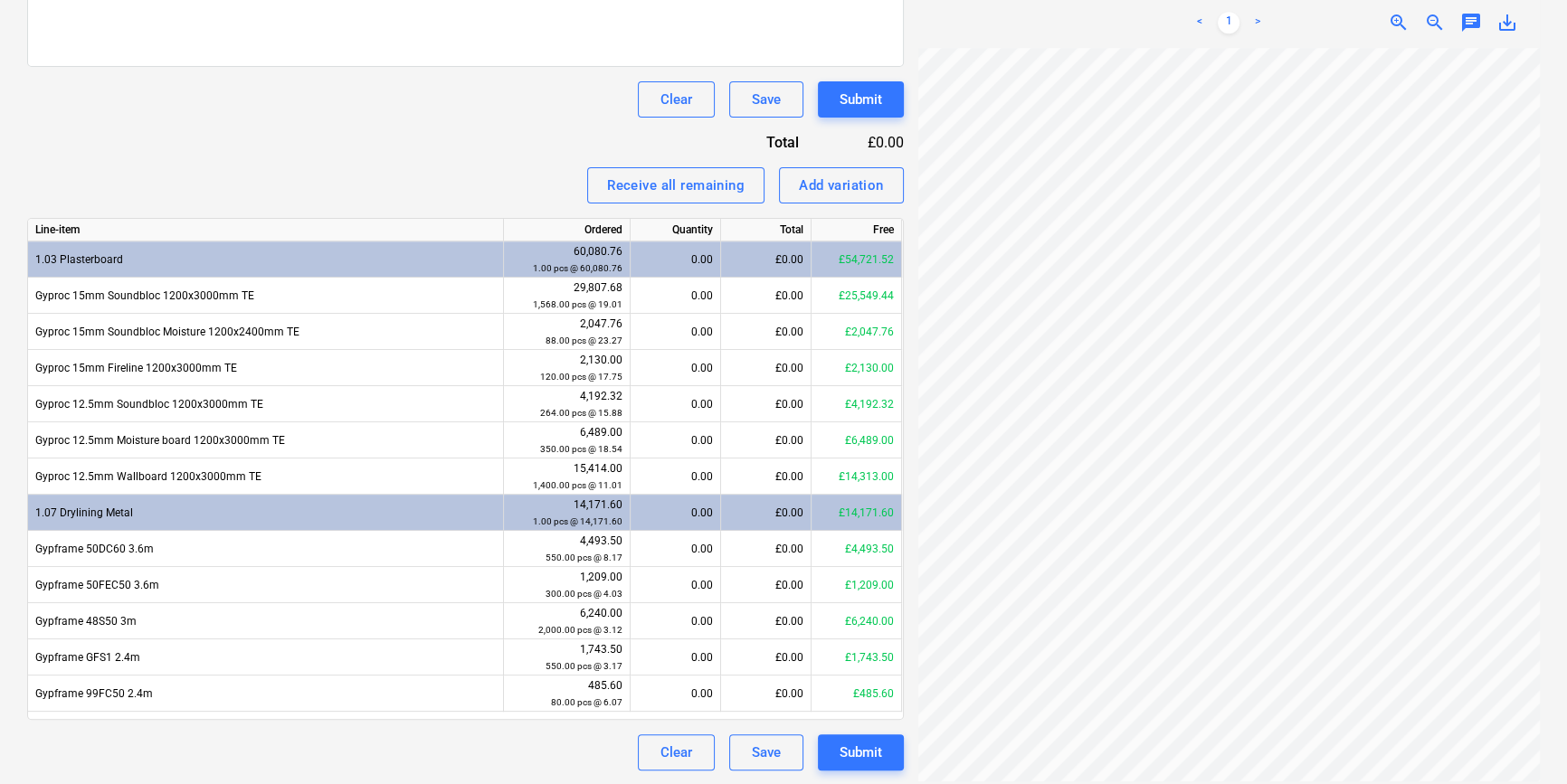 drag, startPoint x: 1211, startPoint y: 783, endPoint x: 1184, endPoint y: 789, distance: 27.658633 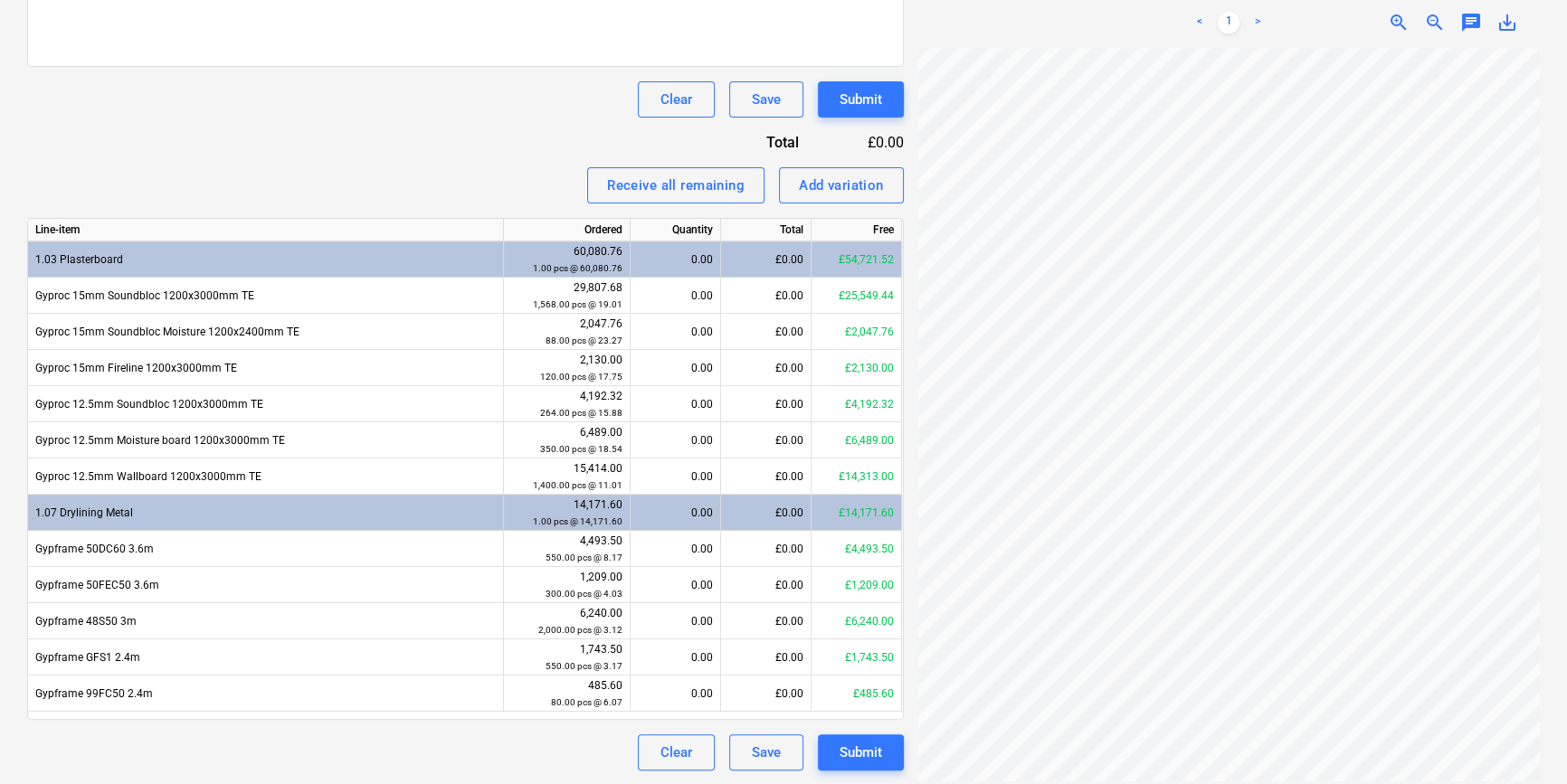 scroll, scrollTop: 91, scrollLeft: 149, axis: both 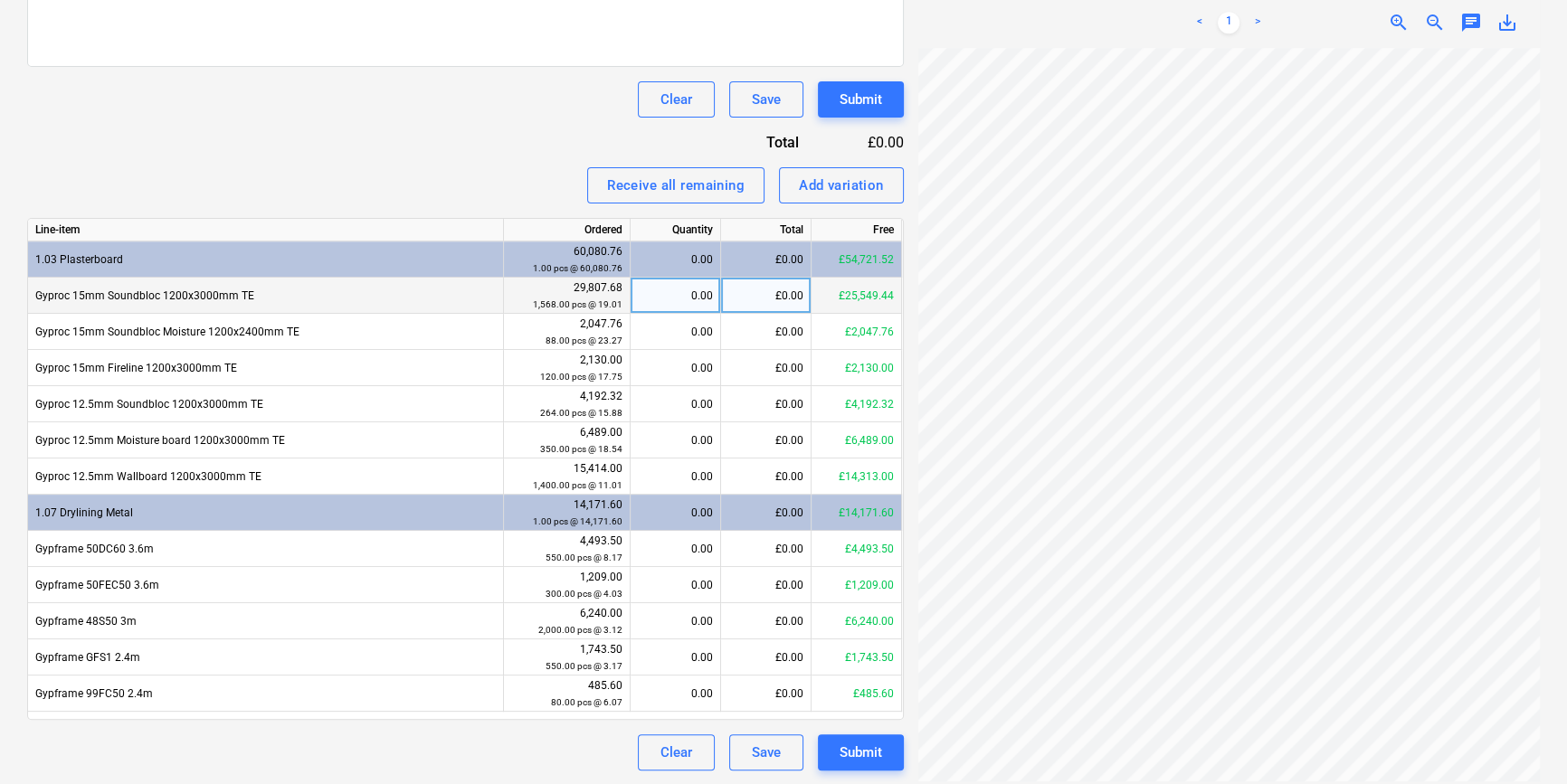 click on "0.00" at bounding box center (675, 296) 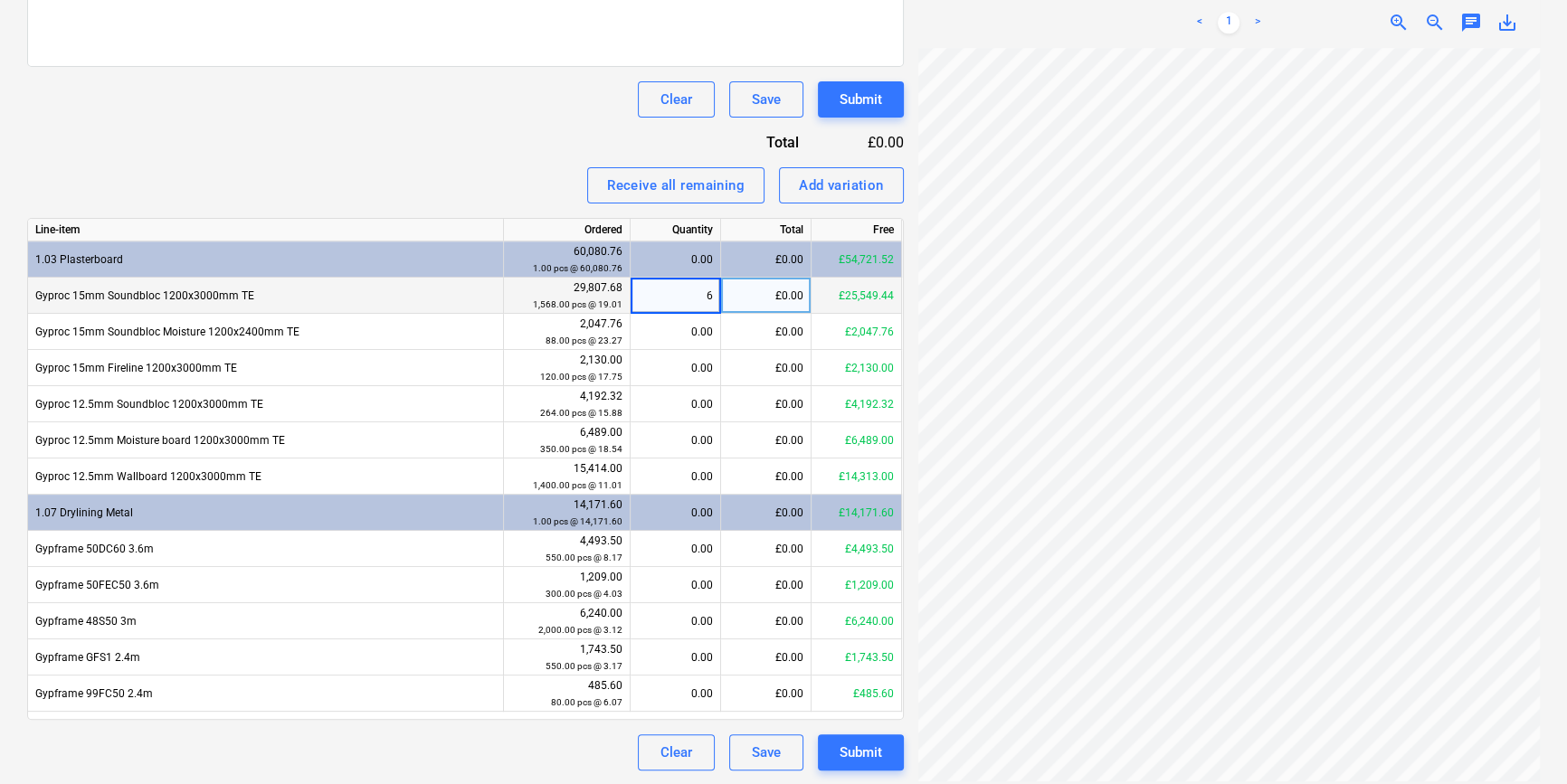 type on "64" 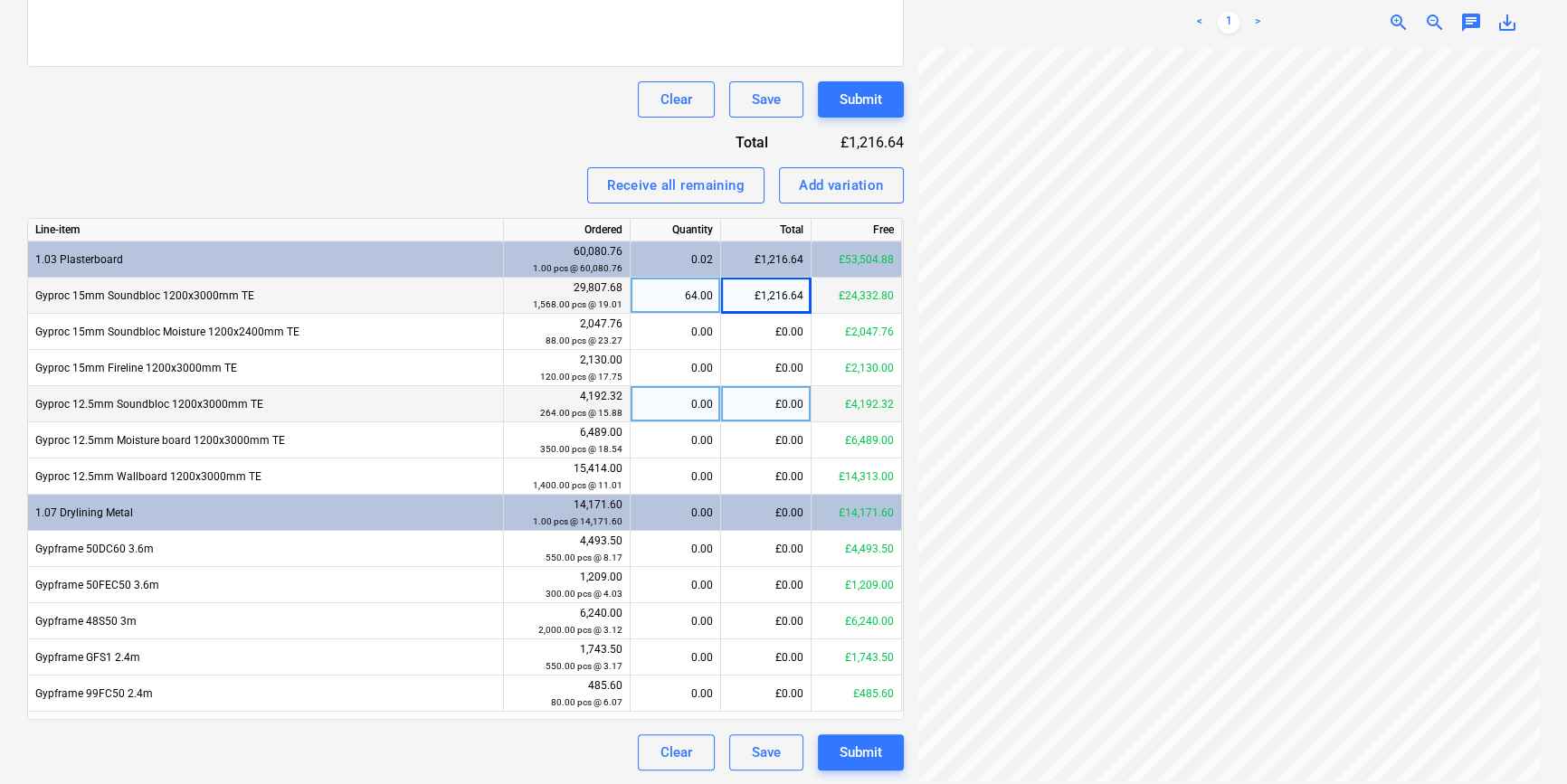 click on "0.00" at bounding box center (675, 404) 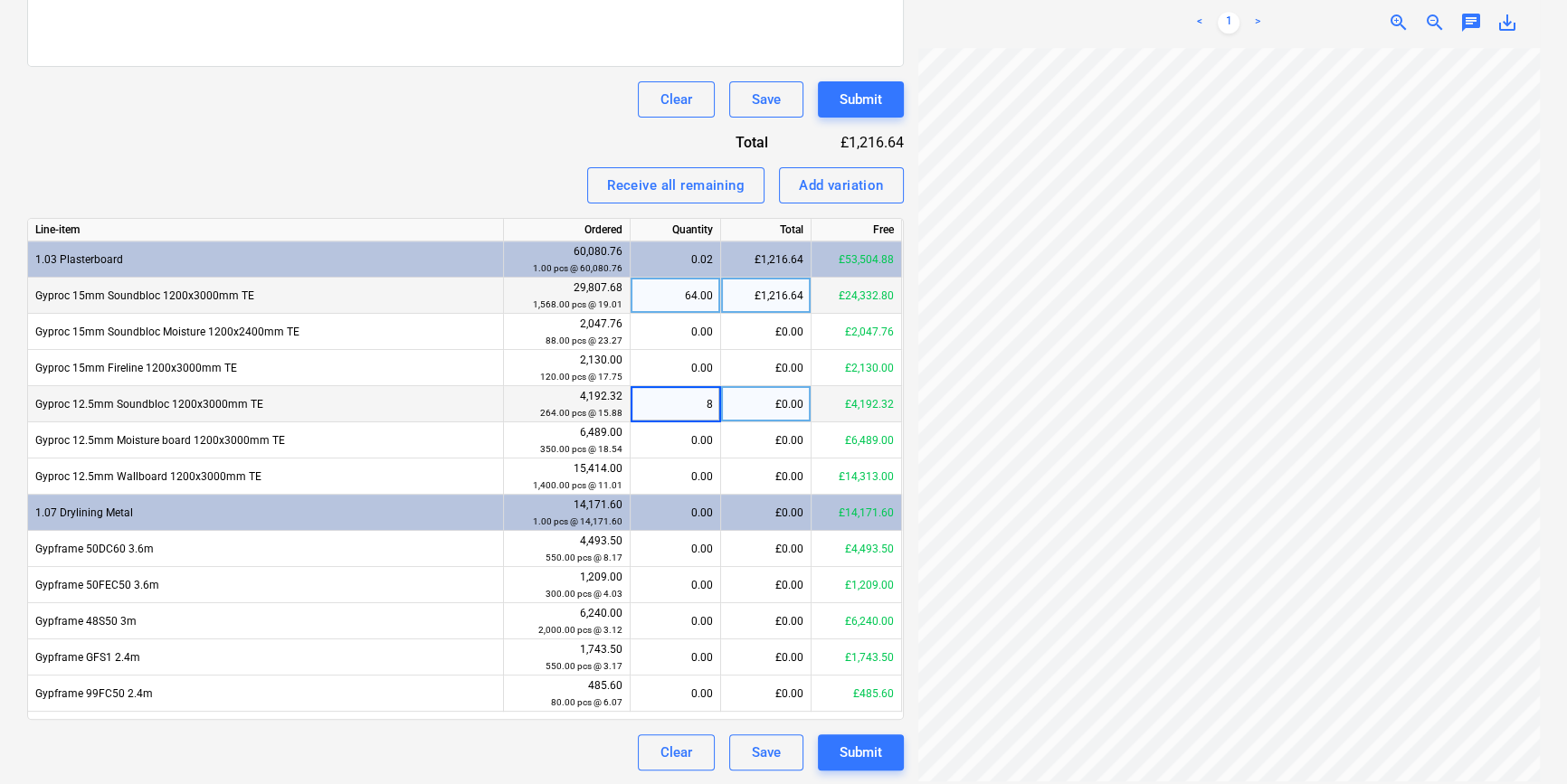 type on "88" 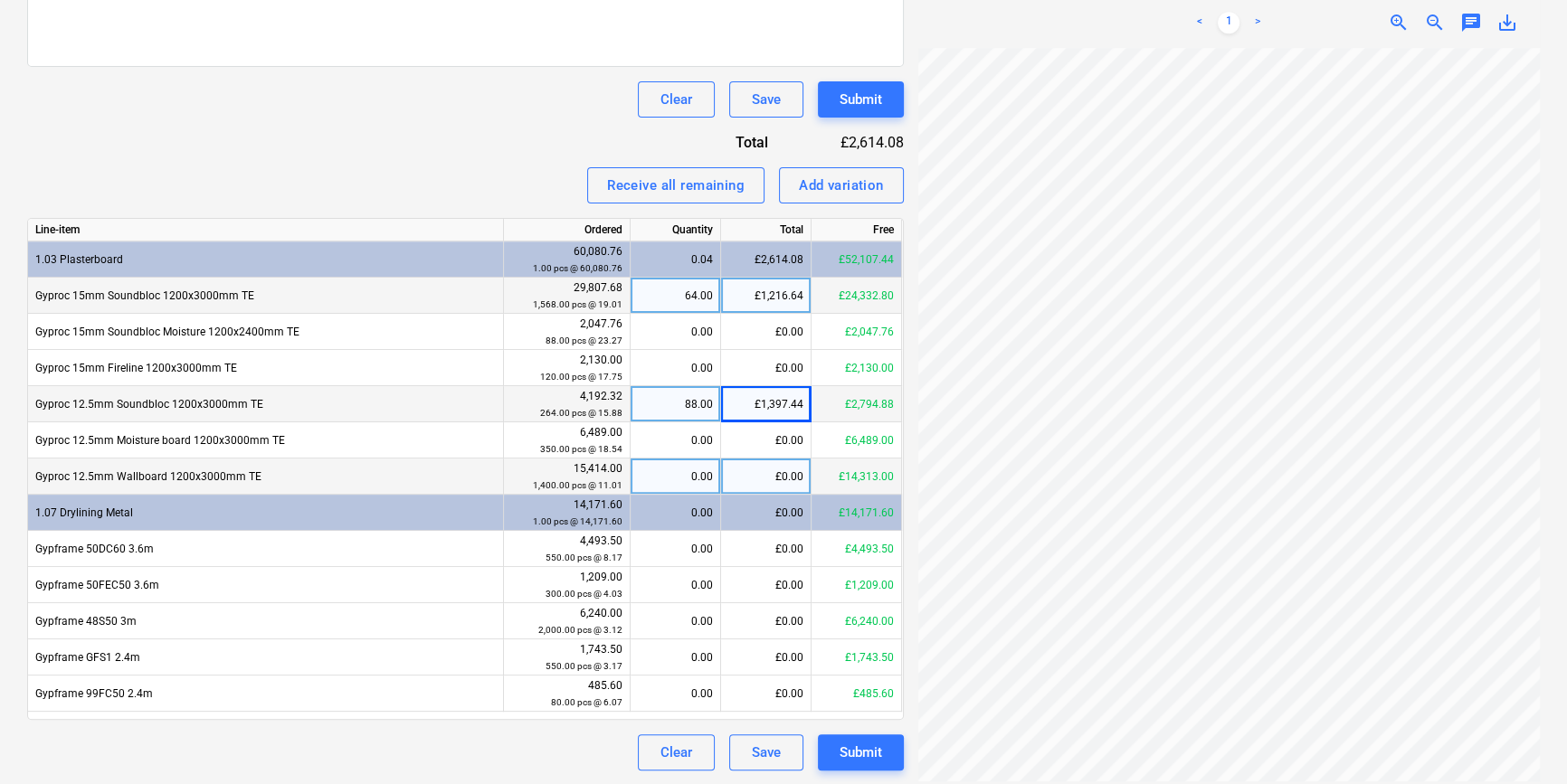 click on "0.00" at bounding box center [675, 477] 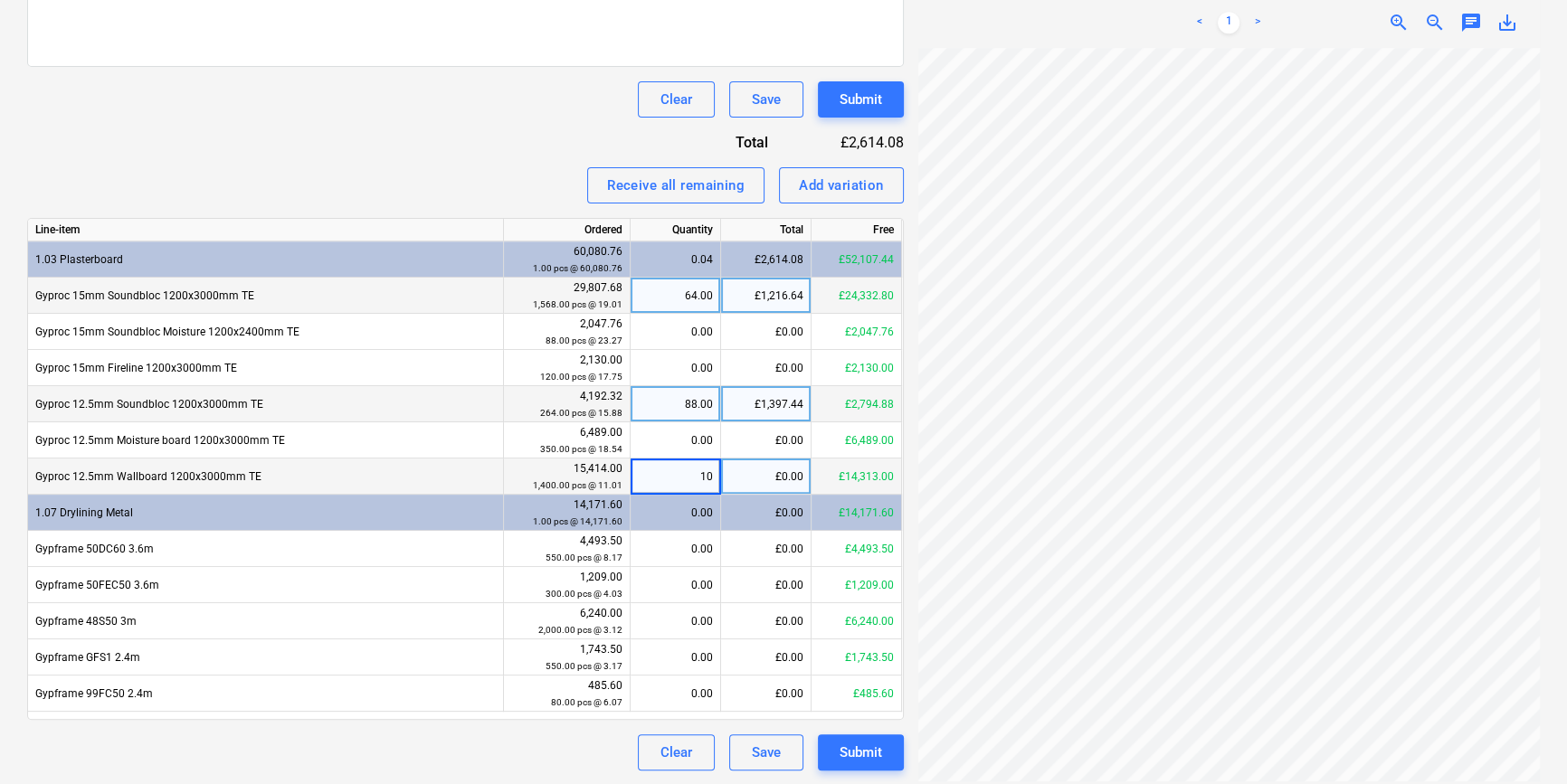 type on "100" 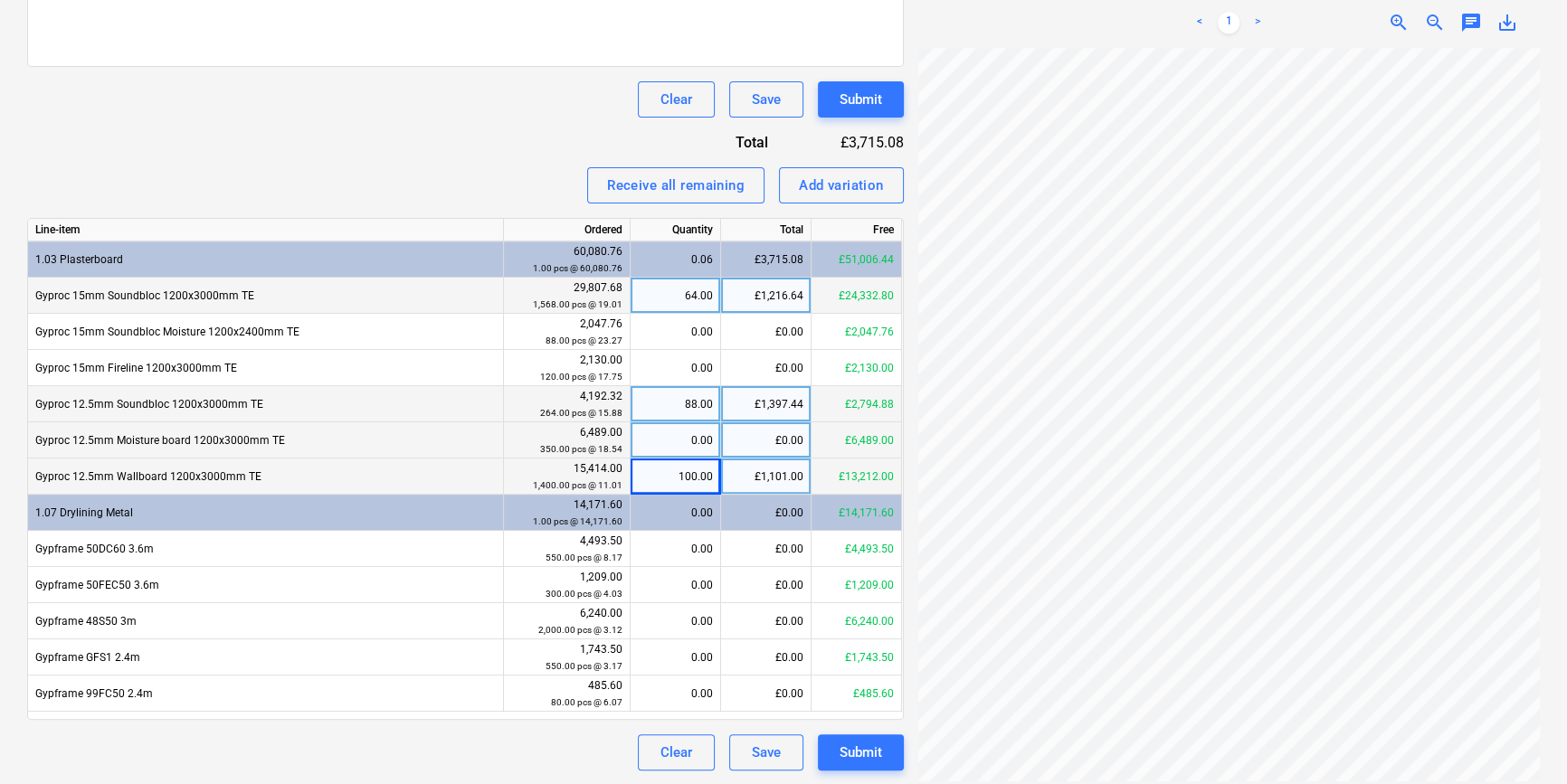 click on "0.00" at bounding box center (675, 440) 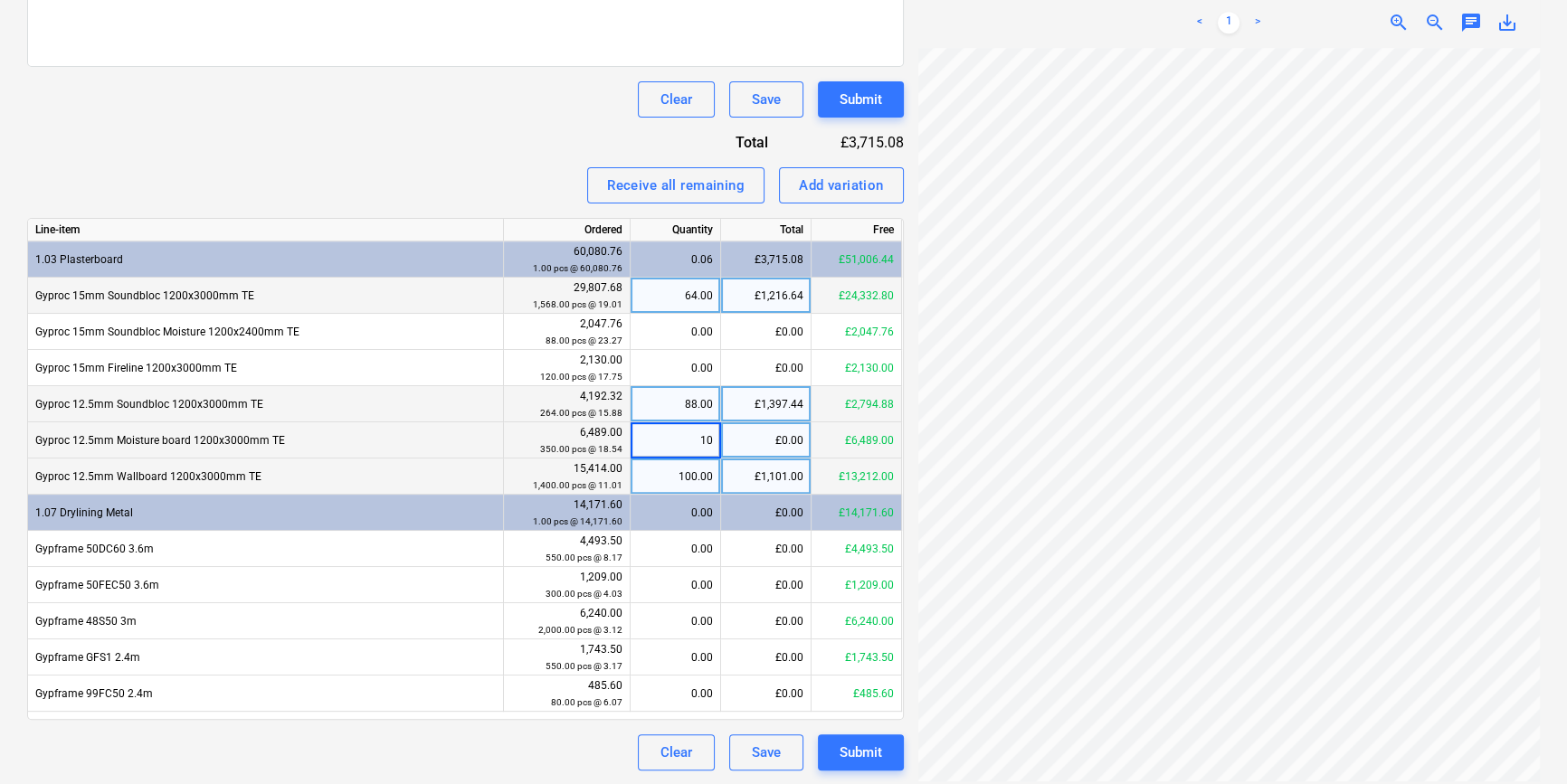 type on "100" 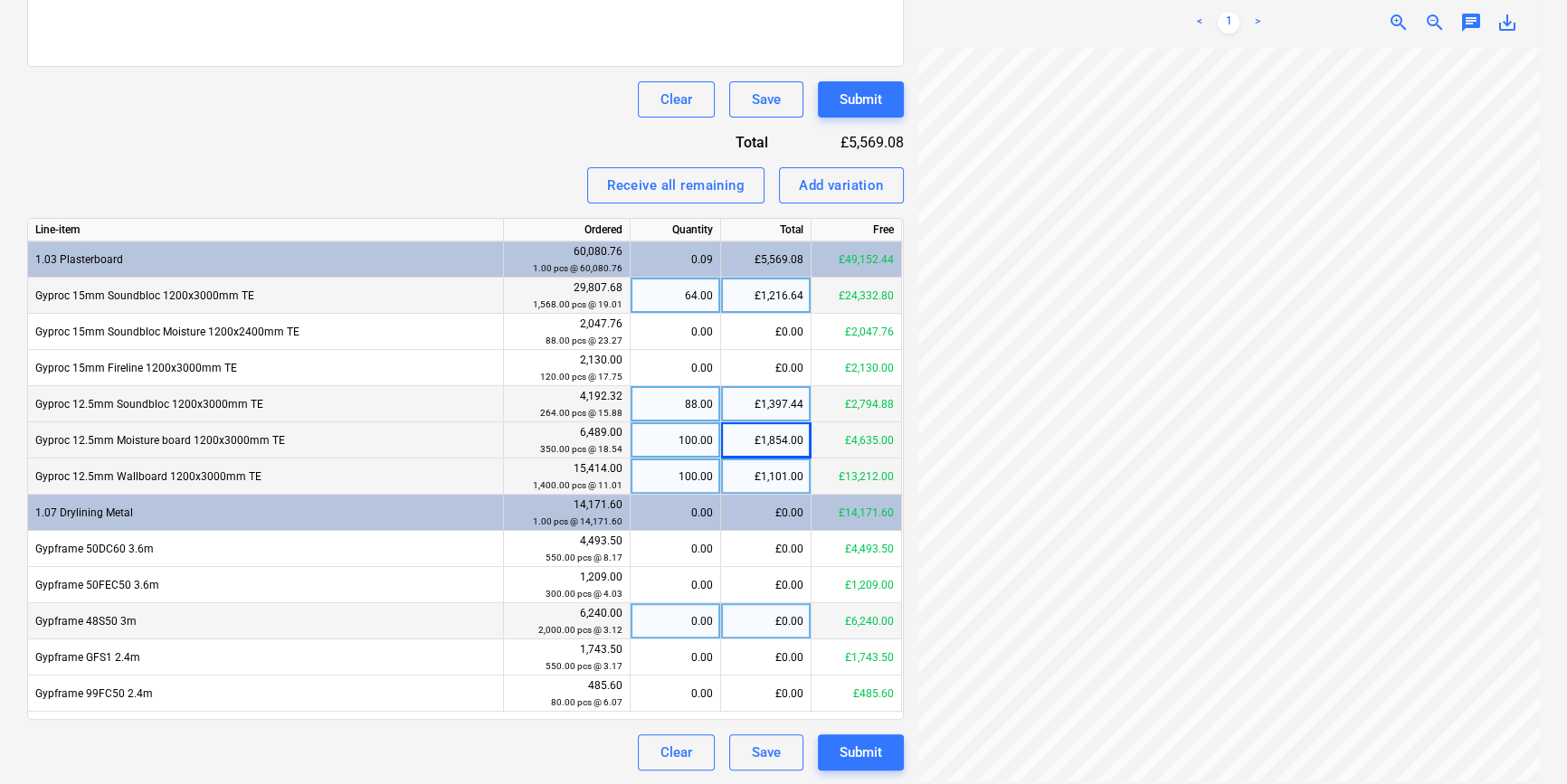 click on "0.00" at bounding box center [675, 621] 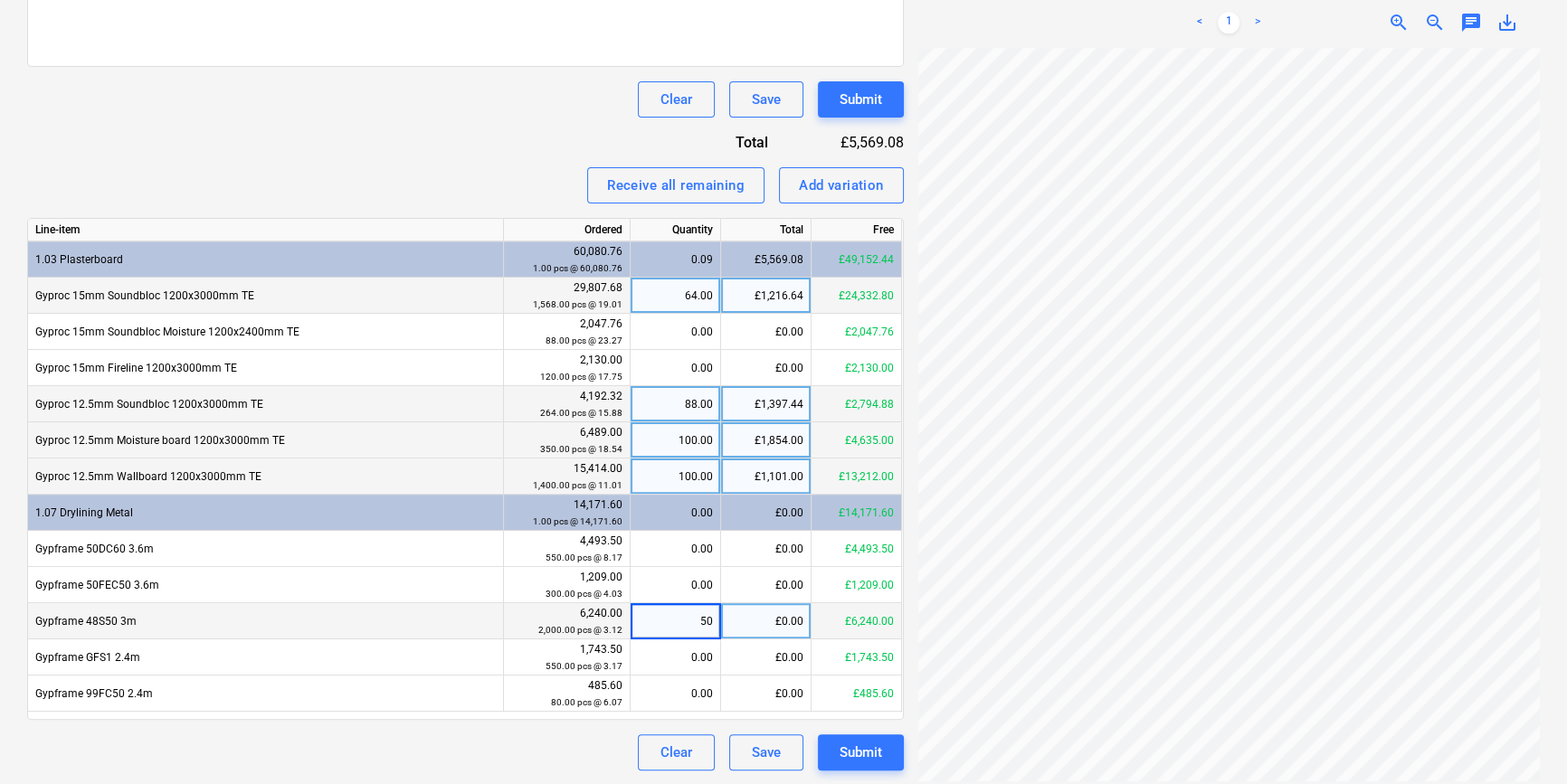 type on "500" 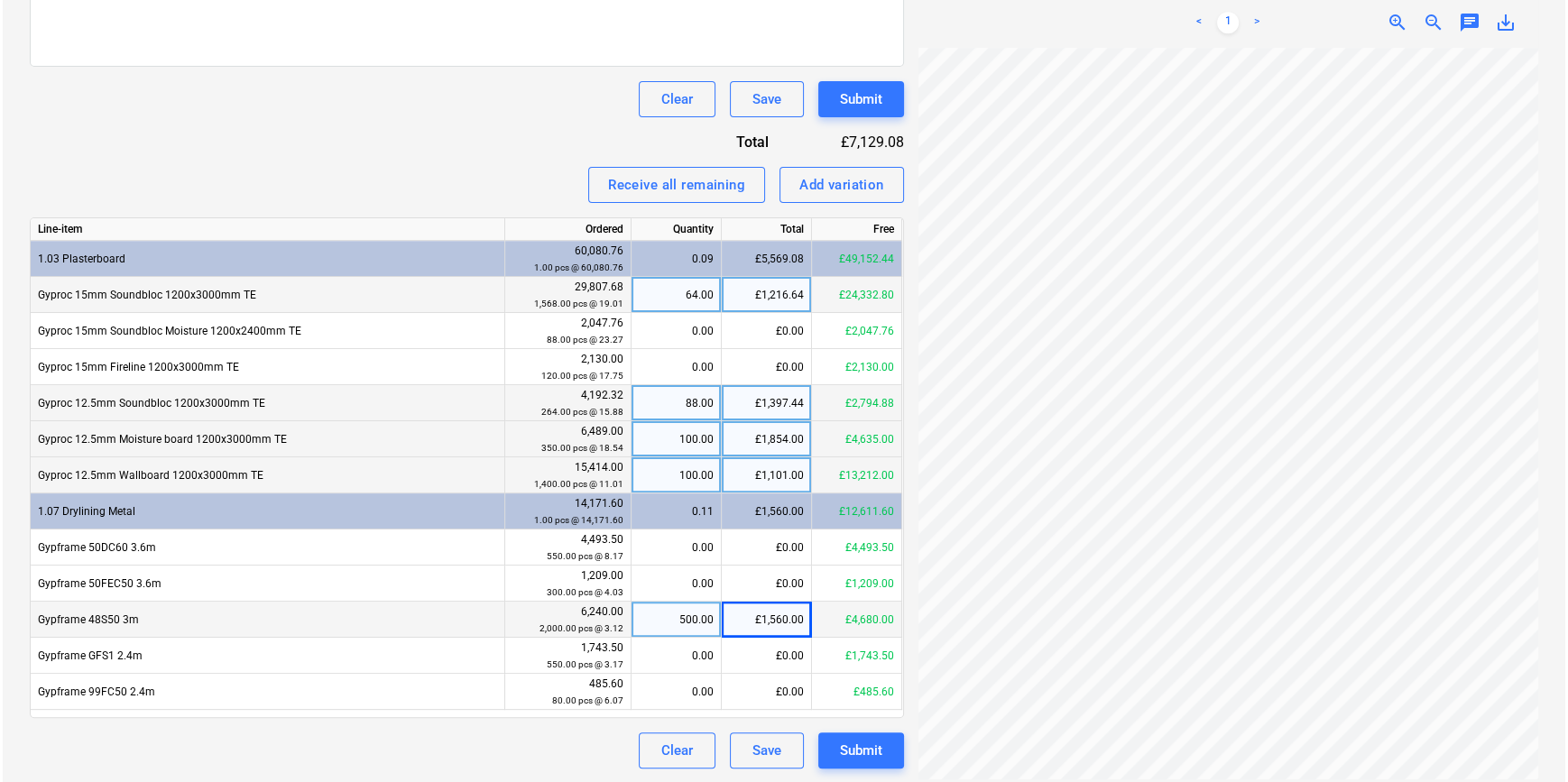 scroll, scrollTop: 319, scrollLeft: 149, axis: both 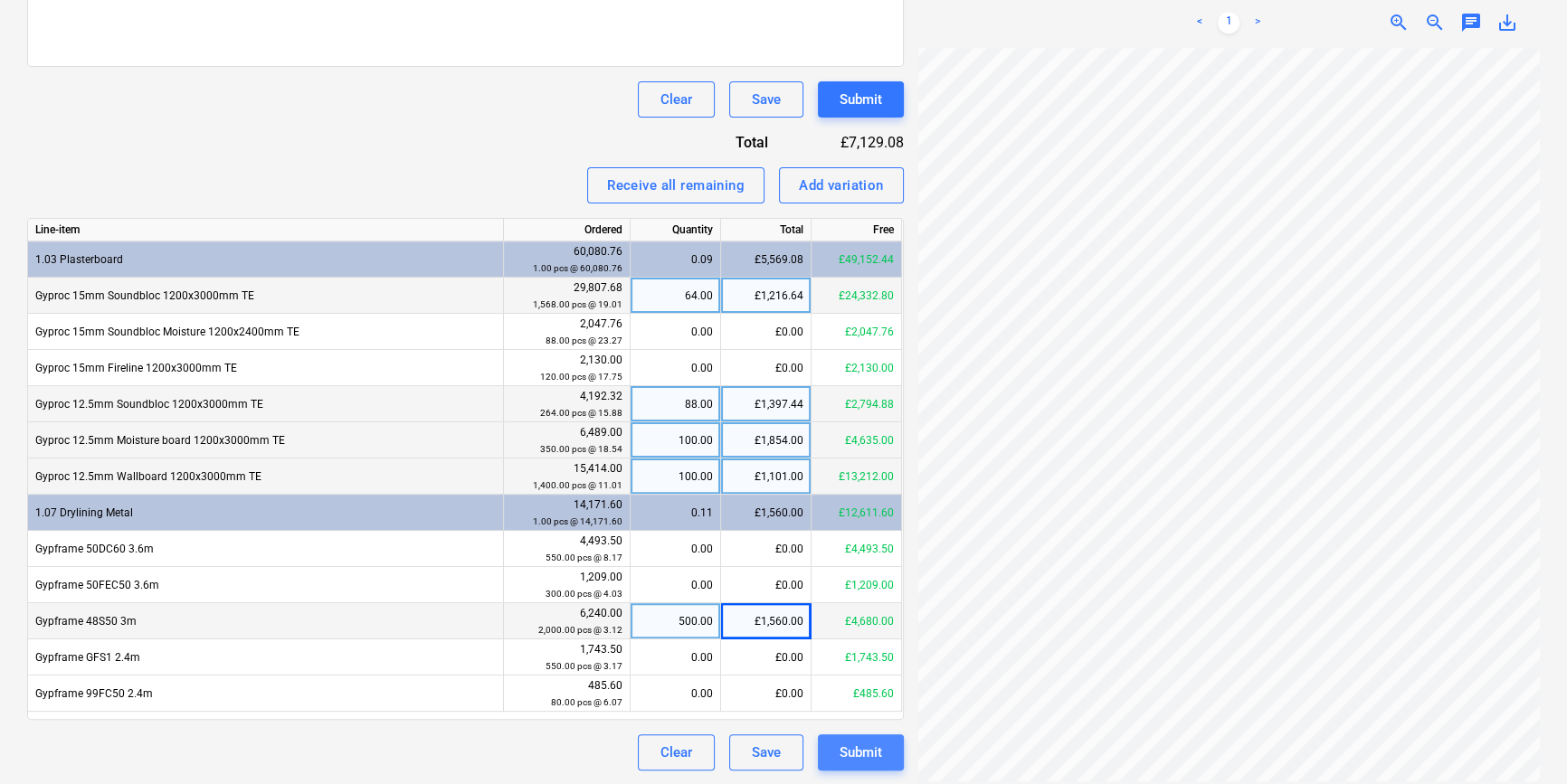 click on "Submit" at bounding box center (860, 752) 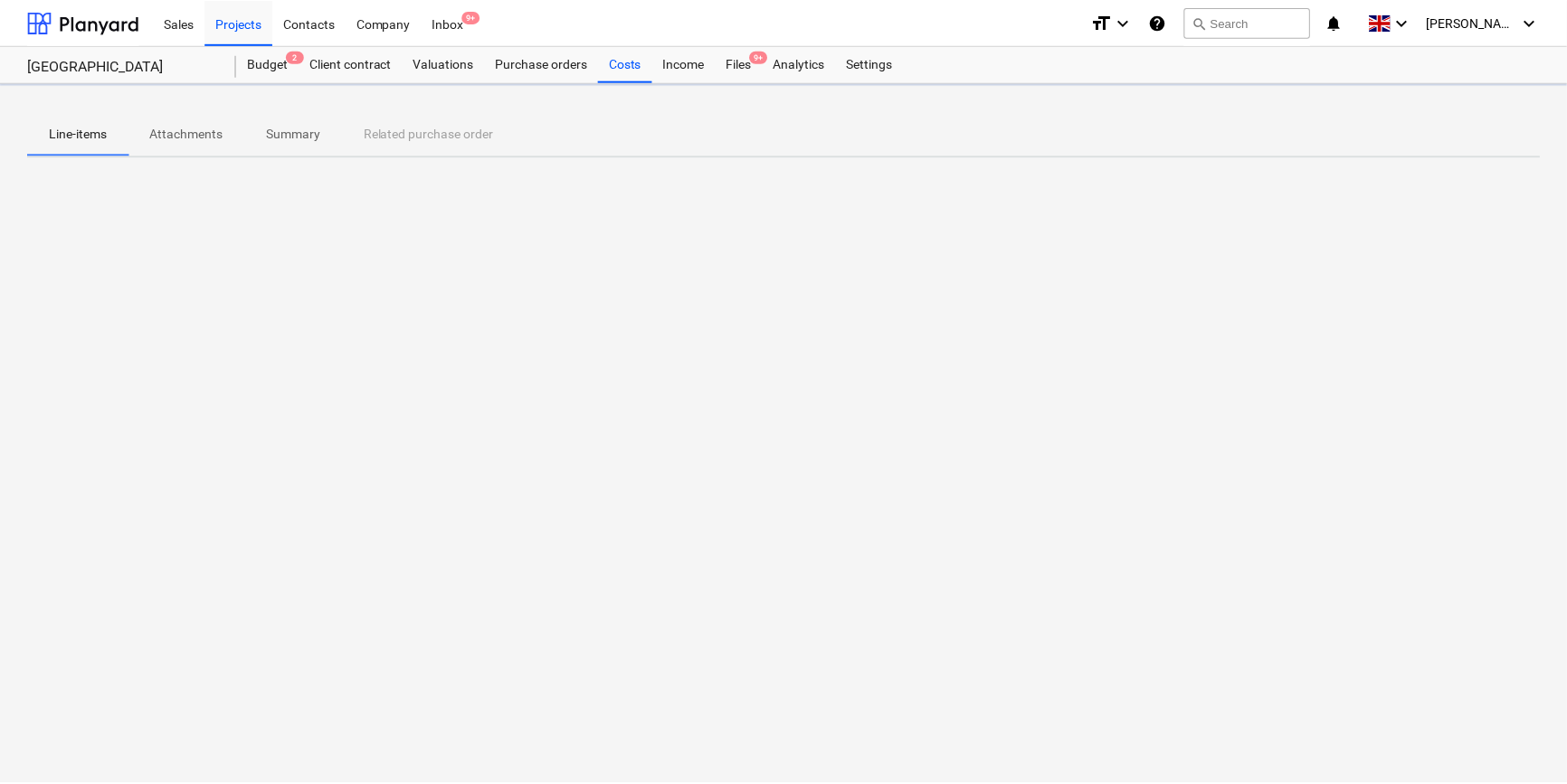scroll, scrollTop: 0, scrollLeft: 0, axis: both 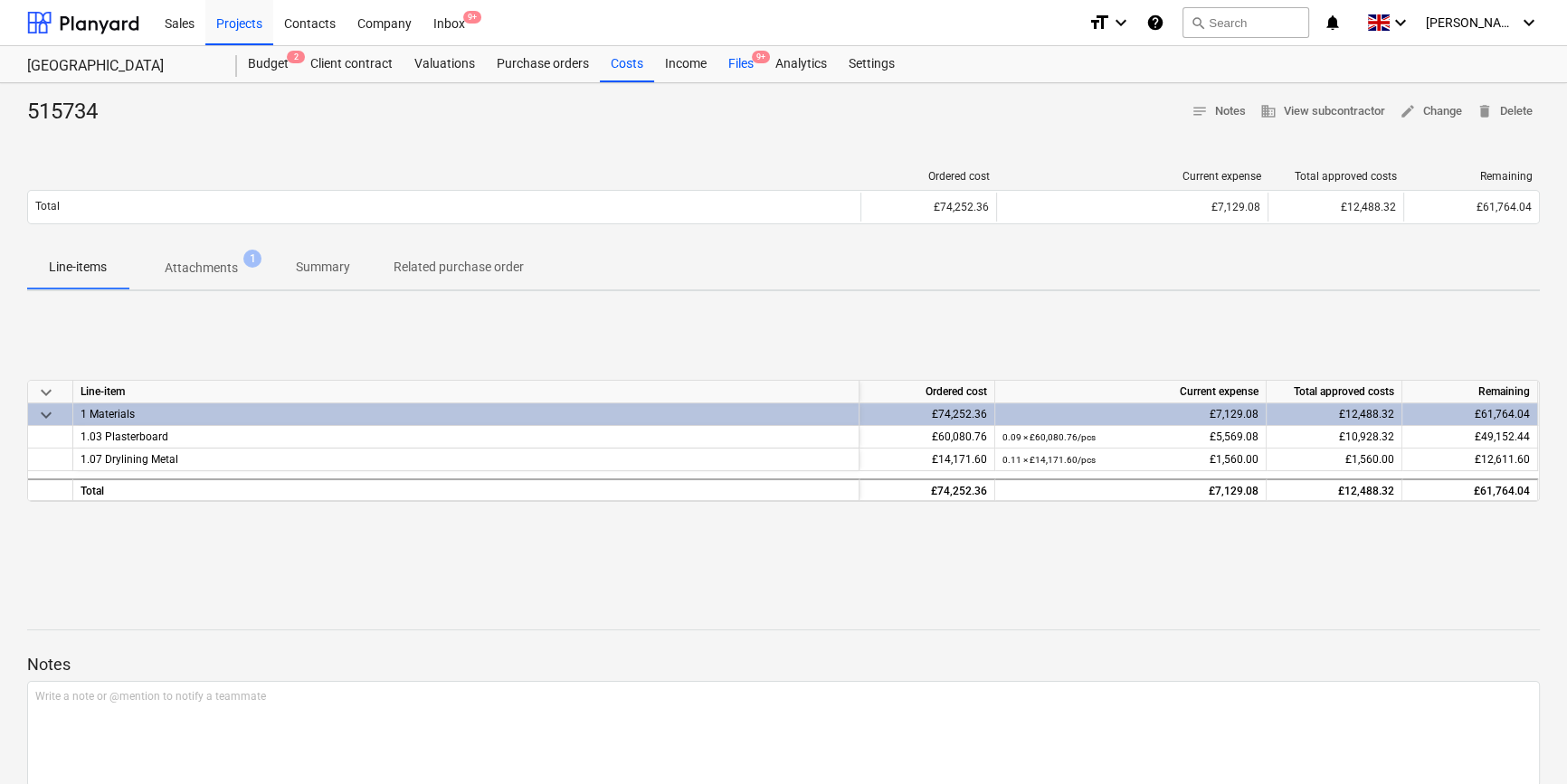 click on "Files 9+" at bounding box center (741, 64) 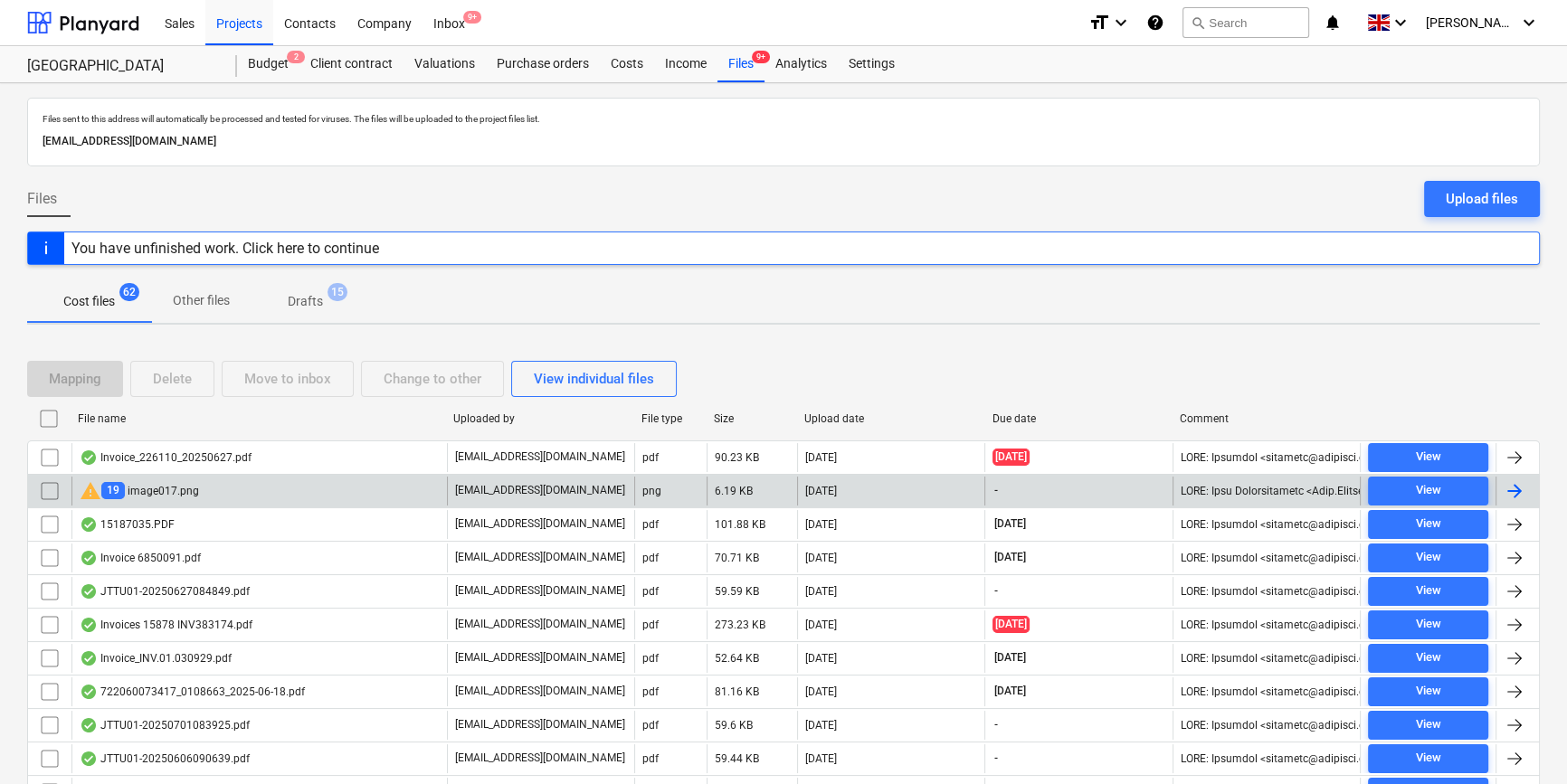 click at bounding box center [1515, 491] 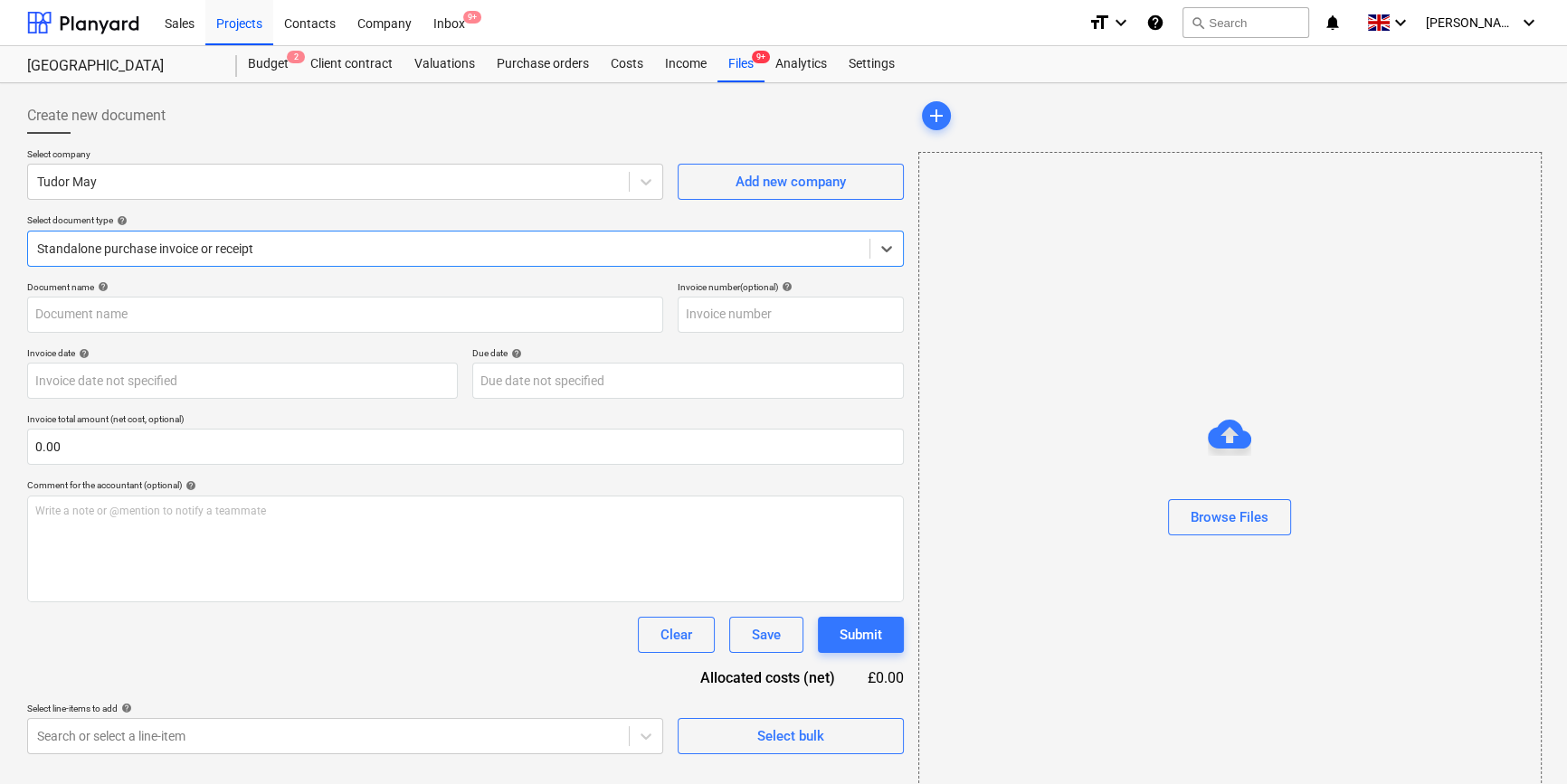 type on "ORD-1750333672169565" 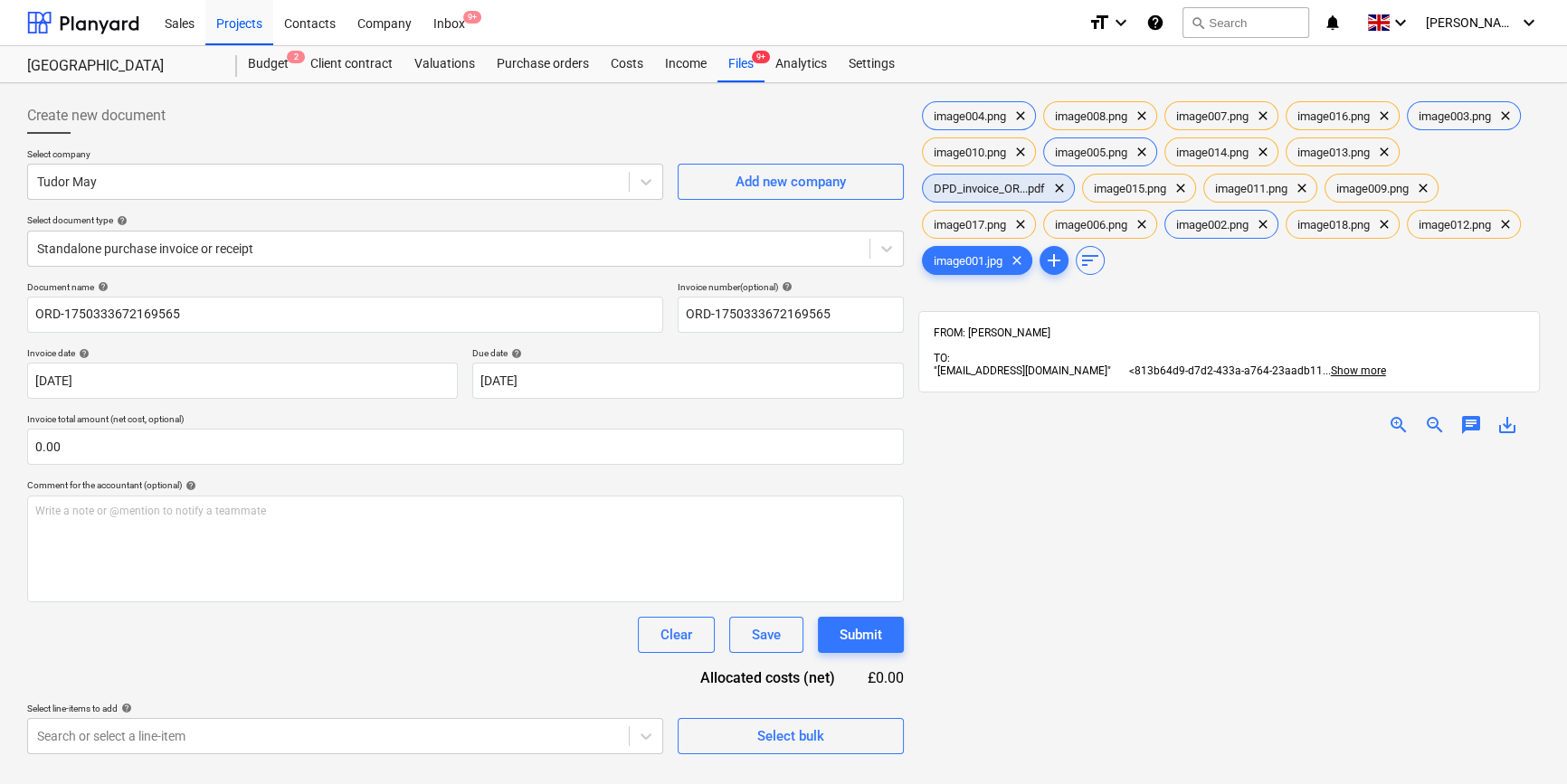 click on "DPD_invoice_OR...pdf" at bounding box center [989, 188] 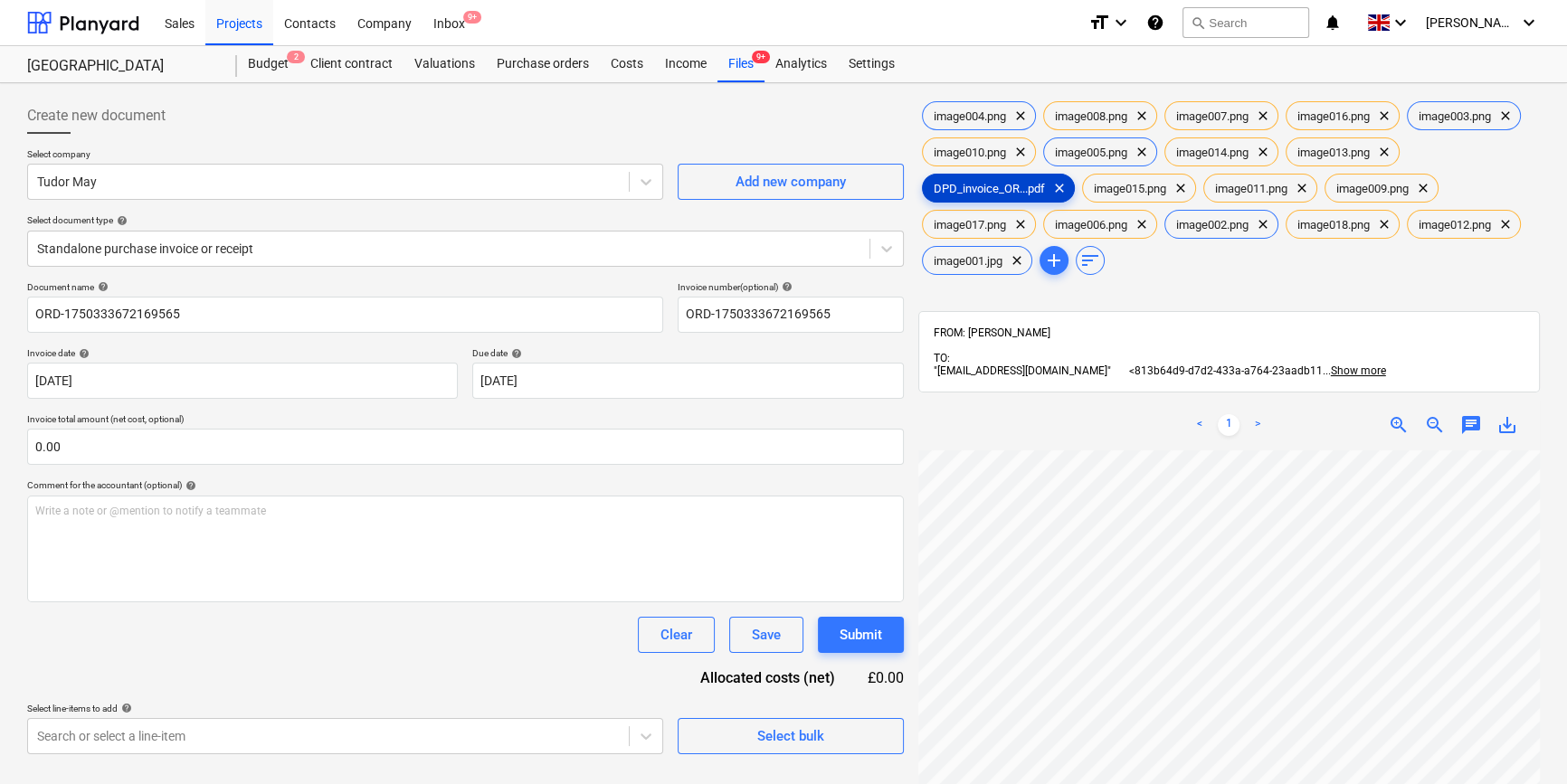 scroll, scrollTop: 411, scrollLeft: 0, axis: vertical 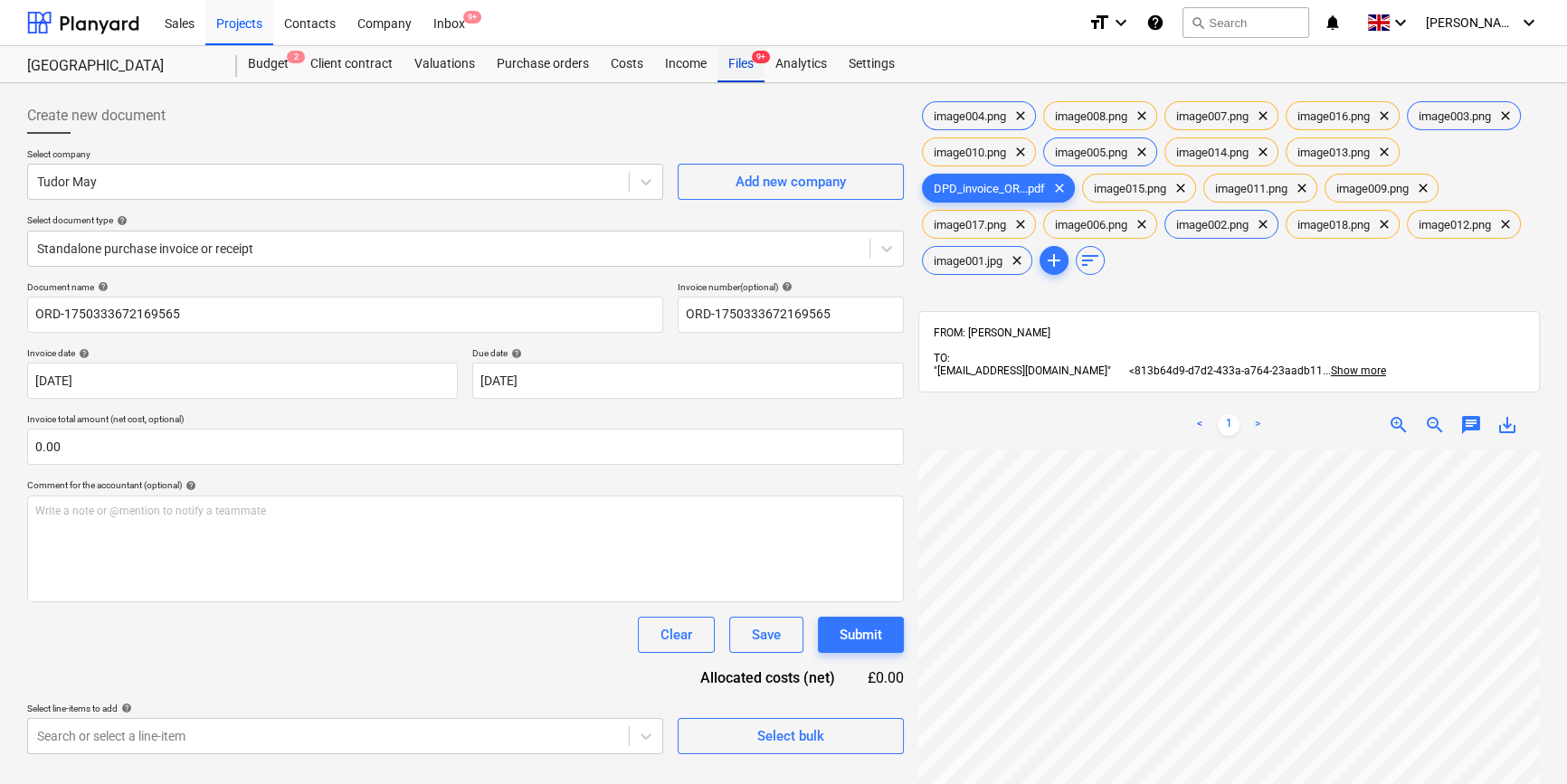 click on "Files 9+" at bounding box center (741, 64) 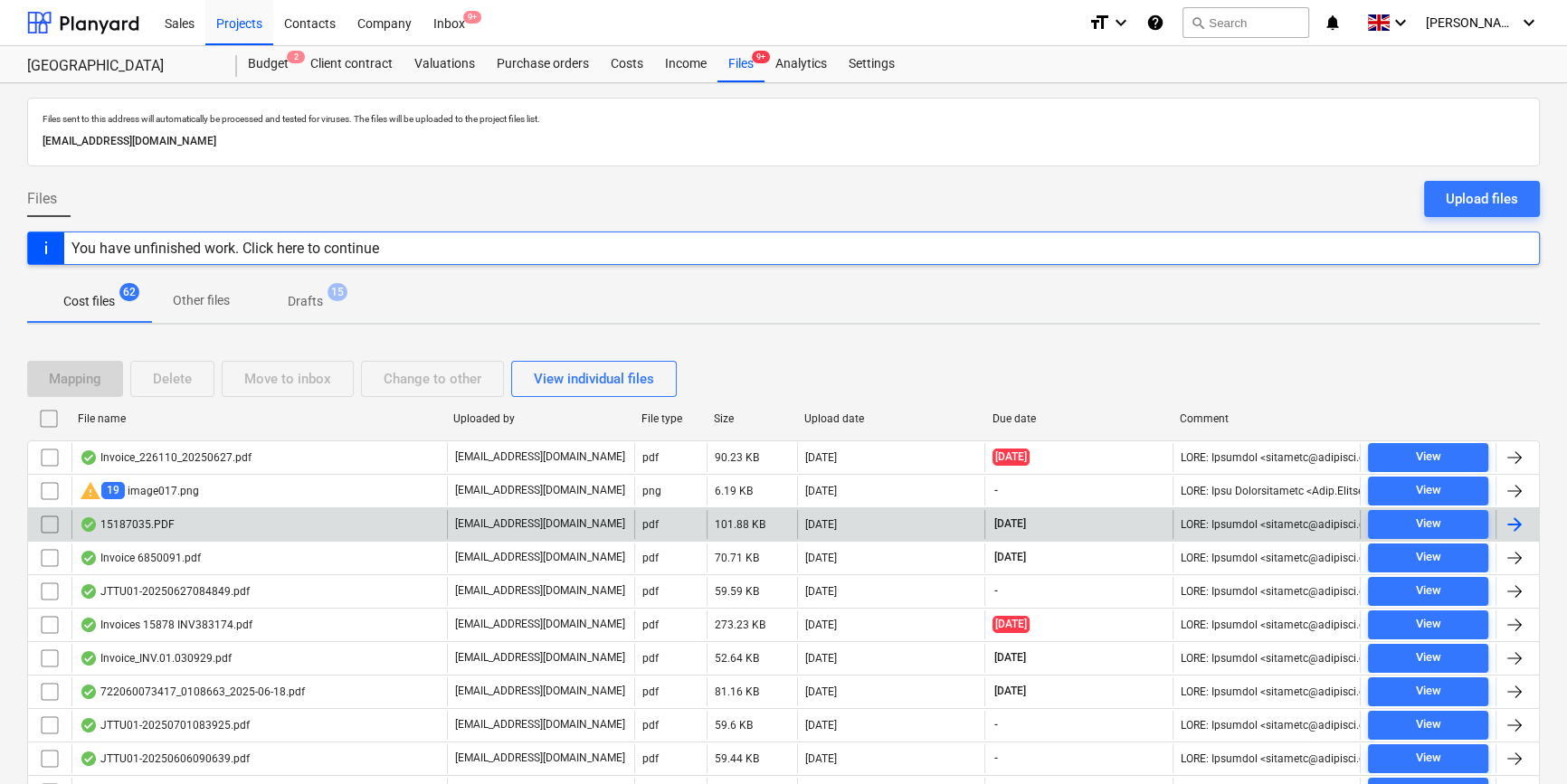 click at bounding box center (1515, 524) 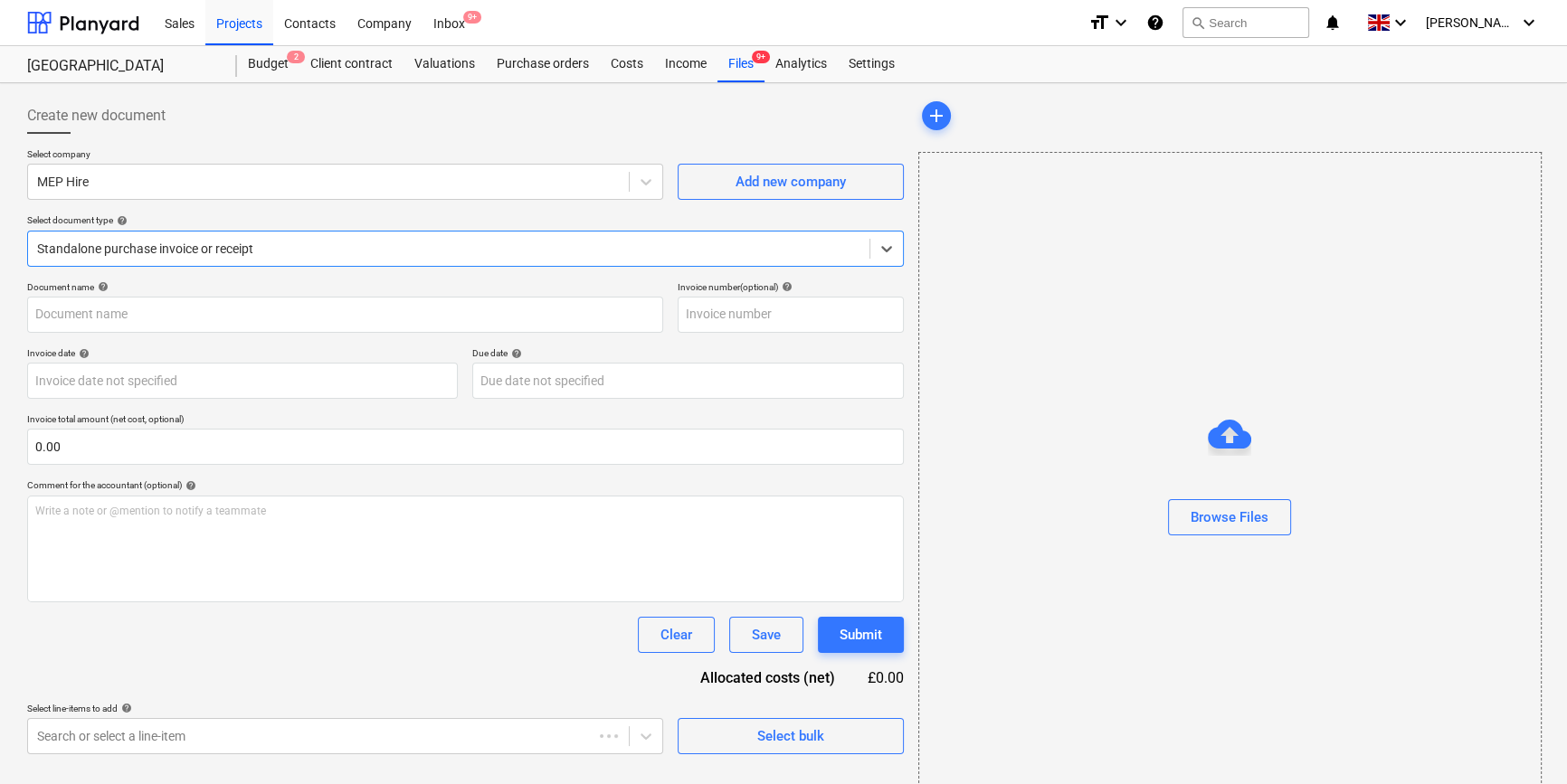 type on "15187035" 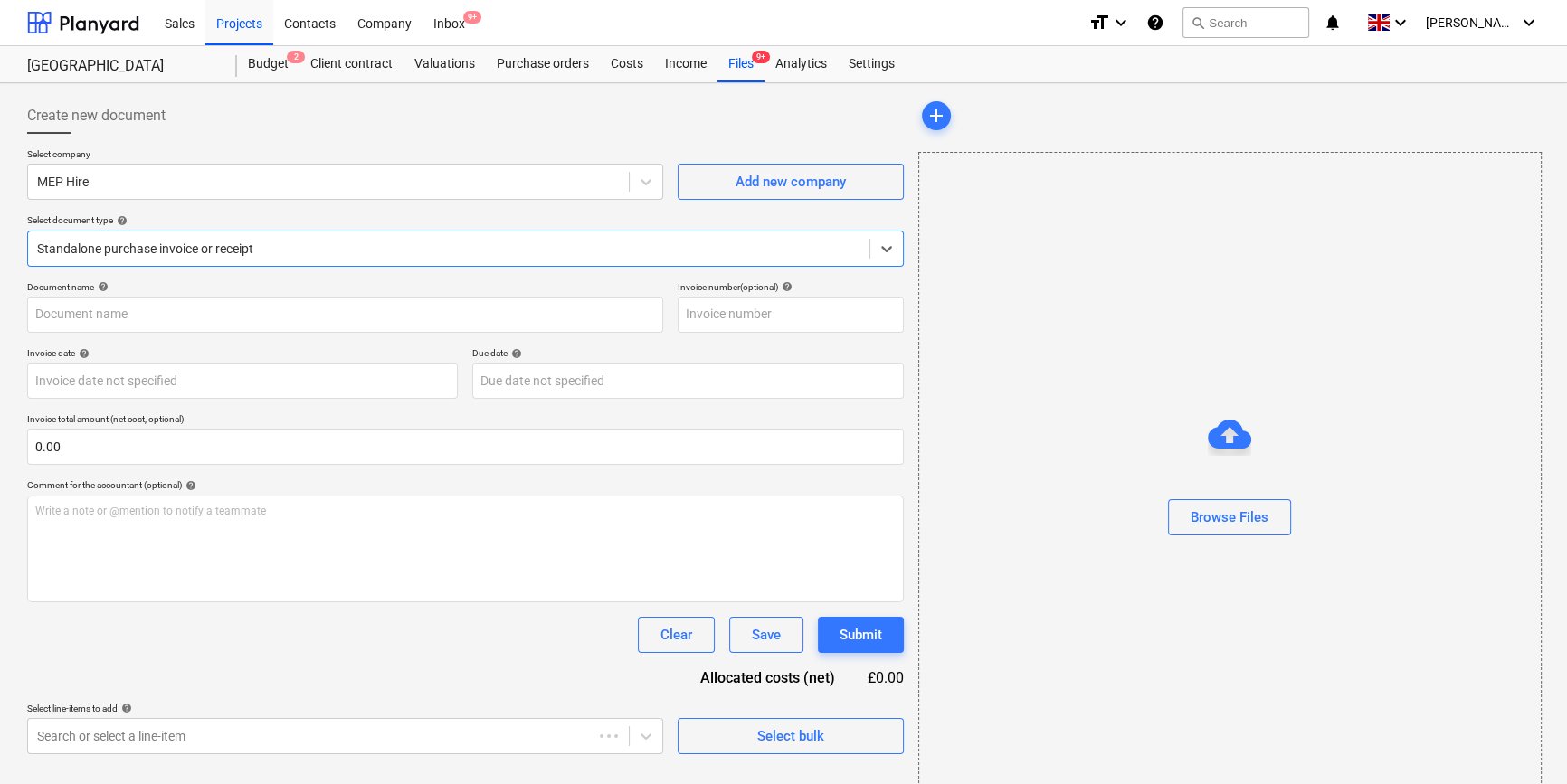 type on "15187035" 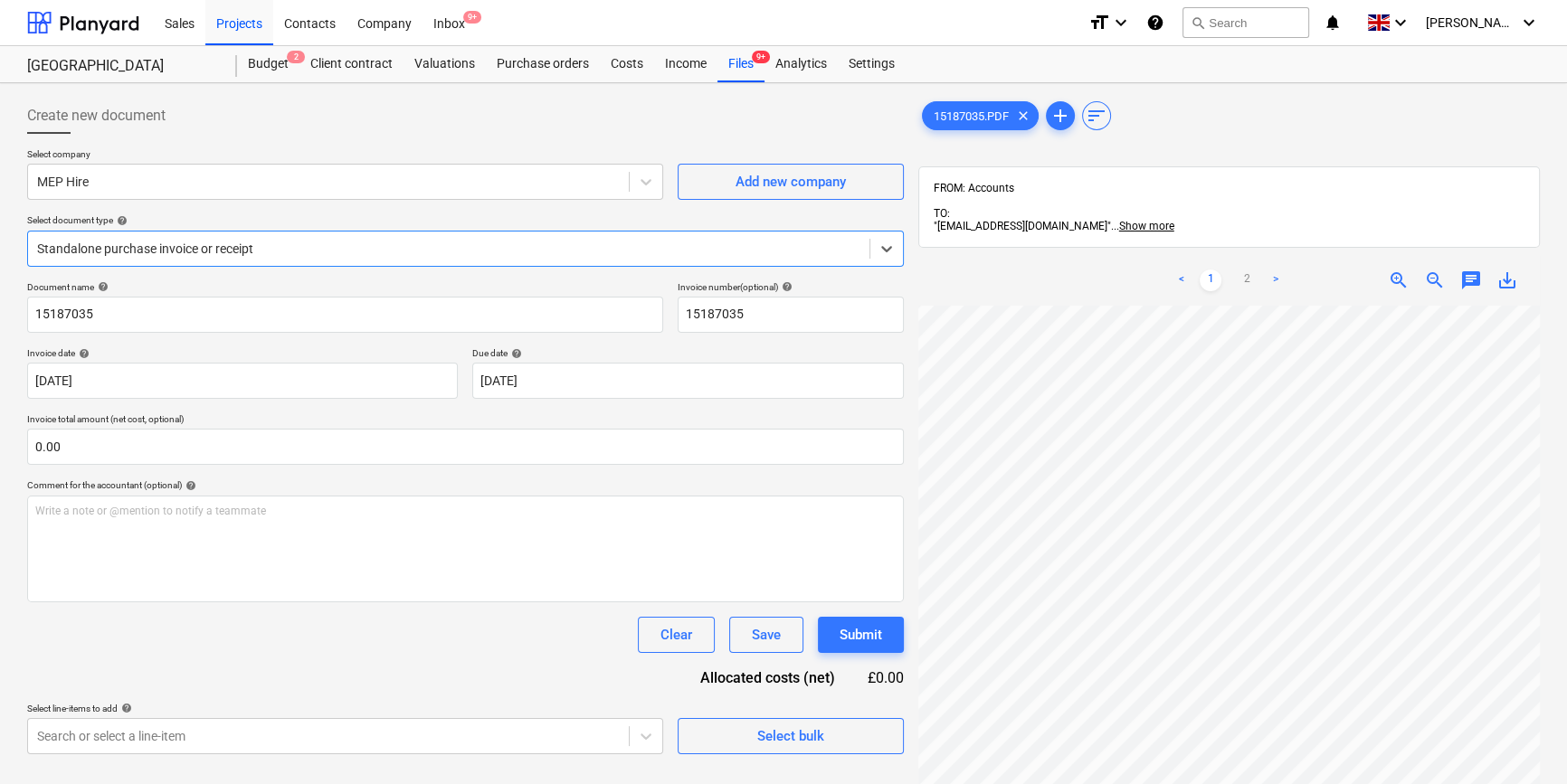 scroll, scrollTop: 246, scrollLeft: 0, axis: vertical 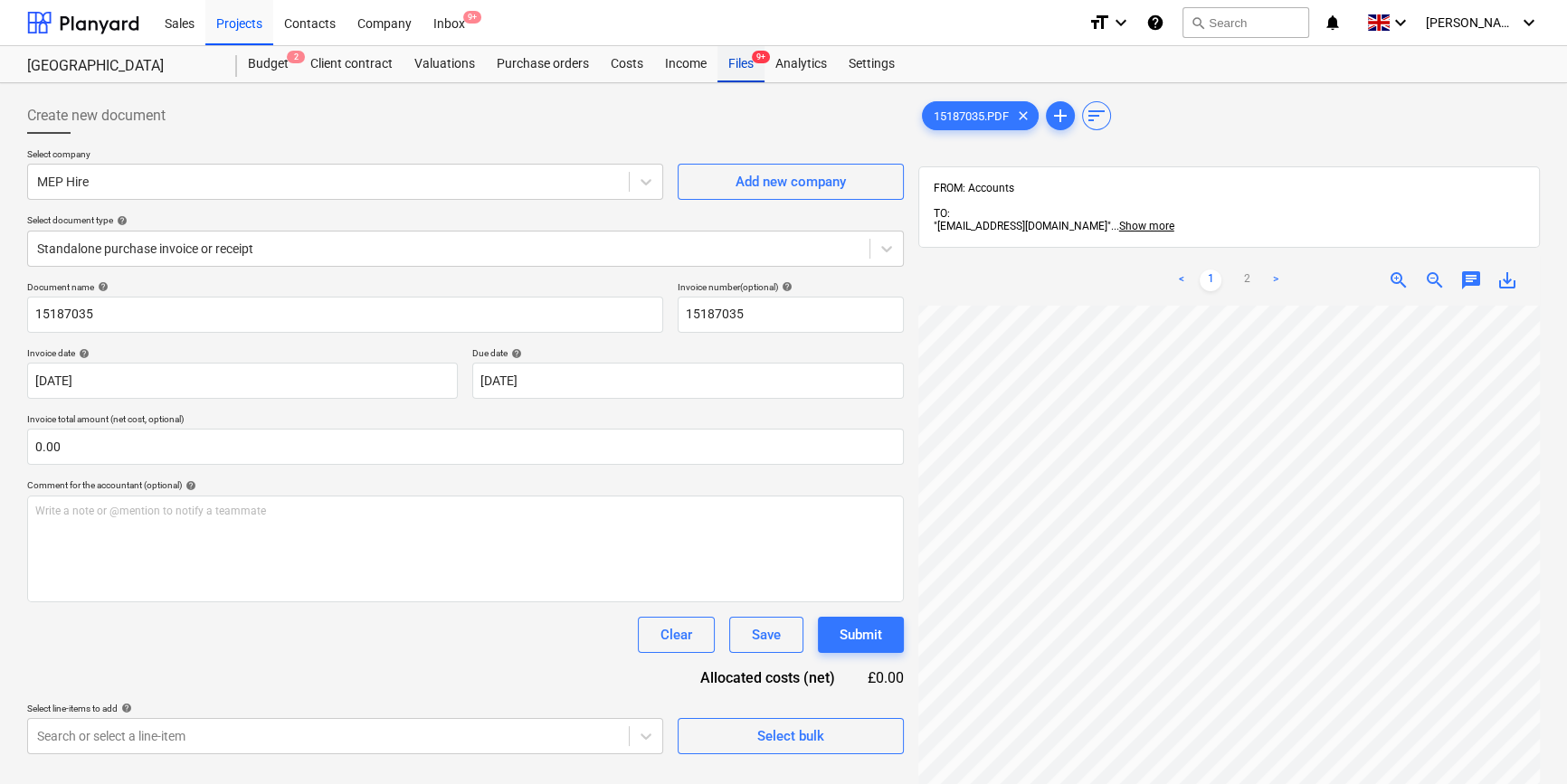 click on "Files 9+" at bounding box center (741, 64) 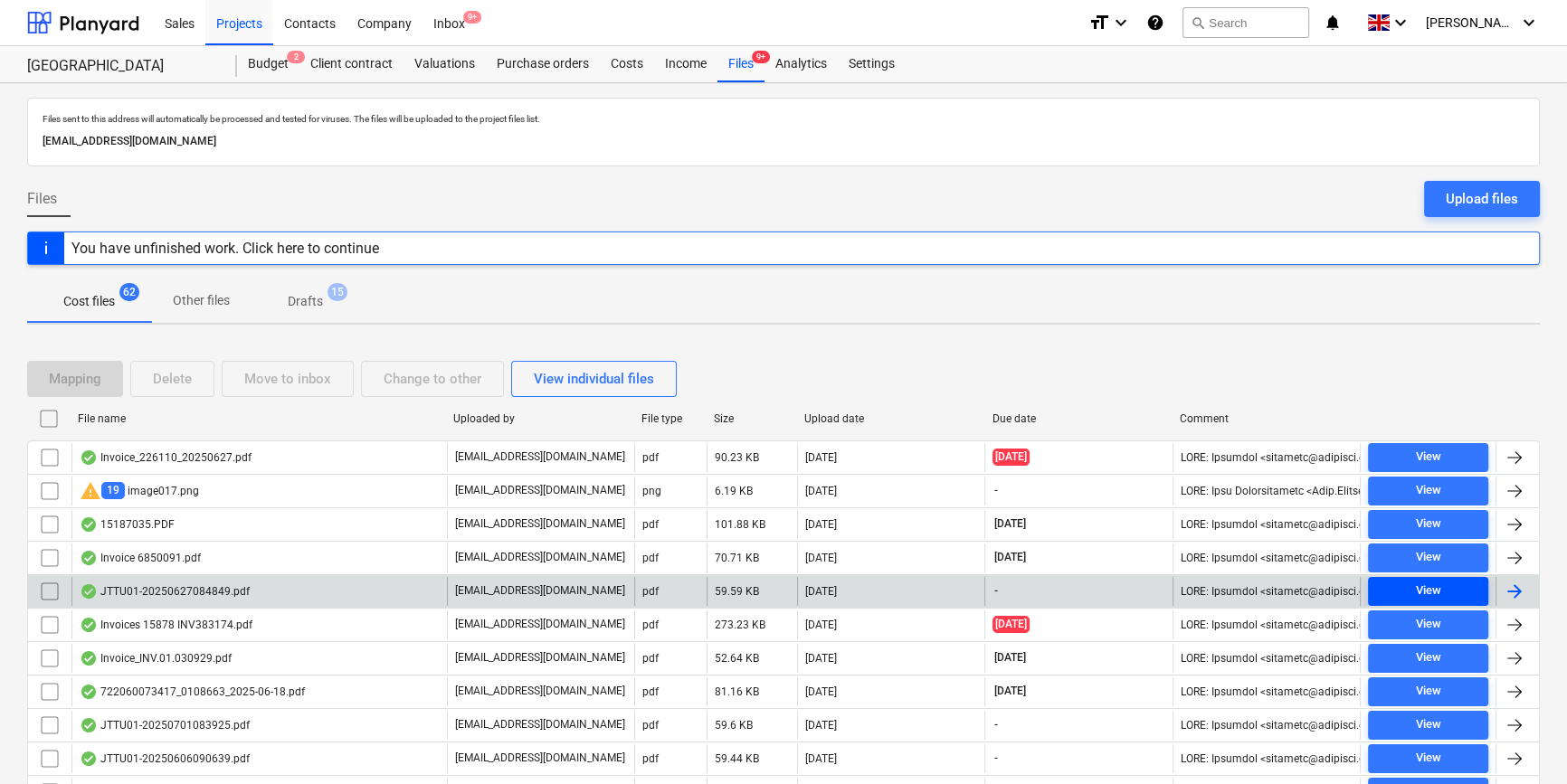 click on "View" at bounding box center (1428, 590) 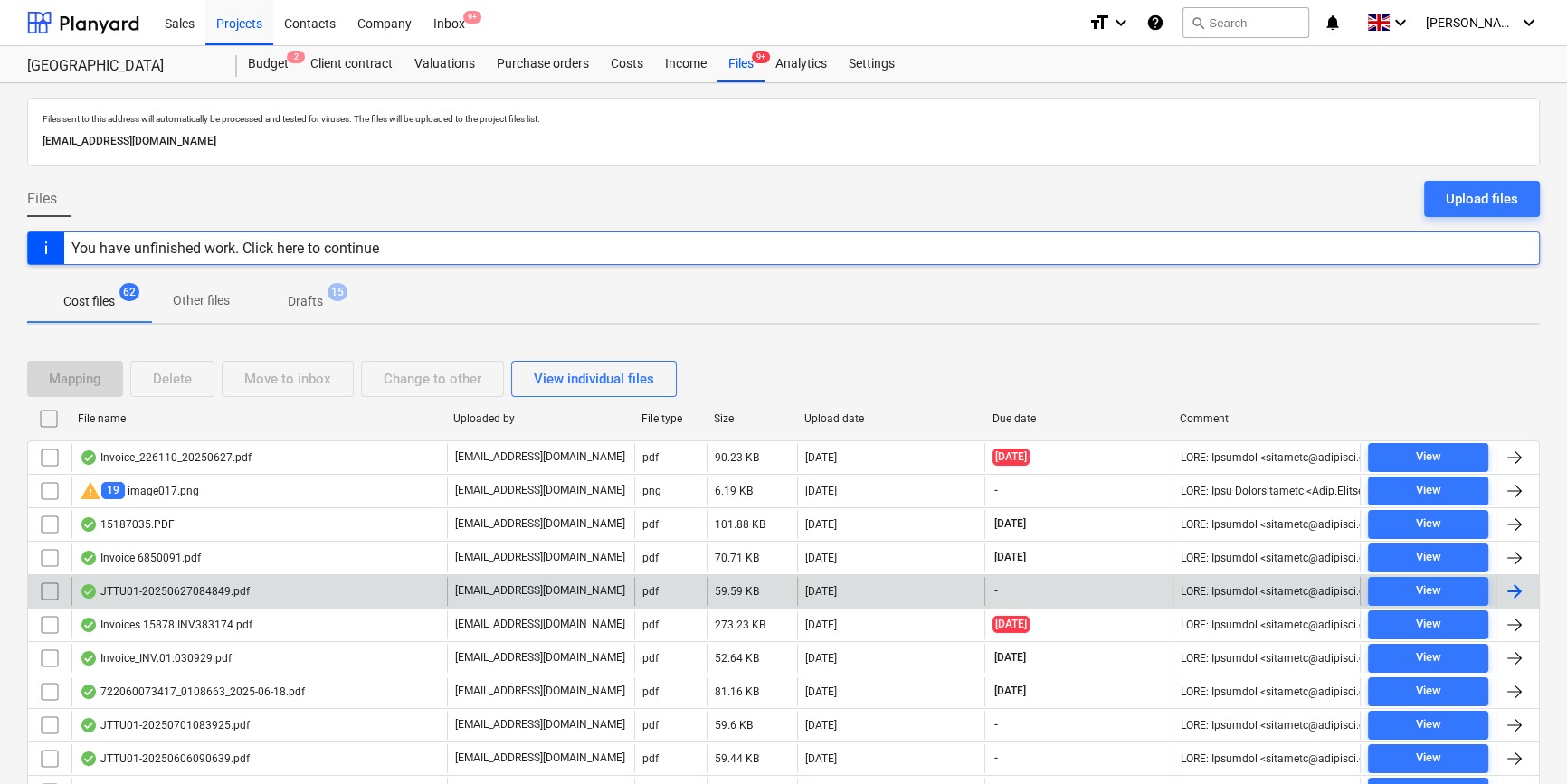 click at bounding box center (1515, 591) 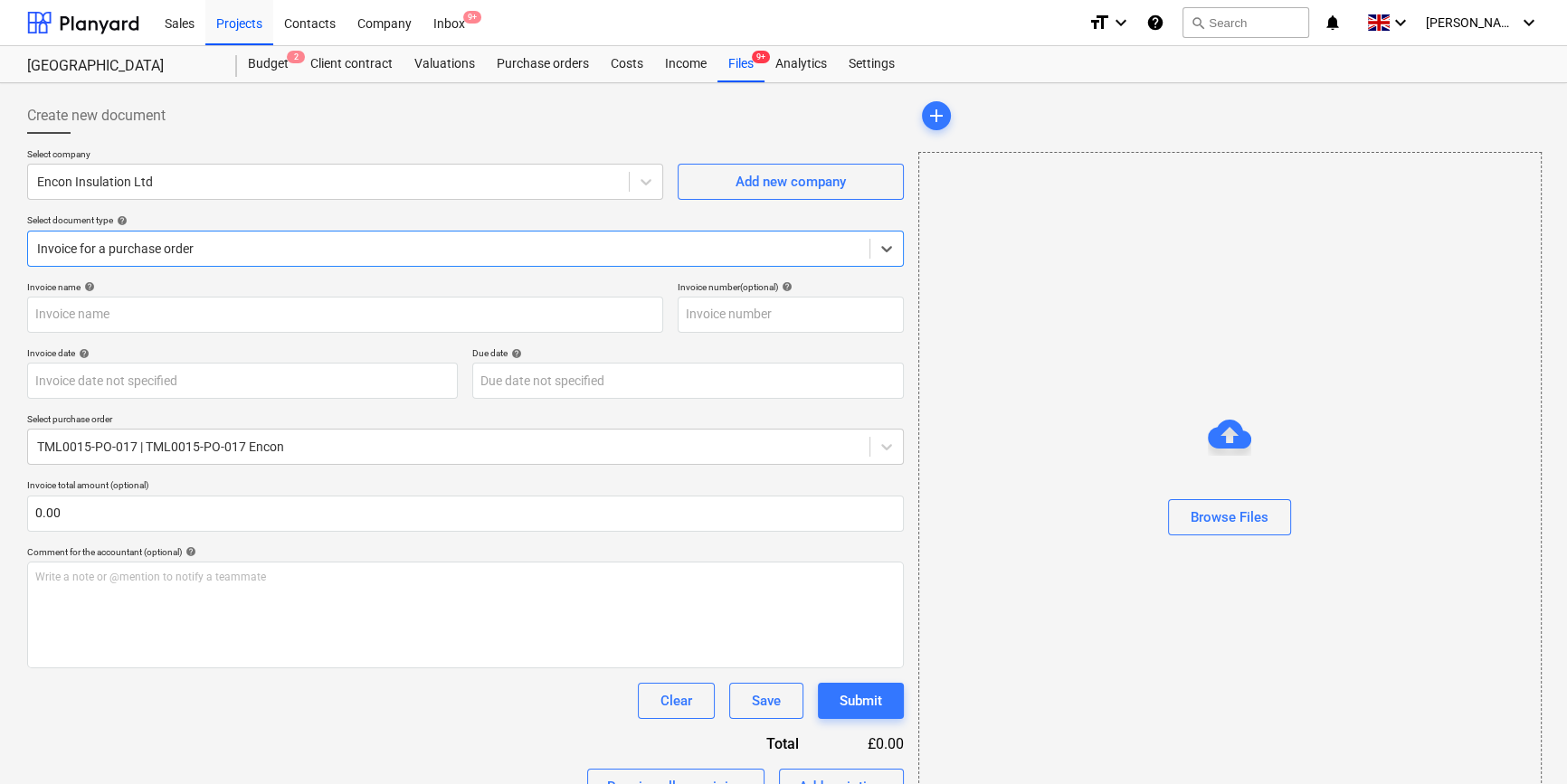 type on "JTTU01" 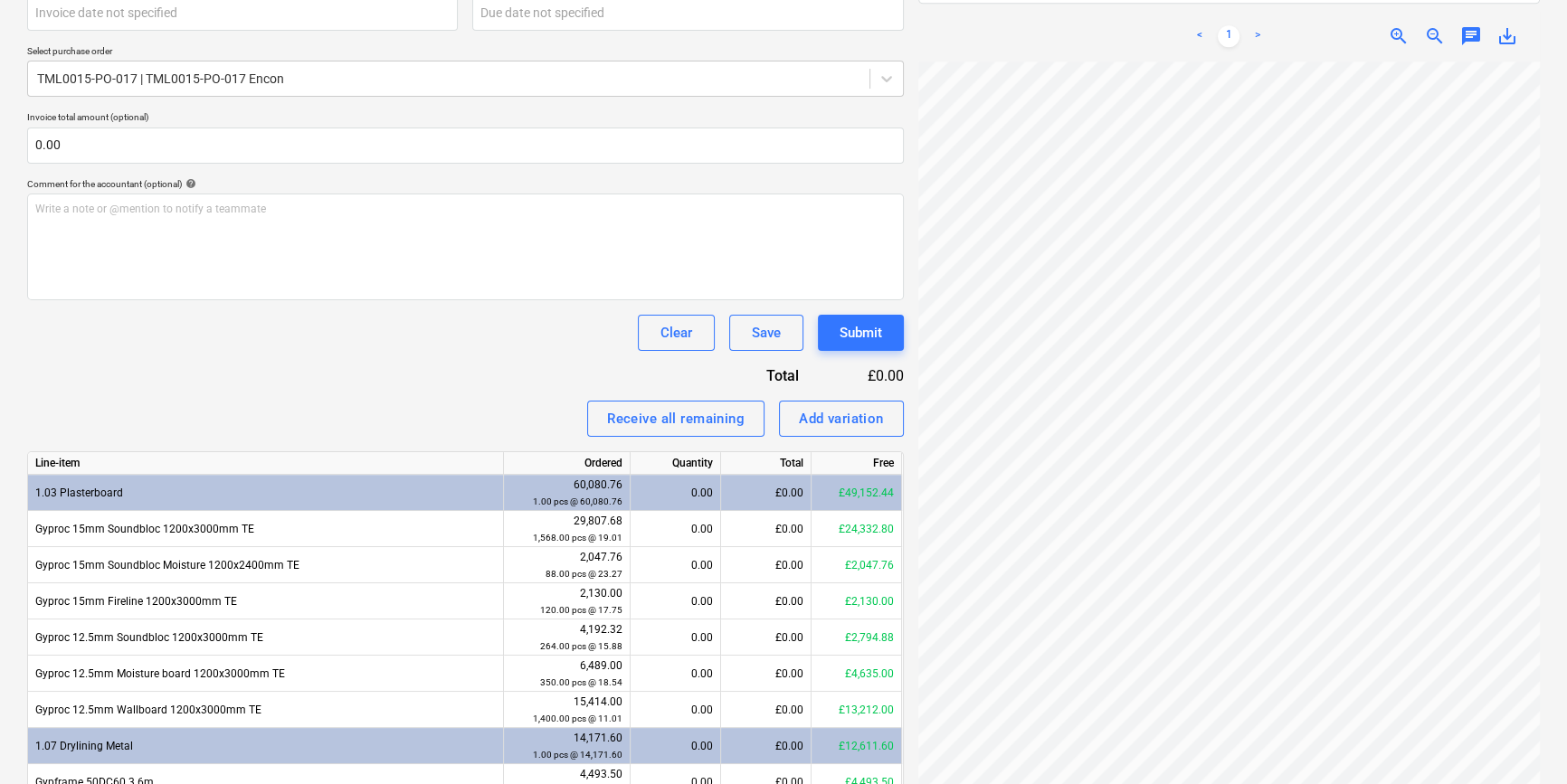 scroll, scrollTop: 419, scrollLeft: 0, axis: vertical 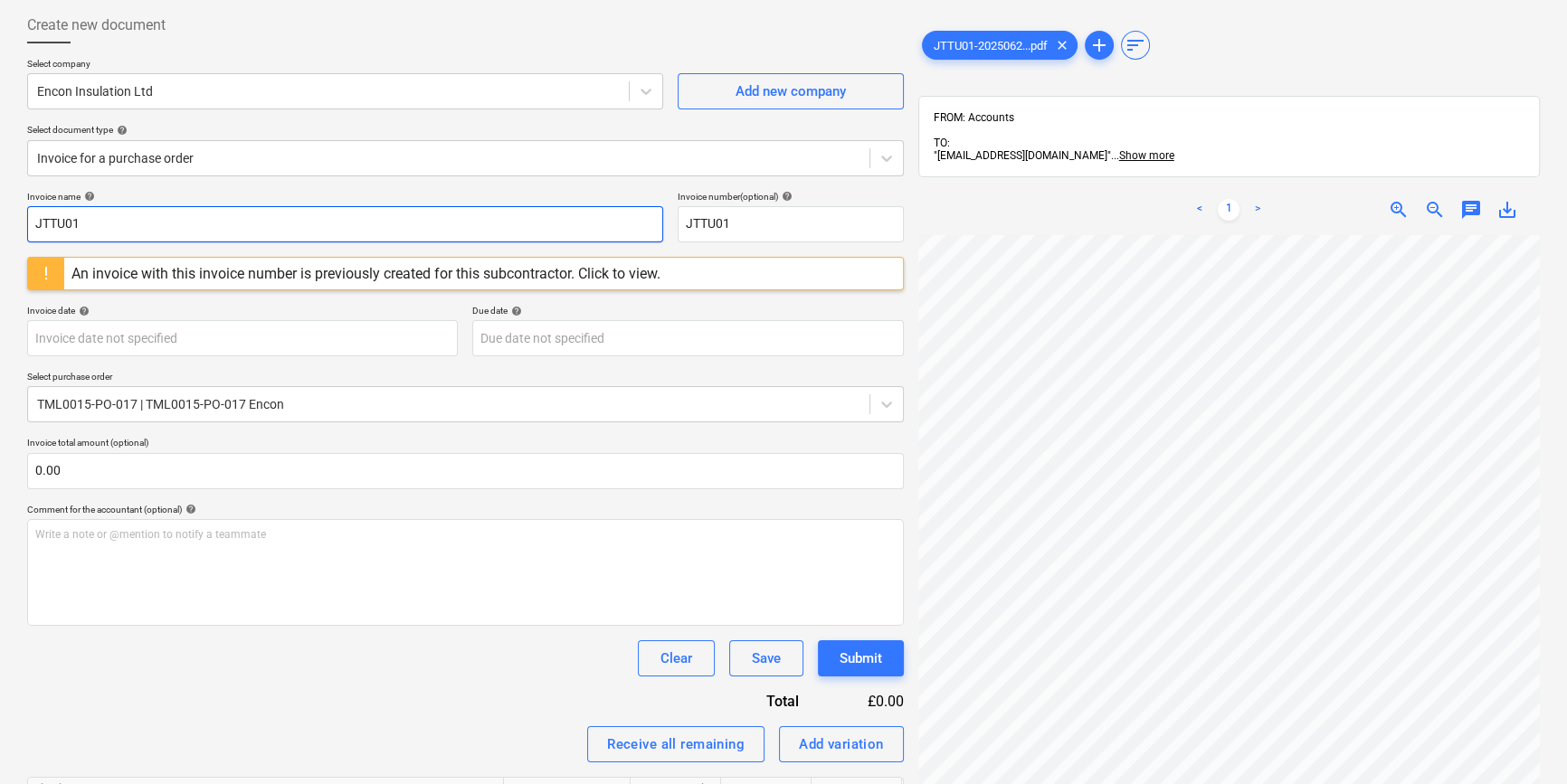 drag, startPoint x: 70, startPoint y: 216, endPoint x: 49, endPoint y: 216, distance: 21 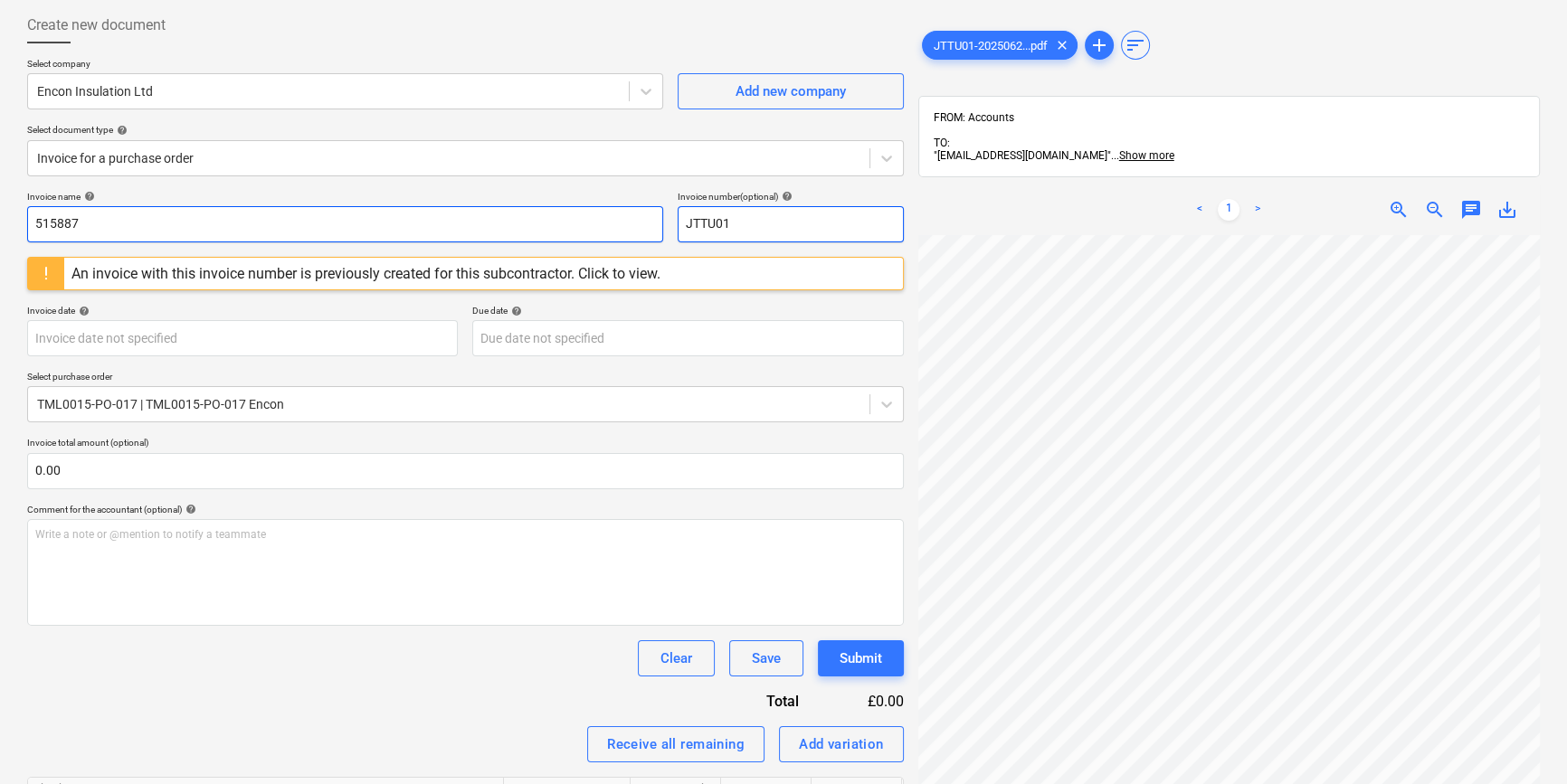 type on "515887" 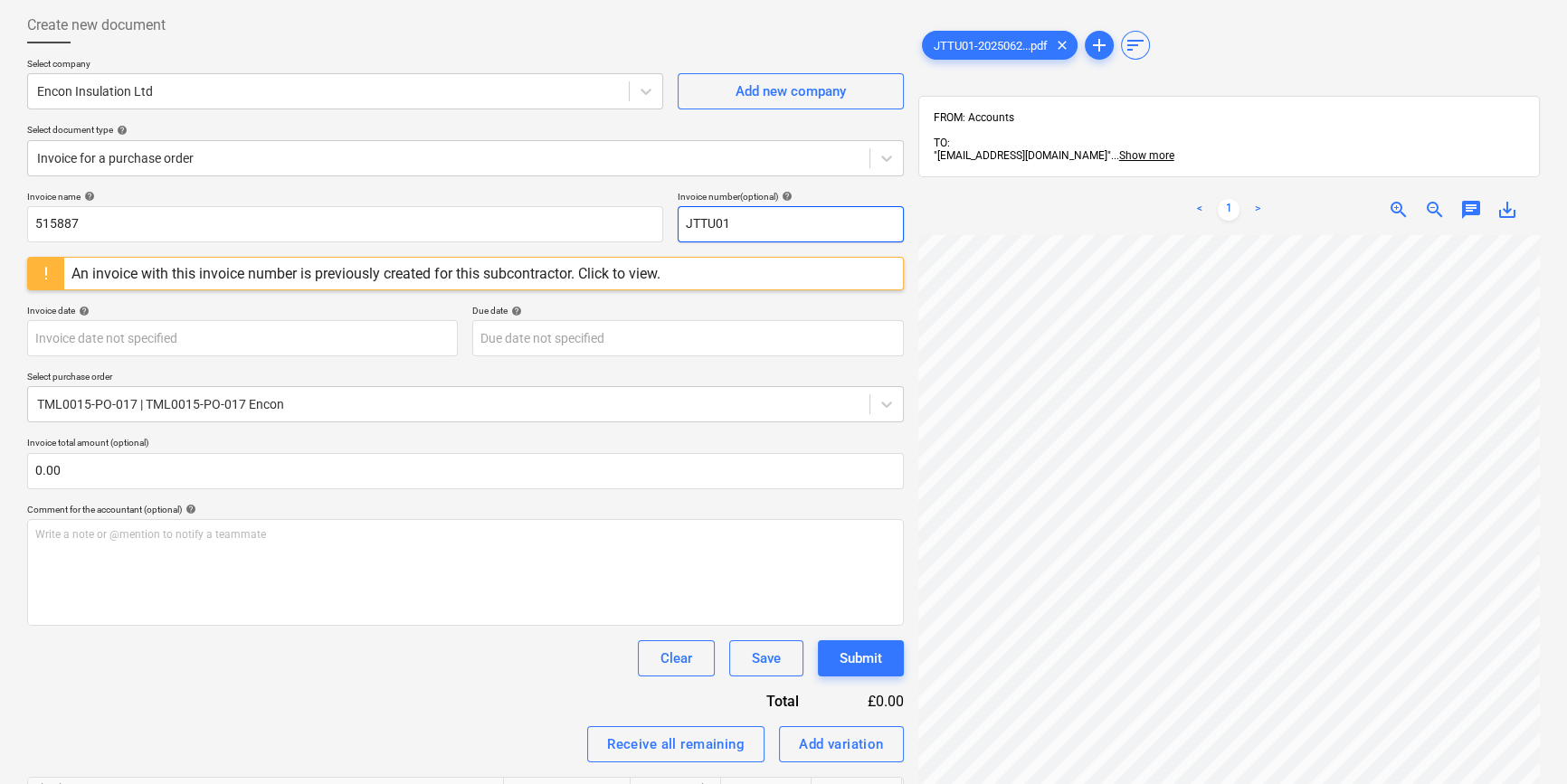 drag, startPoint x: 731, startPoint y: 219, endPoint x: 663, endPoint y: 219, distance: 68 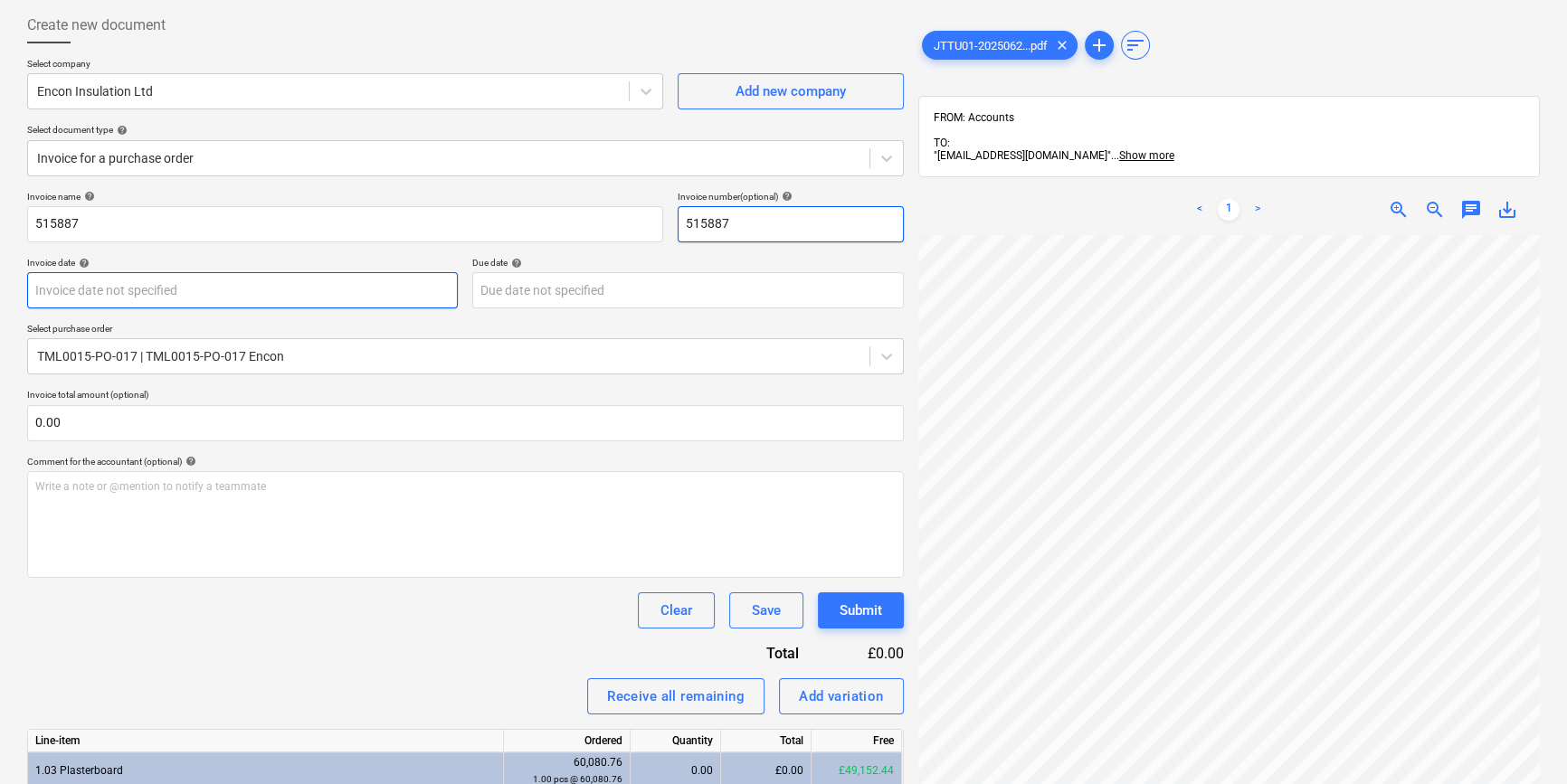 type on "515887" 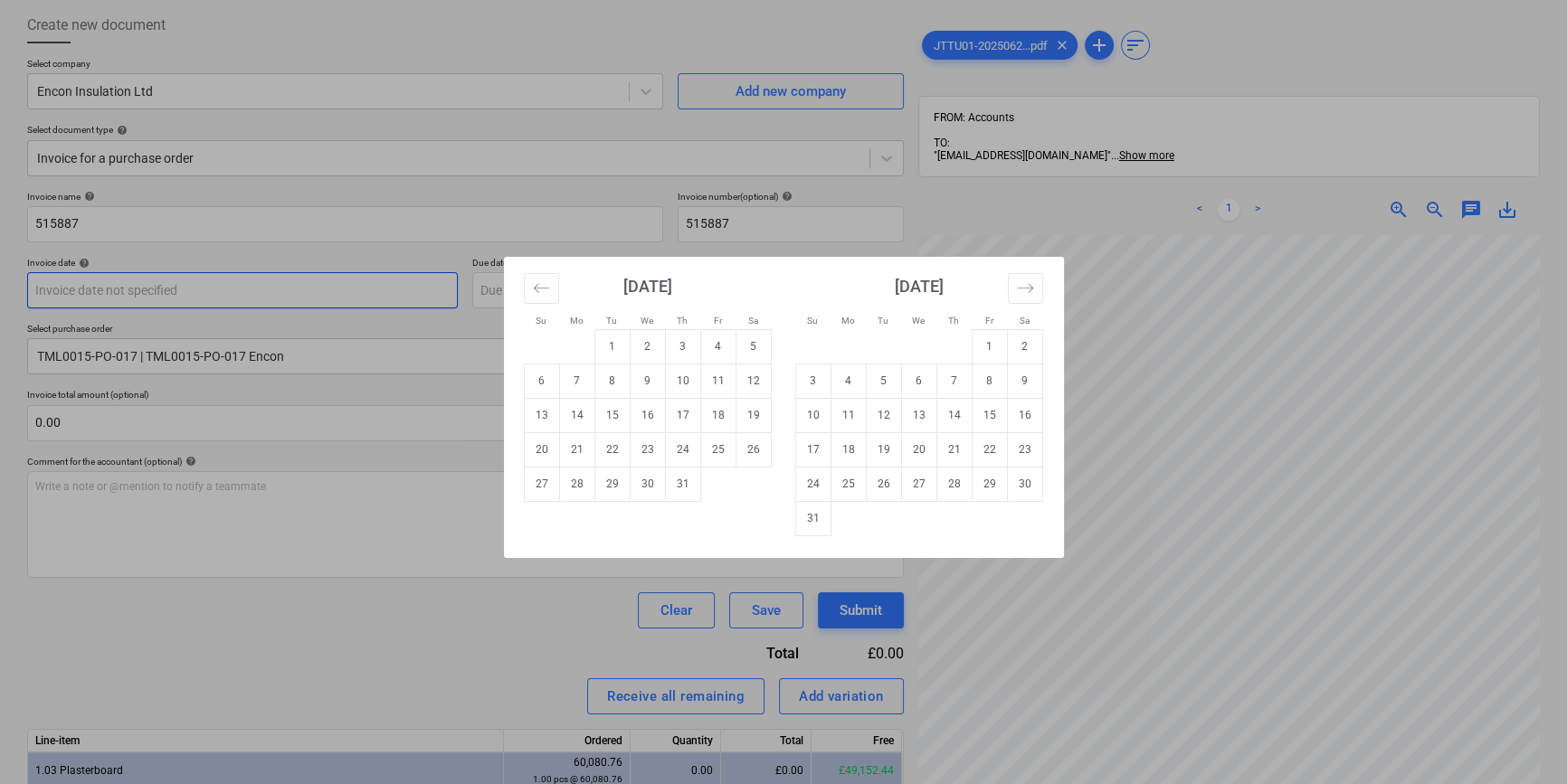 click on "Sales Projects Contacts Company Inbox 9+ format_size keyboard_arrow_down help search Search notifications 0 keyboard_arrow_down [PERSON_NAME] keyboard_arrow_down Camden Goods Yard Budget 2 Client contract Valuations Purchase orders Costs Income Files 9+ Analytics Settings Create new document Select company Encon Insulation Ltd   Add new company Select document type help Invoice for a purchase order Invoice name help 515887 Invoice number  (optional) help 515887 Invoice date help Press the down arrow key to interact with the calendar and
select a date. Press the question mark key to get the keyboard shortcuts for changing dates. Due date help Press the down arrow key to interact with the calendar and
select a date. Press the question mark key to get the keyboard shortcuts for changing dates. Select purchase order TML0015-PO-017 | TML0015-PO-017 Encon Invoice total amount (optional) 0.00 Comment for the accountant (optional) help Write a note or @mention to notify a teammate ﻿ Clear Save Submit Total <" at bounding box center (784, 301) 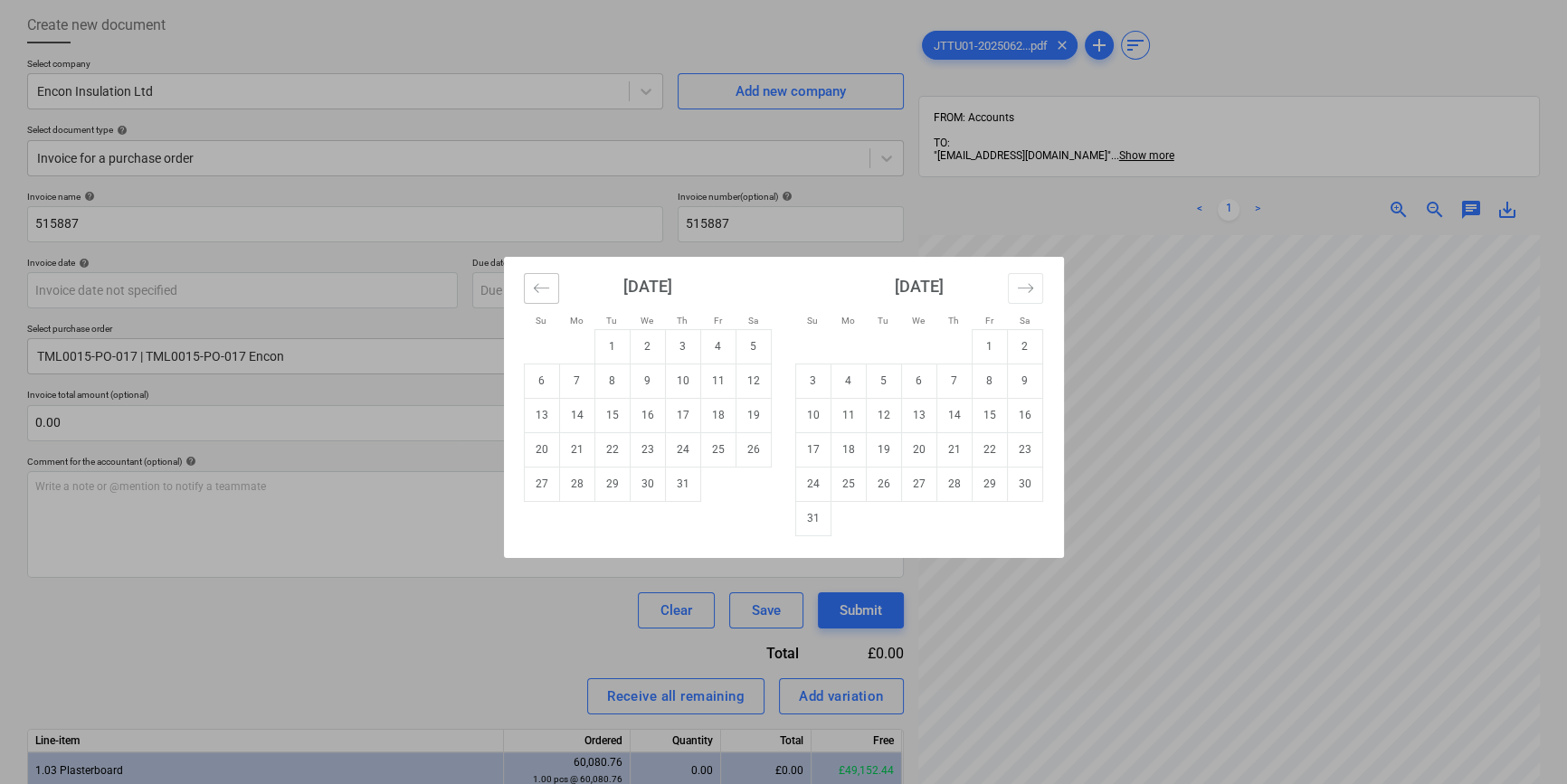 click 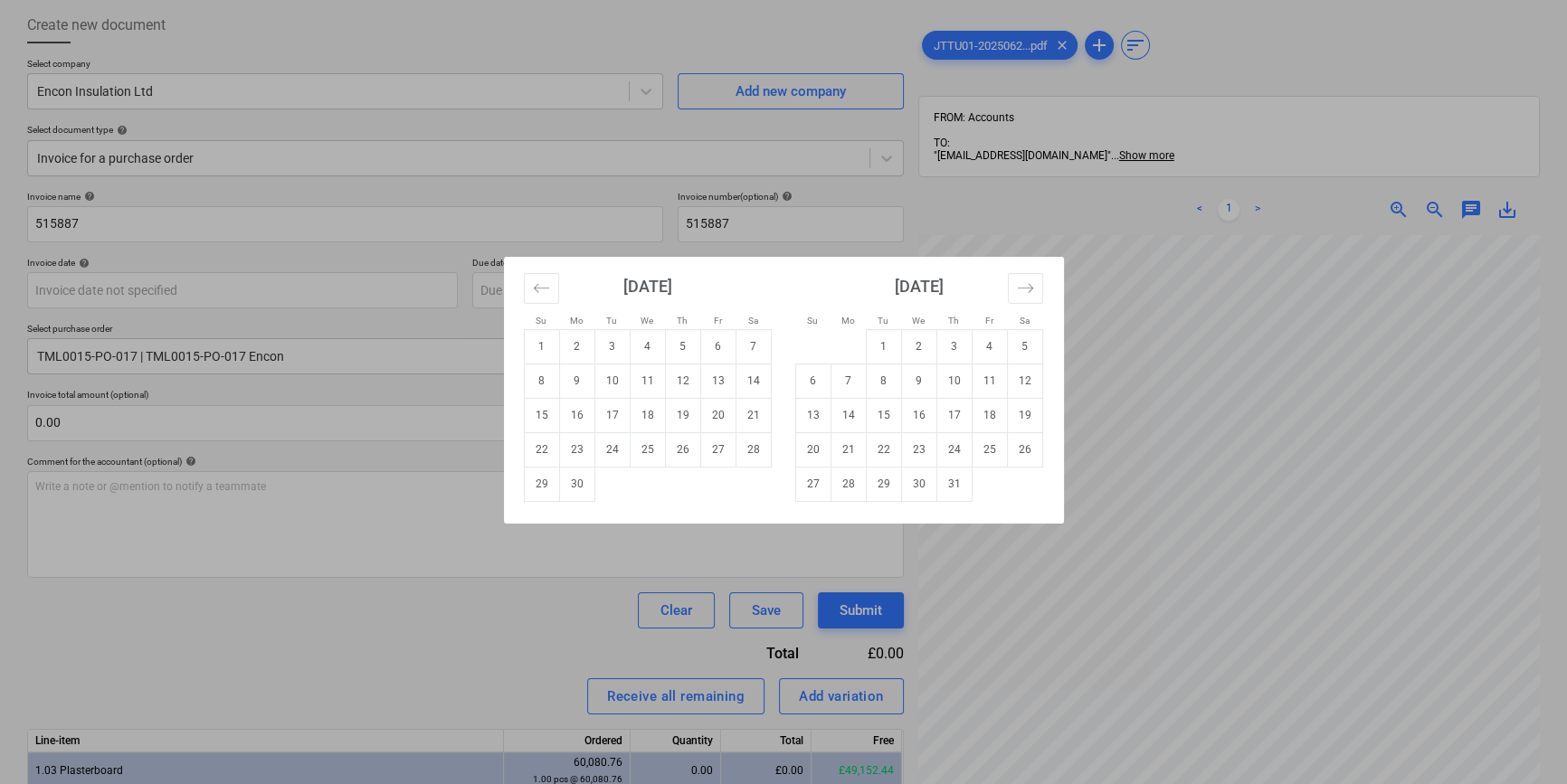 click on "26" at bounding box center (682, 449) 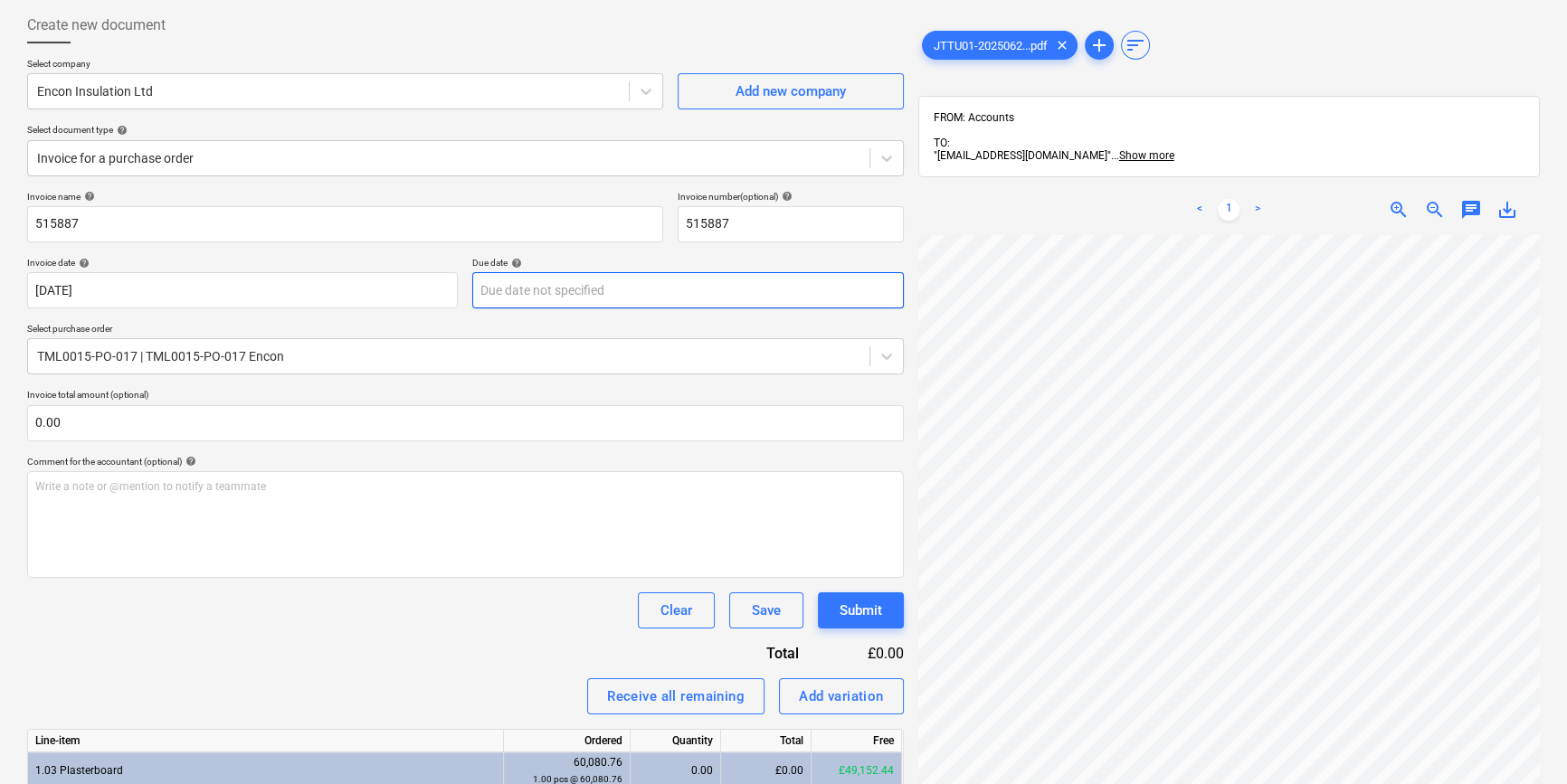 click on "Sales Projects Contacts Company Inbox 9+ format_size keyboard_arrow_down help search Search notifications 0 keyboard_arrow_down [PERSON_NAME] keyboard_arrow_down Camden Goods Yard Budget 2 Client contract Valuations Purchase orders Costs Income Files 9+ Analytics Settings Create new document Select company Encon Insulation Ltd   Add new company Select document type help Invoice for a purchase order Invoice name help 515887 Invoice number  (optional) help 515887 Invoice date help [DATE] [DATE] Press the down arrow key to interact with the calendar and
select a date. Press the question mark key to get the keyboard shortcuts for changing dates. Due date help Press the down arrow key to interact with the calendar and
select a date. Press the question mark key to get the keyboard shortcuts for changing dates. Select purchase order TML0015-PO-017 | TML0015-PO-017 Encon Invoice total amount (optional) 0.00 Comment for the accountant (optional) help Write a note or @mention to notify a teammate ﻿ <" at bounding box center (784, 301) 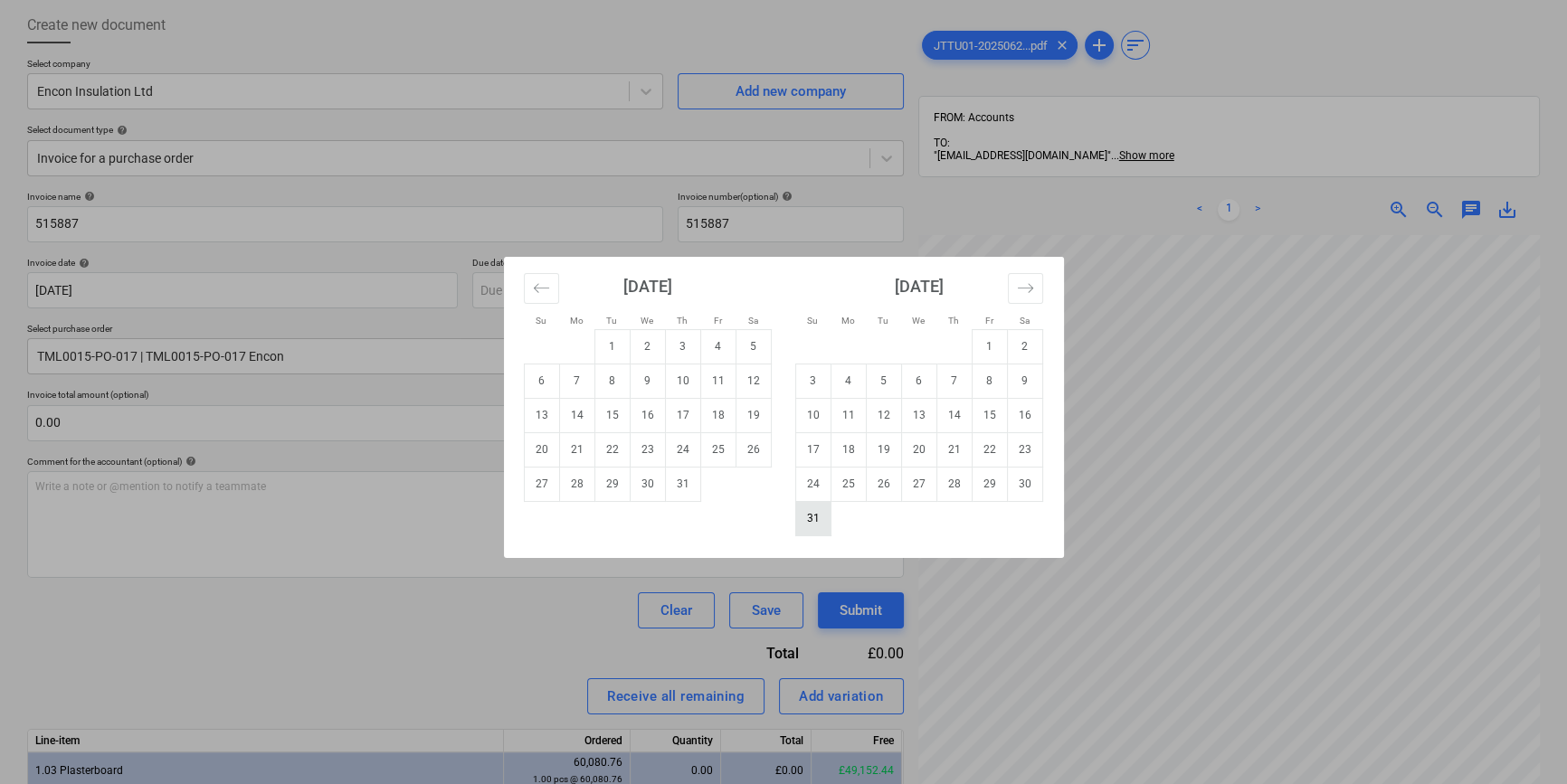 click on "31" at bounding box center [812, 518] 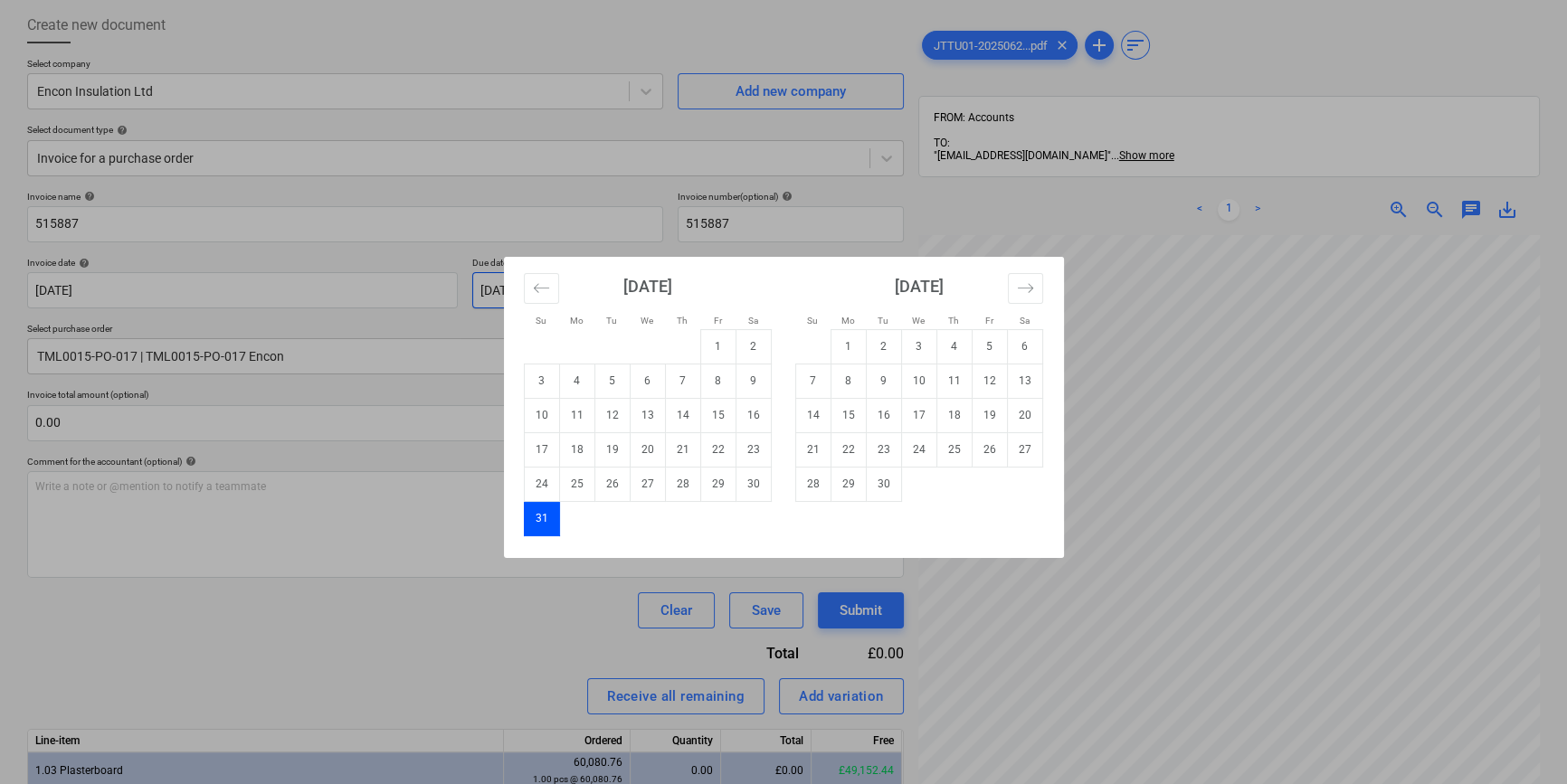 click on "Sales Projects Contacts Company Inbox 9+ format_size keyboard_arrow_down help search Search notifications 0 keyboard_arrow_down [PERSON_NAME] keyboard_arrow_down Camden Goods Yard Budget 2 Client contract Valuations Purchase orders Costs Income Files 9+ Analytics Settings Create new document Select company Encon Insulation Ltd   Add new company Select document type help Invoice for a purchase order Invoice name help 515887 Invoice number  (optional) help 515887 Invoice date help [DATE] [DATE] Press the down arrow key to interact with the calendar and
select a date. Press the question mark key to get the keyboard shortcuts for changing dates. Due date help [DATE] [DATE] Press the down arrow key to interact with the calendar and
select a date. Press the question mark key to get the keyboard shortcuts for changing dates. Select purchase order TML0015-PO-017 | TML0015-PO-017 Encon Invoice total amount (optional) 0.00 Comment for the accountant (optional) help ﻿ Clear Save Submit Total <" at bounding box center [784, 301] 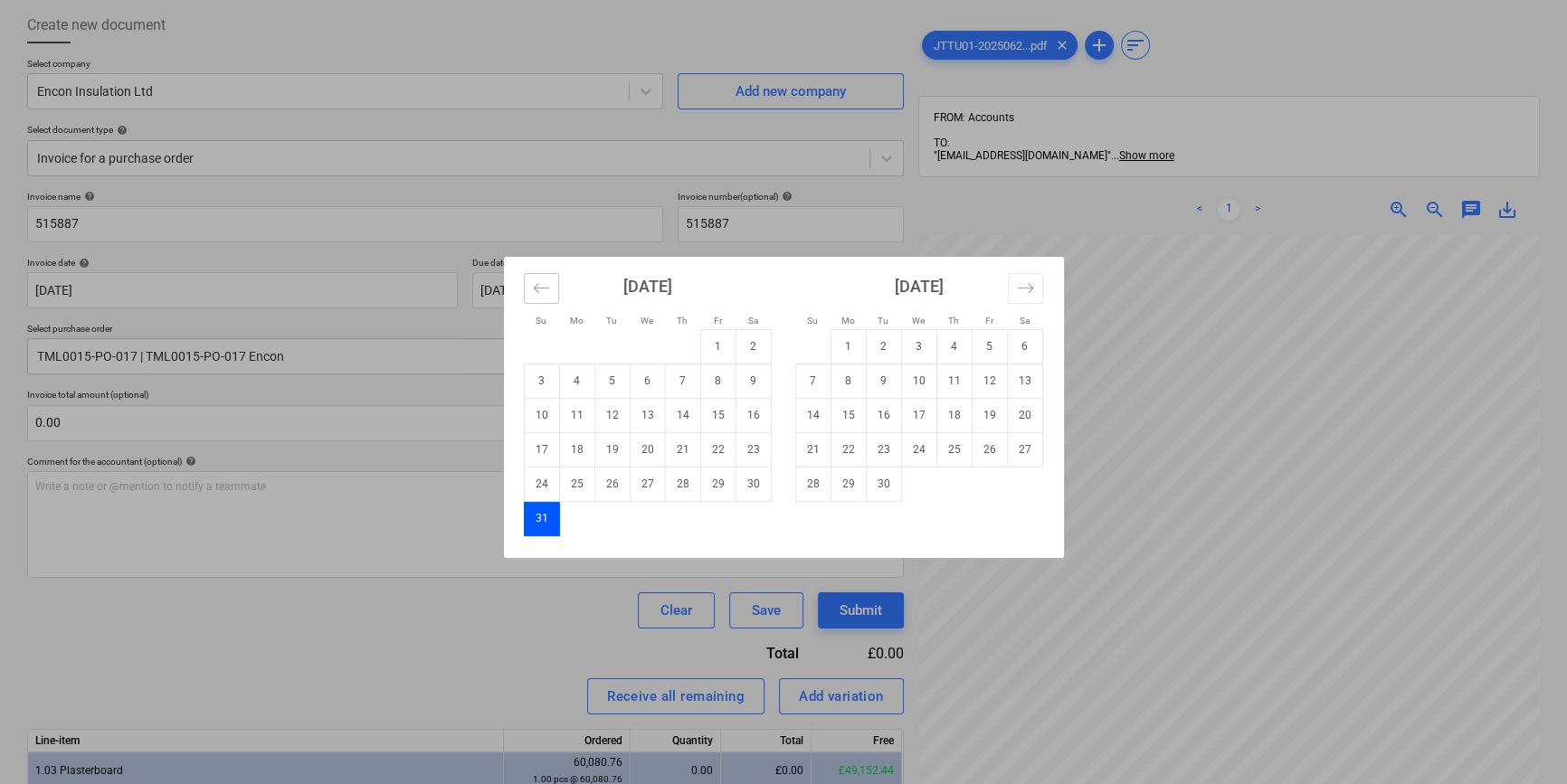 click at bounding box center [541, 288] 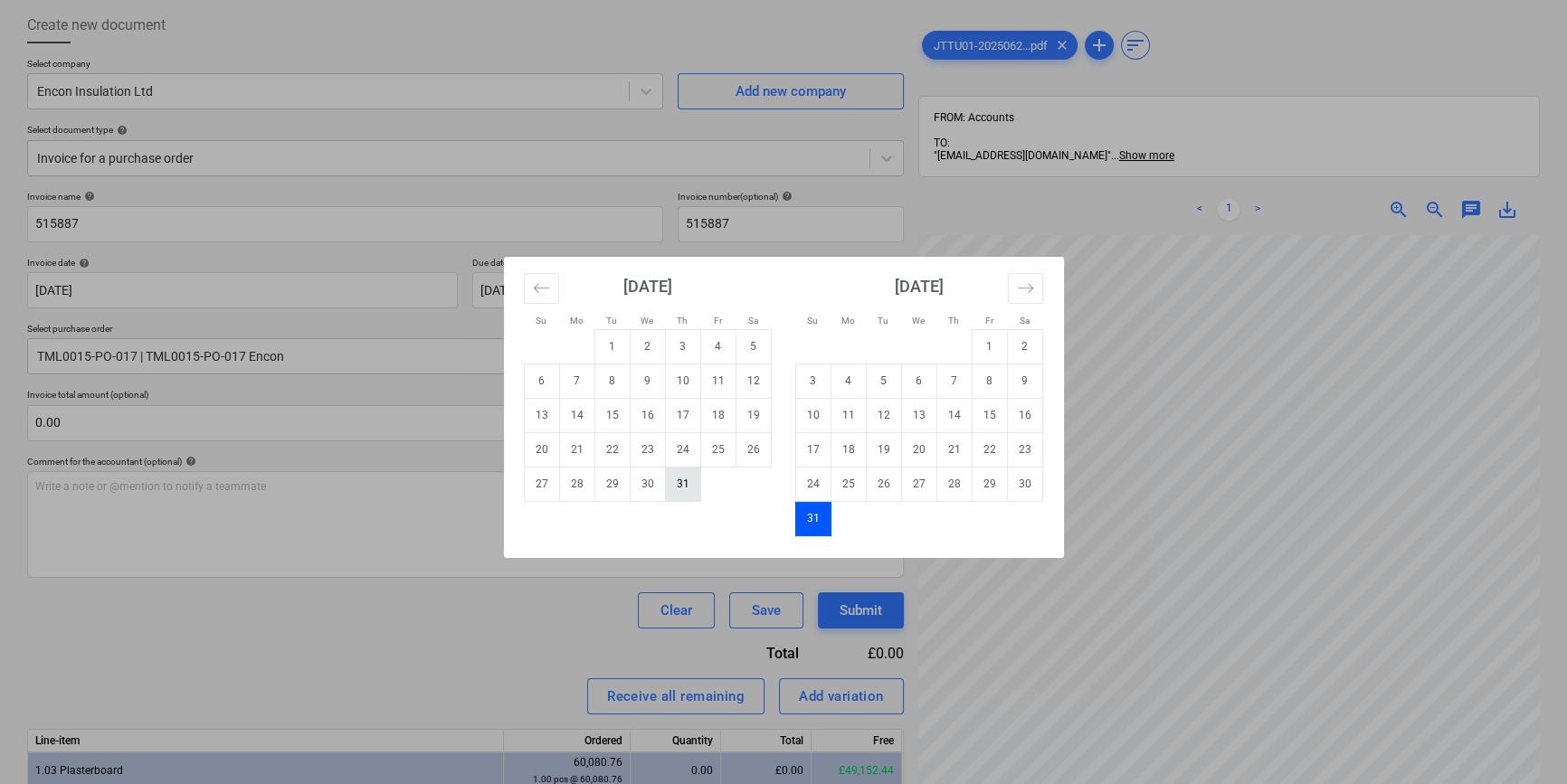 click on "31" at bounding box center [682, 484] 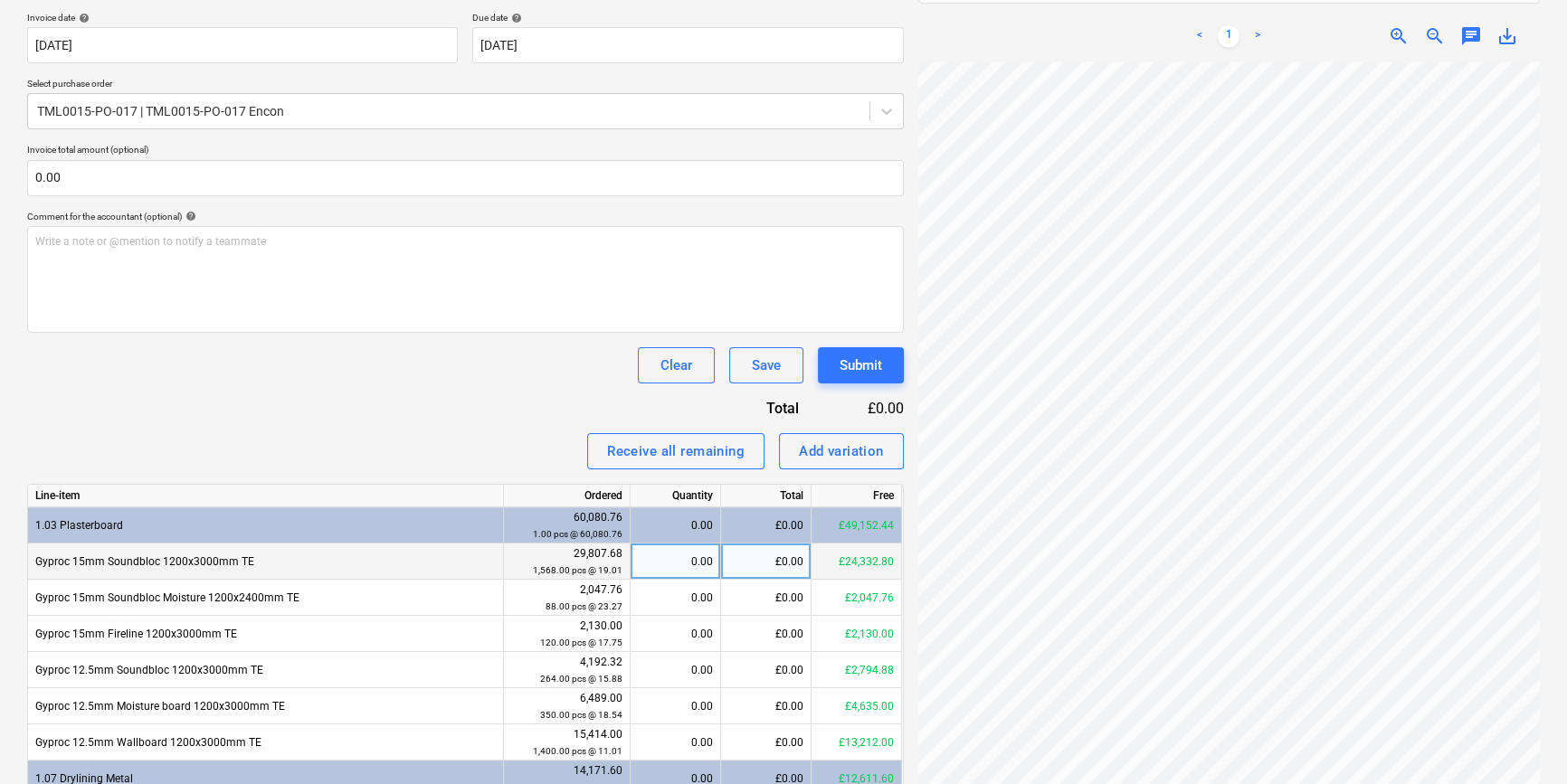 scroll, scrollTop: 336, scrollLeft: 0, axis: vertical 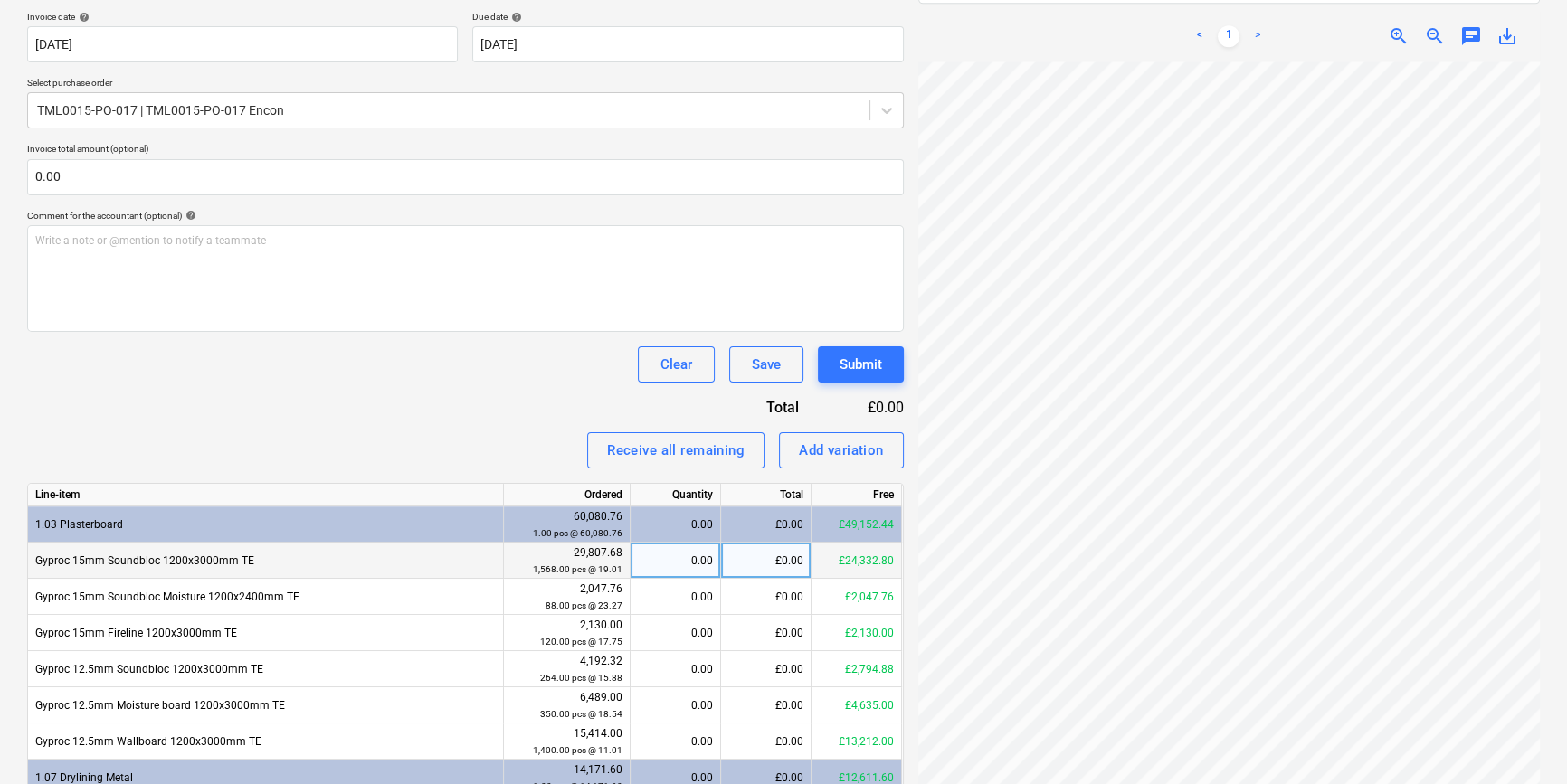 click on "0.00" at bounding box center [675, 561] 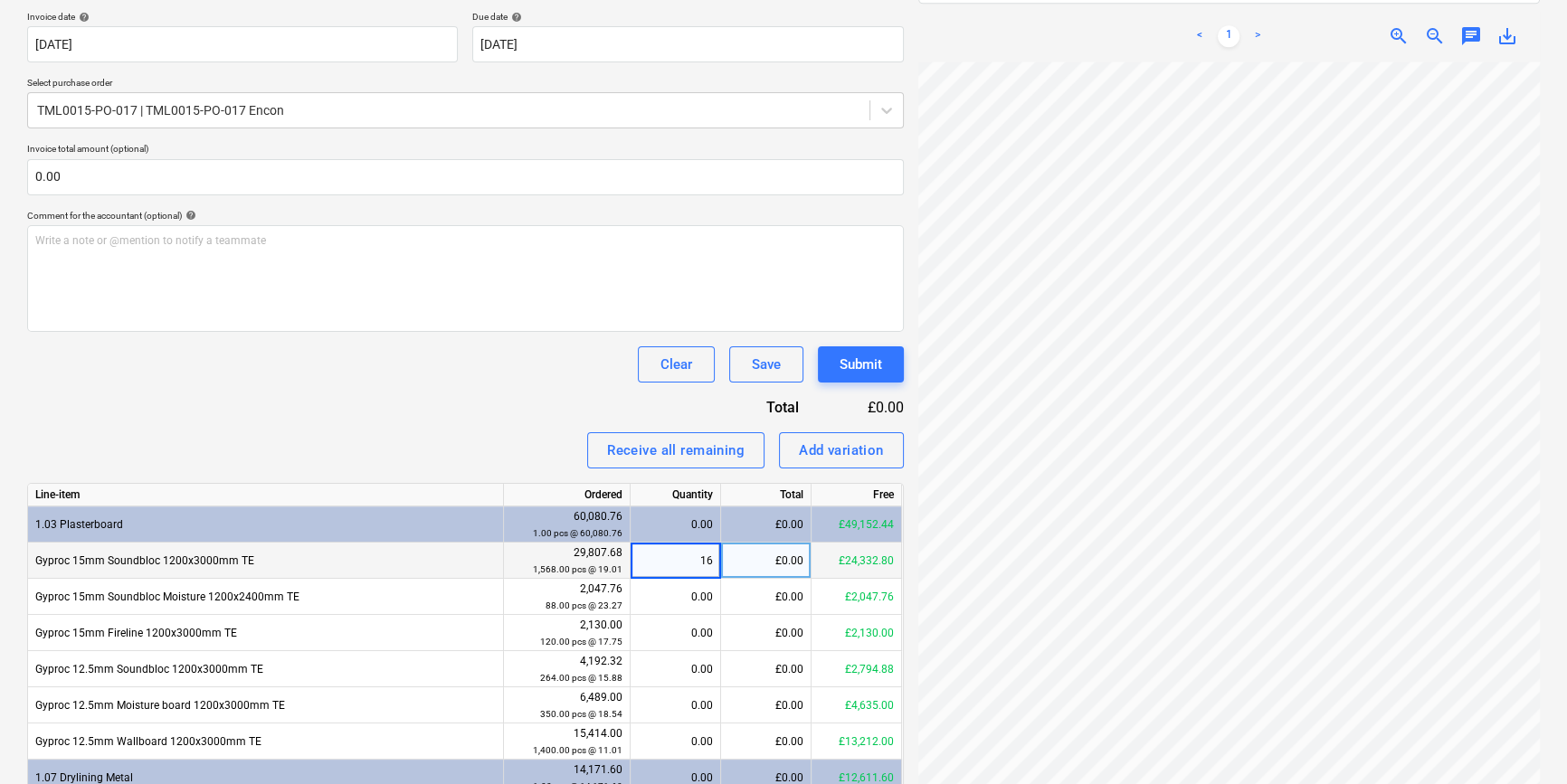 type on "160" 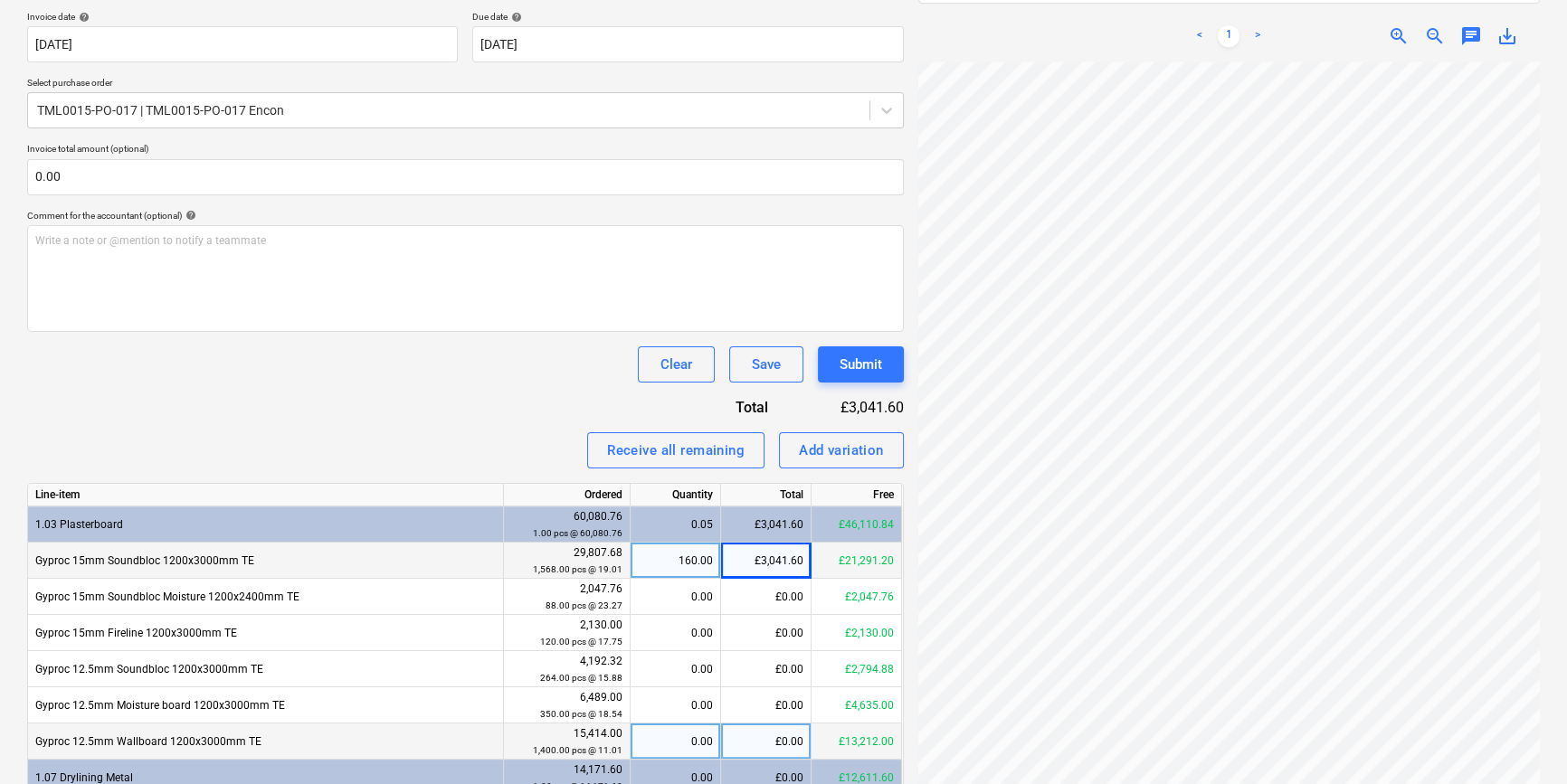 click on "0.00" at bounding box center (675, 741) 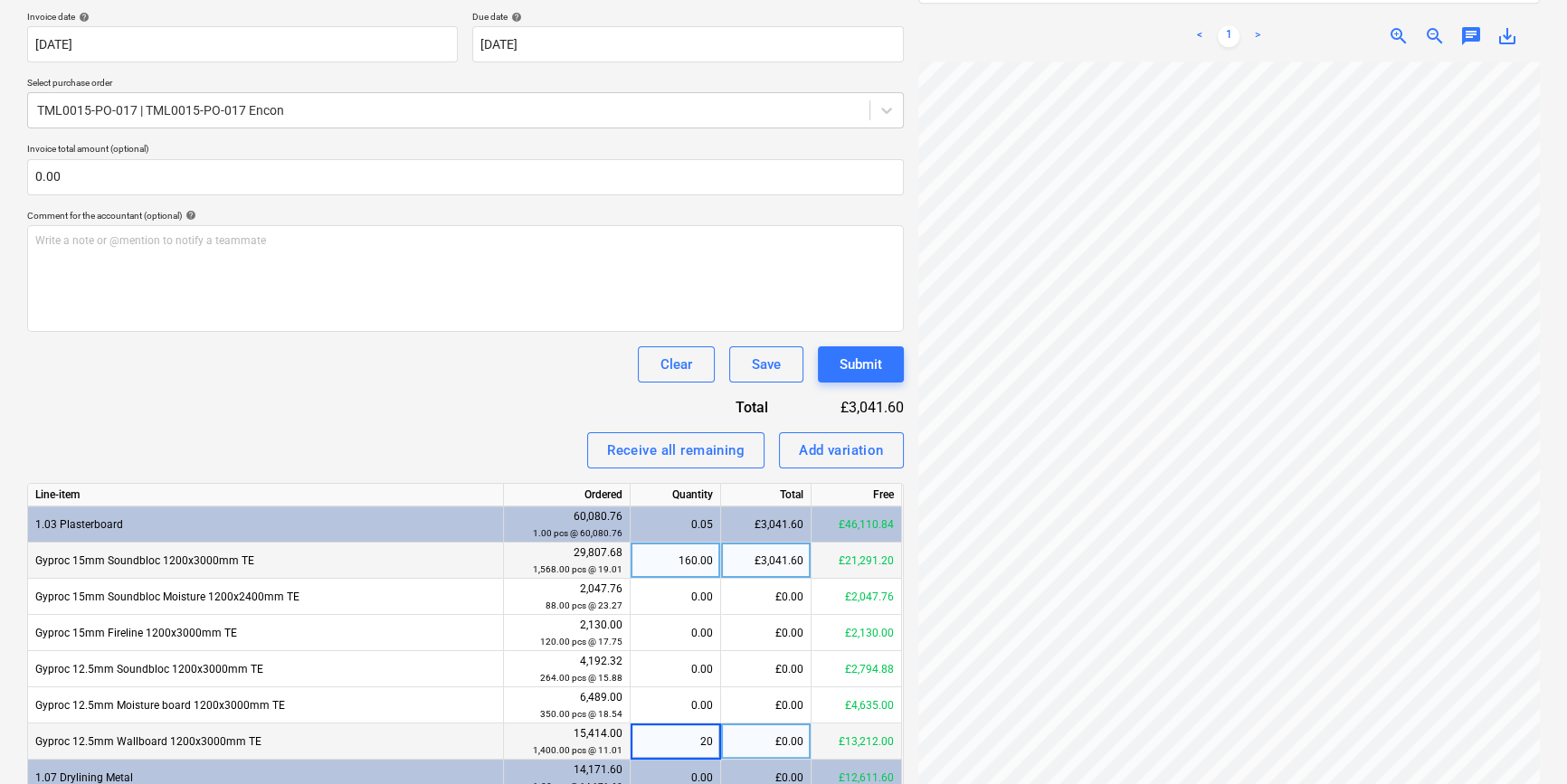 type on "200" 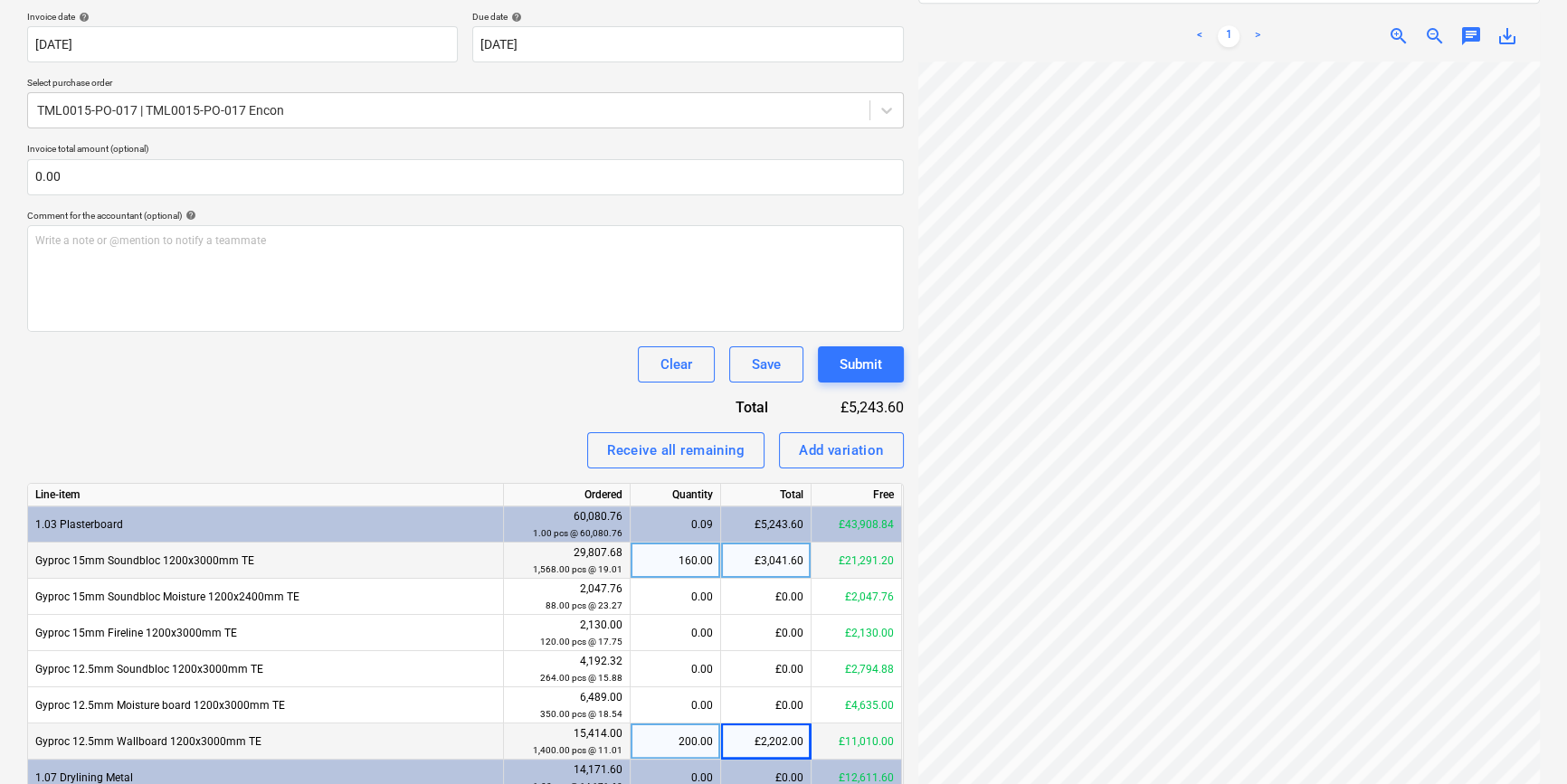 scroll, scrollTop: 339, scrollLeft: 152, axis: both 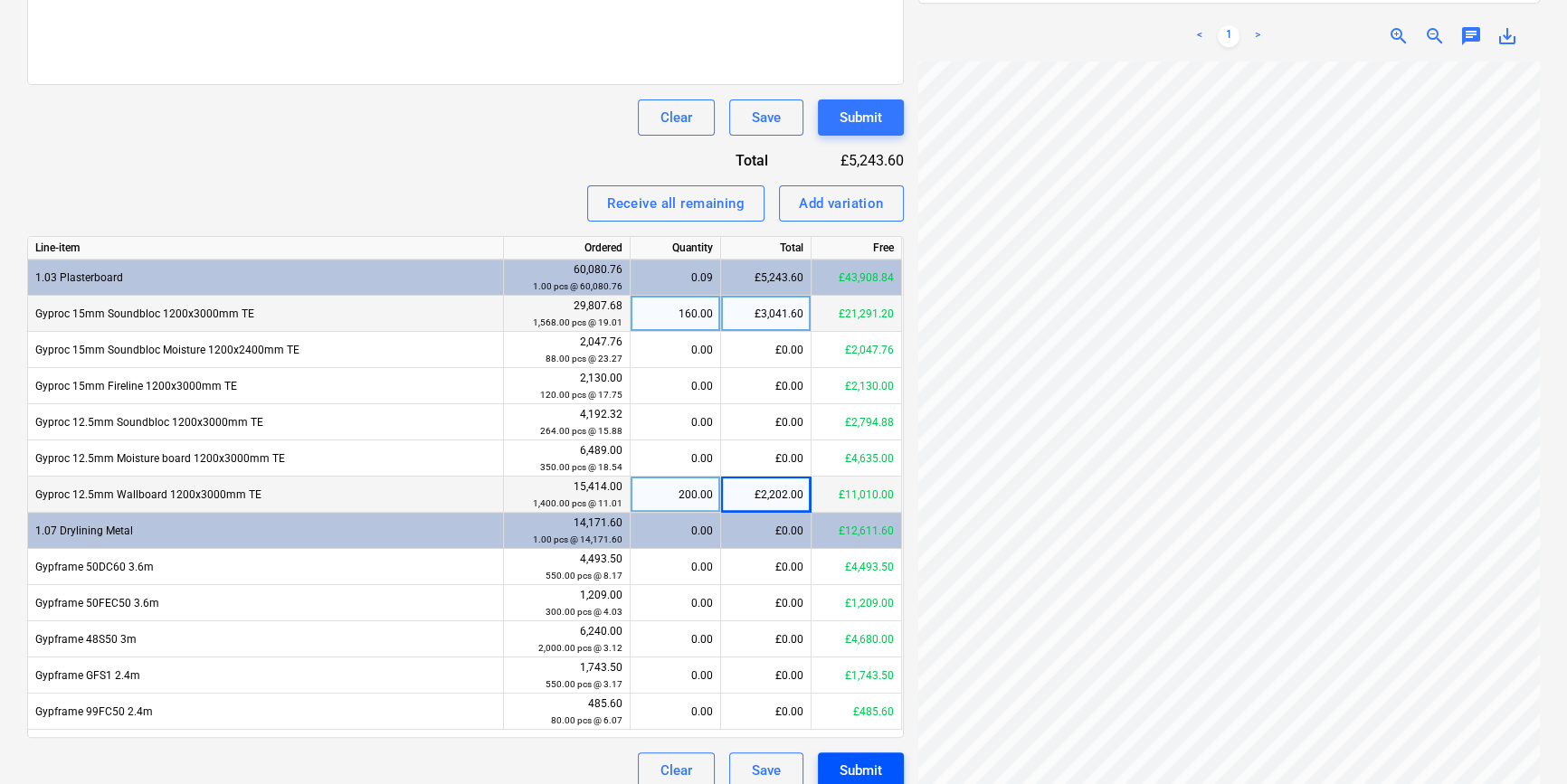 click on "Submit" at bounding box center (860, 770) 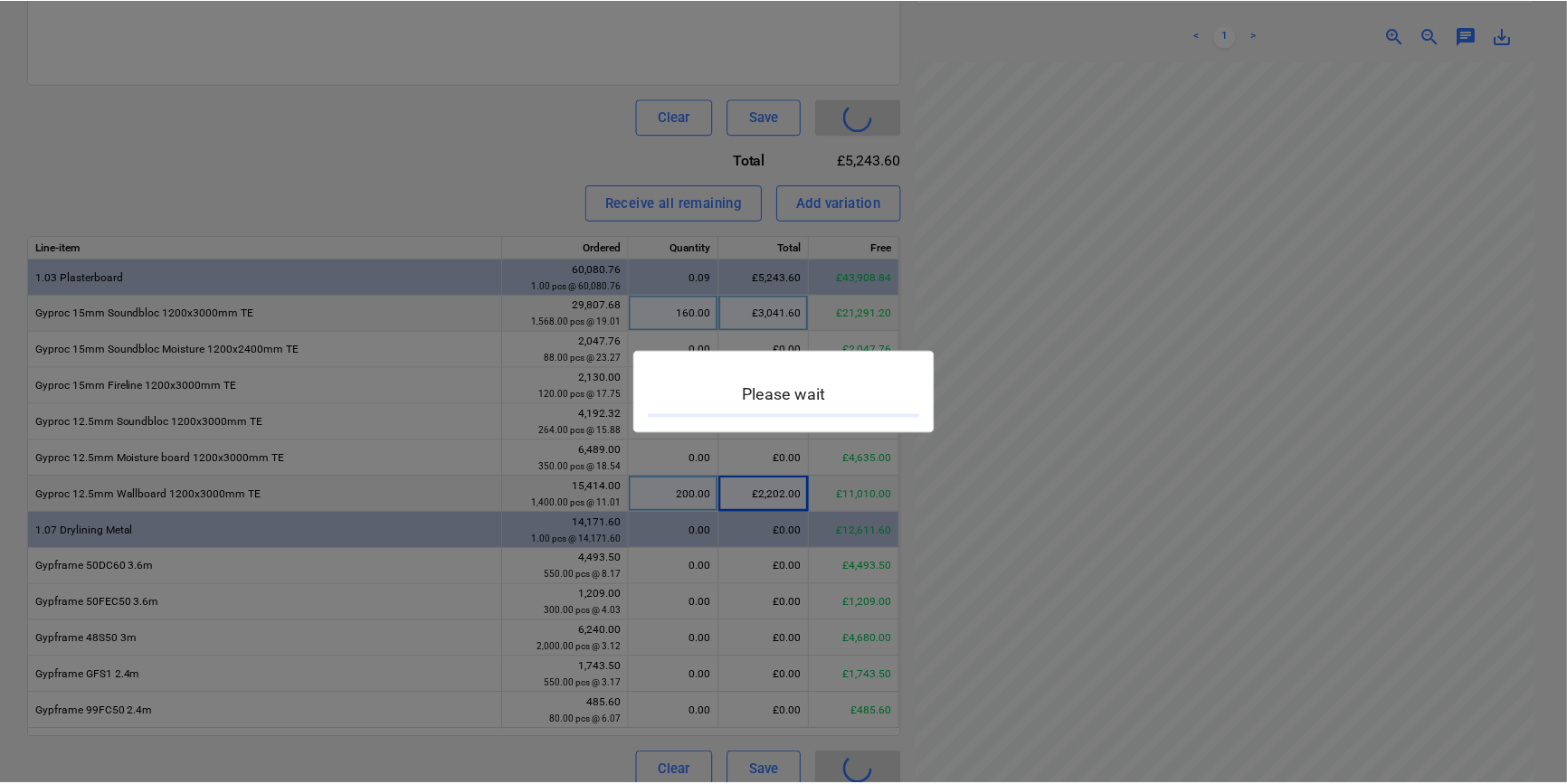 scroll, scrollTop: 0, scrollLeft: 0, axis: both 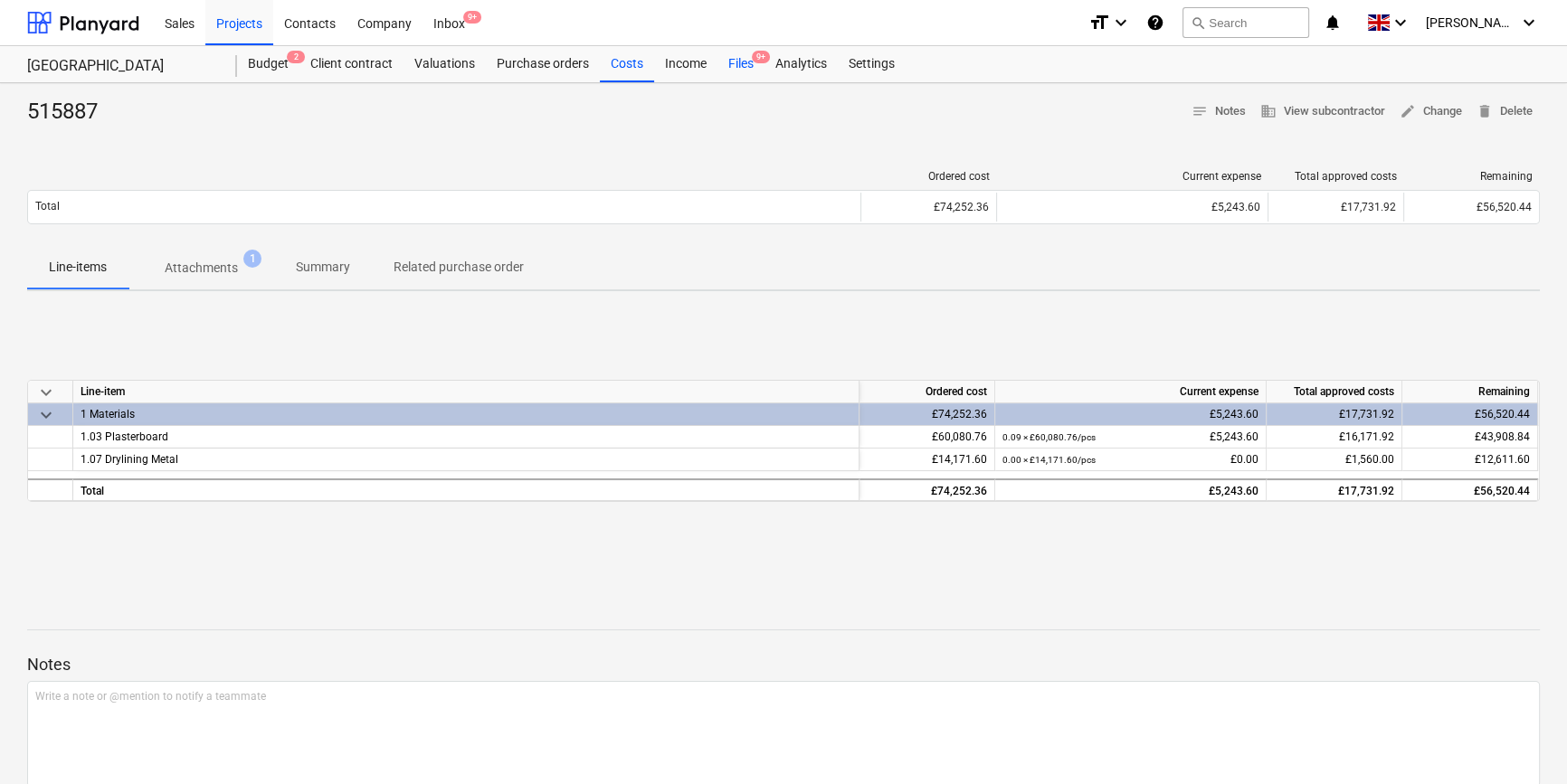 click on "Files 9+" at bounding box center [741, 64] 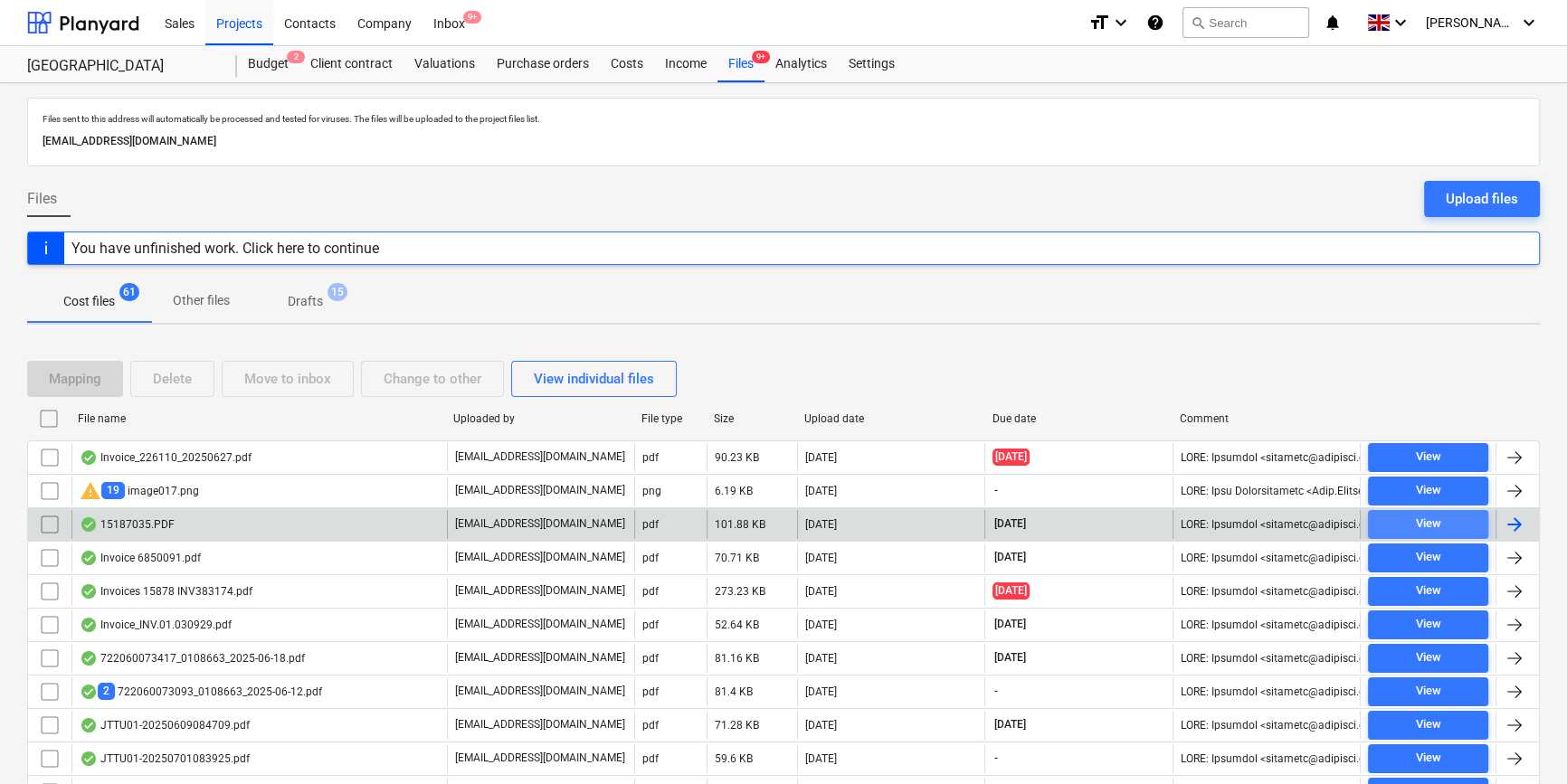 click on "View" at bounding box center (1428, 524) 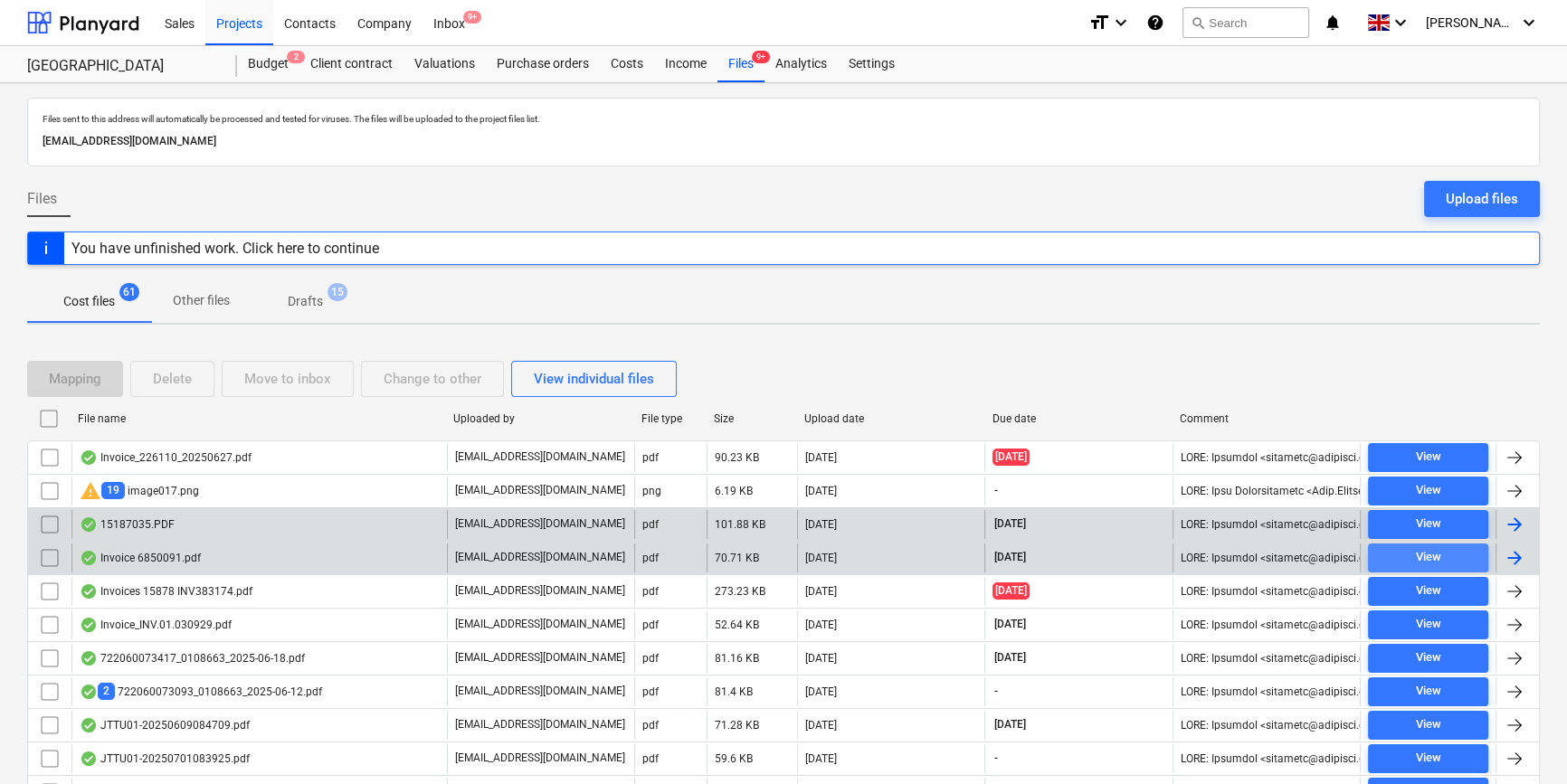 click on "View" at bounding box center [1428, 557] 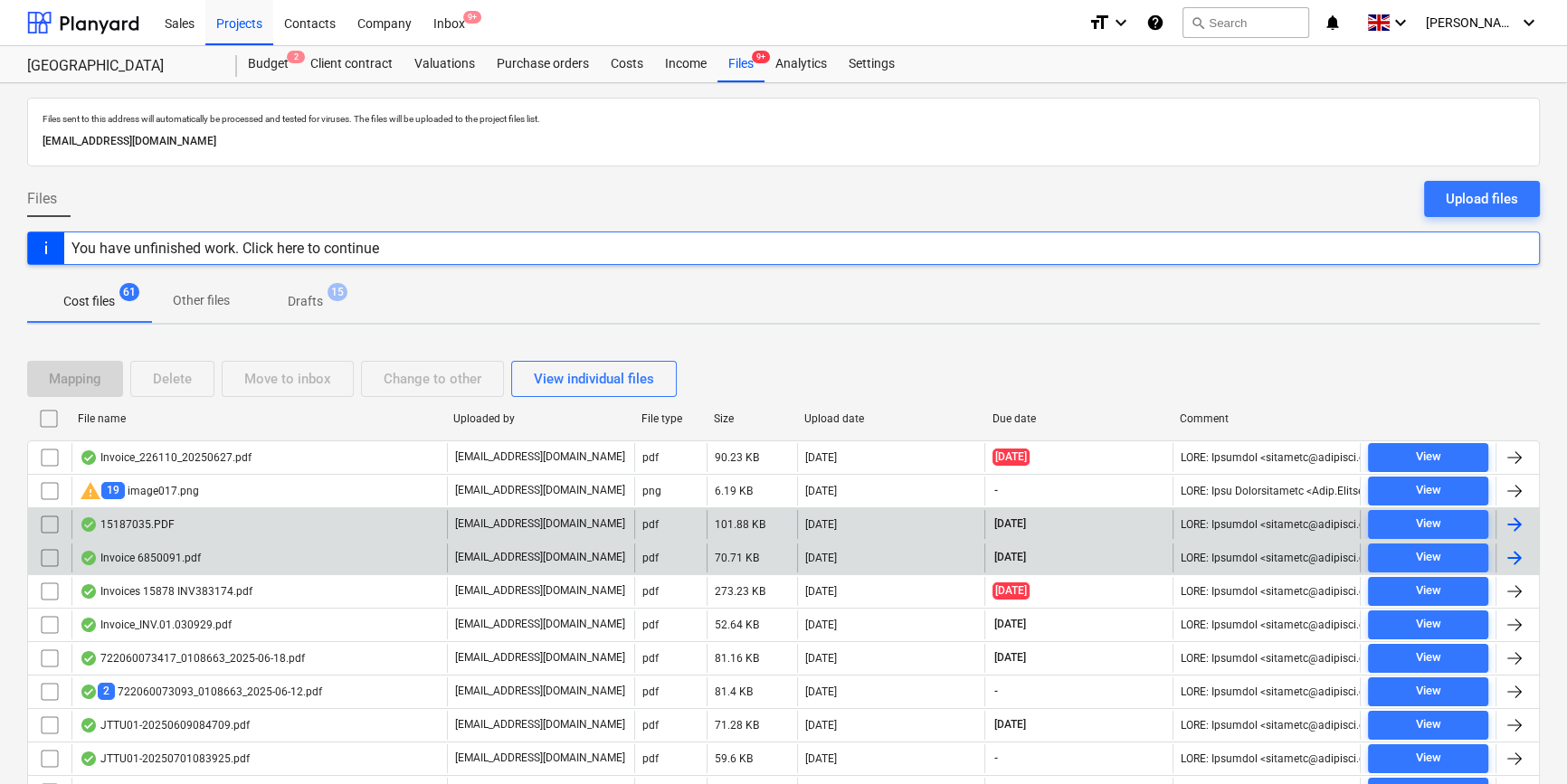 click at bounding box center (1515, 558) 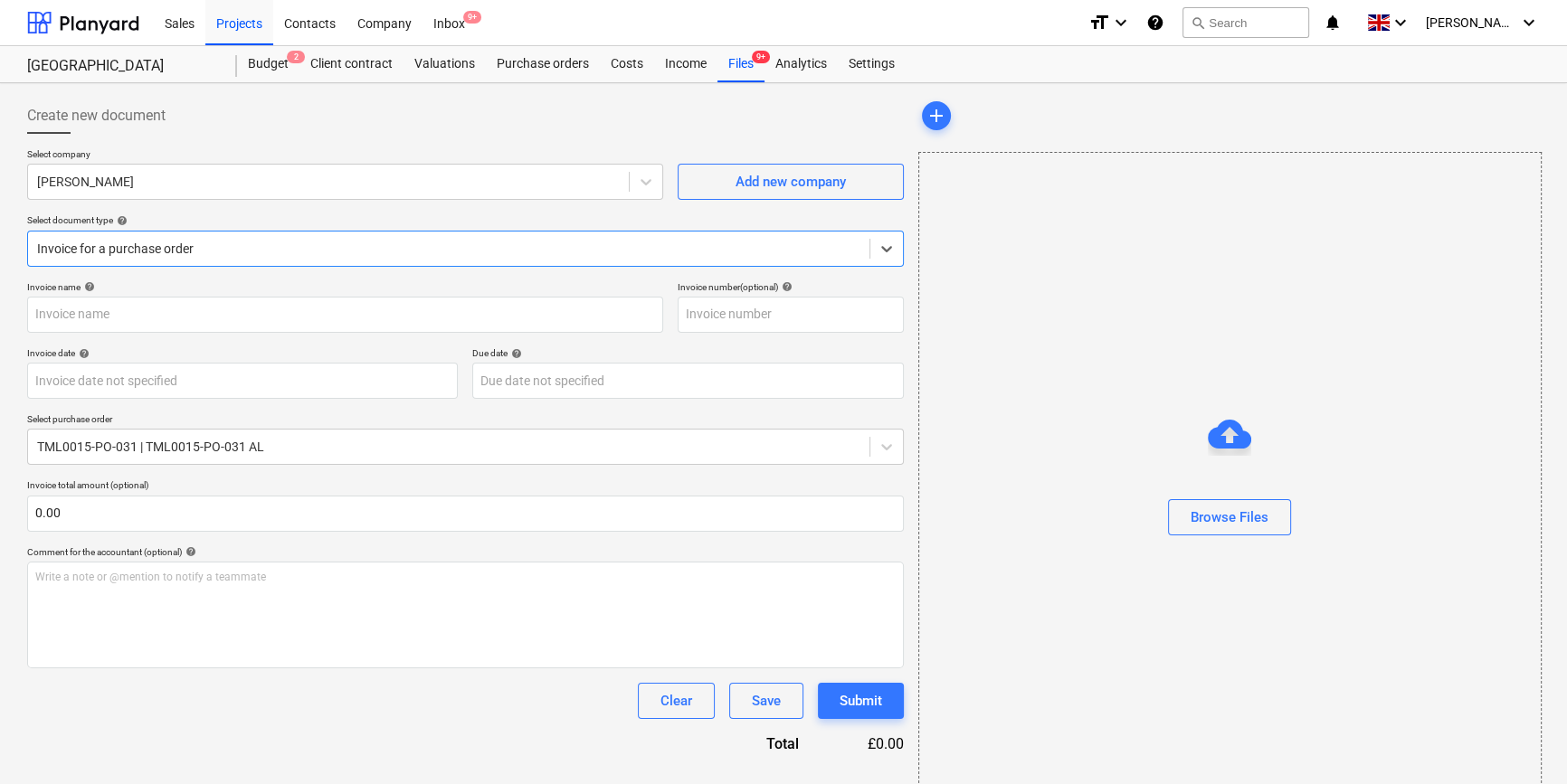 type on "6850091" 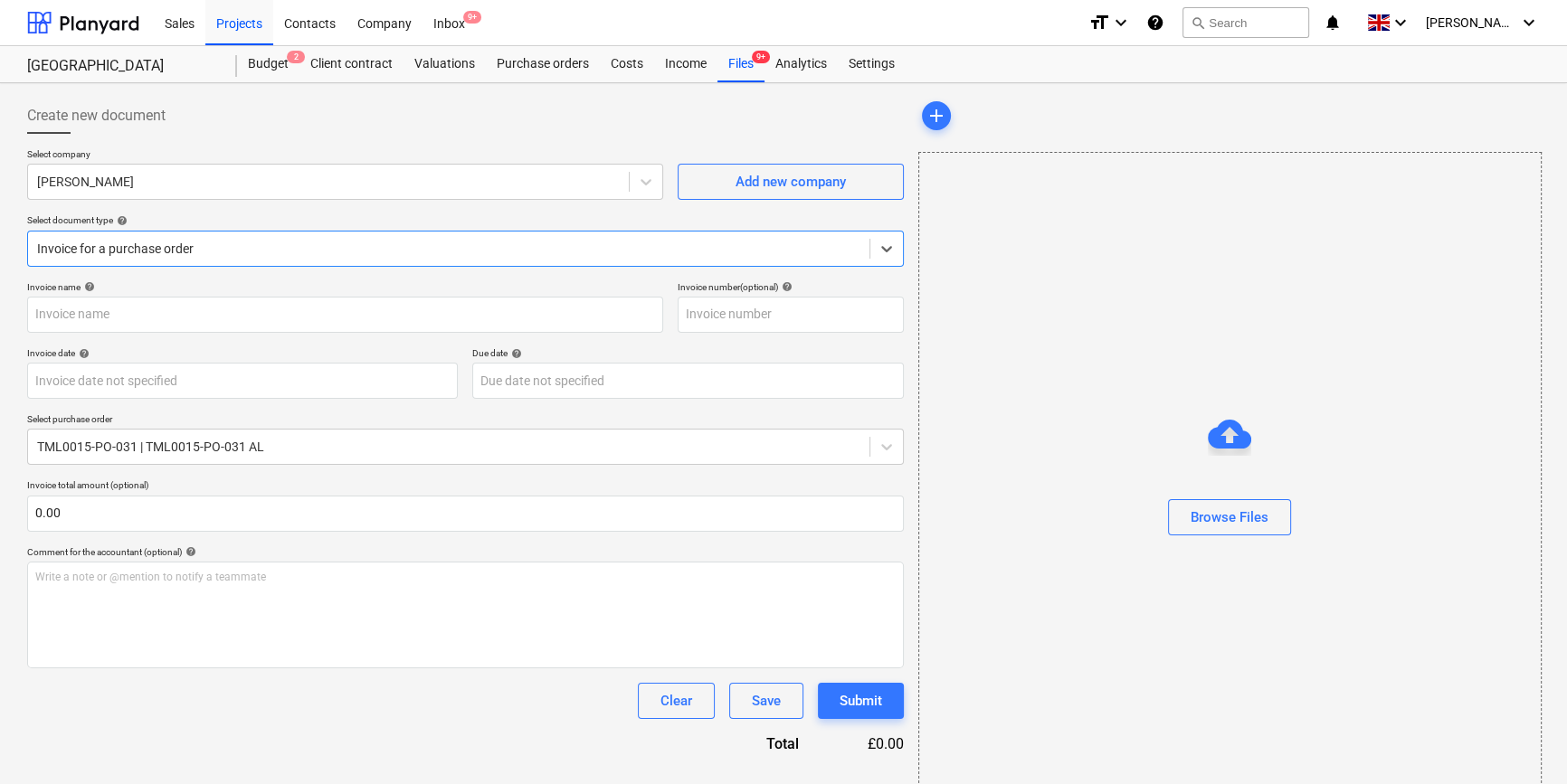 type on "6850091" 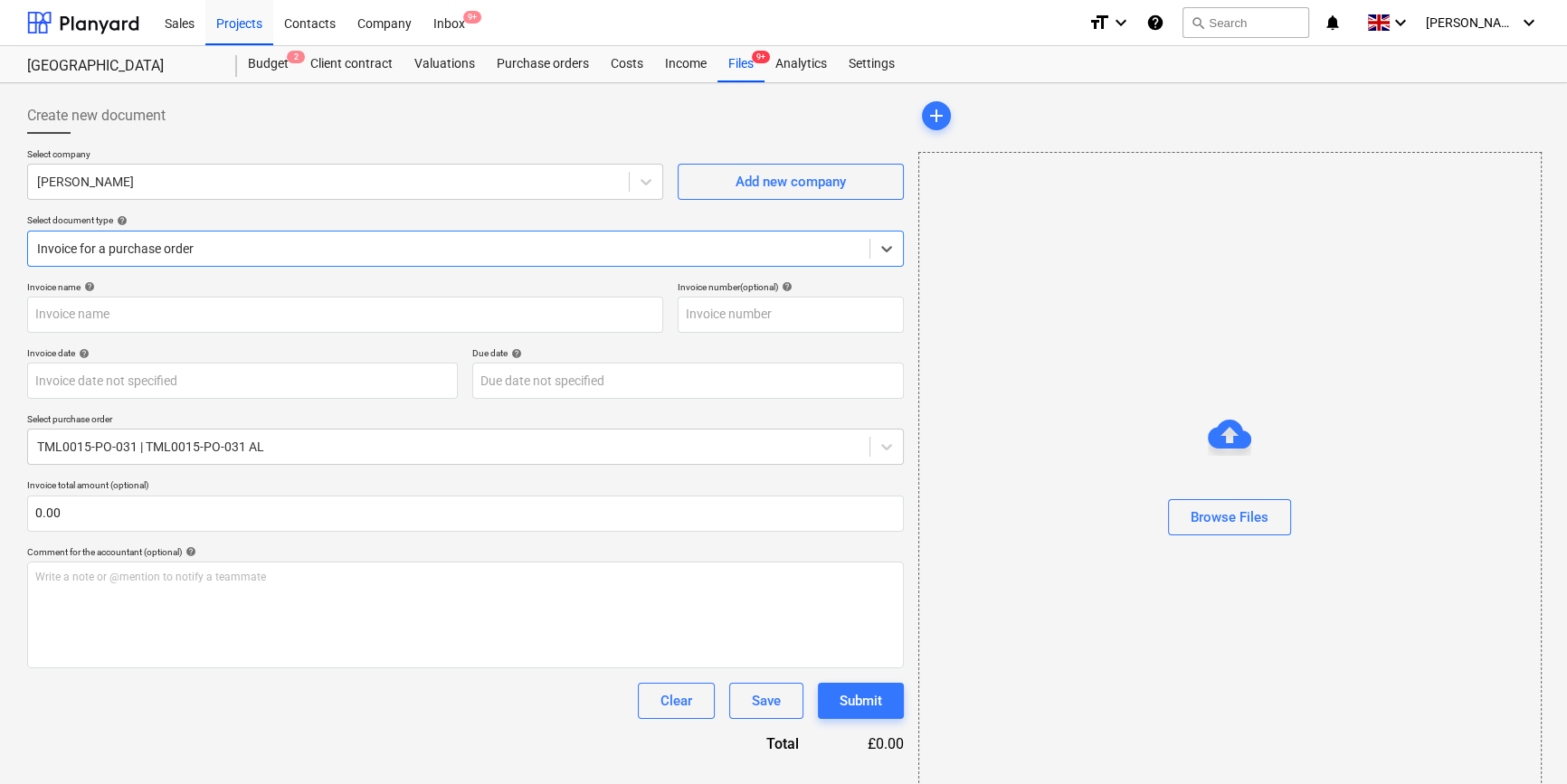 type on "[DATE]" 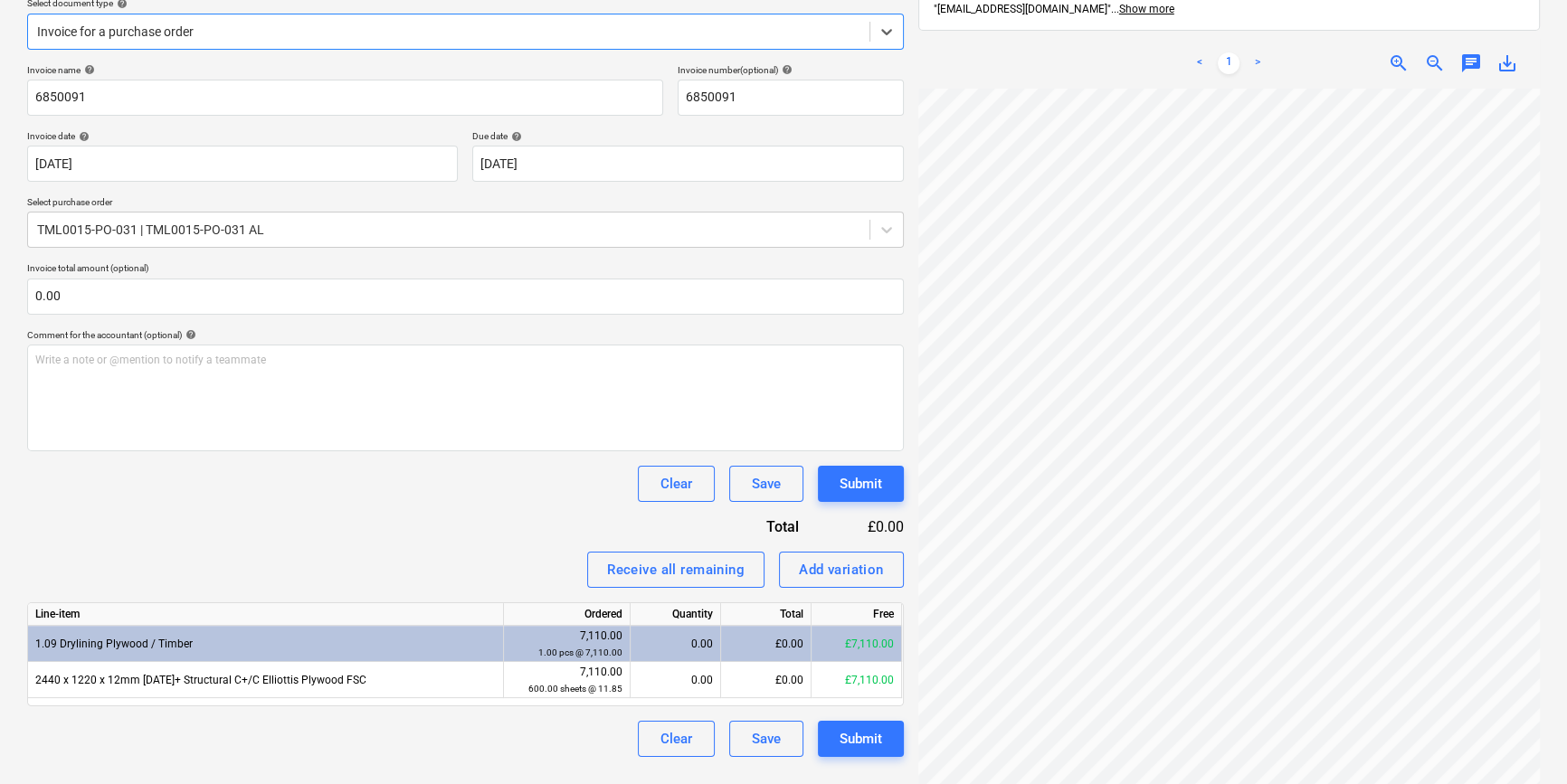 scroll, scrollTop: 246, scrollLeft: 0, axis: vertical 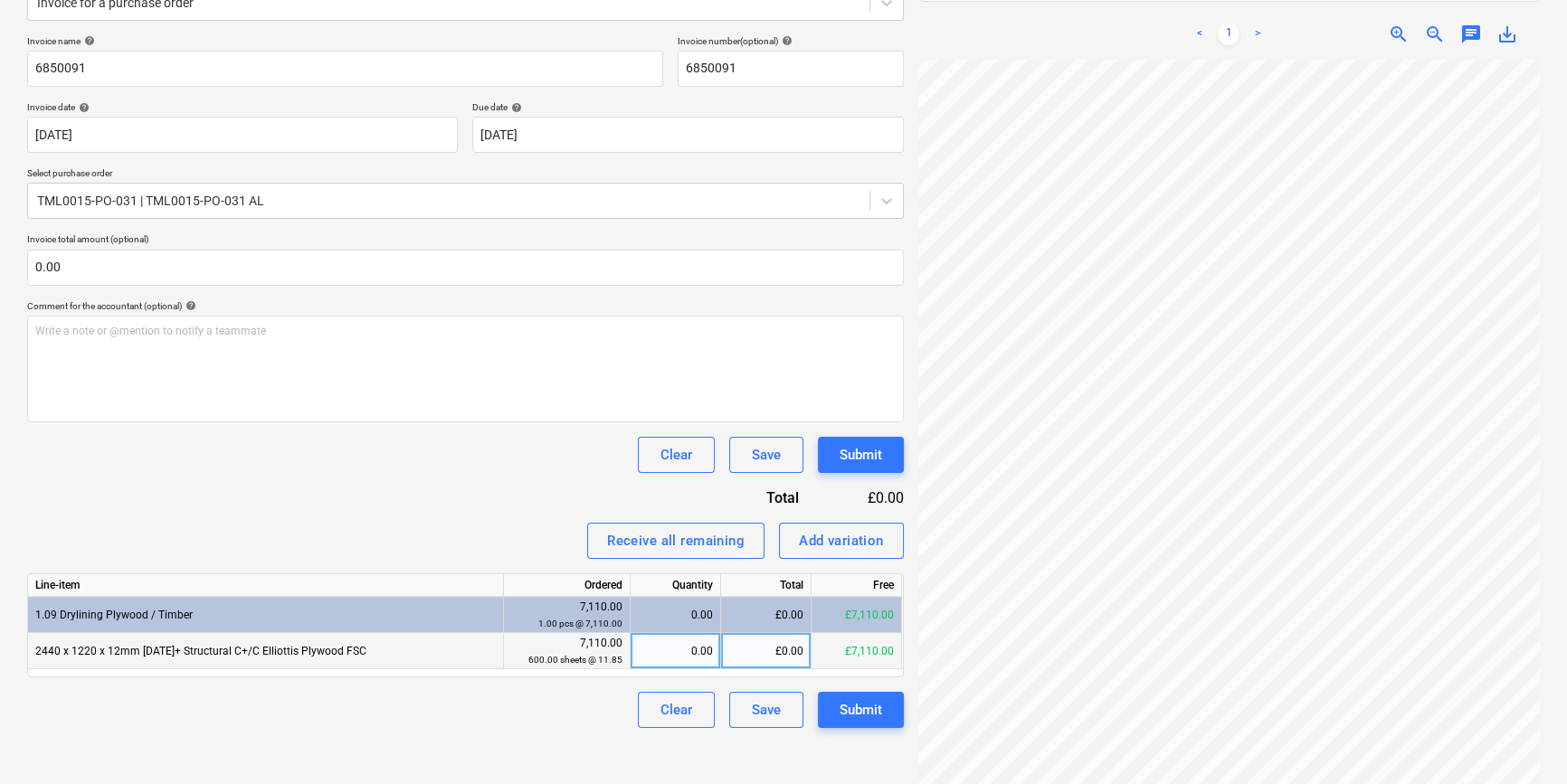 click on "0.00" at bounding box center [675, 651] 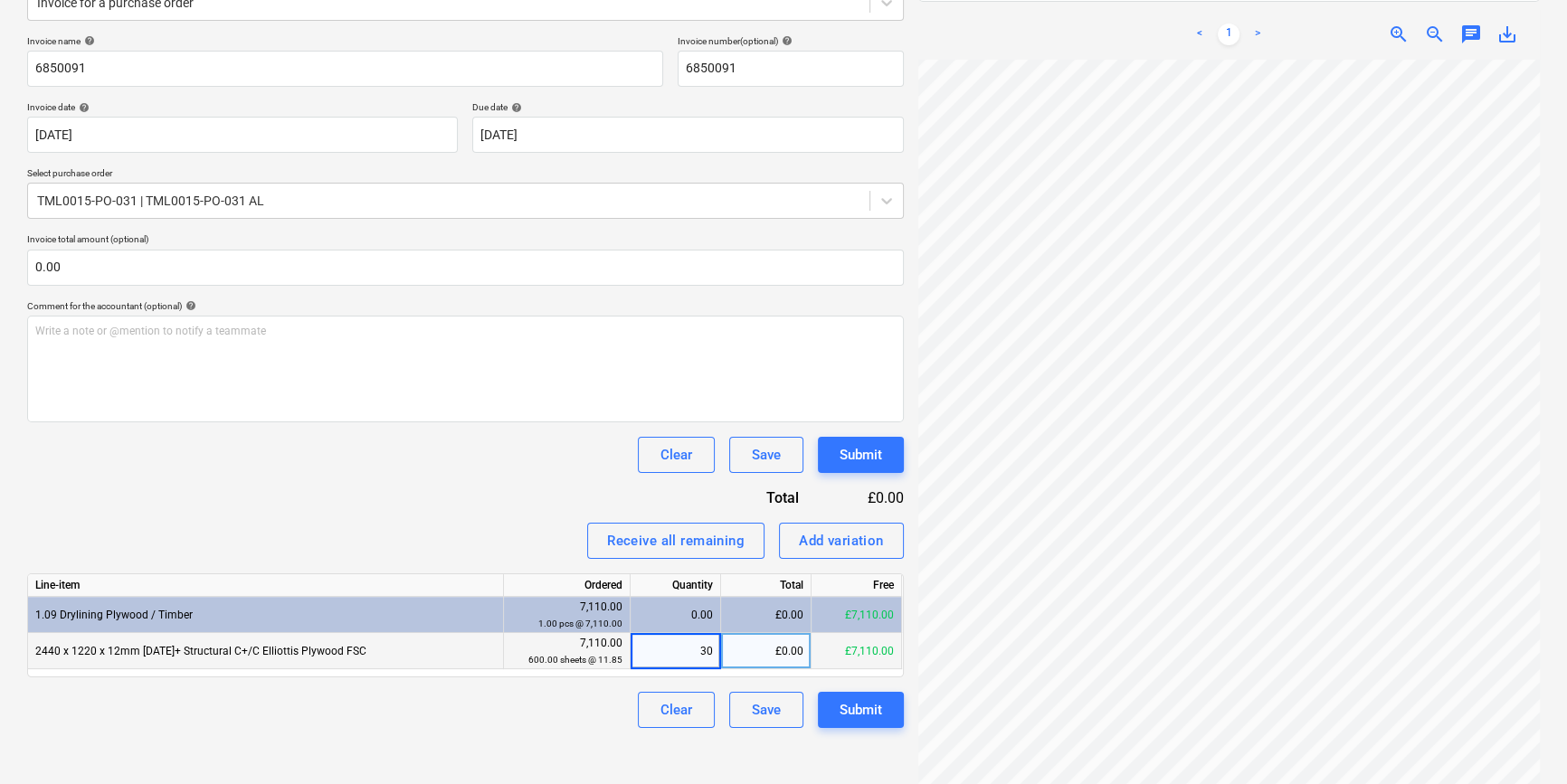 type on "300" 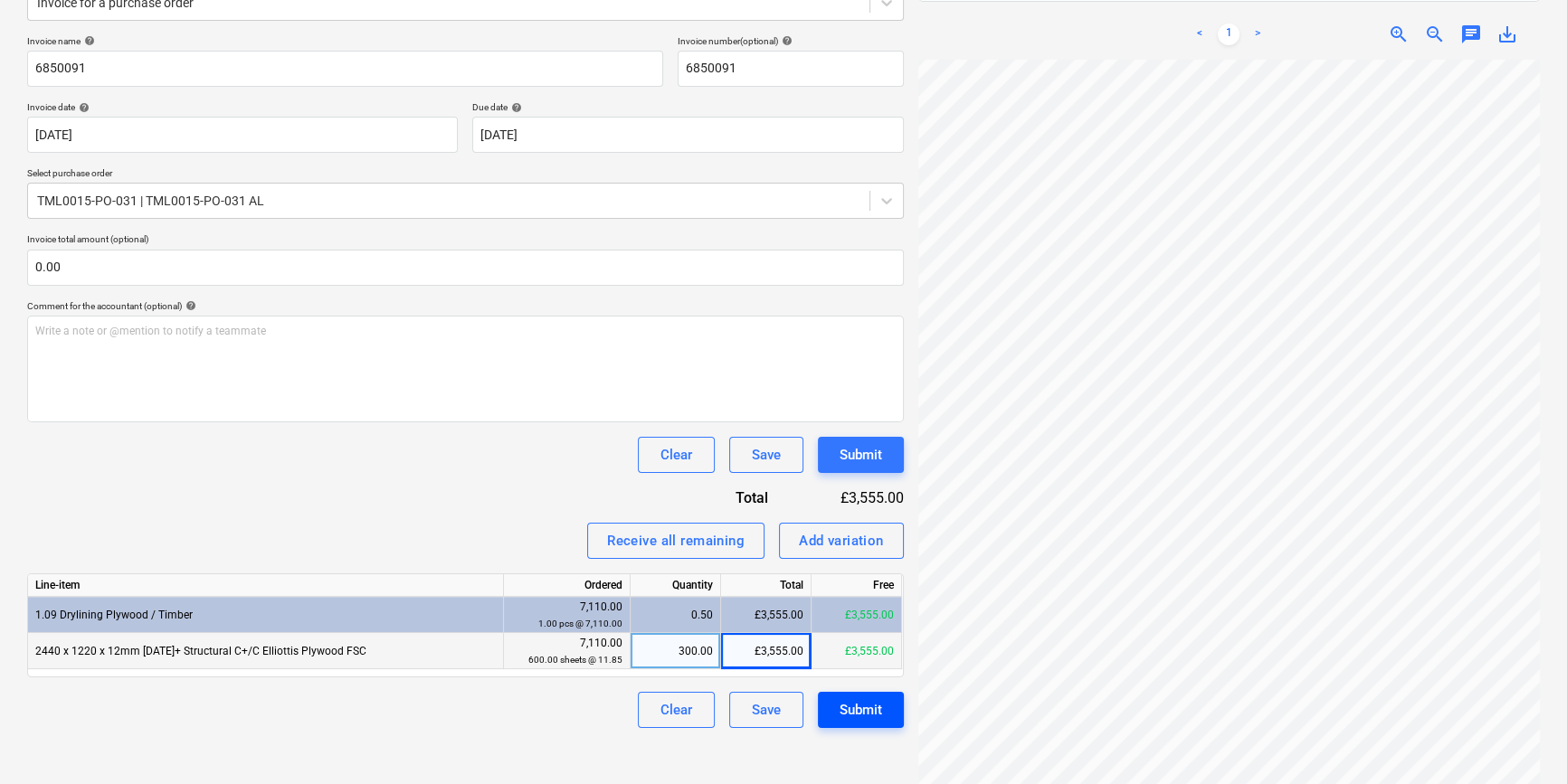 click on "Submit" at bounding box center (860, 710) 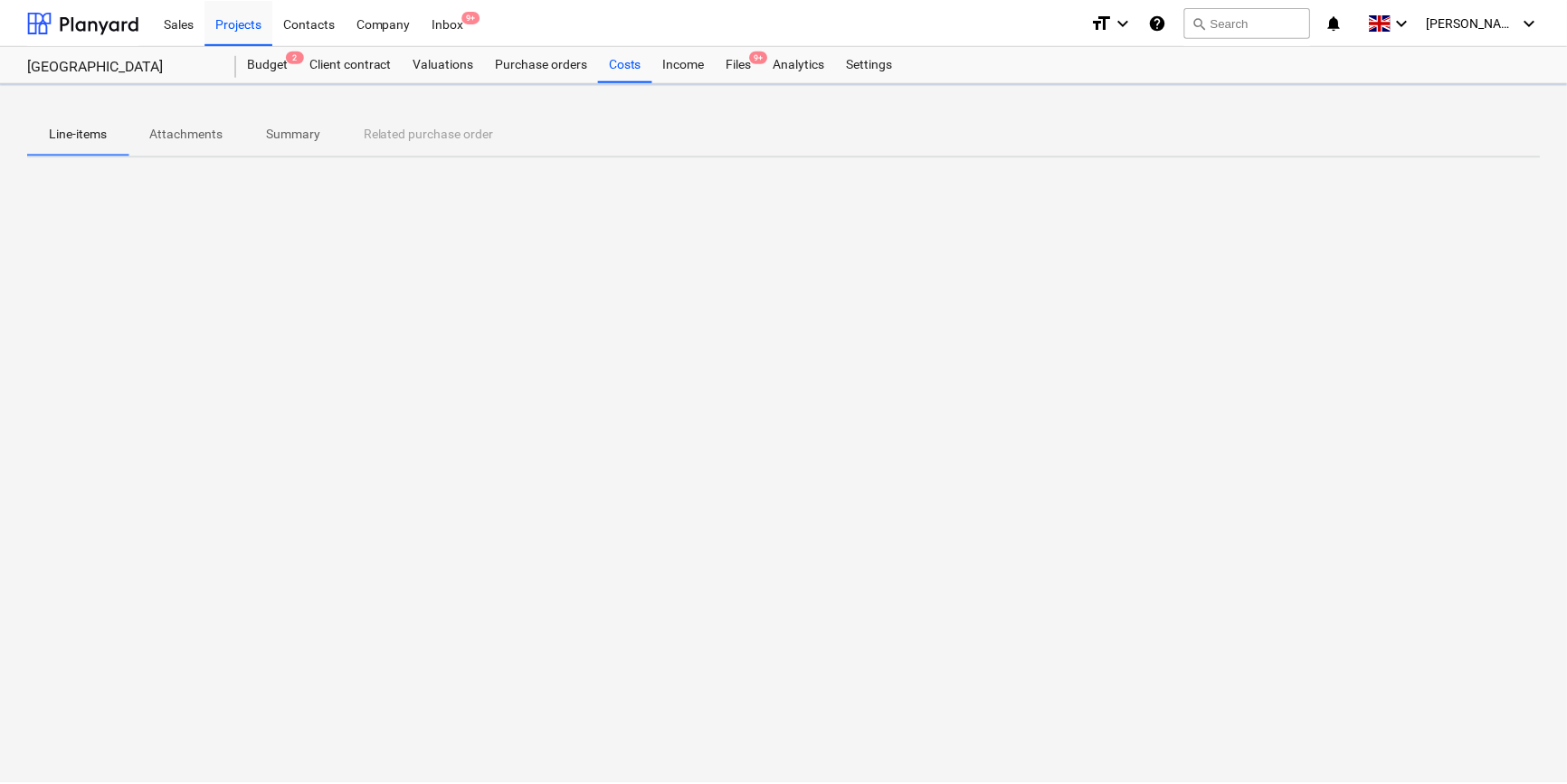 scroll, scrollTop: 0, scrollLeft: 0, axis: both 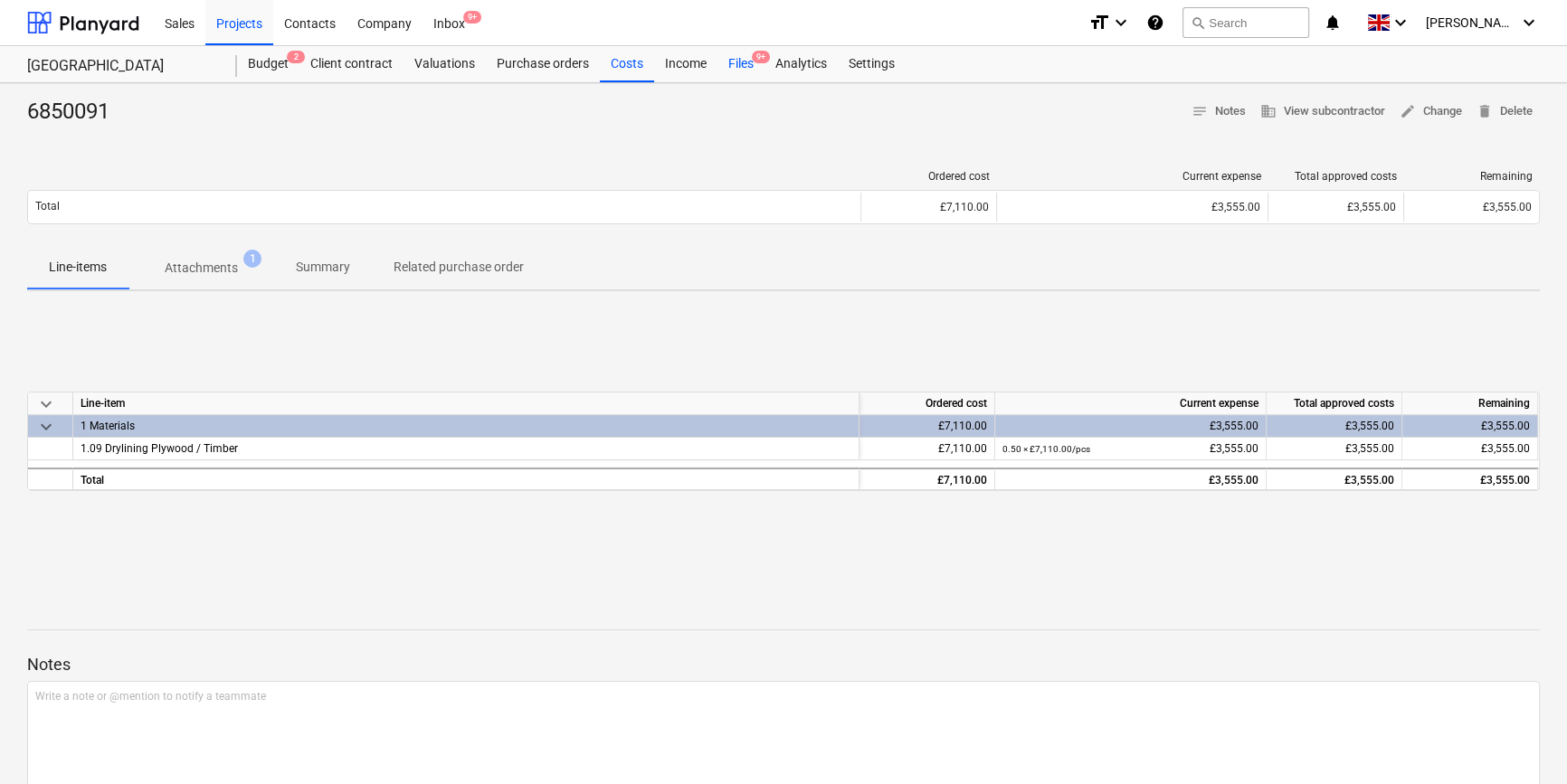 click on "Files 9+" at bounding box center [741, 64] 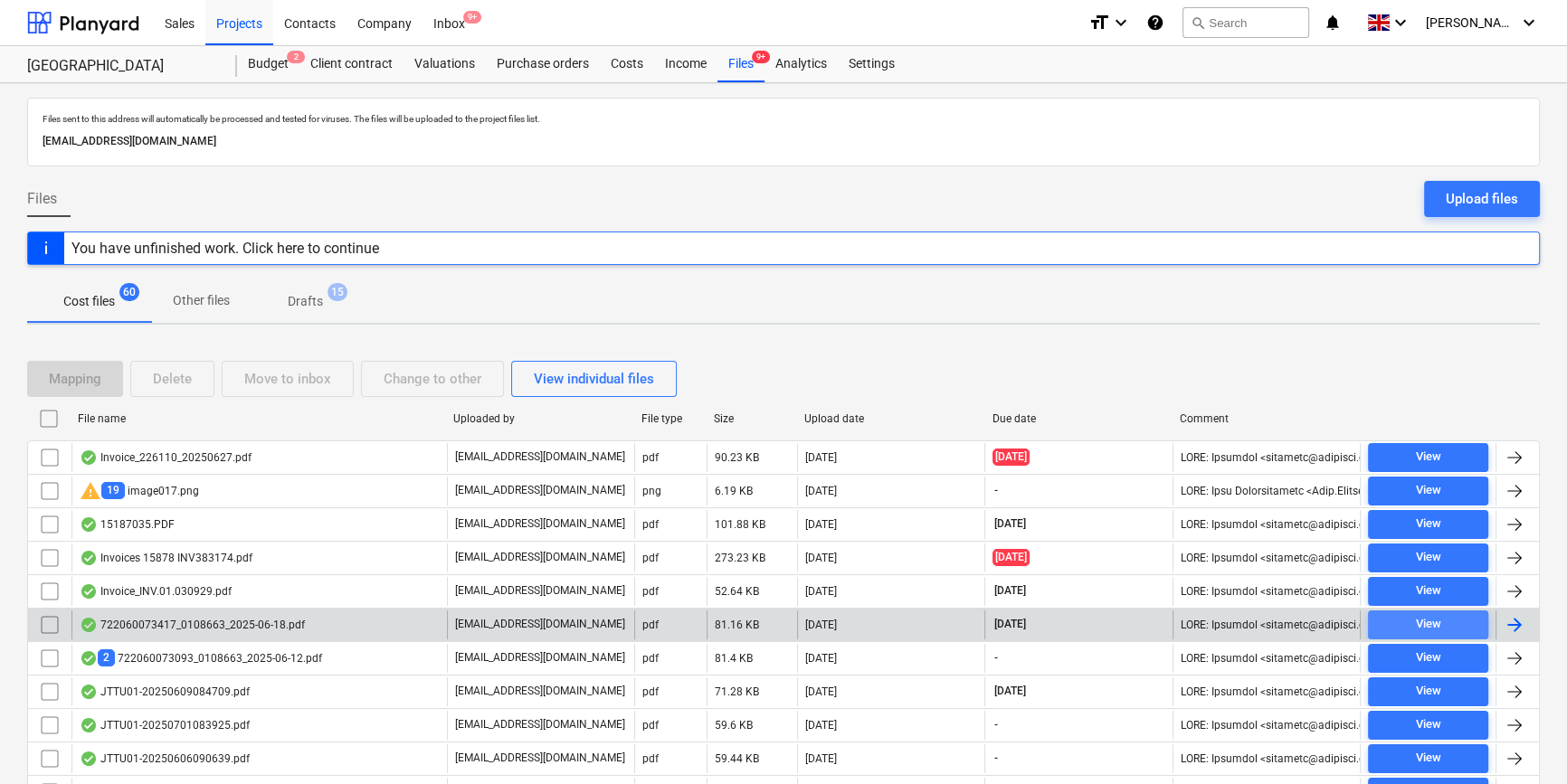 click on "View" at bounding box center (1428, 624) 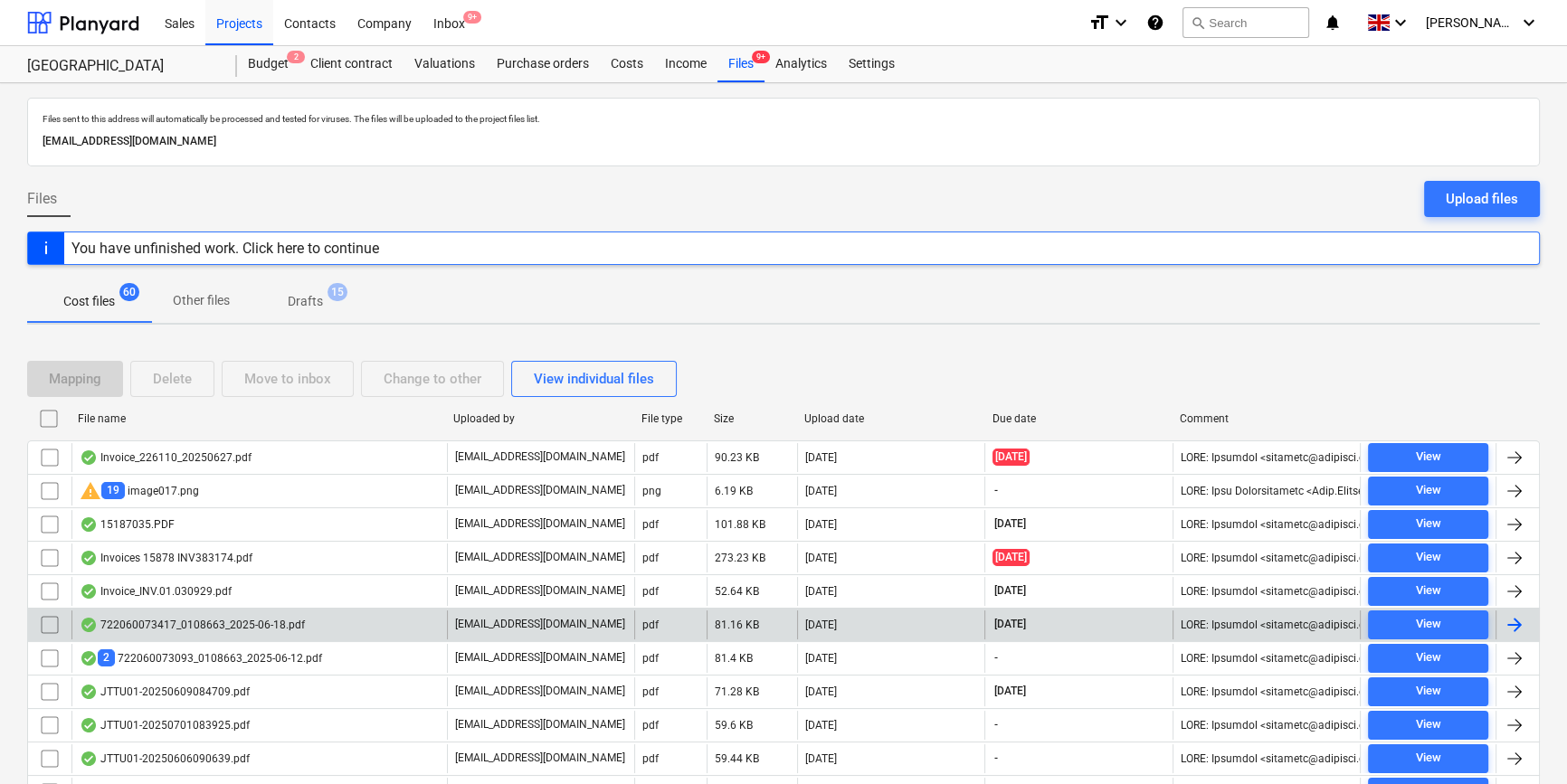 click at bounding box center (1515, 625) 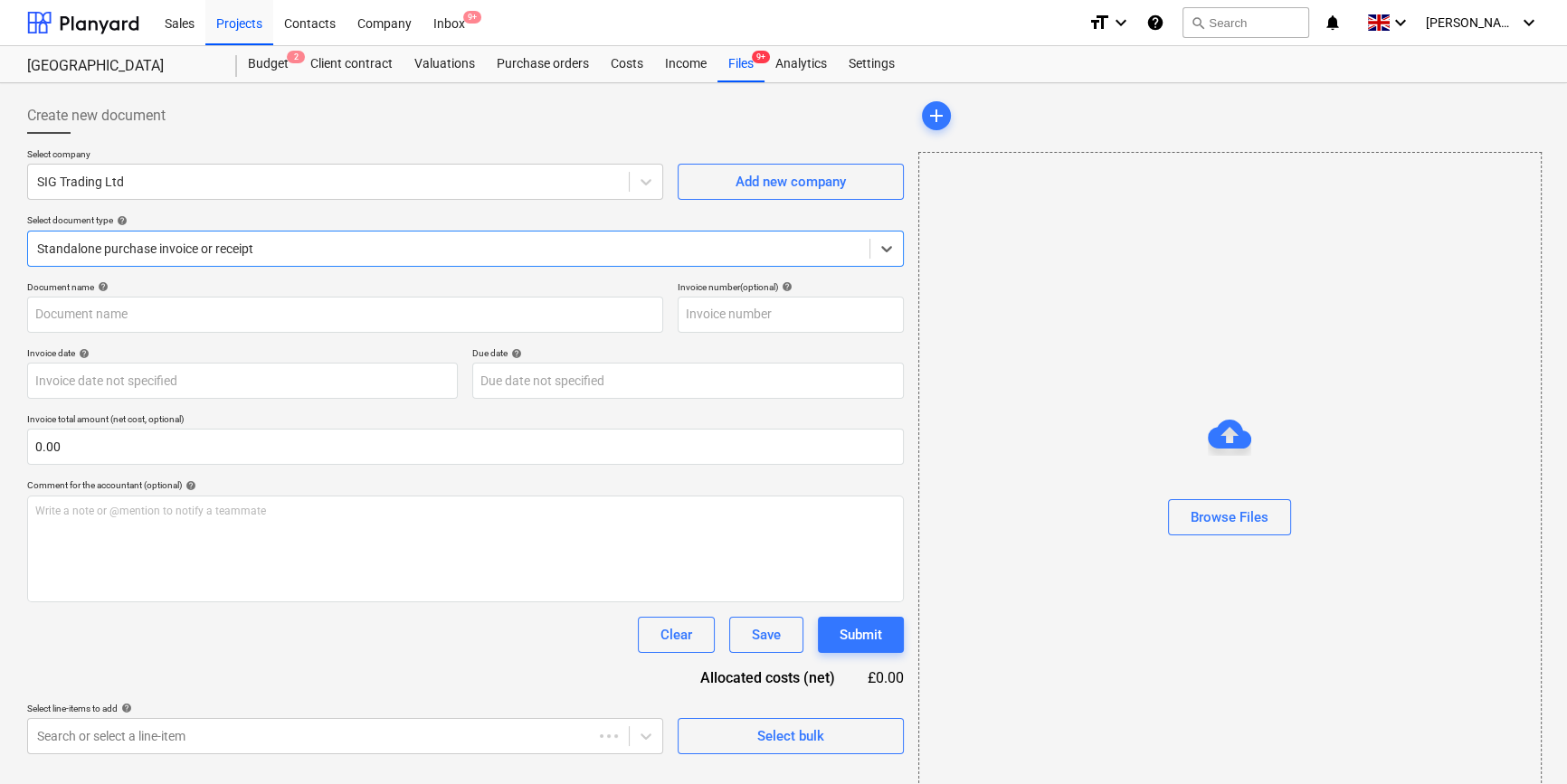 type on "722060073417" 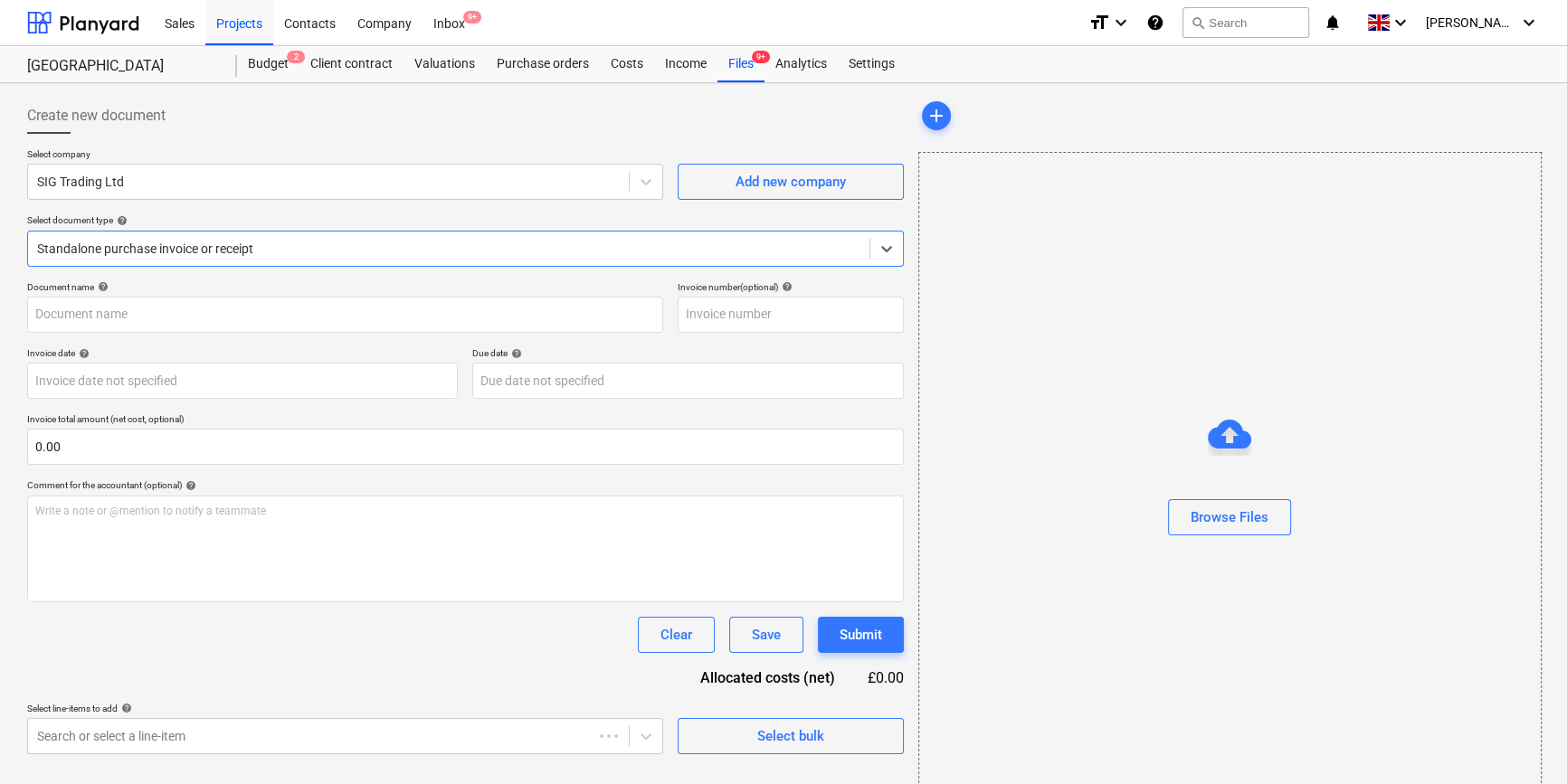 type on "722060073417" 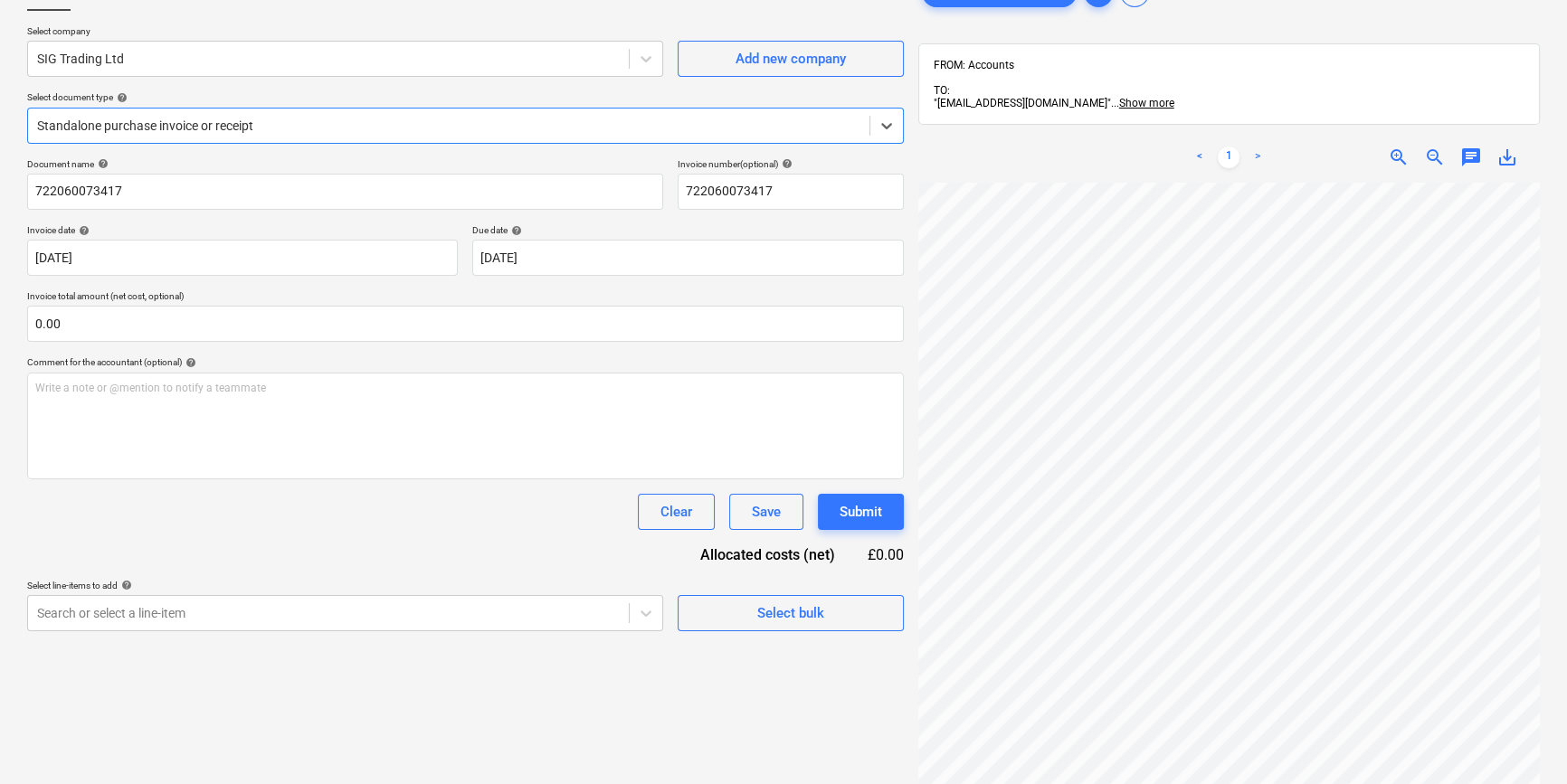scroll, scrollTop: 81, scrollLeft: 0, axis: vertical 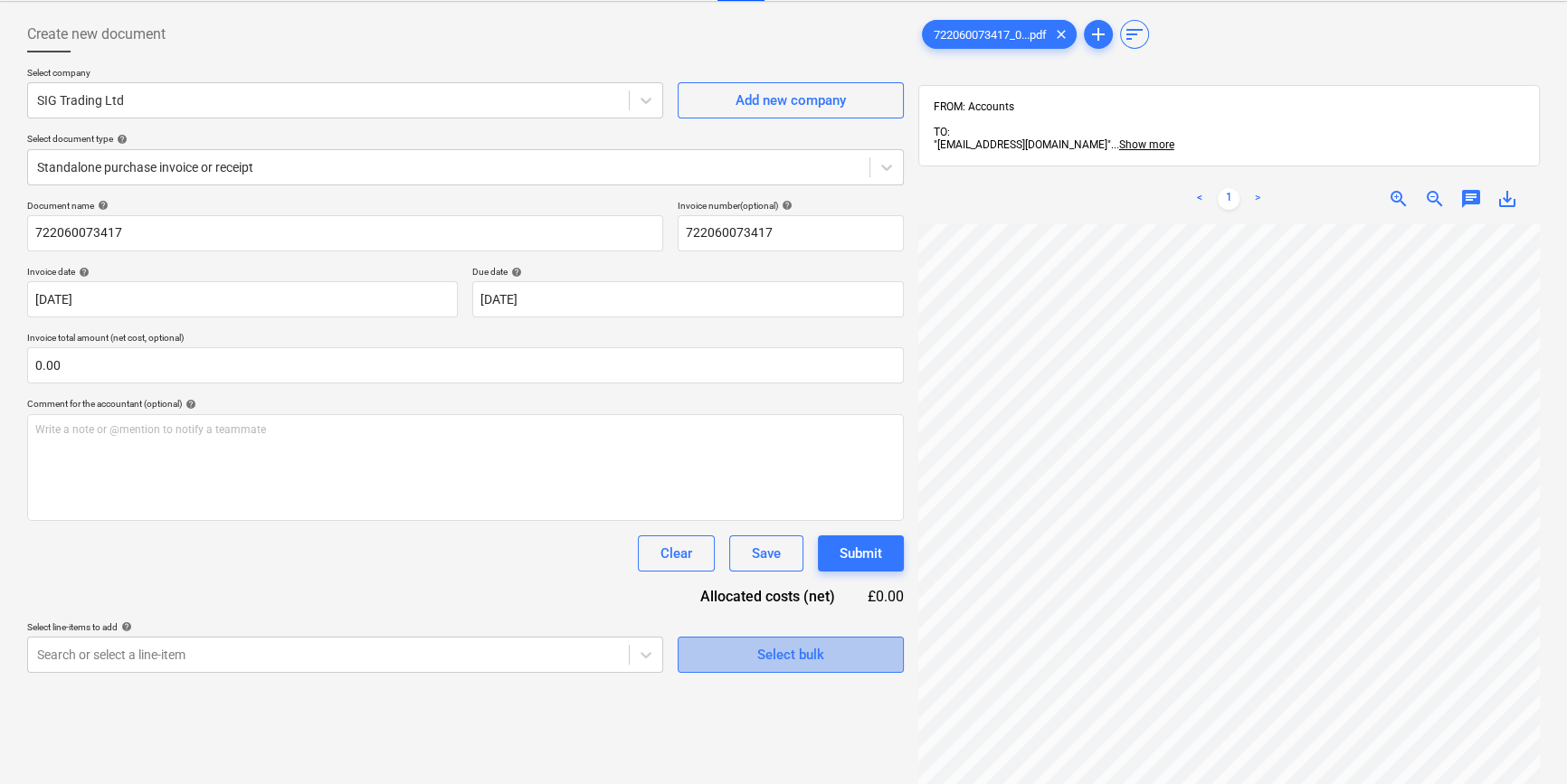 click on "Select bulk" at bounding box center [791, 655] 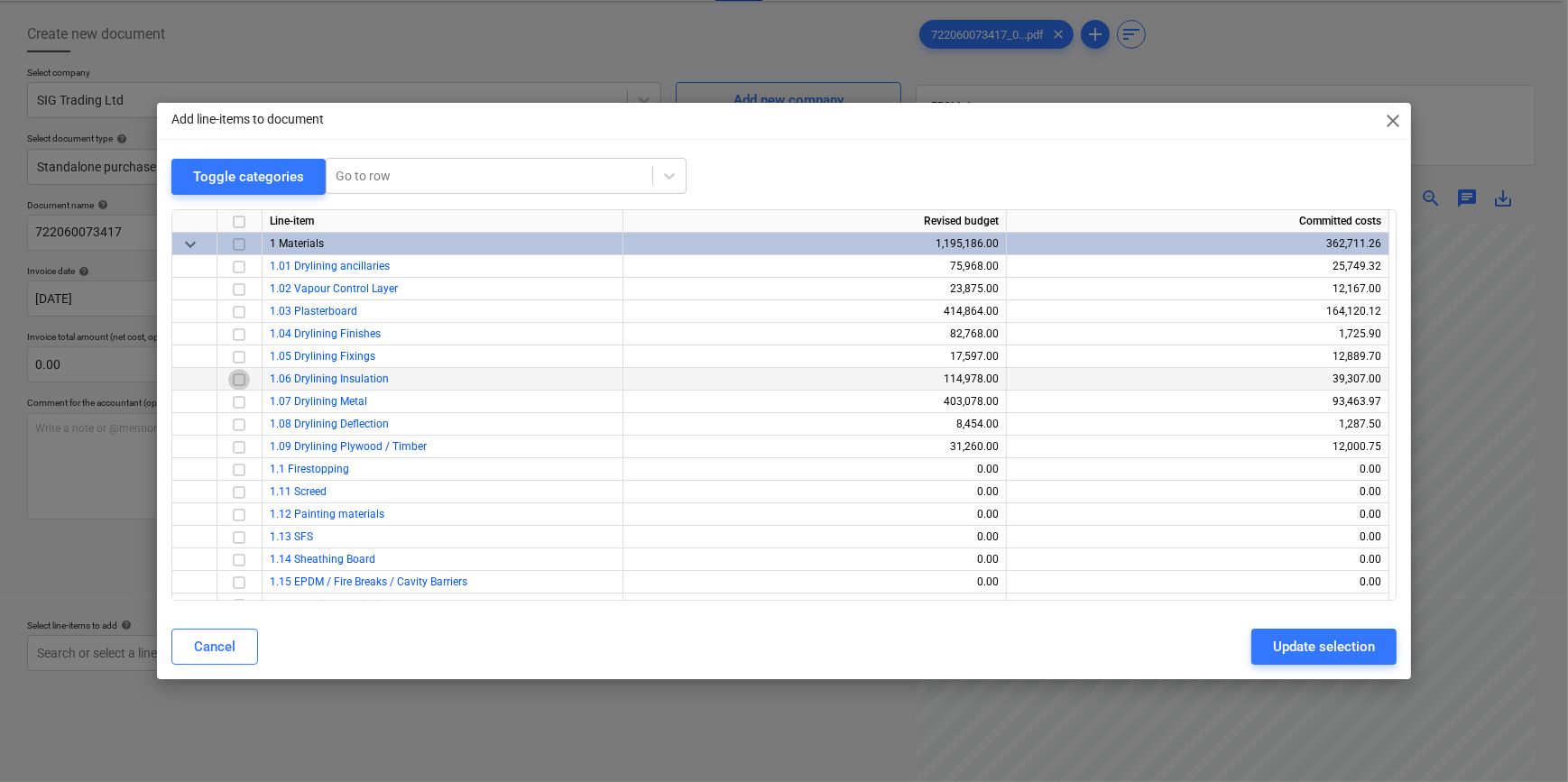 click at bounding box center [239, 379] 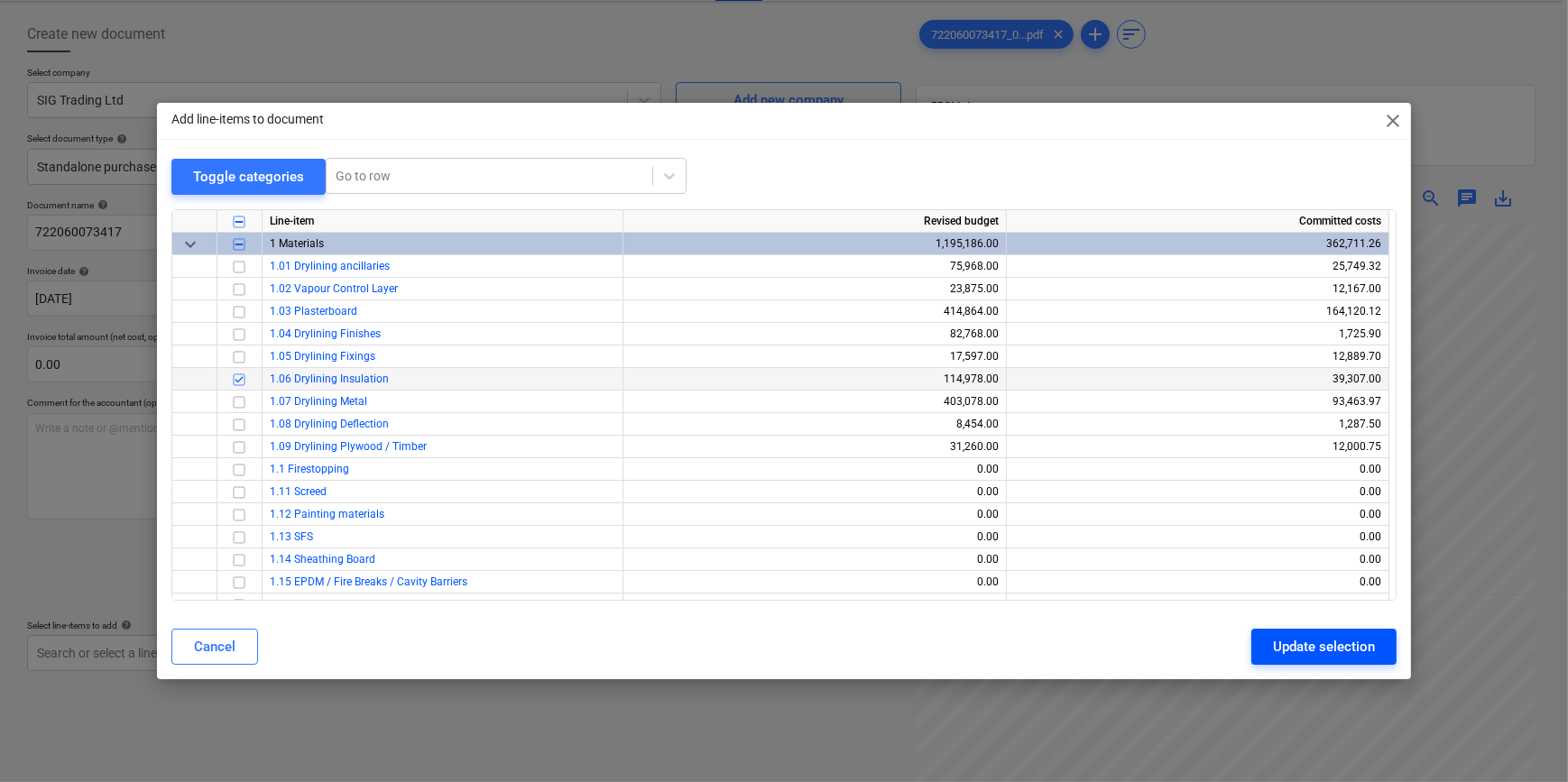 click on "Update selection" at bounding box center (1324, 647) 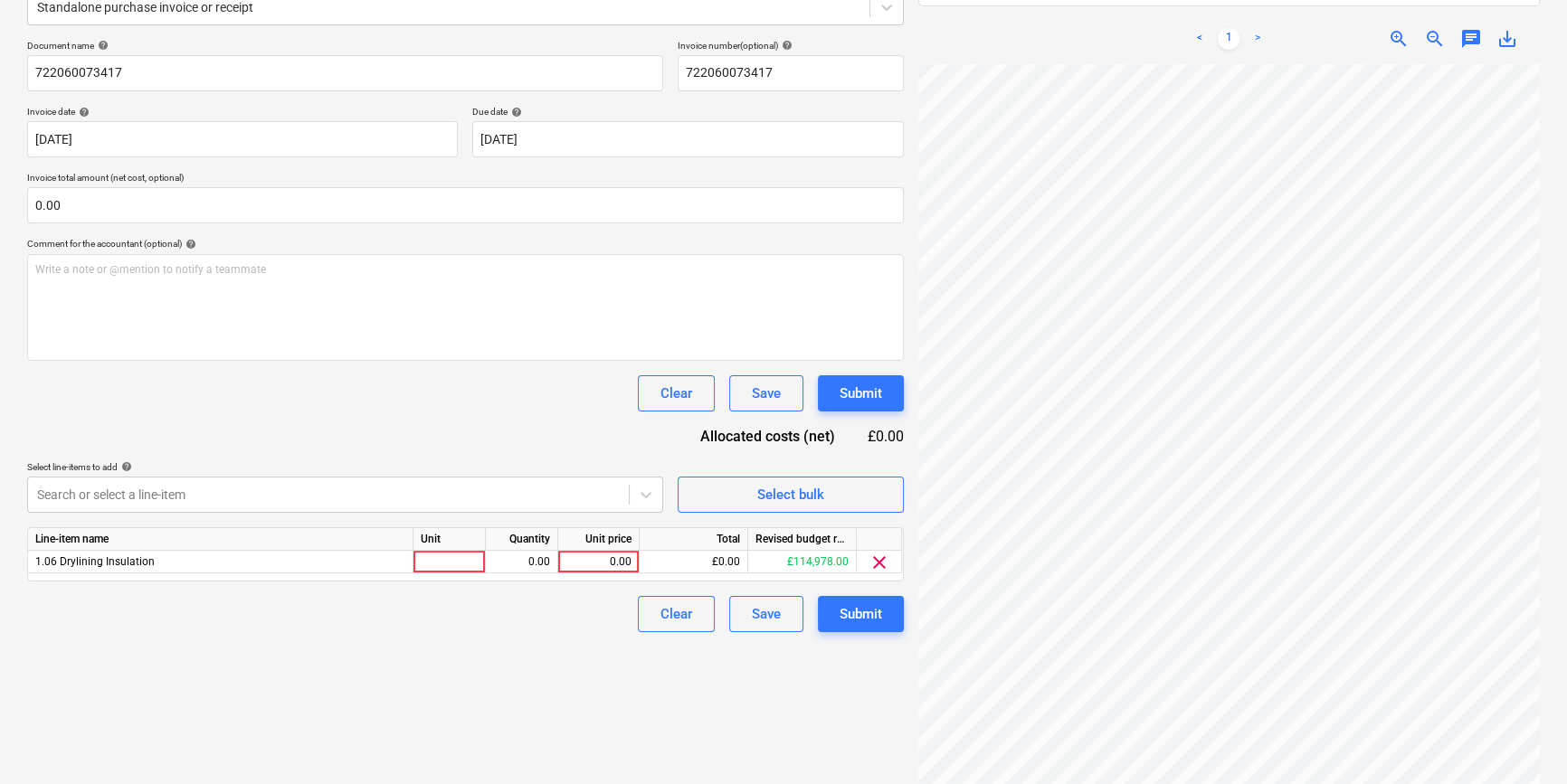 scroll, scrollTop: 250, scrollLeft: 0, axis: vertical 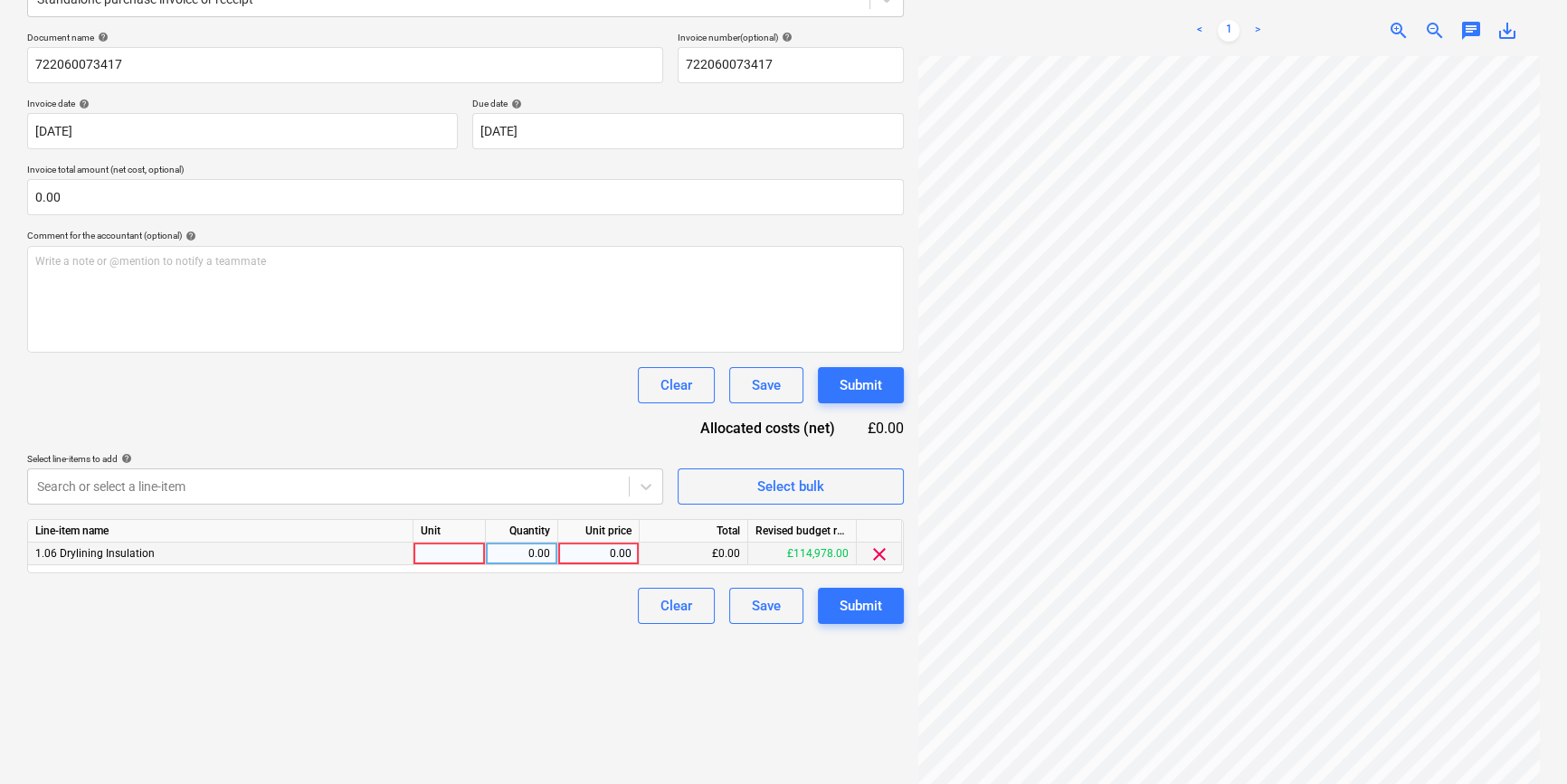 click at bounding box center [450, 553] 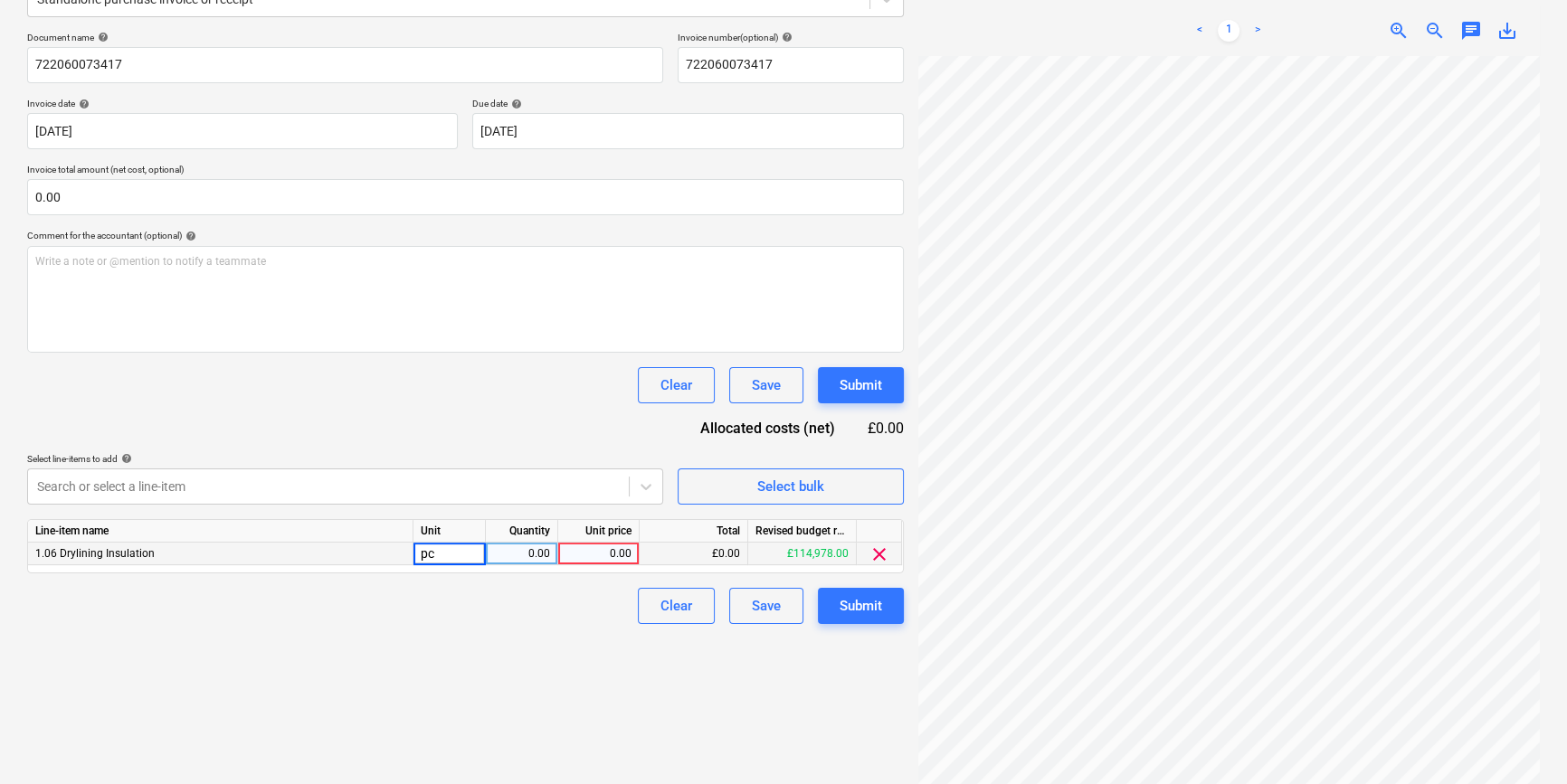 type on "pcs" 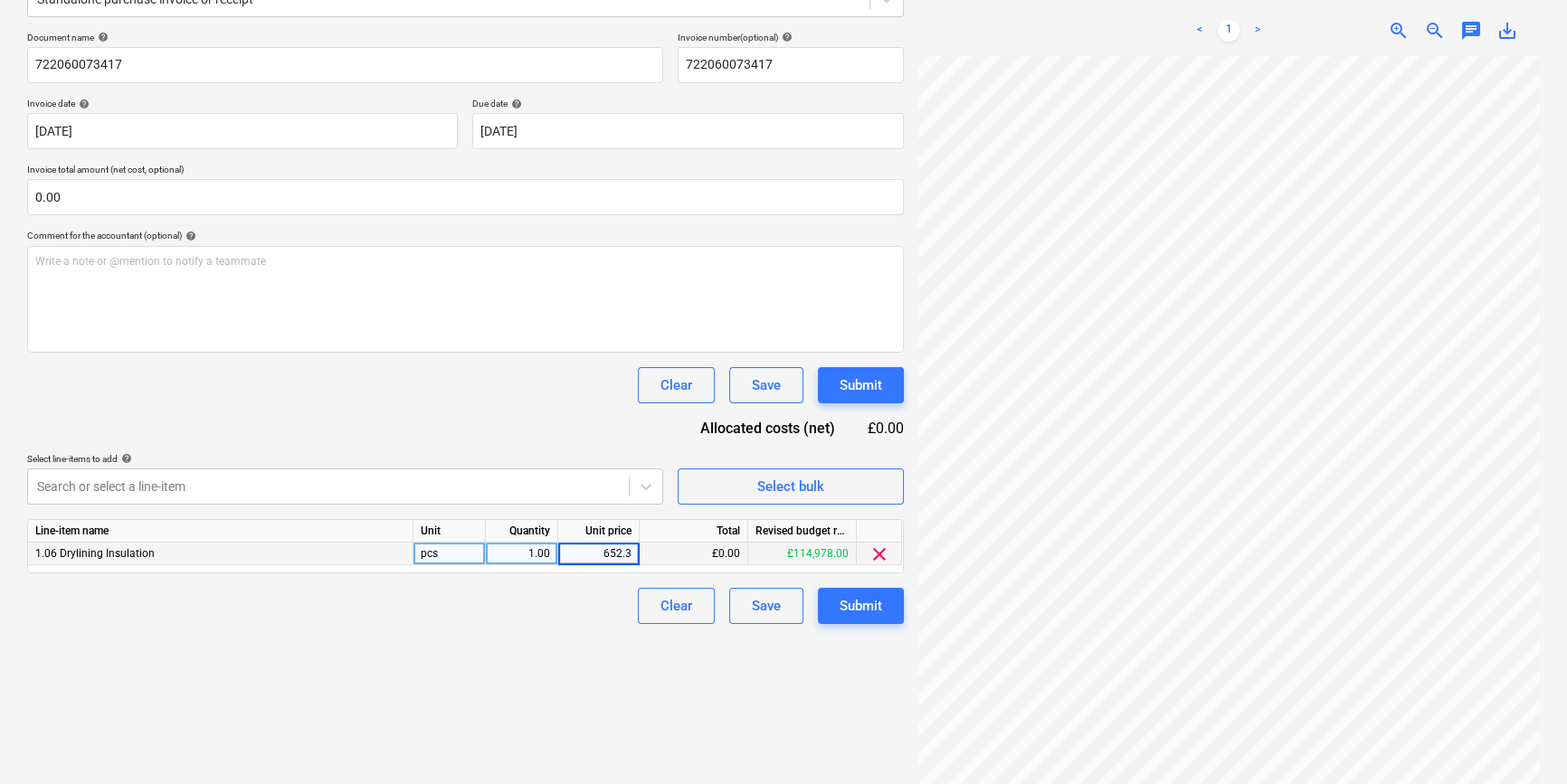type on "652.32" 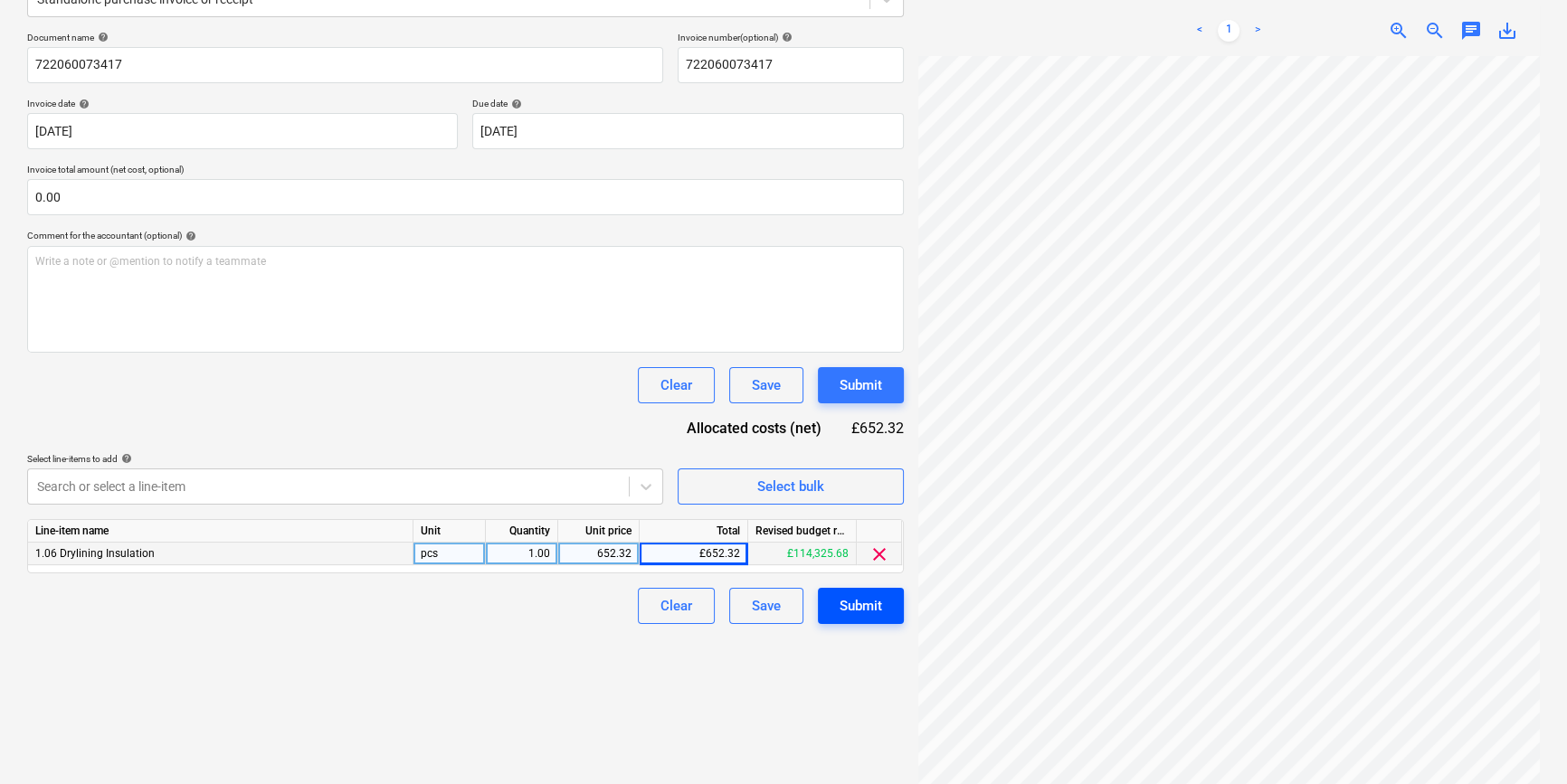 click on "Submit" at bounding box center (860, 606) 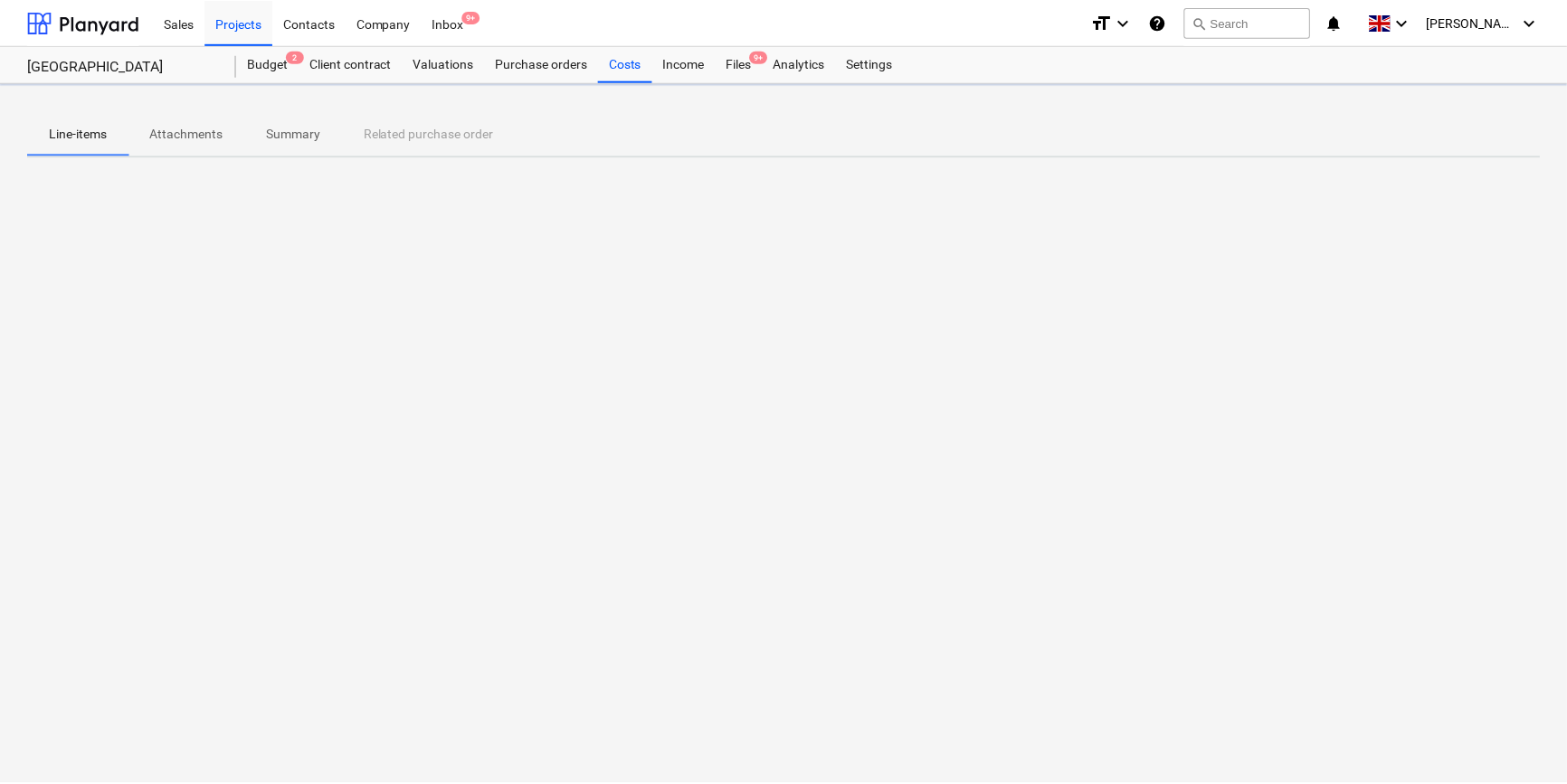 scroll, scrollTop: 0, scrollLeft: 0, axis: both 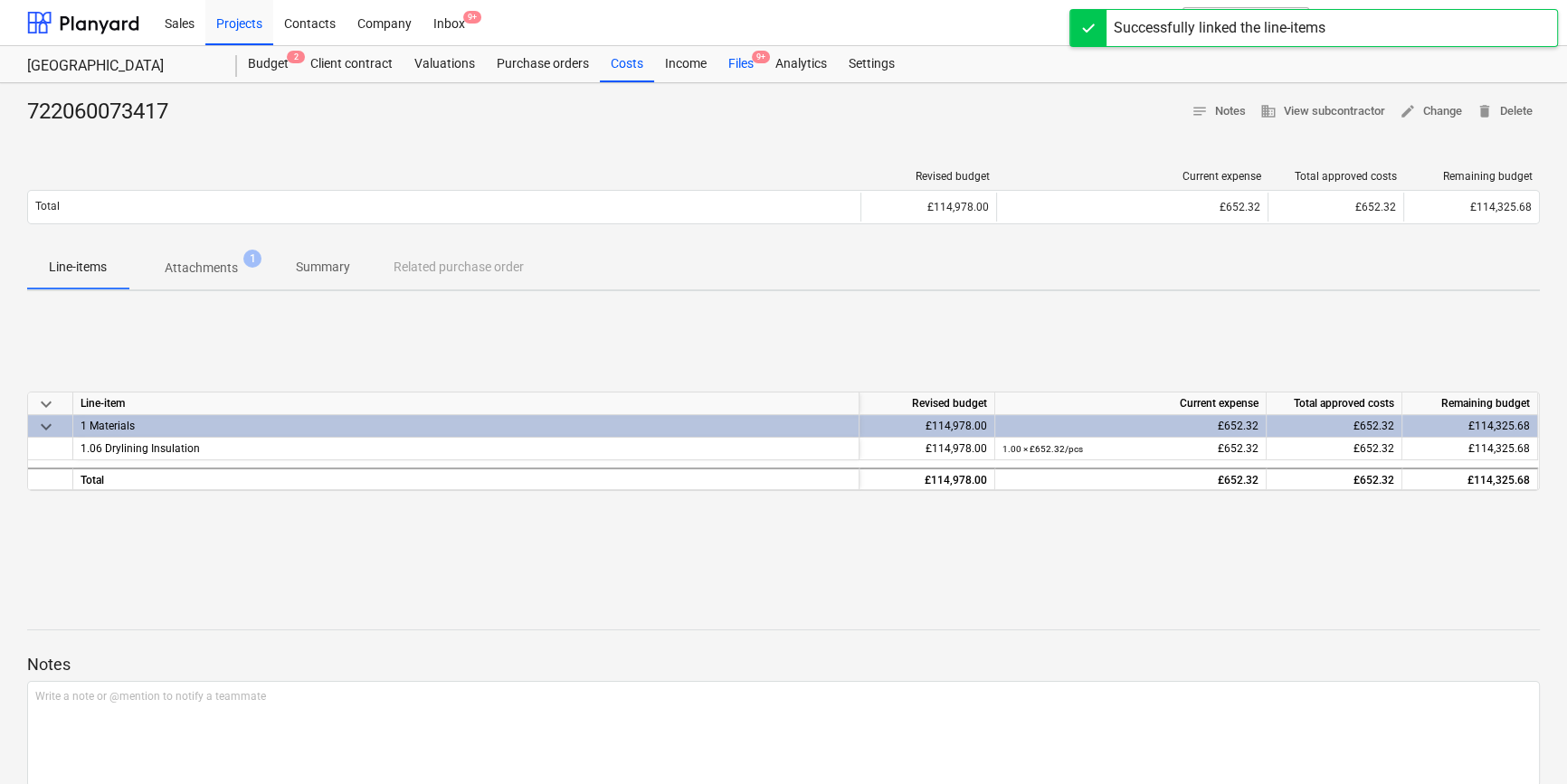 click on "Files 9+" at bounding box center (741, 64) 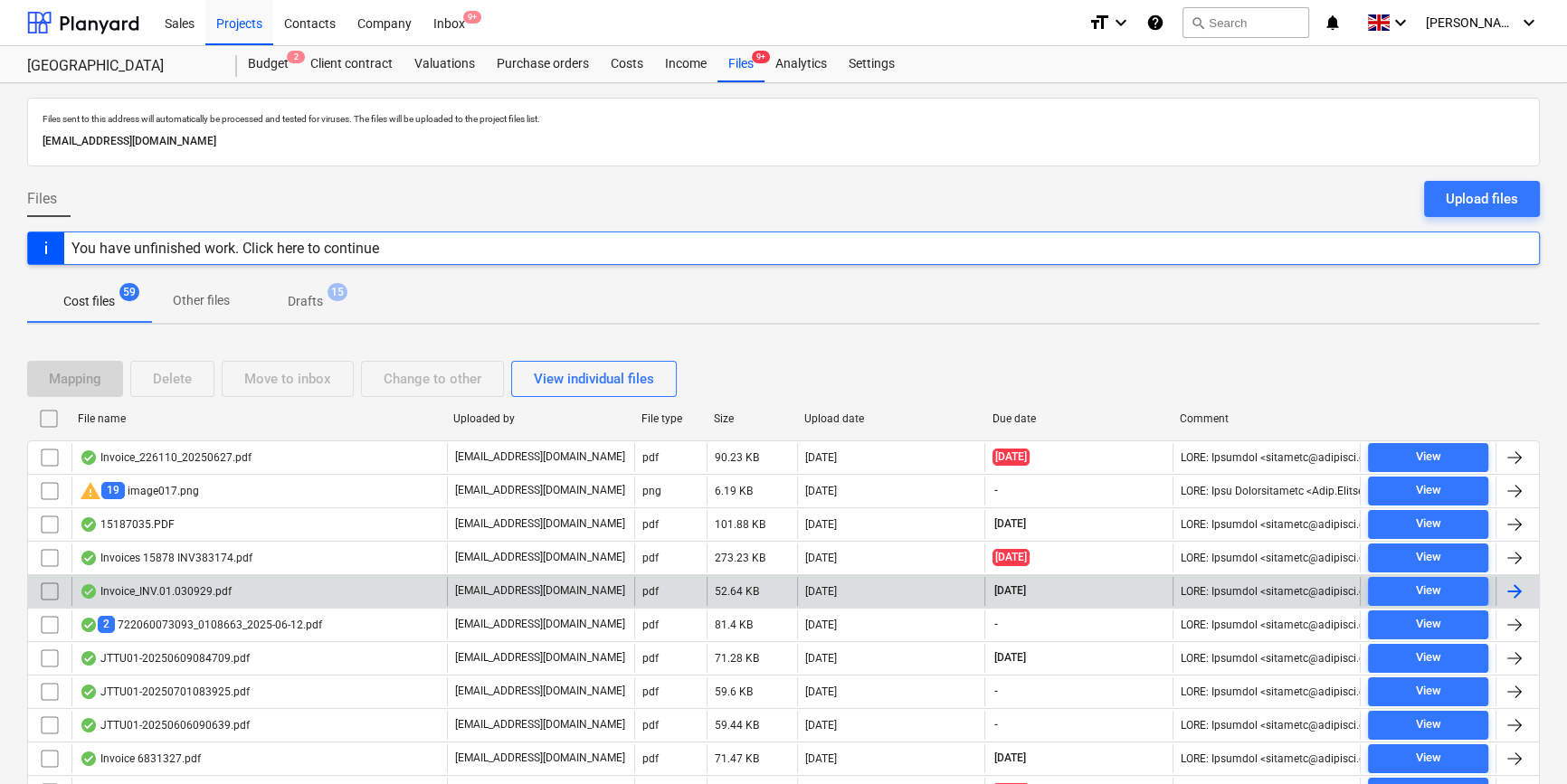 click at bounding box center (1515, 591) 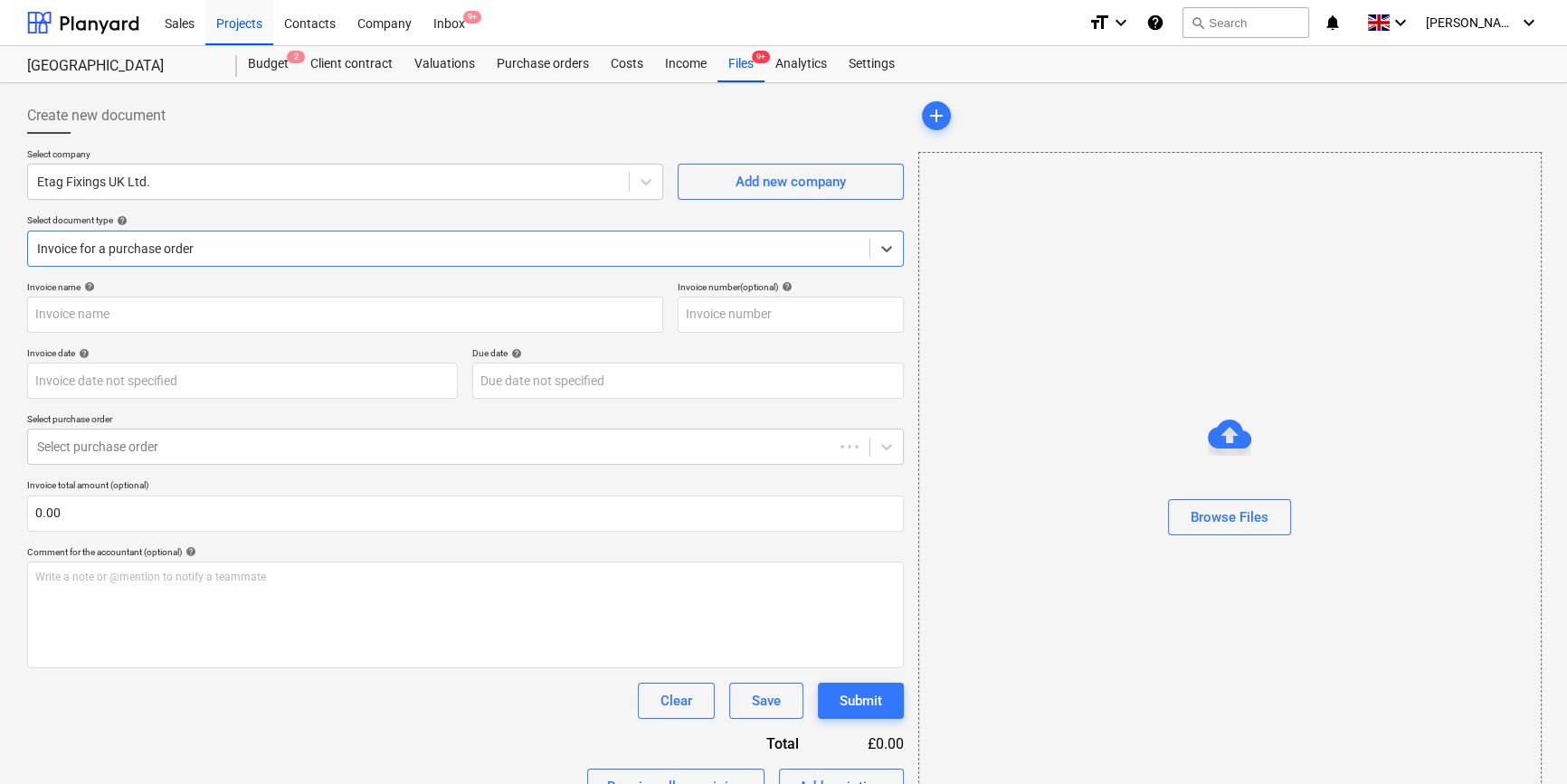 type on "[SWIFT_CODE]" 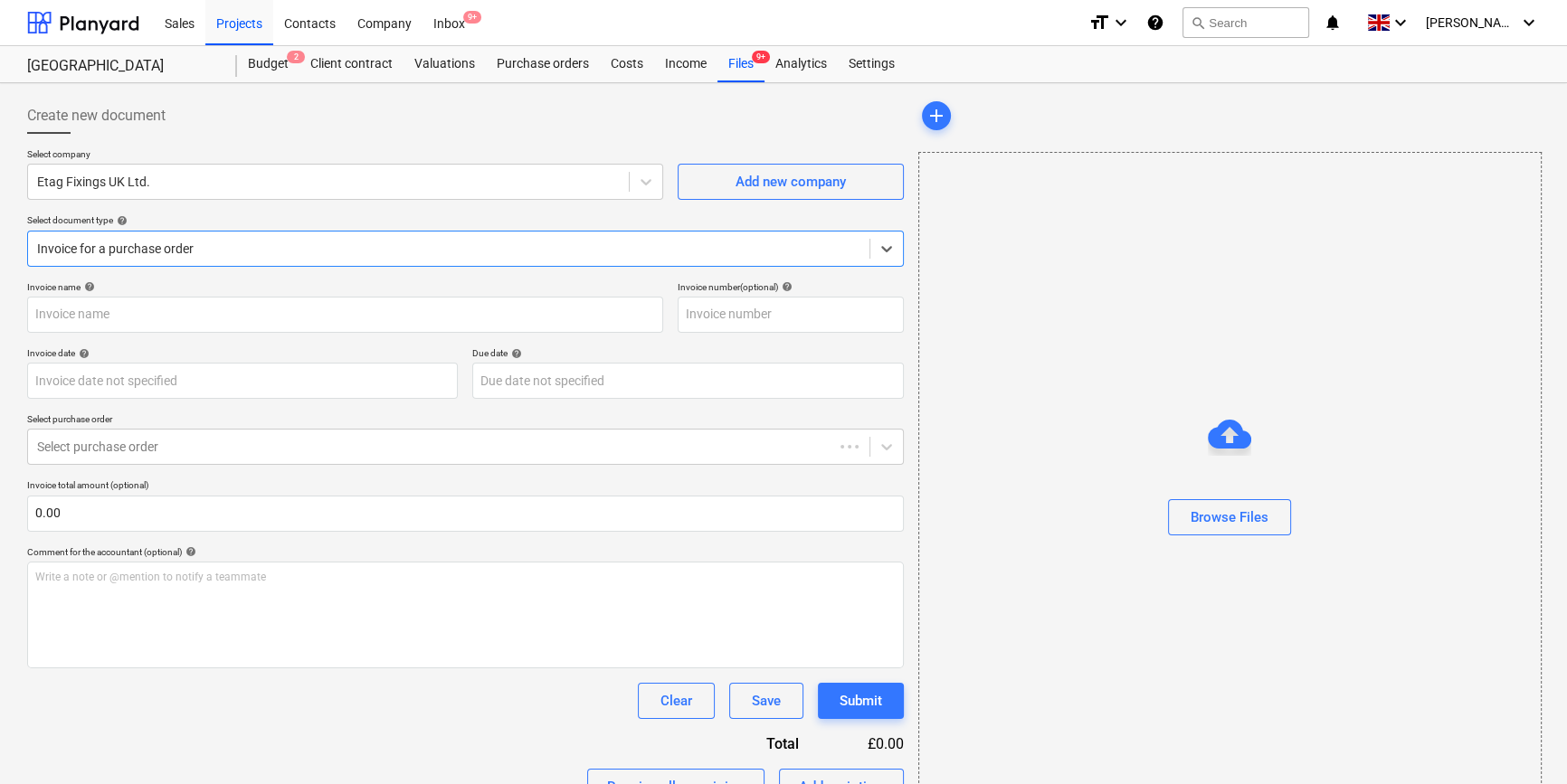 type on "[SWIFT_CODE]" 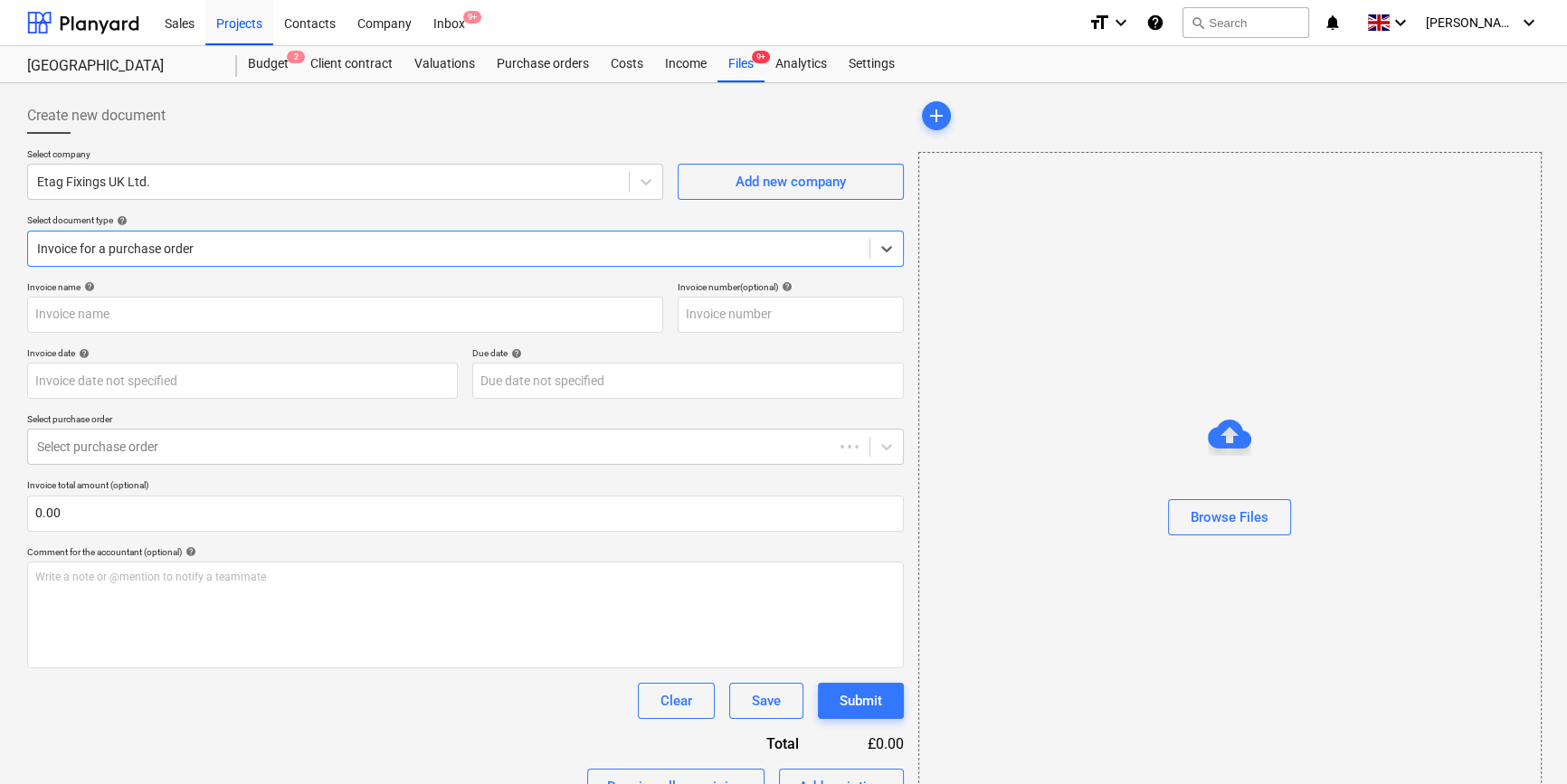 type on "[DATE]" 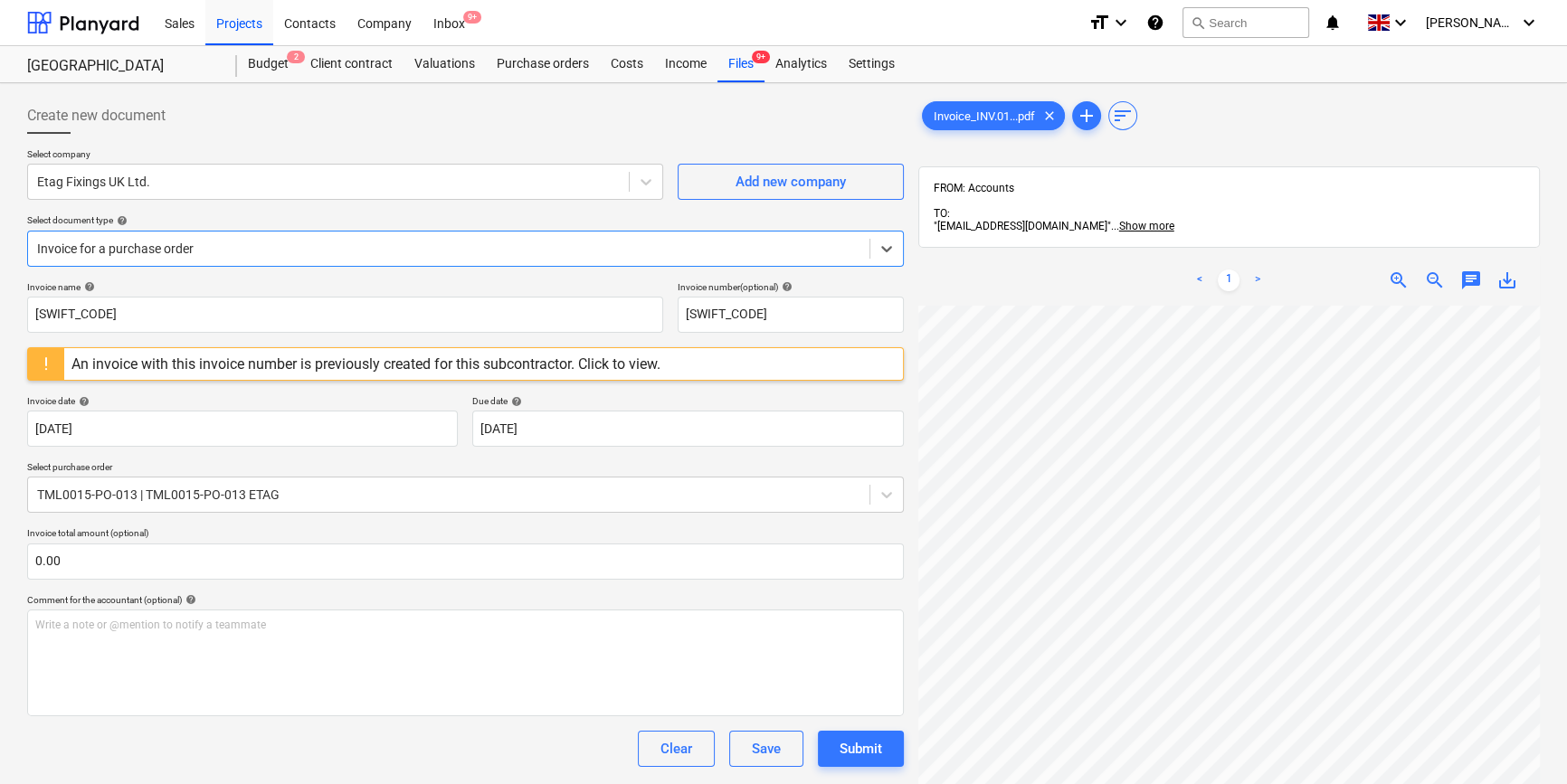 scroll, scrollTop: 0, scrollLeft: 0, axis: both 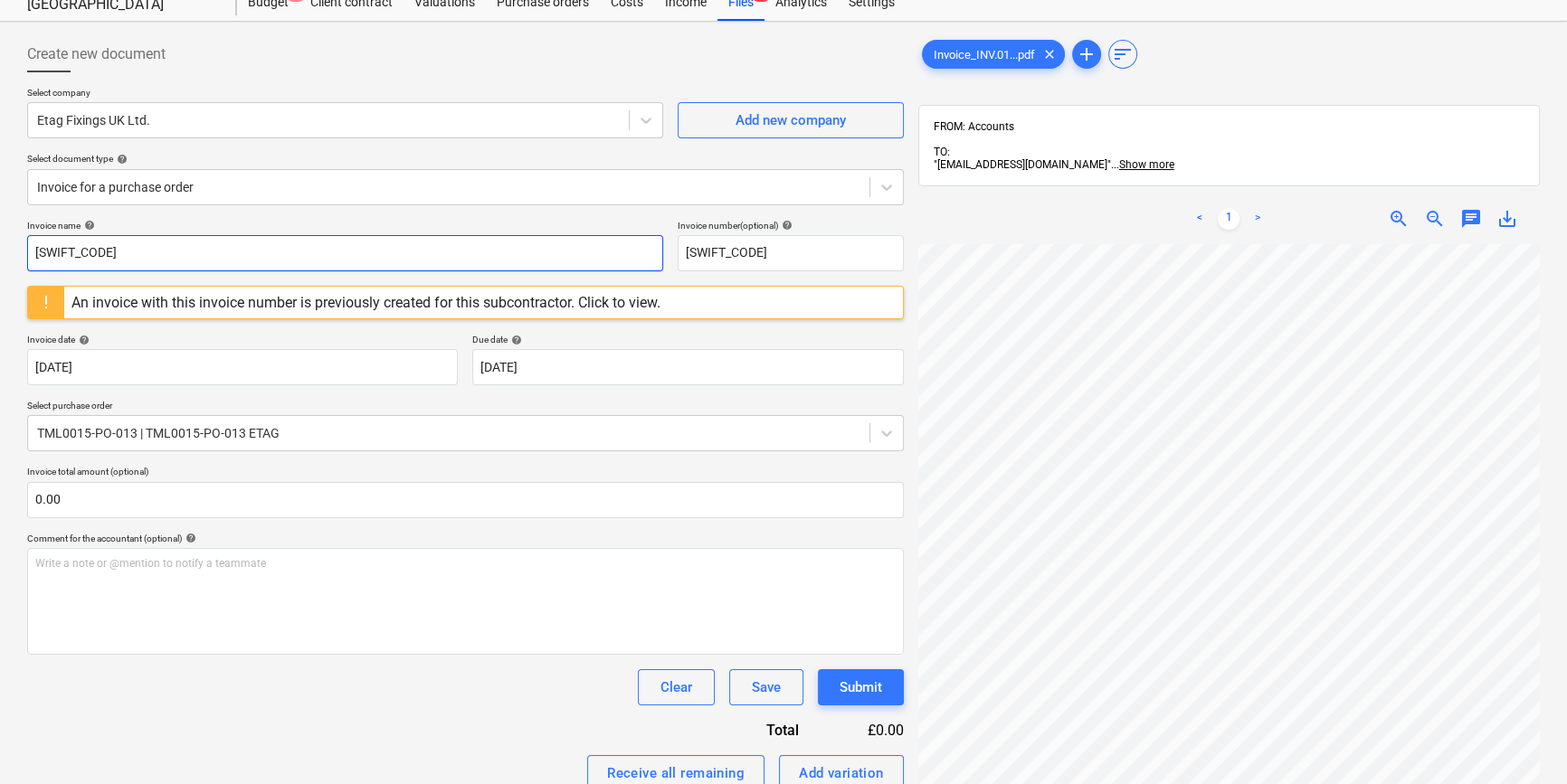 drag, startPoint x: 117, startPoint y: 251, endPoint x: 14, endPoint y: 251, distance: 103 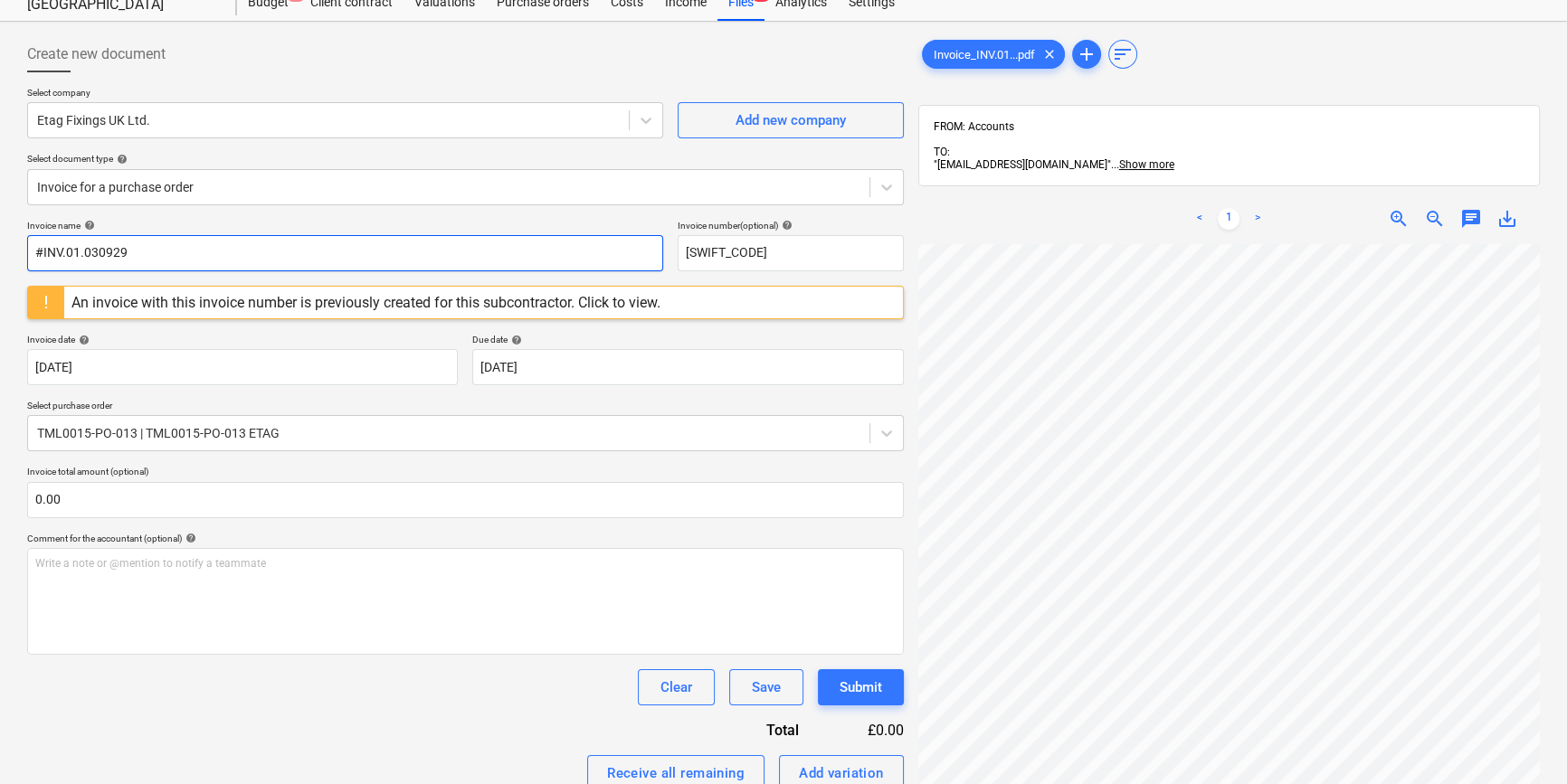 drag, startPoint x: 136, startPoint y: 250, endPoint x: 33, endPoint y: 251, distance: 103.0049 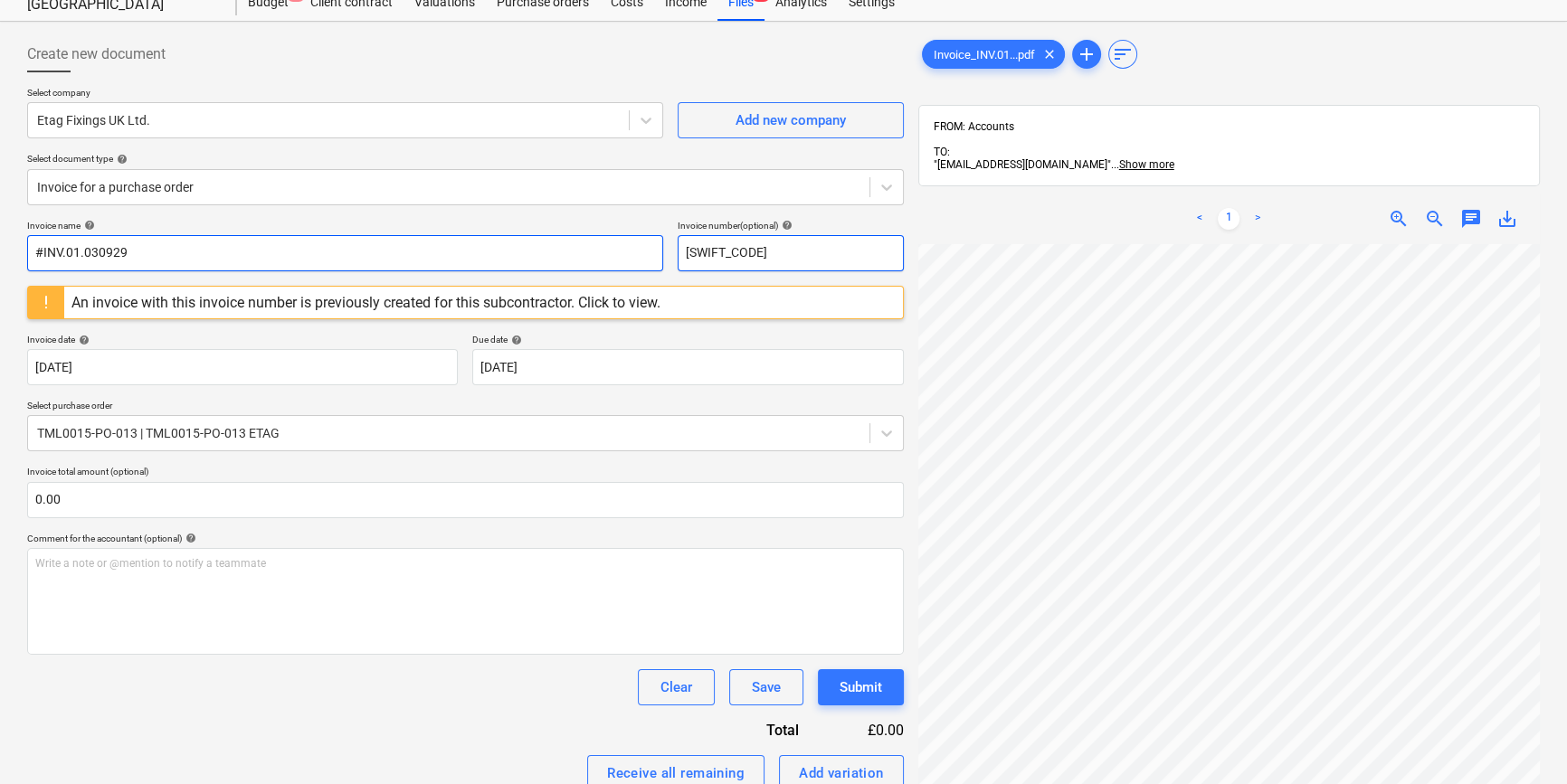 type on "#INV.01.030929" 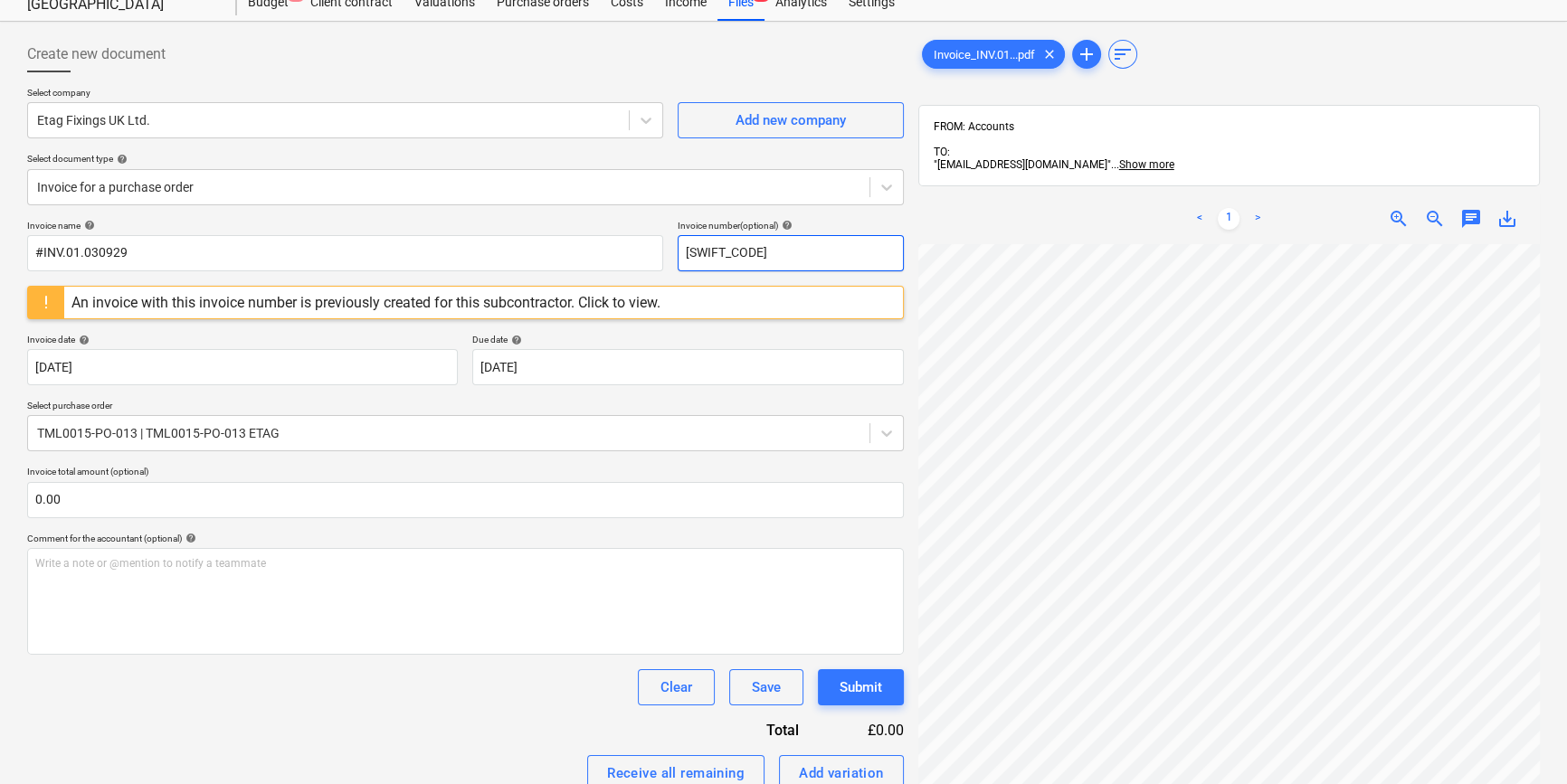paste on "#INV.01.030929" 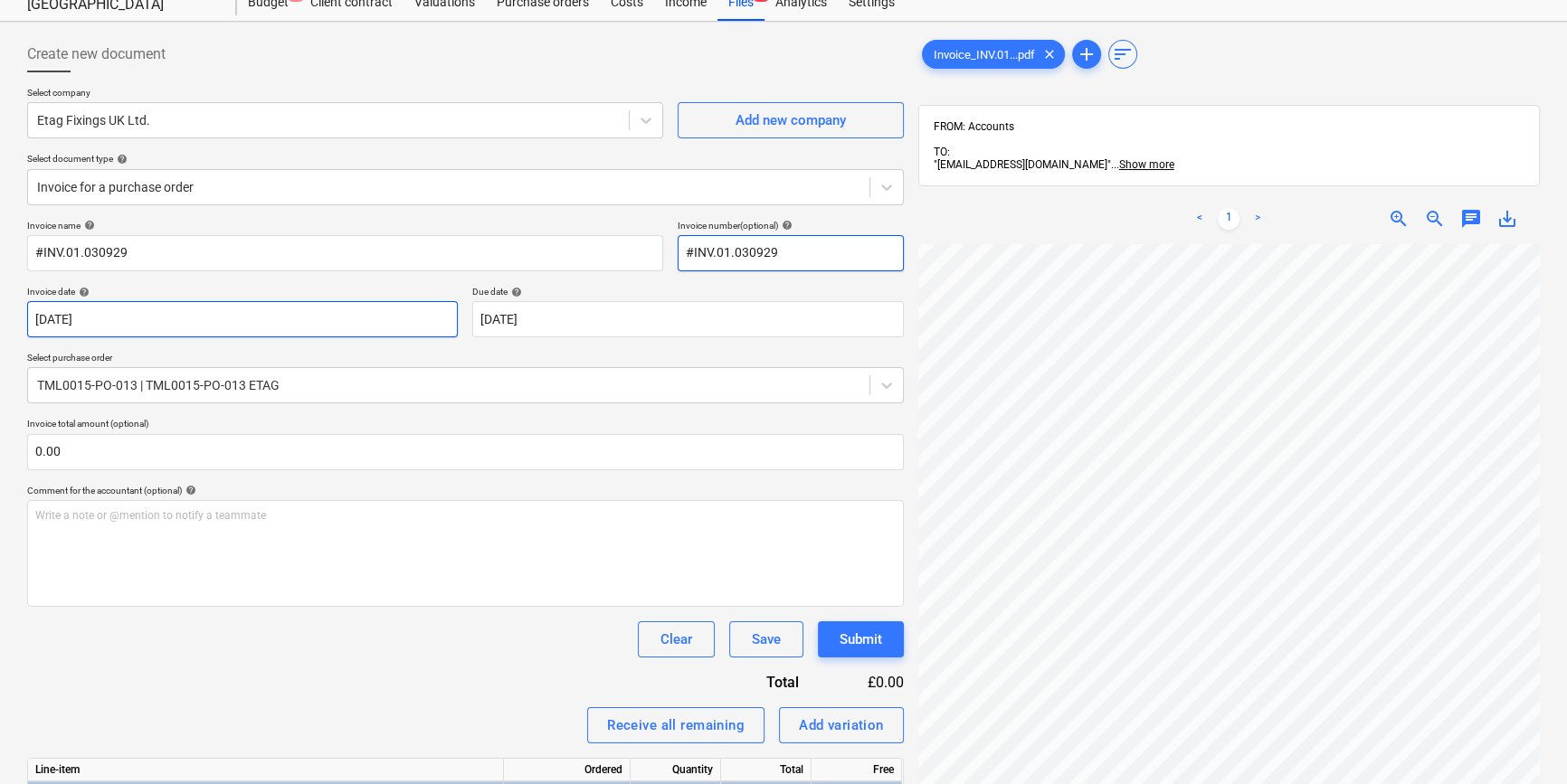 type on "#INV.01.030929" 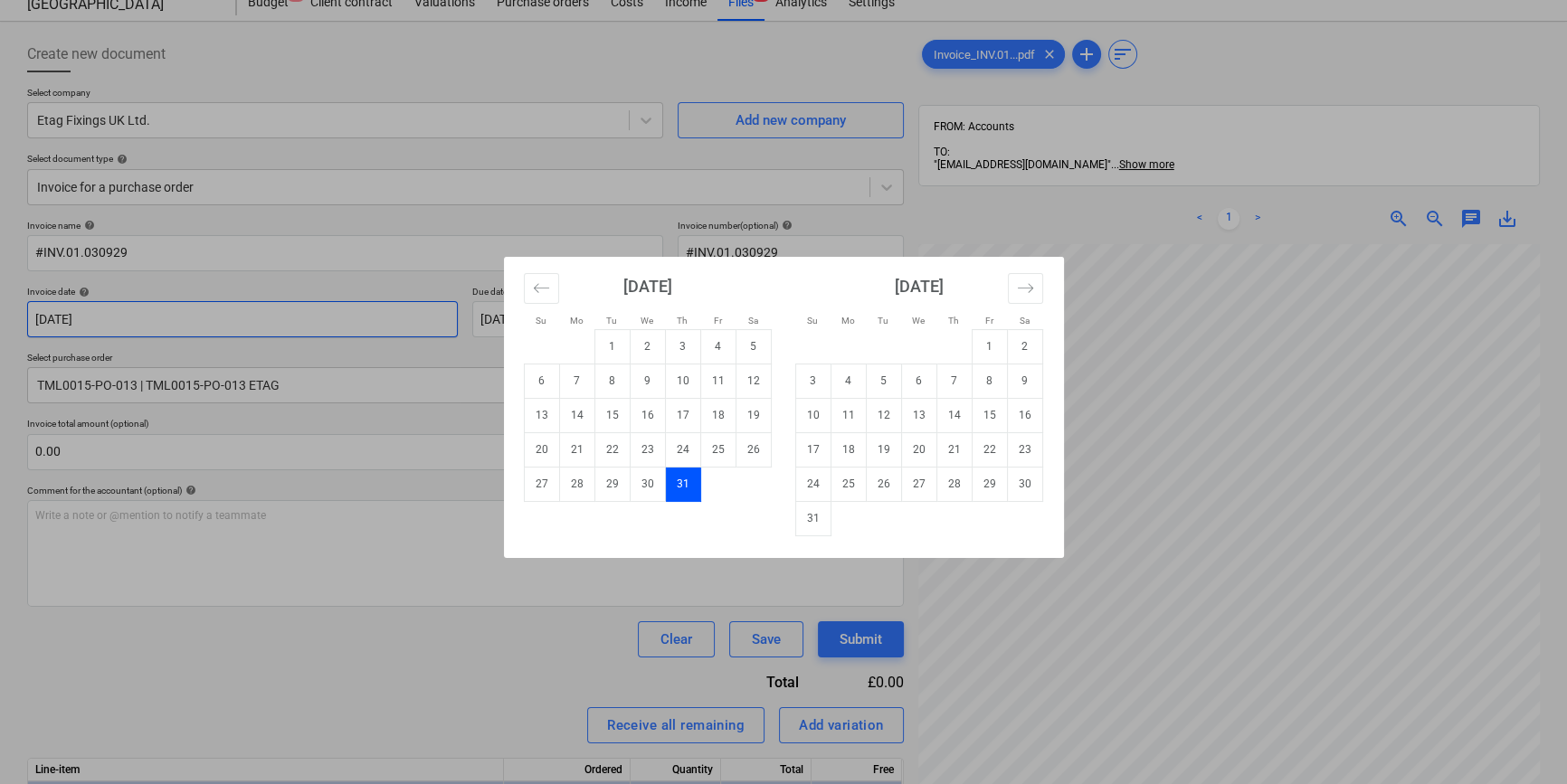 click on "Sales Projects Contacts Company Inbox 9+ format_size keyboard_arrow_down help search Search notifications 0 keyboard_arrow_down [PERSON_NAME] keyboard_arrow_down Camden Goods Yard Budget 2 Client contract Valuations Purchase orders Costs Income Files 9+ Analytics Settings Create new document Select company Etag Fixings UK Ltd.   Add new company Select document type help Invoice for a purchase order Invoice name help #INV.01.030929 Invoice number  (optional) help #INV.01.030929 Invoice date help [DATE] [DATE] Press the down arrow key to interact with the calendar and
select a date. Press the question mark key to get the keyboard shortcuts for changing dates. Due date help [DATE] [DATE] Press the down arrow key to interact with the calendar and
select a date. Press the question mark key to get the keyboard shortcuts for changing dates. Select purchase order TML0015-PO-013 | TML0015-PO-013 ETAG Invoice total amount (optional) 0.00 Comment for the accountant (optional) help ﻿ Clear Save" at bounding box center [784, 330] 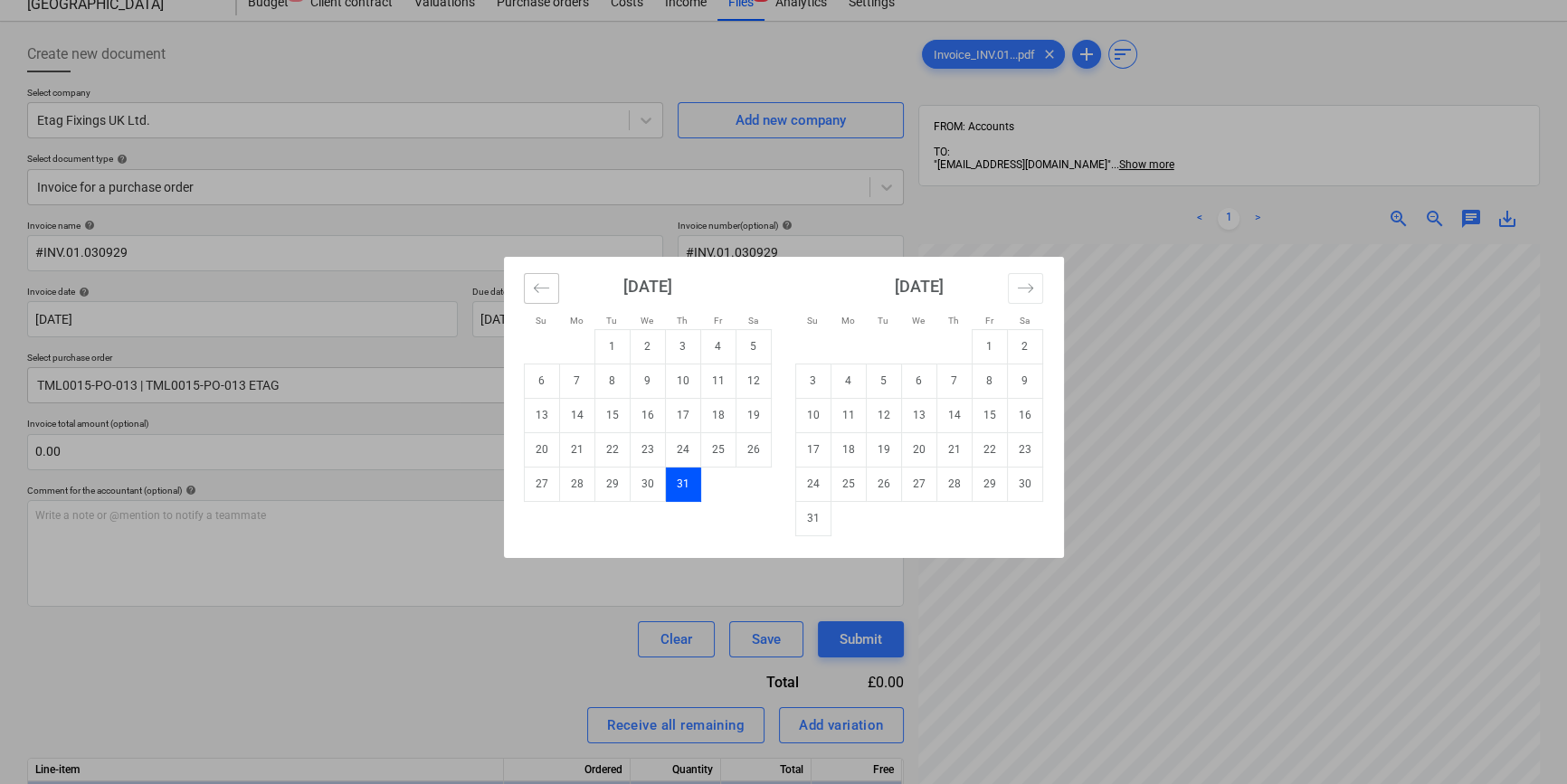 click at bounding box center (541, 288) 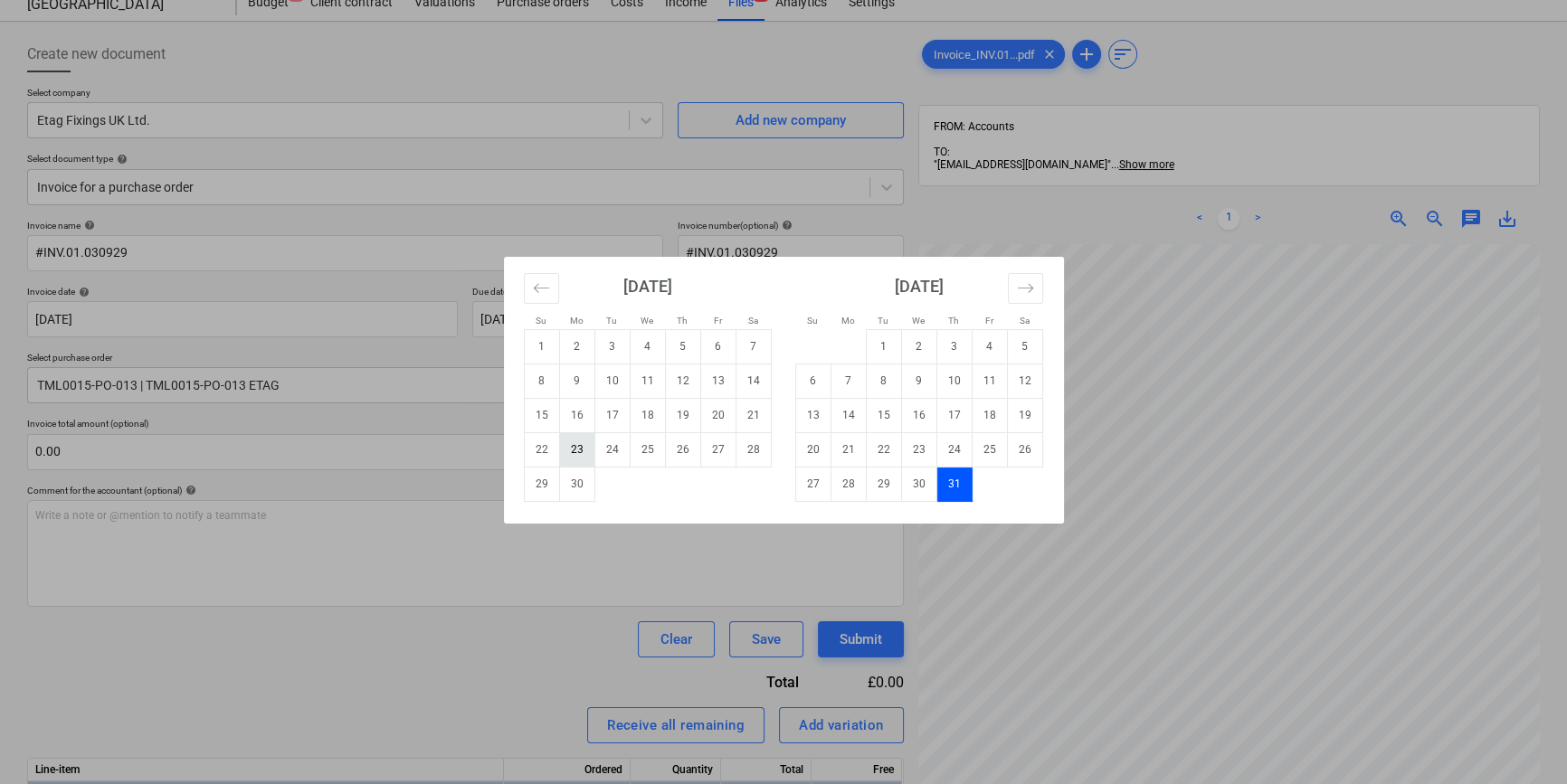 click on "23" at bounding box center [576, 449] 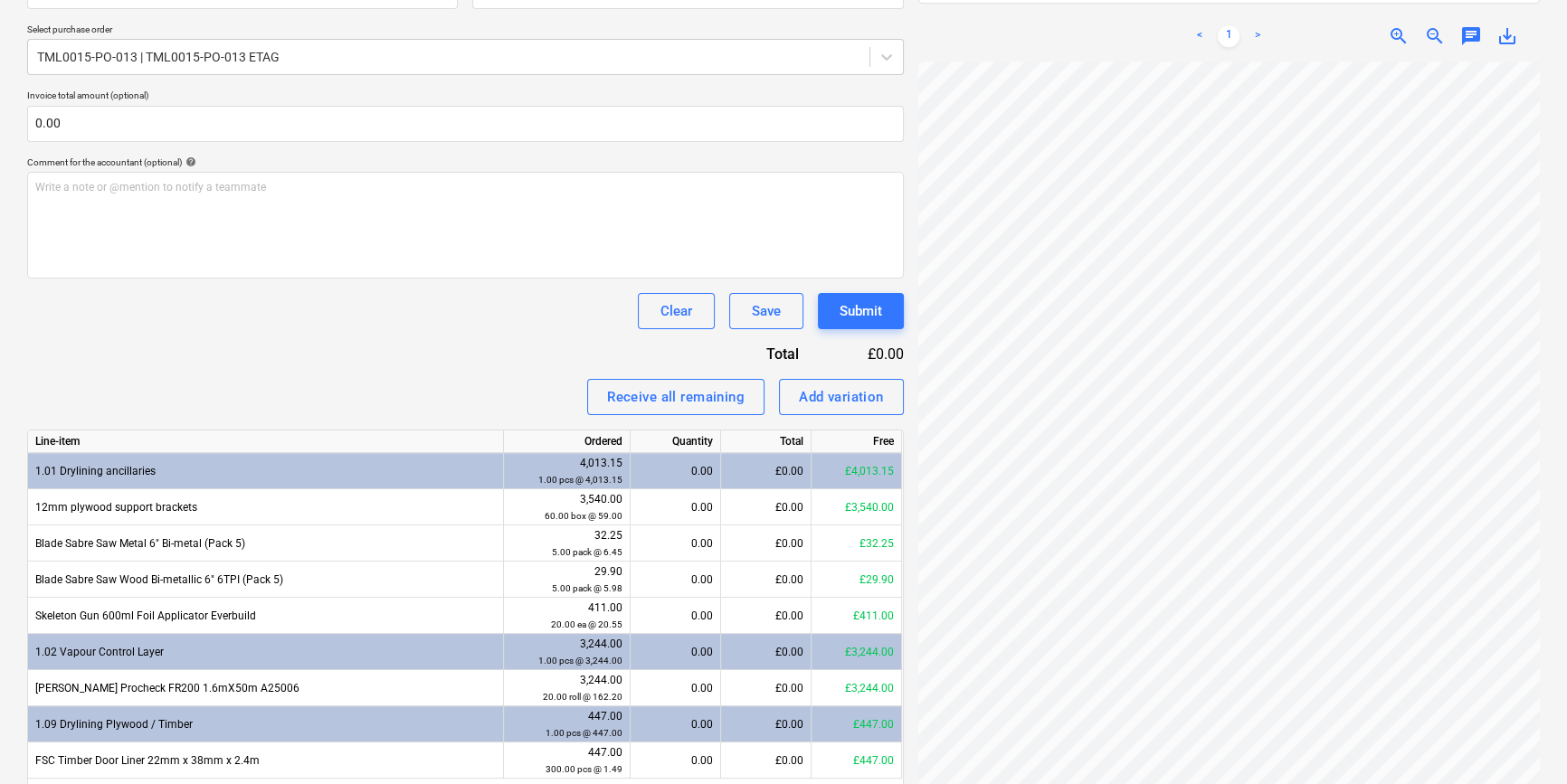scroll, scrollTop: 457, scrollLeft: 0, axis: vertical 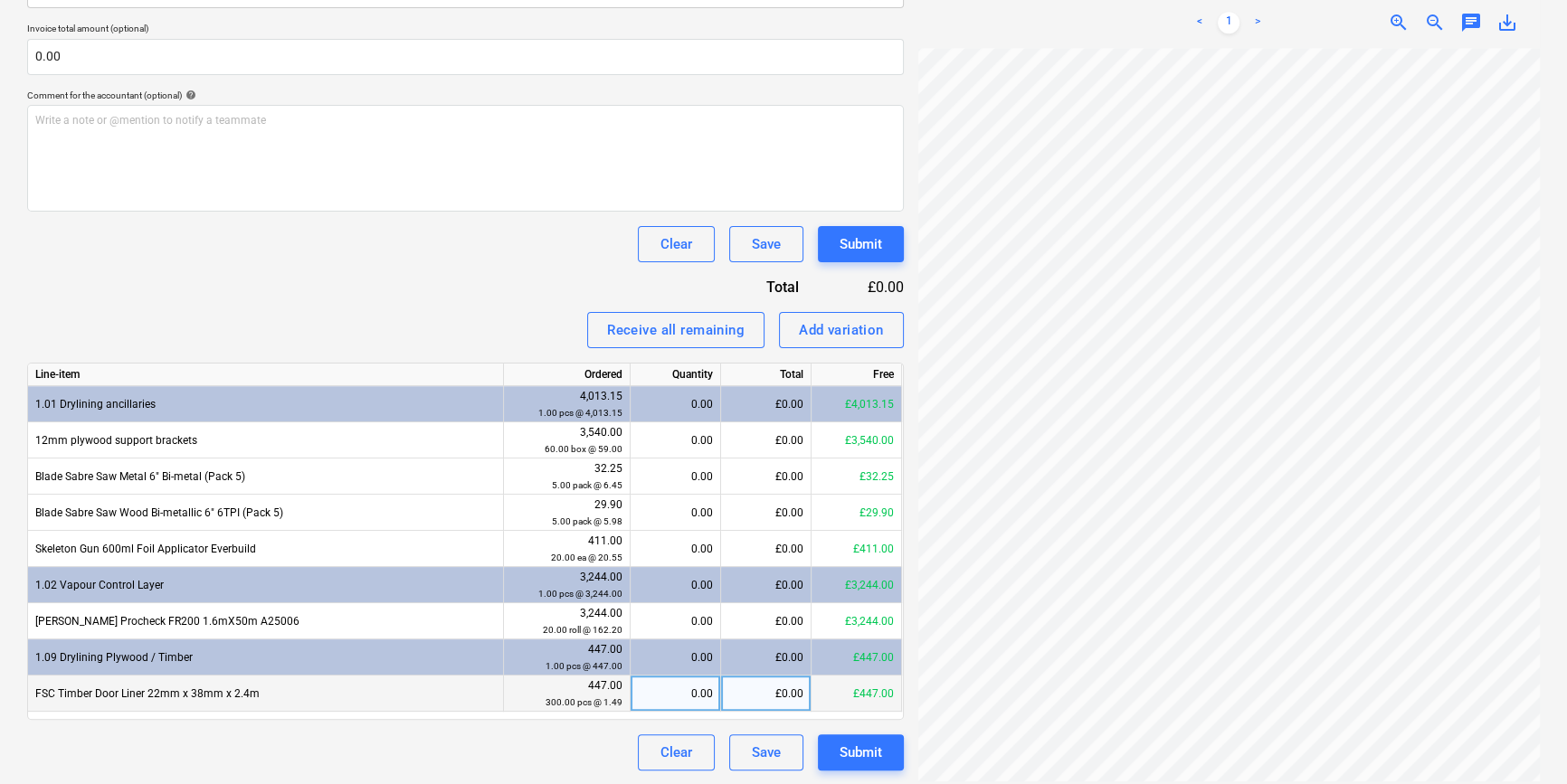 click on "0.00" at bounding box center [675, 694] 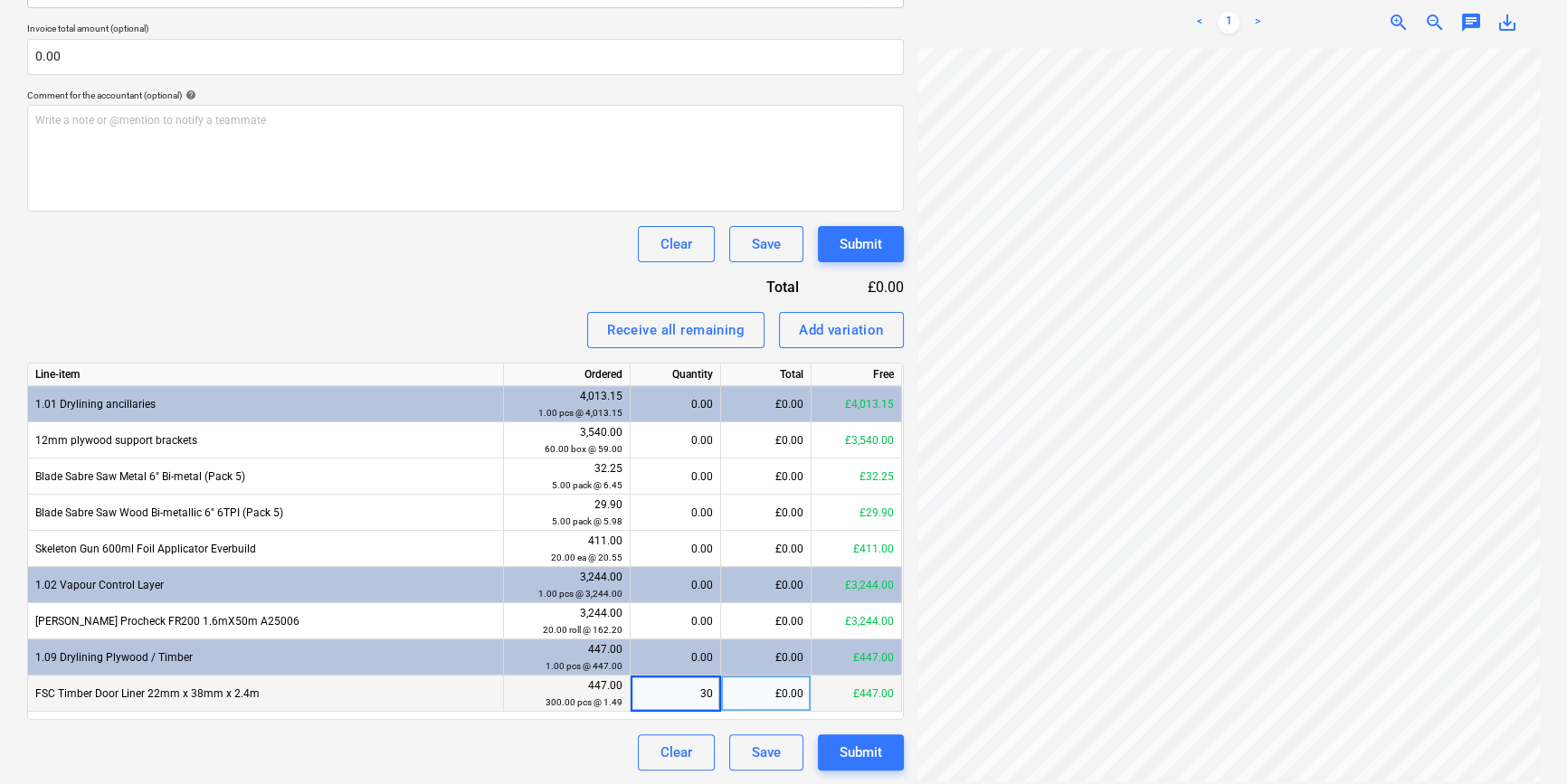 type on "300" 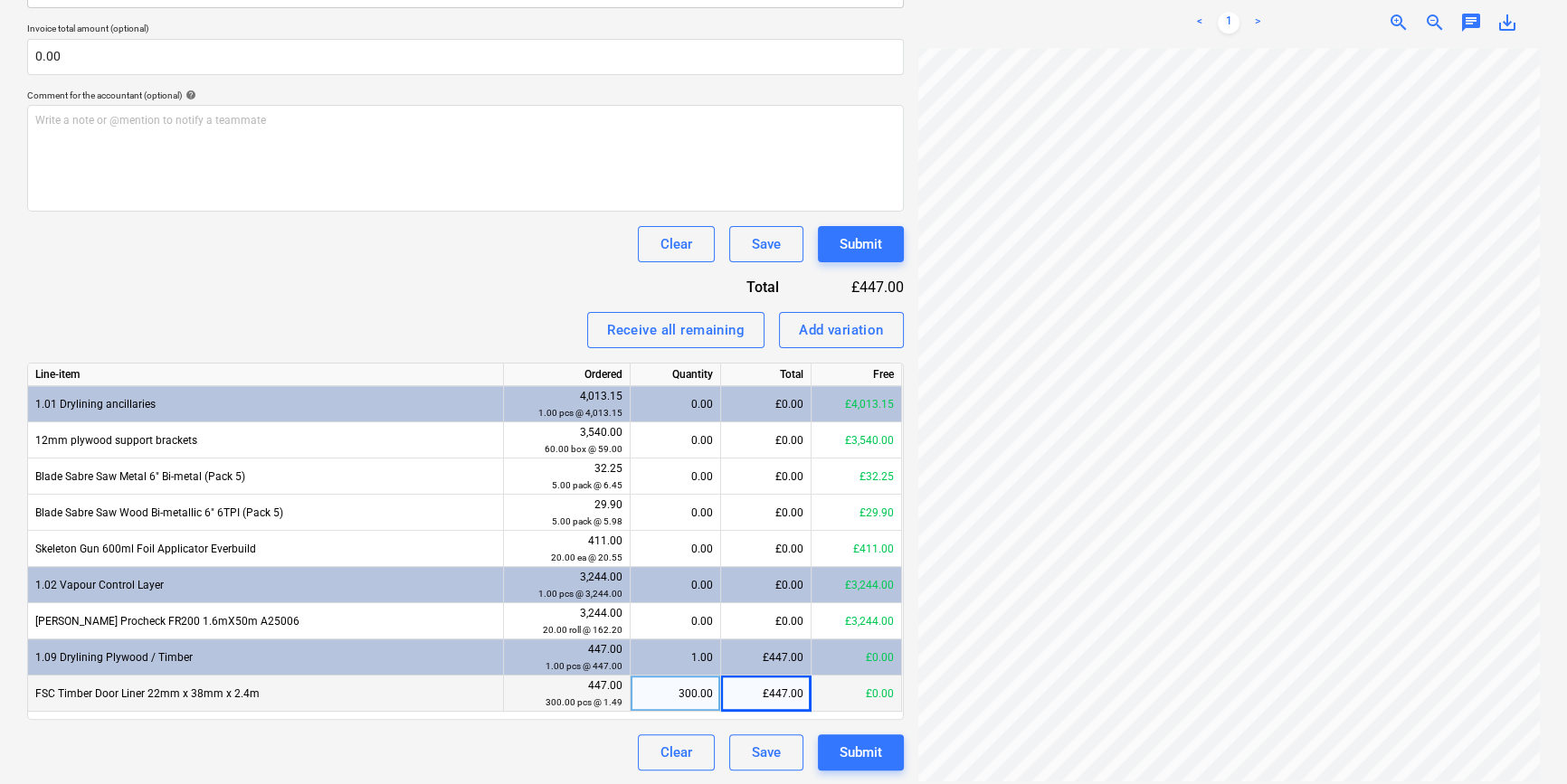 scroll, scrollTop: 0, scrollLeft: 37, axis: horizontal 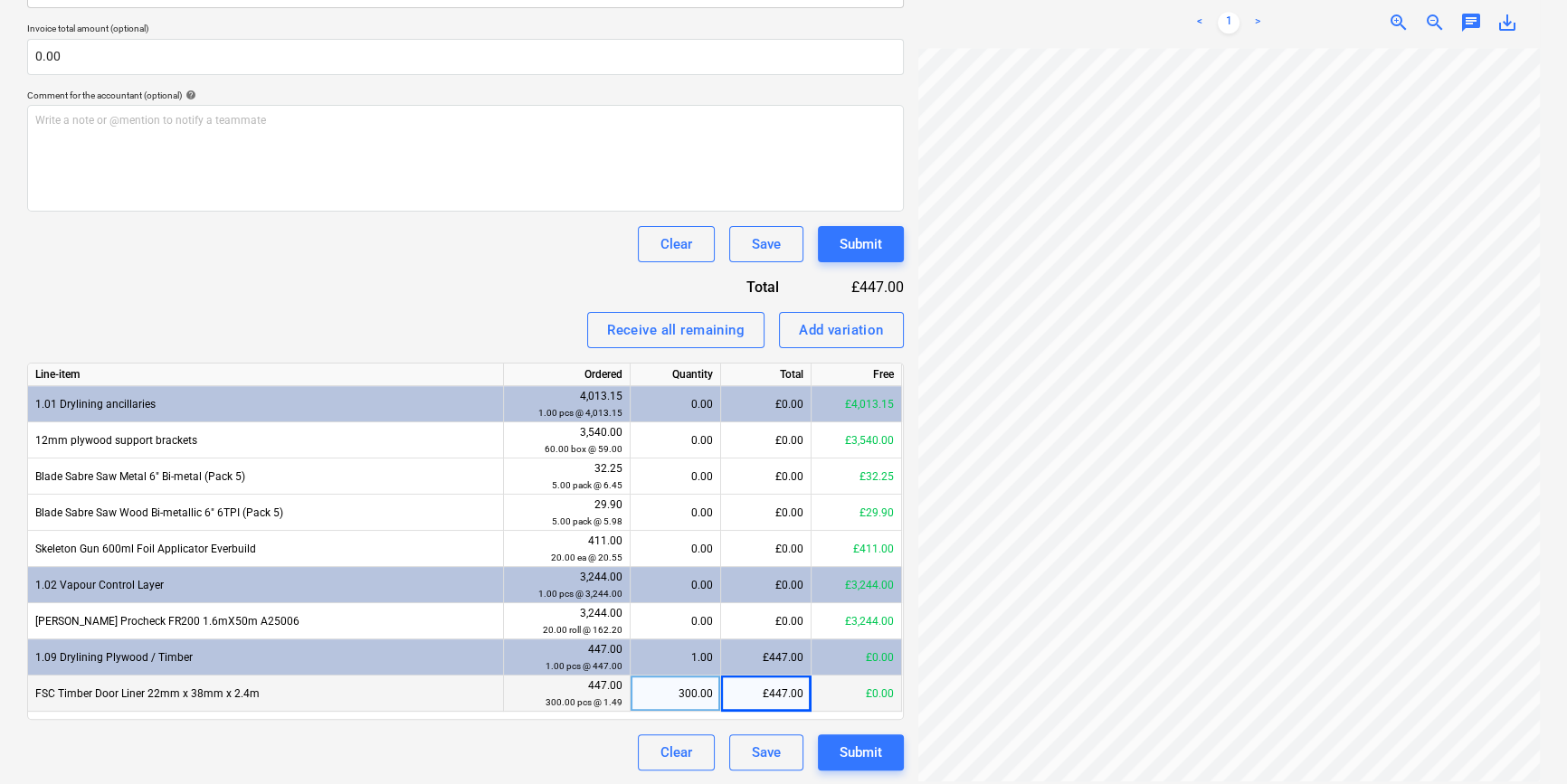 click on "300.00" at bounding box center [675, 694] 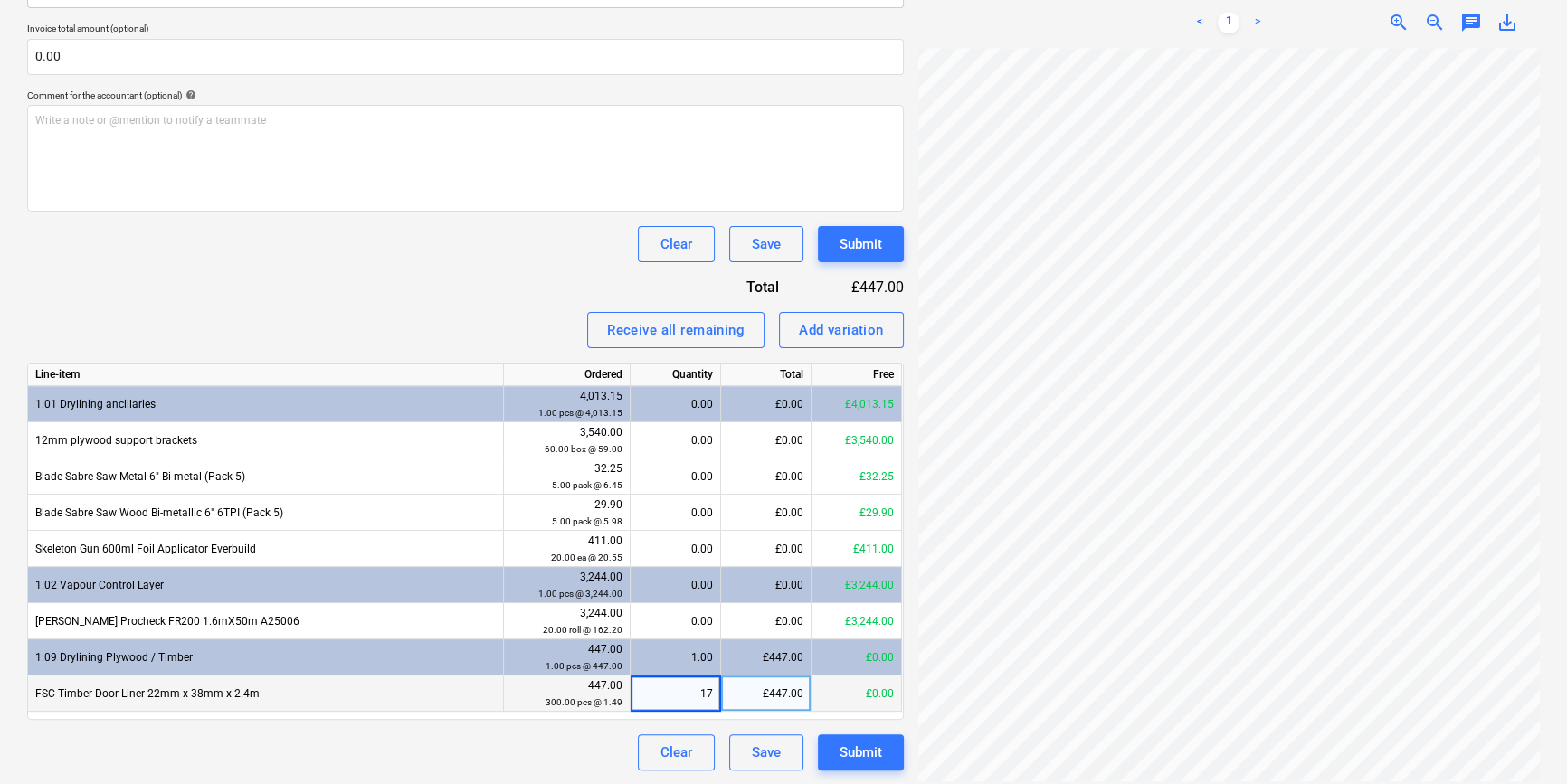 type on "173" 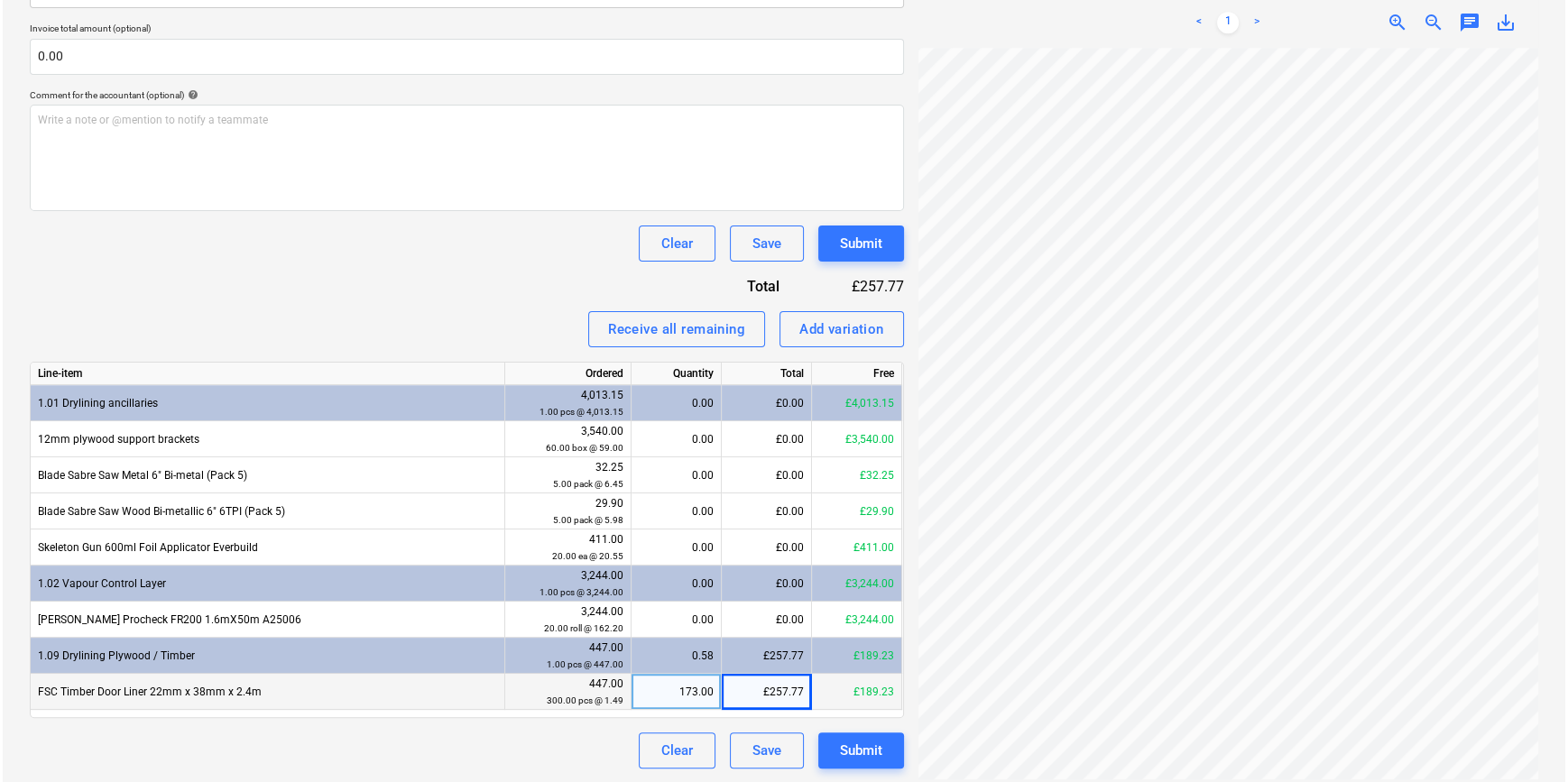 scroll, scrollTop: 0, scrollLeft: 202, axis: horizontal 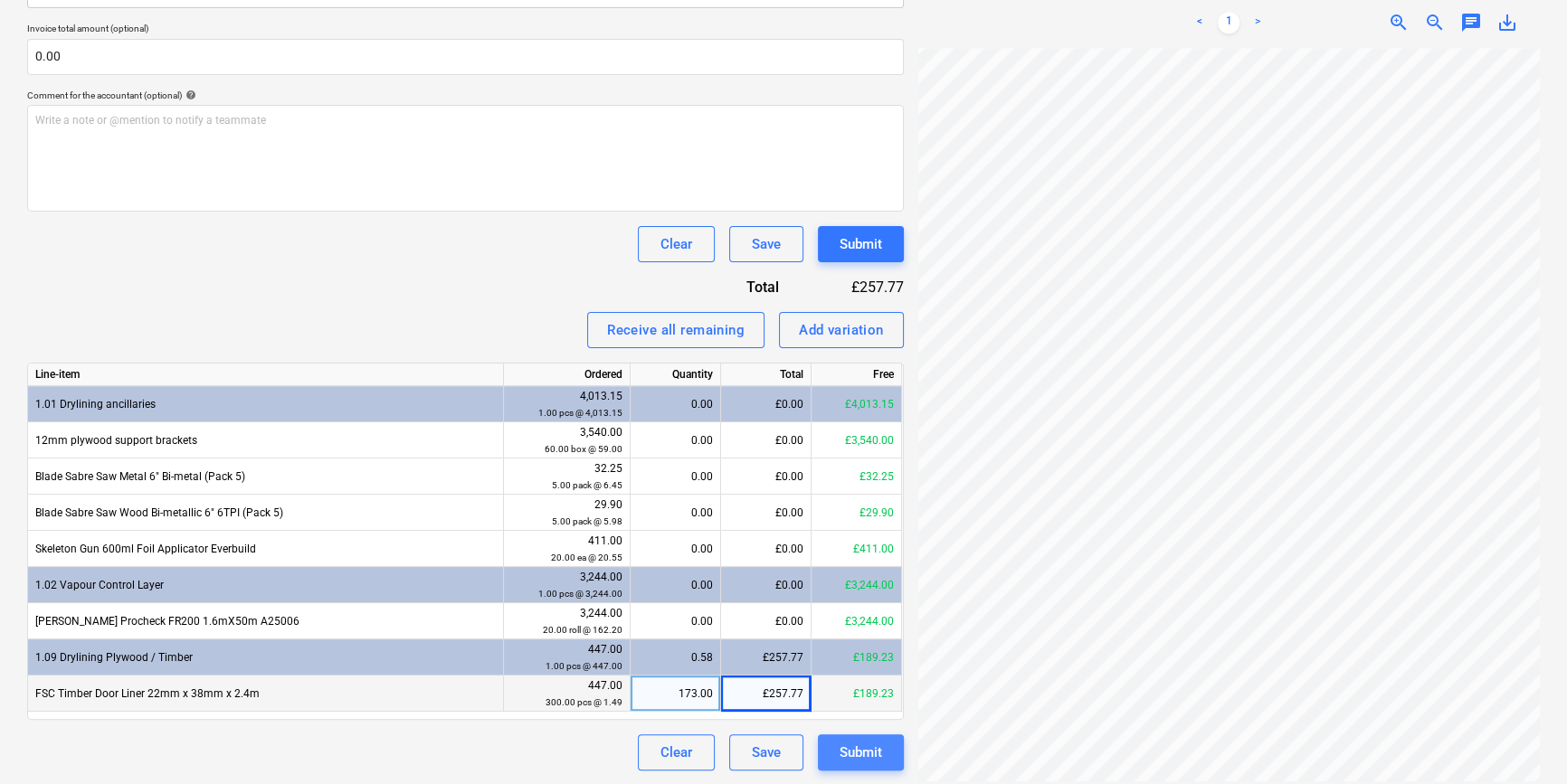 click on "Submit" at bounding box center [860, 752] 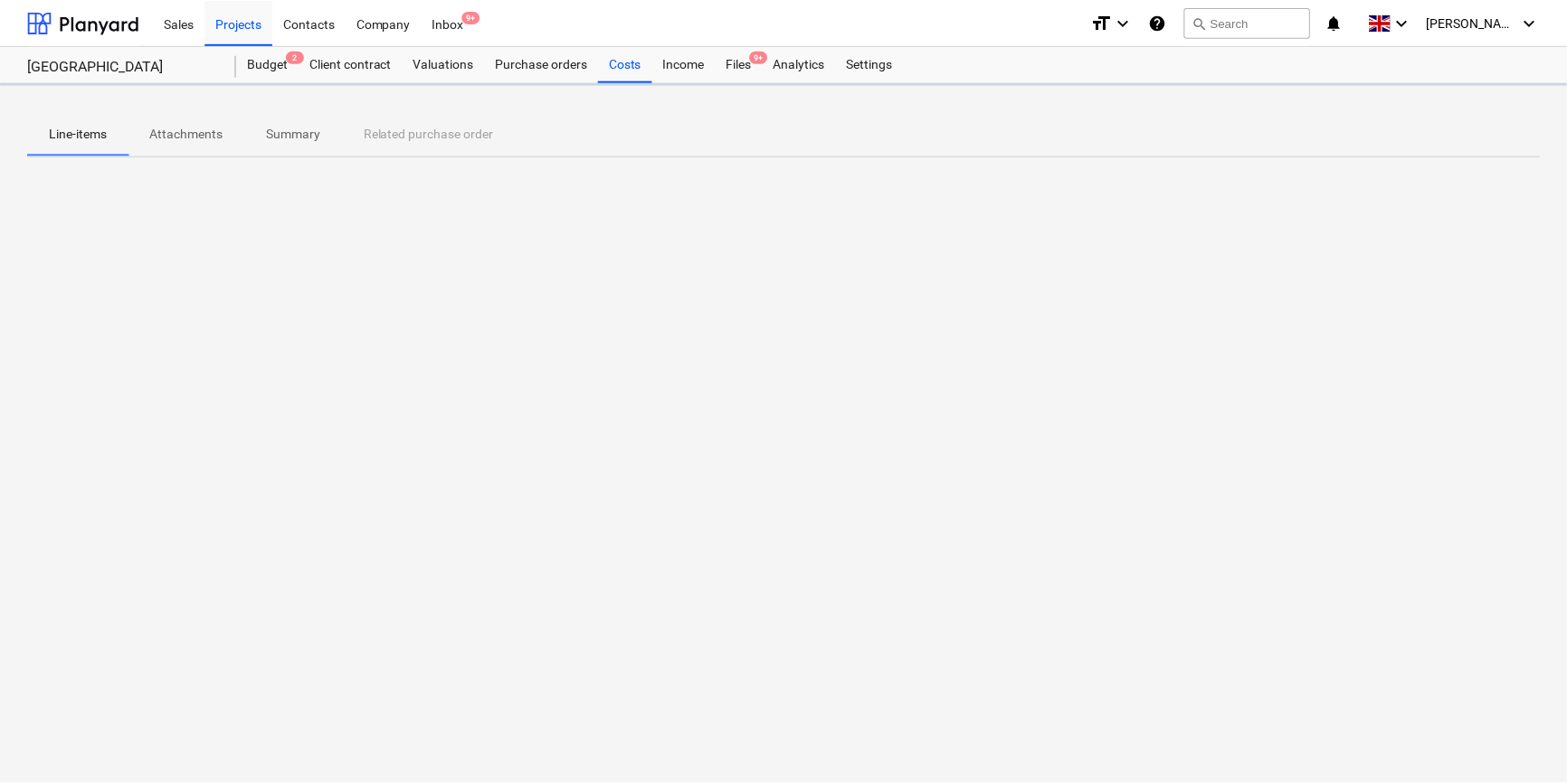 scroll, scrollTop: 0, scrollLeft: 0, axis: both 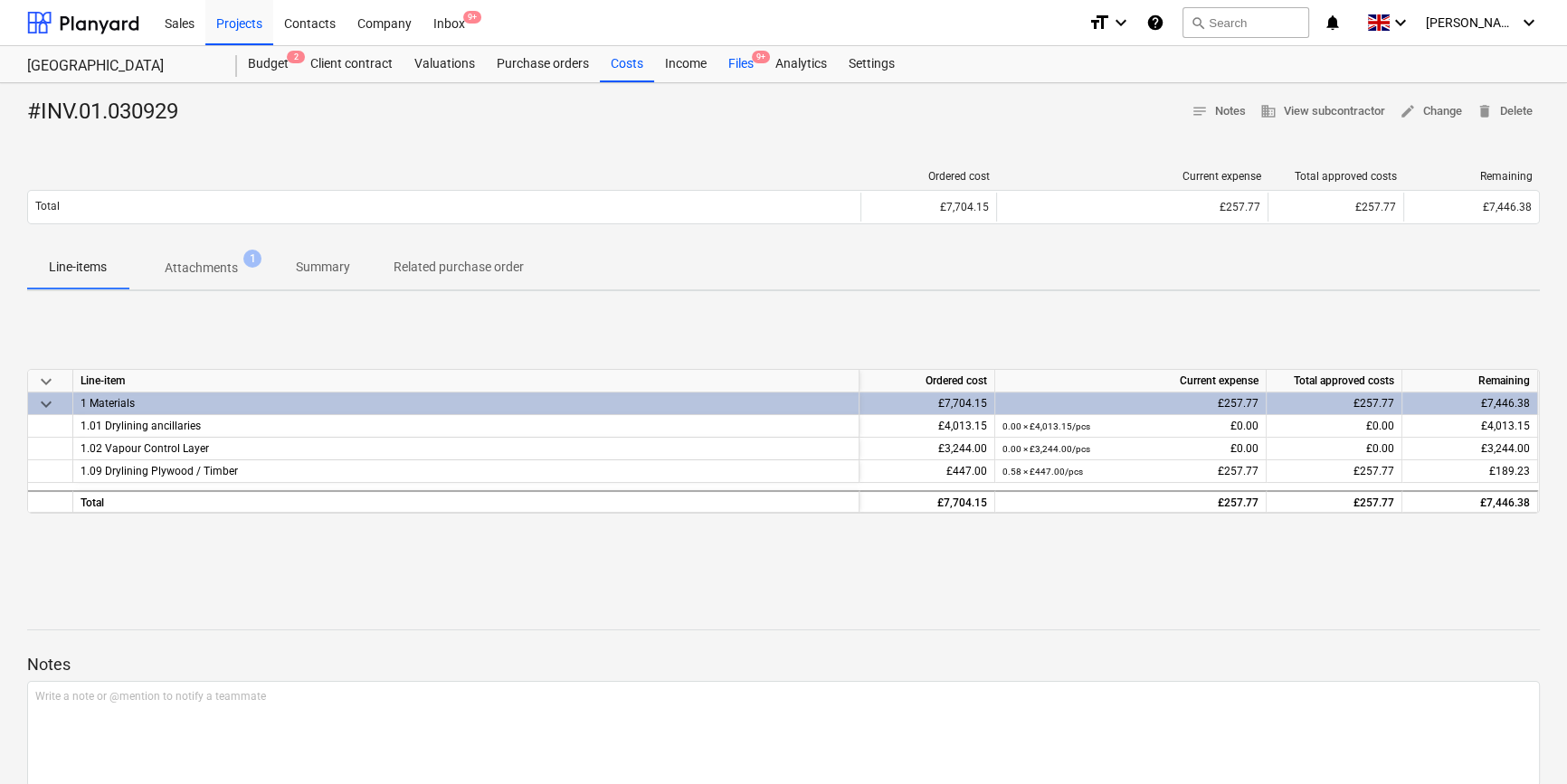 click on "Files 9+" at bounding box center [741, 64] 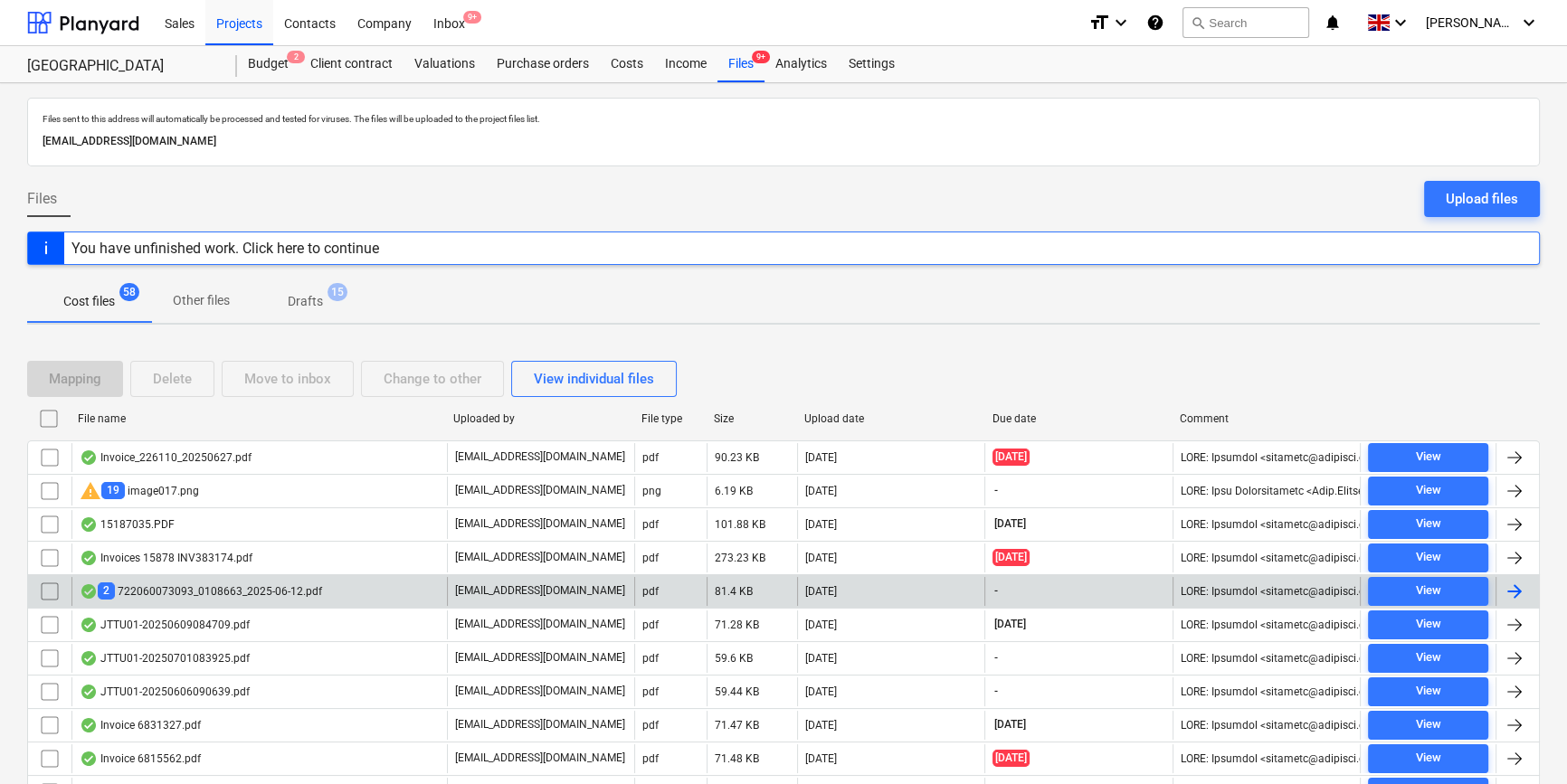 click at bounding box center [1515, 591] 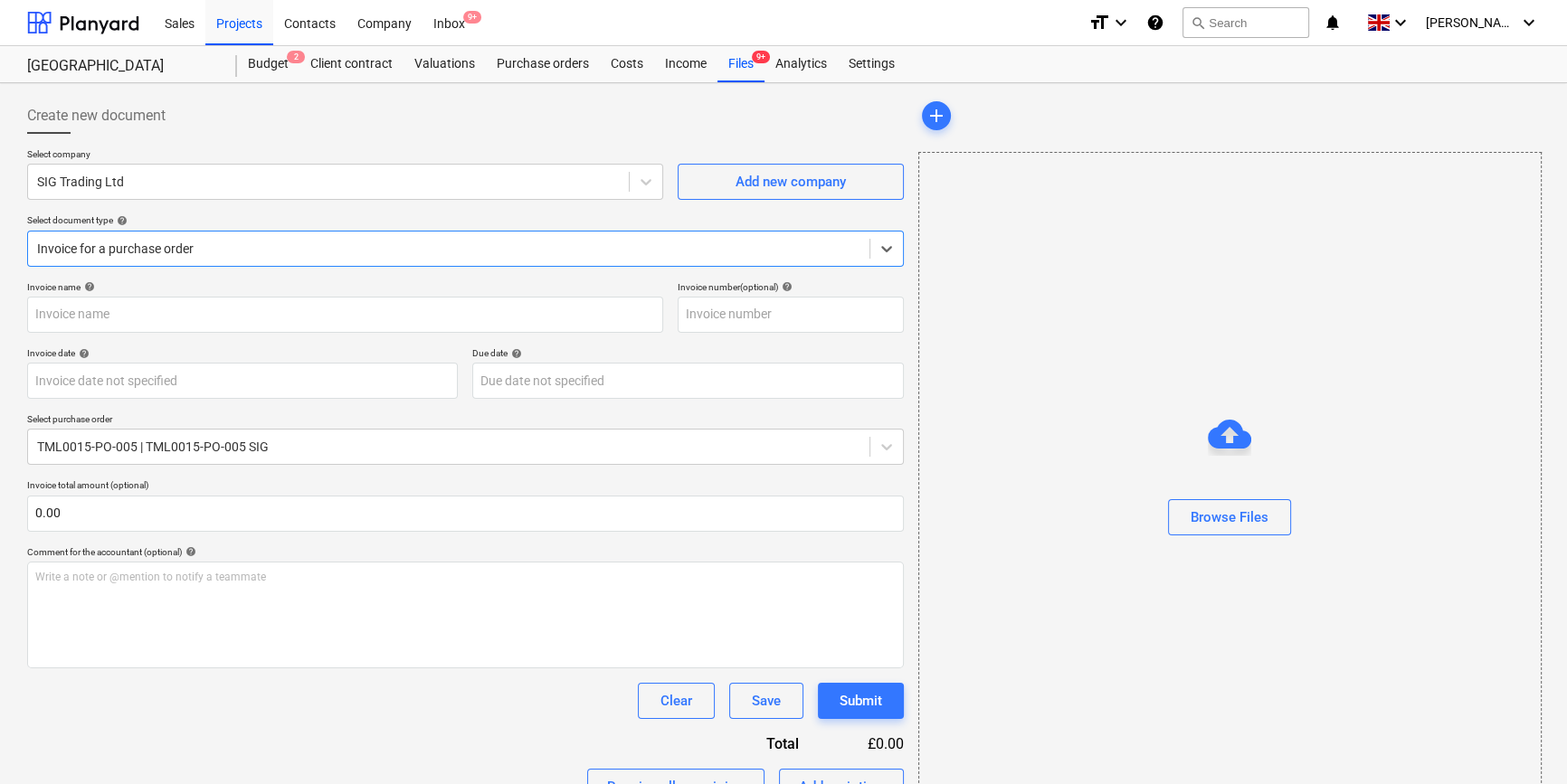 type on "722060073093" 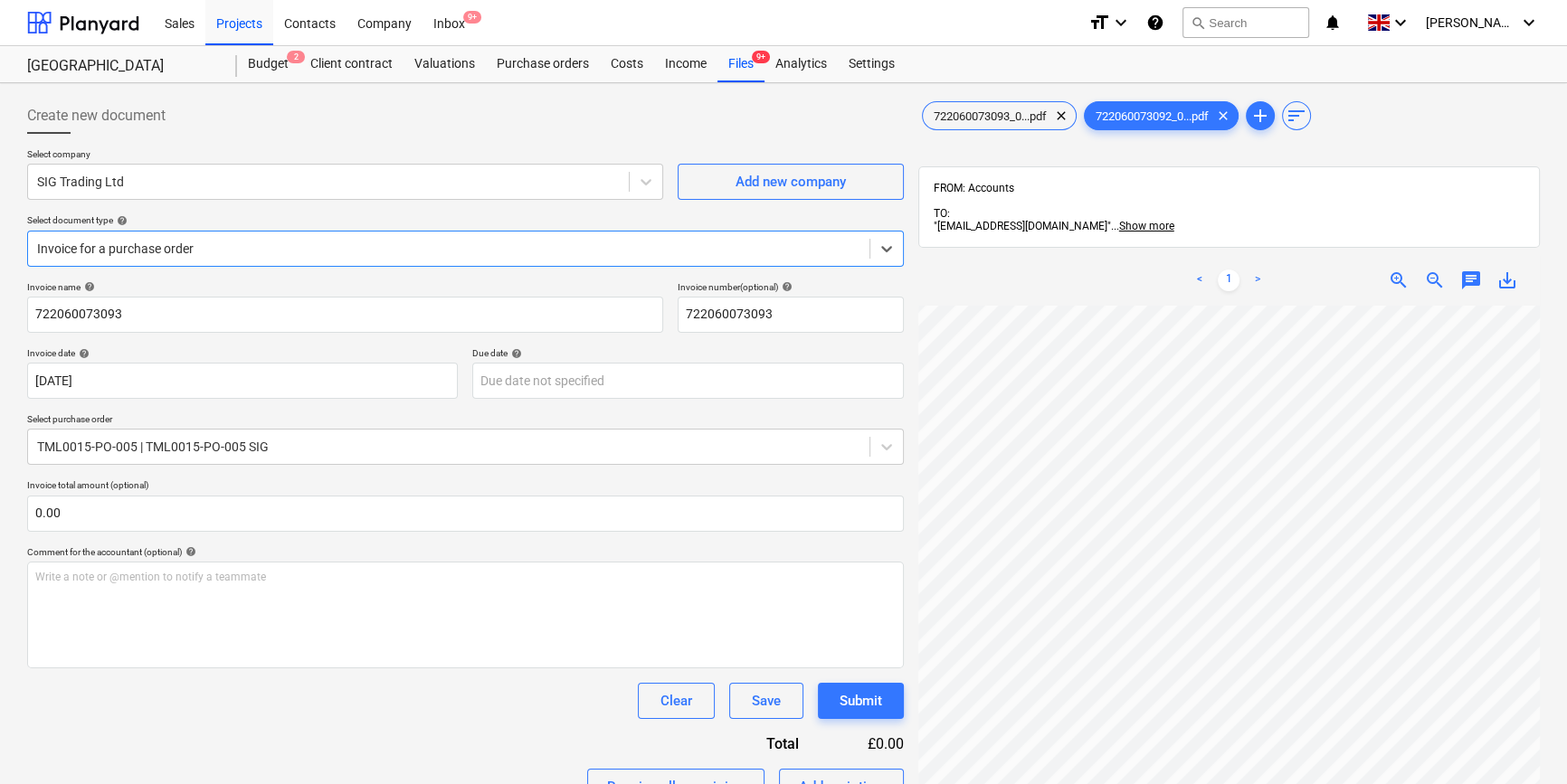 scroll, scrollTop: 81, scrollLeft: 0, axis: vertical 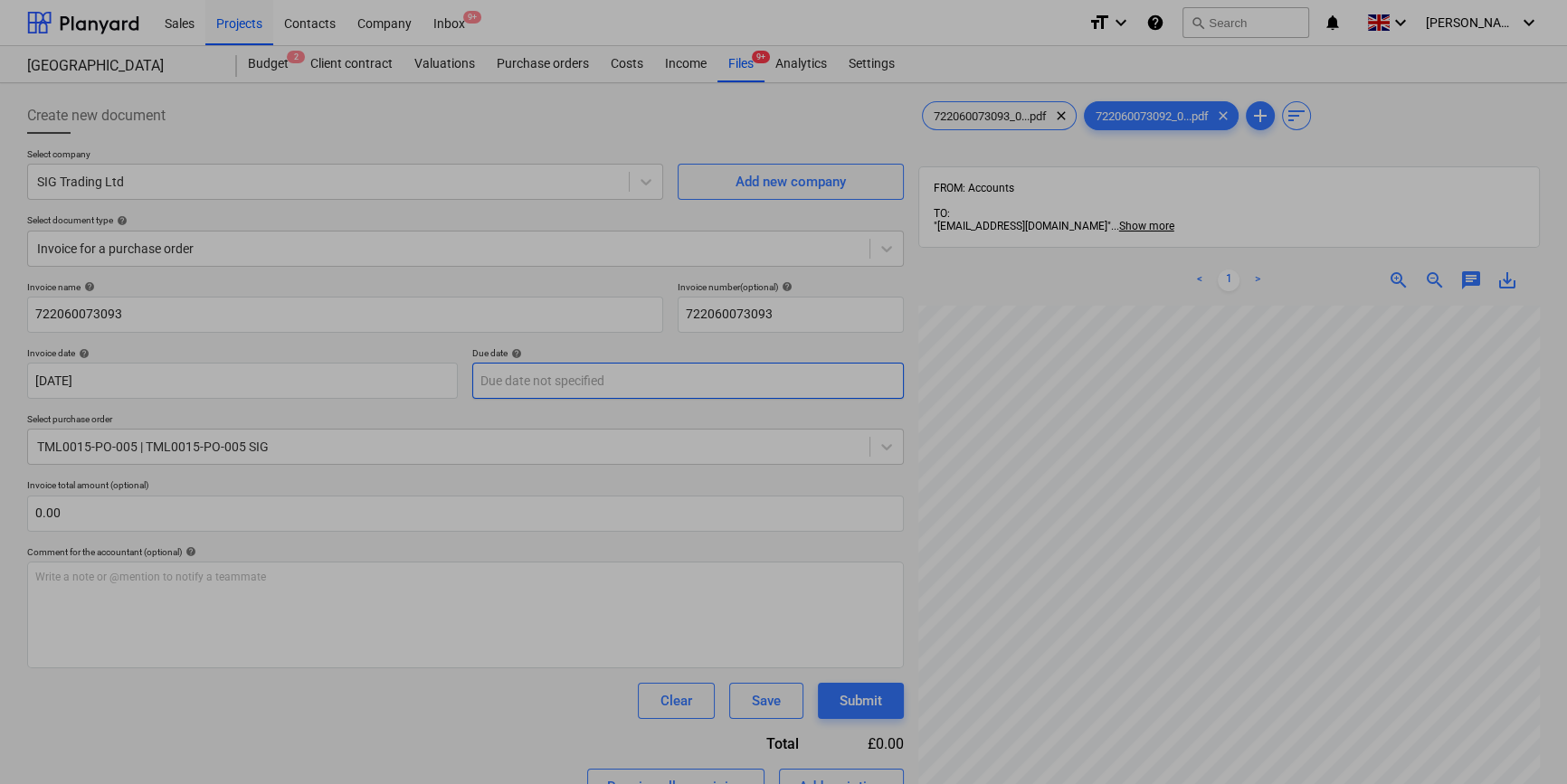 click on "Sales Projects Contacts Company Inbox 9+ format_size keyboard_arrow_down help search Search notifications 0 keyboard_arrow_down [PERSON_NAME] keyboard_arrow_down Camden Goods Yard Budget 2 Client contract Valuations Purchase orders Costs Income Files 9+ Analytics Settings Create new document Select company SIG Trading Ltd   Add new company Select document type help Invoice for a purchase order Invoice name help 722060073093 Invoice number  (optional) help 722060073093 Invoice date help [DATE] 12.06.2025 Press the down arrow key to interact with the calendar and
select a date. Press the question mark key to get the keyboard shortcuts for changing dates. Due date help Press the down arrow key to interact with the calendar and
select a date. Press the question mark key to get the keyboard shortcuts for changing dates. Select purchase order TML0015-PO-005 | TML0015-PO-005 SIG Invoice total amount (optional) 0.00 Comment for the accountant (optional) help Write a note or @mention to notify a teammate <" at bounding box center (784, 392) 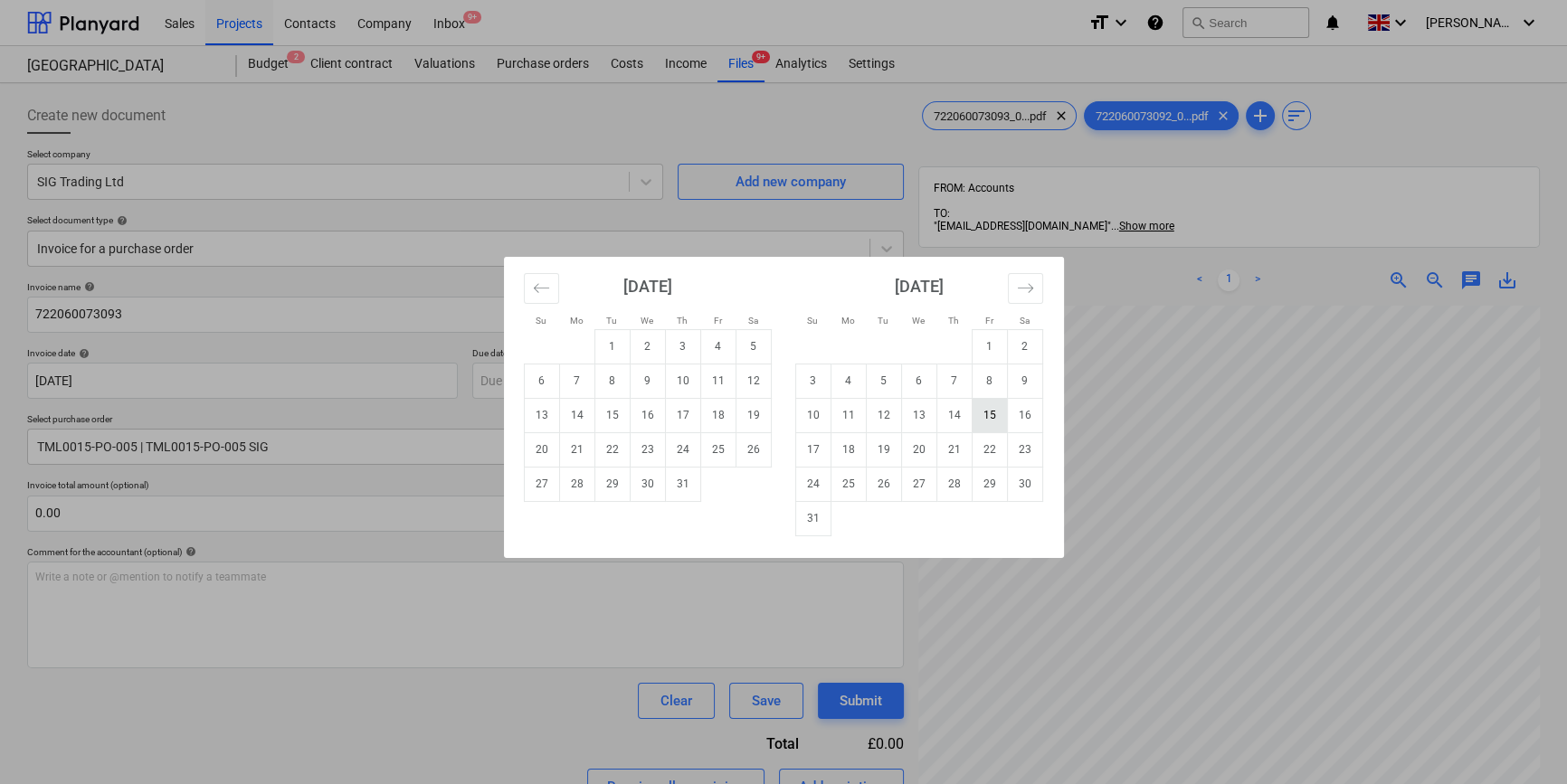 click on "15" at bounding box center (989, 415) 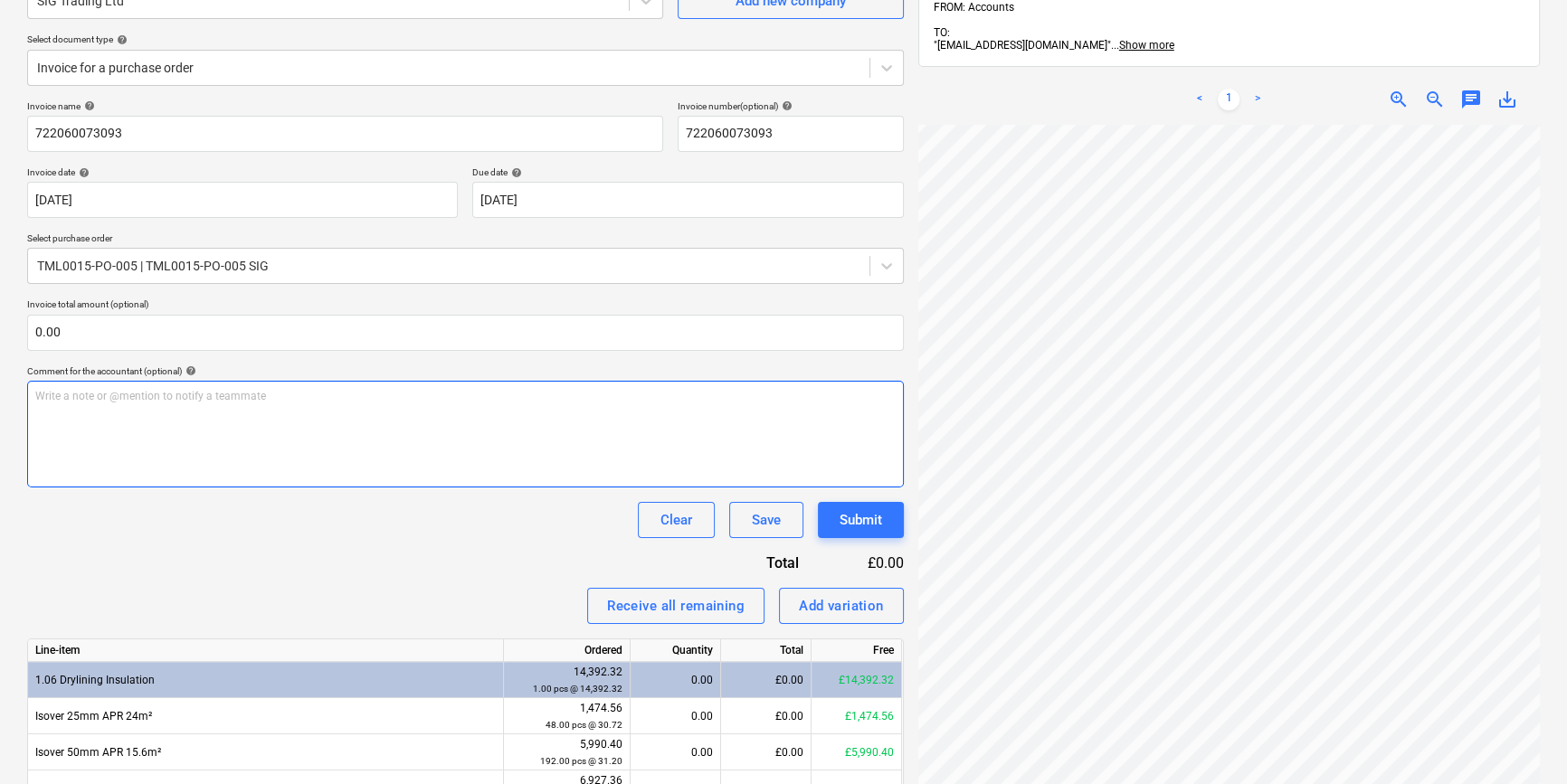 scroll, scrollTop: 246, scrollLeft: 0, axis: vertical 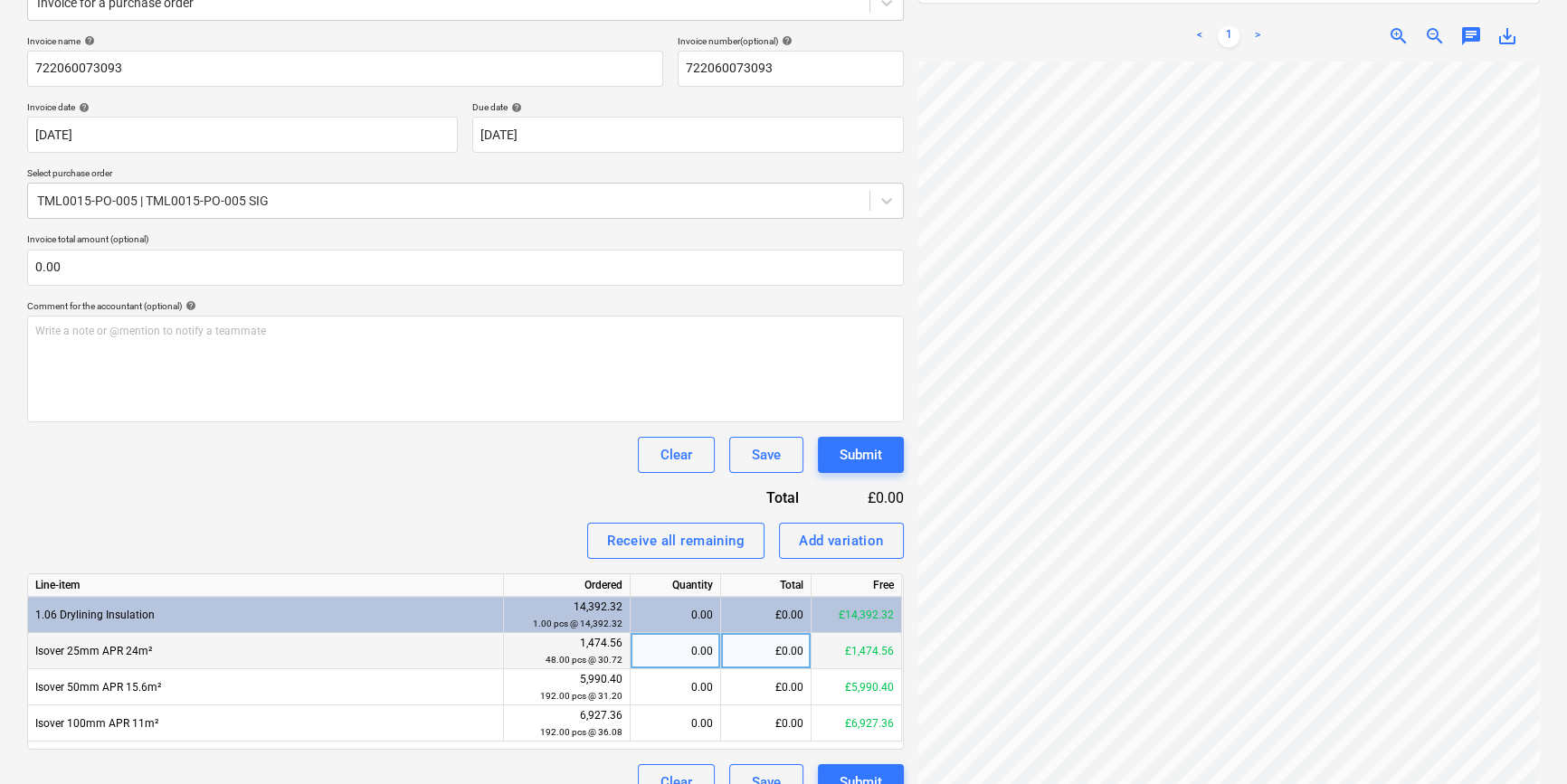 click on "0.00" at bounding box center [675, 651] 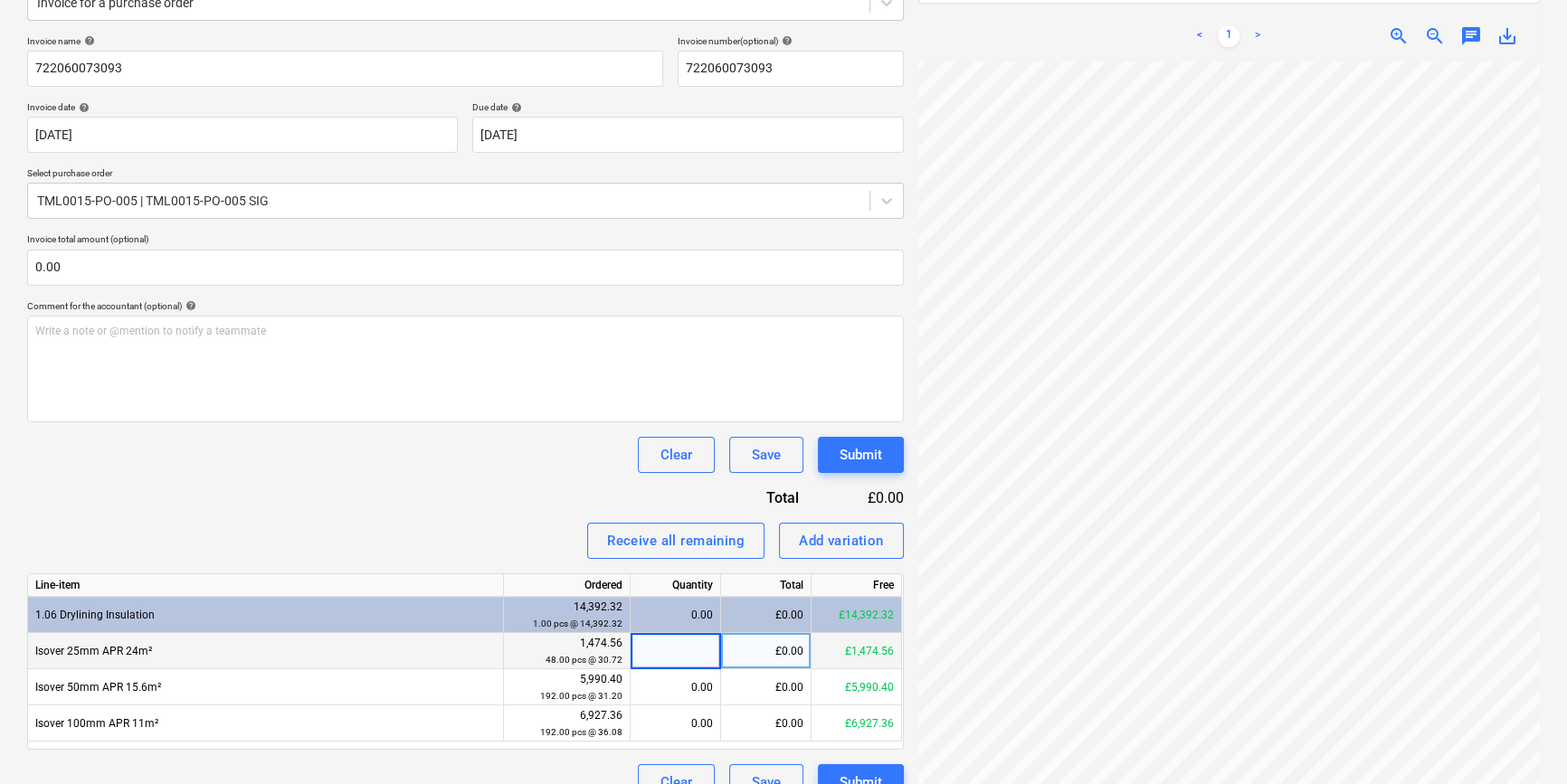 type on "9" 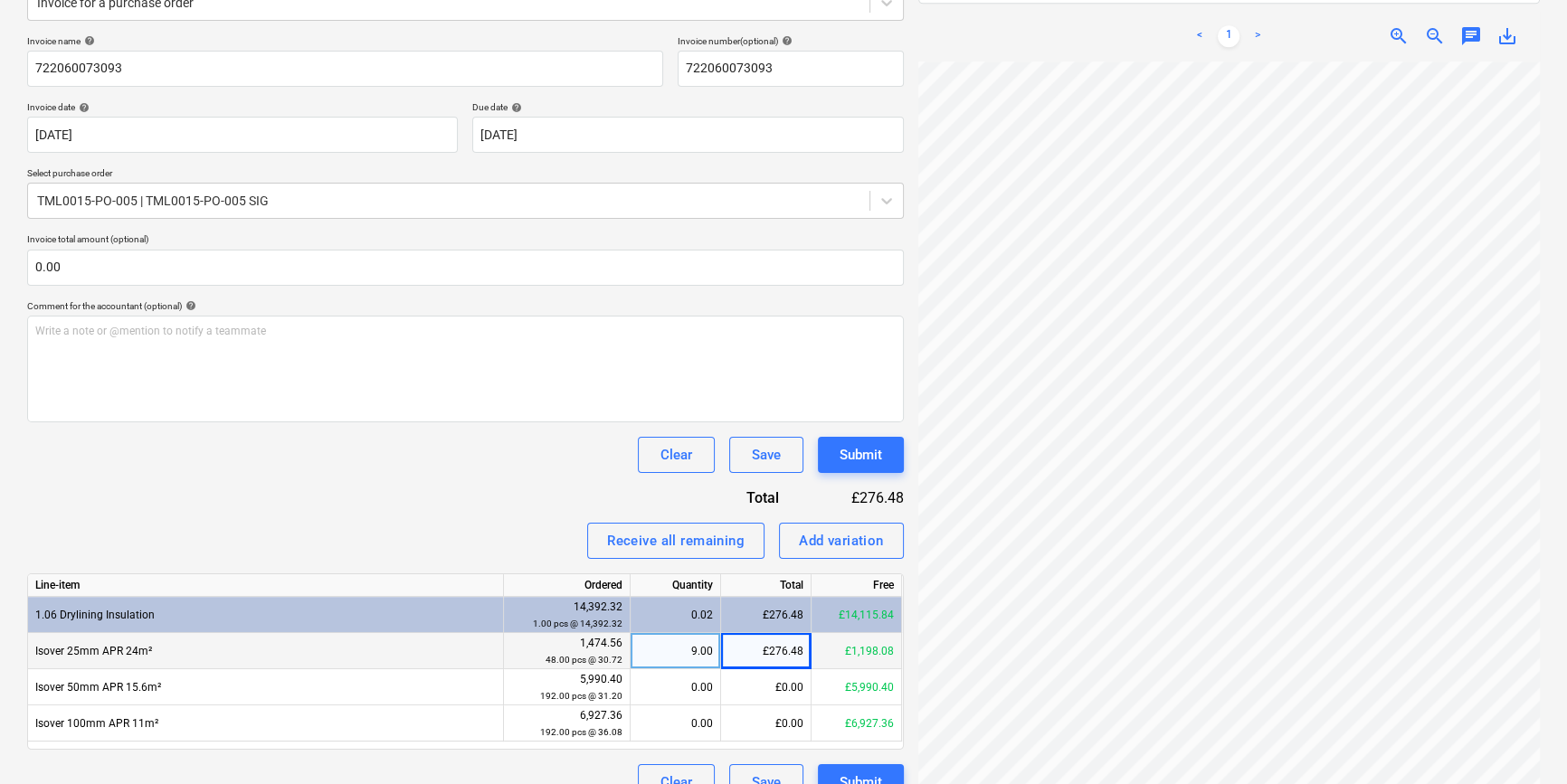 scroll, scrollTop: 81, scrollLeft: 177, axis: both 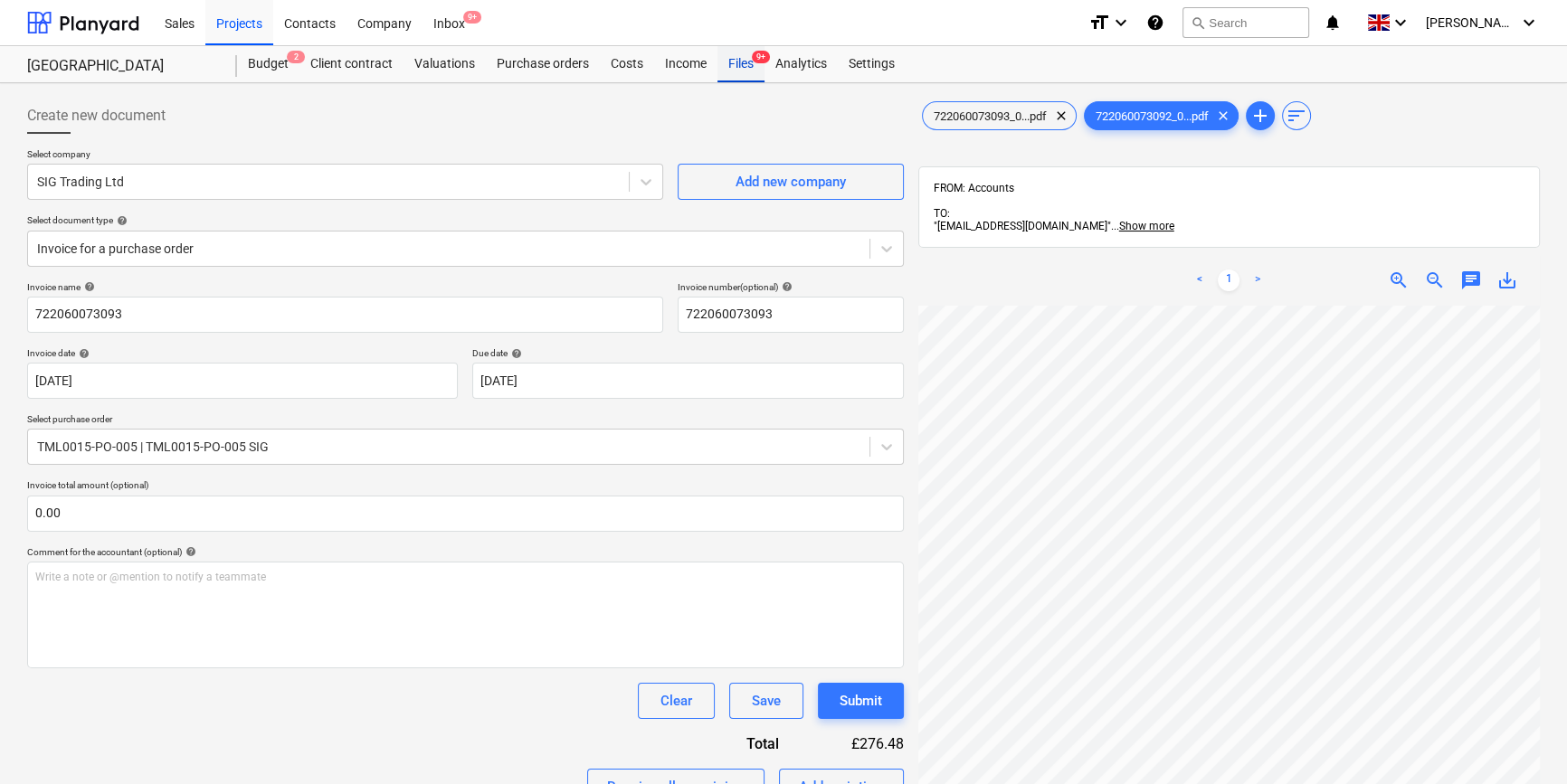 click on "Files 9+" at bounding box center [741, 64] 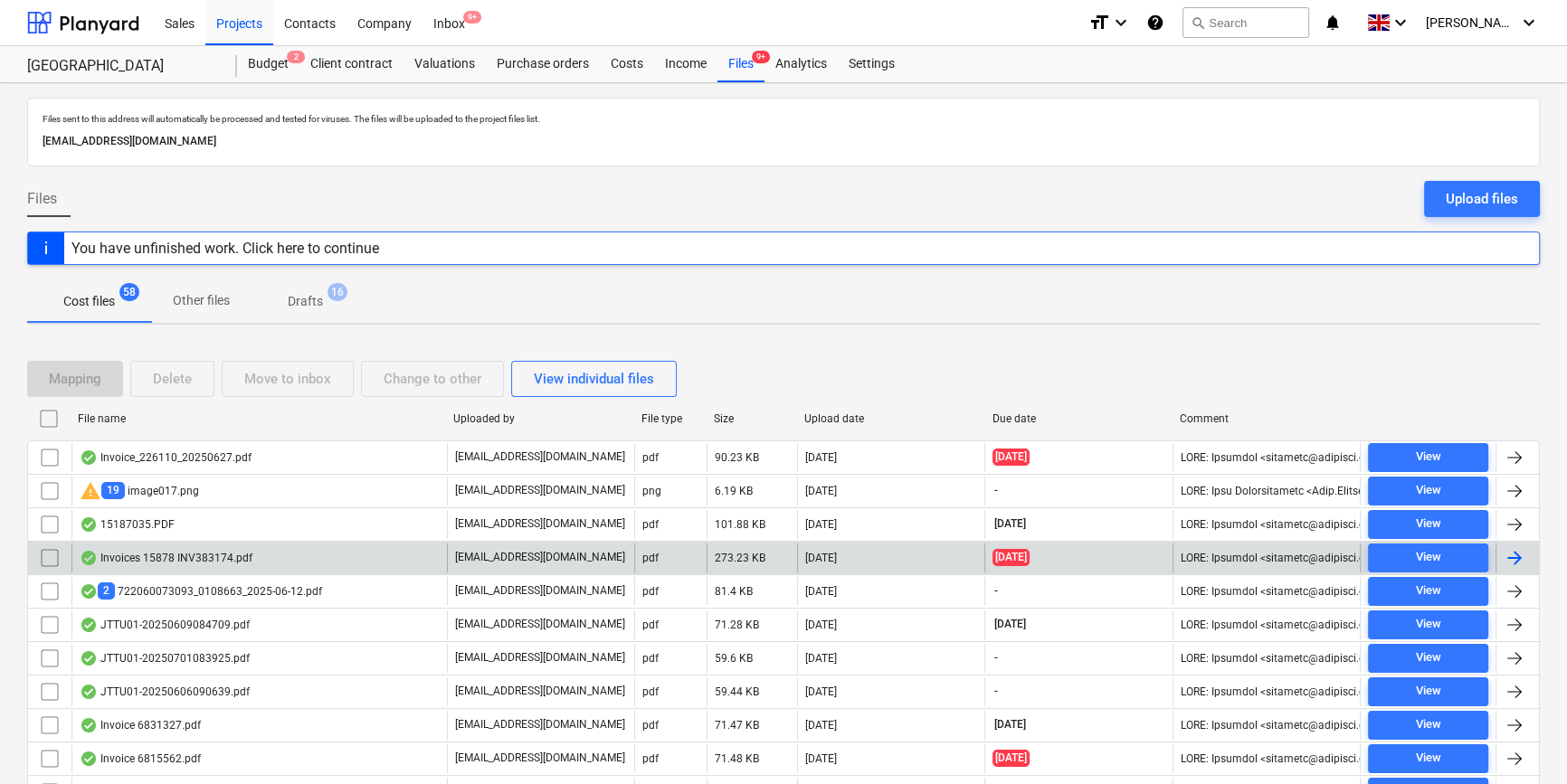 click at bounding box center [1515, 558] 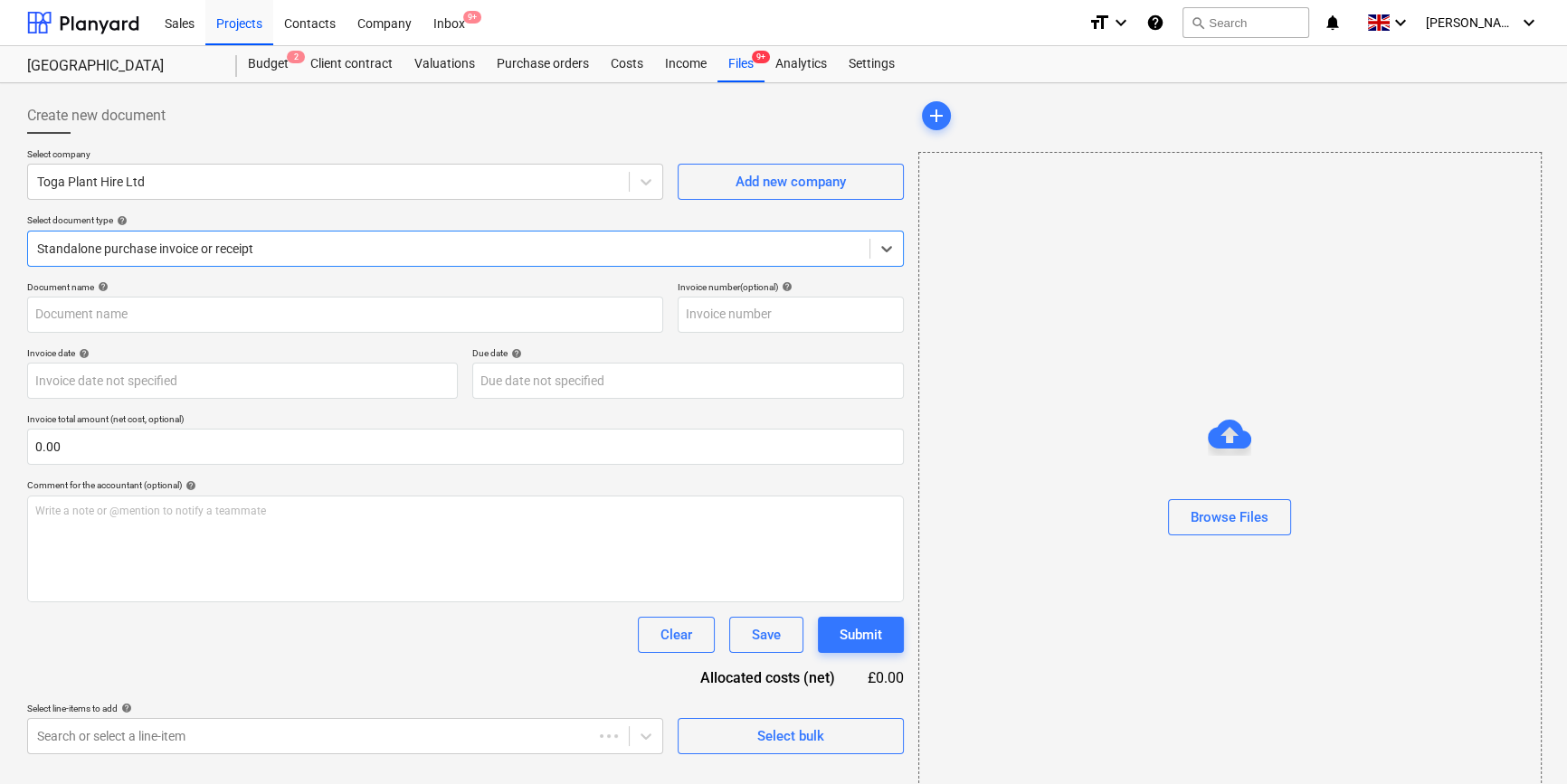 type on "INV383174" 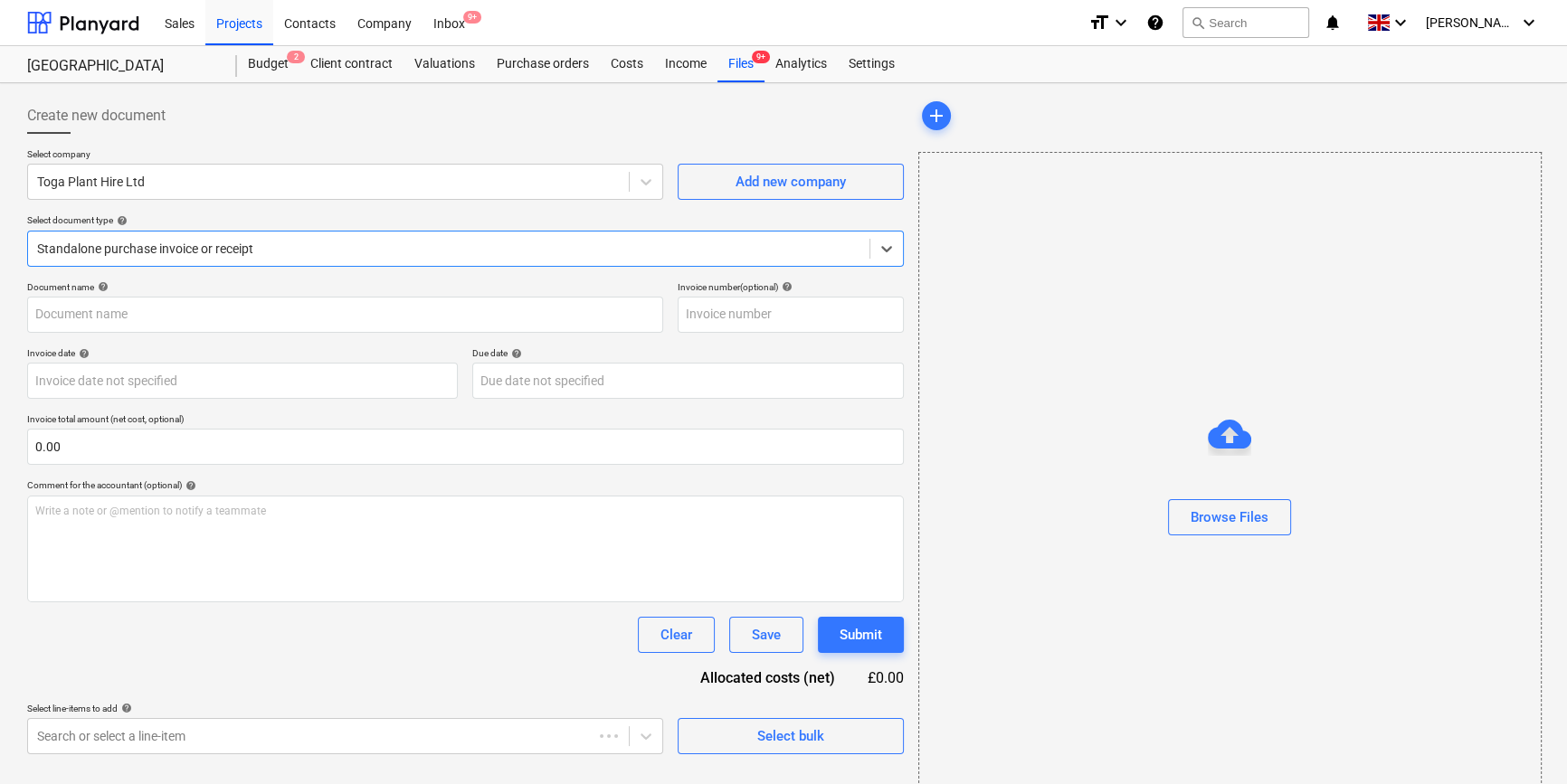 type on "INV383174" 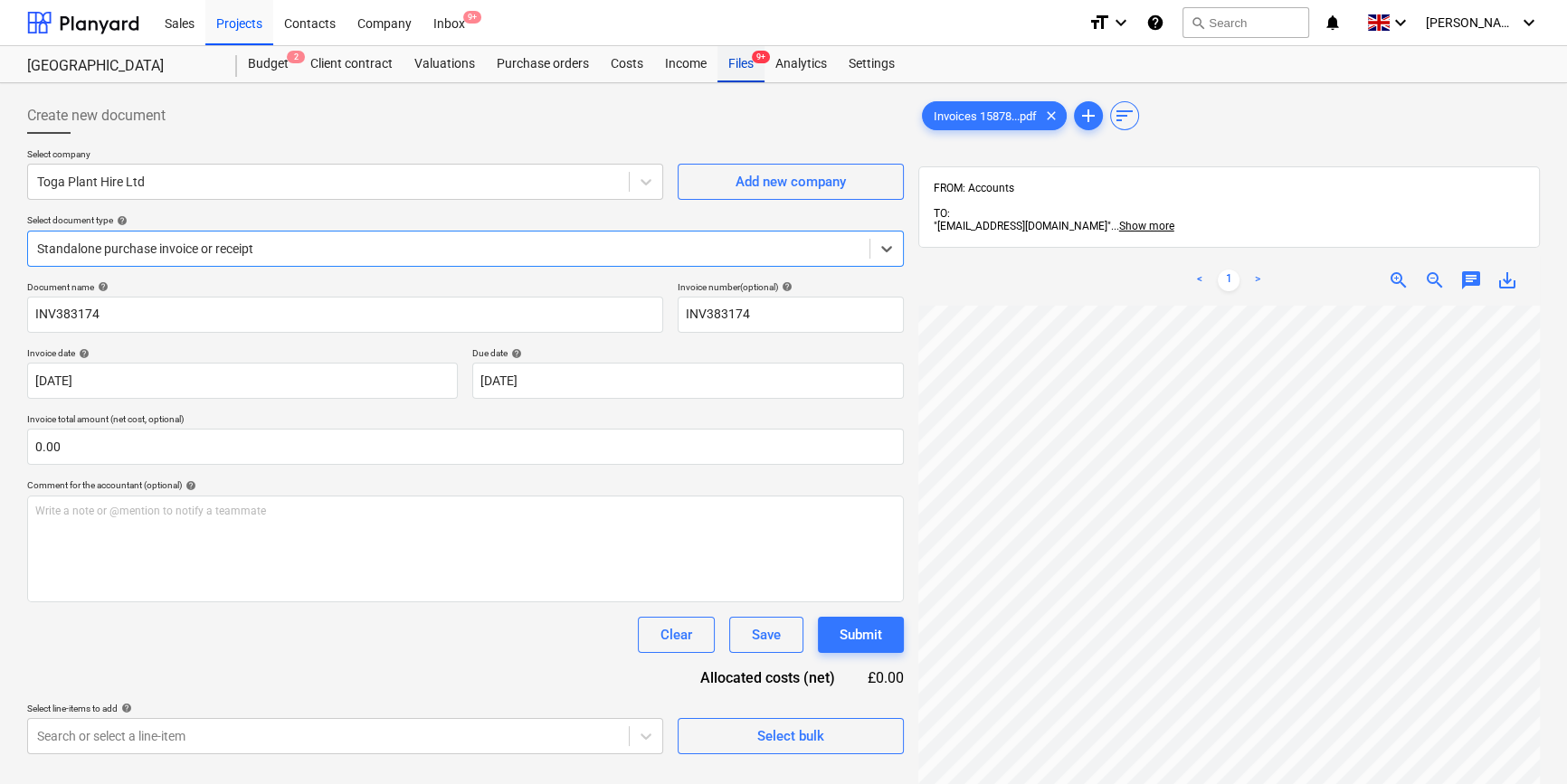 click on "Files 9+" at bounding box center (741, 64) 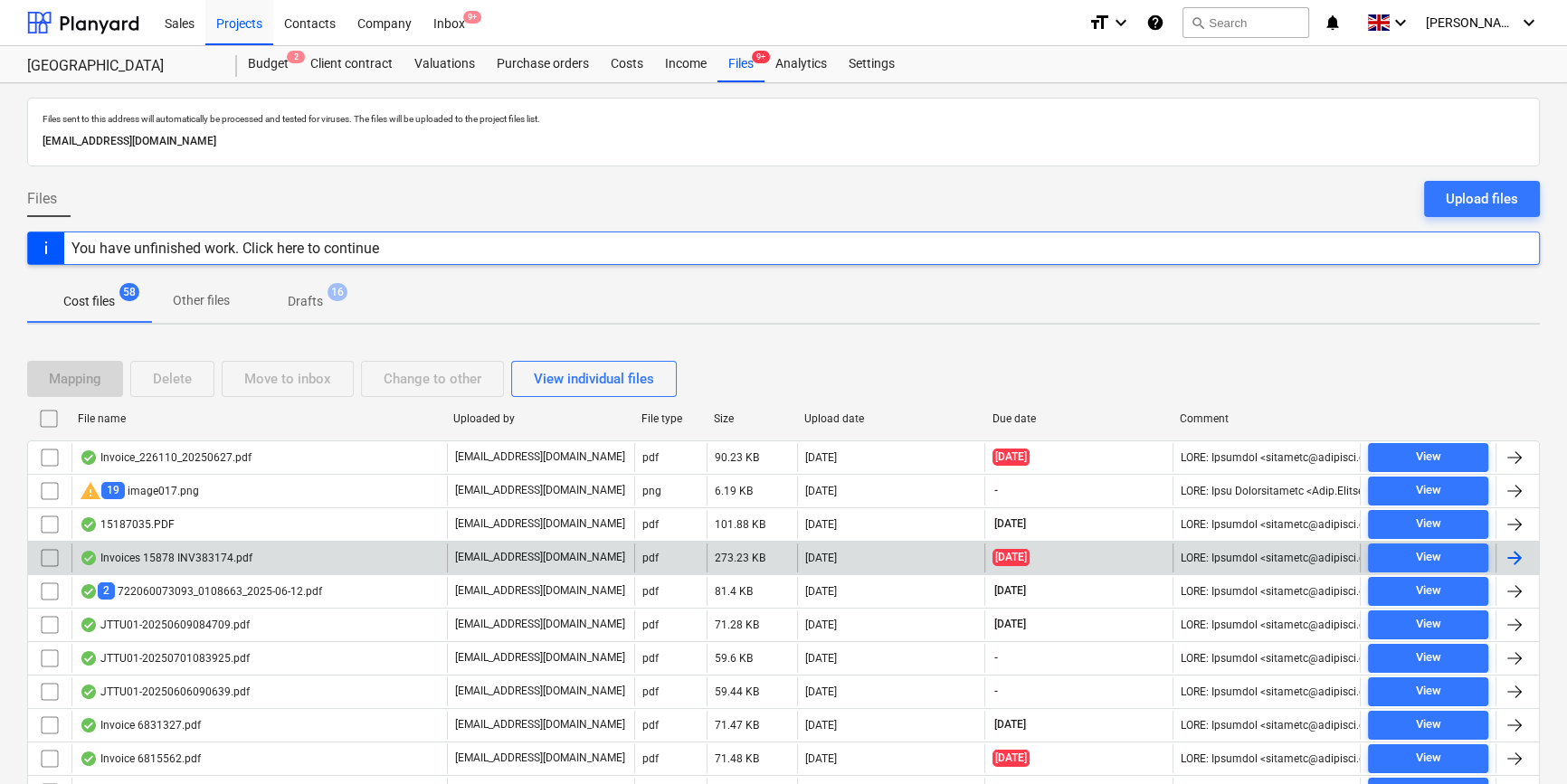 click at bounding box center [1515, 558] 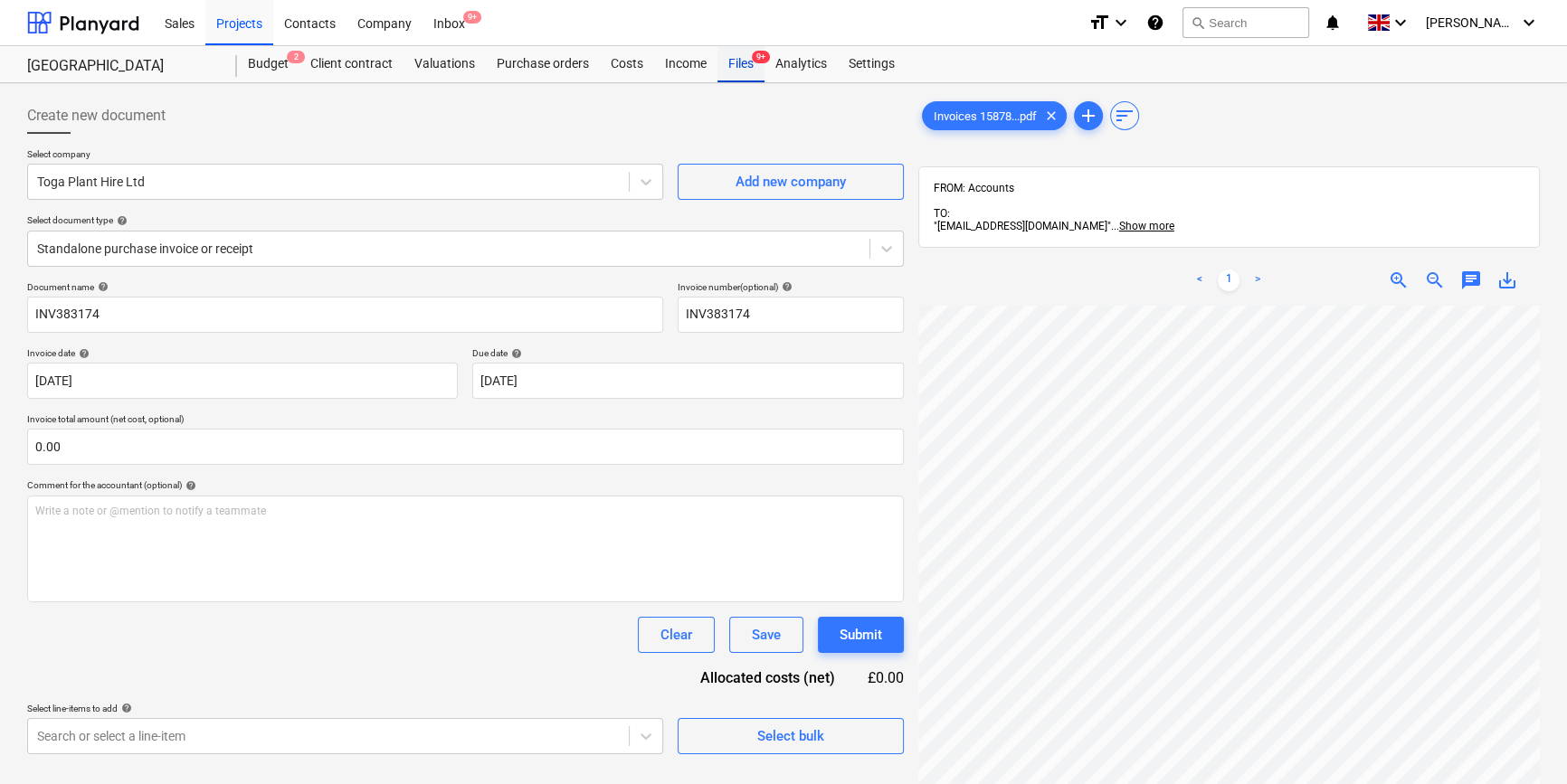 click on "Files 9+" at bounding box center [741, 64] 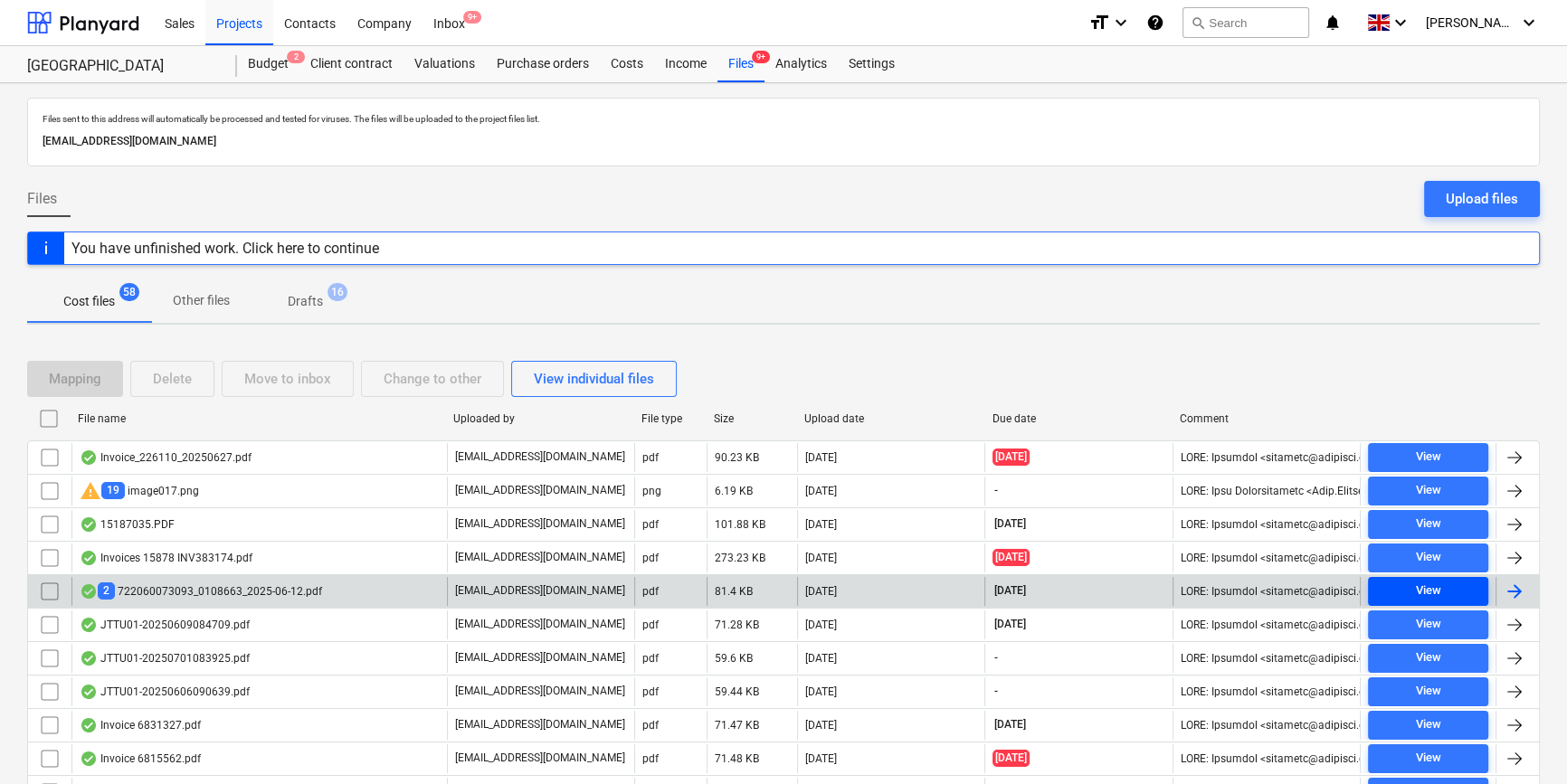 click on "View" at bounding box center (1428, 590) 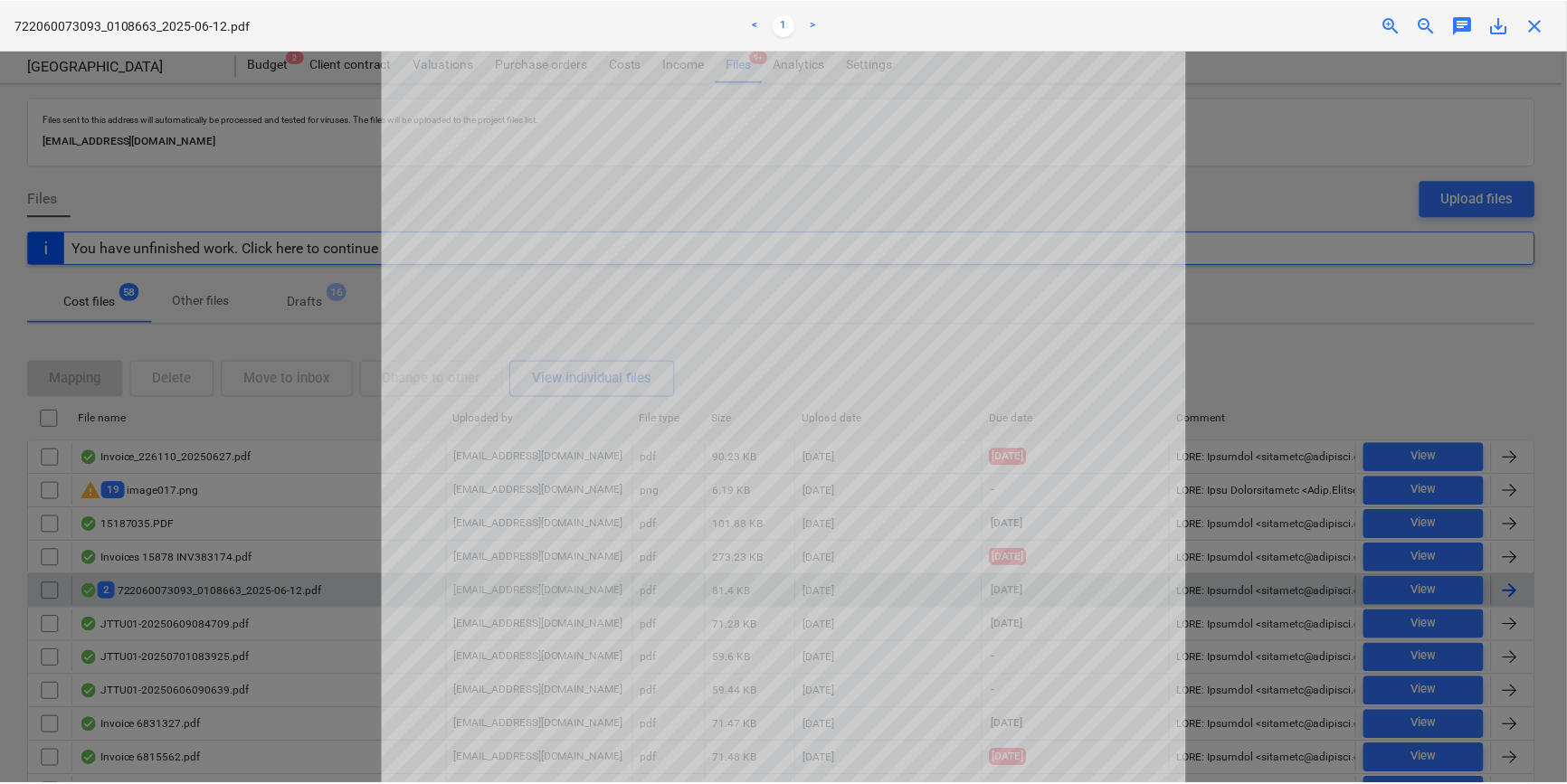 scroll, scrollTop: 0, scrollLeft: 0, axis: both 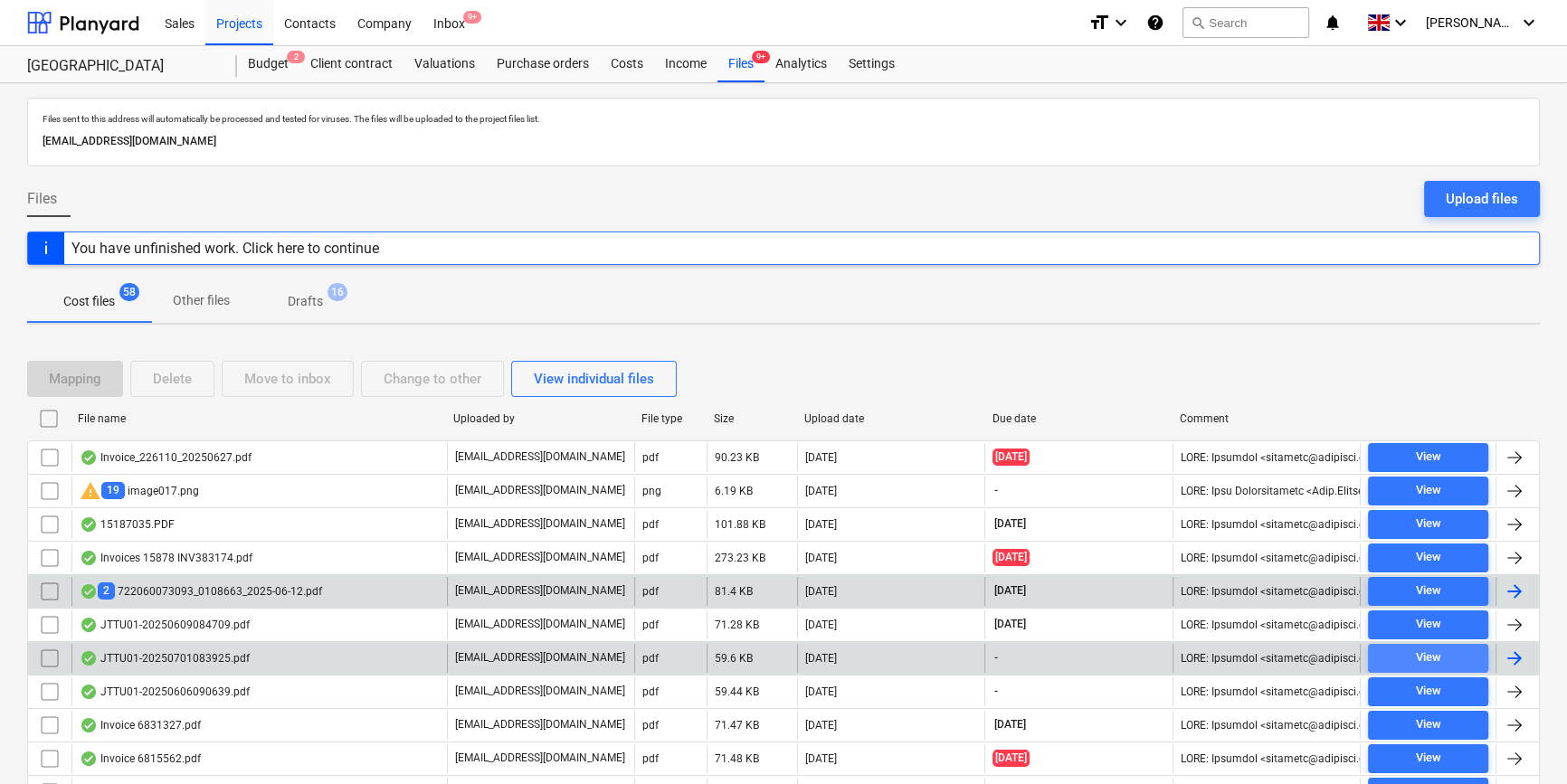 click on "View" at bounding box center [1428, 657] 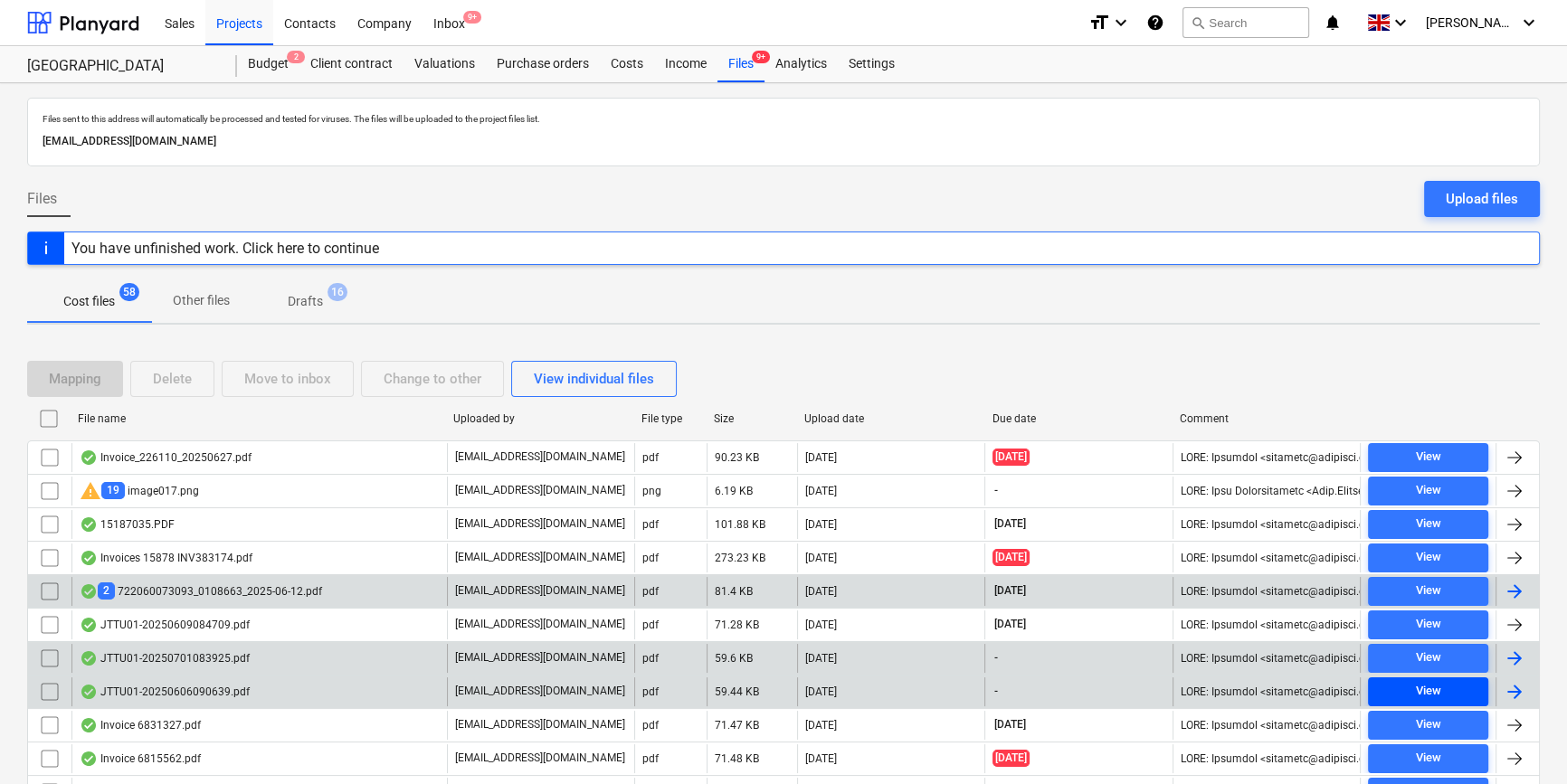 click on "View" at bounding box center [1428, 691] 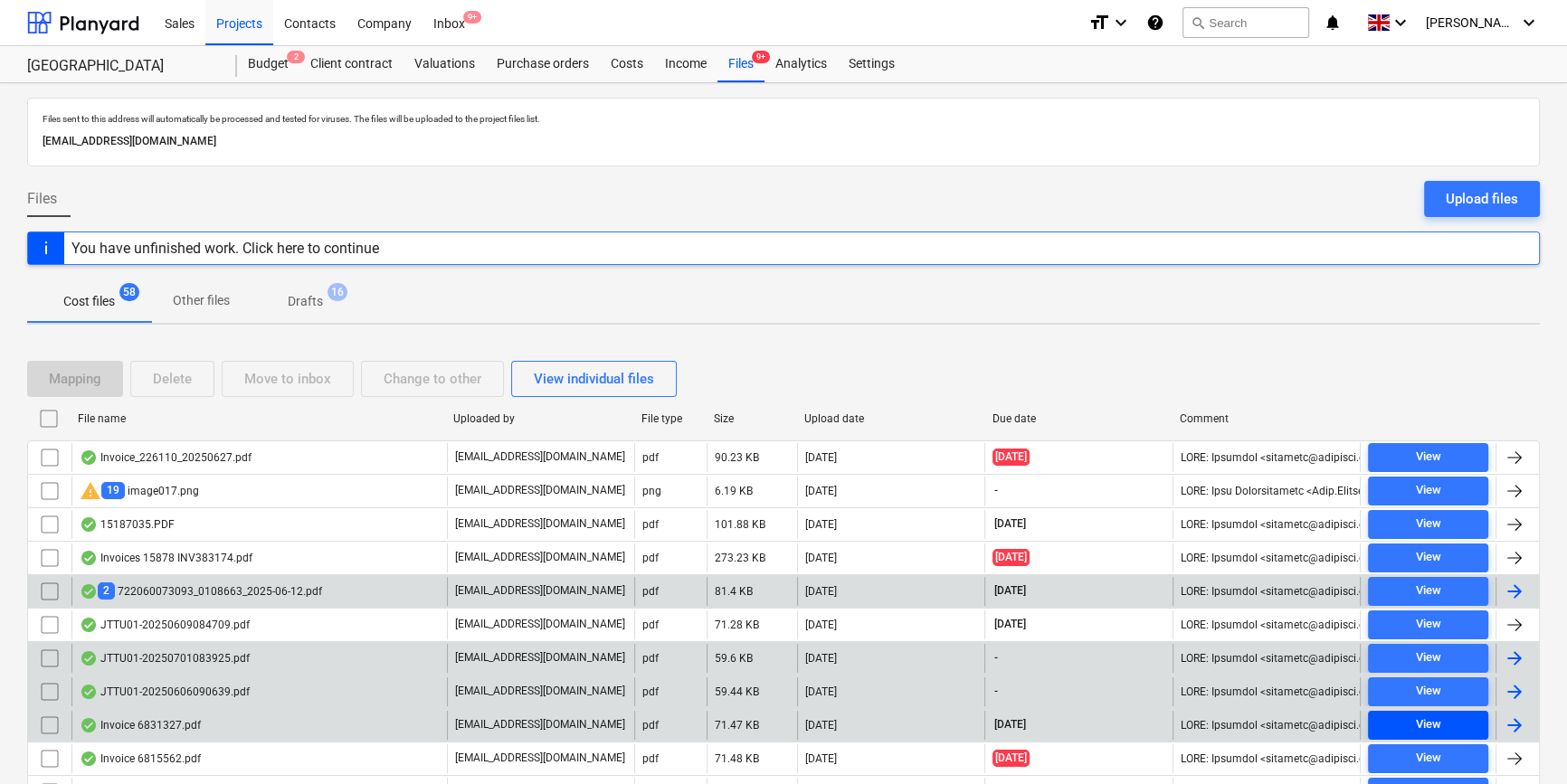 click on "View" at bounding box center [1428, 724] 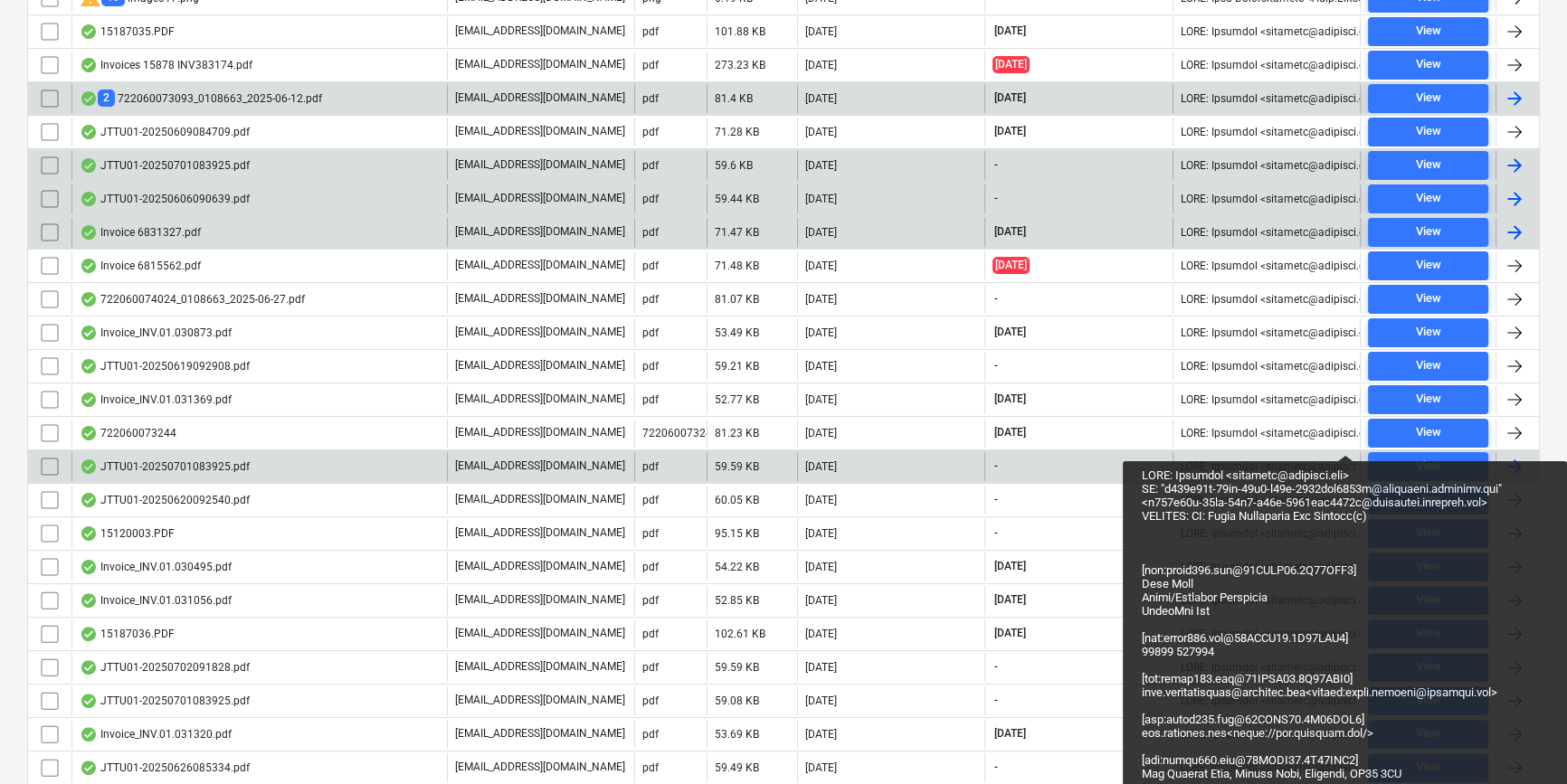 scroll, scrollTop: 575, scrollLeft: 0, axis: vertical 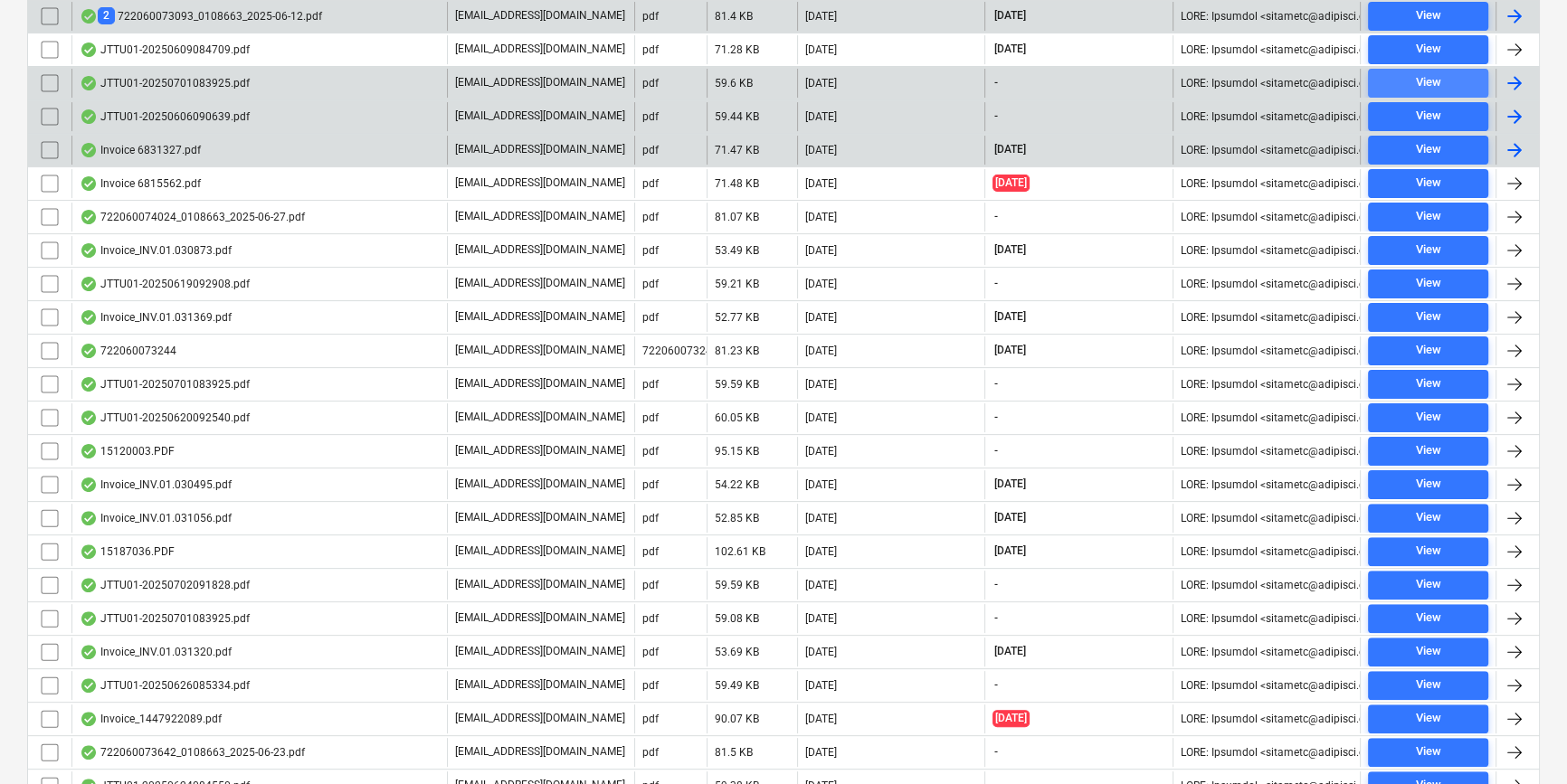 click on "View" at bounding box center (1428, 82) 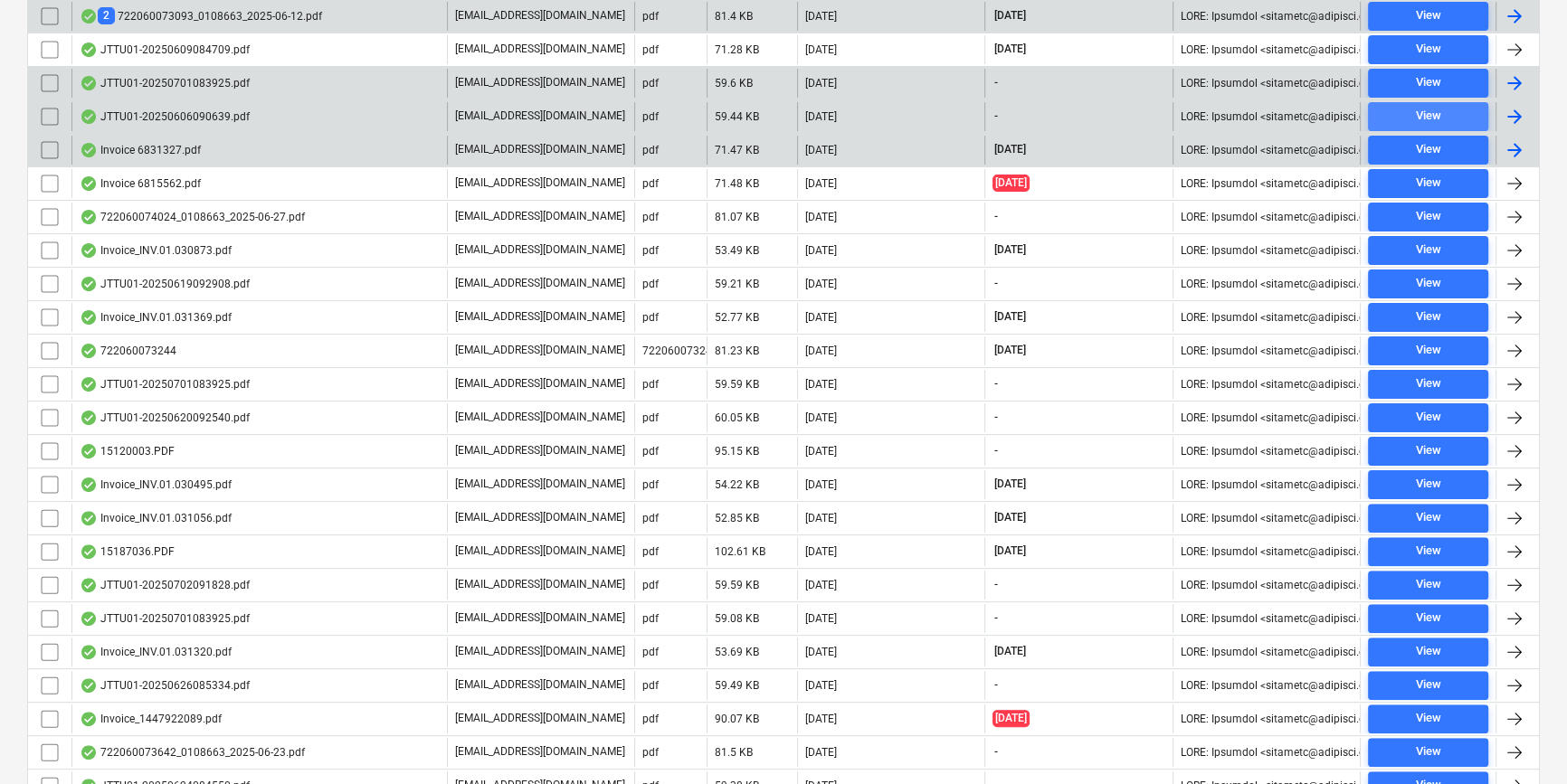 click on "View" at bounding box center (1428, 116) 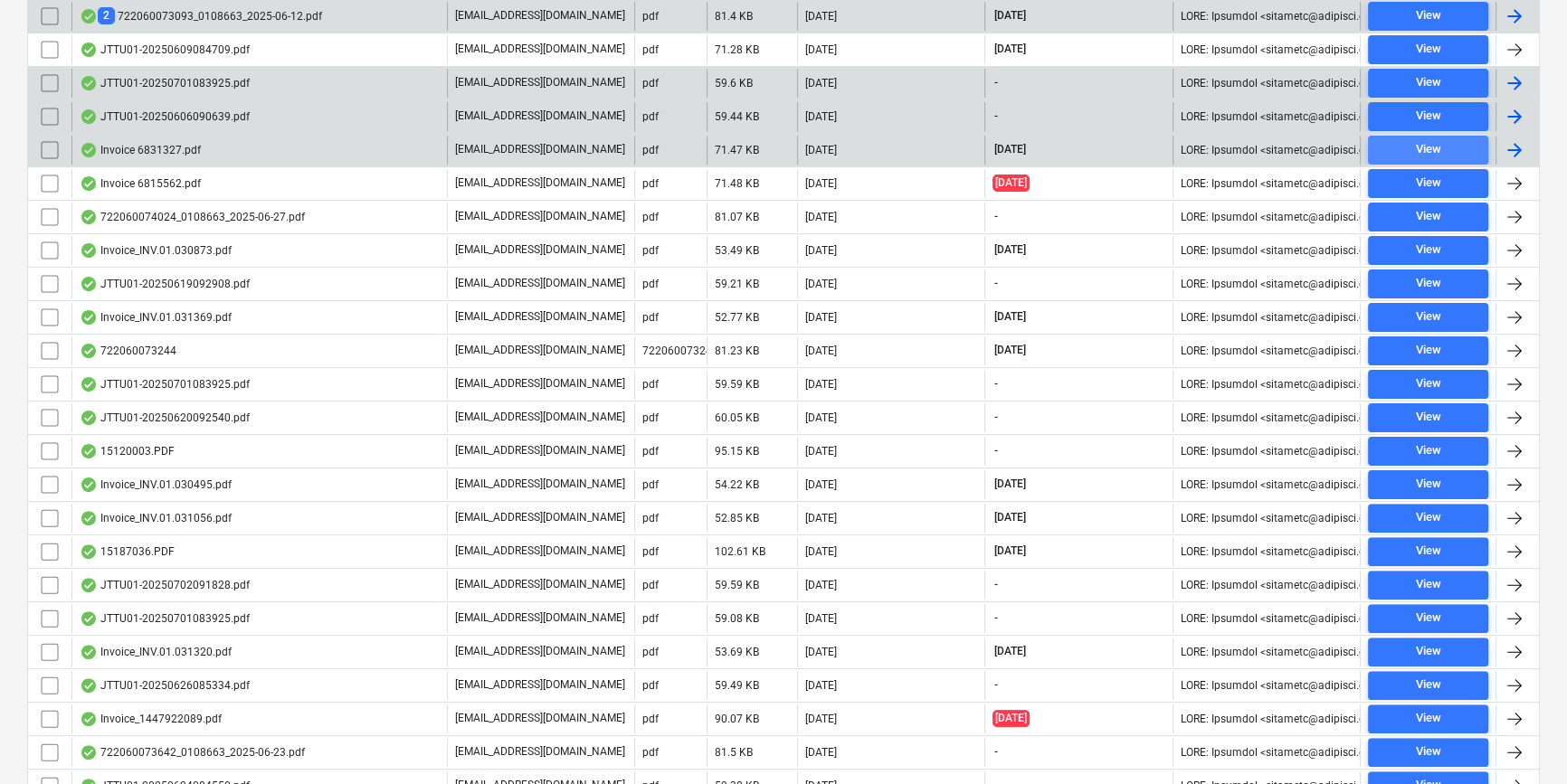 click on "View" at bounding box center [1428, 149] 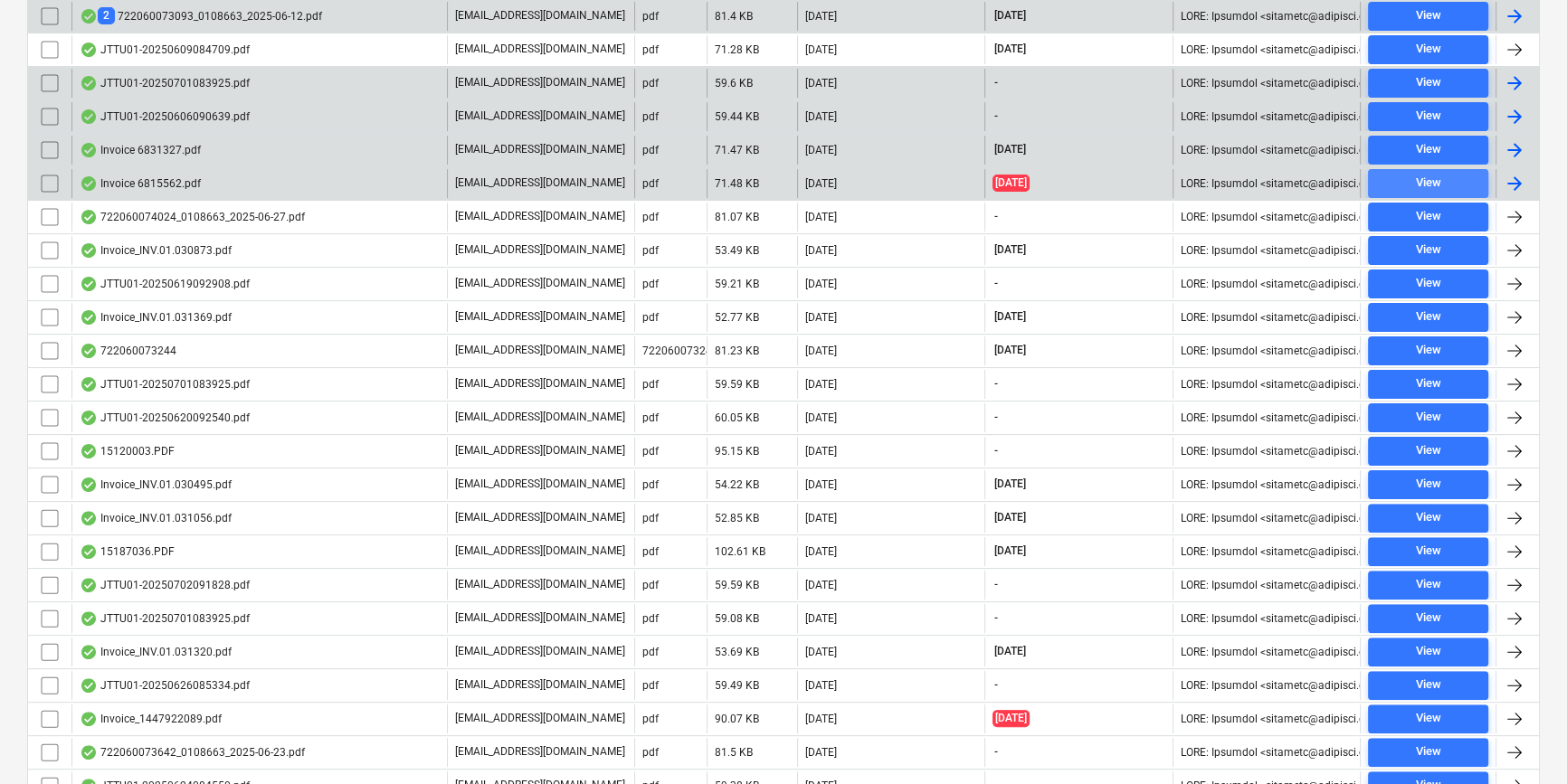 click on "View" at bounding box center [1428, 183] 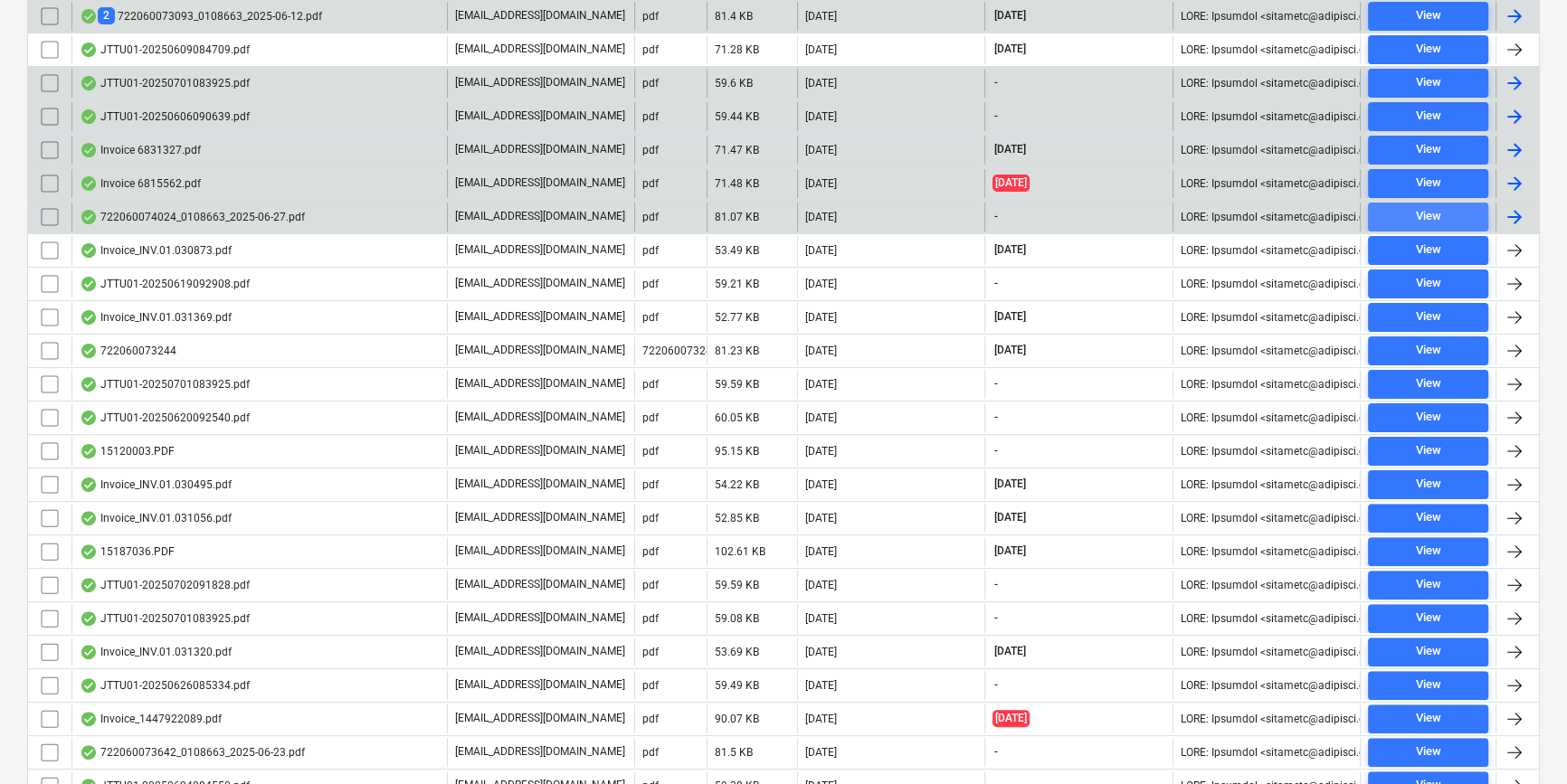 click on "View" at bounding box center (1428, 216) 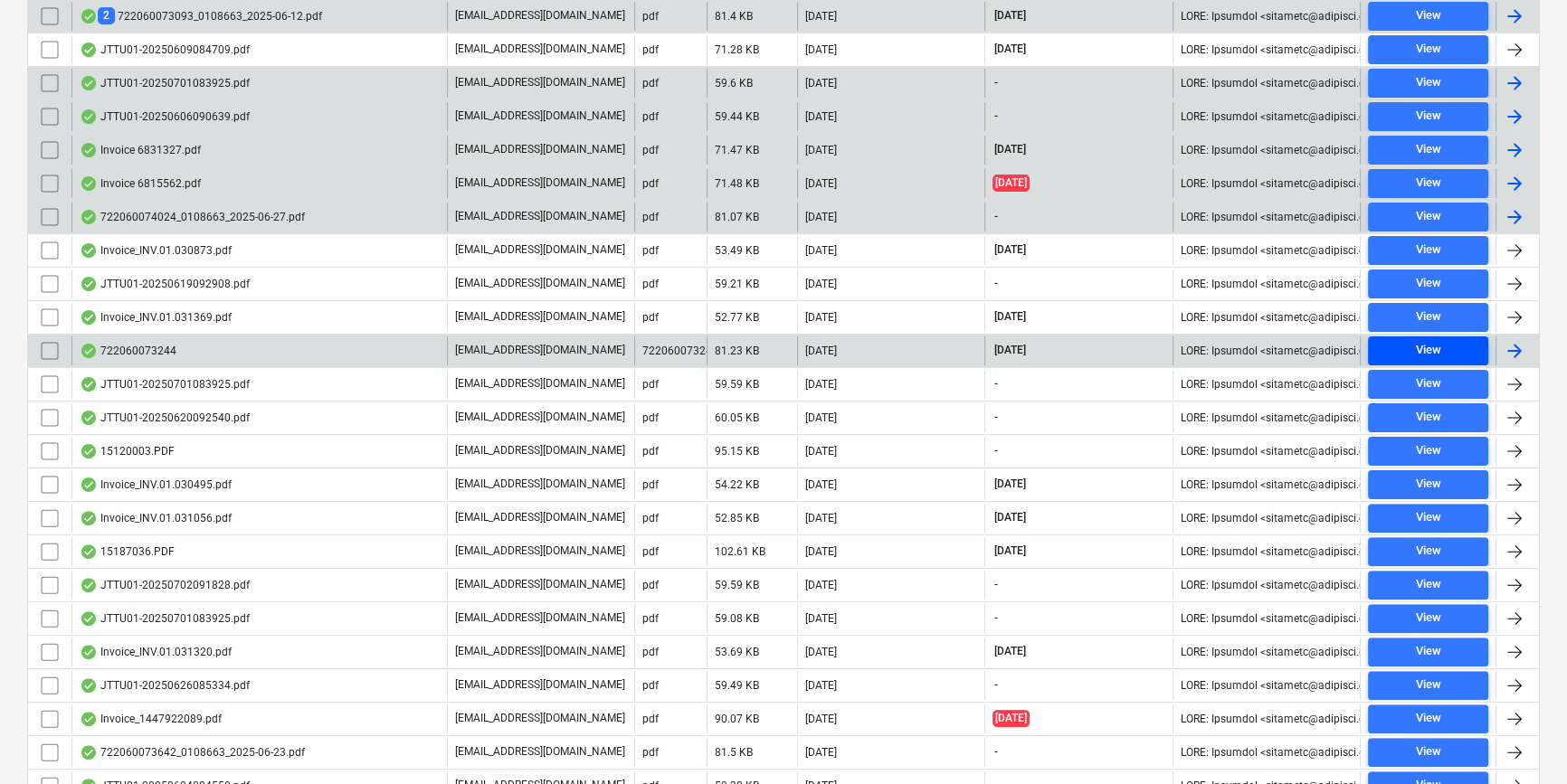 click on "View" at bounding box center [1428, 350] 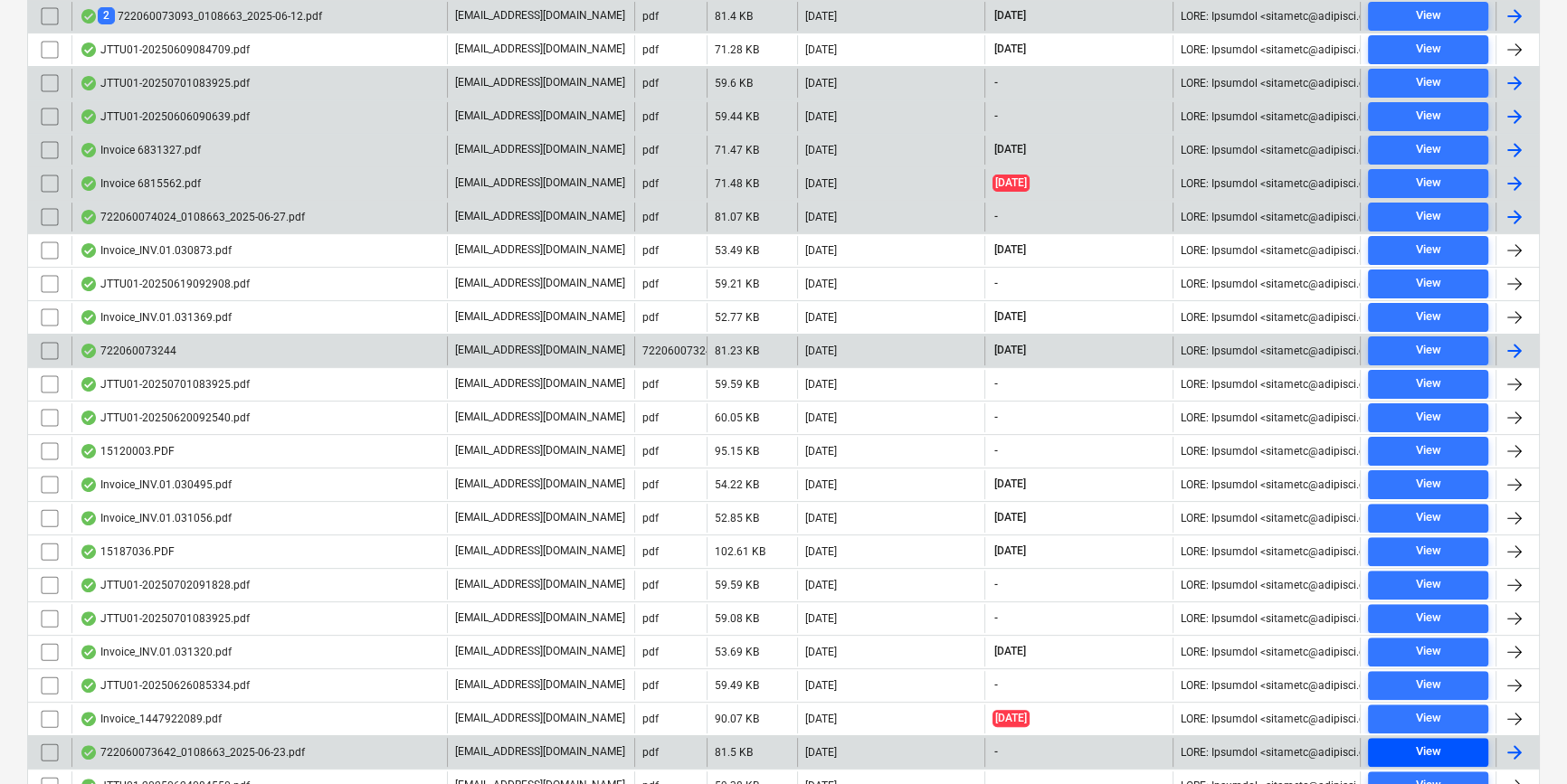 click on "View" at bounding box center (1428, 751) 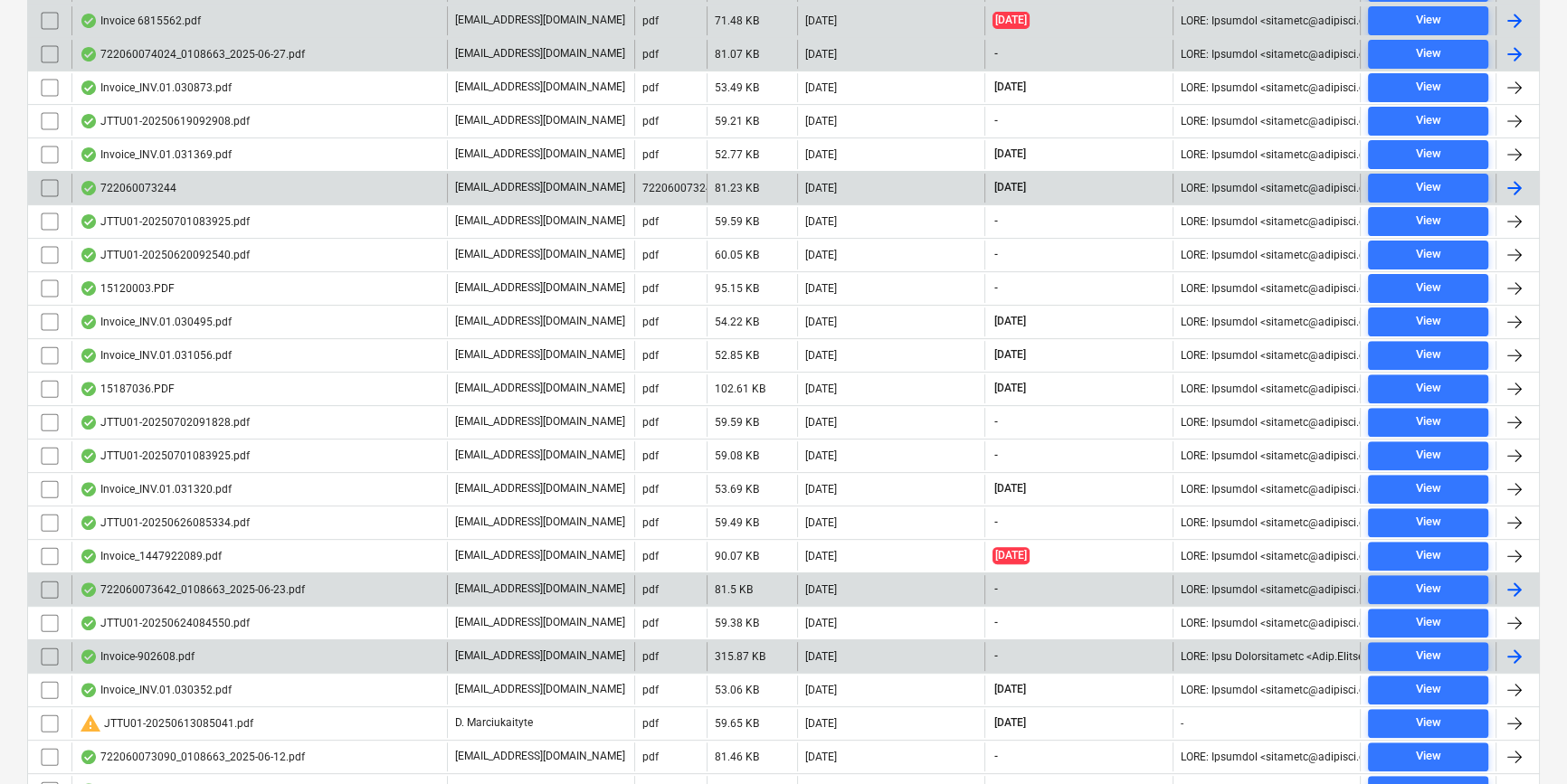 scroll, scrollTop: 740, scrollLeft: 0, axis: vertical 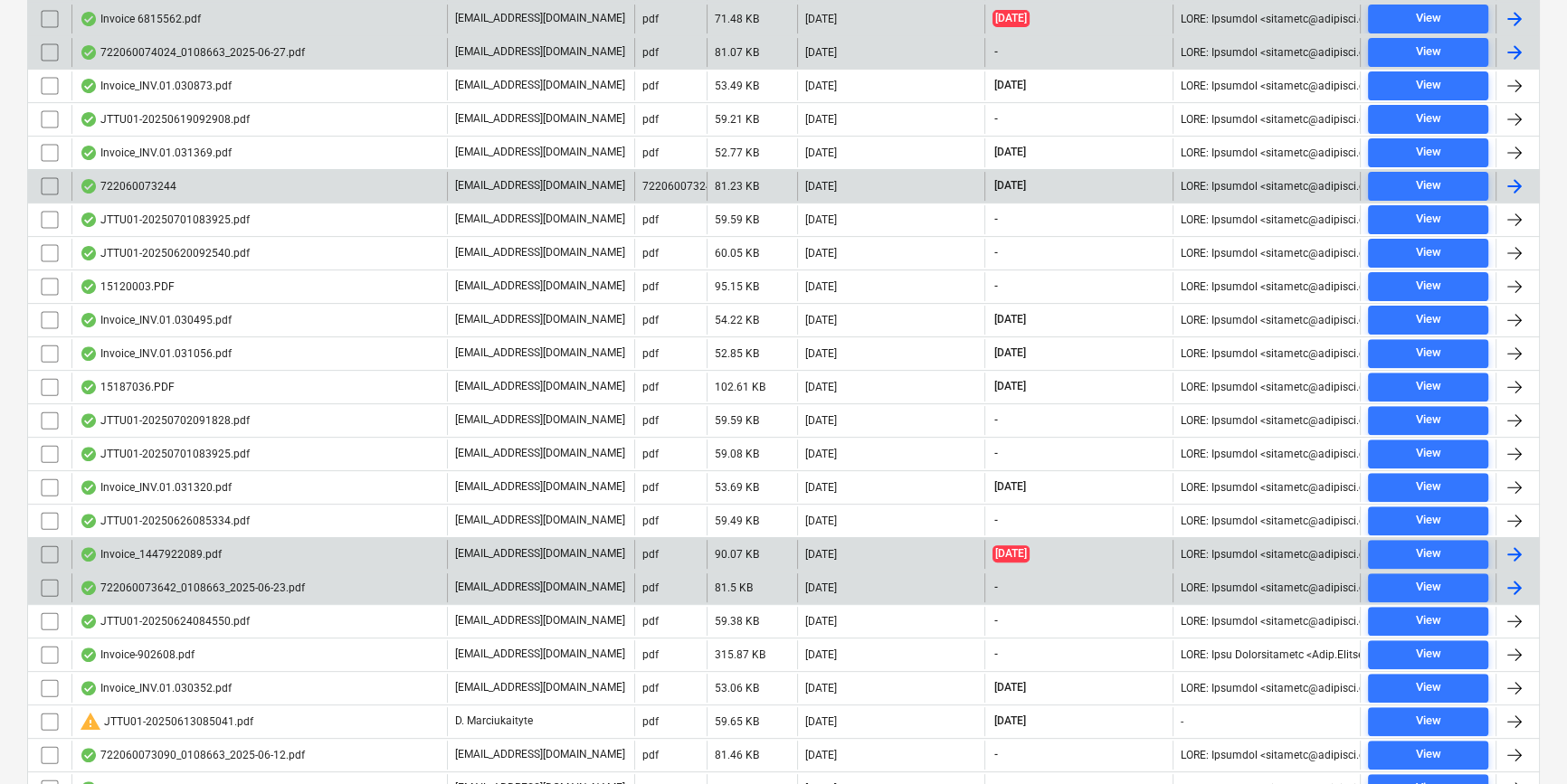 click at bounding box center (1515, 554) 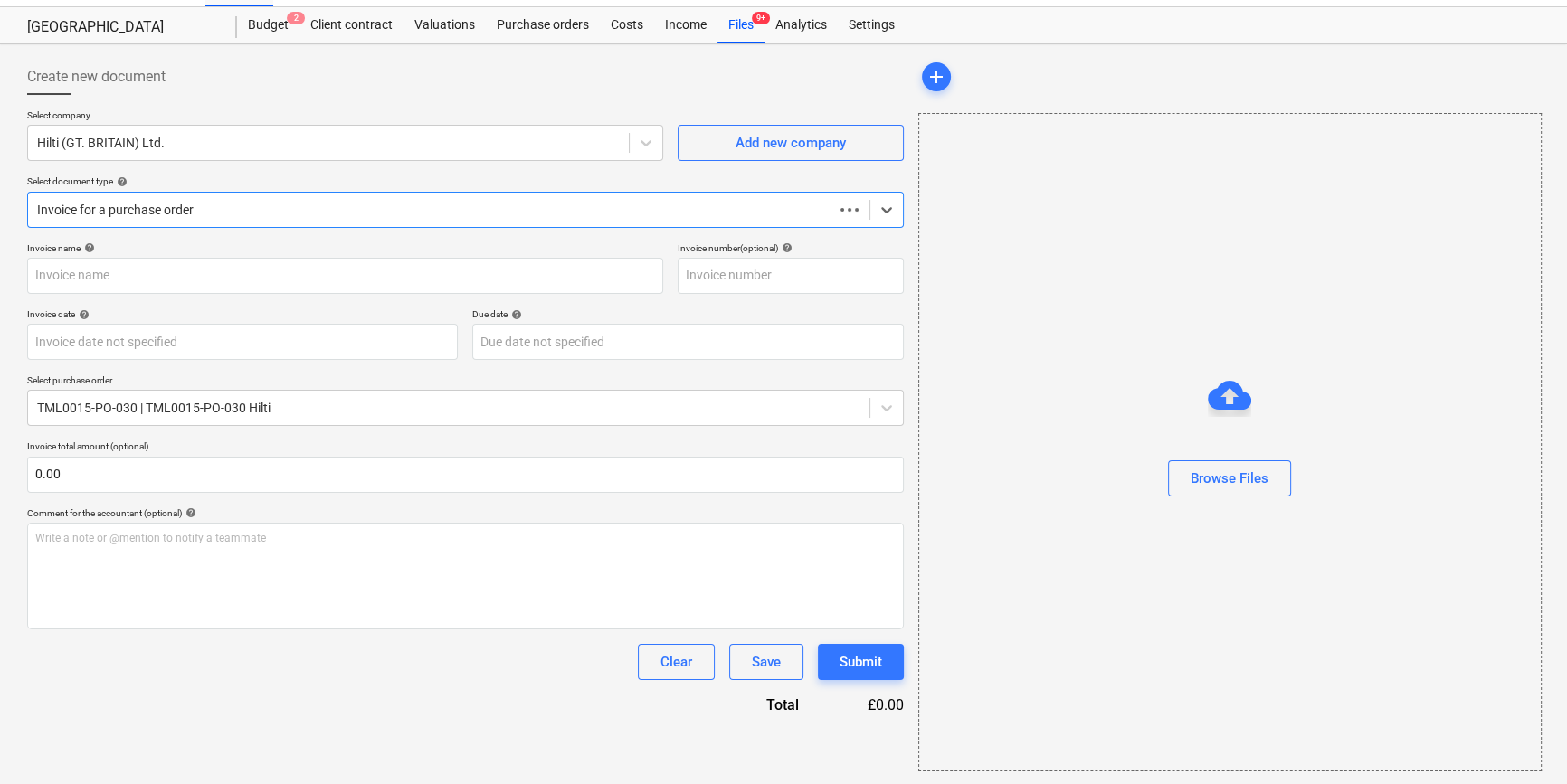 type on "1447922089" 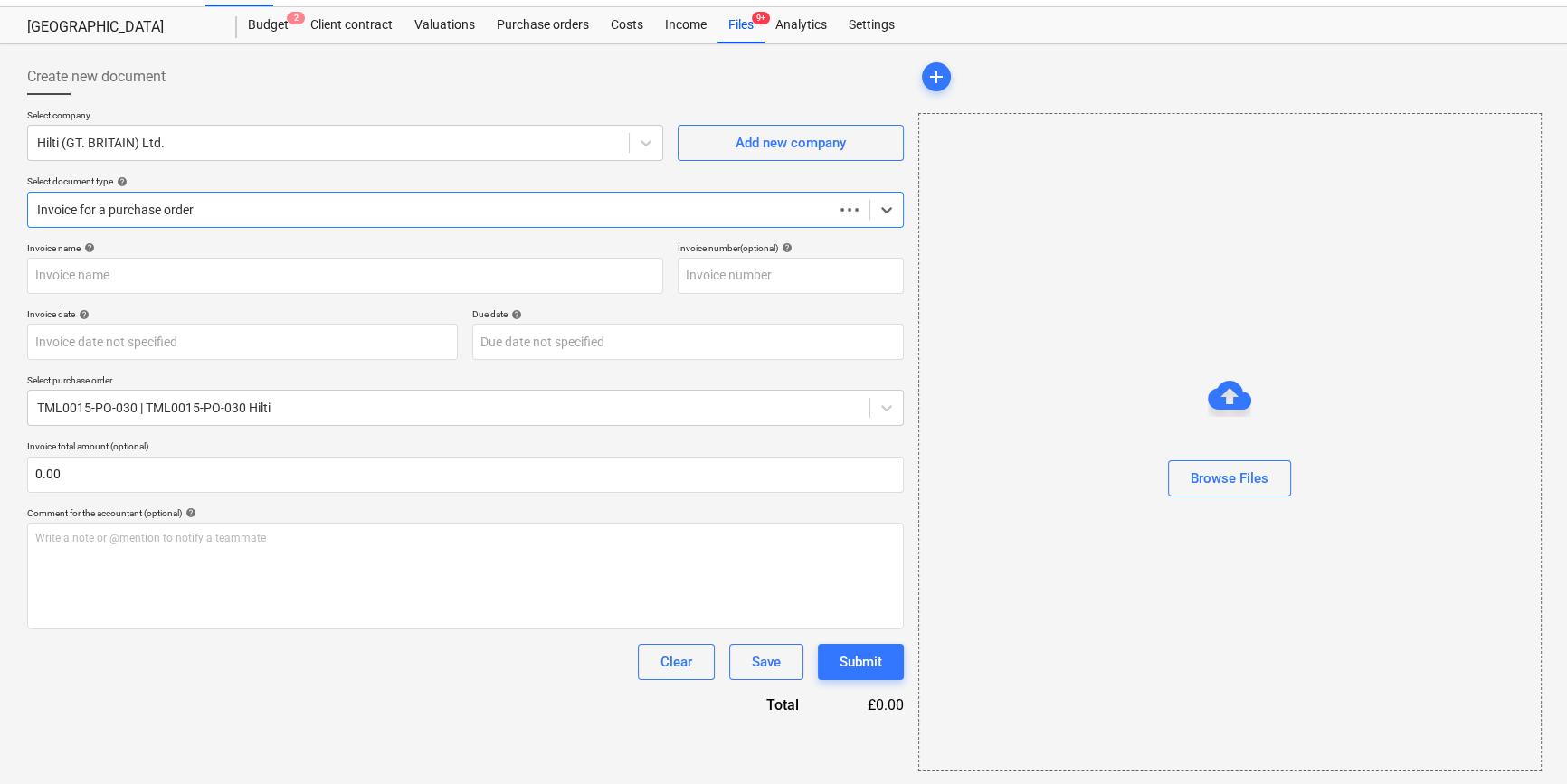 type on "1447922089" 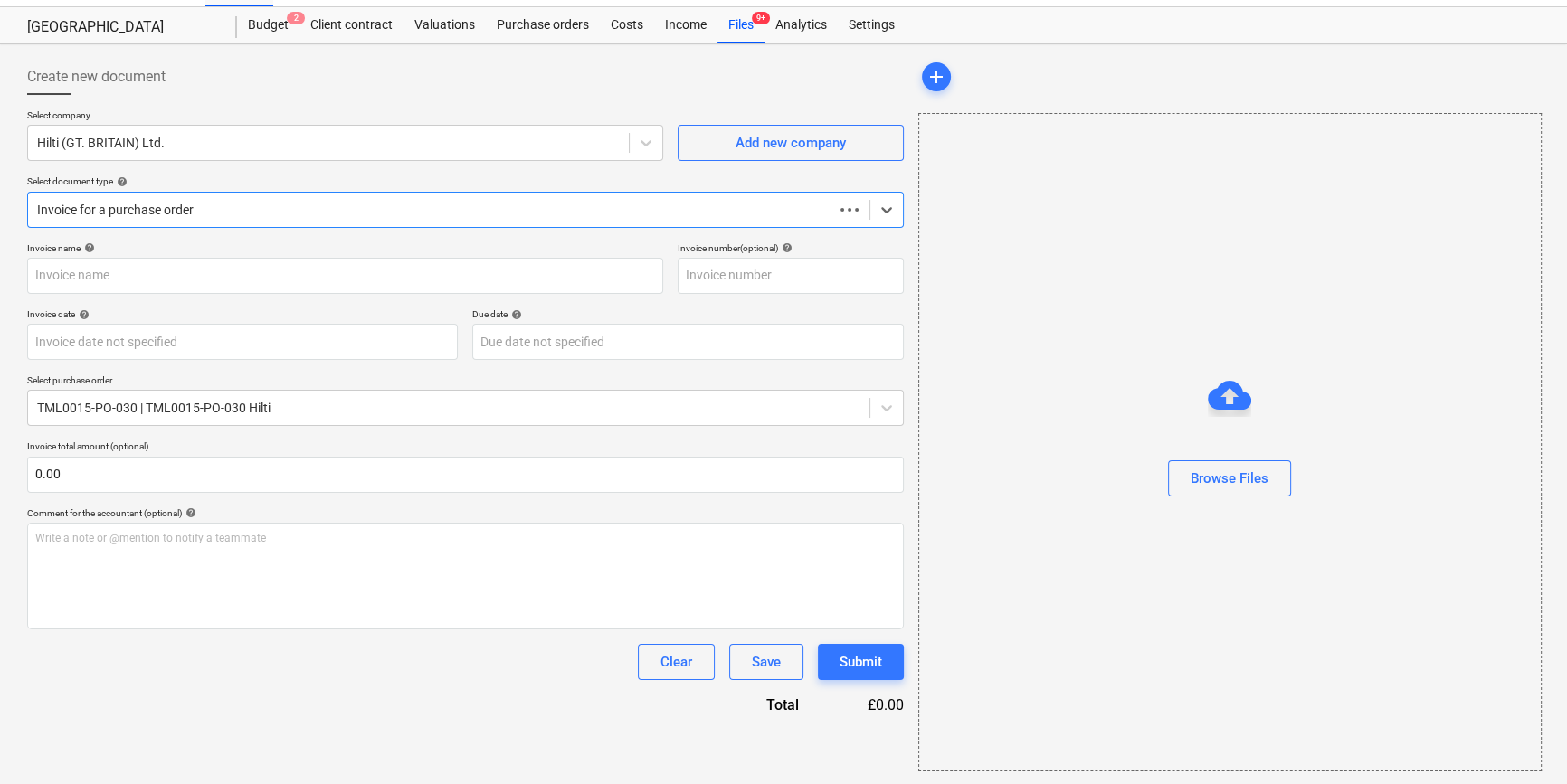 type on "[DATE]" 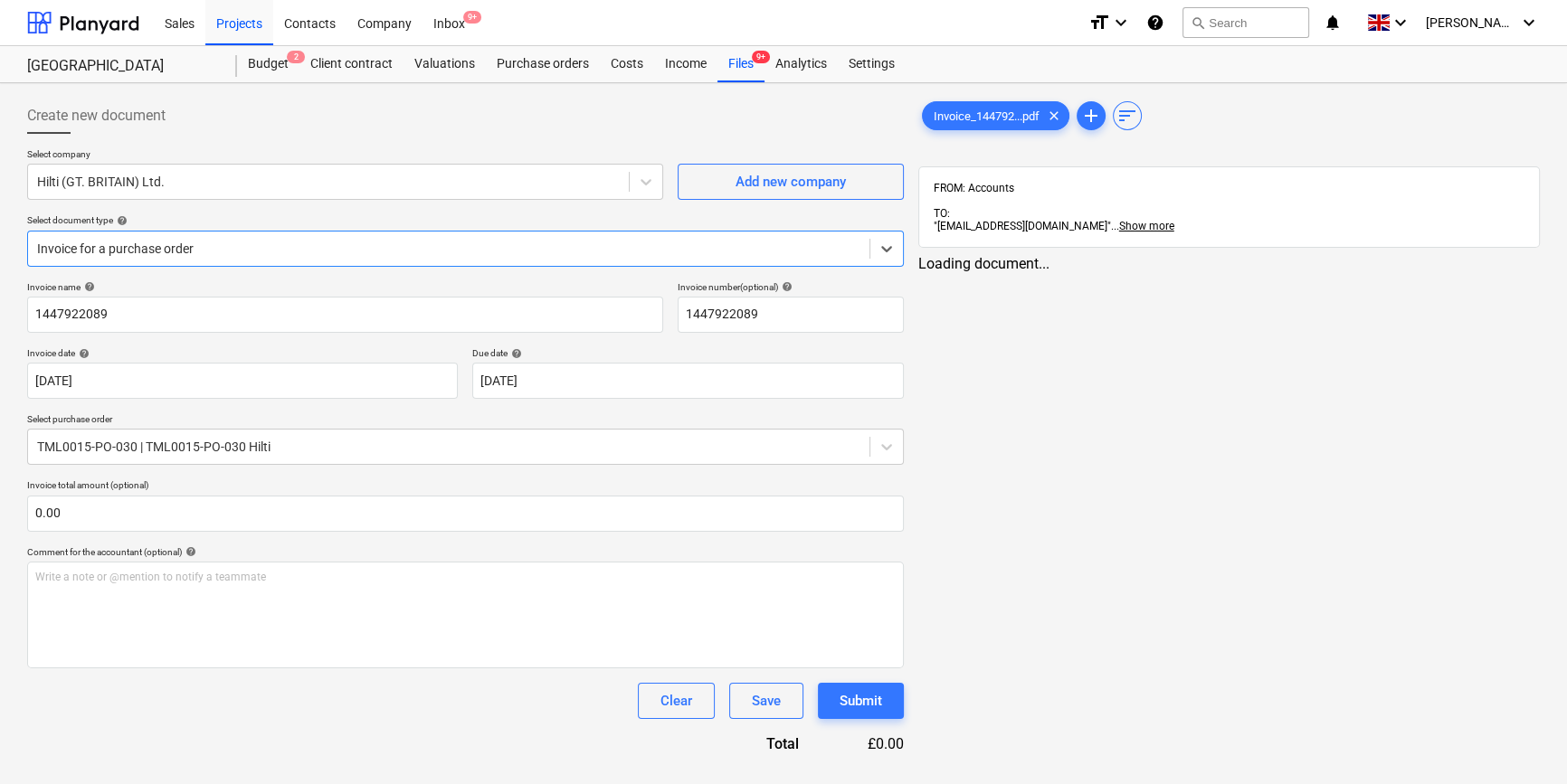 scroll, scrollTop: 0, scrollLeft: 0, axis: both 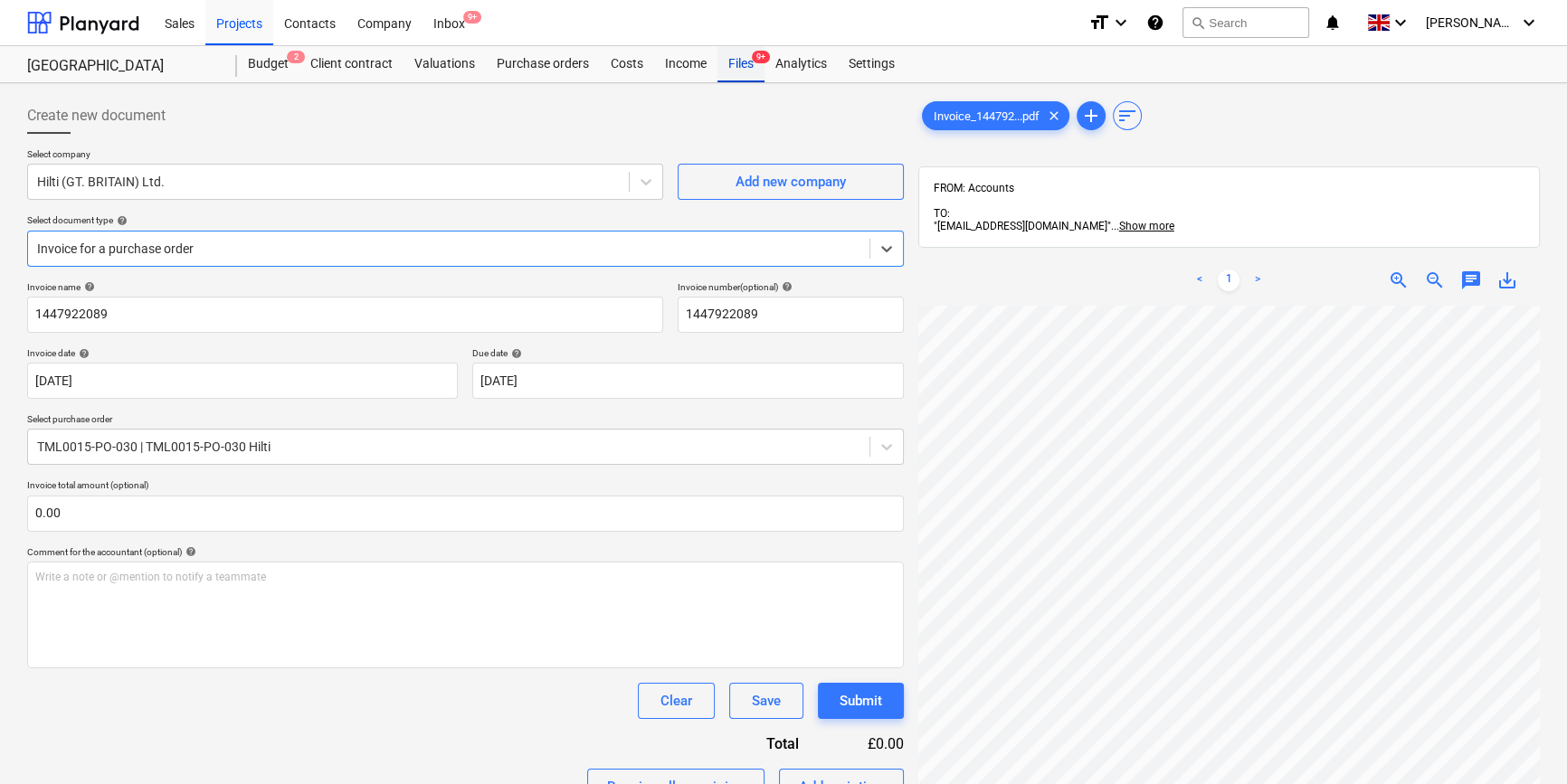 click on "Files 9+" at bounding box center (741, 64) 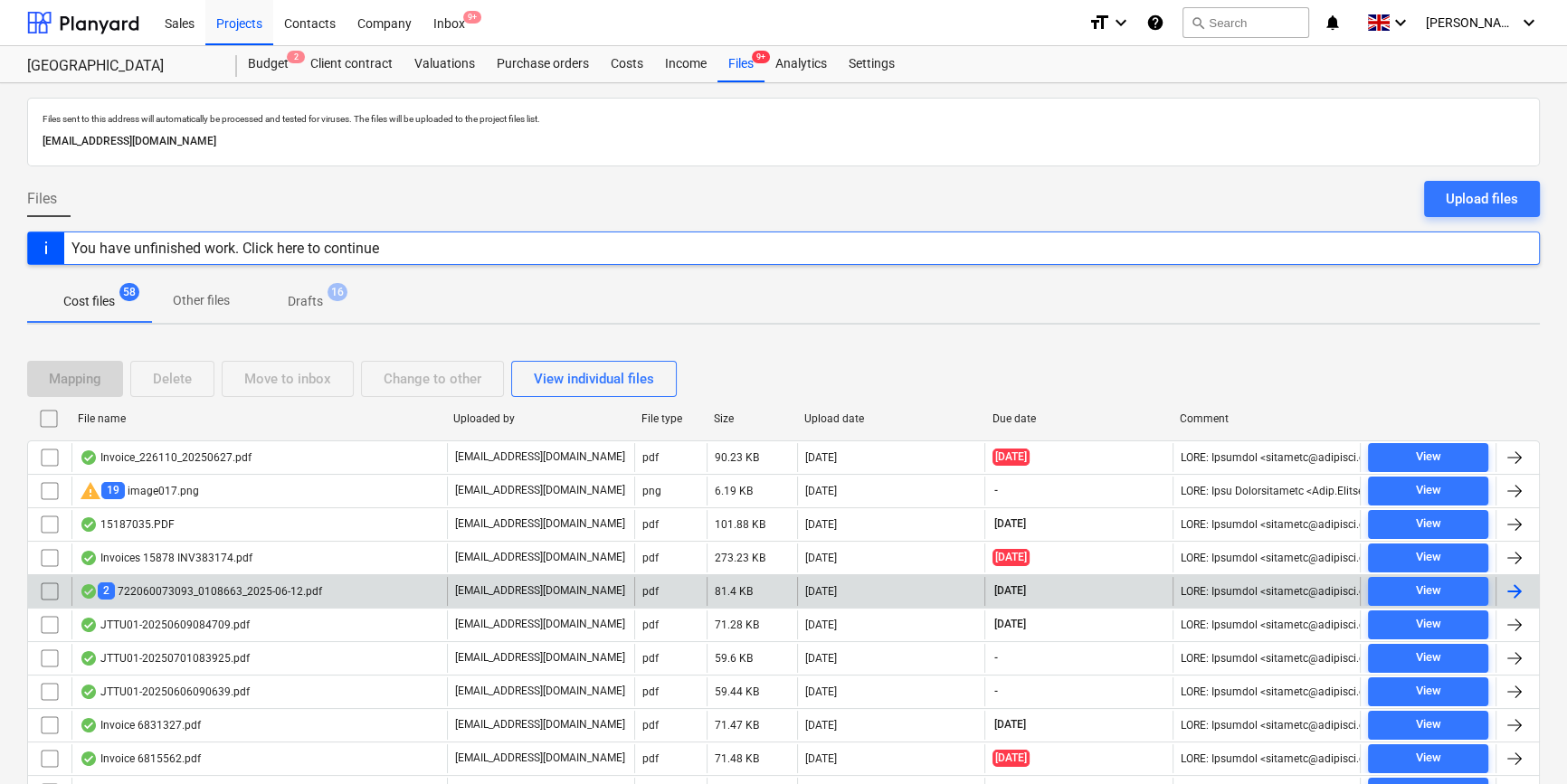 click at bounding box center [1515, 591] 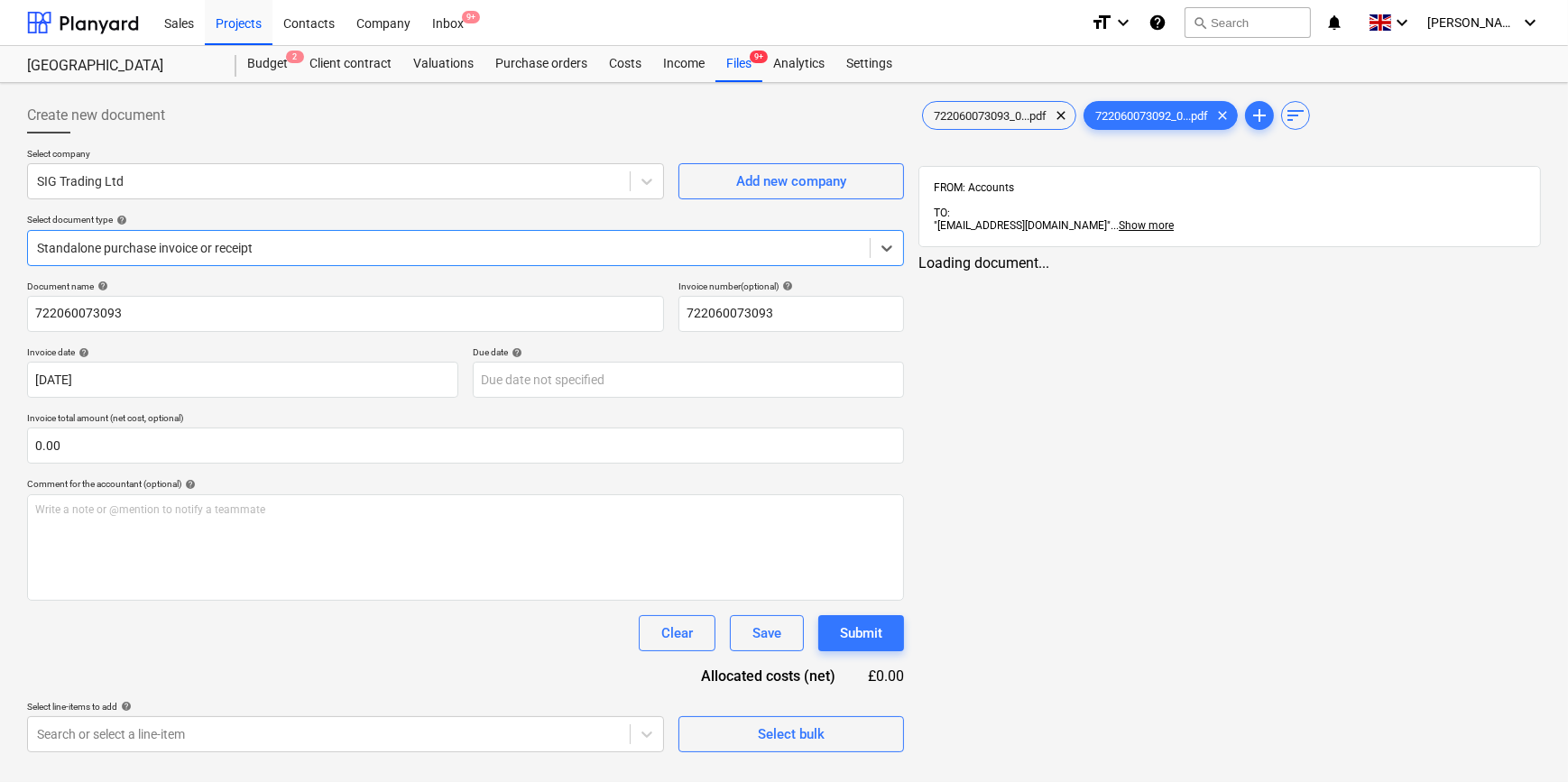 type on "[DATE]" 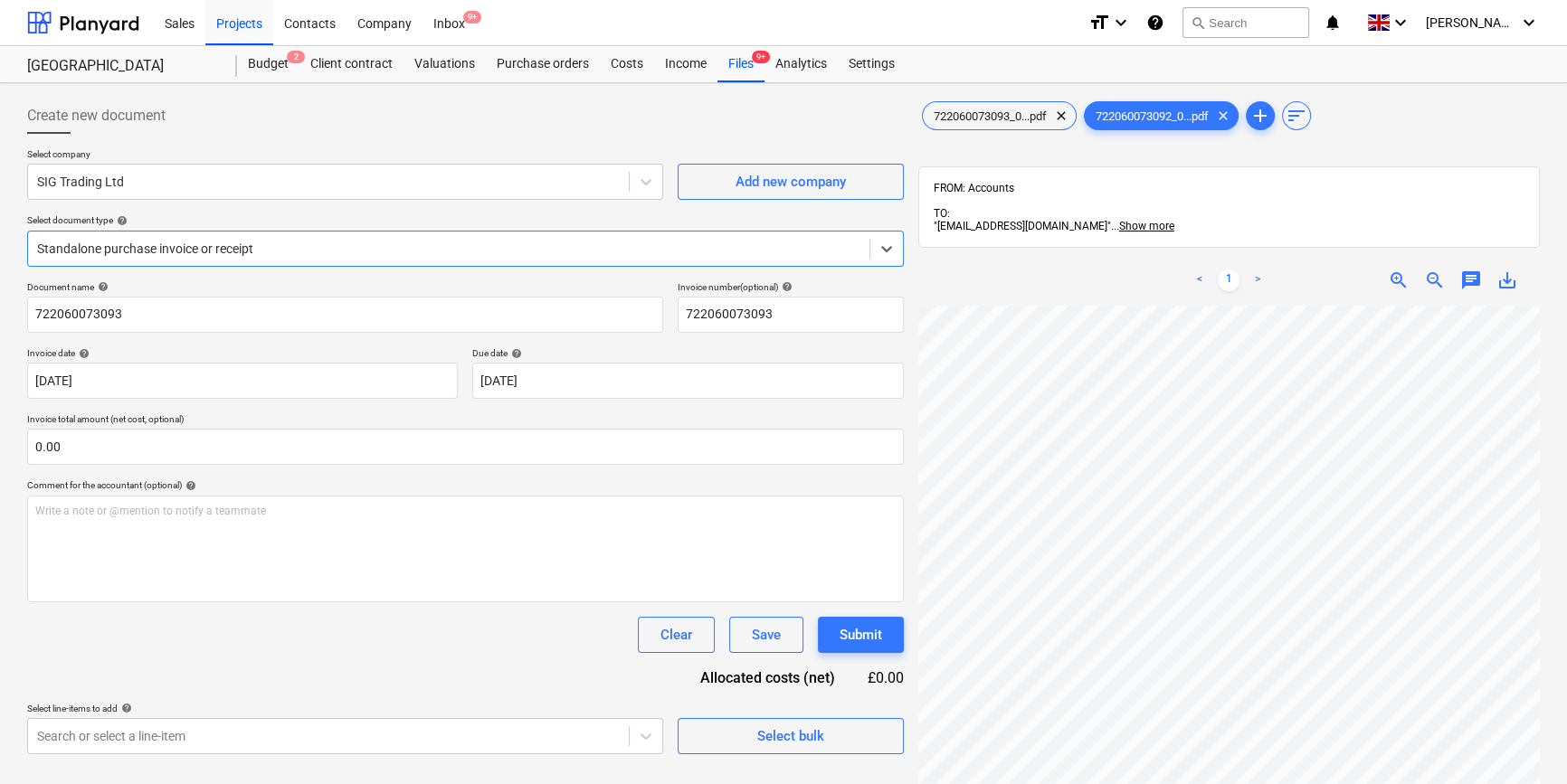 scroll, scrollTop: 328, scrollLeft: 0, axis: vertical 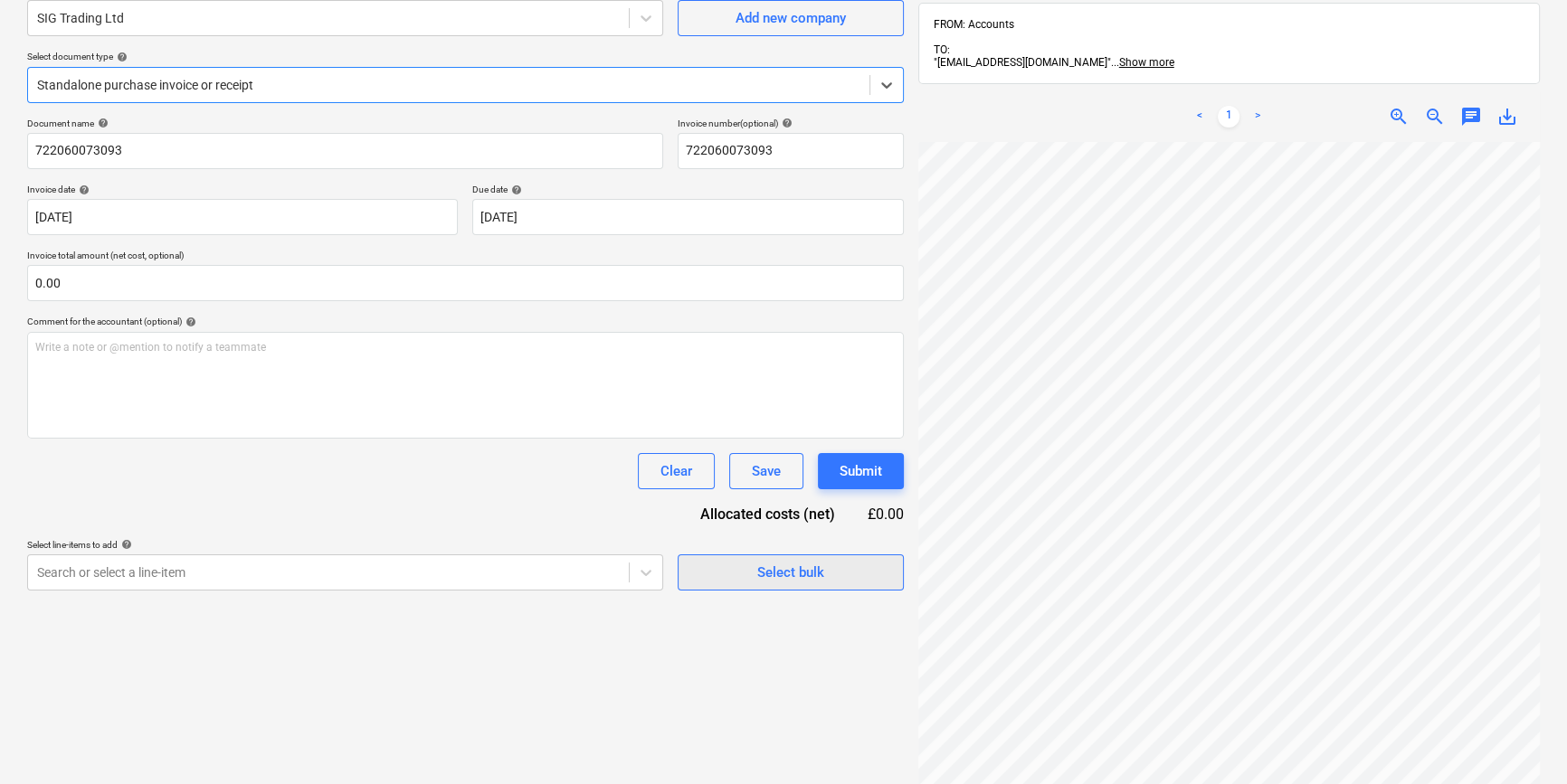 click on "Select bulk" at bounding box center [791, 572] 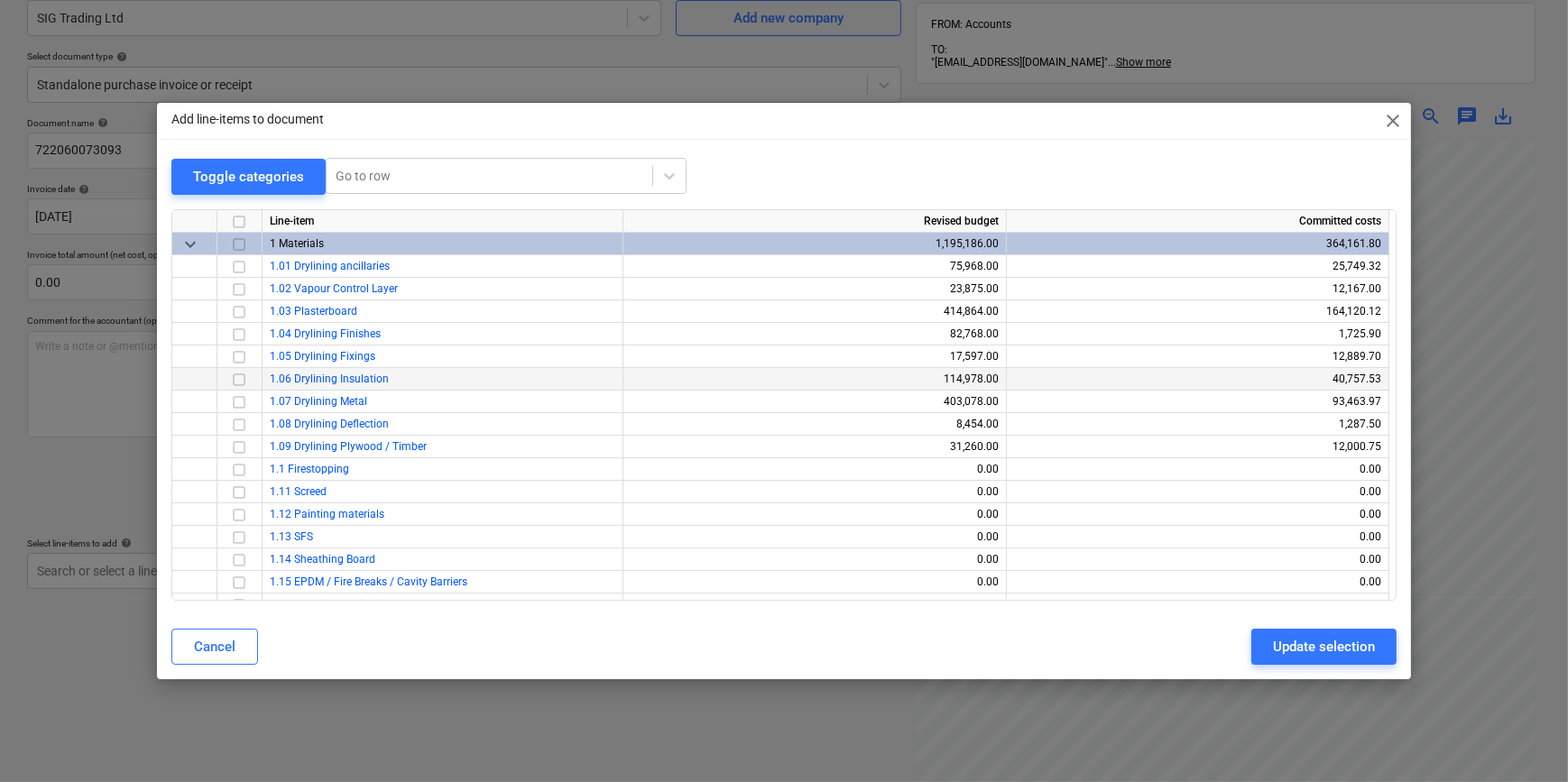 click at bounding box center (239, 379) 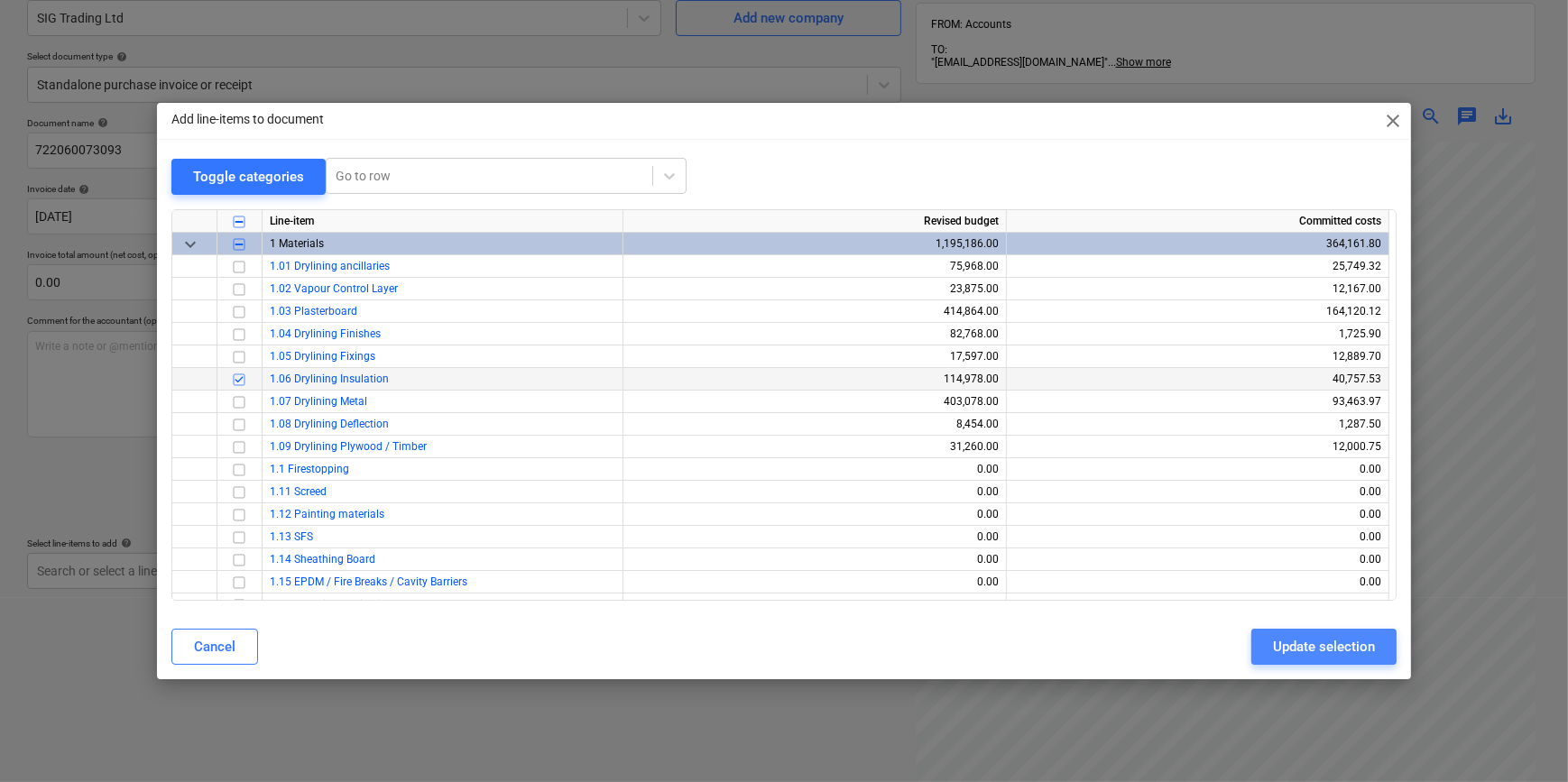 click on "Update selection" at bounding box center [1324, 647] 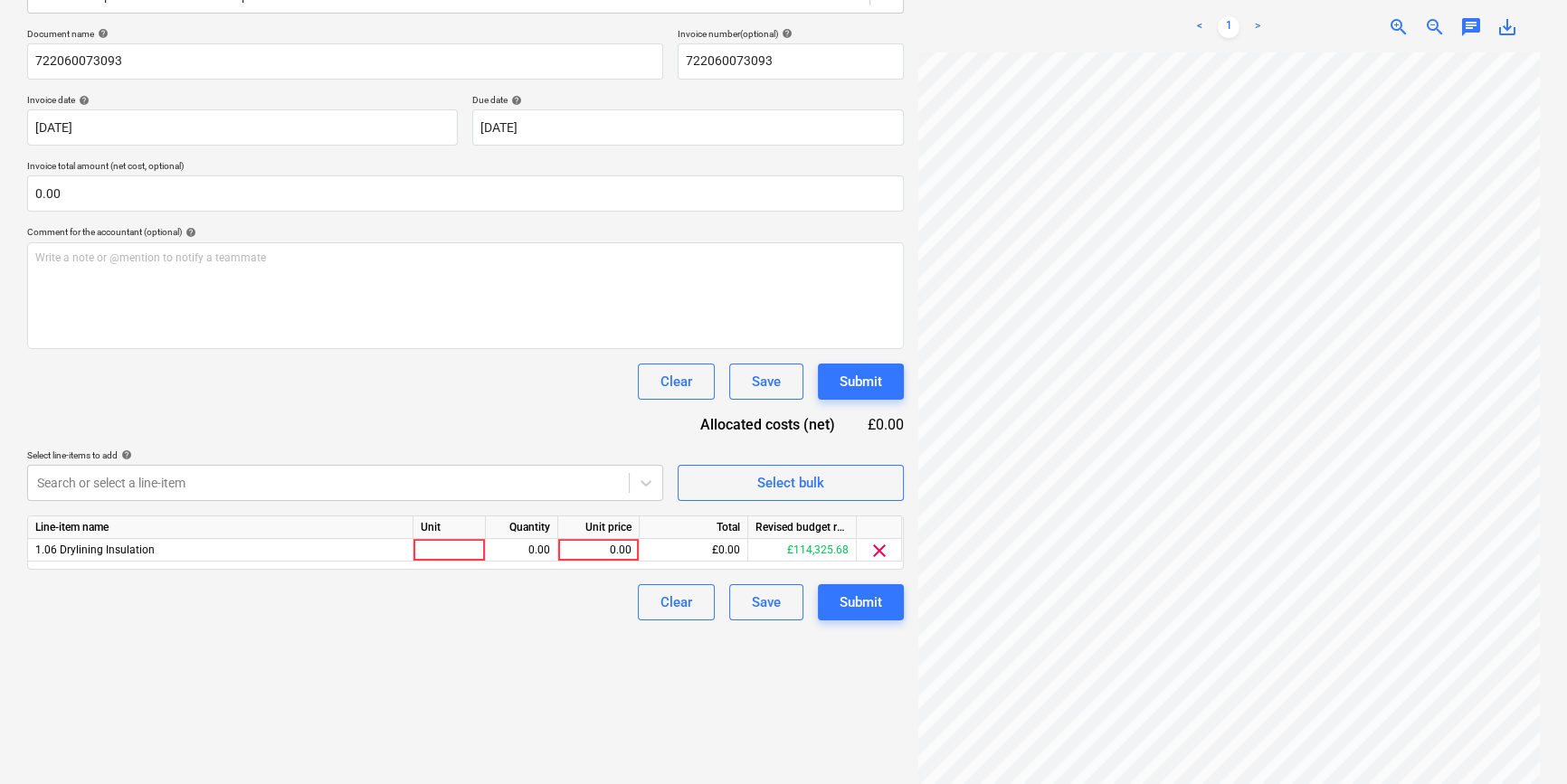 scroll, scrollTop: 258, scrollLeft: 0, axis: vertical 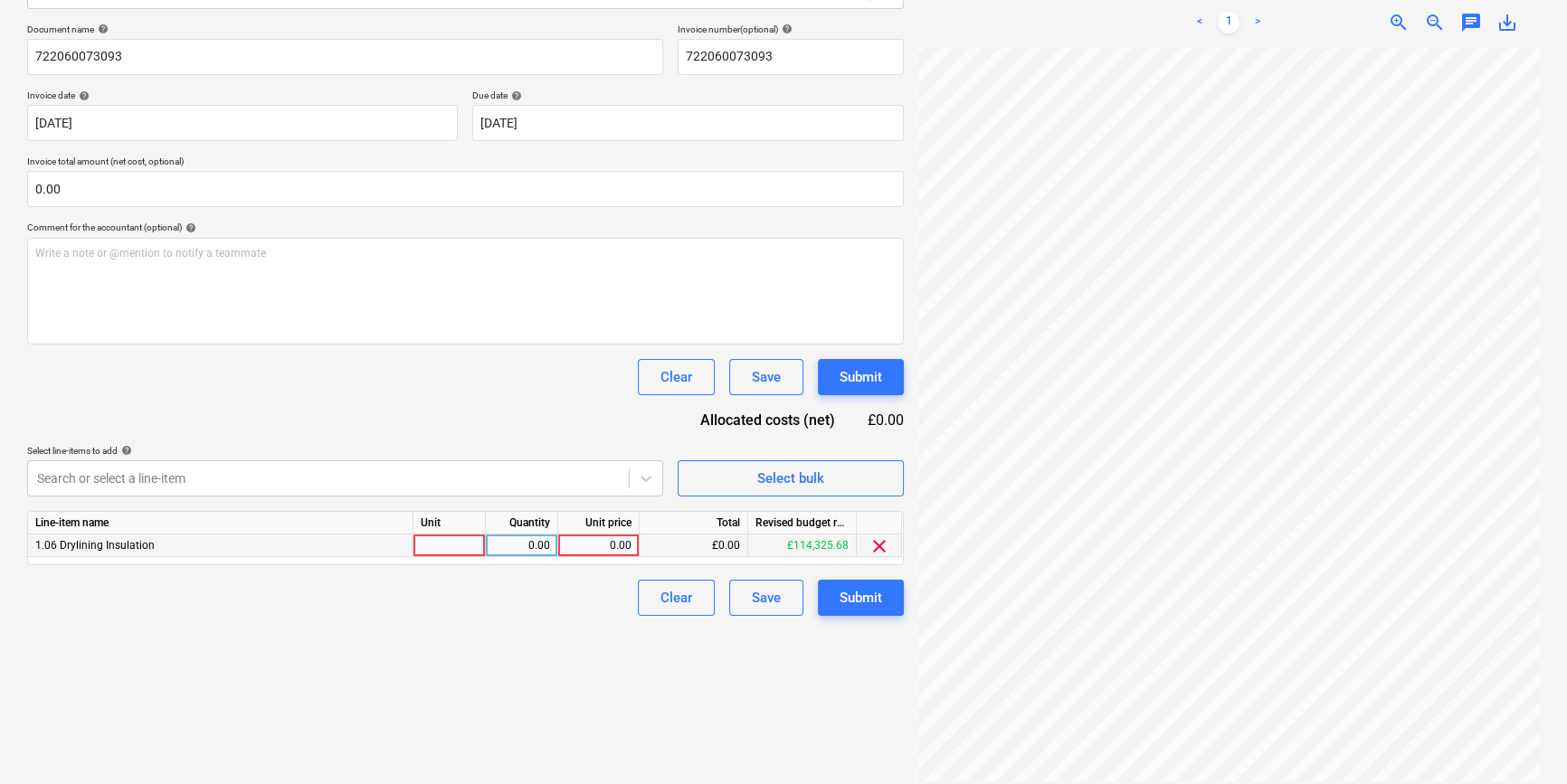 click at bounding box center [450, 545] 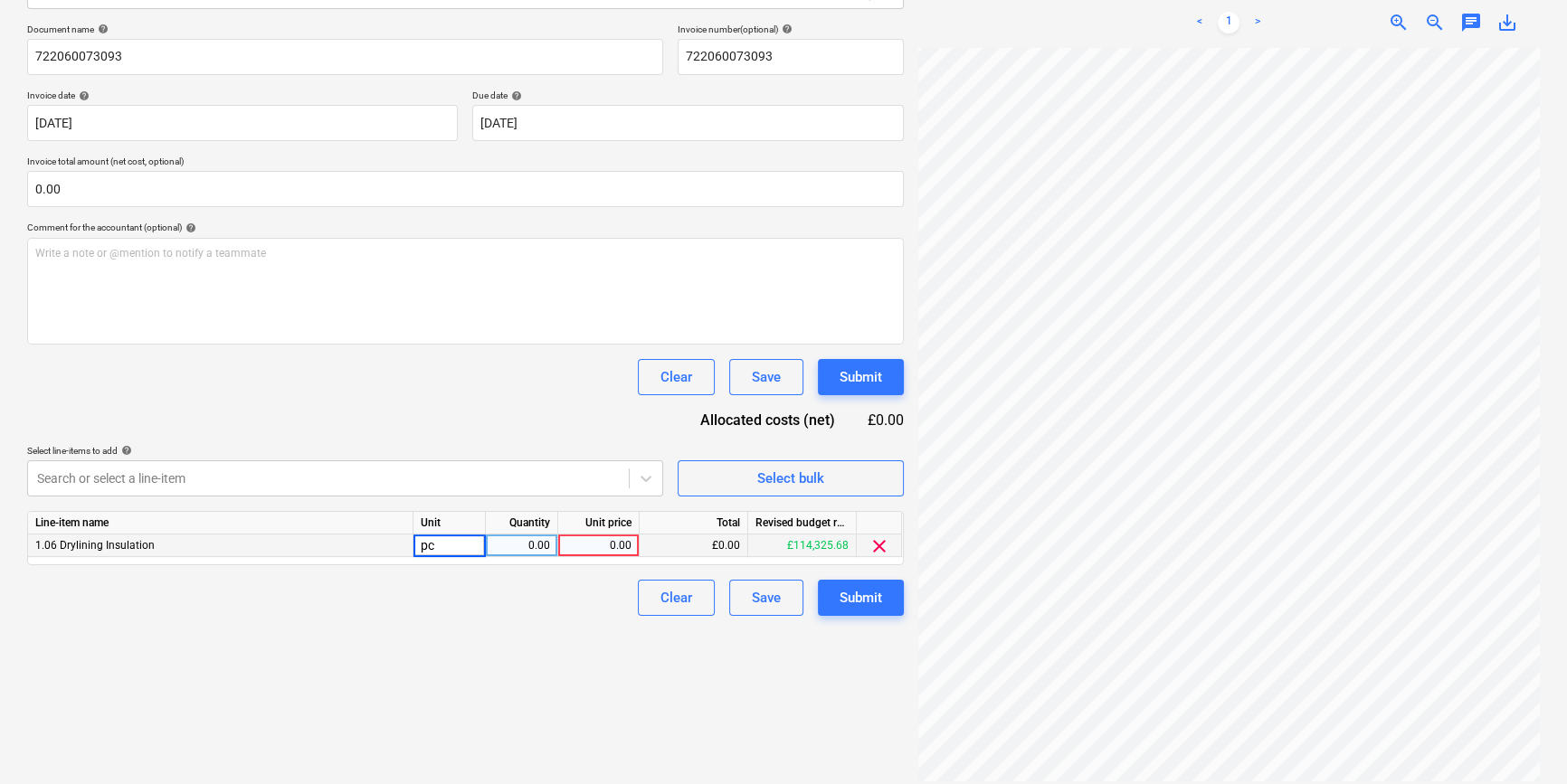 type on "pcs" 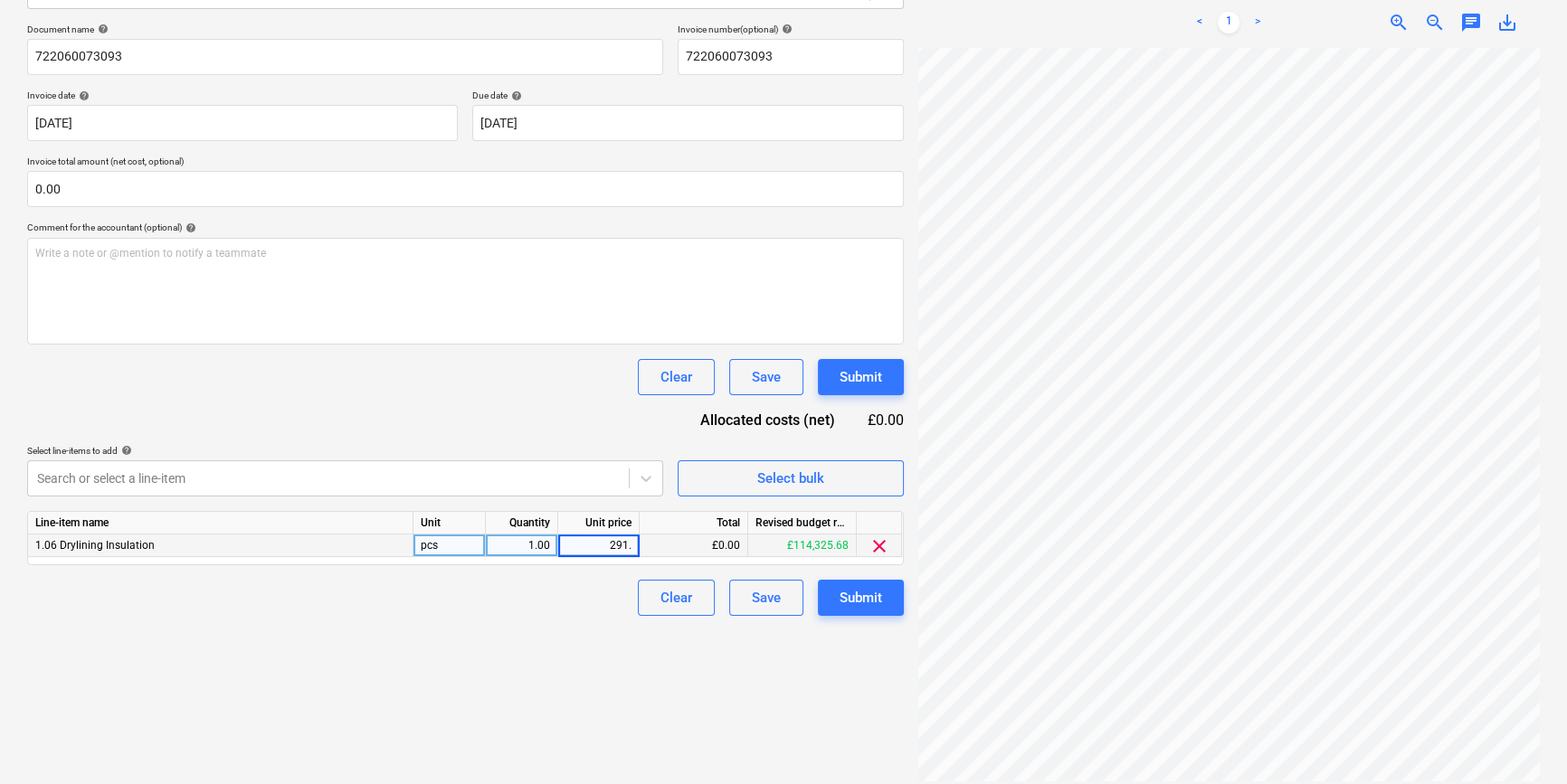 type on "291.6" 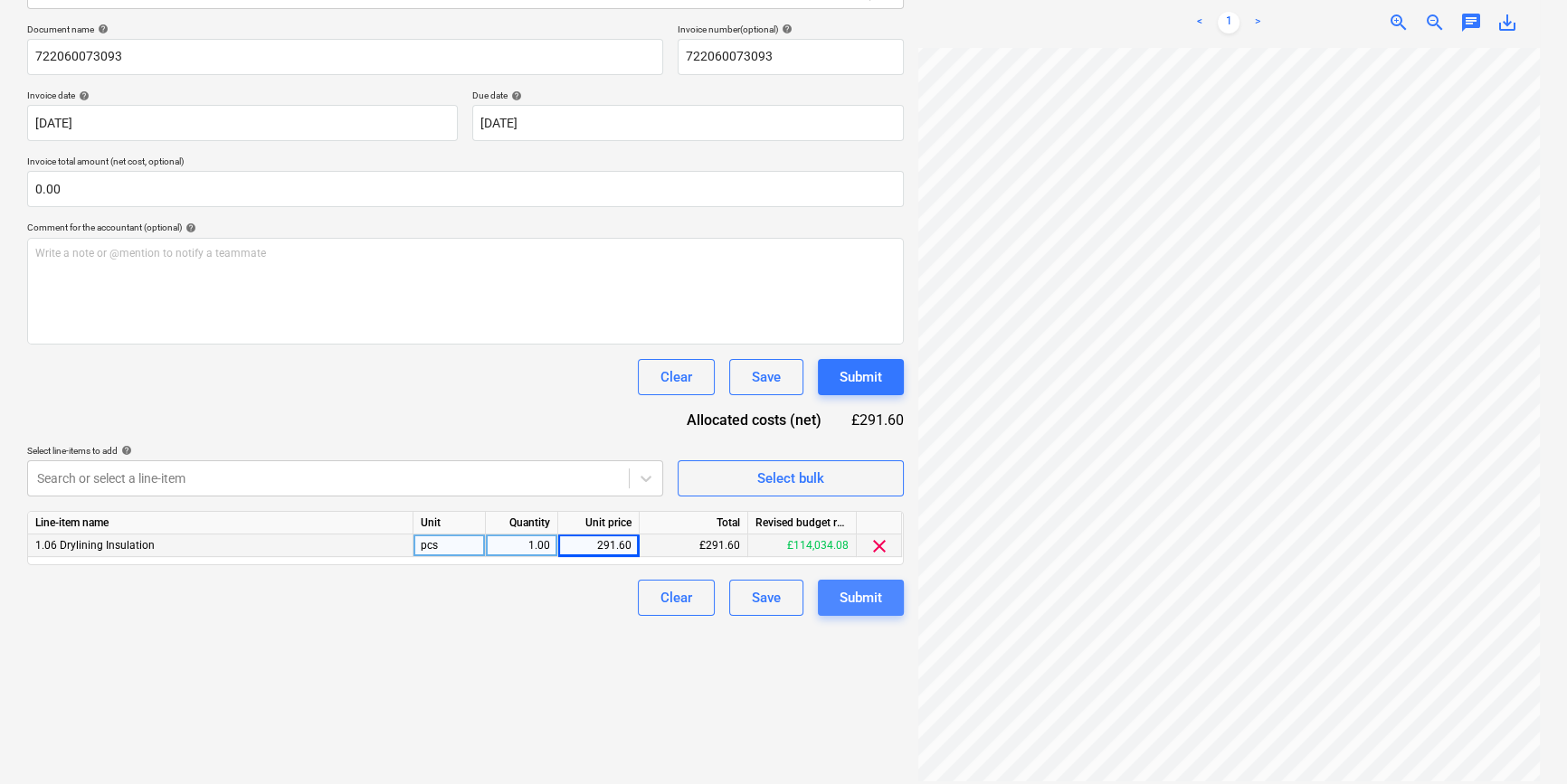 click on "Submit" at bounding box center (860, 598) 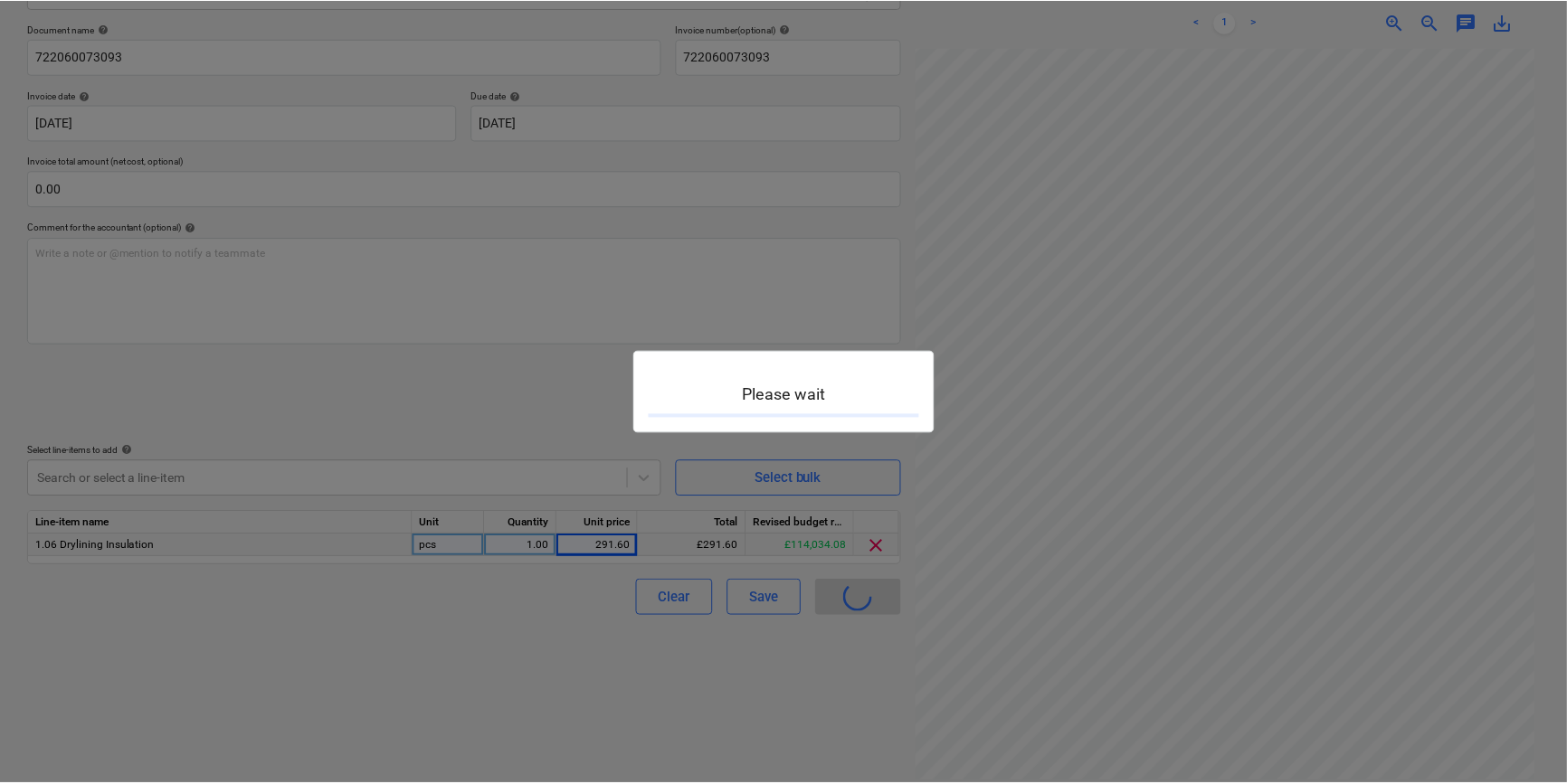 scroll, scrollTop: 0, scrollLeft: 0, axis: both 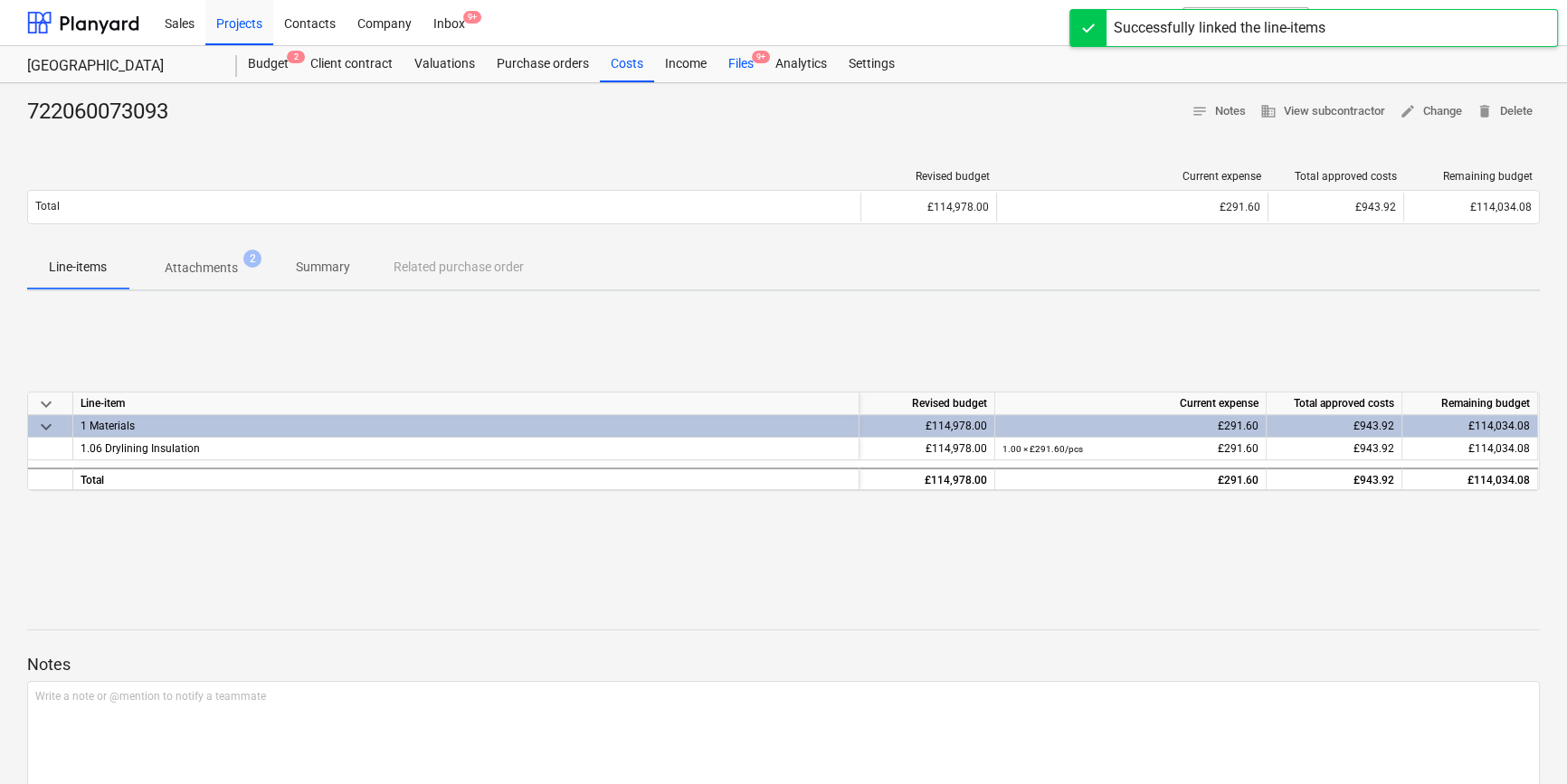 click on "Files 9+" at bounding box center [741, 64] 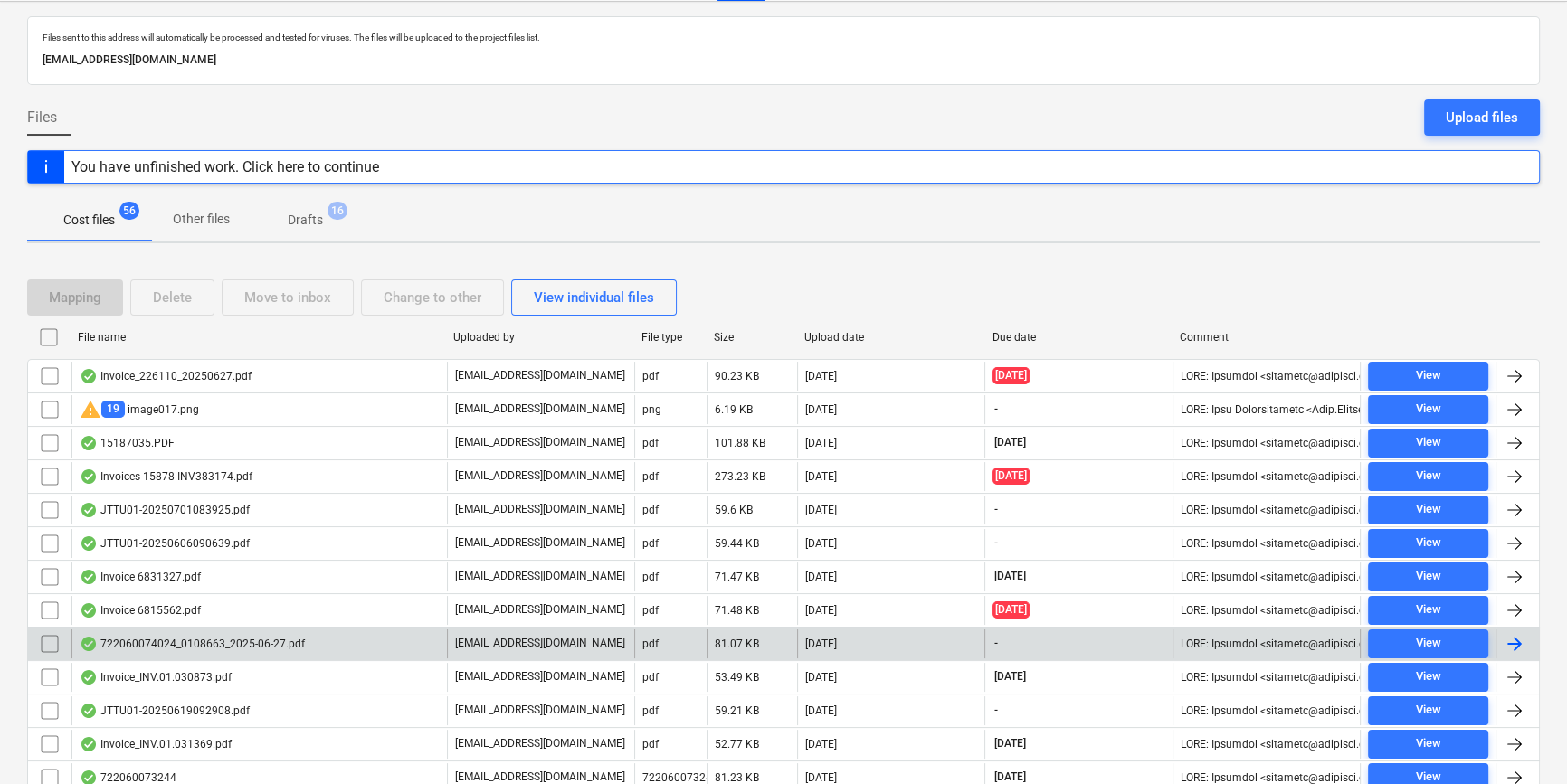 scroll, scrollTop: 164, scrollLeft: 0, axis: vertical 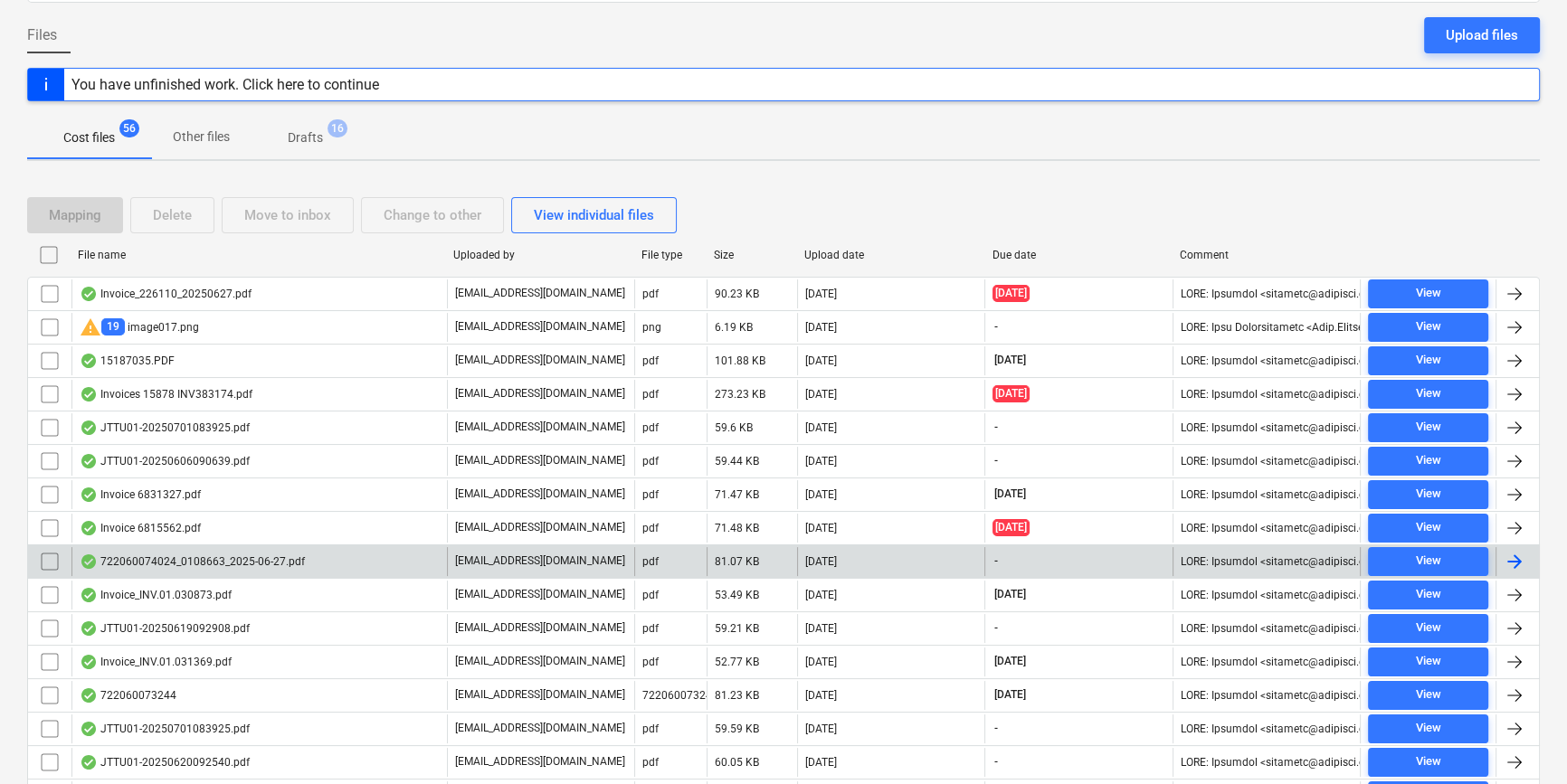 click at bounding box center [1515, 562] 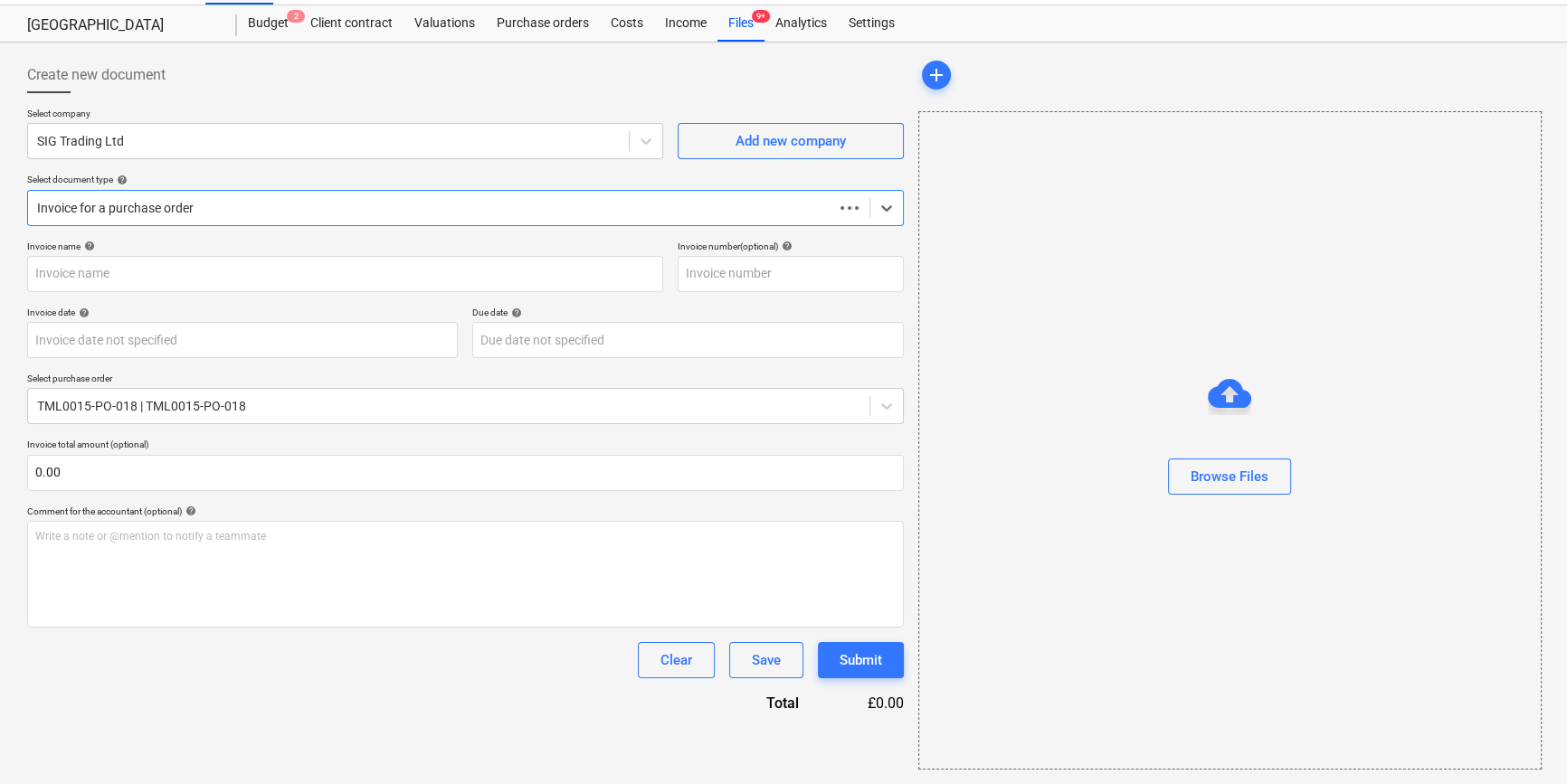 scroll, scrollTop: 39, scrollLeft: 0, axis: vertical 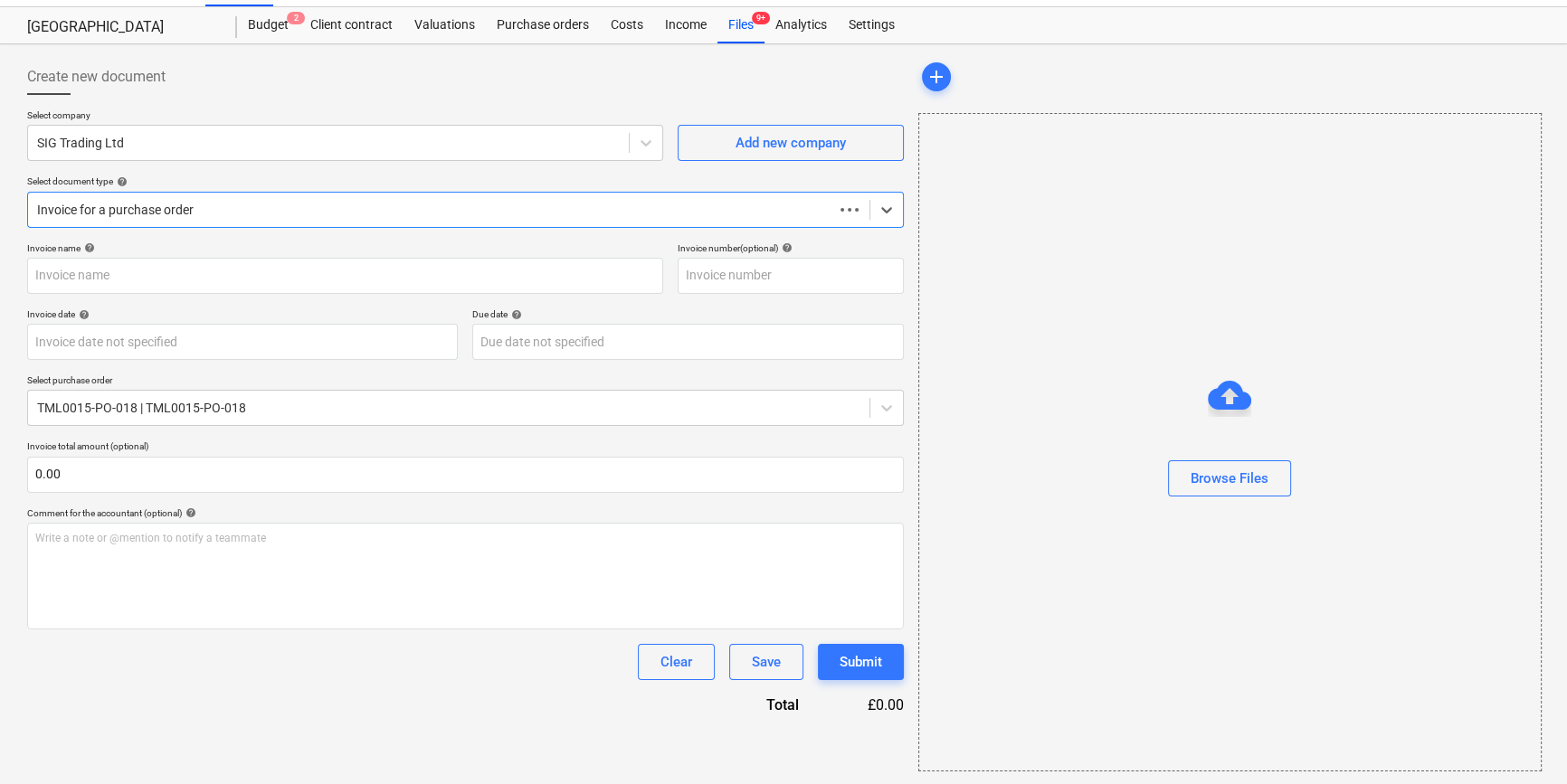 type on "722060074024" 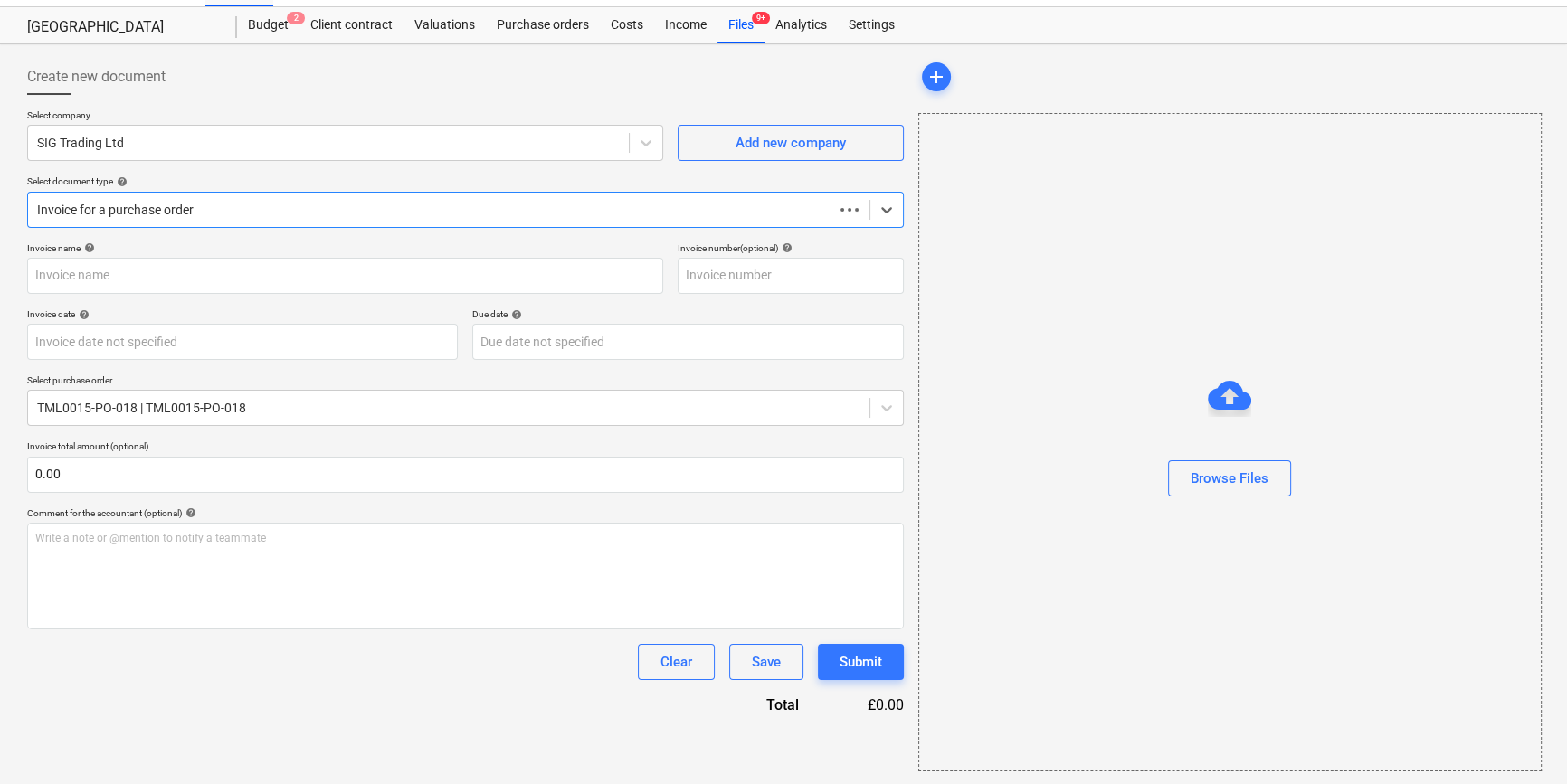 type on "722060074024" 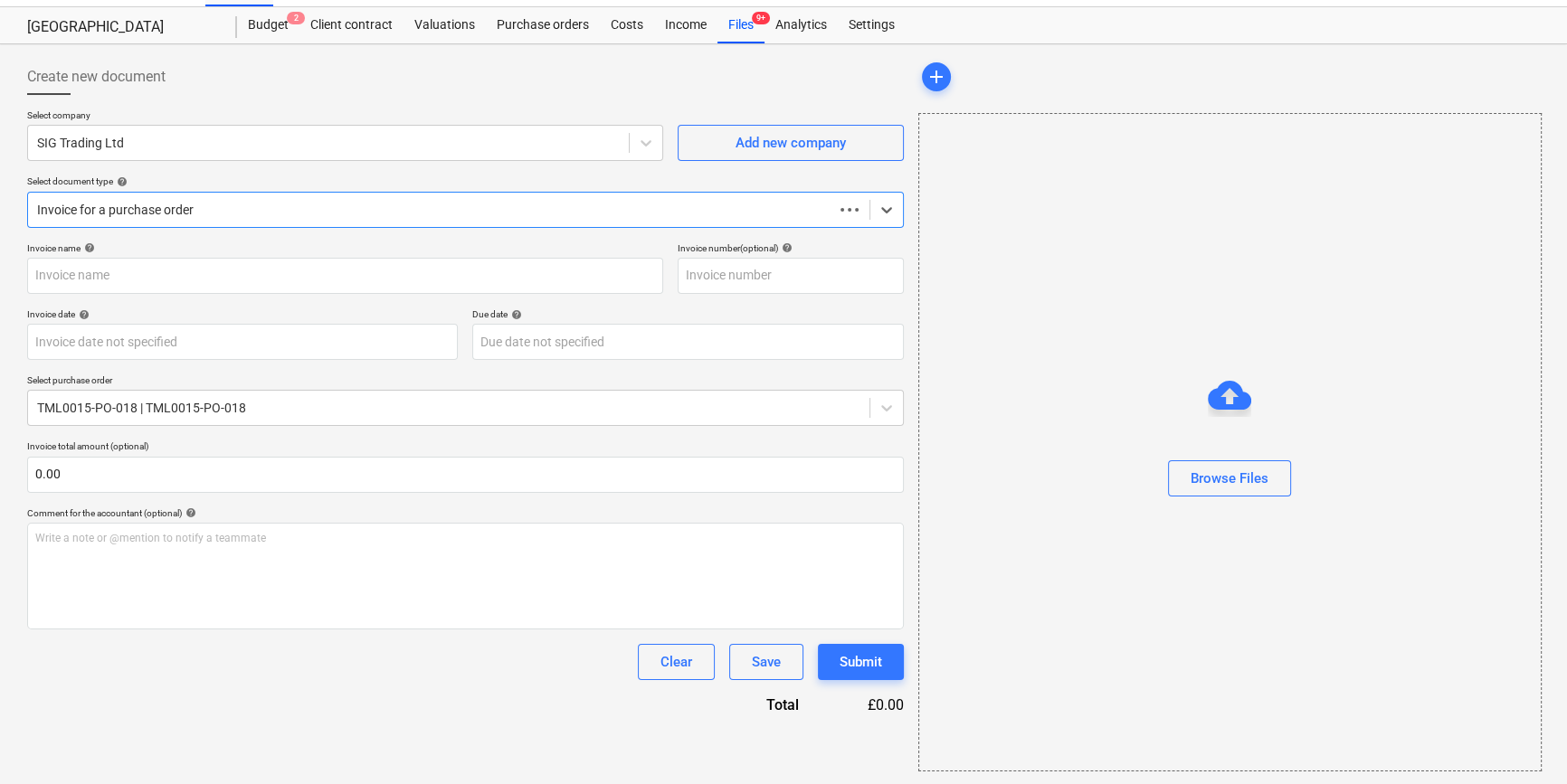 type on "[DATE]" 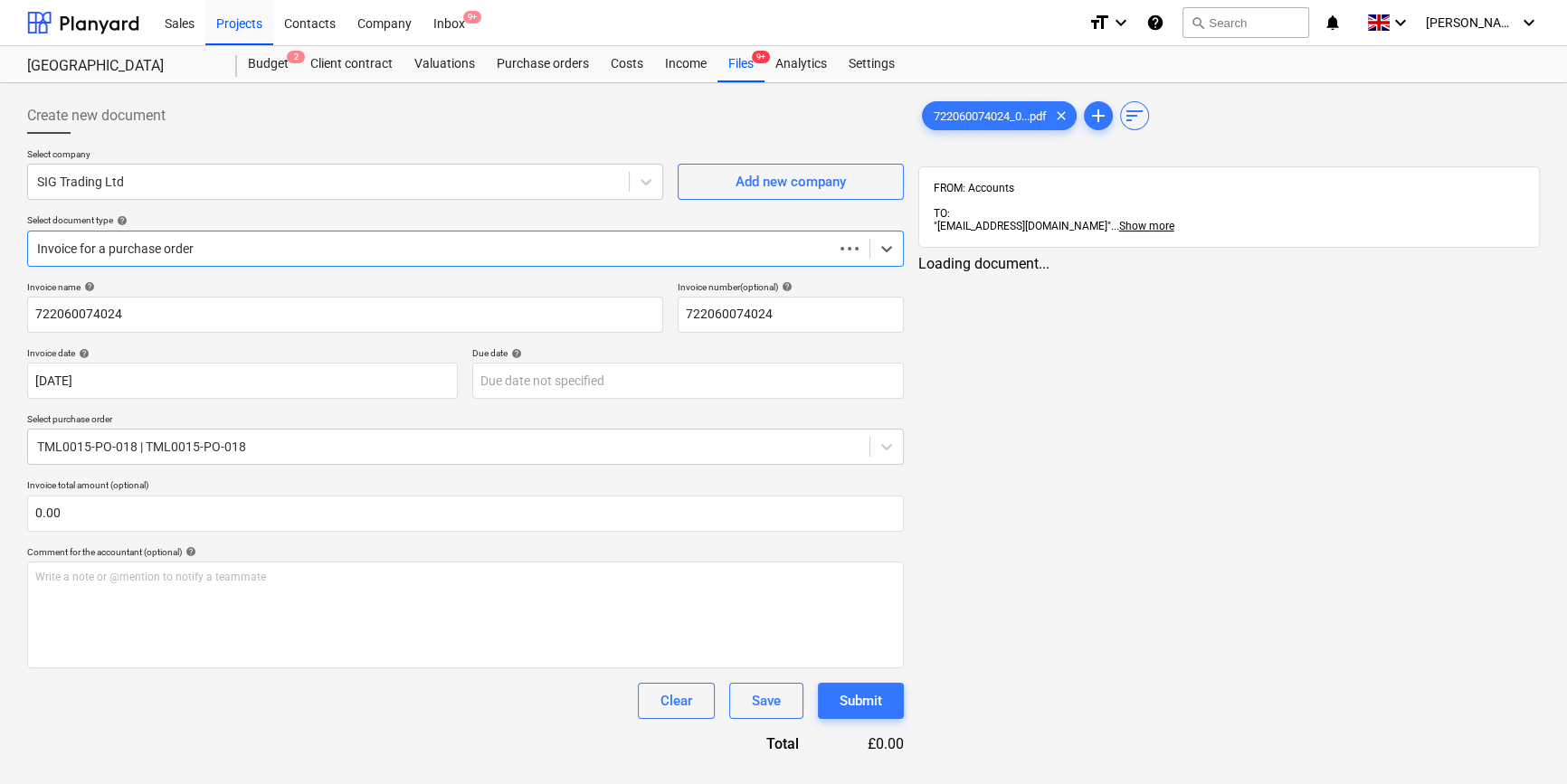scroll, scrollTop: 0, scrollLeft: 0, axis: both 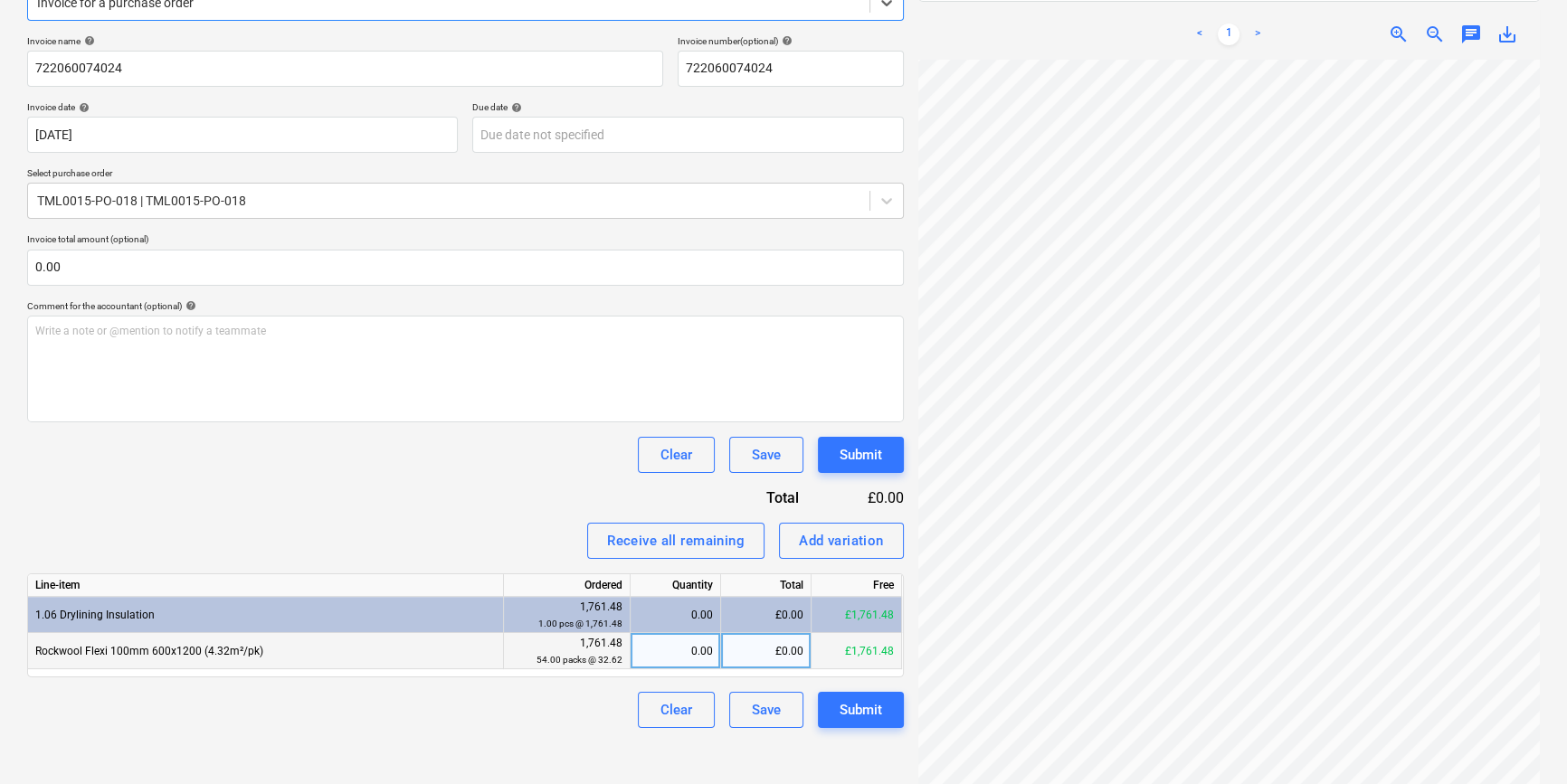 click on "0.00" at bounding box center (675, 651) 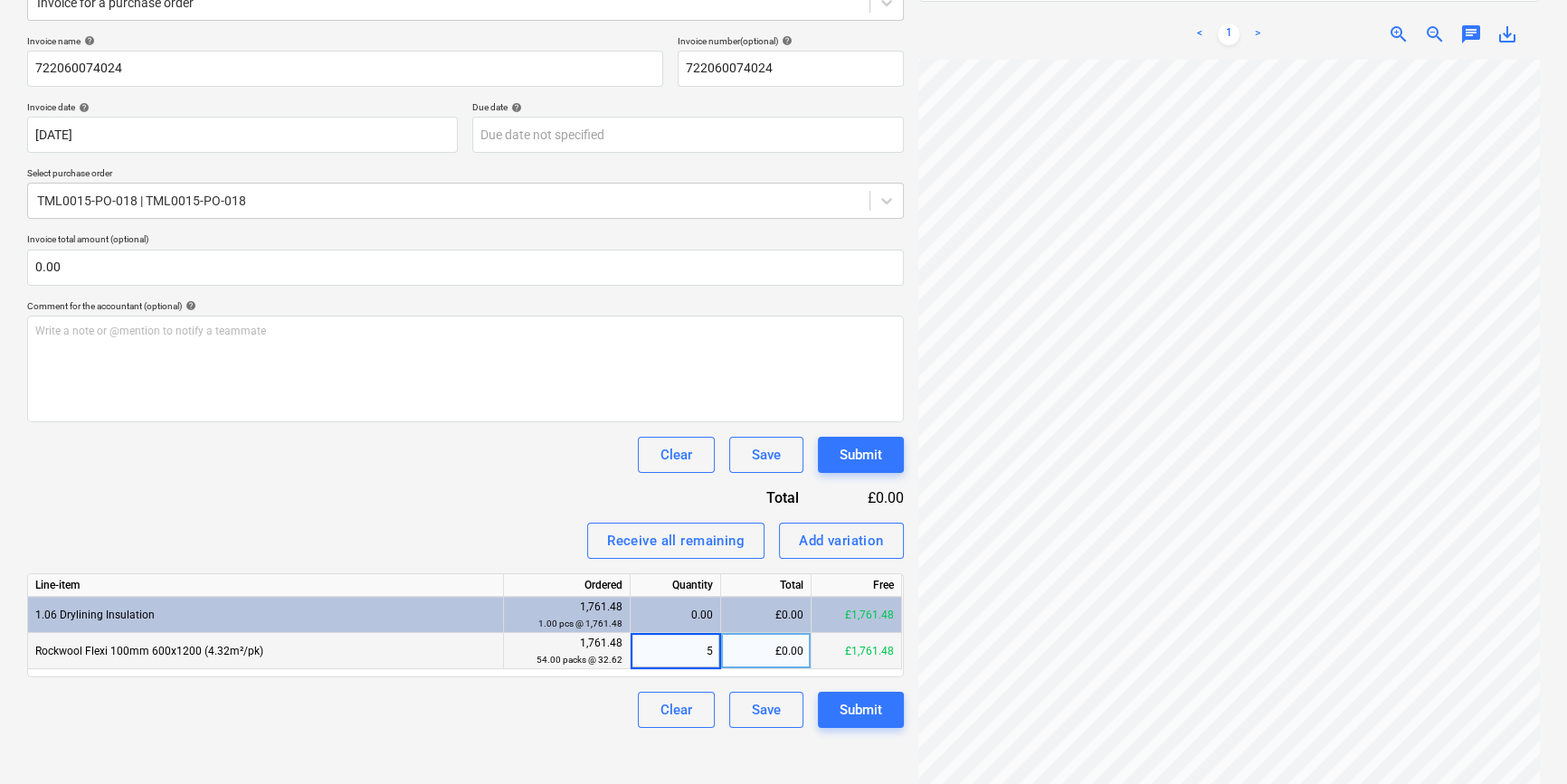 type on "54" 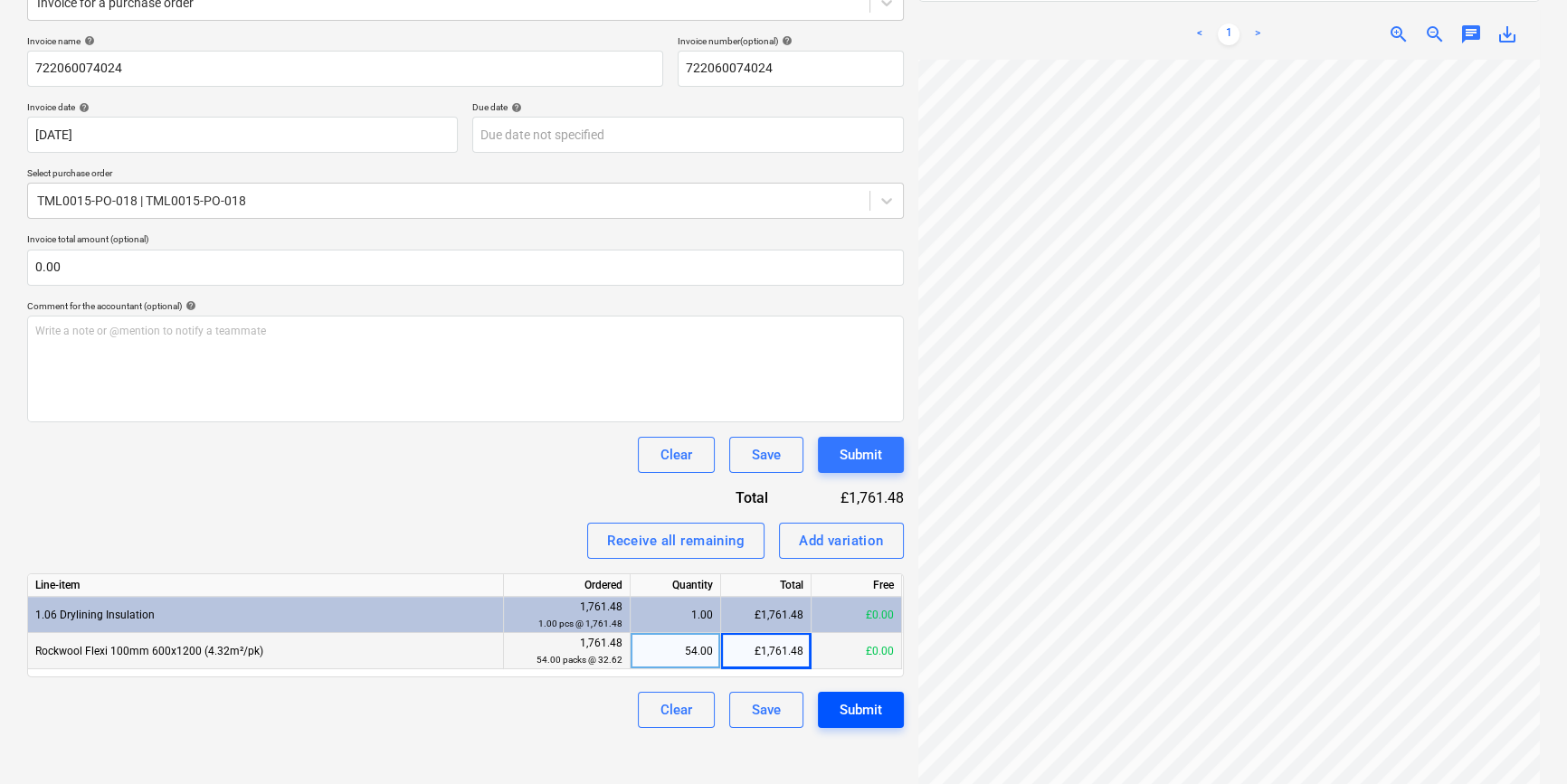 click on "Submit" at bounding box center [860, 710] 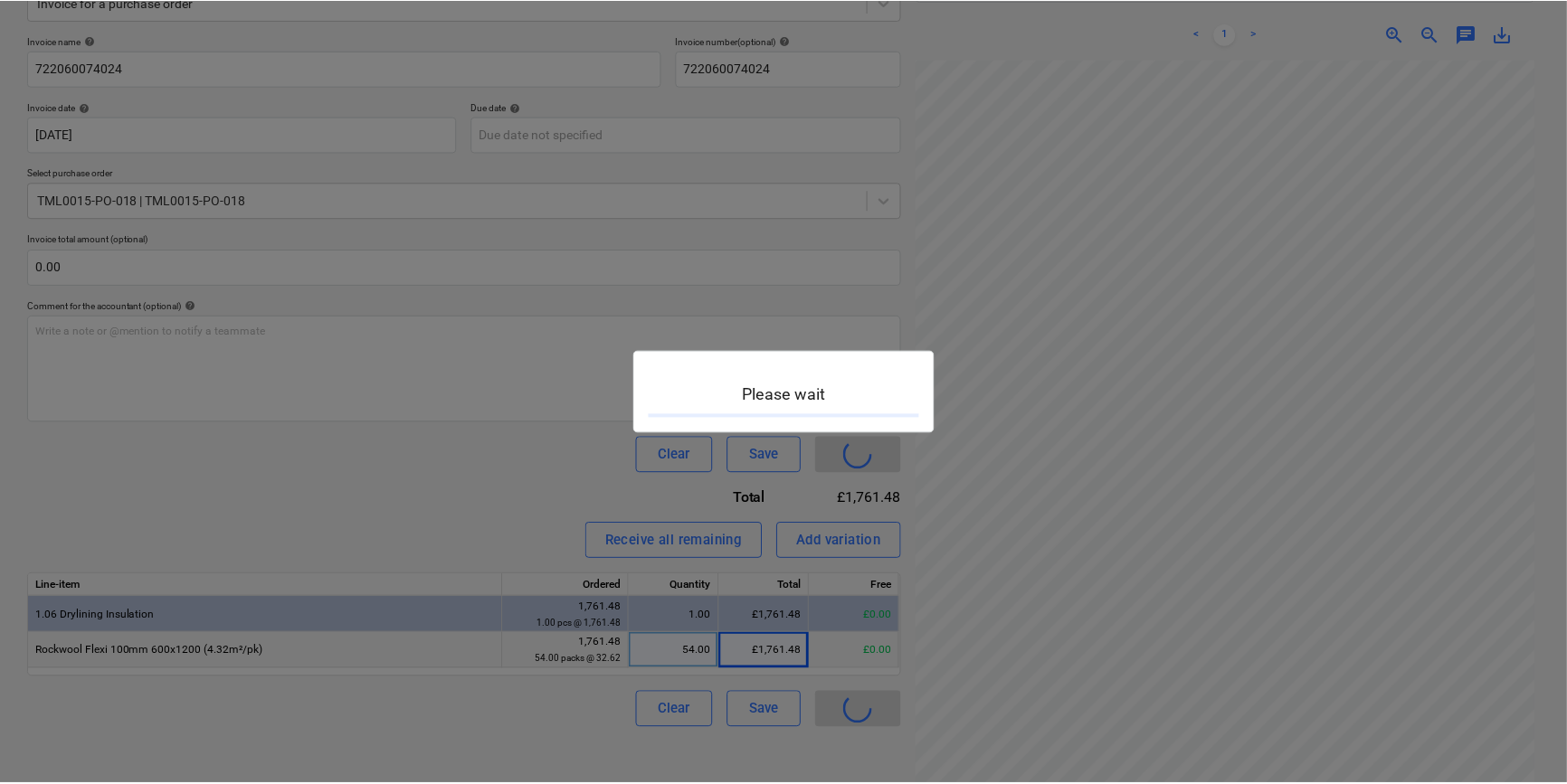 scroll, scrollTop: 0, scrollLeft: 0, axis: both 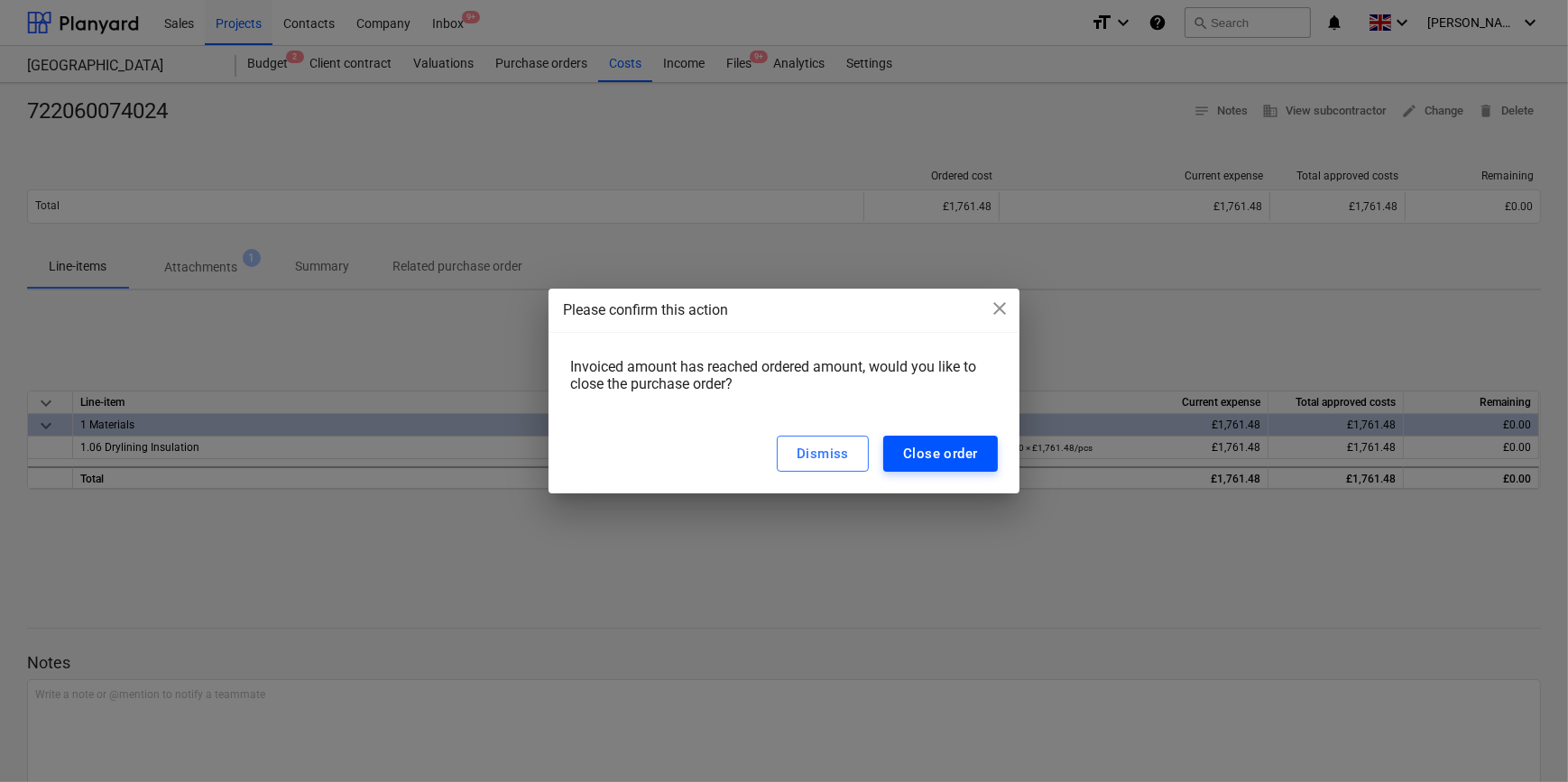 click on "Close order" at bounding box center [940, 454] 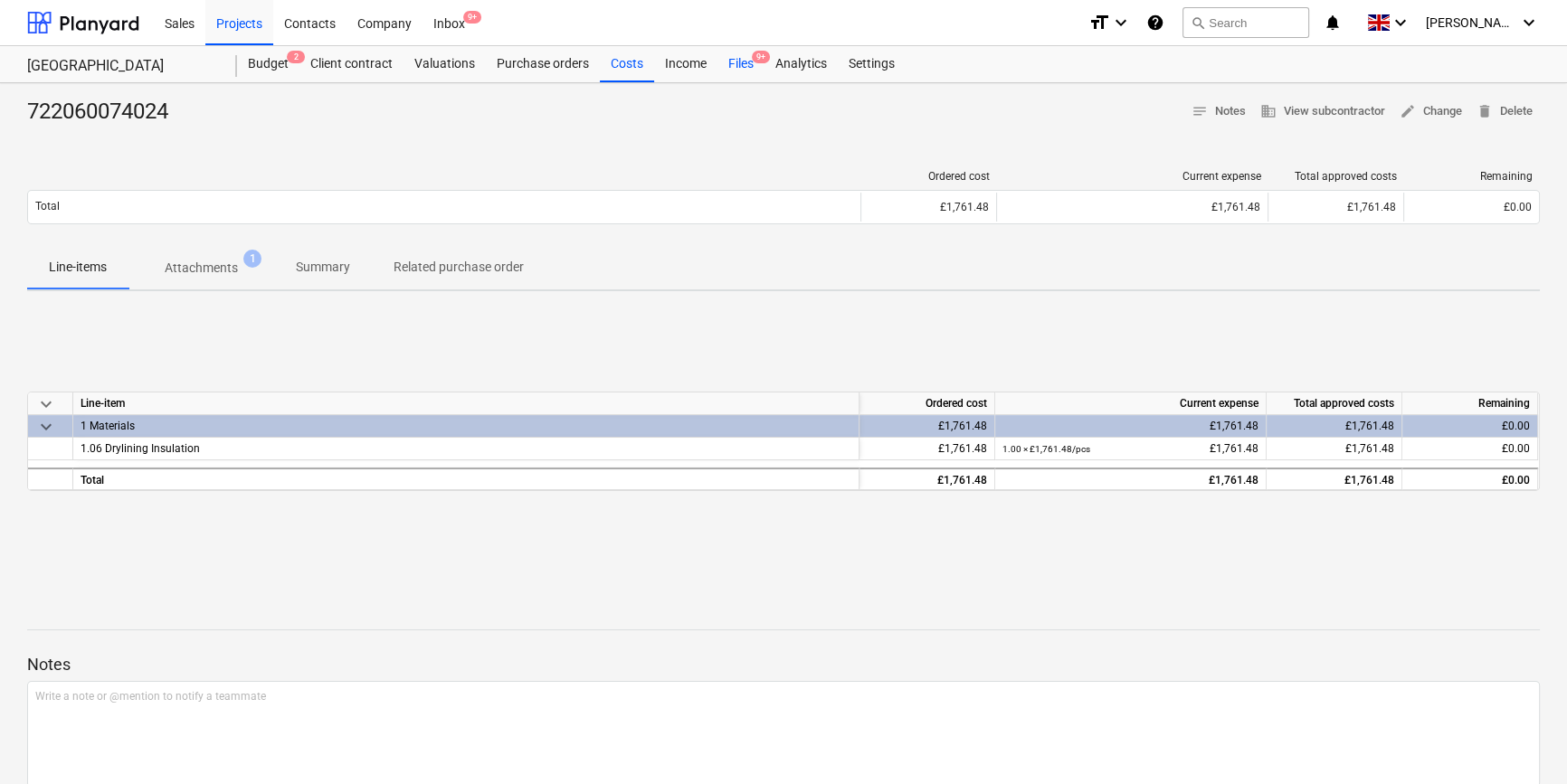 click on "Files 9+" at bounding box center (741, 64) 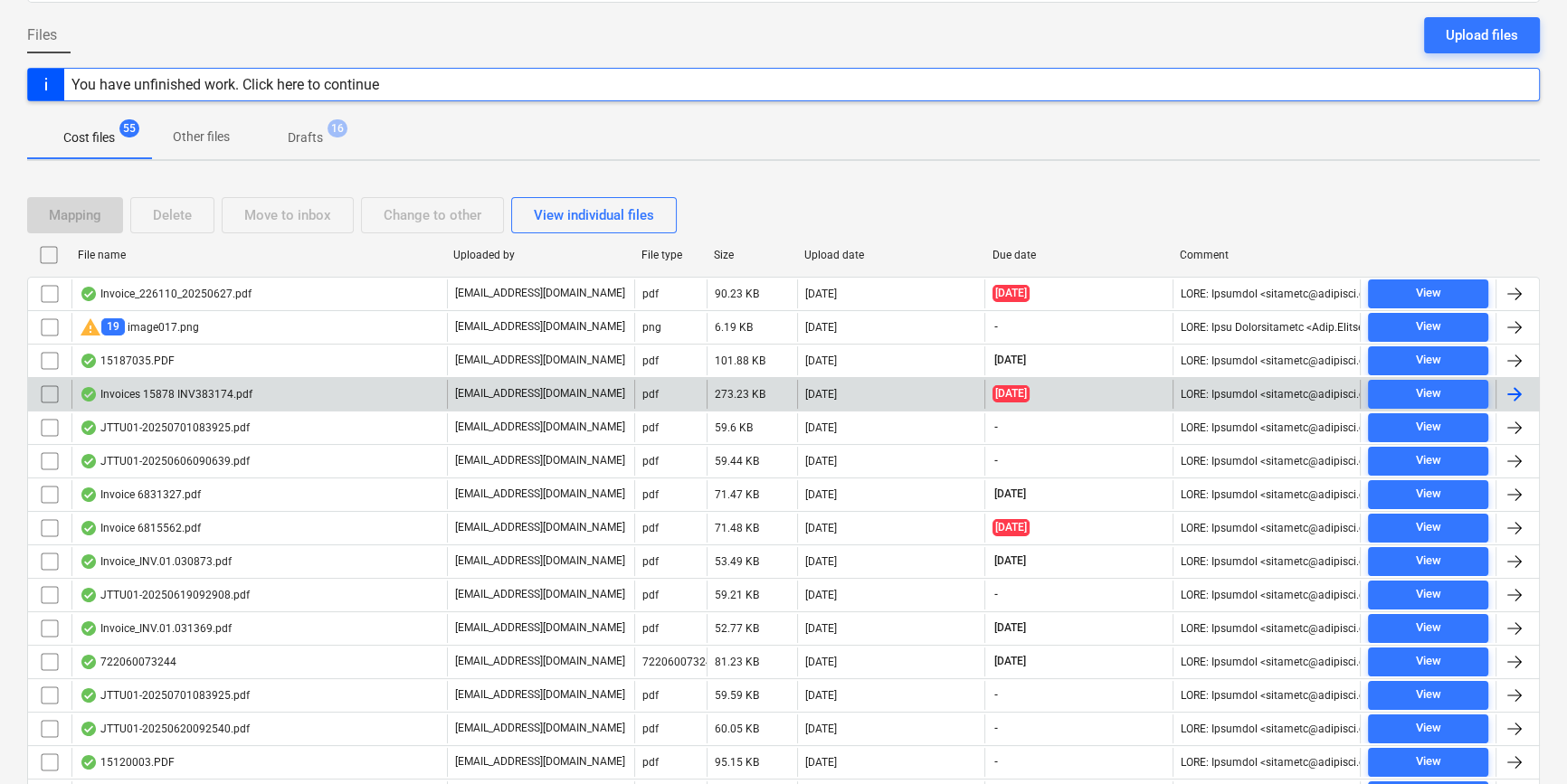 scroll, scrollTop: 246, scrollLeft: 0, axis: vertical 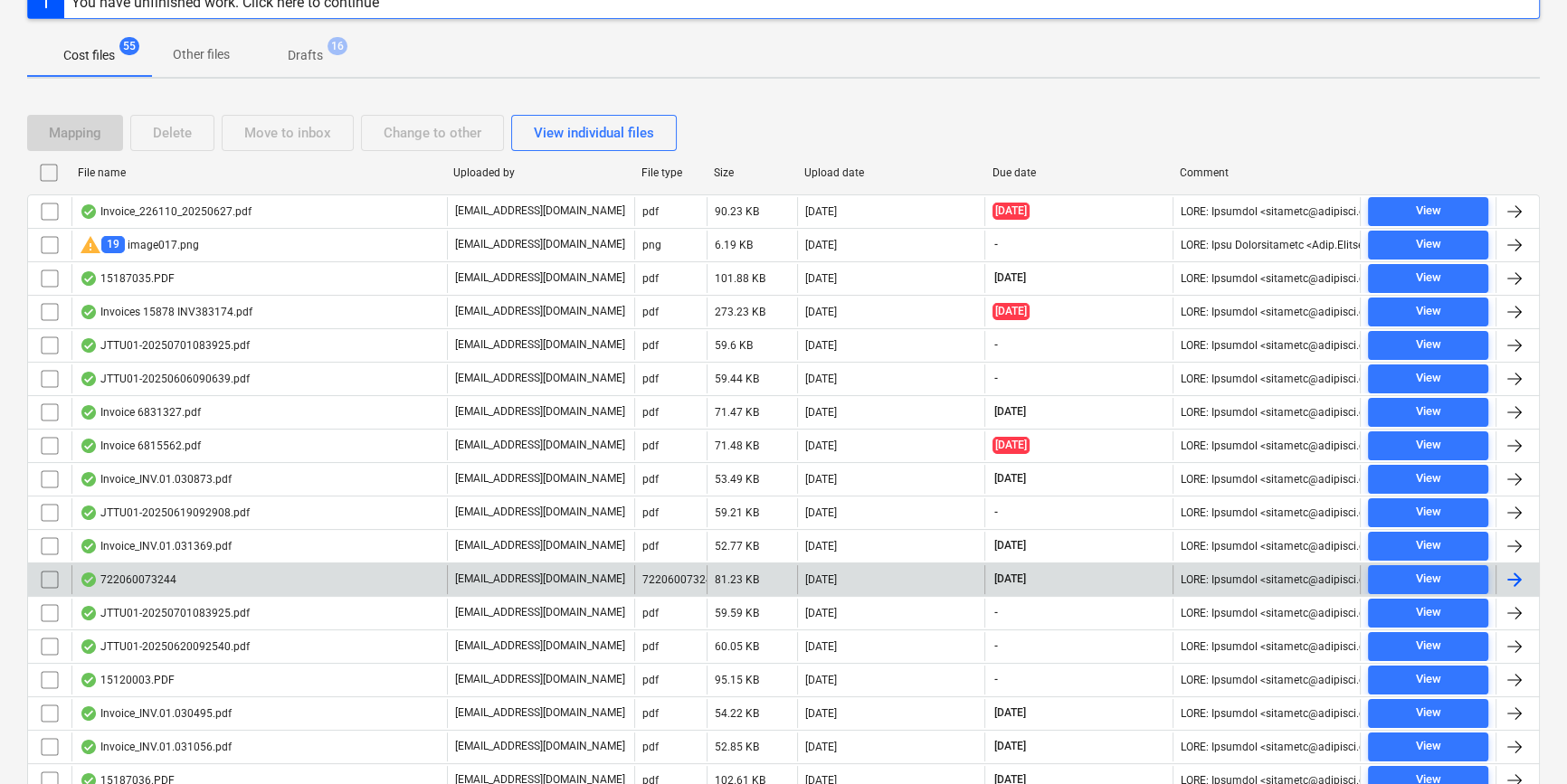 click at bounding box center (1515, 580) 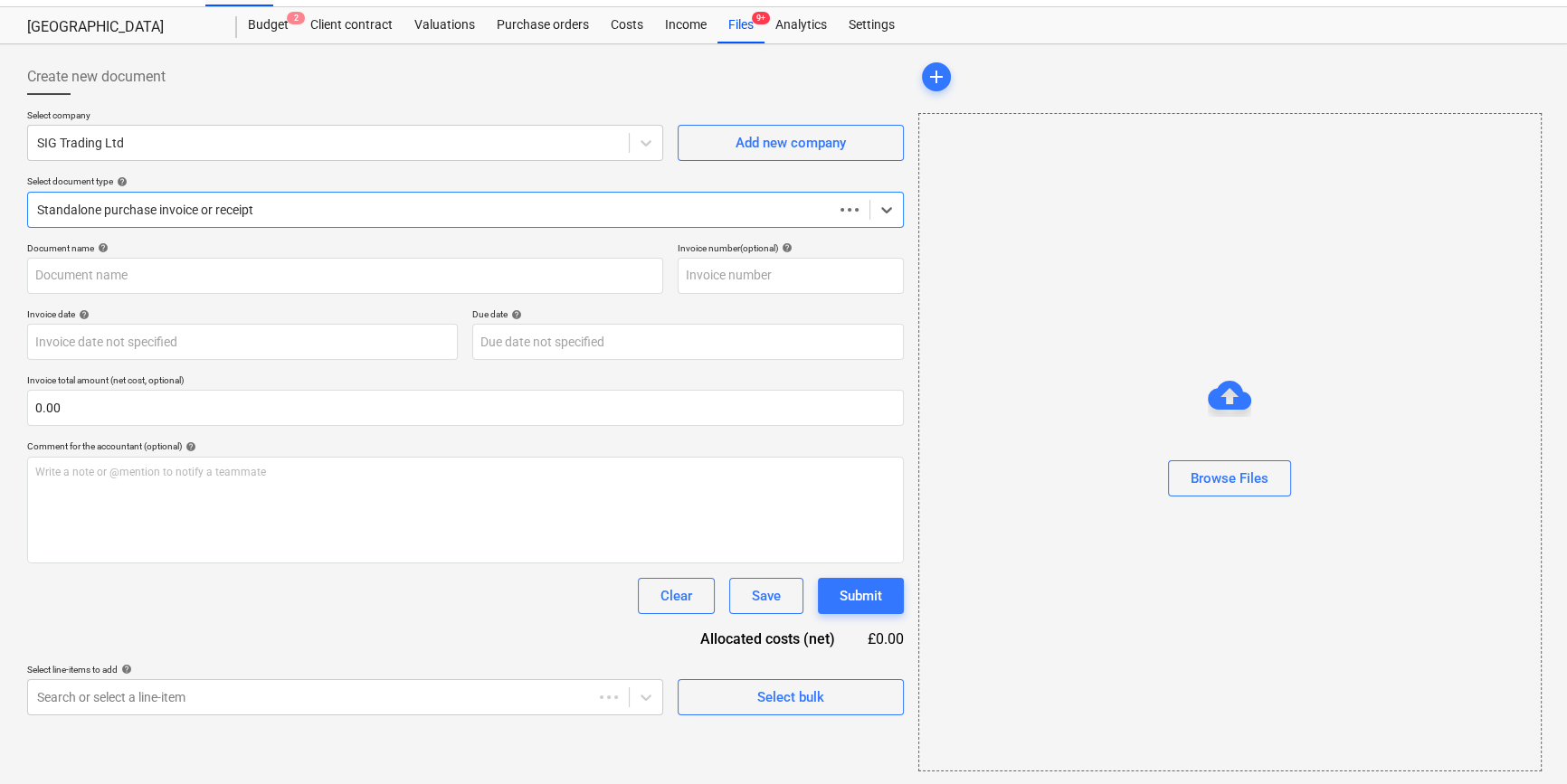 type on "722060073244" 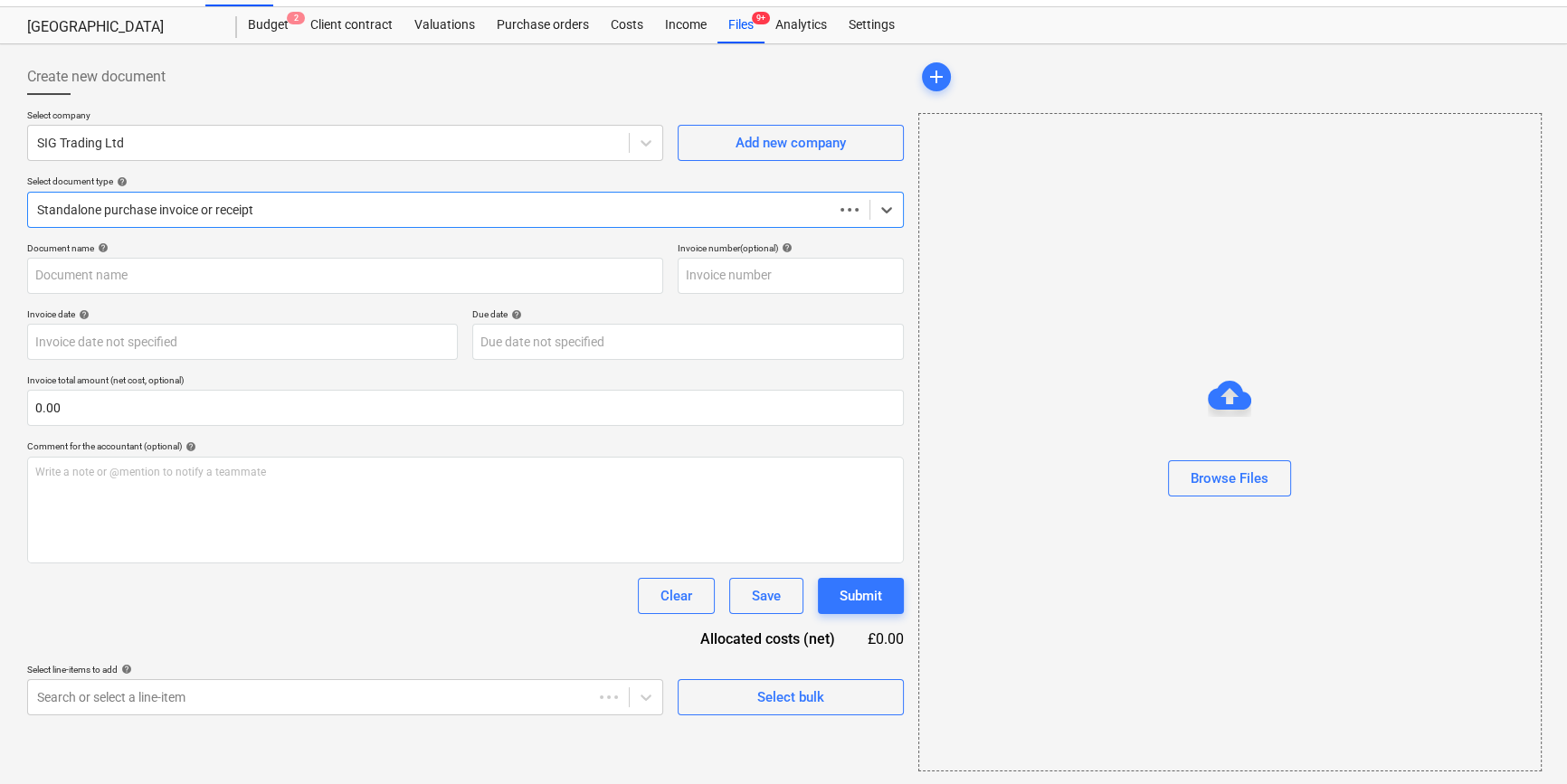 type on "722060073244" 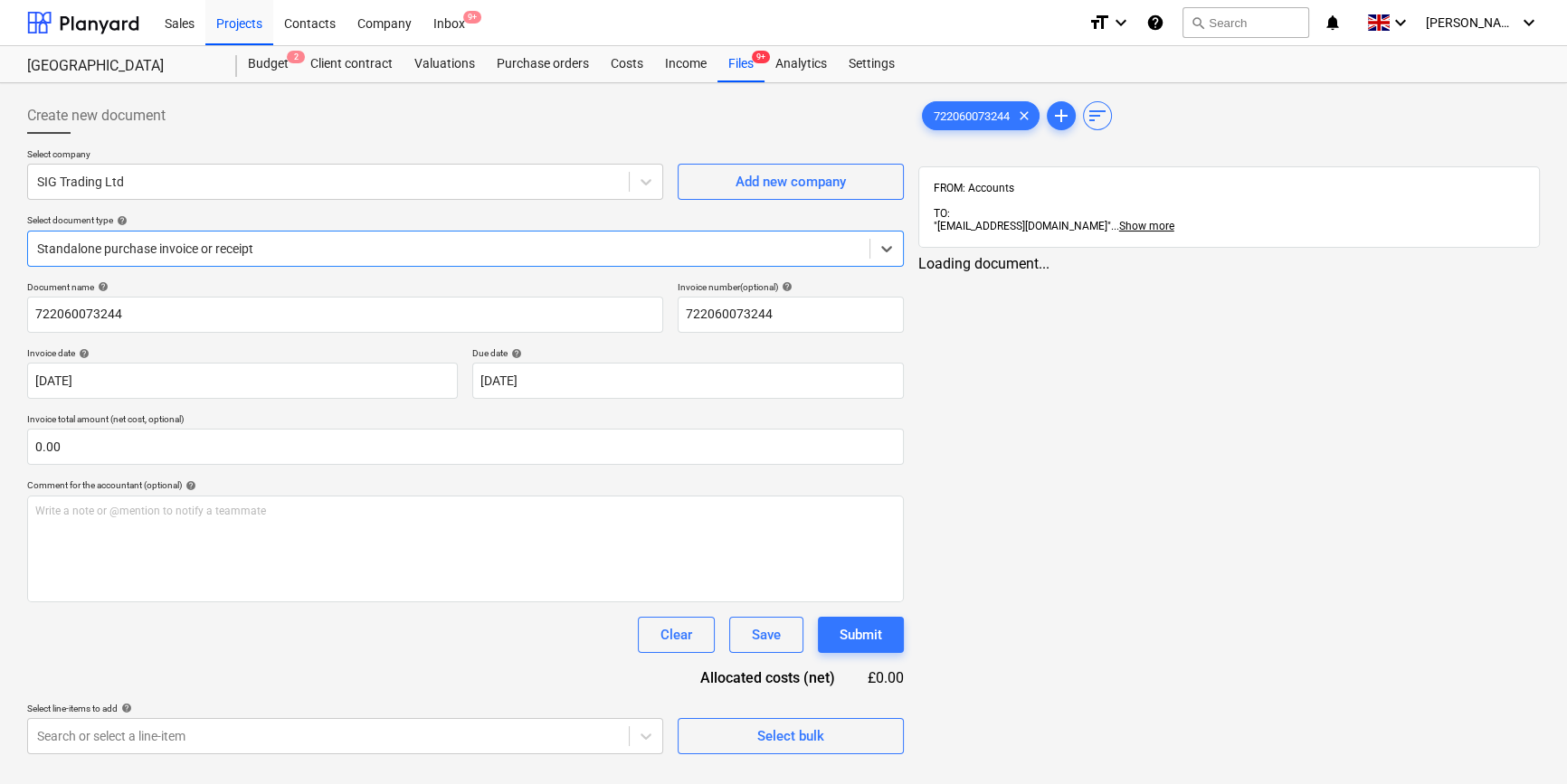 scroll, scrollTop: 0, scrollLeft: 0, axis: both 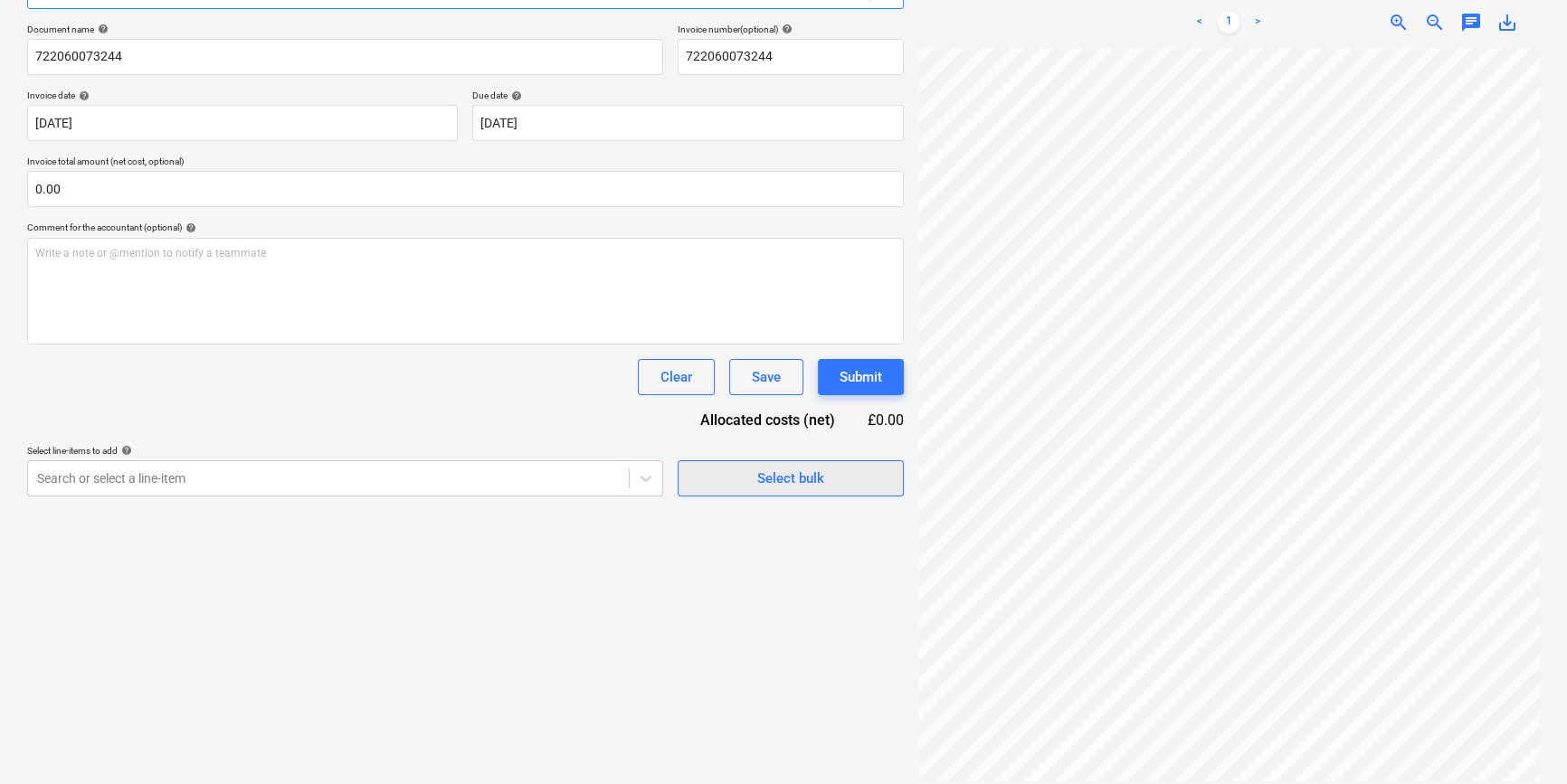 click on "Select bulk" at bounding box center (791, 478) 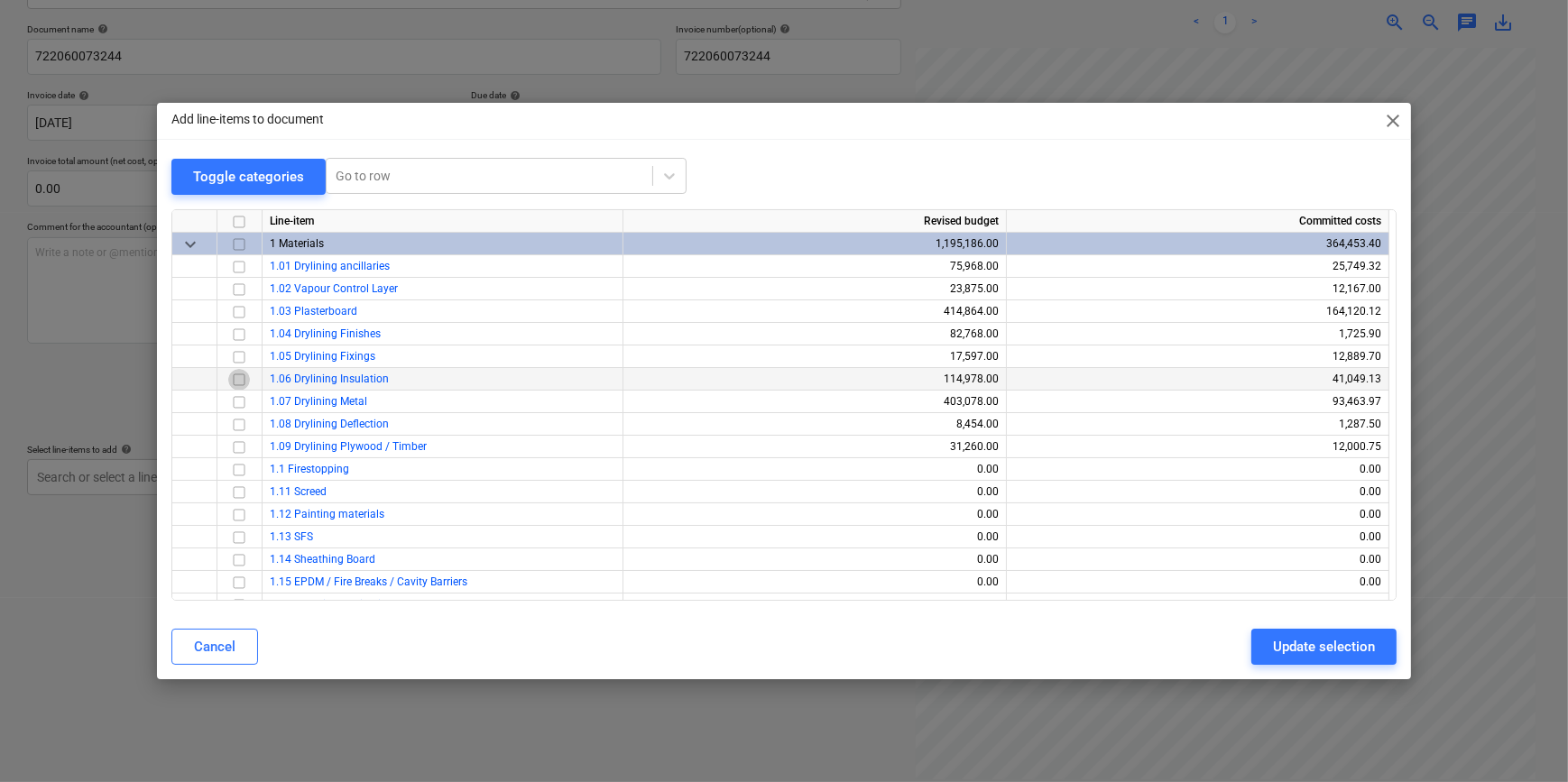 click at bounding box center (239, 379) 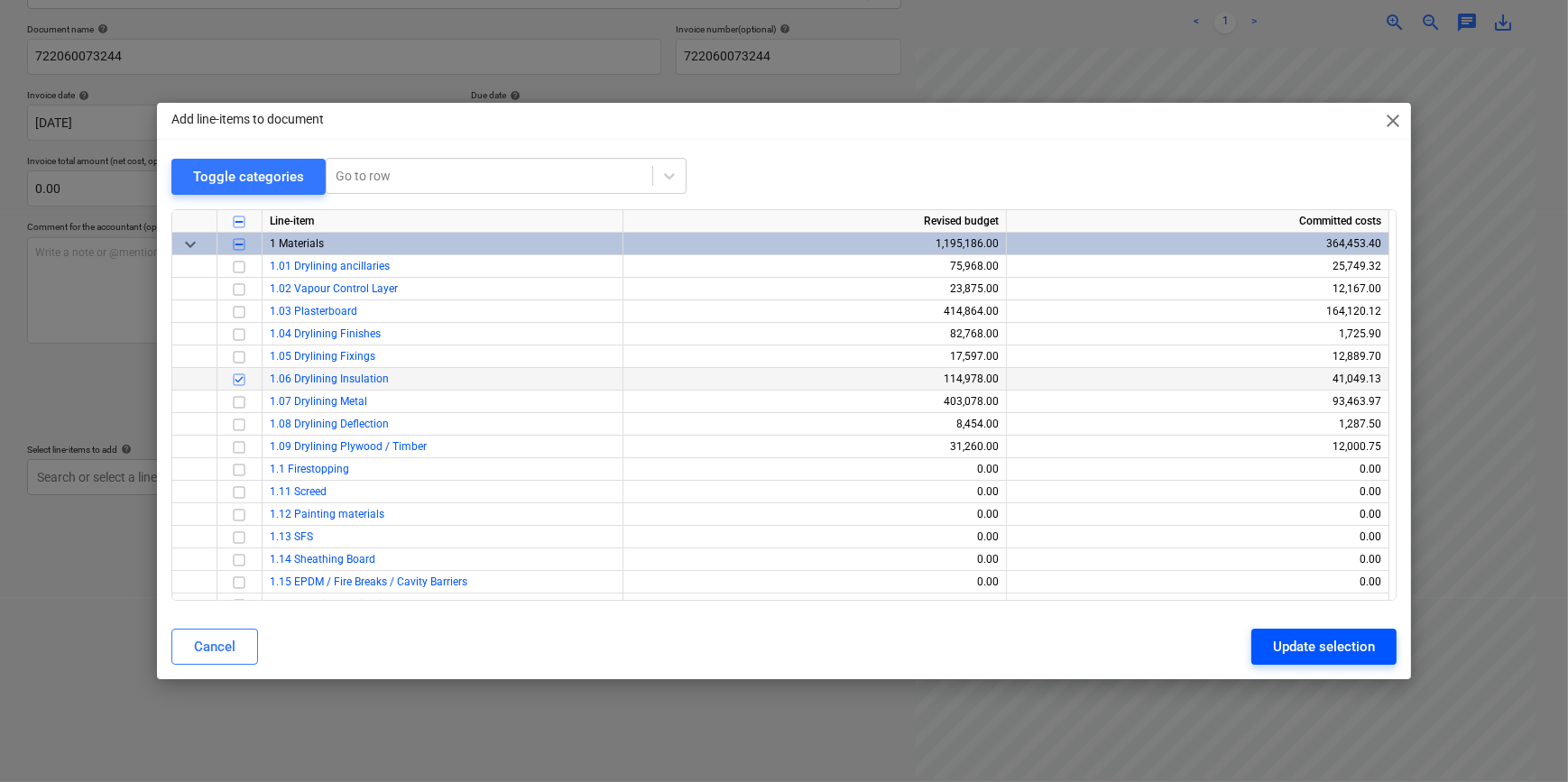 click on "Update selection" at bounding box center [1324, 647] 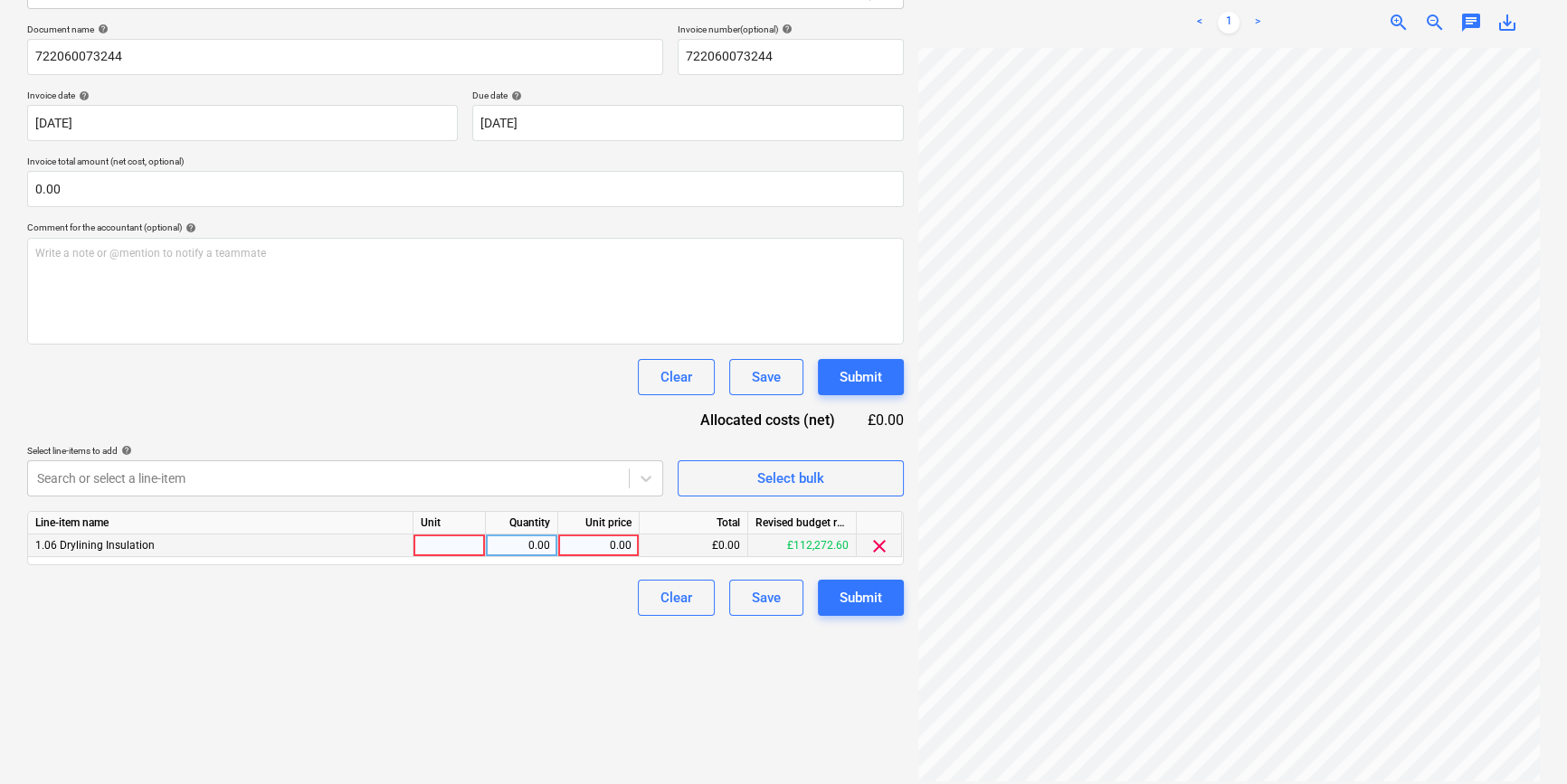 click at bounding box center (450, 545) 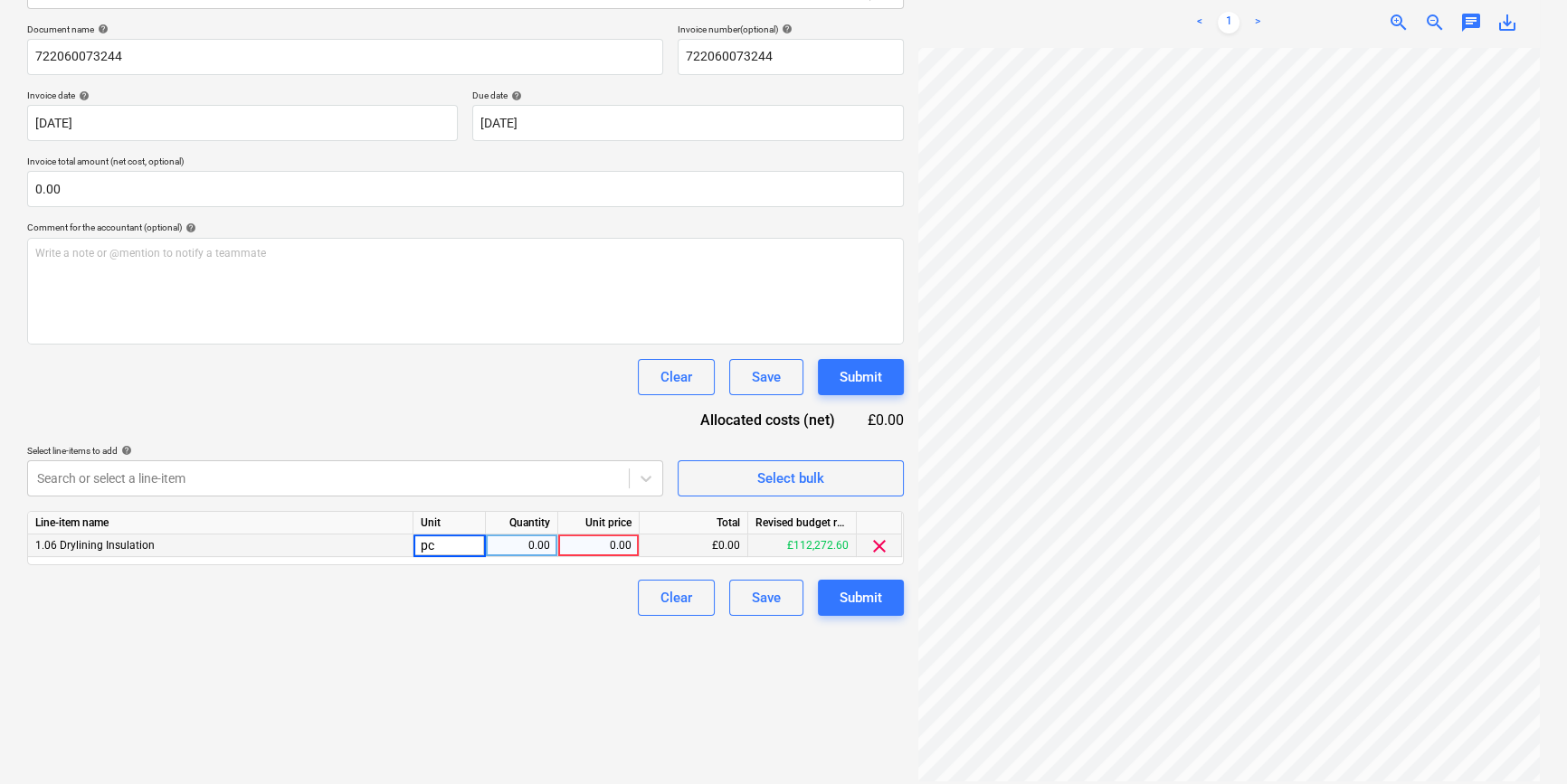 type on "pcs" 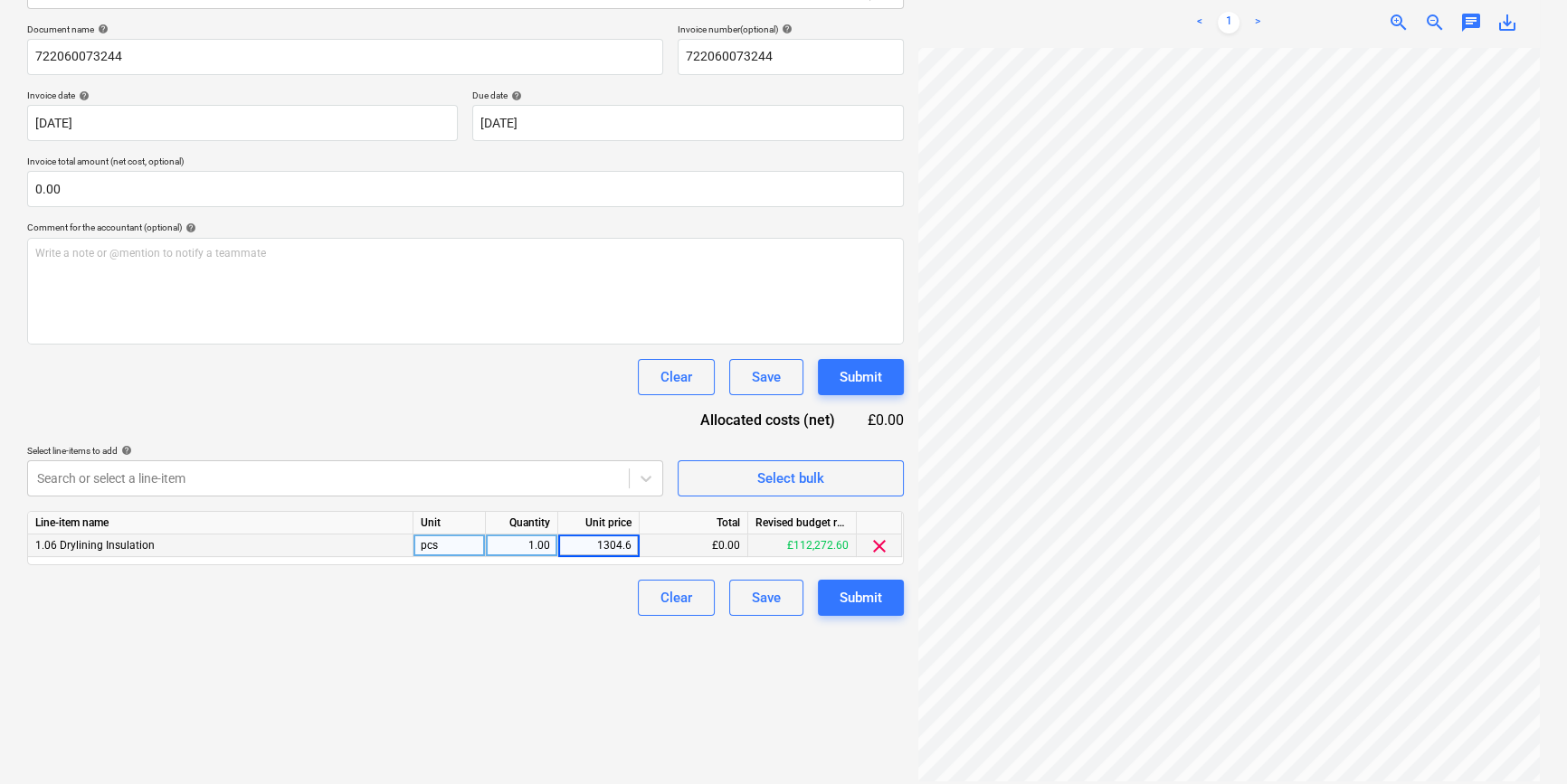 type on "1304.64" 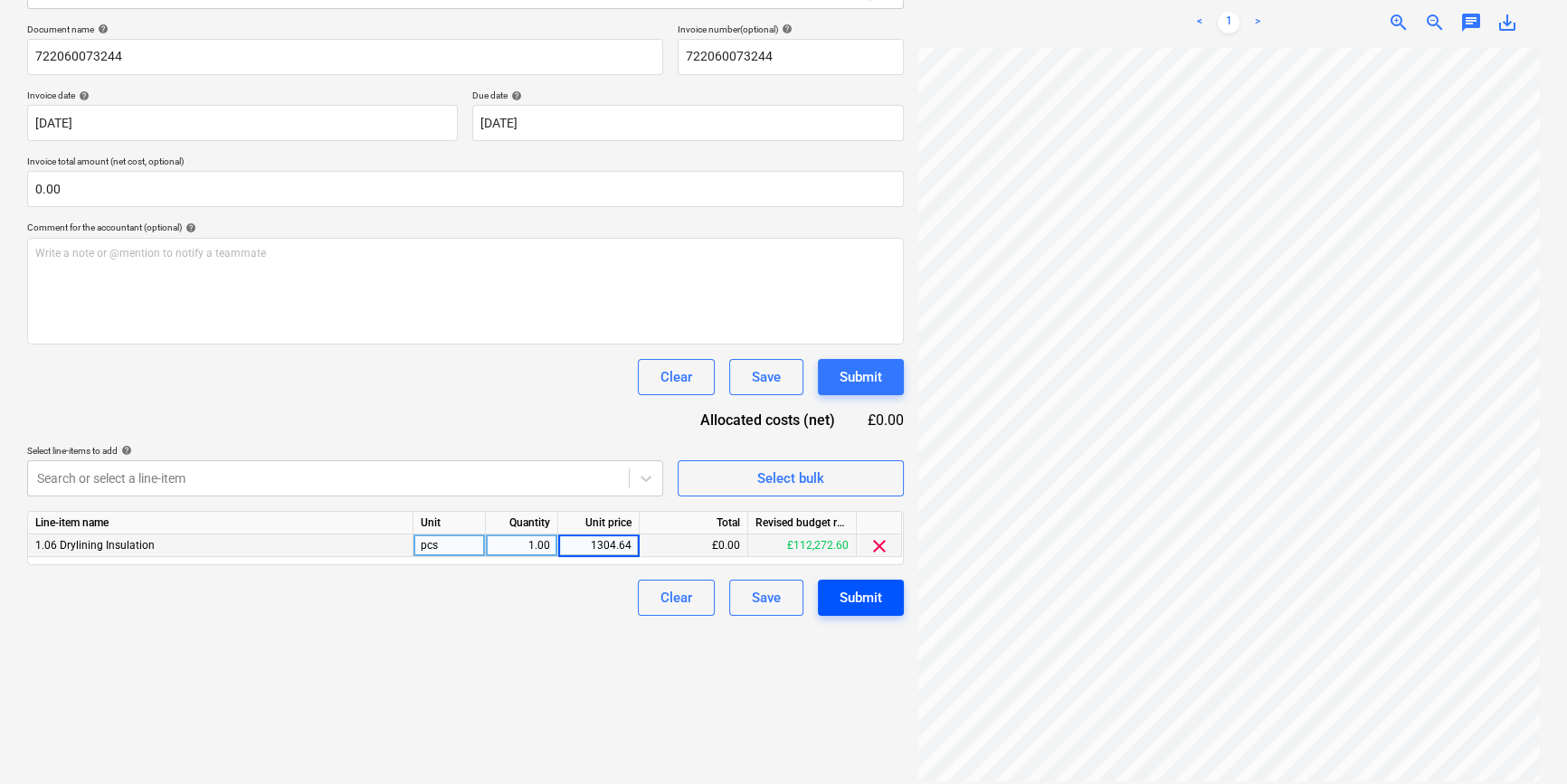 click on "Submit" at bounding box center [860, 598] 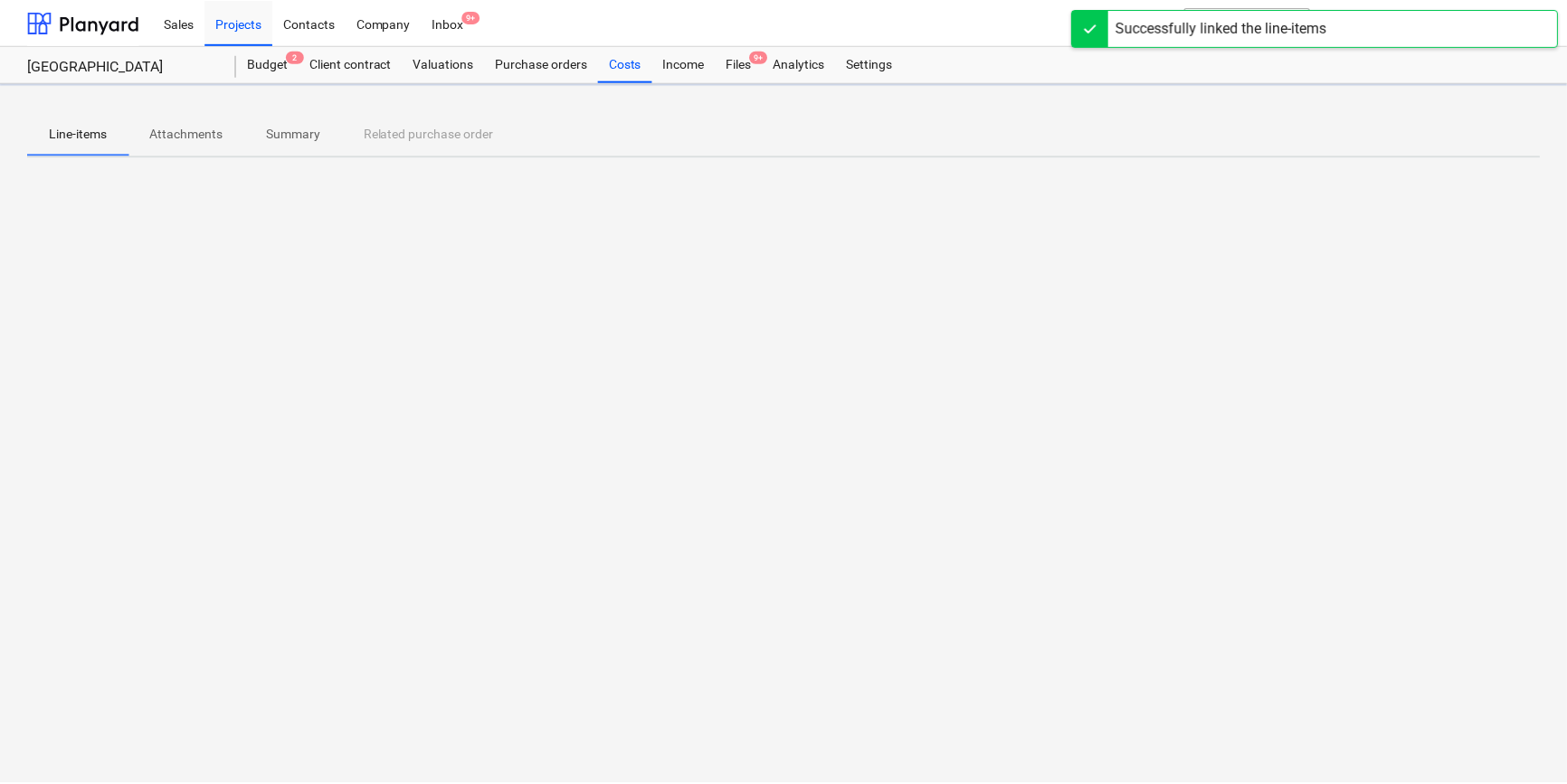 scroll, scrollTop: 0, scrollLeft: 0, axis: both 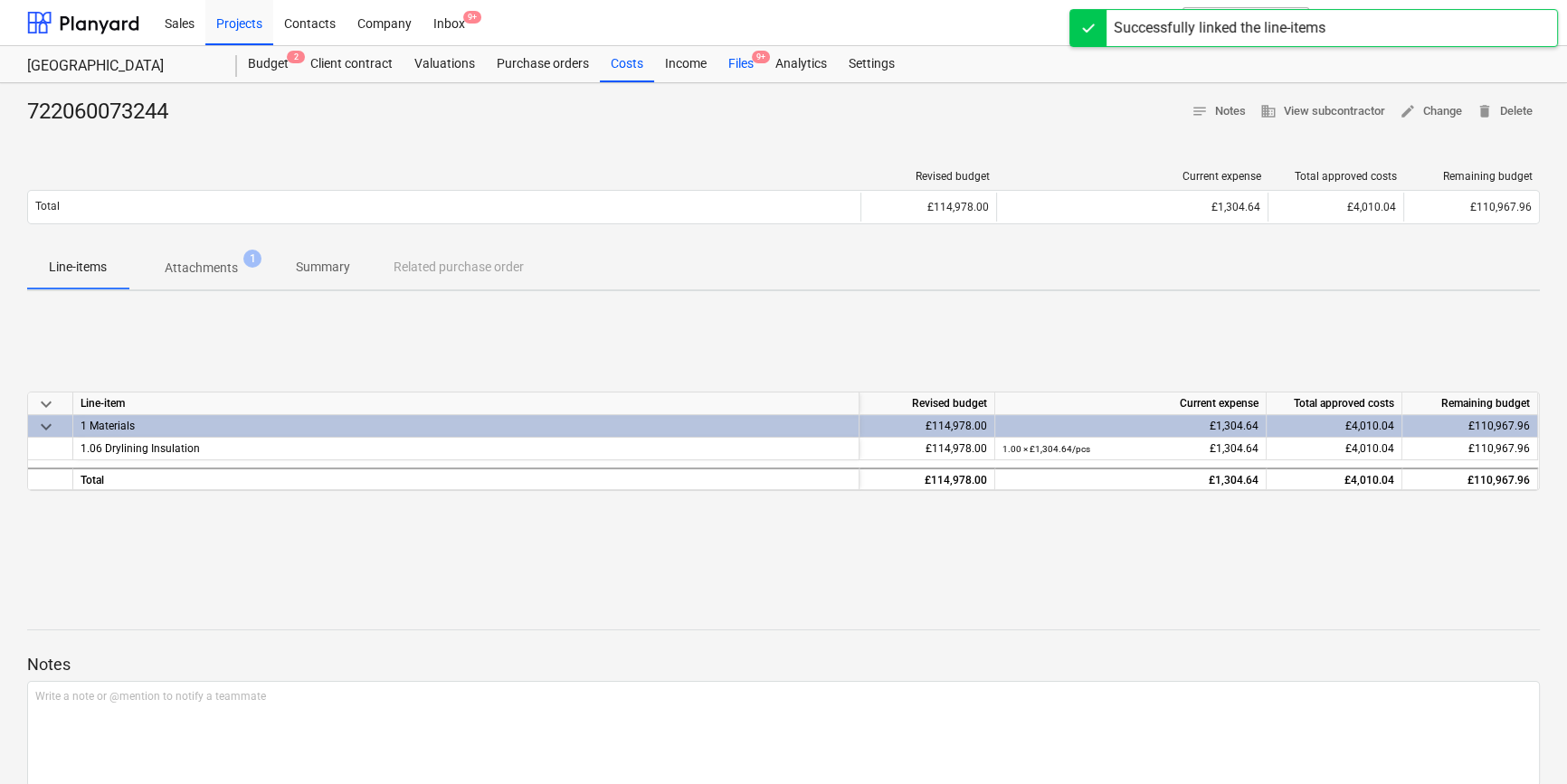 click on "Files 9+" at bounding box center (741, 64) 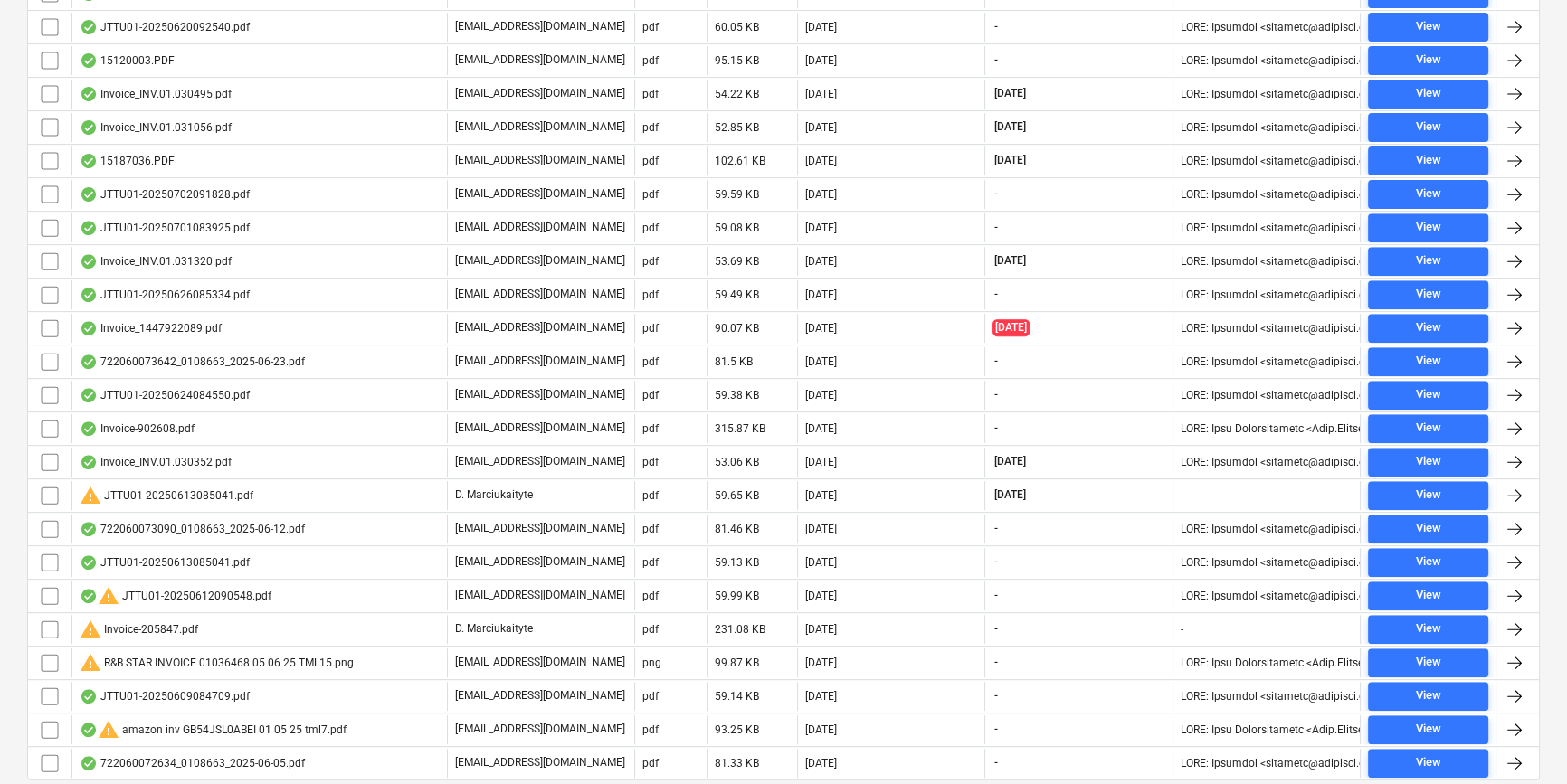 scroll, scrollTop: 904, scrollLeft: 0, axis: vertical 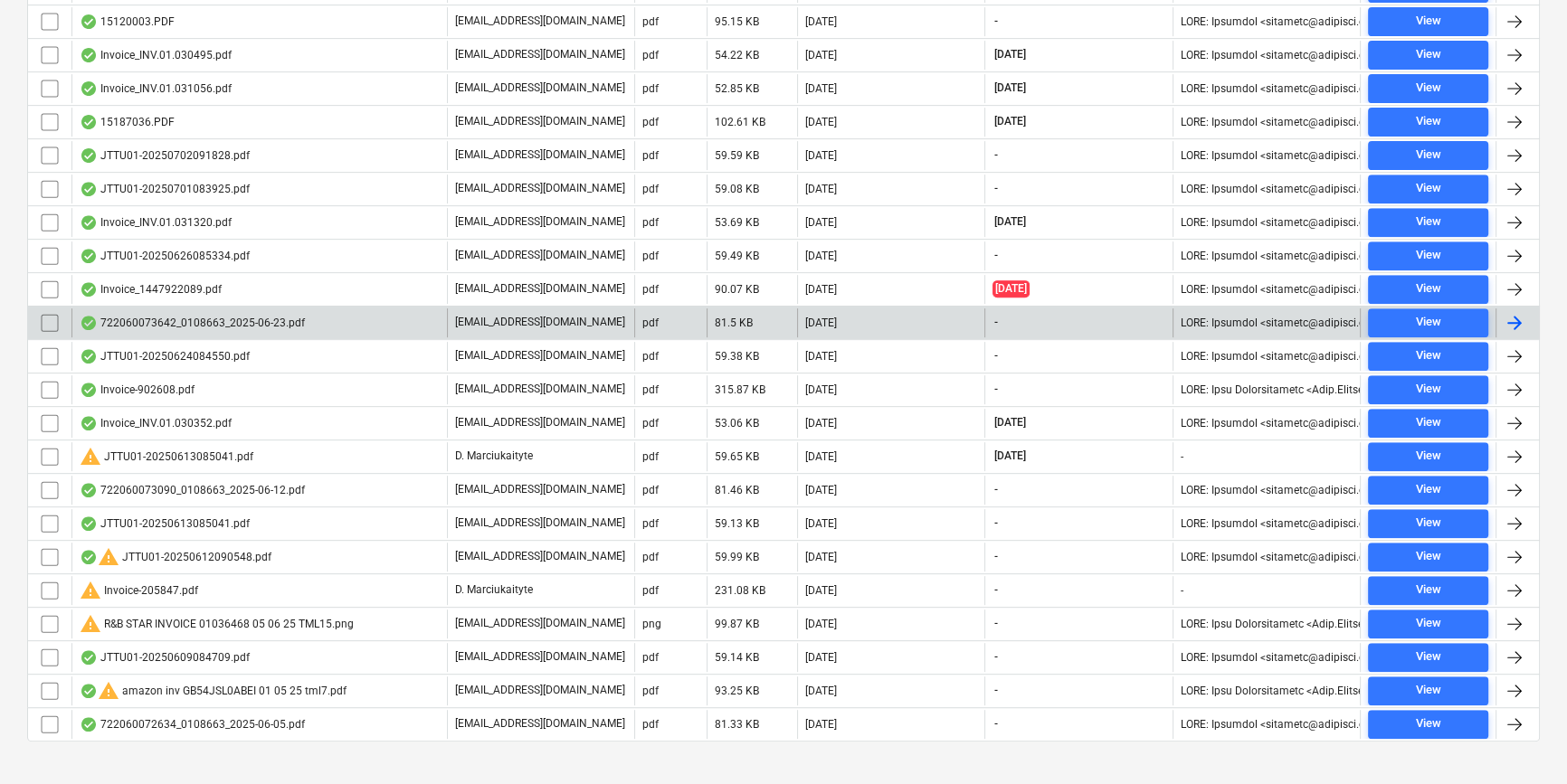 click at bounding box center [1515, 323] 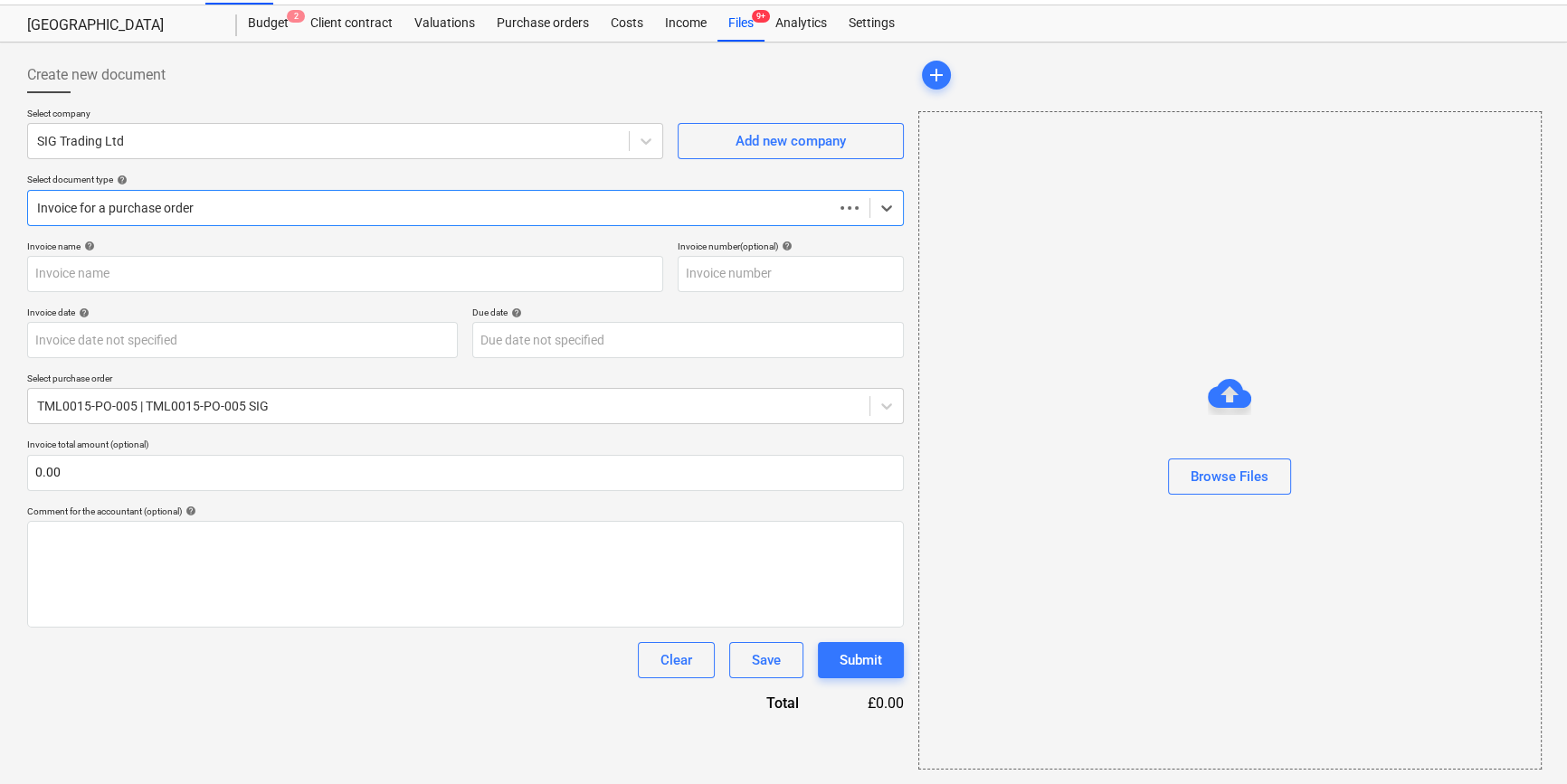 scroll, scrollTop: 39, scrollLeft: 0, axis: vertical 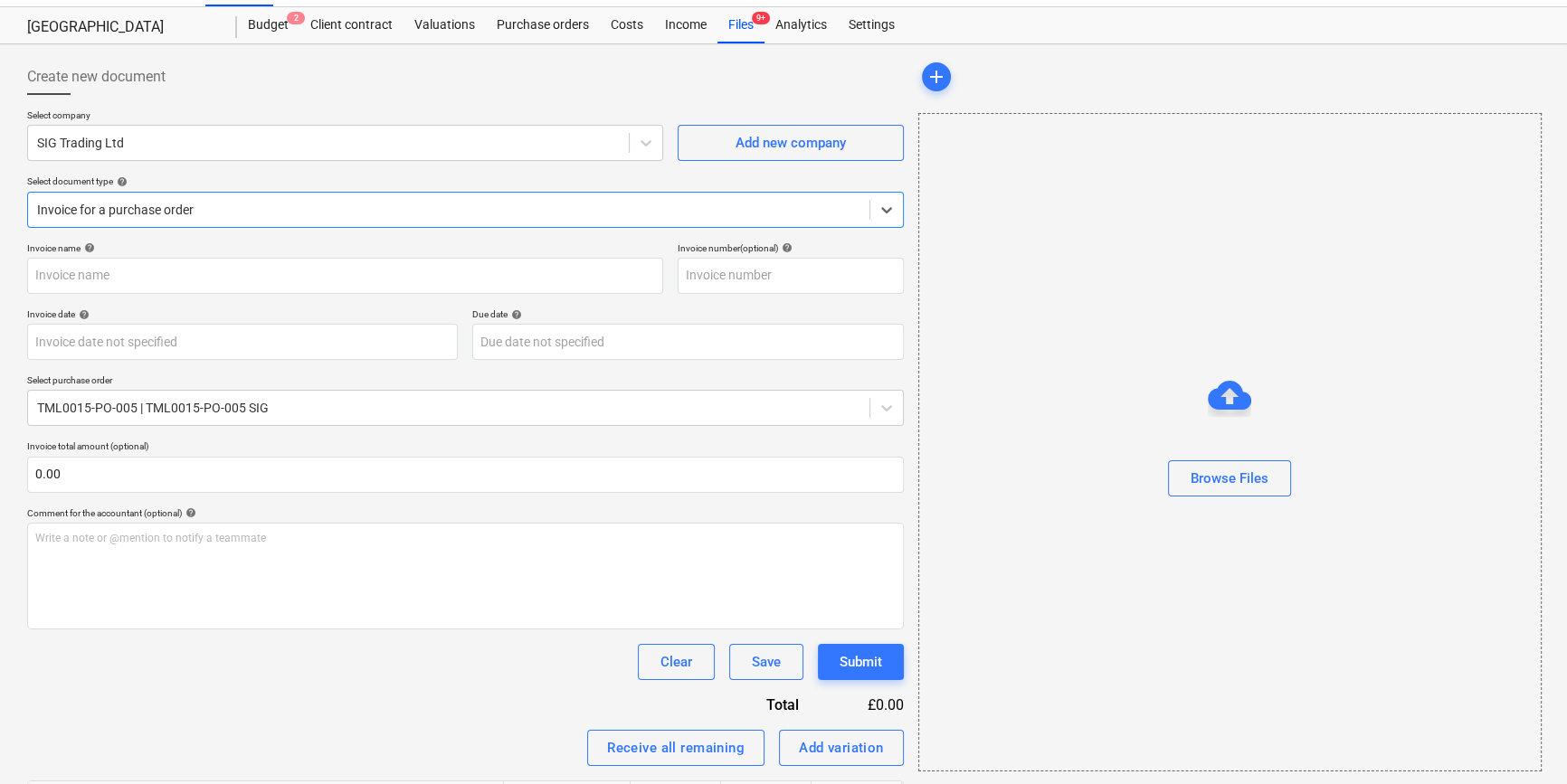 type on "722060073642" 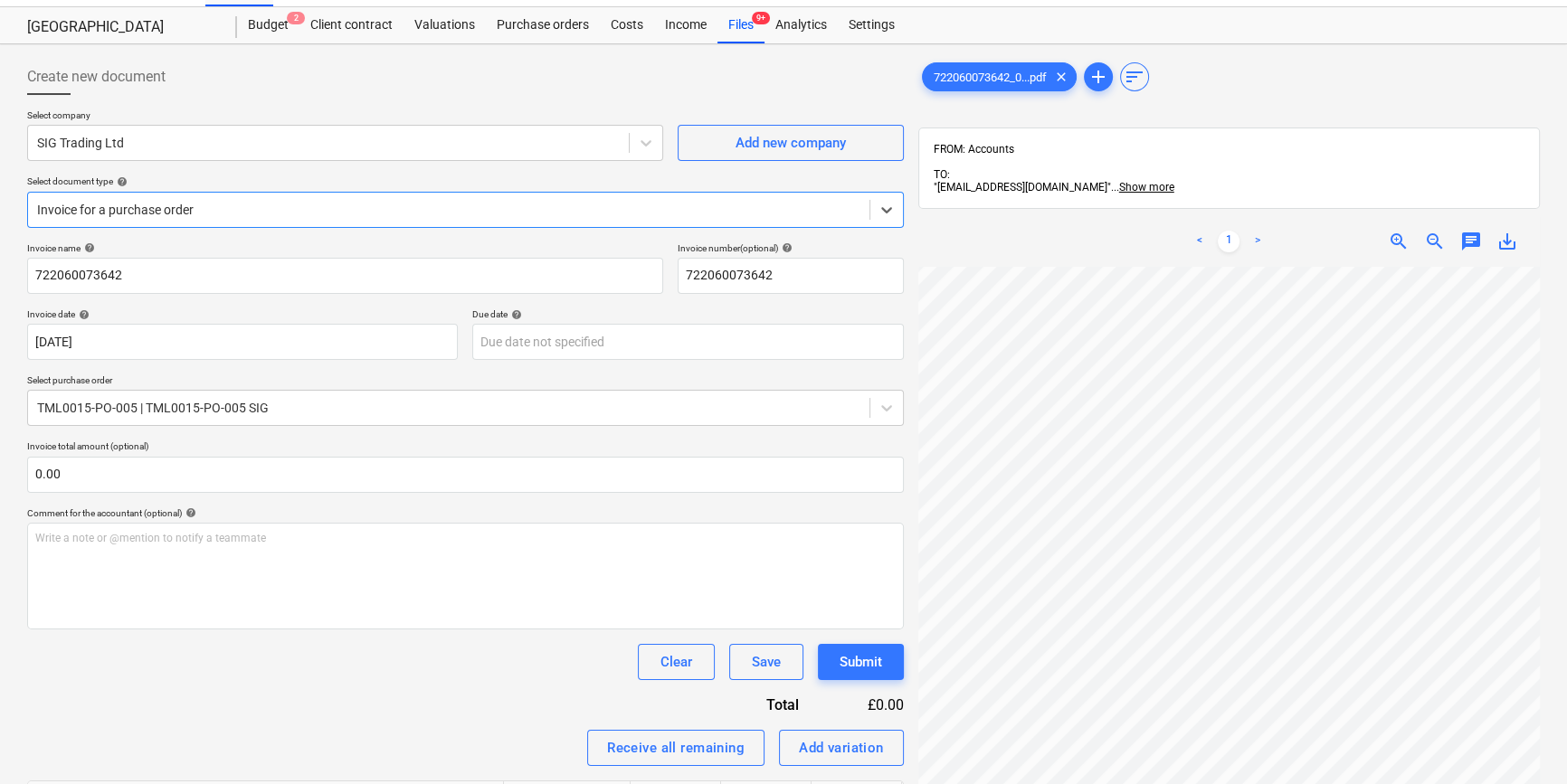 scroll, scrollTop: 246, scrollLeft: 0, axis: vertical 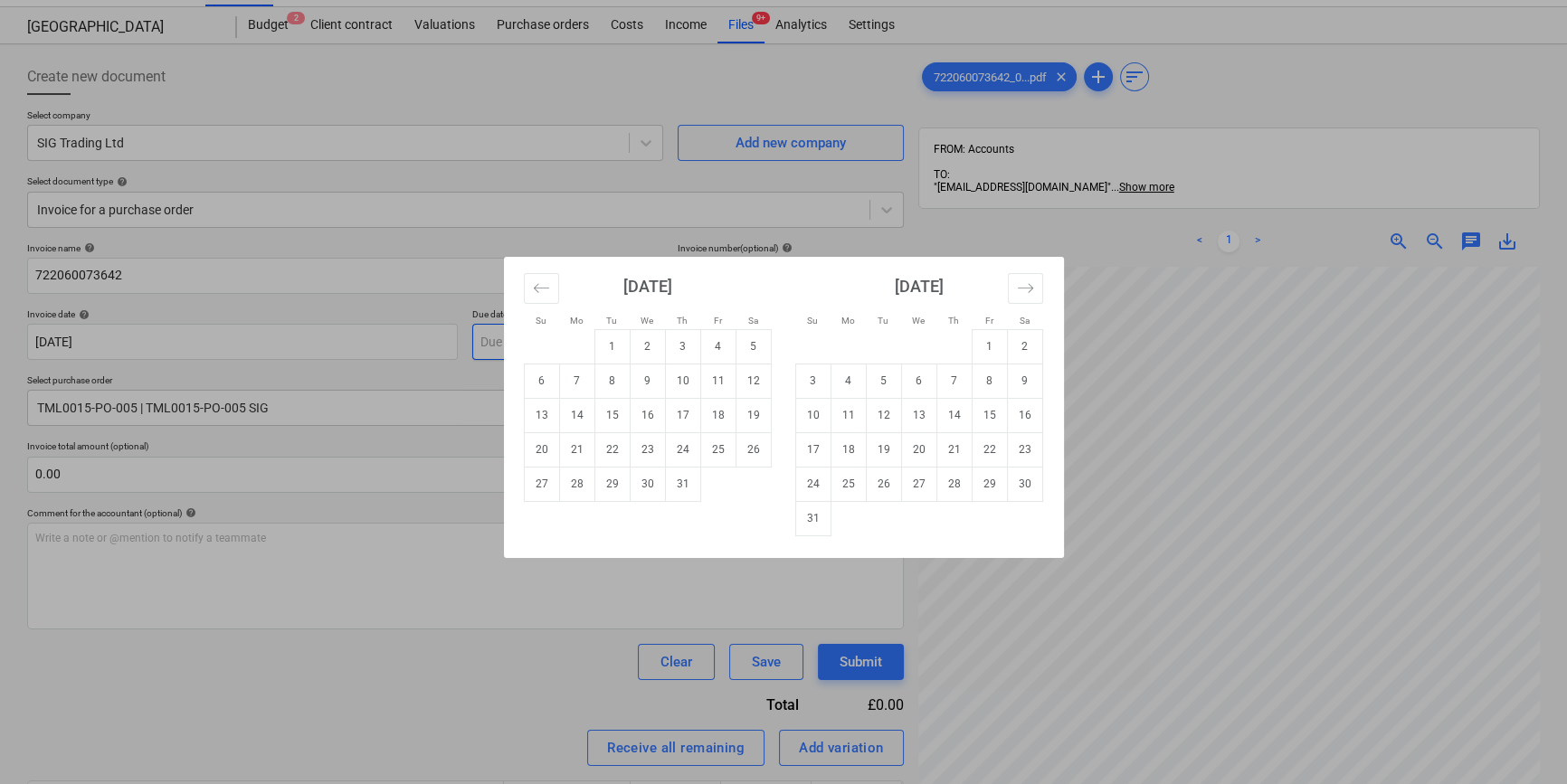 click on "Sales Projects Contacts Company Inbox 9+ format_size keyboard_arrow_down help search Search notifications 0 keyboard_arrow_down [PERSON_NAME] keyboard_arrow_down Camden Goods Yard Budget 2 Client contract Valuations Purchase orders Costs Income Files 9+ Analytics Settings Create new document Select company SIG Trading Ltd   Add new company Select document type help Invoice for a purchase order Invoice name help 722060073642 Invoice number  (optional) help 722060073642 Invoice date help [DATE] 23.06.2025 Press the down arrow key to interact with the calendar and
select a date. Press the question mark key to get the keyboard shortcuts for changing dates. Due date help Press the down arrow key to interact with the calendar and
select a date. Press the question mark key to get the keyboard shortcuts for changing dates. Select purchase order TML0015-PO-005 | TML0015-PO-005 SIG Invoice total amount (optional) 0.00 Comment for the accountant (optional) help Write a note or @mention to notify a teammate <" at bounding box center (784, 353) 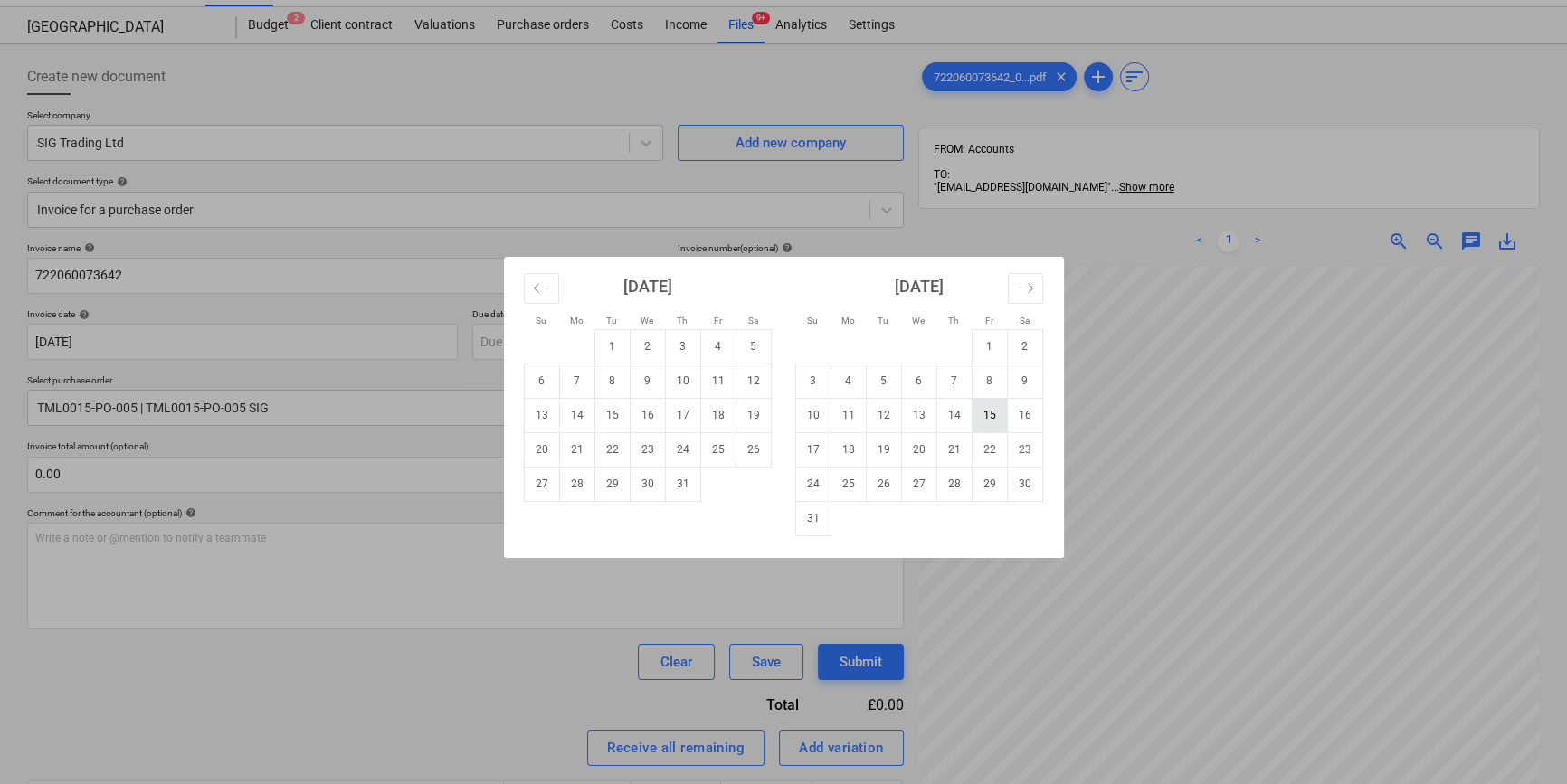 click on "15" at bounding box center [989, 415] 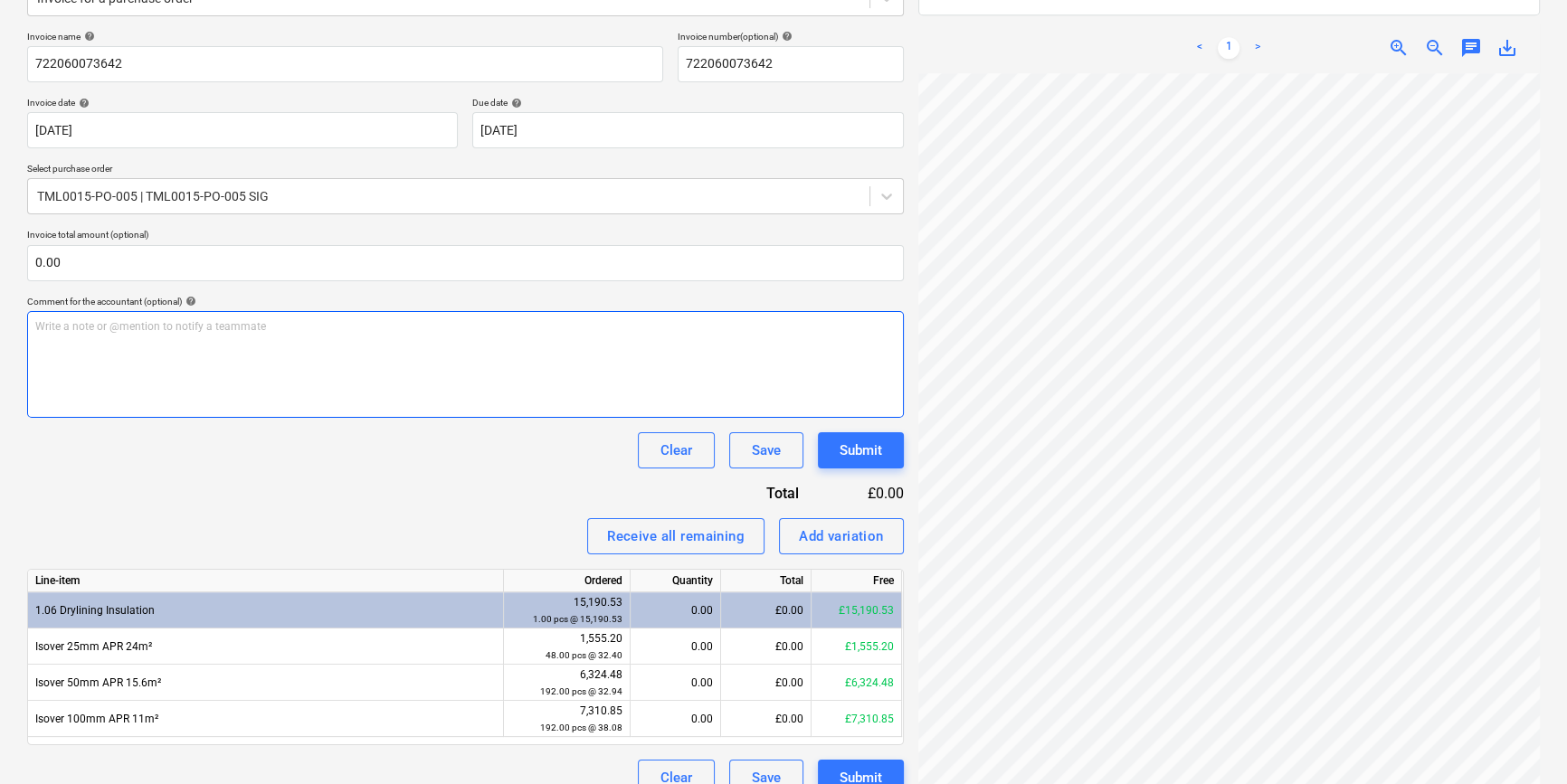 scroll, scrollTop: 276, scrollLeft: 0, axis: vertical 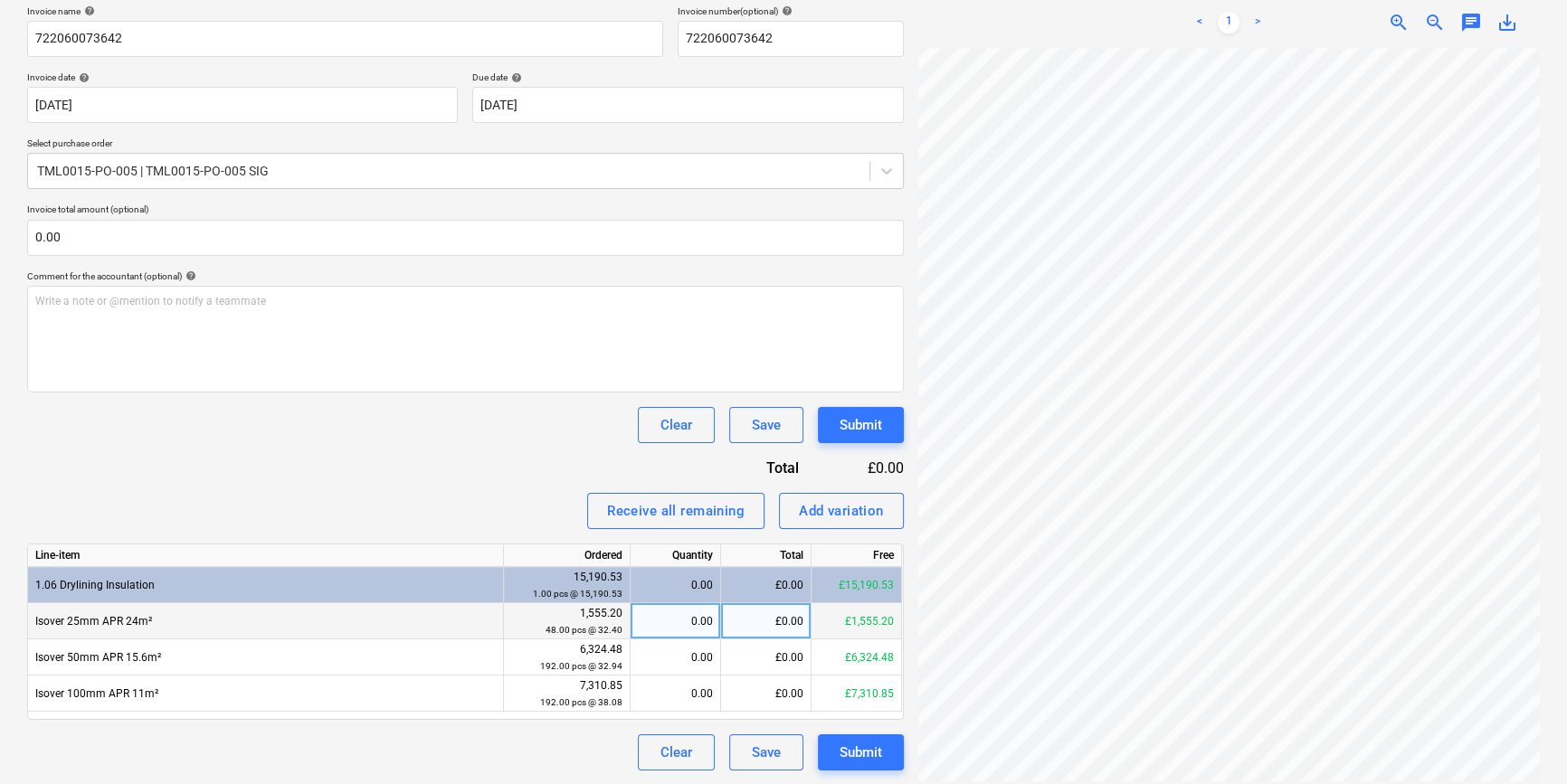 click on "0.00" at bounding box center [675, 621] 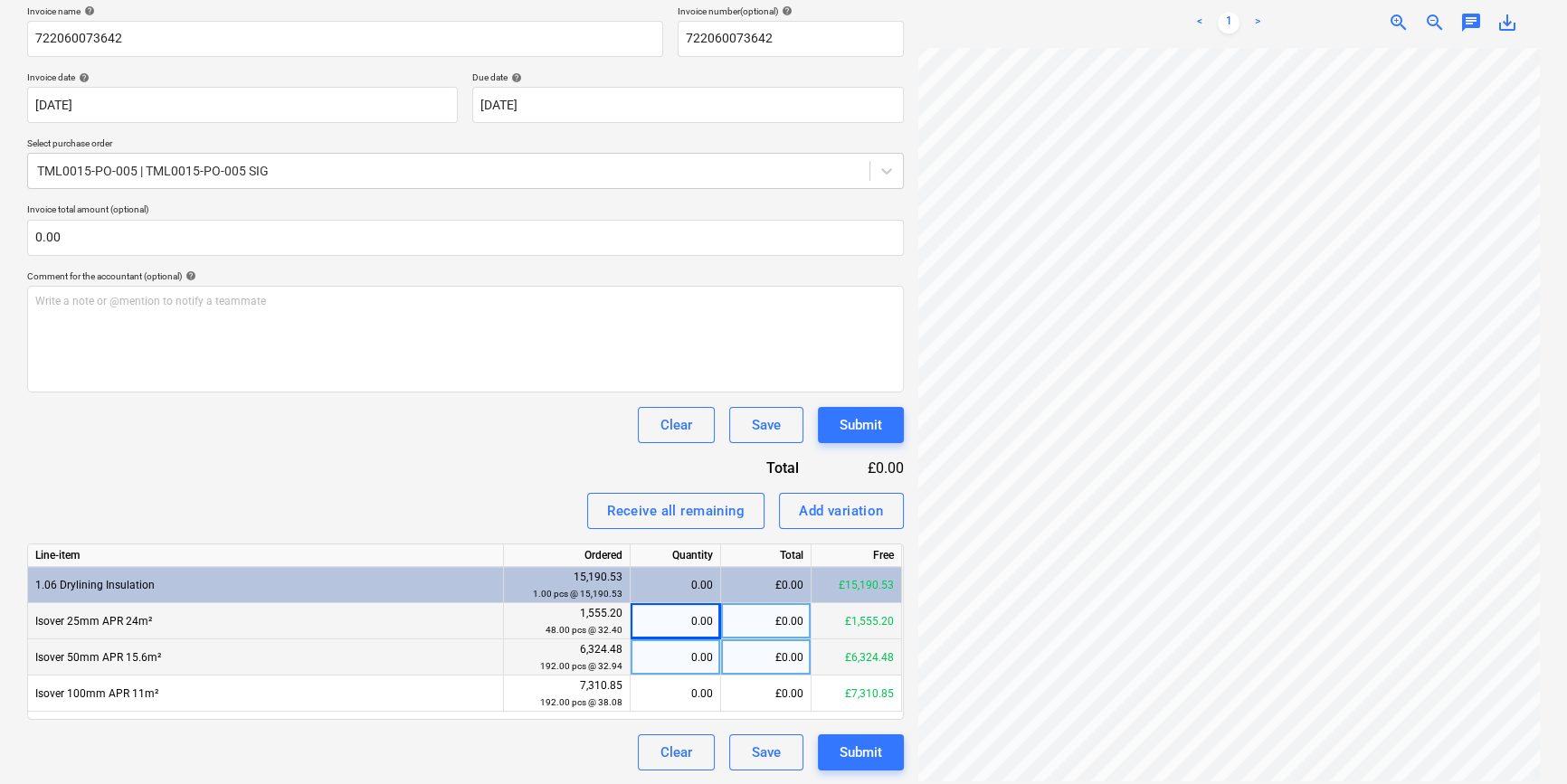 click on "0.00" at bounding box center (675, 657) 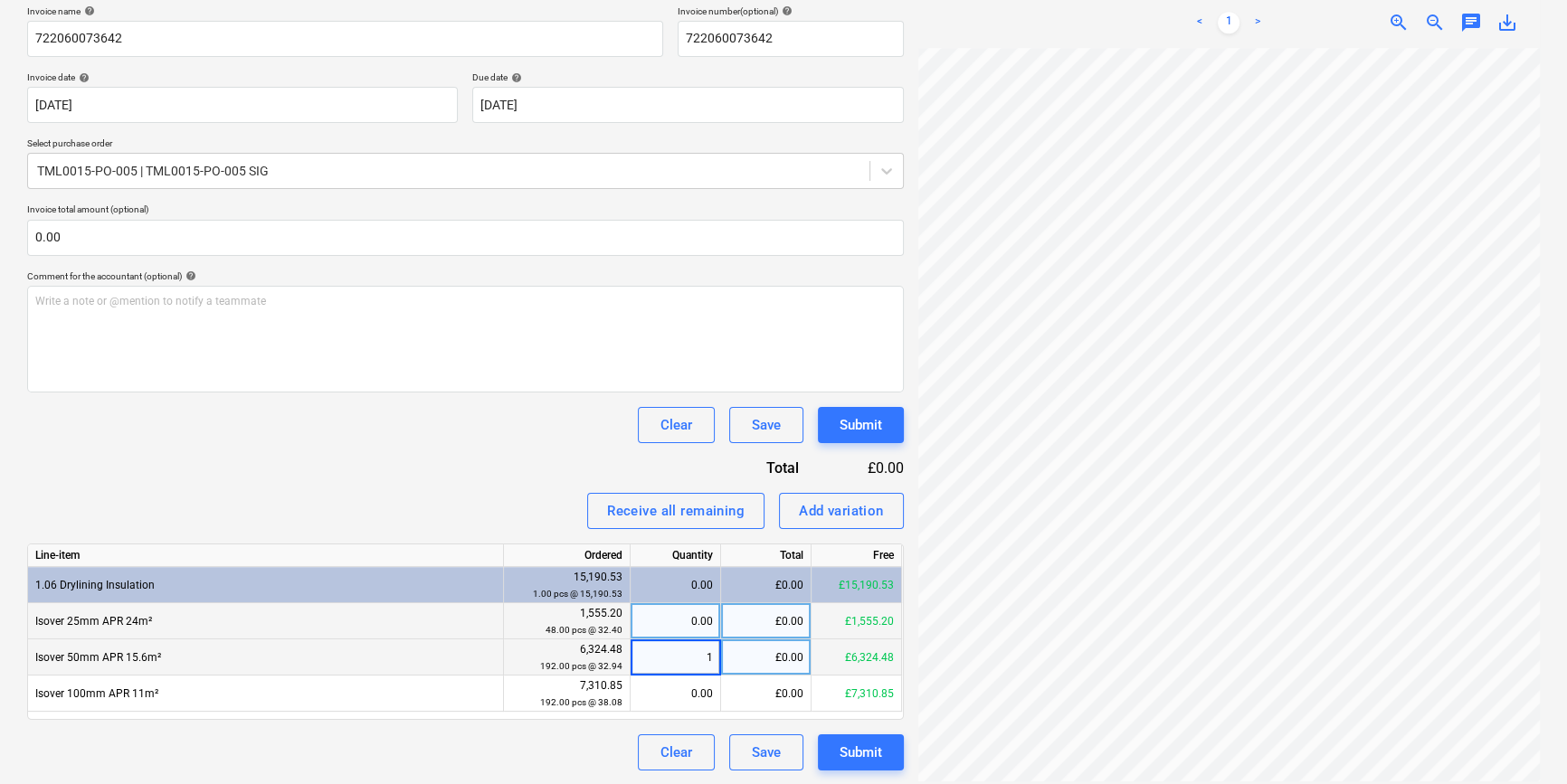 type on "10" 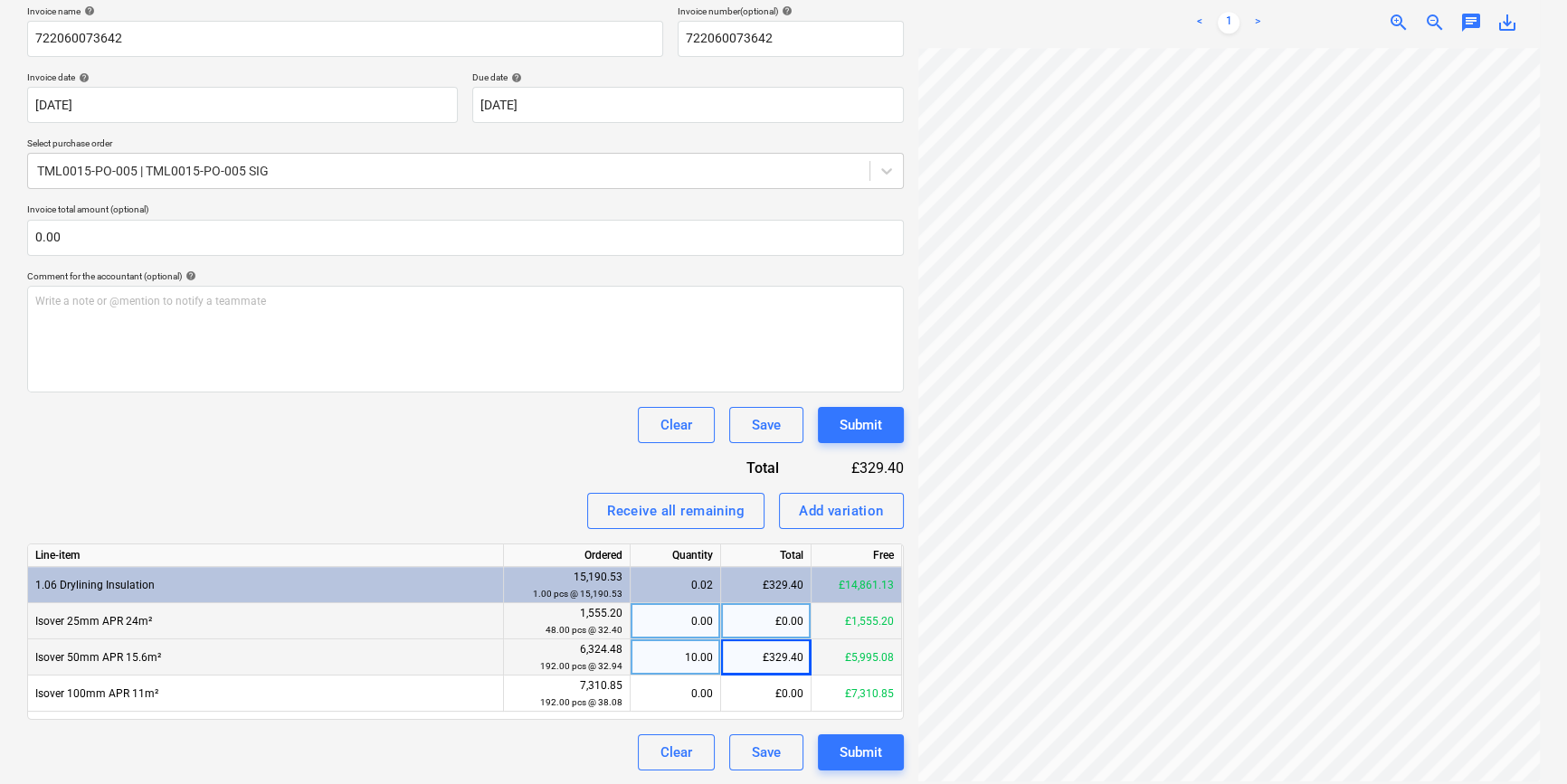 drag, startPoint x: 1185, startPoint y: 769, endPoint x: 1300, endPoint y: 775, distance: 115.156415 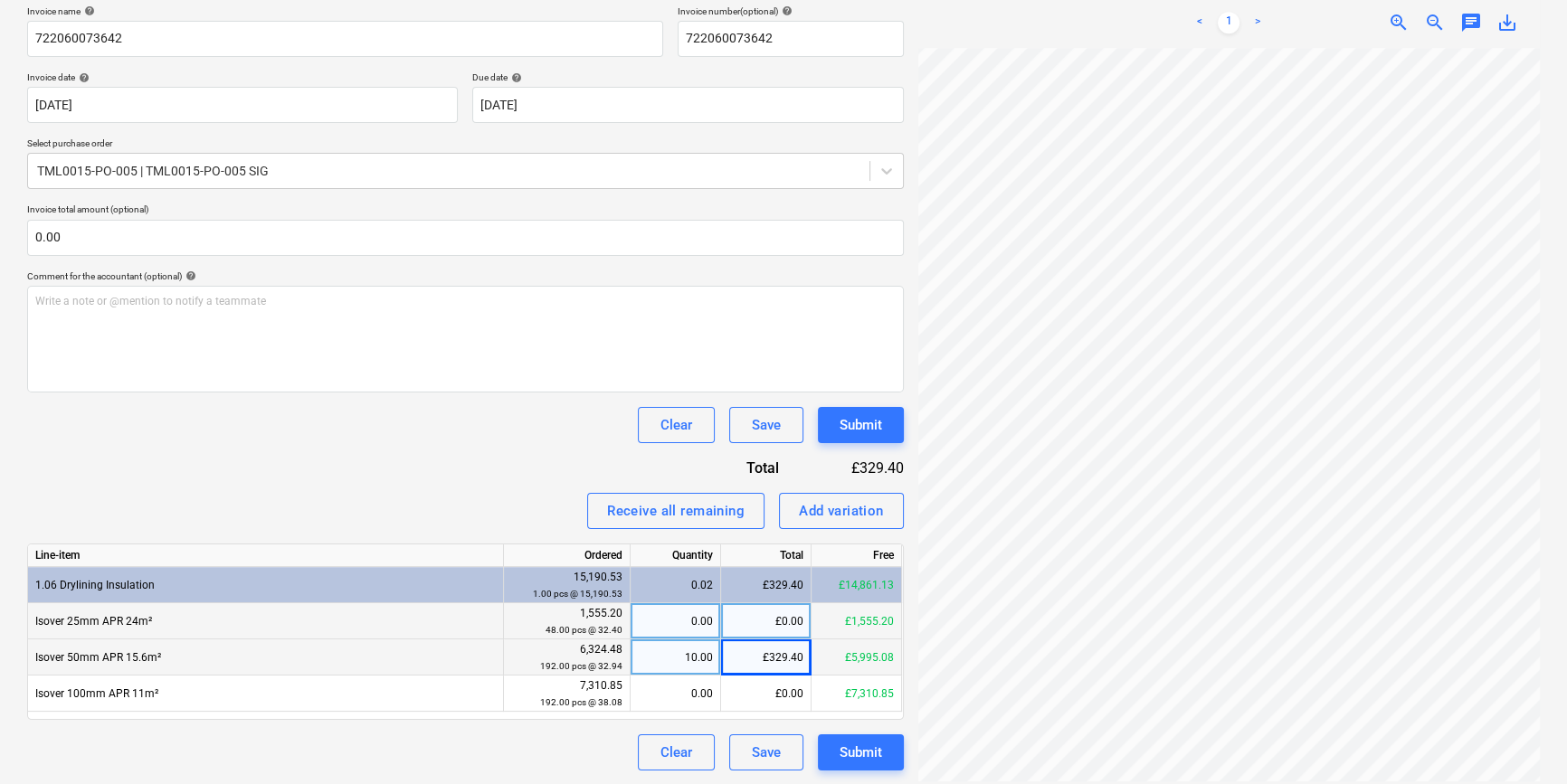scroll, scrollTop: 246, scrollLeft: 131, axis: both 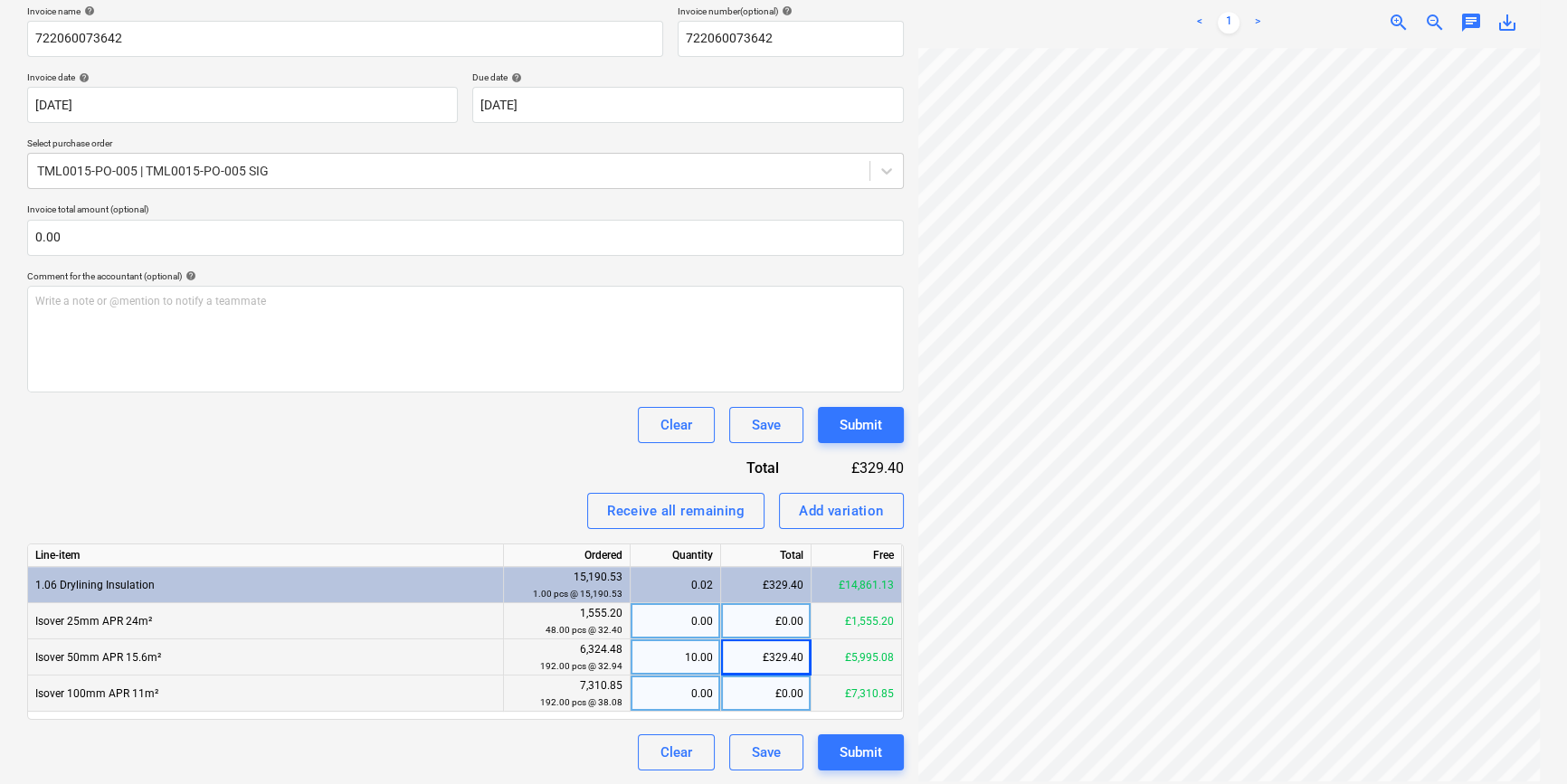 click on "0.00" at bounding box center (675, 694) 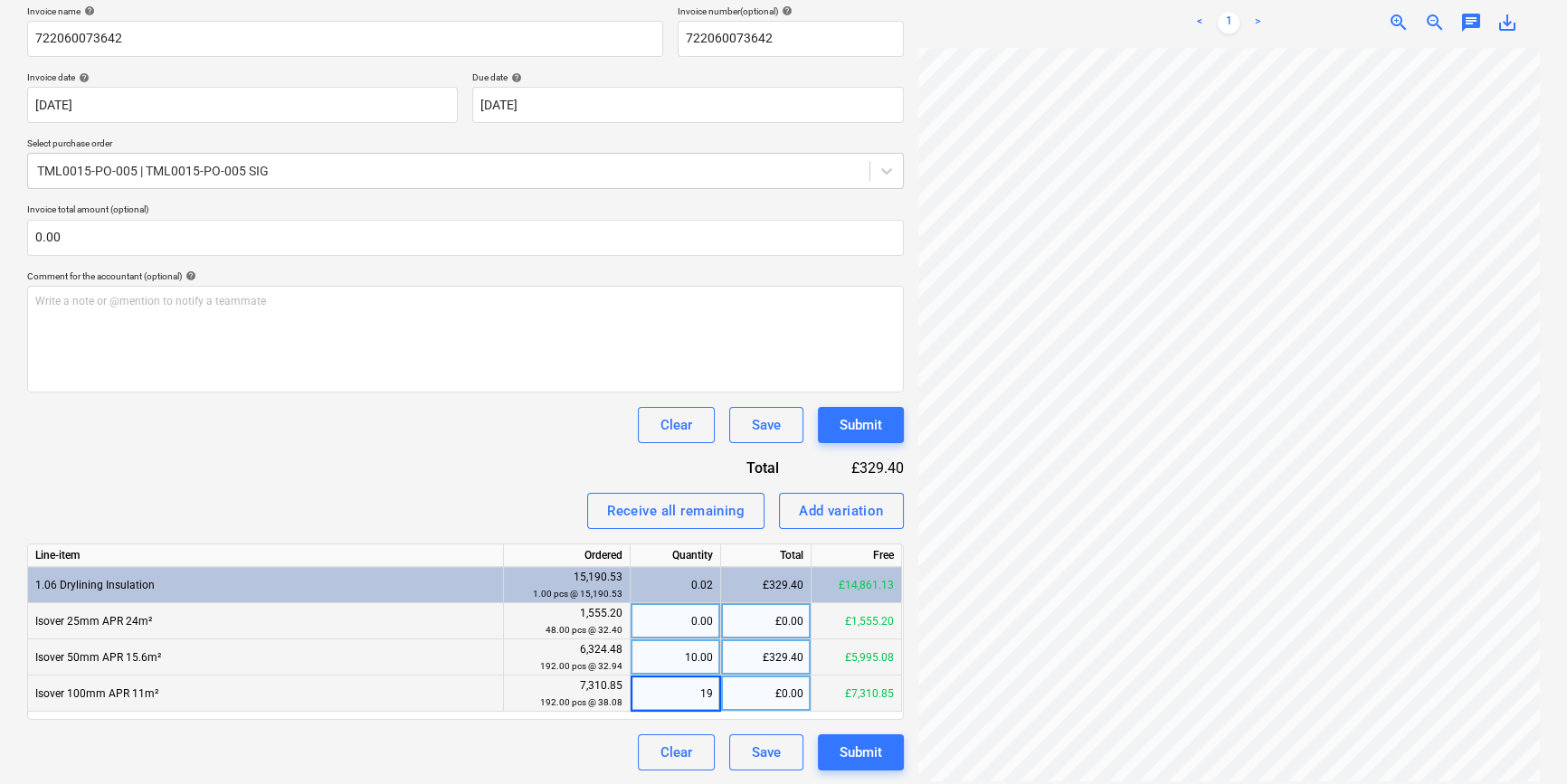 type on "192" 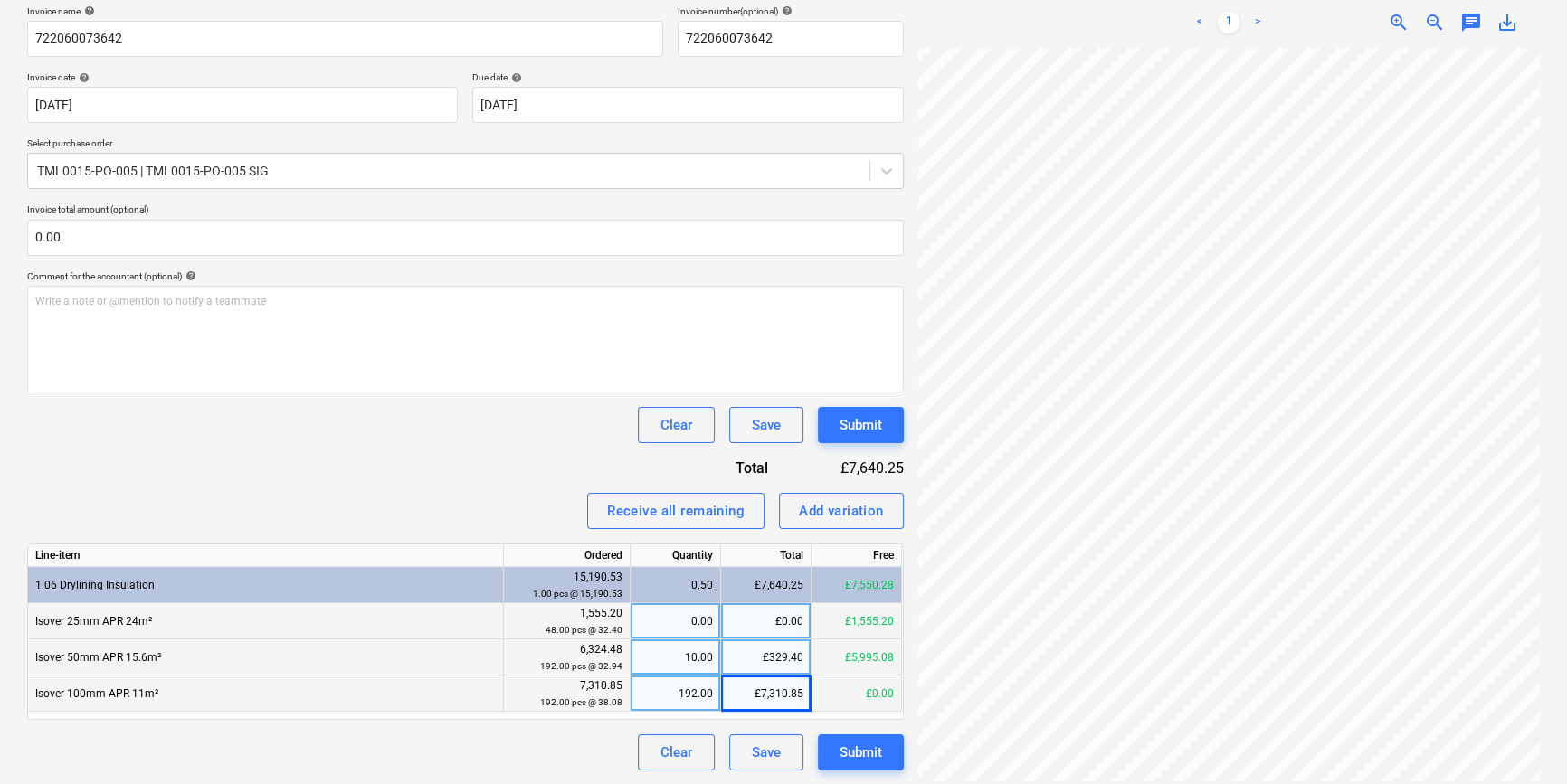 scroll, scrollTop: 305, scrollLeft: 131, axis: both 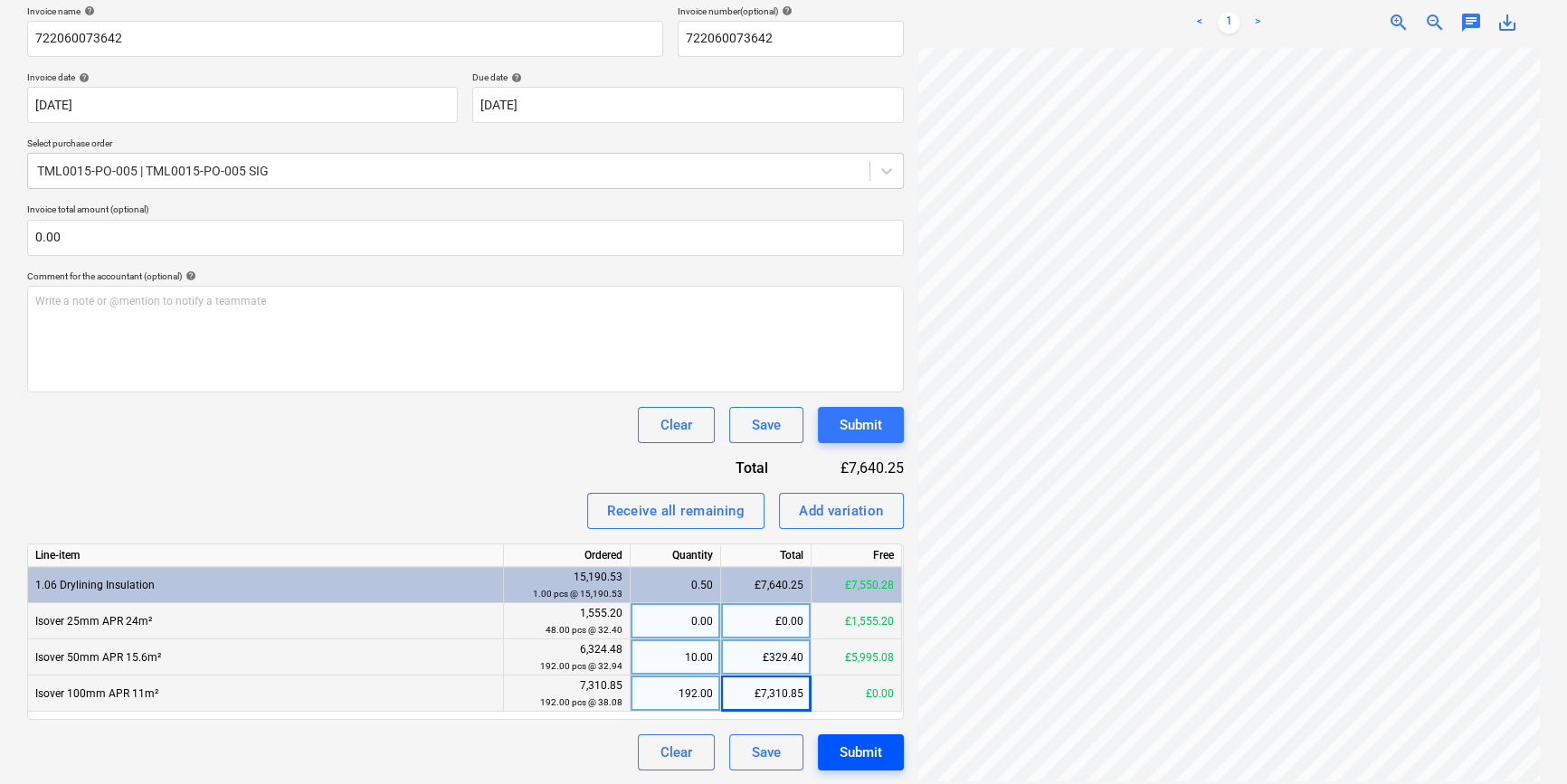 click on "Submit" at bounding box center (860, 752) 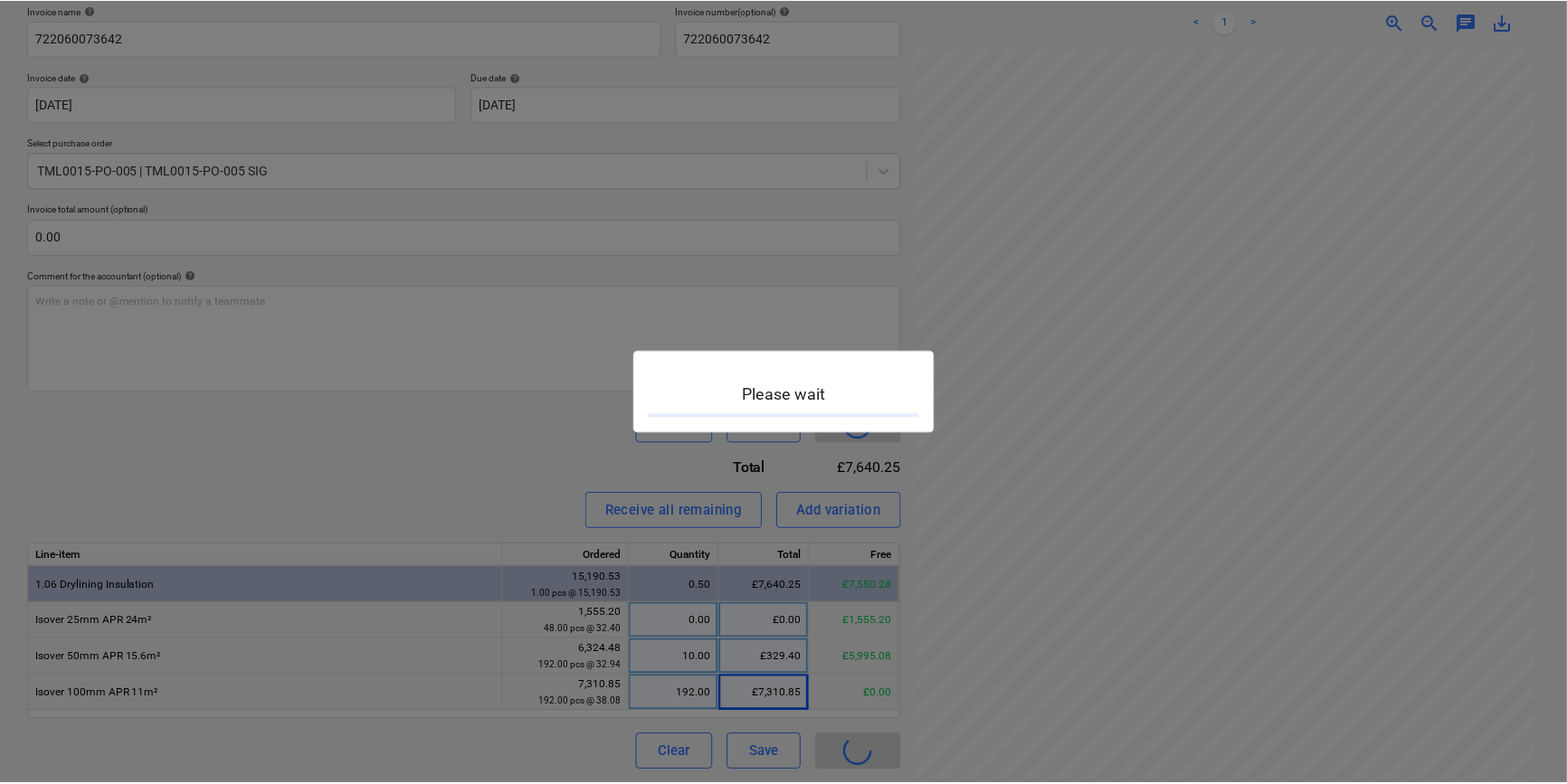 scroll, scrollTop: 0, scrollLeft: 0, axis: both 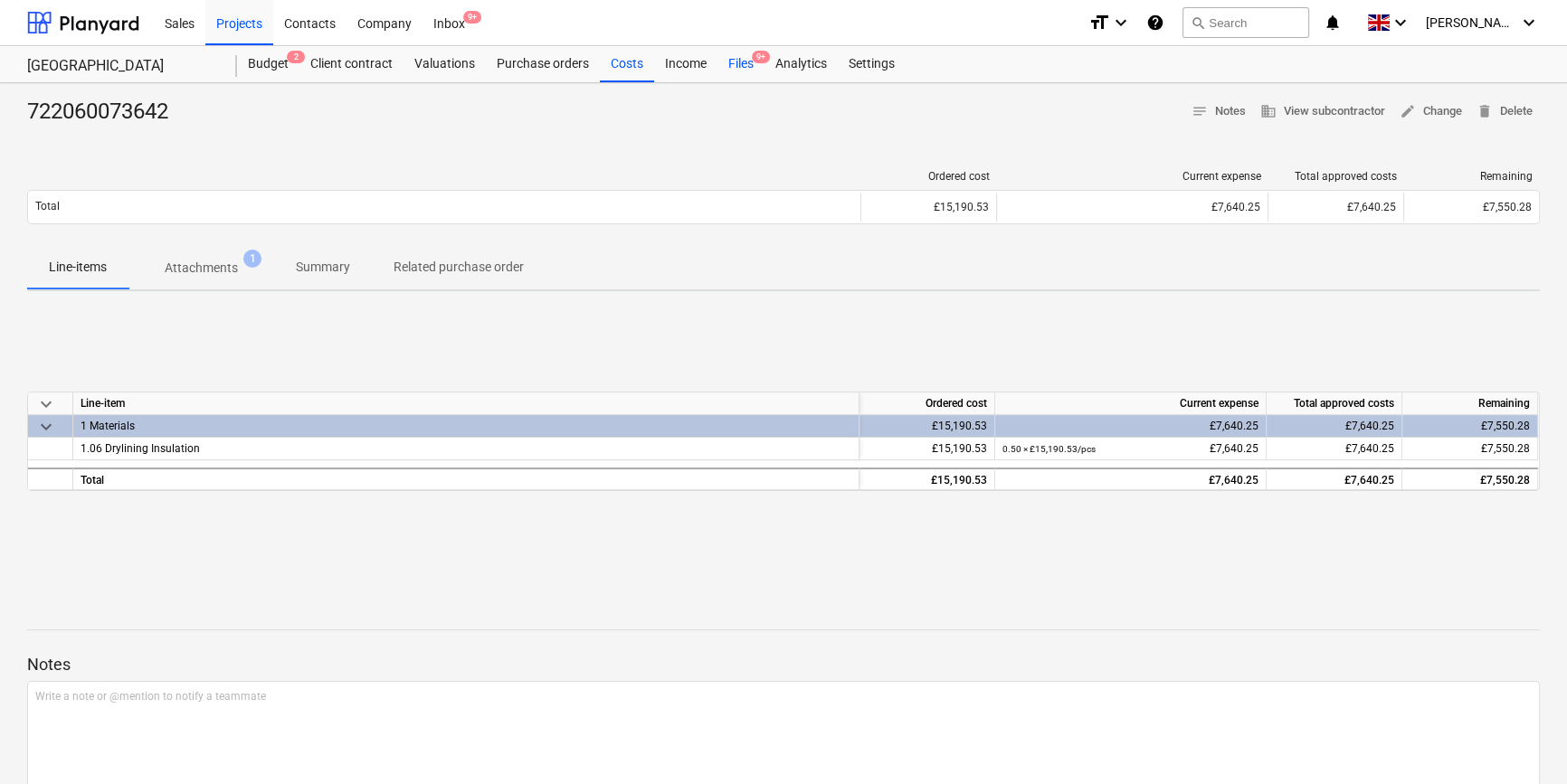 click on "Files 9+" at bounding box center [741, 64] 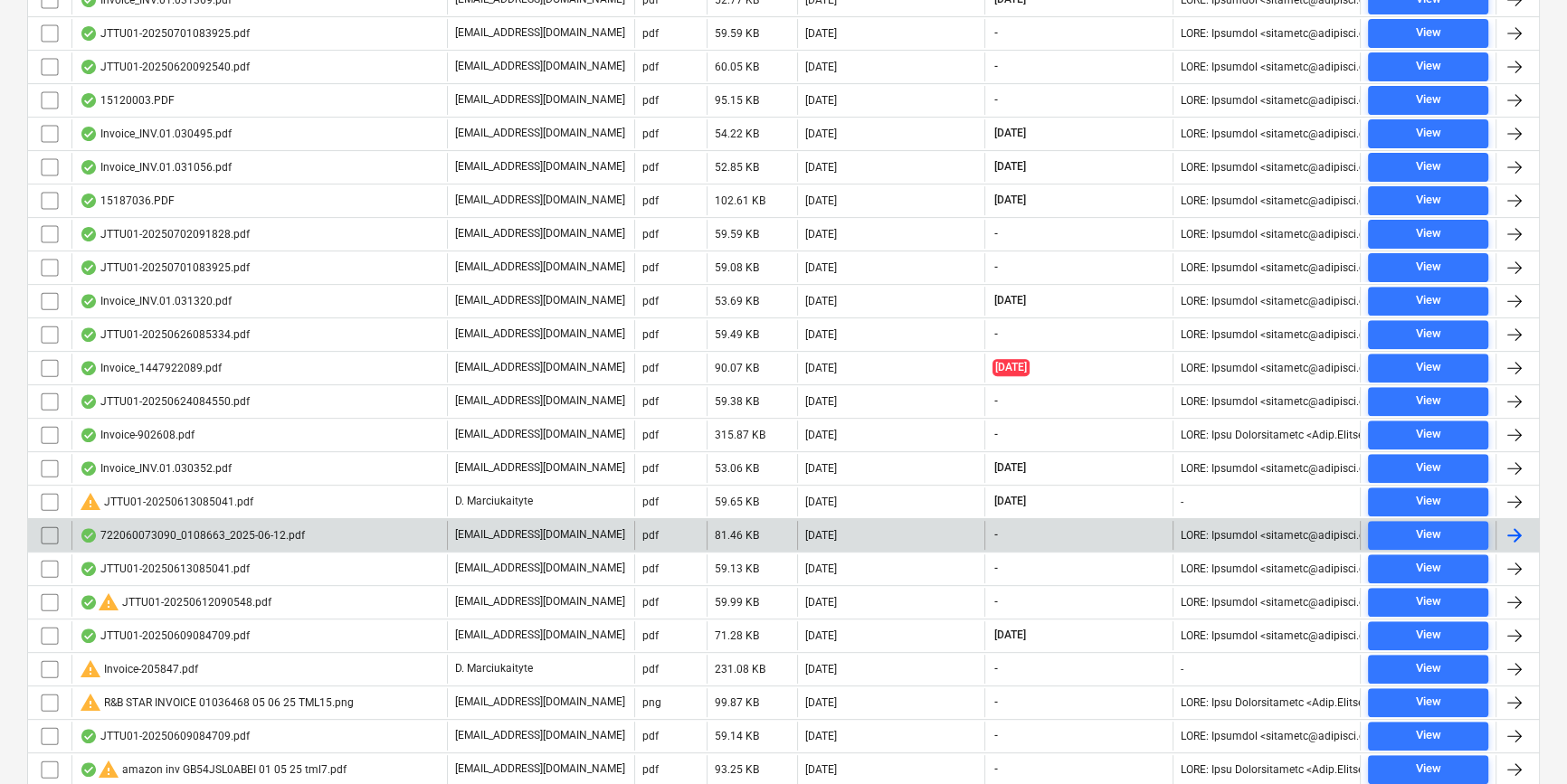 scroll, scrollTop: 822, scrollLeft: 0, axis: vertical 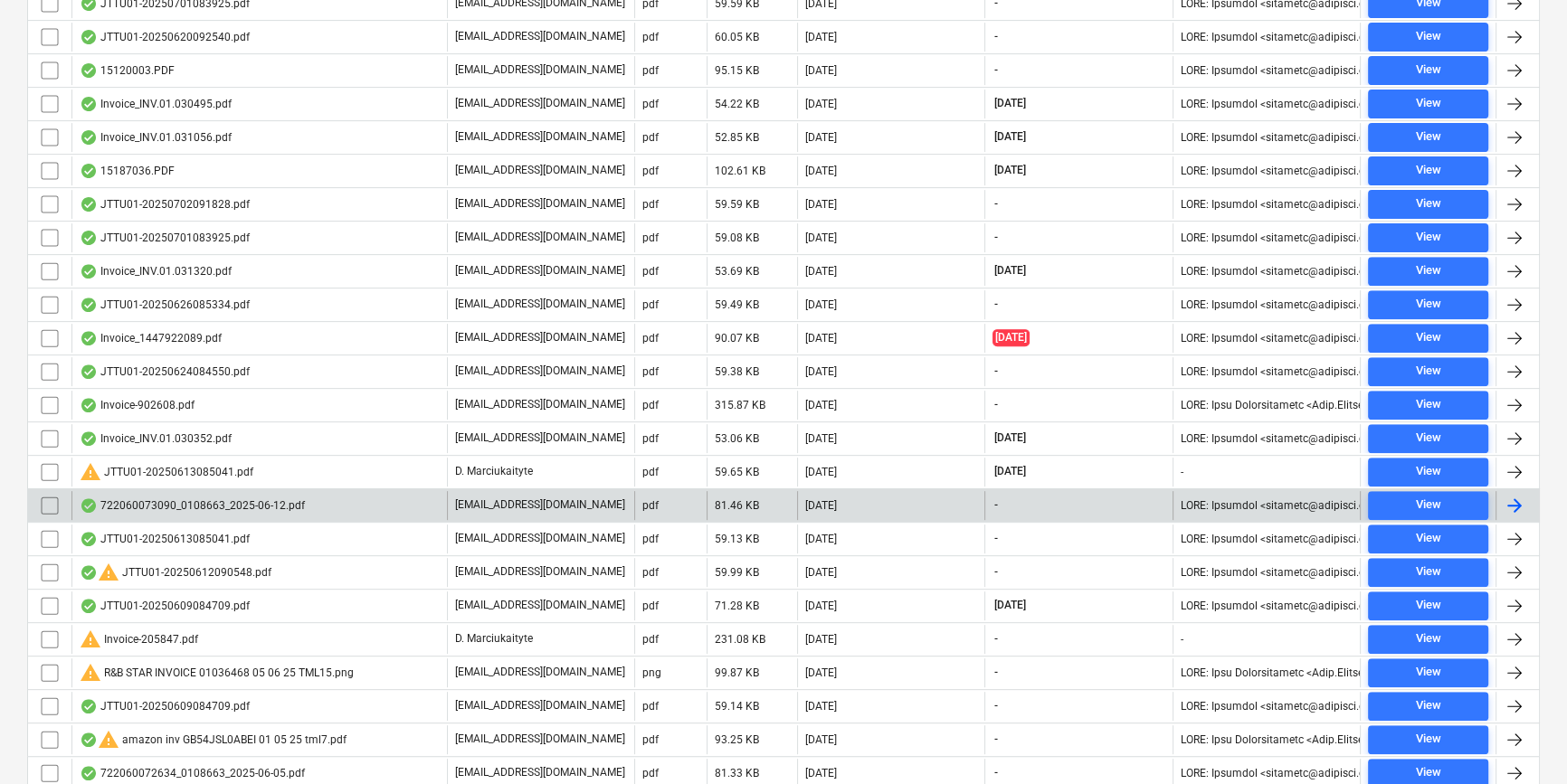 click at bounding box center (1515, 505) 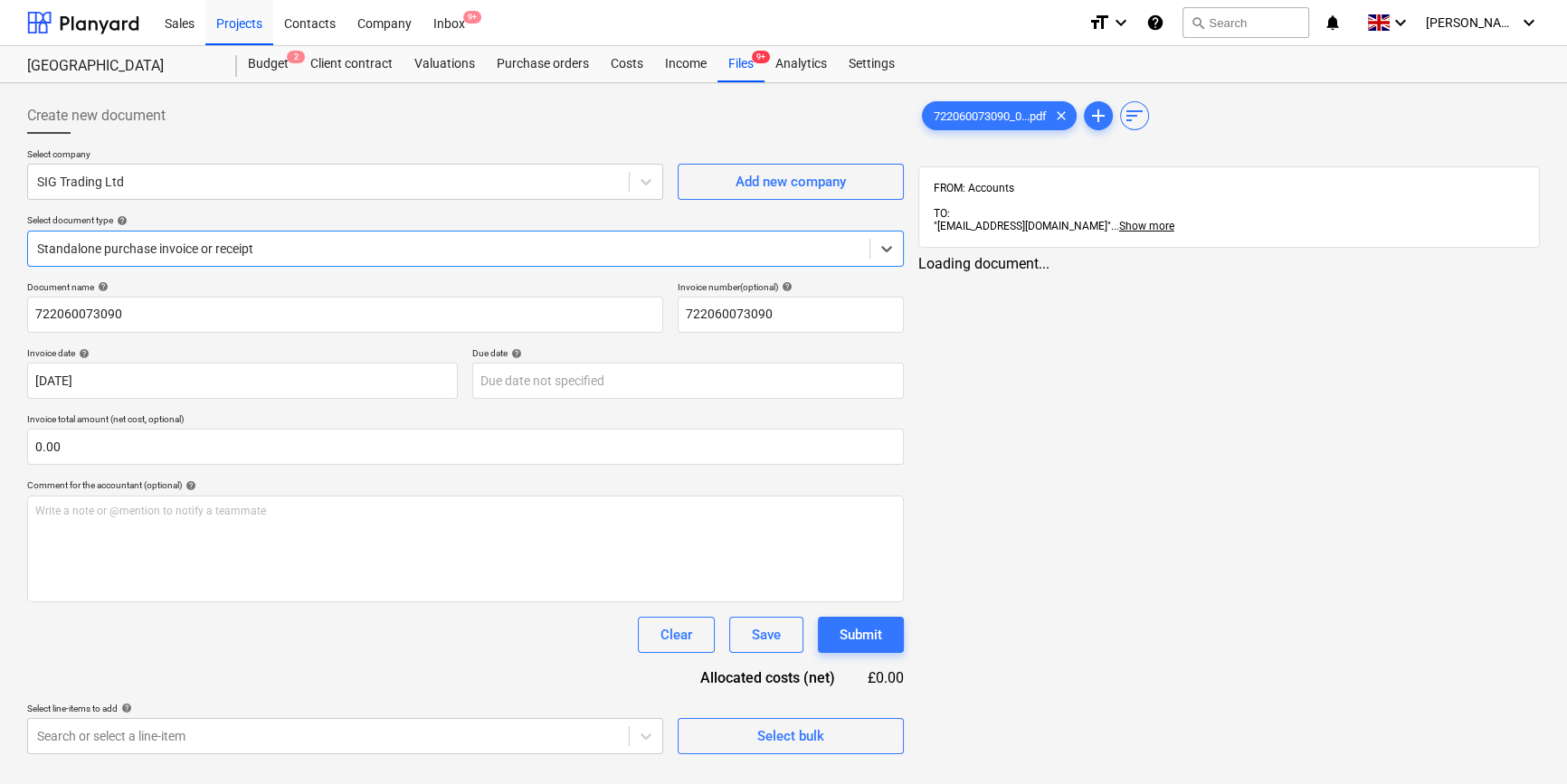 type on "722060073090" 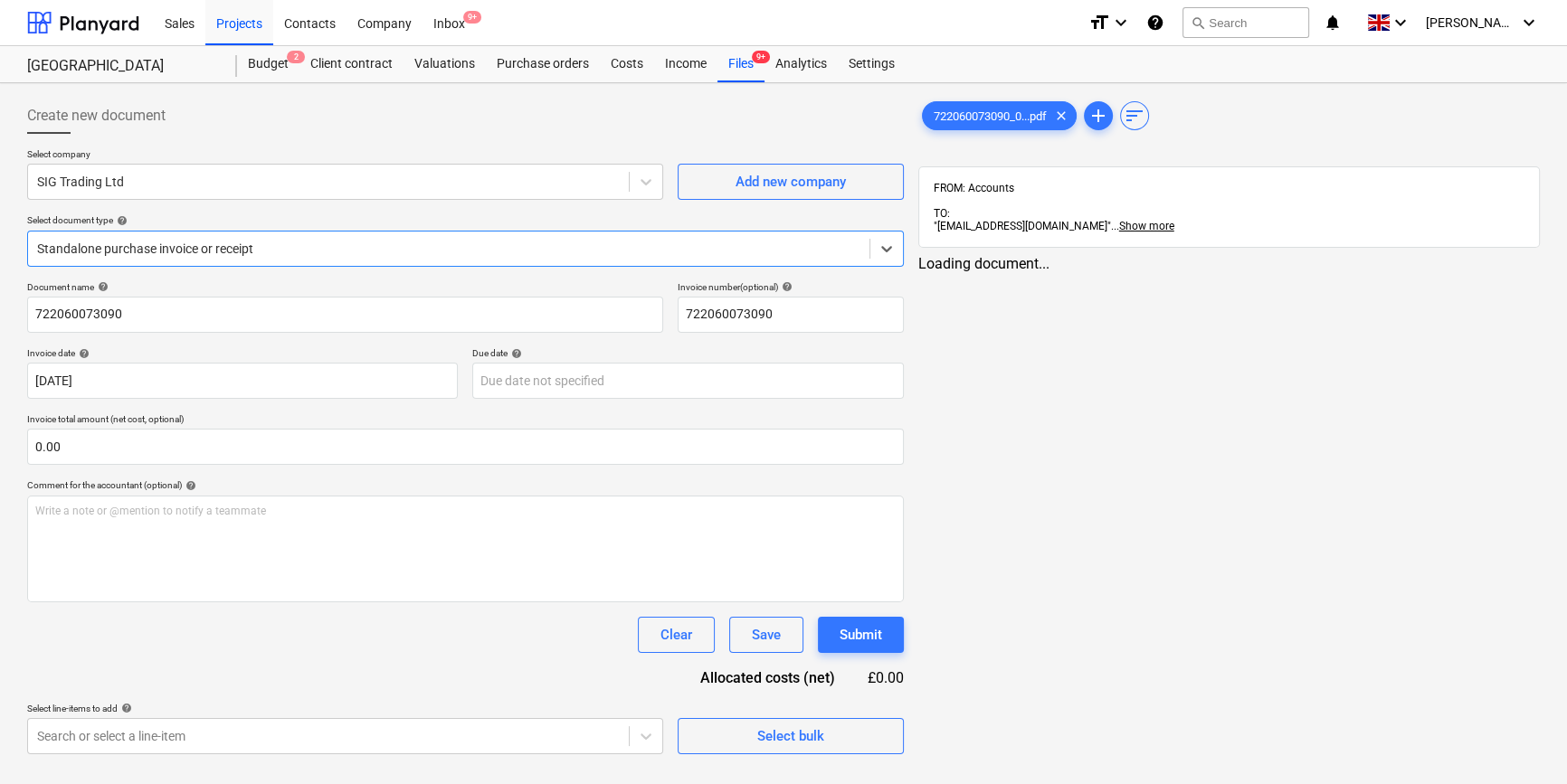 type on "722060073090" 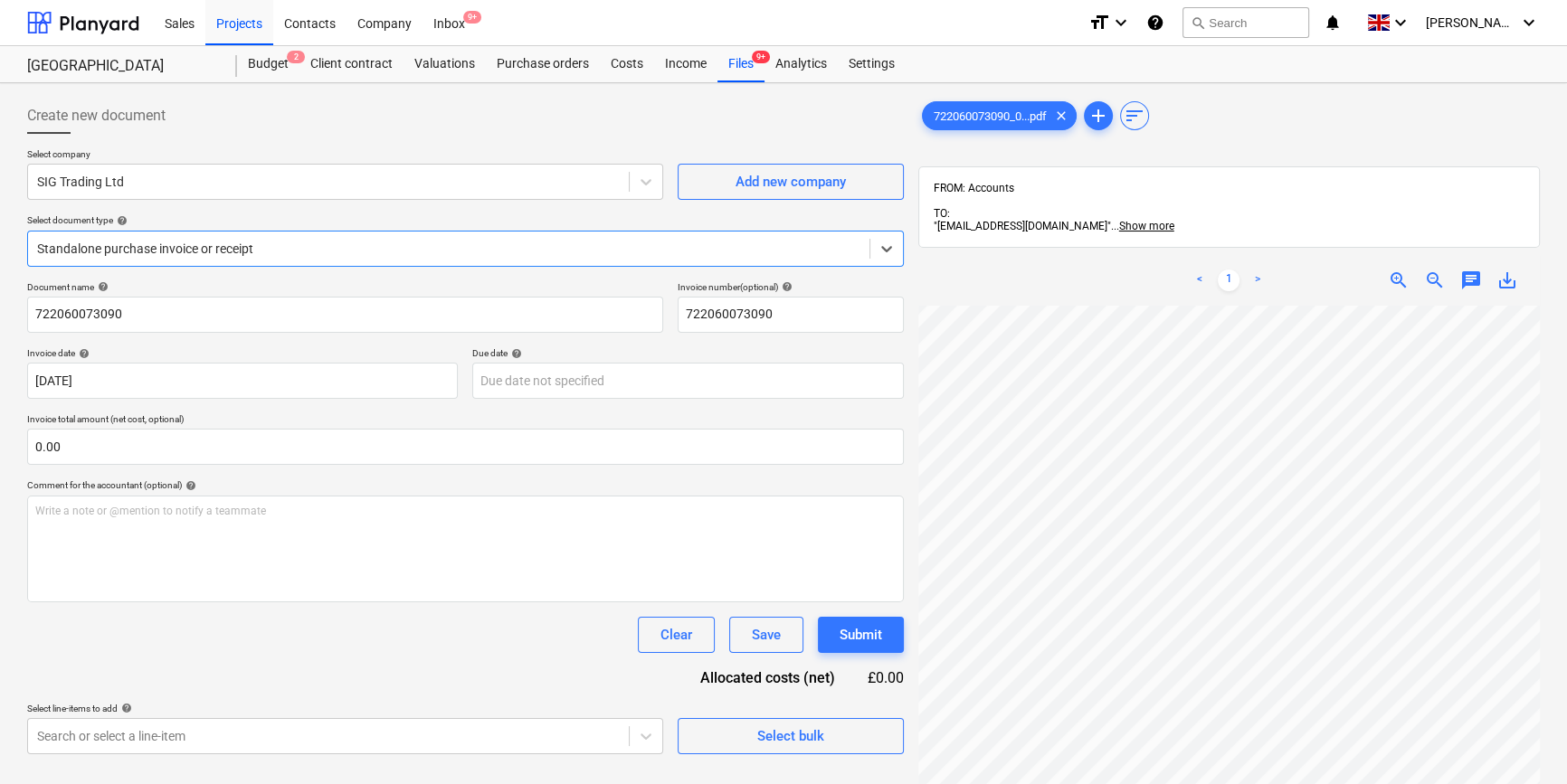scroll, scrollTop: 246, scrollLeft: 0, axis: vertical 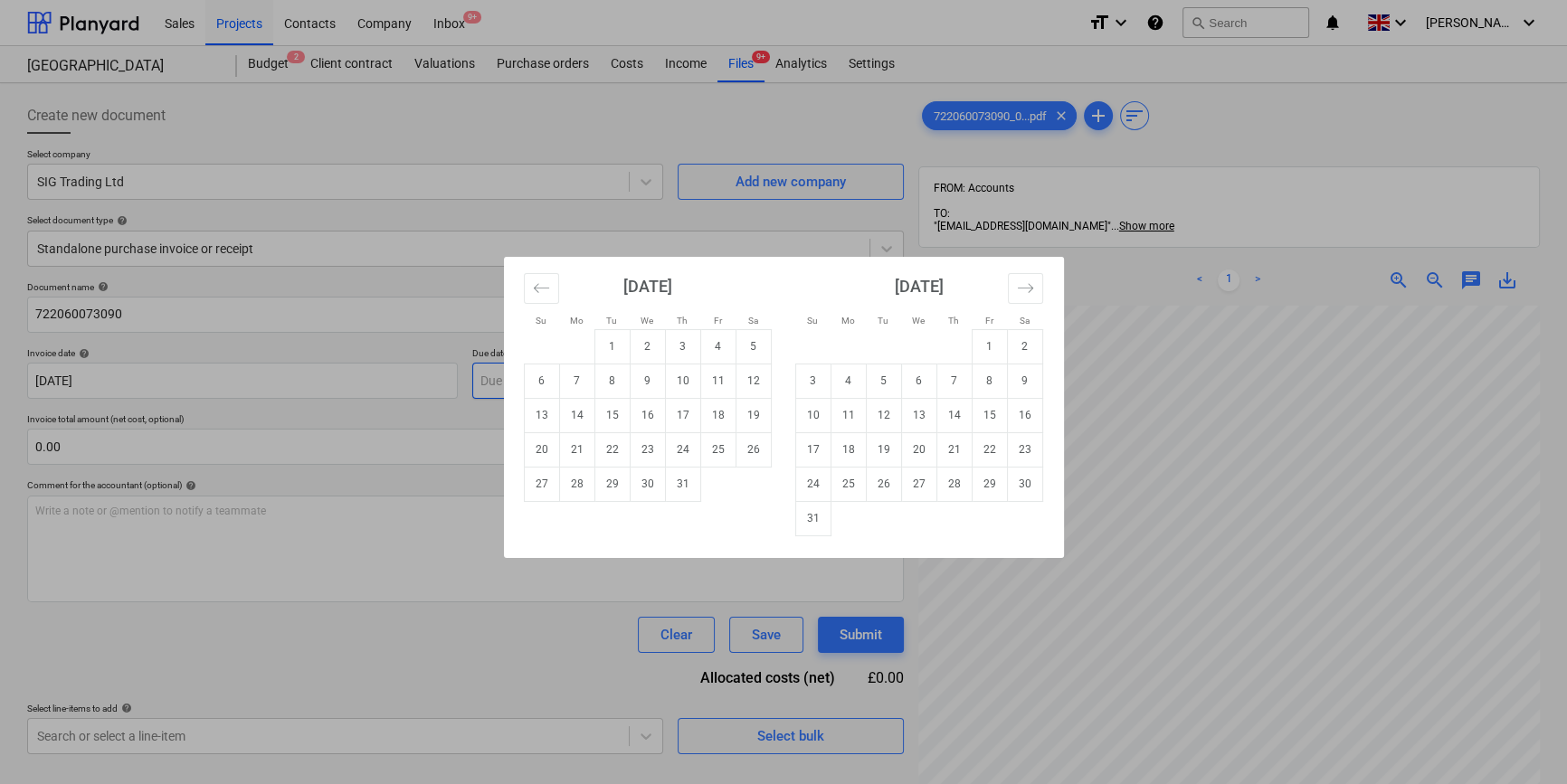 click on "Sales Projects Contacts Company Inbox 9+ format_size keyboard_arrow_down help search Search notifications 0 keyboard_arrow_down [PERSON_NAME] keyboard_arrow_down Camden Goods Yard Budget 2 Client contract Valuations Purchase orders Costs Income Files 9+ Analytics Settings Create new document Select company SIG Trading Ltd   Add new company Select document type help Standalone purchase invoice or receipt Document name help 722060073090 Invoice number  (optional) help 722060073090 Invoice date help [DATE] 11.06.2025 Press the down arrow key to interact with the calendar and
select a date. Press the question mark key to get the keyboard shortcuts for changing dates. Due date help Press the down arrow key to interact with the calendar and
select a date. Press the question mark key to get the keyboard shortcuts for changing dates. Invoice total amount (net cost, optional) 0.00 Comment for the accountant (optional) help Write a note or @mention to notify a teammate ﻿ Clear Save Submit £0.00 help add" at bounding box center (784, 392) 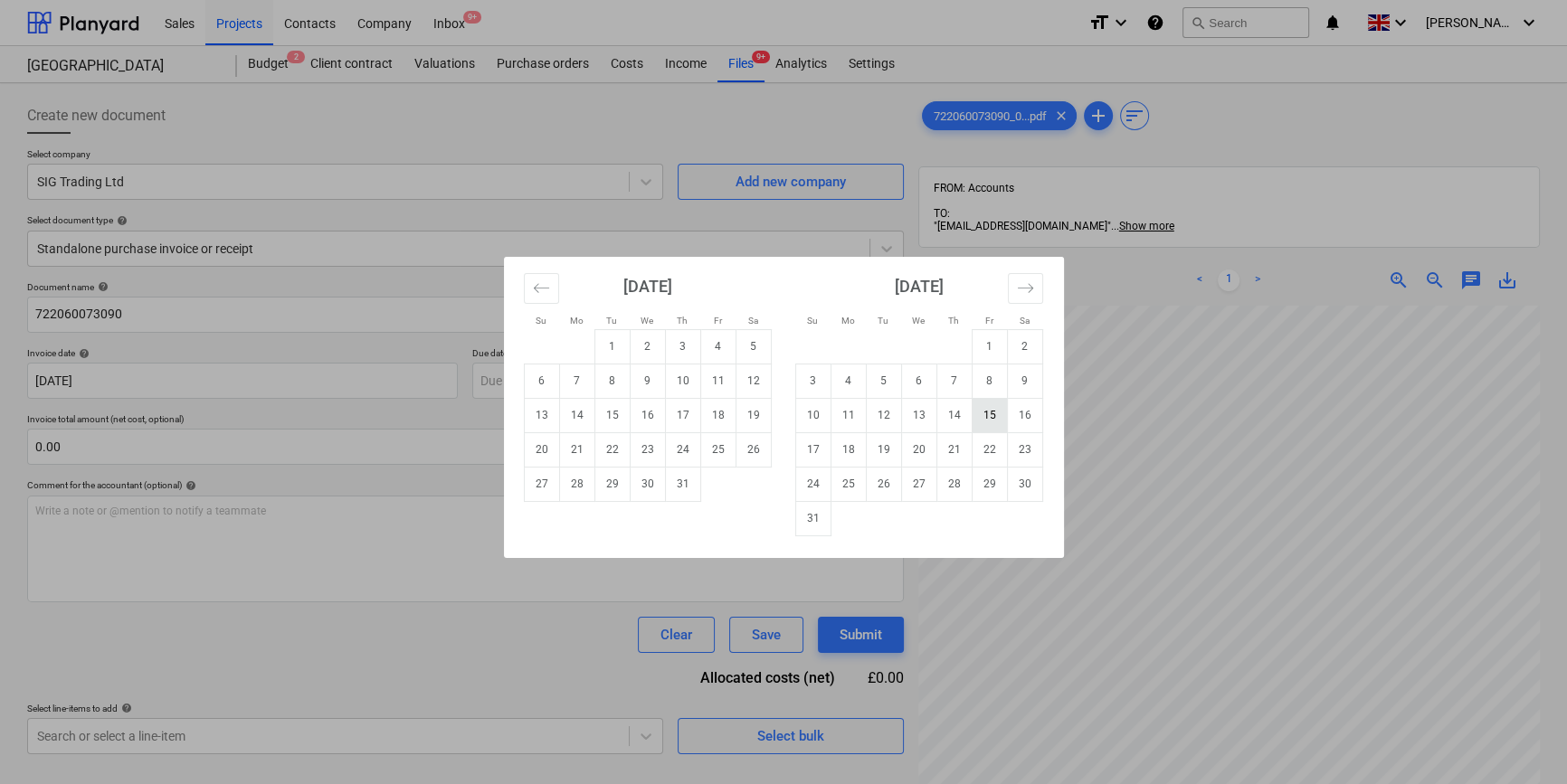 click on "15" at bounding box center (989, 415) 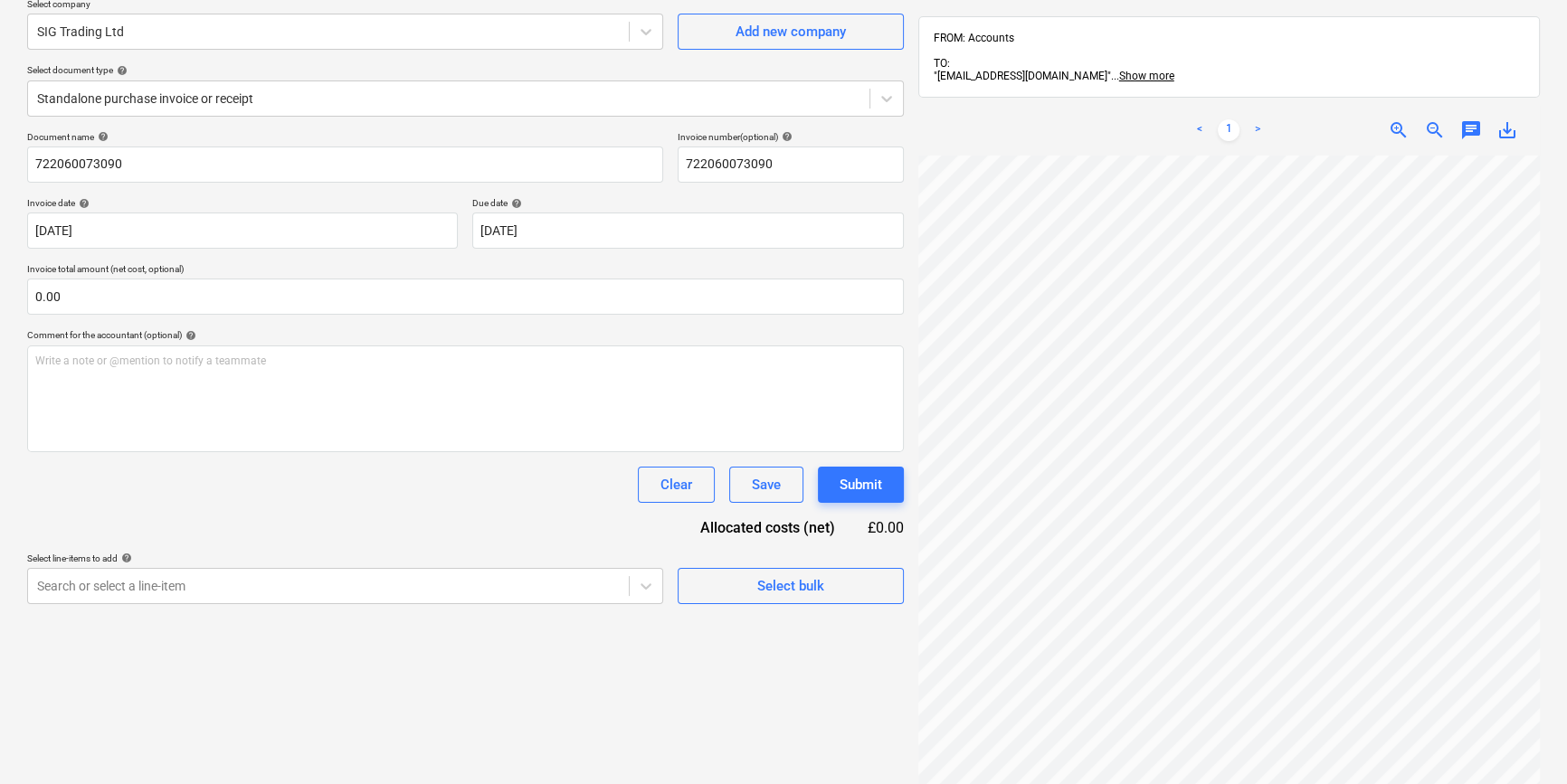 scroll, scrollTop: 164, scrollLeft: 0, axis: vertical 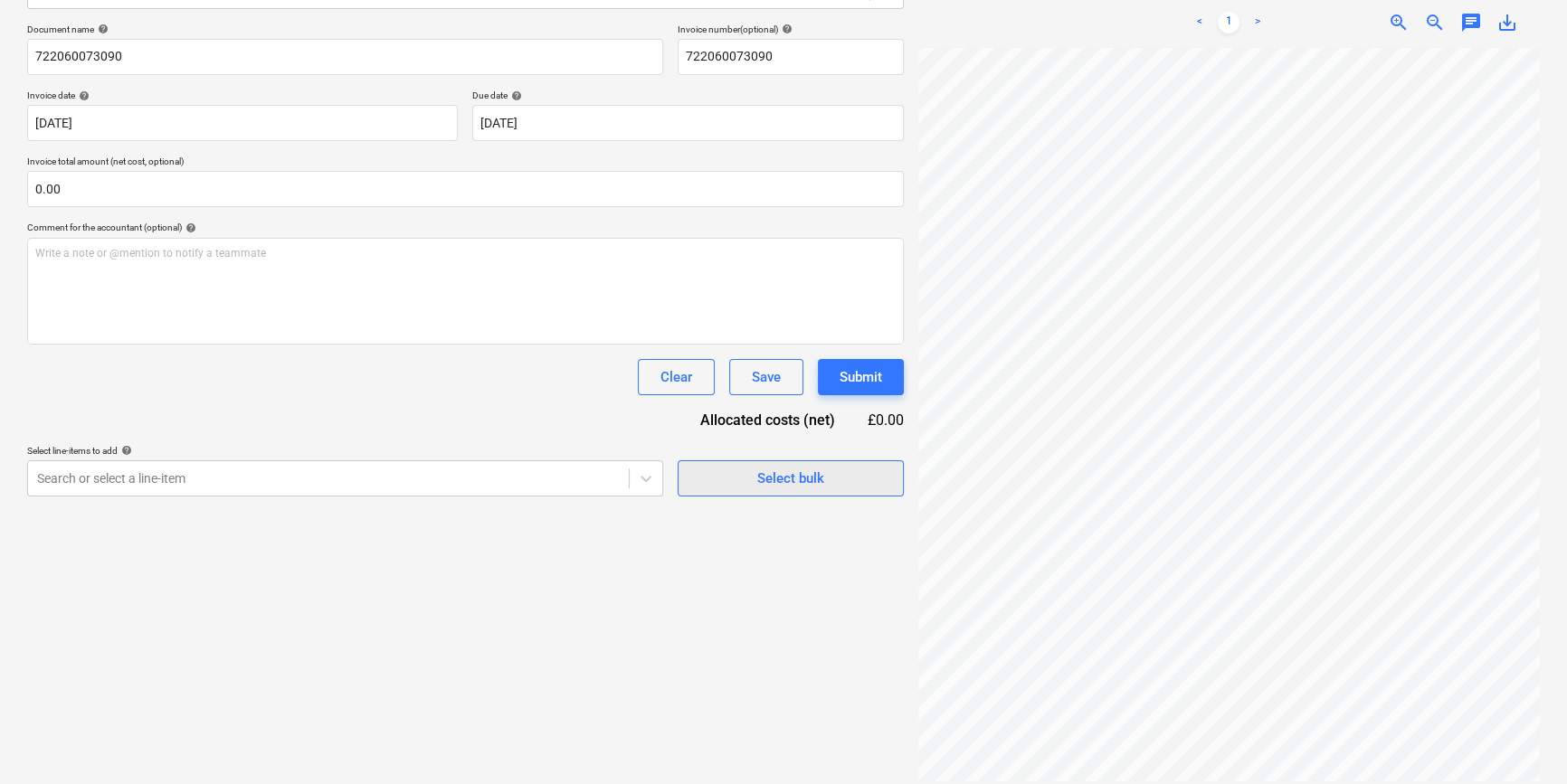 click on "Select bulk" at bounding box center [791, 478] 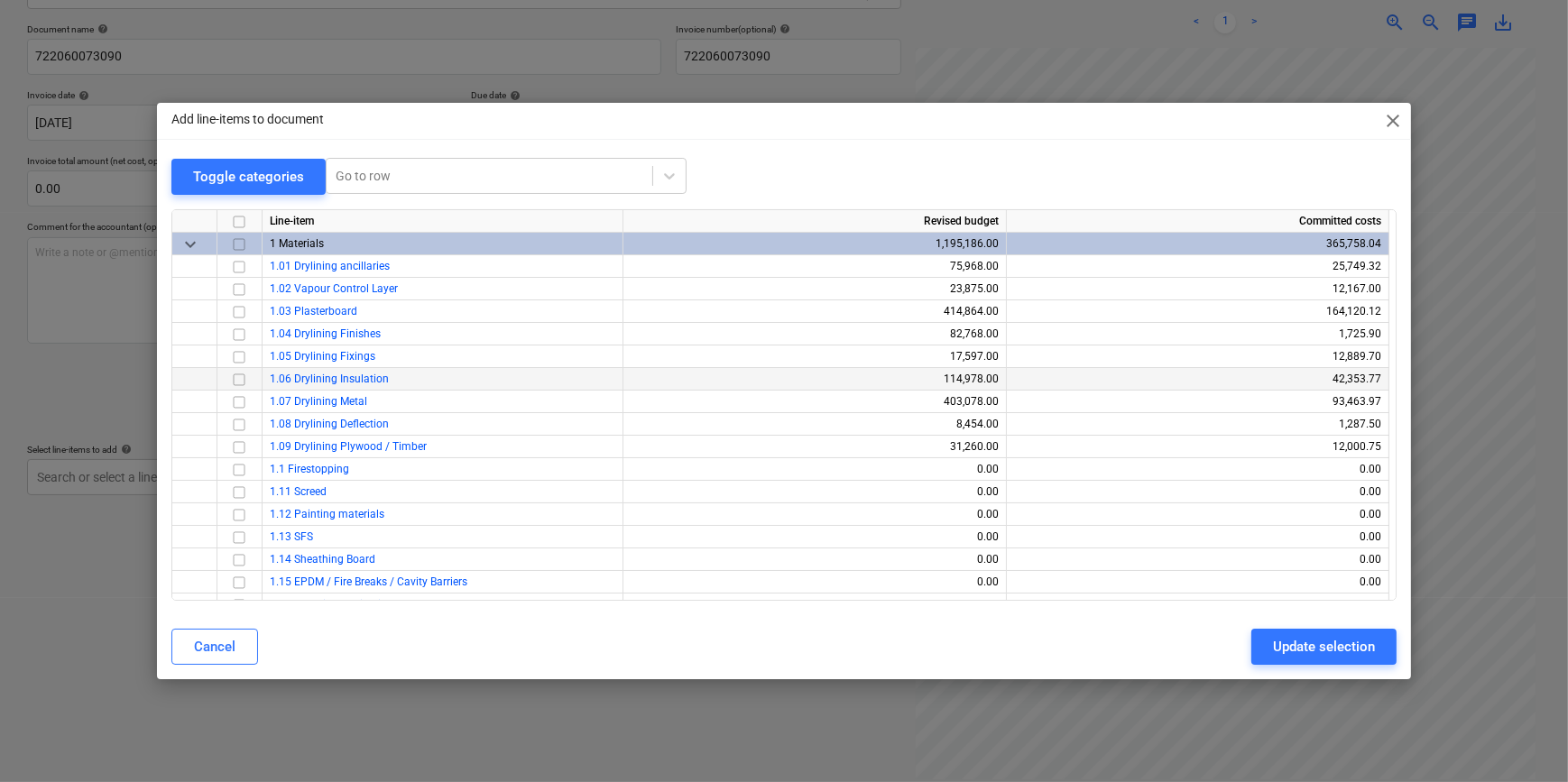 click at bounding box center (239, 379) 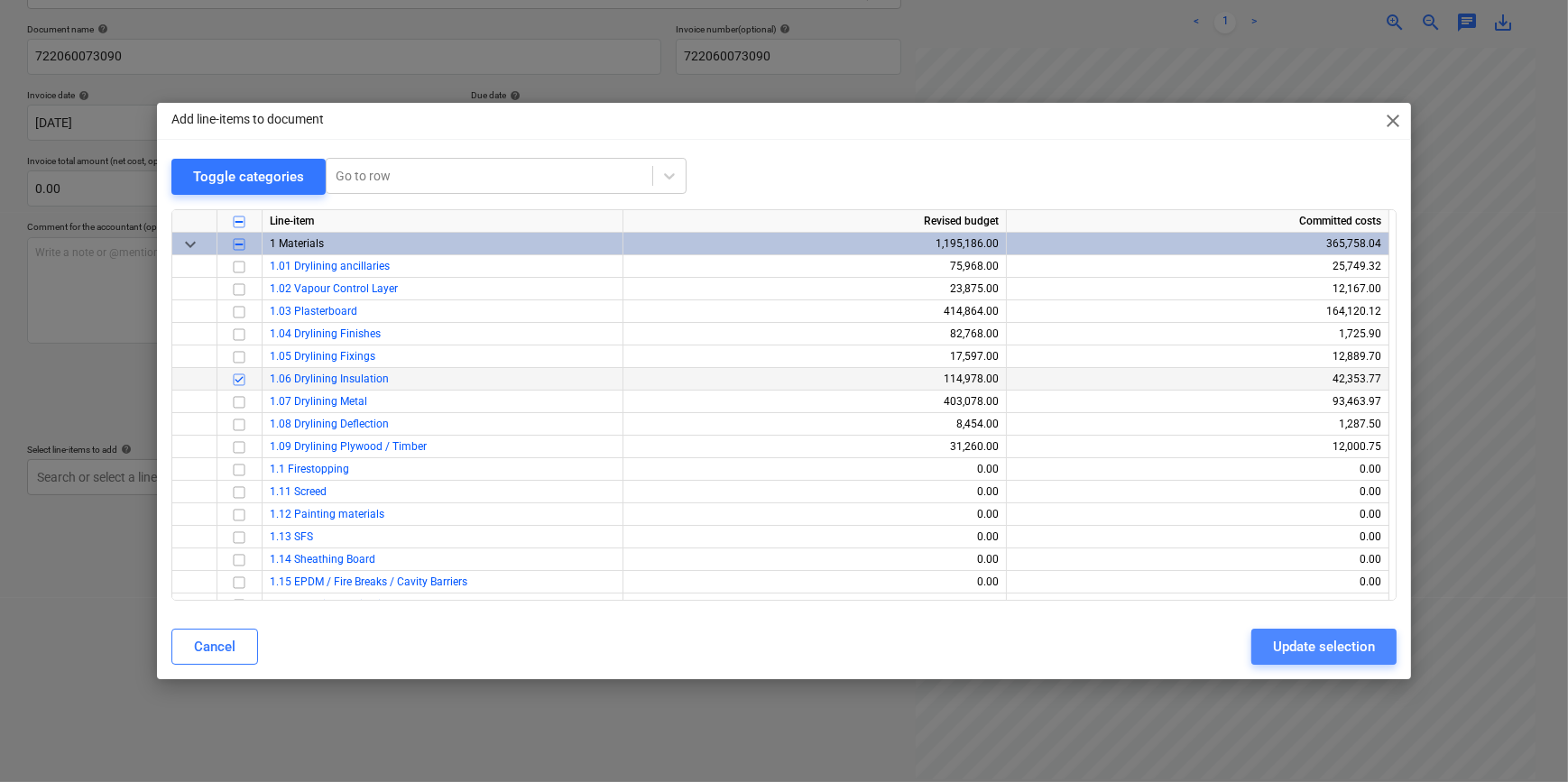 click on "Update selection" at bounding box center (1324, 647) 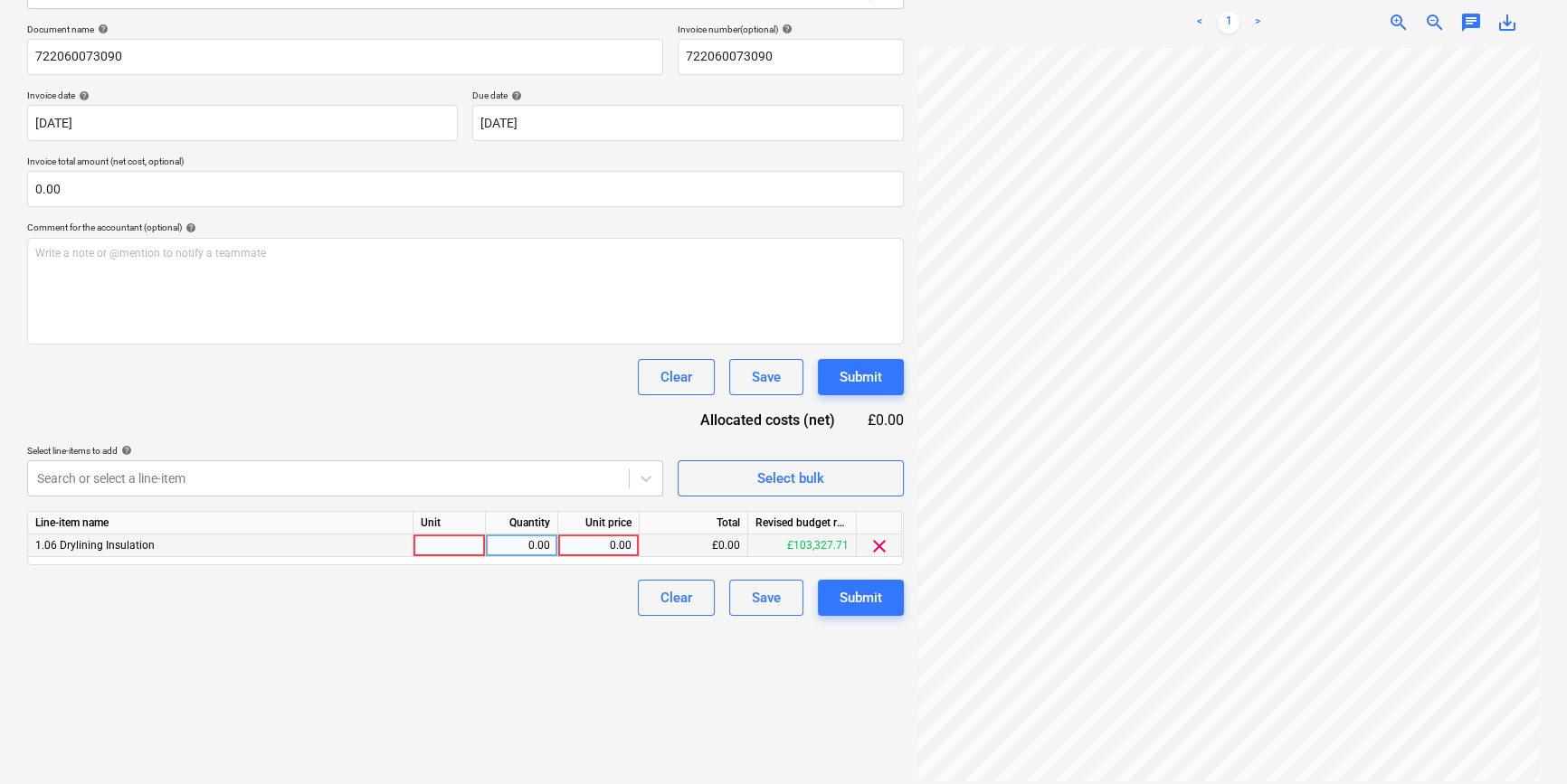click at bounding box center [450, 545] 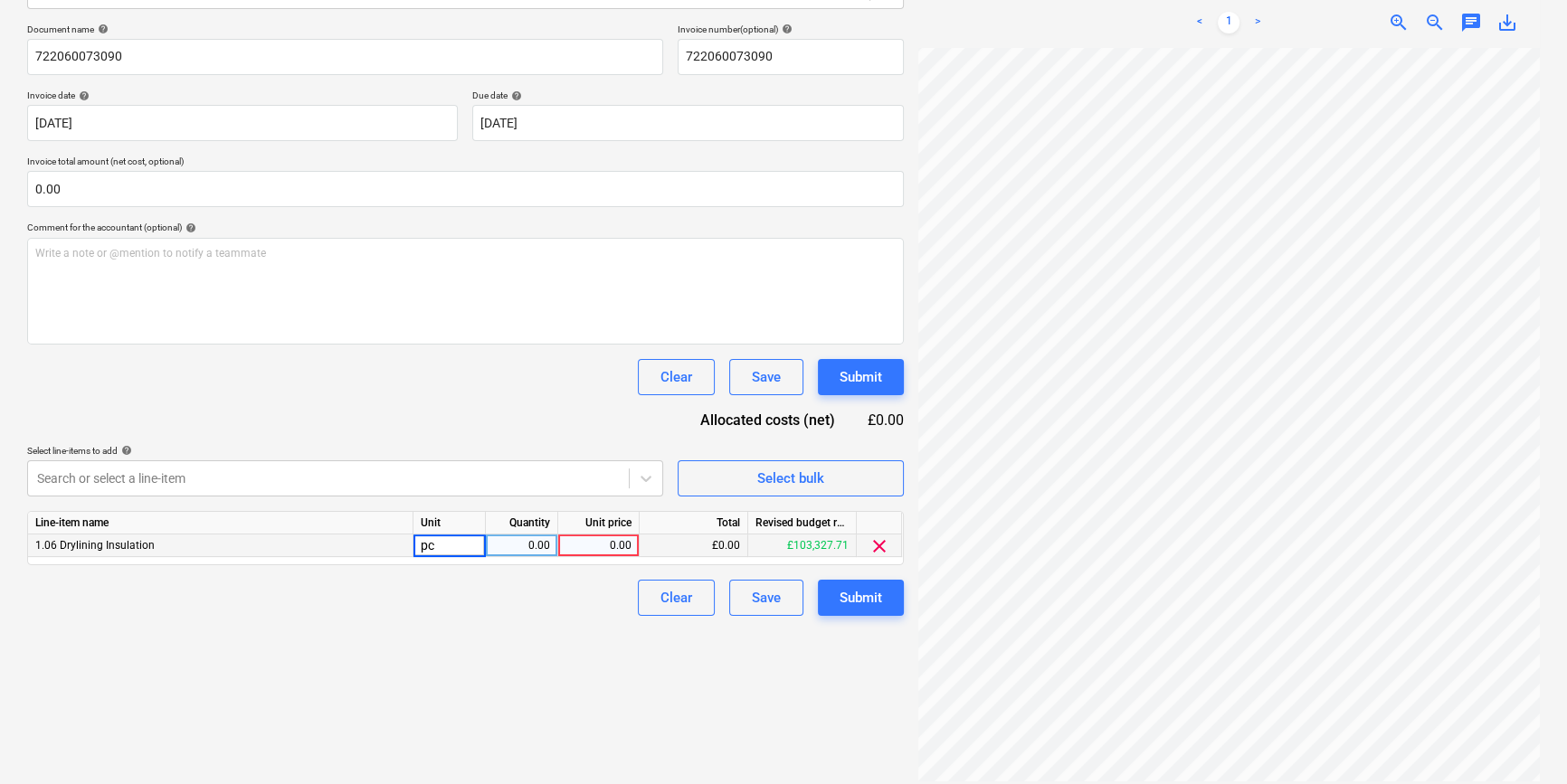 type on "pcs" 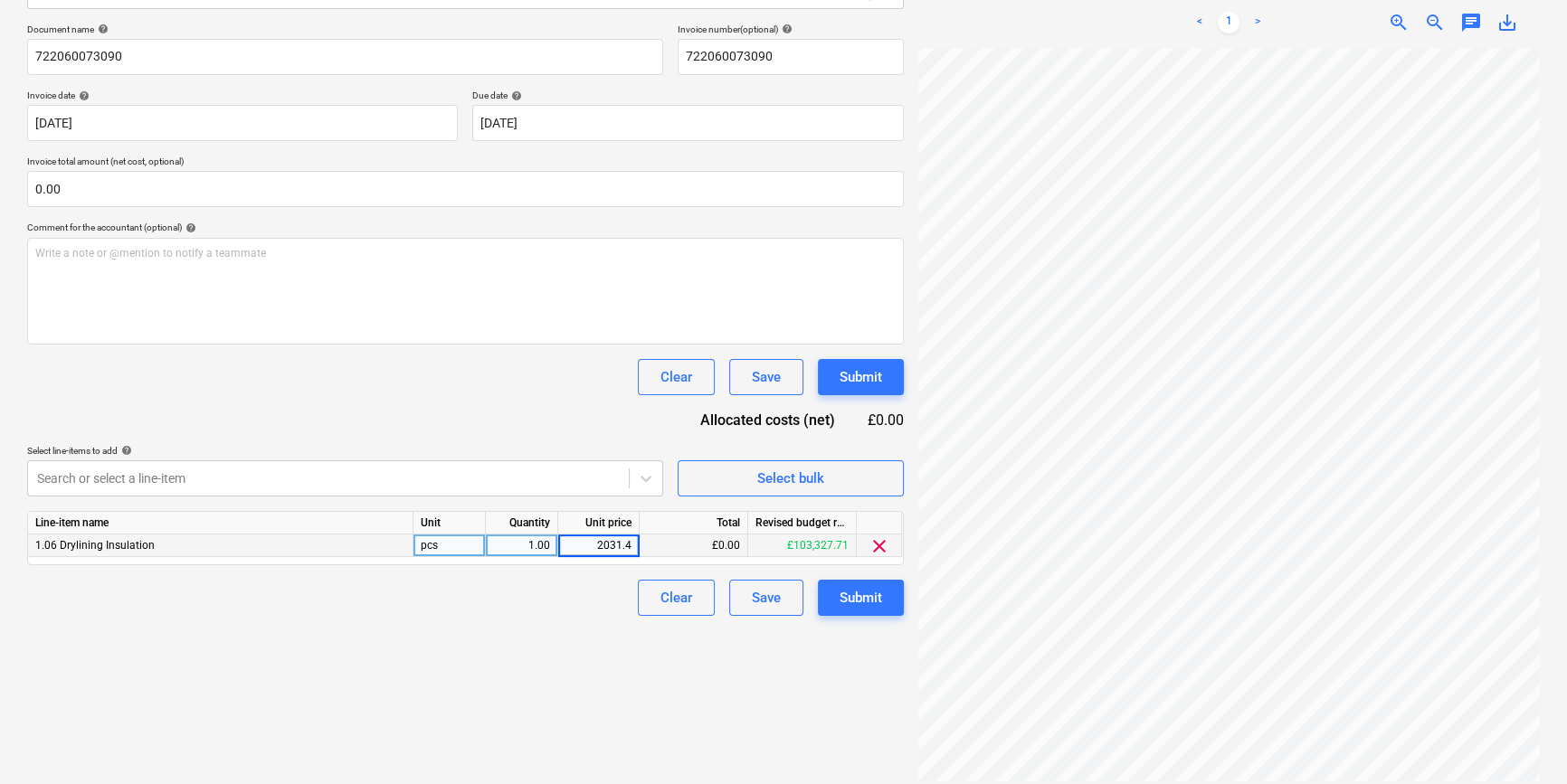 type on "2031.46" 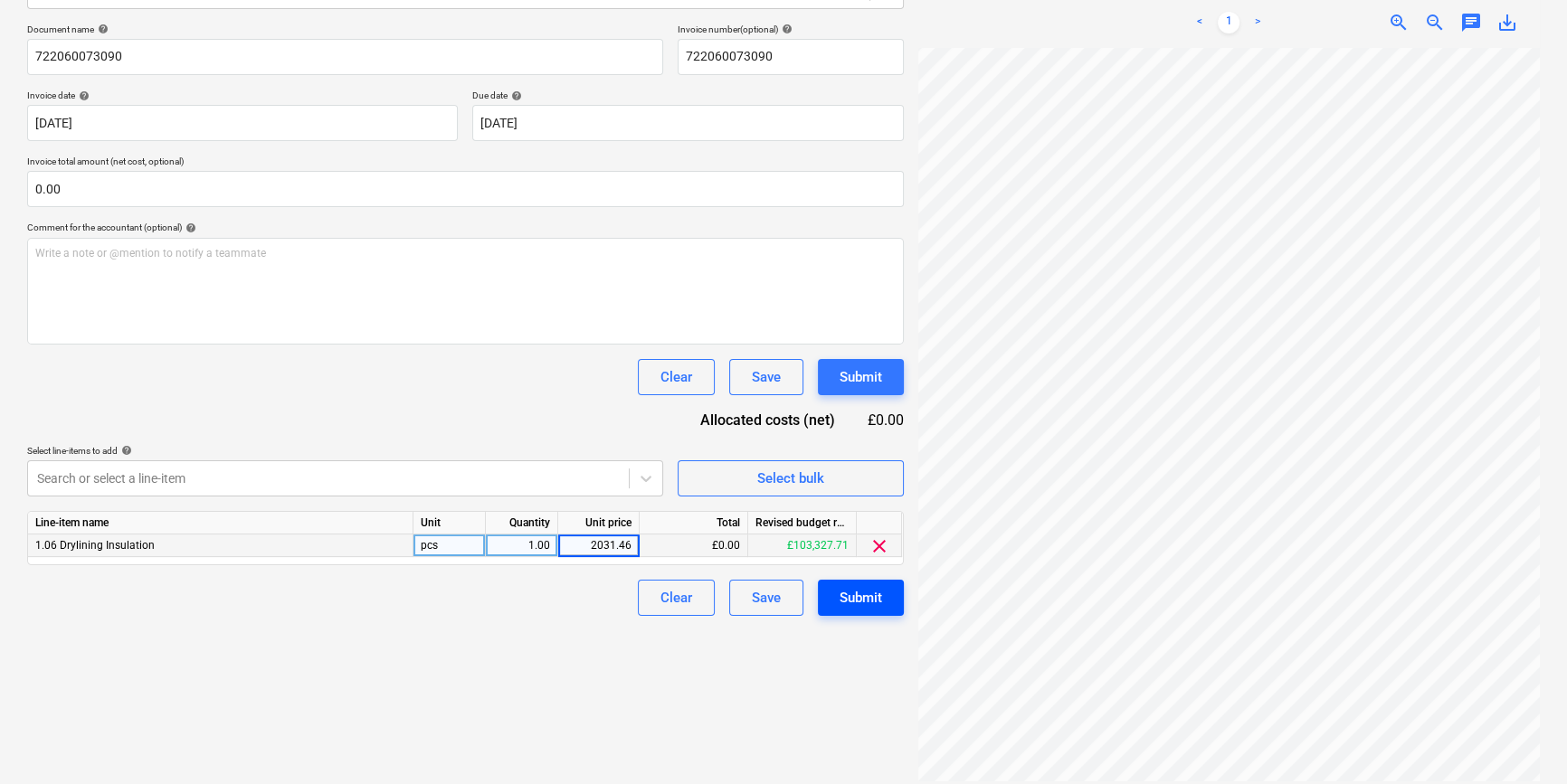 click on "Submit" at bounding box center (860, 598) 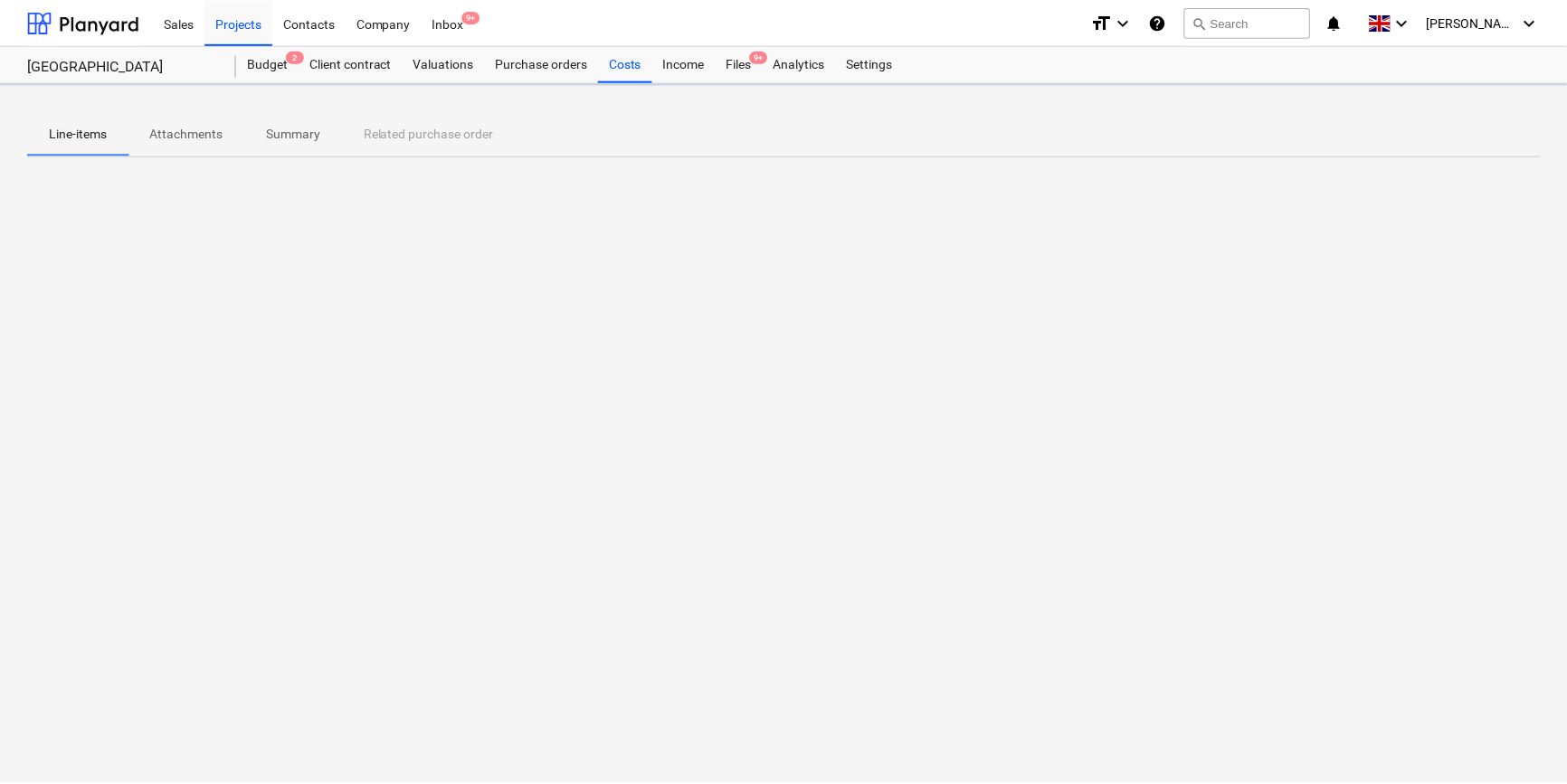scroll, scrollTop: 0, scrollLeft: 0, axis: both 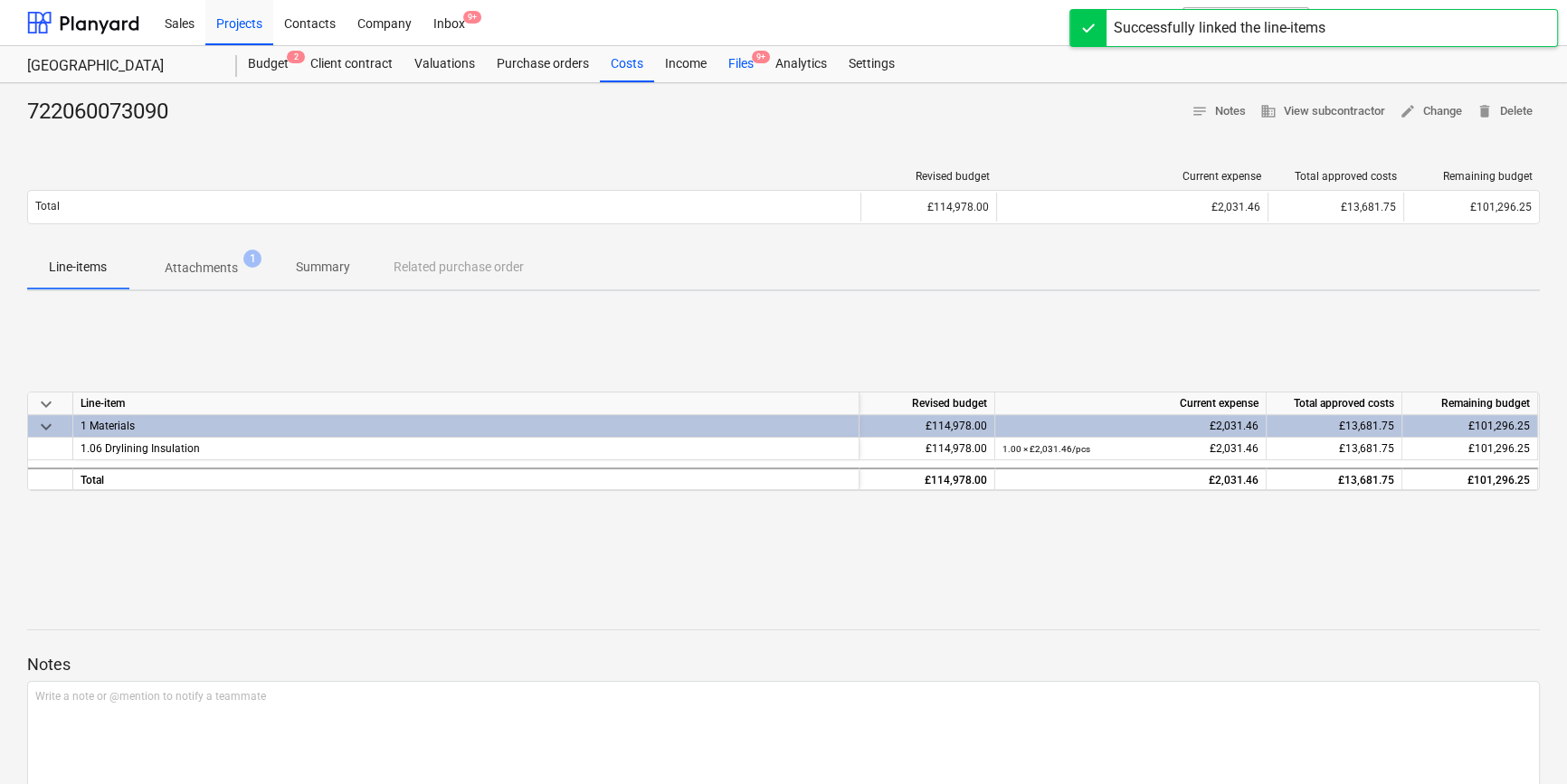 click on "Files 9+" at bounding box center [741, 64] 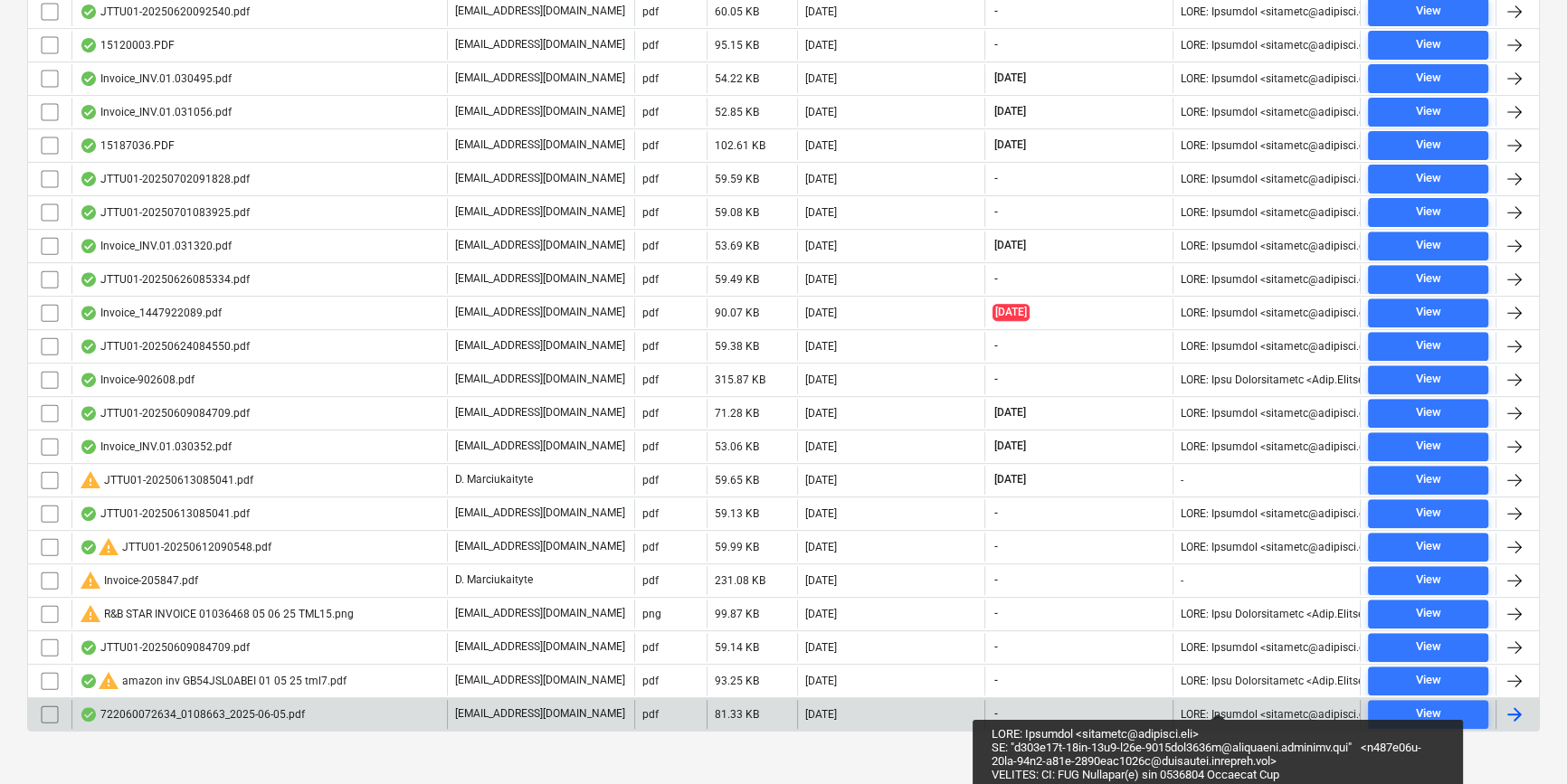 scroll, scrollTop: 855, scrollLeft: 0, axis: vertical 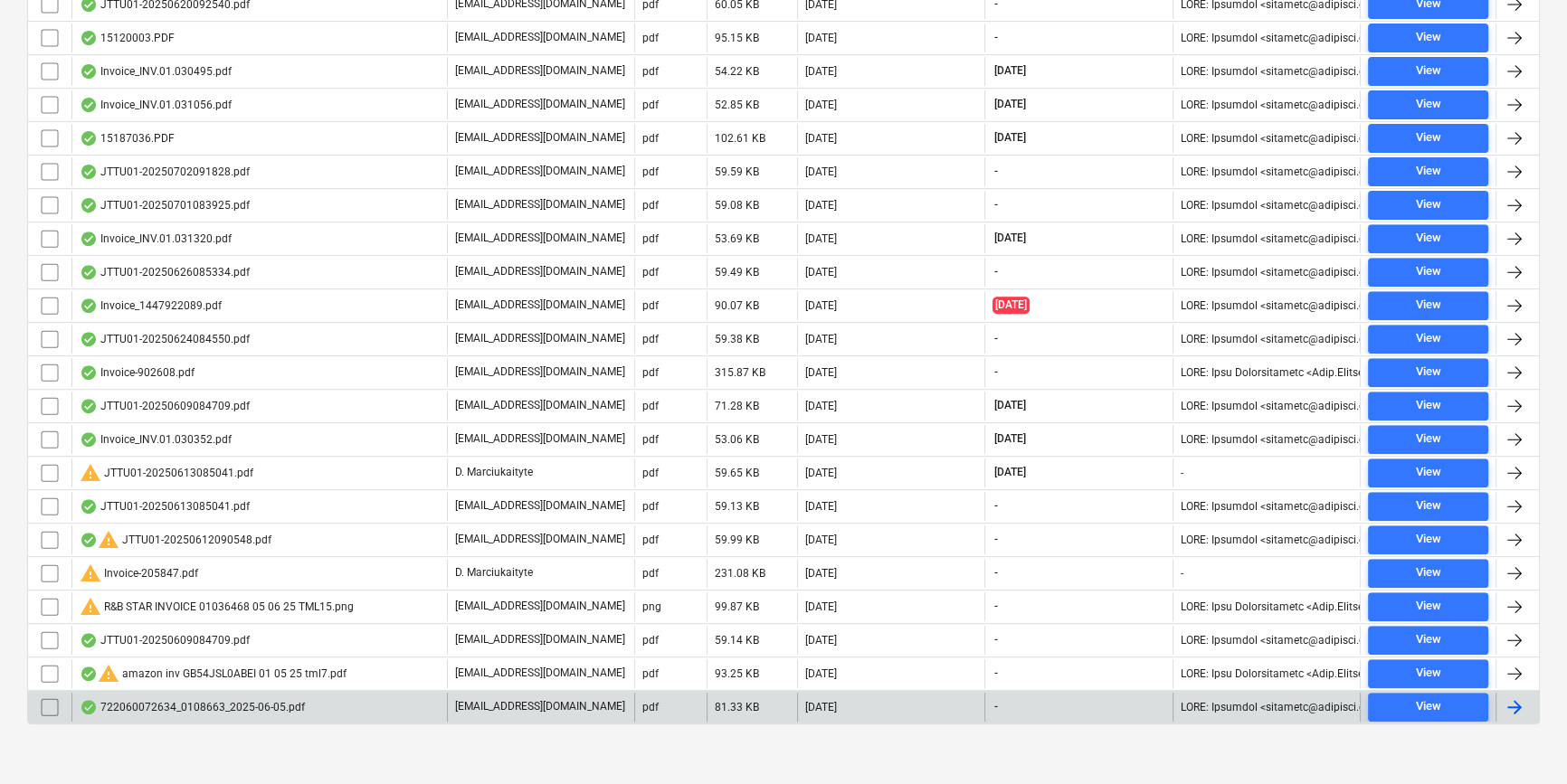 click at bounding box center (1515, 707) 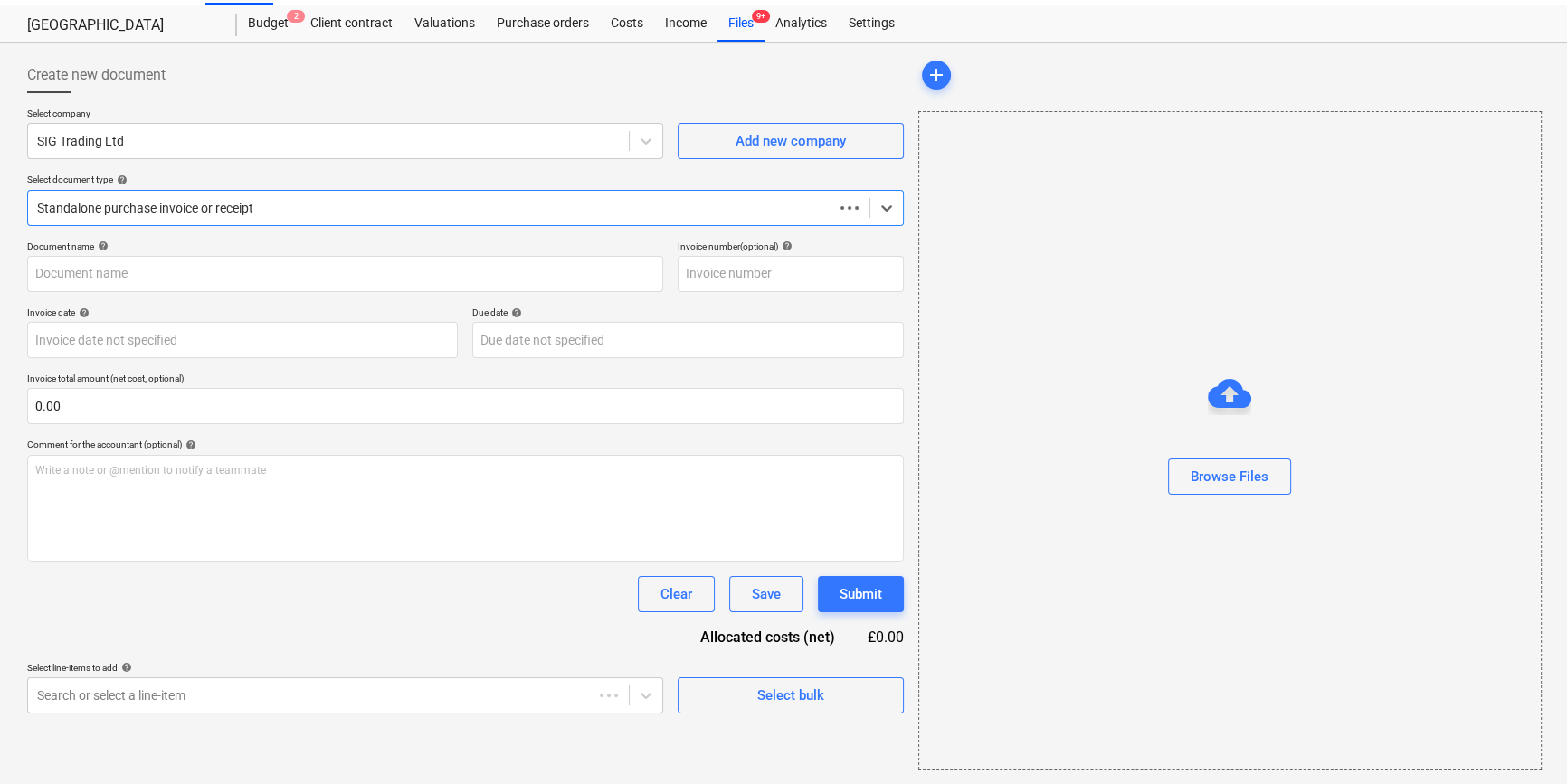 scroll, scrollTop: 39, scrollLeft: 0, axis: vertical 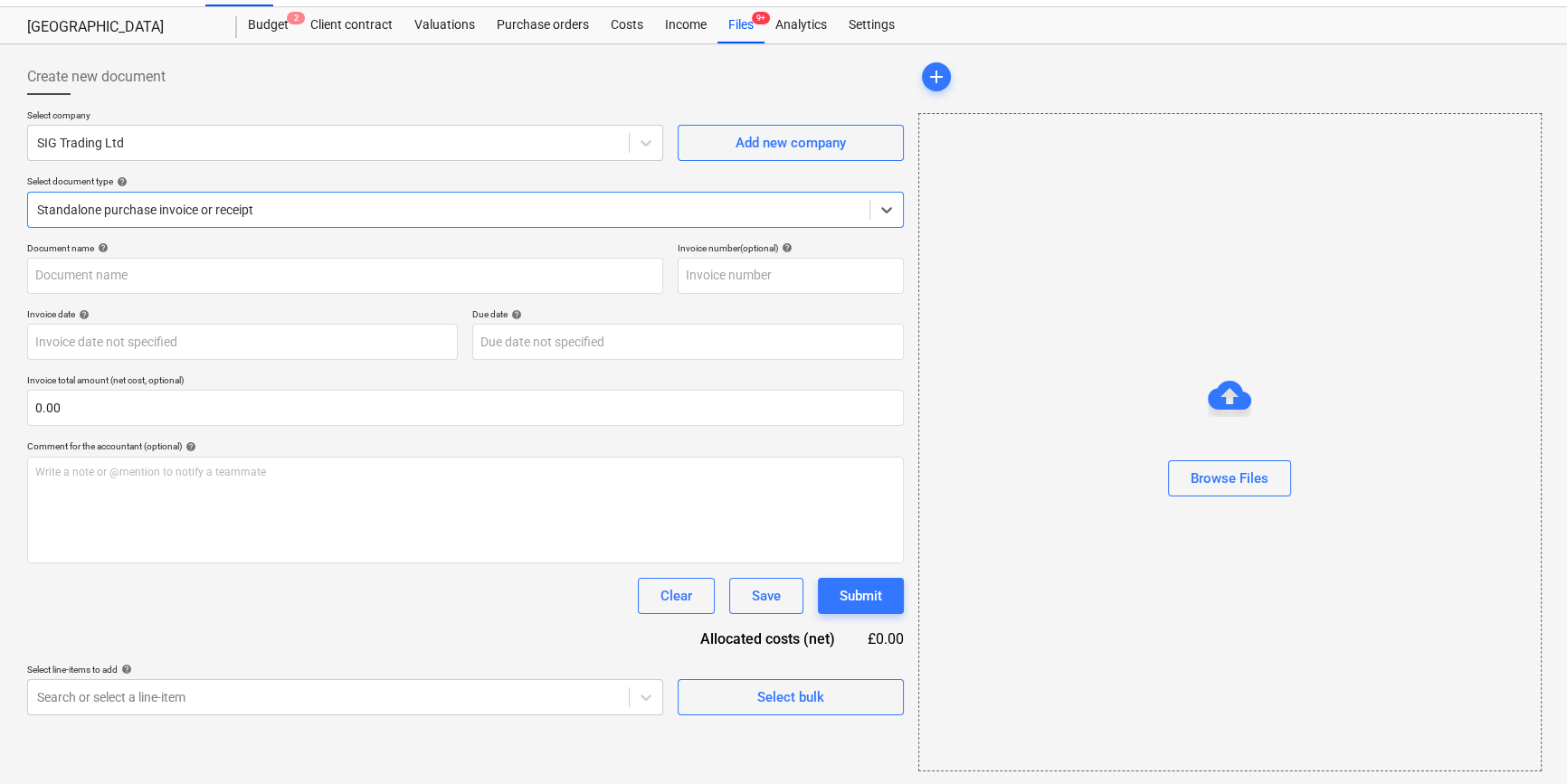 type on "722060072634" 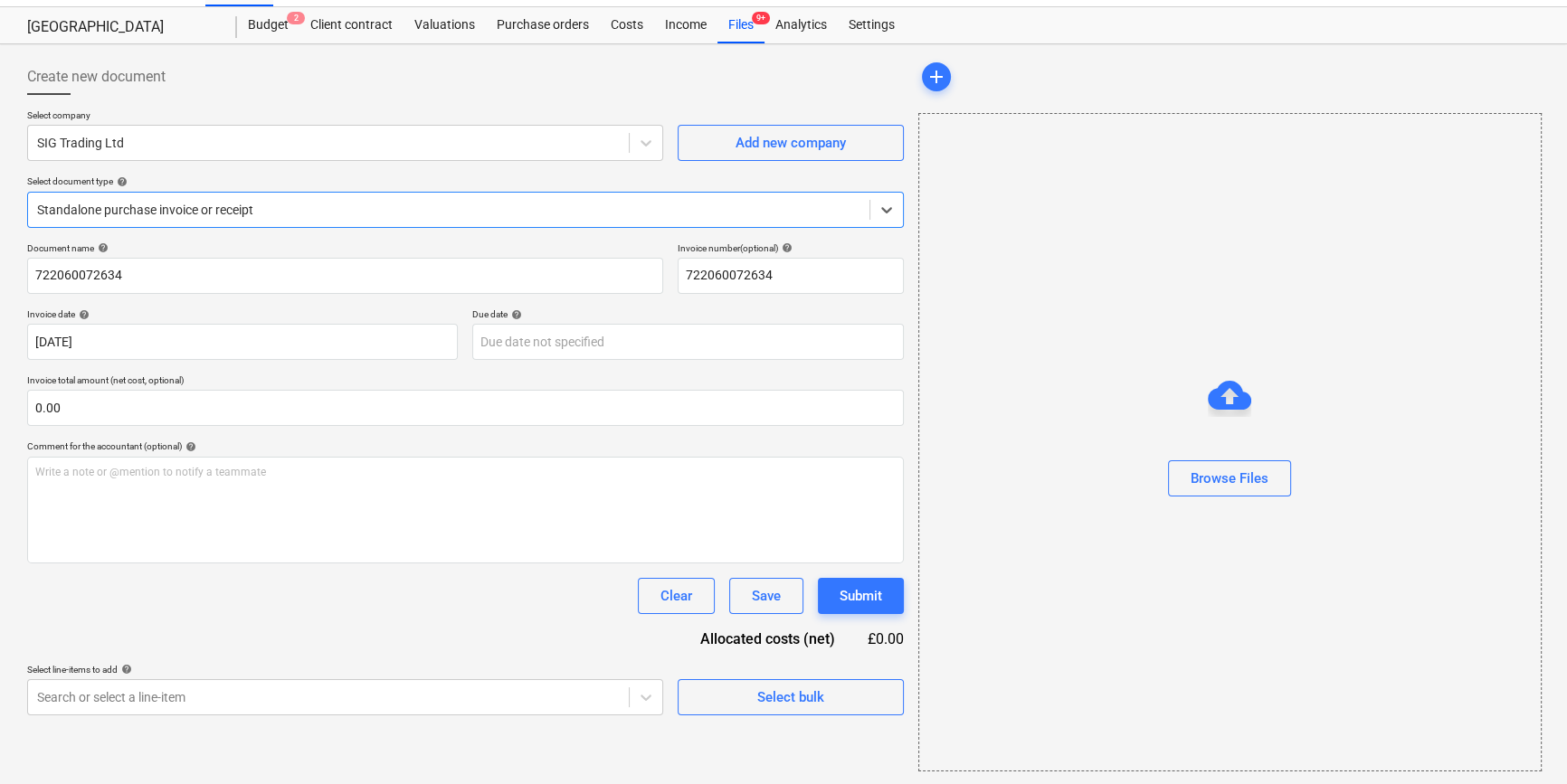 scroll, scrollTop: 0, scrollLeft: 0, axis: both 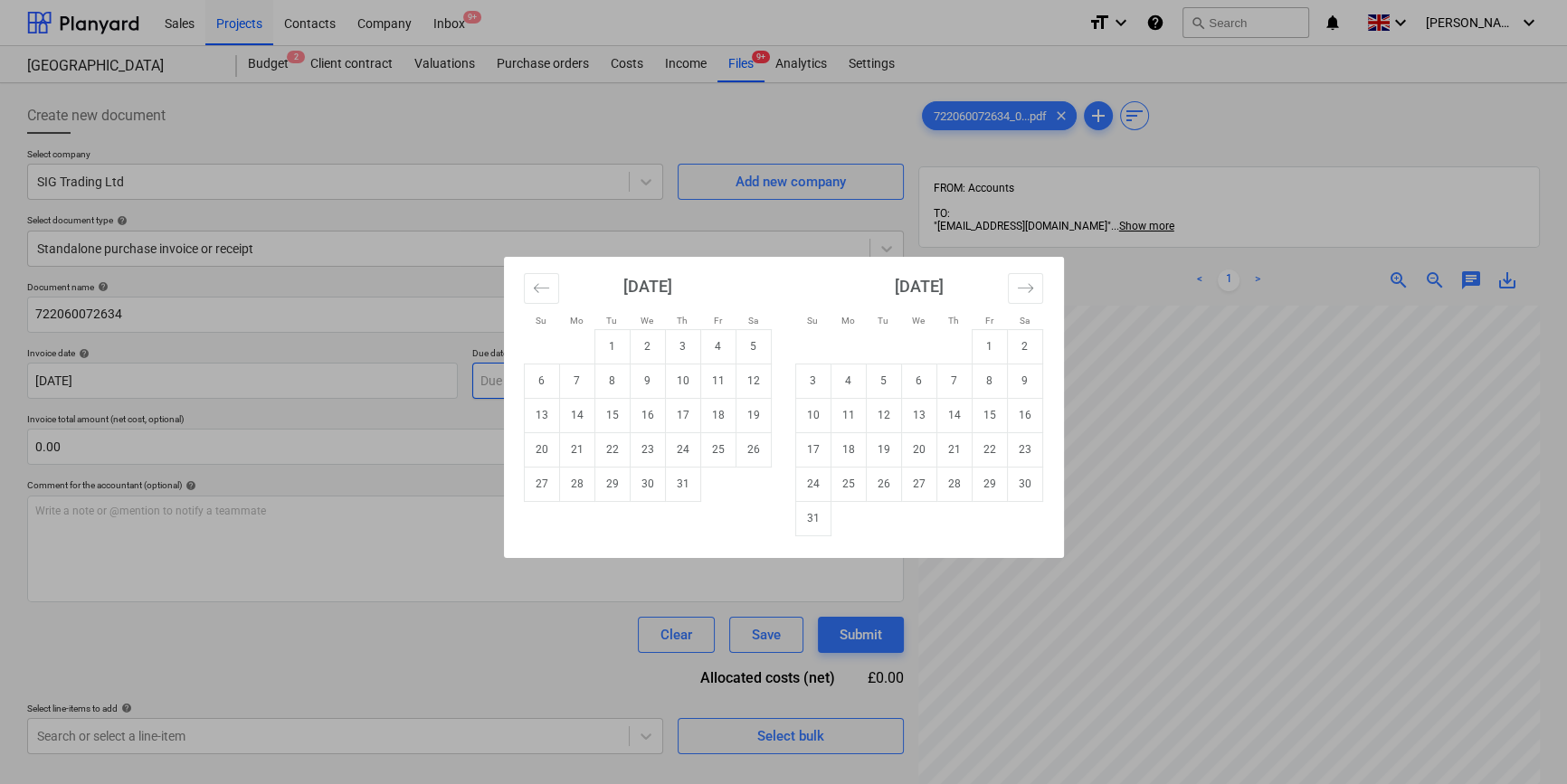 click on "Sales Projects Contacts Company Inbox 9+ format_size keyboard_arrow_down help search Search notifications 0 keyboard_arrow_down [PERSON_NAME] keyboard_arrow_down Camden Goods Yard Budget 2 Client contract Valuations Purchase orders Costs Income Files 9+ Analytics Settings Create new document Select company SIG Trading Ltd   Add new company Select document type help Standalone purchase invoice or receipt Document name help 722060072634 Invoice number  (optional) help 722060072634 Invoice date help [DATE] 05.06.2025 Press the down arrow key to interact with the calendar and
select a date. Press the question mark key to get the keyboard shortcuts for changing dates. Due date help Press the down arrow key to interact with the calendar and
select a date. Press the question mark key to get the keyboard shortcuts for changing dates. Invoice total amount (net cost, optional) 0.00 Comment for the accountant (optional) help Write a note or @mention to notify a teammate ﻿ Clear Save Submit £0.00 help add" at bounding box center (784, 392) 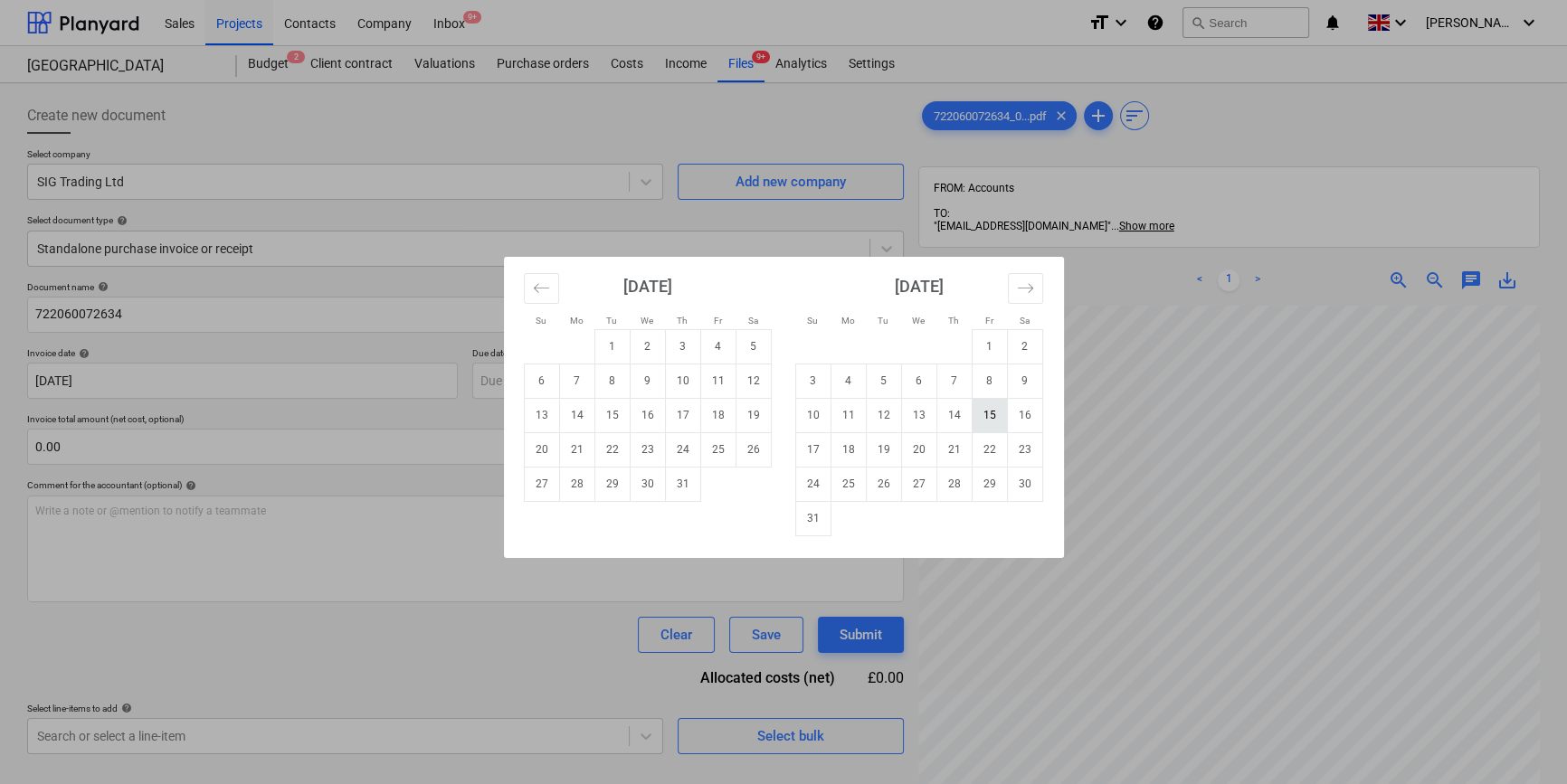click on "15" at bounding box center [989, 415] 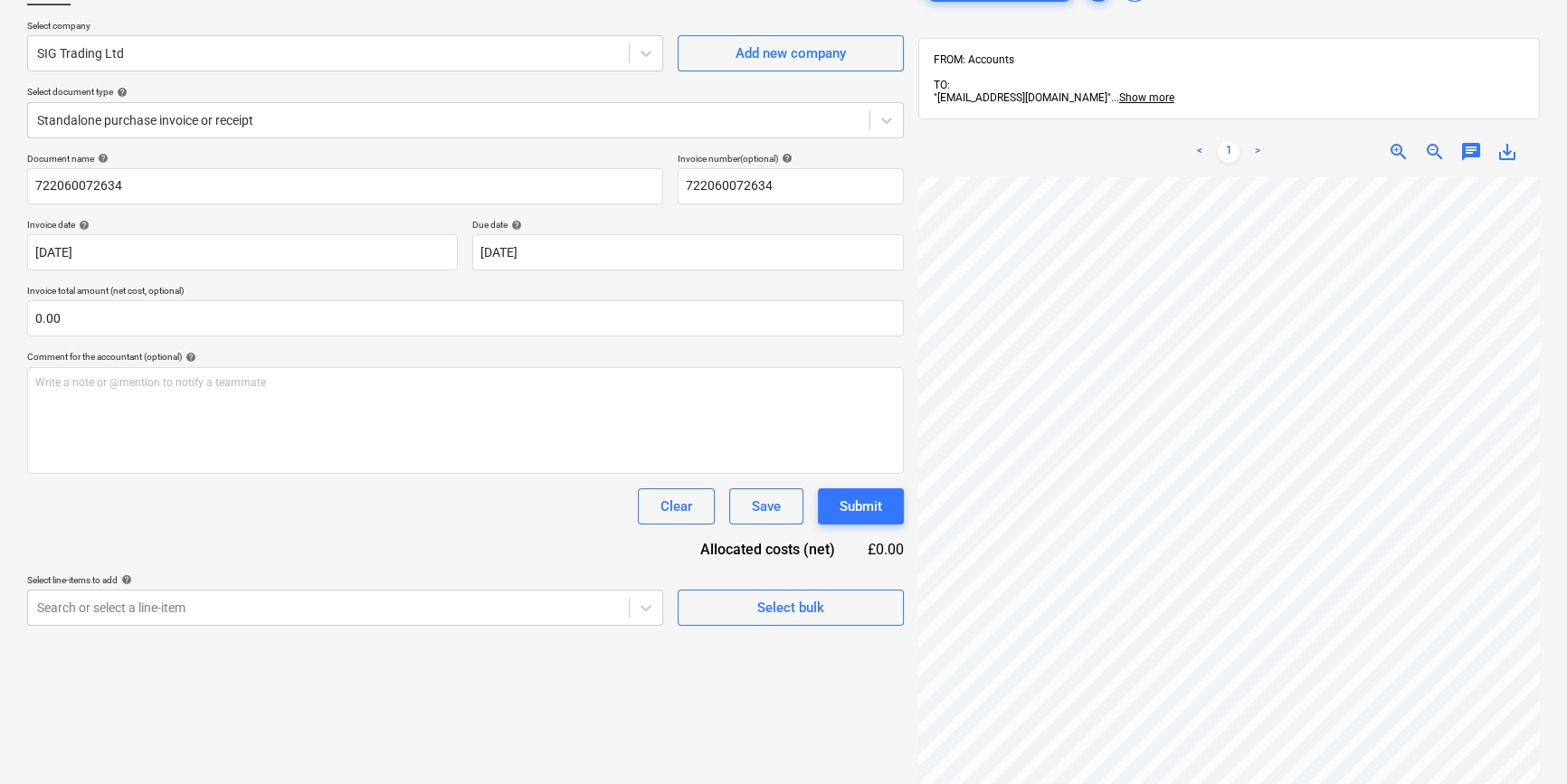 scroll, scrollTop: 164, scrollLeft: 0, axis: vertical 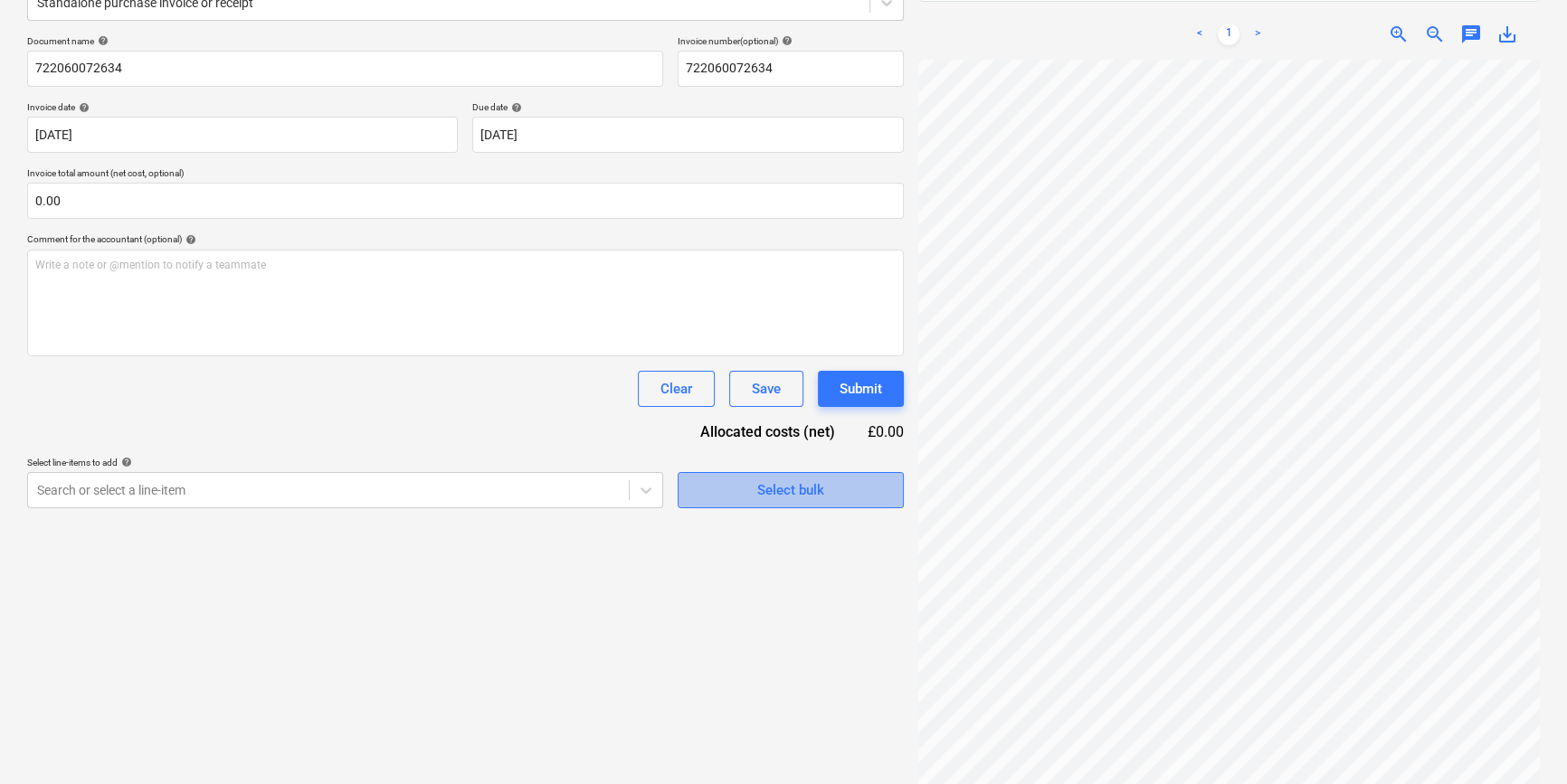 click on "Select bulk" at bounding box center [791, 490] 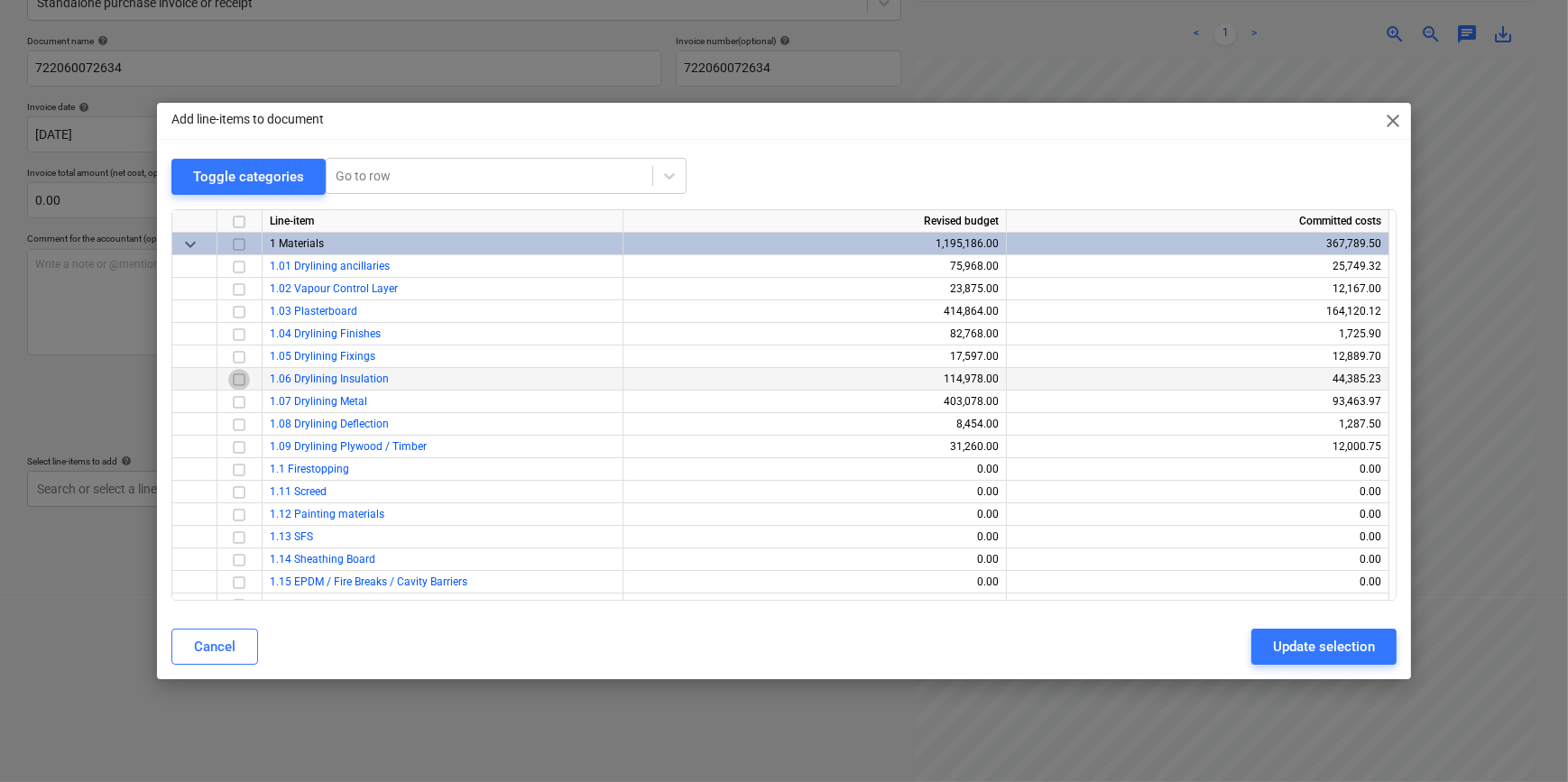 click at bounding box center [239, 379] 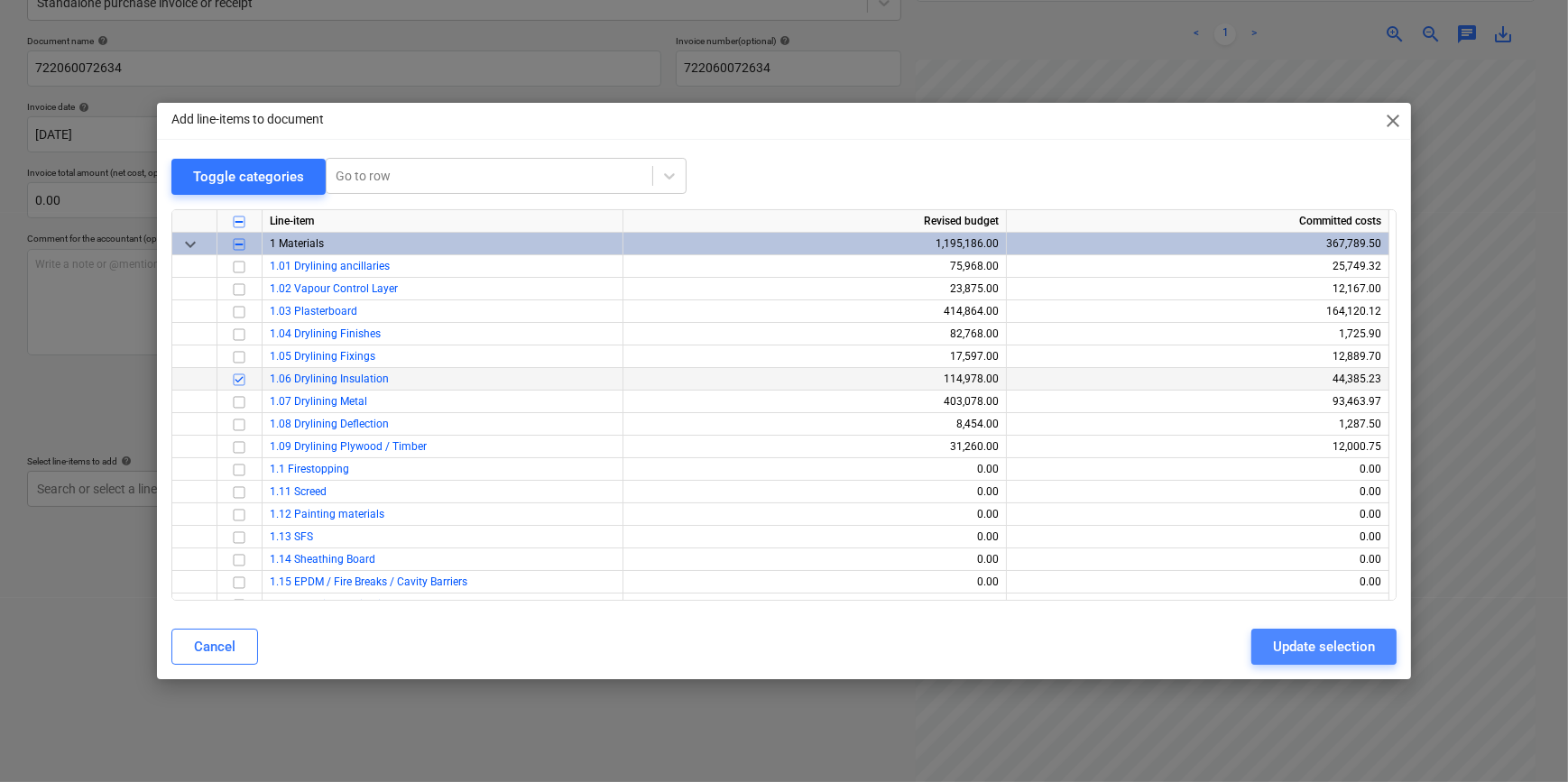 click on "Update selection" at bounding box center (1324, 647) 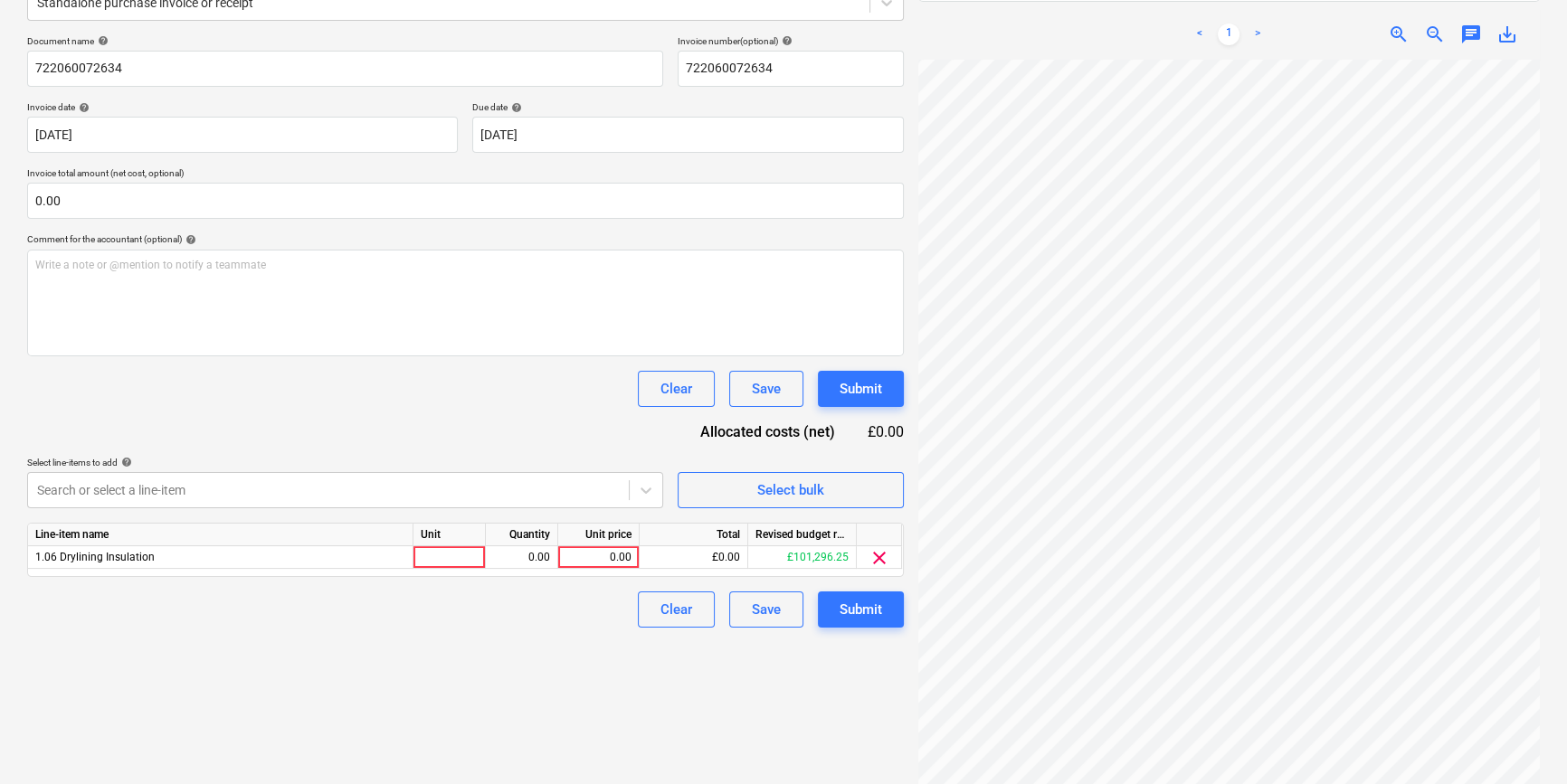 type 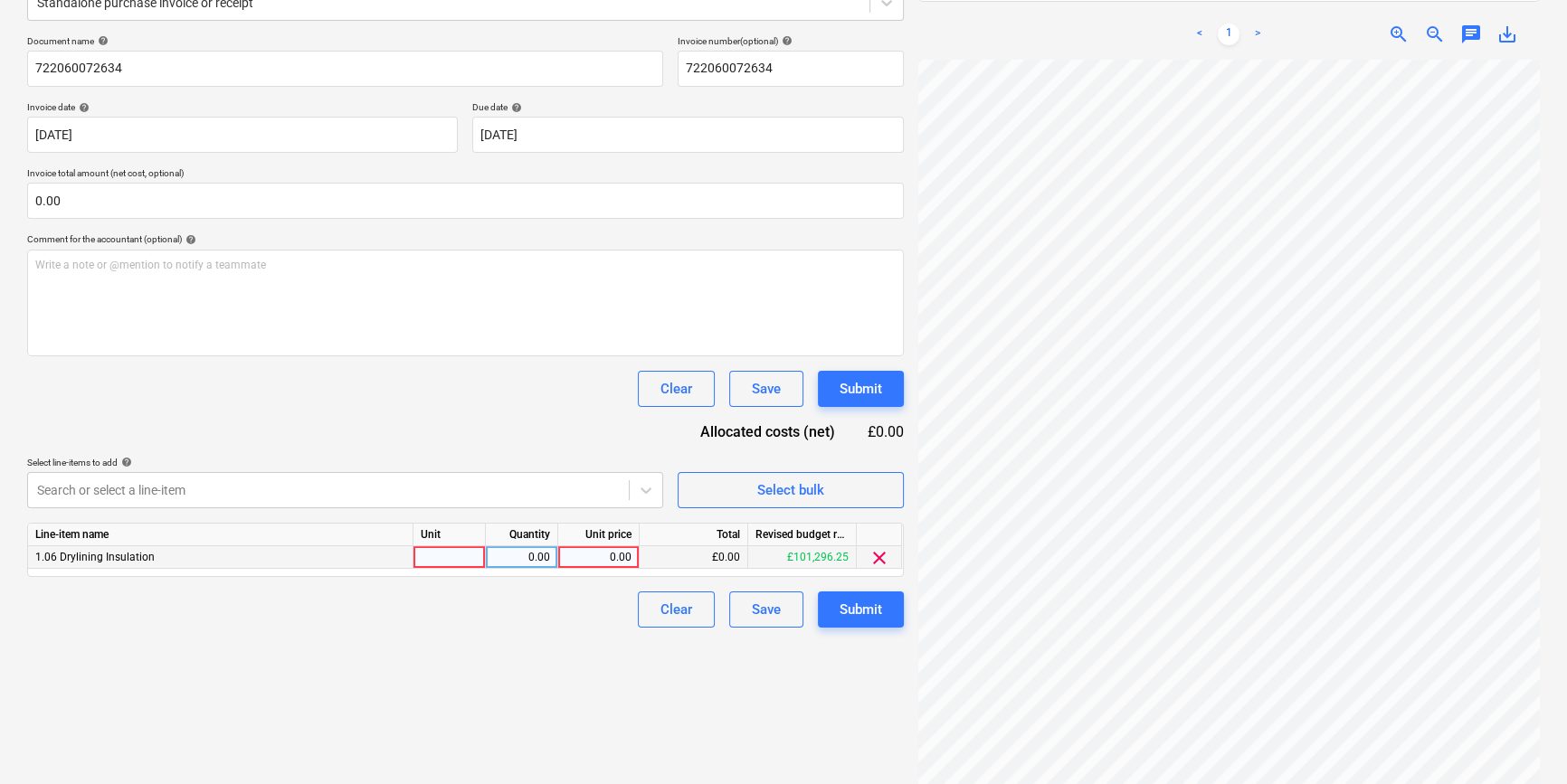 click at bounding box center [450, 557] 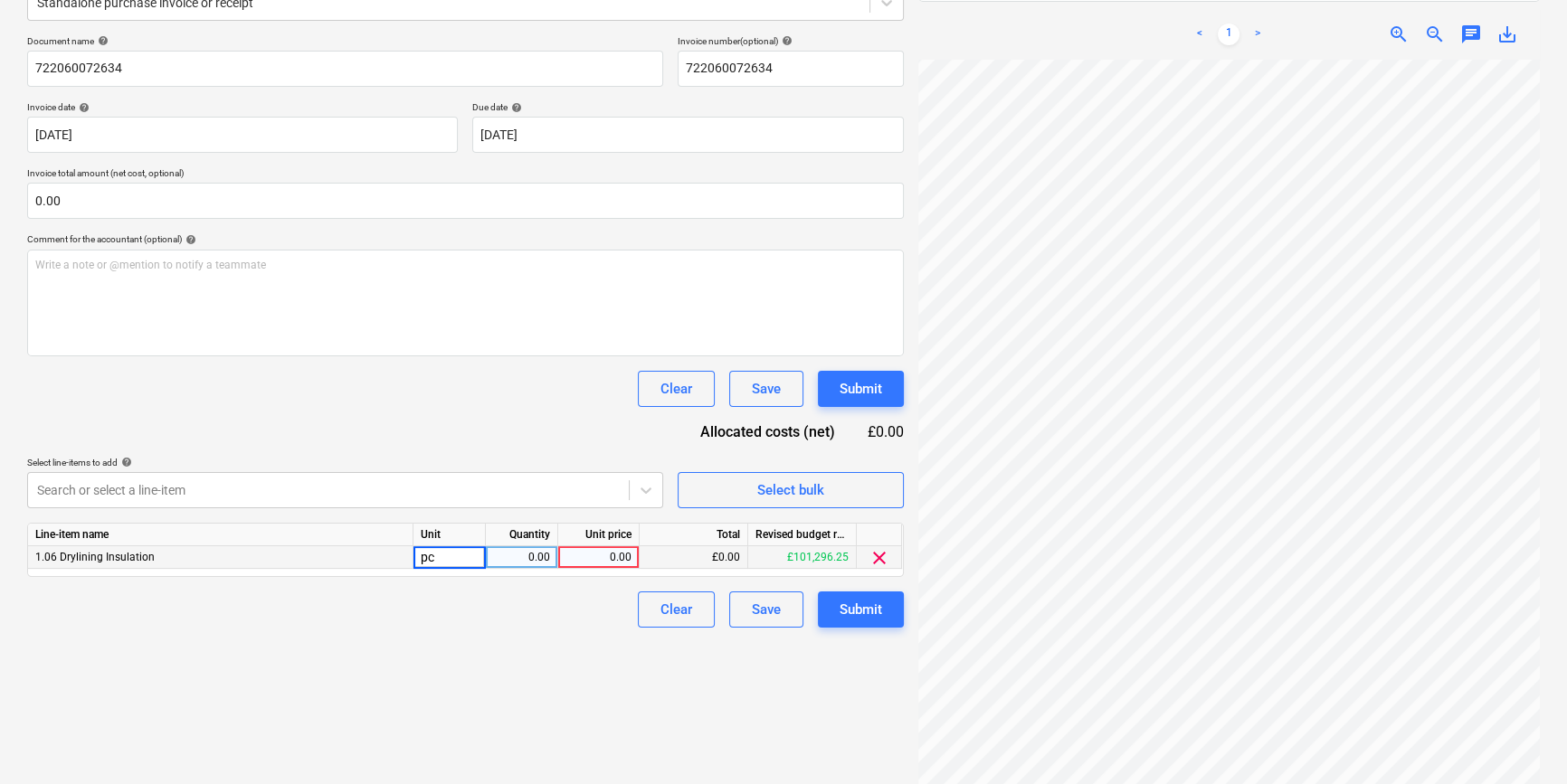 type on "pcs" 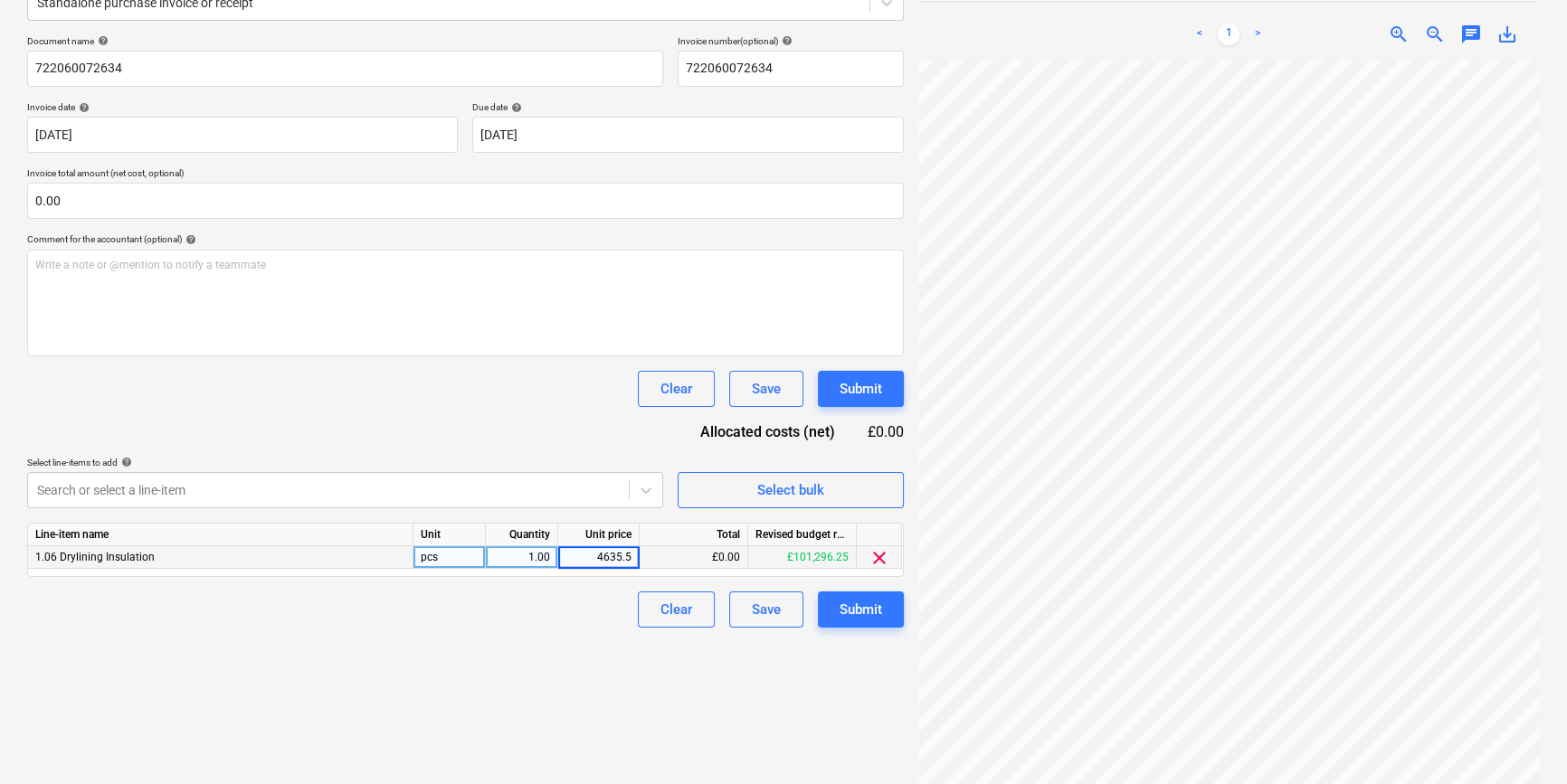 type on "4635.51" 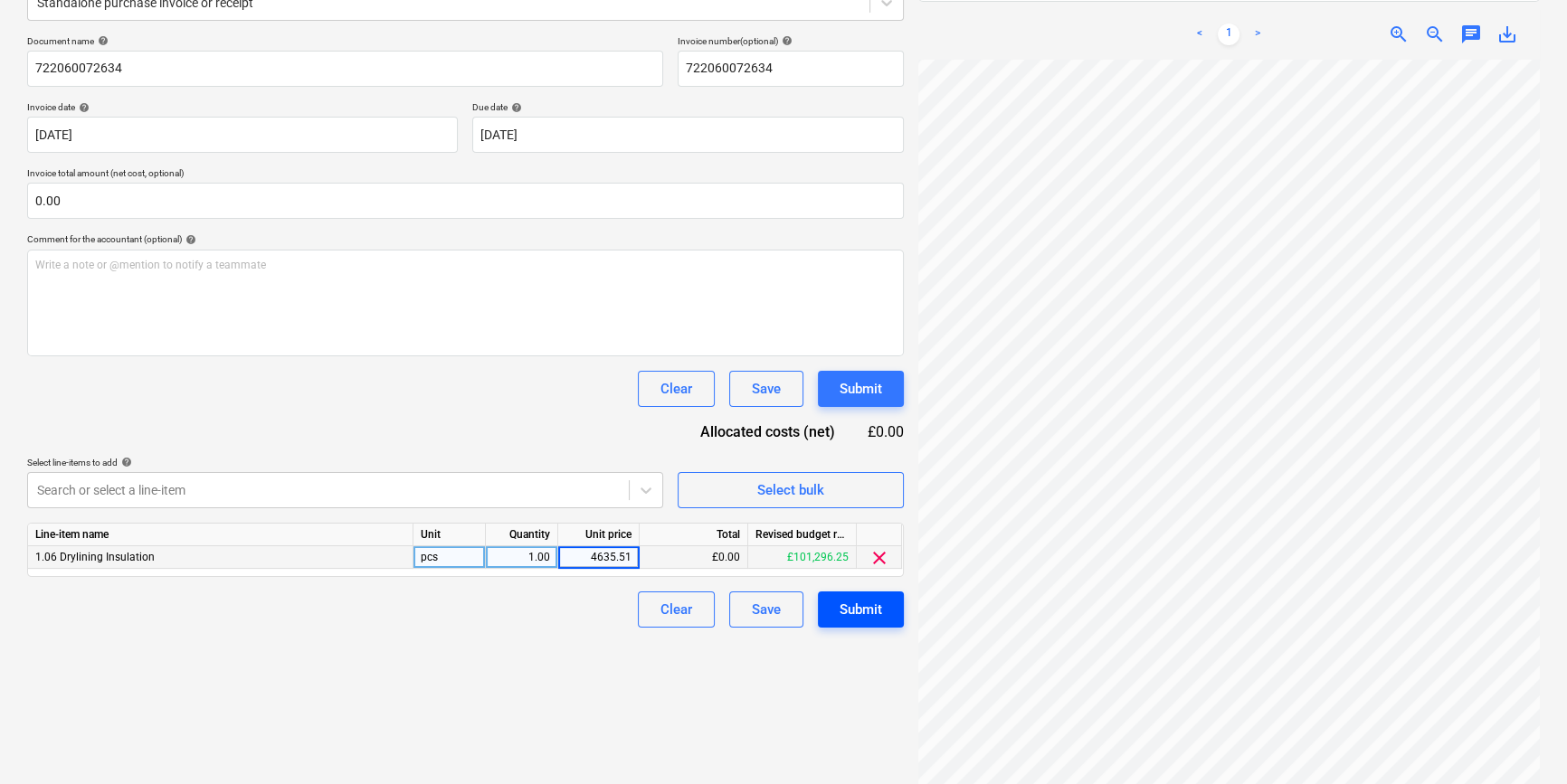 click on "Submit" at bounding box center (860, 609) 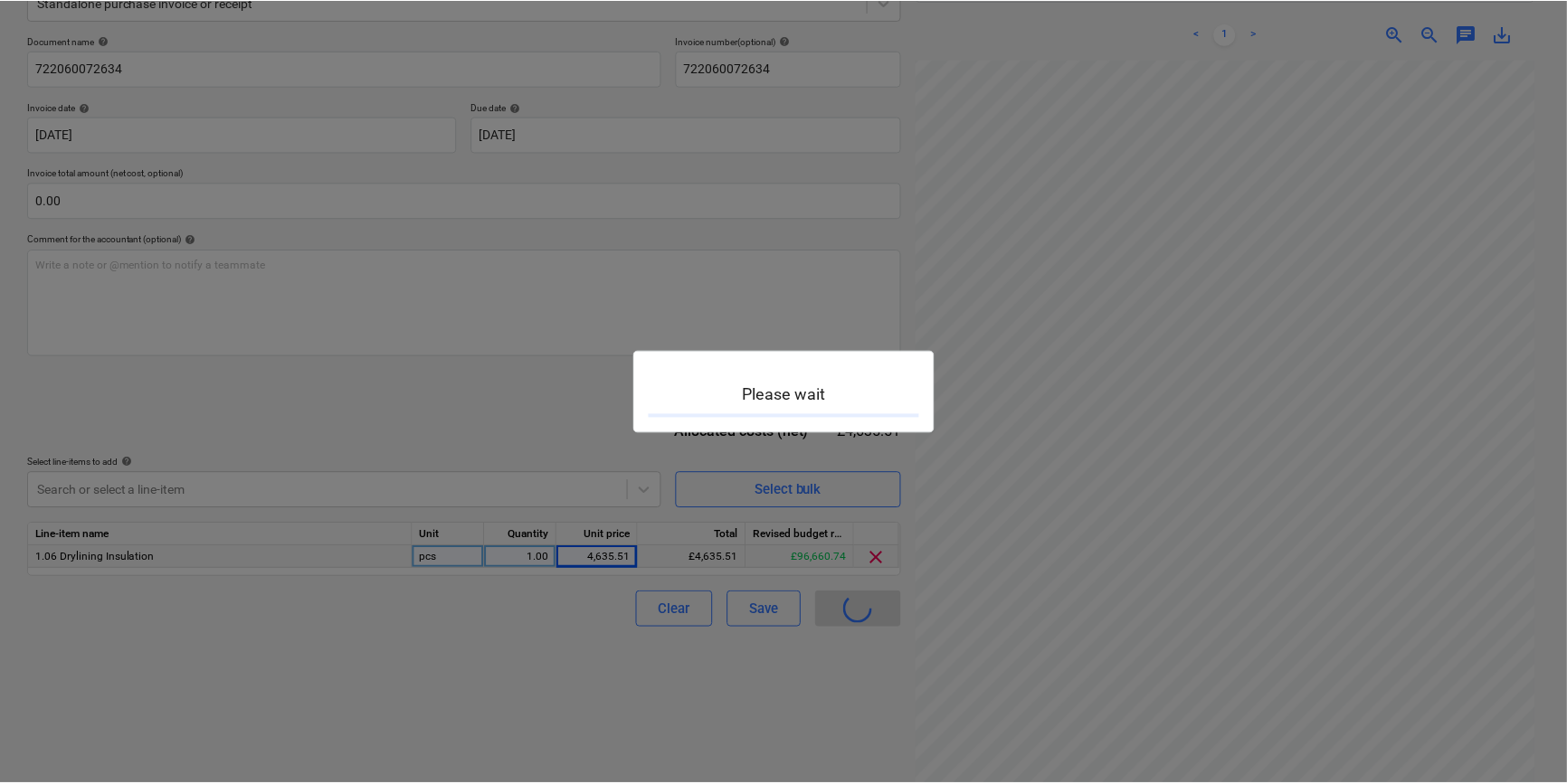 scroll, scrollTop: 0, scrollLeft: 0, axis: both 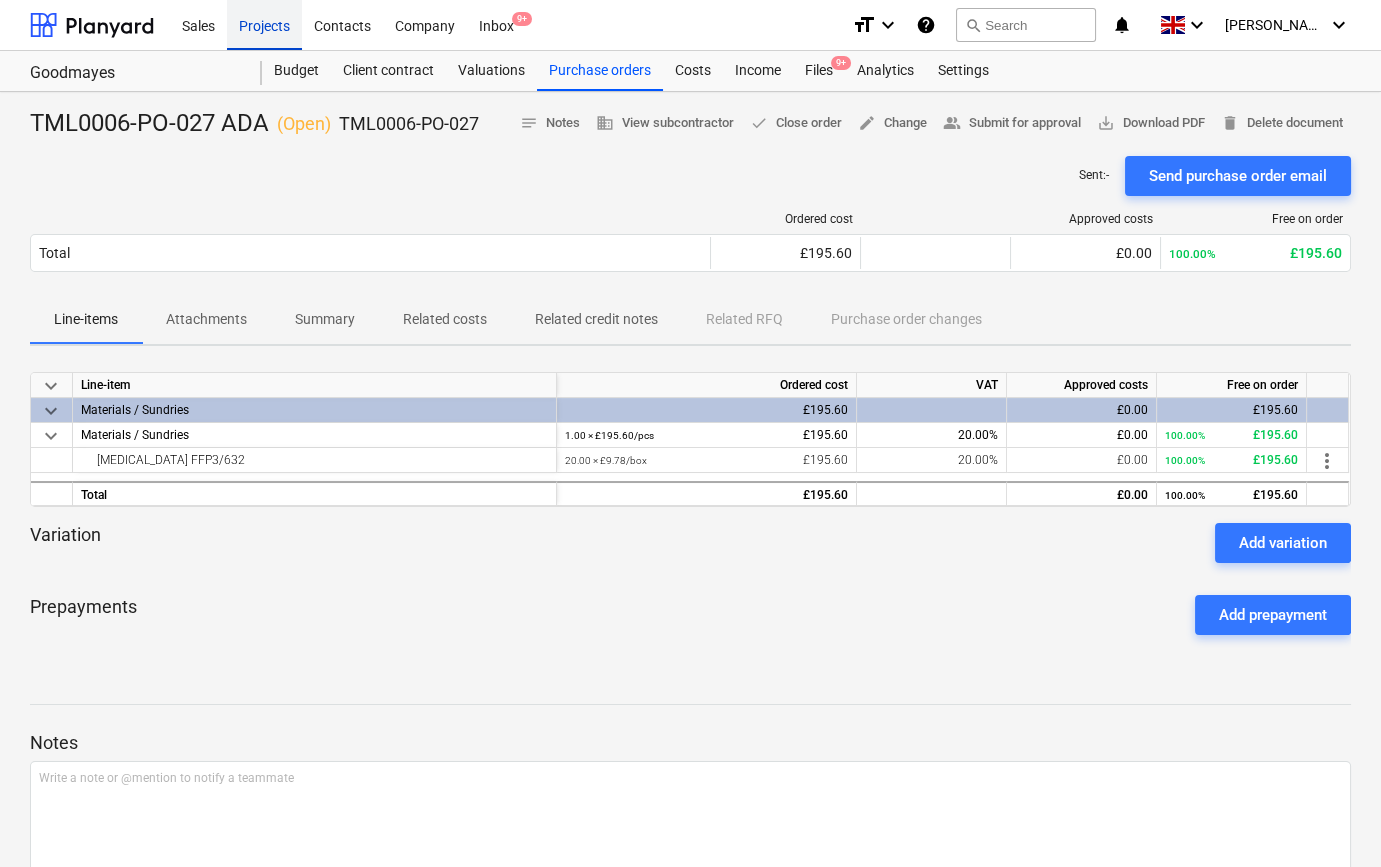 click on "Projects" at bounding box center [264, 24] 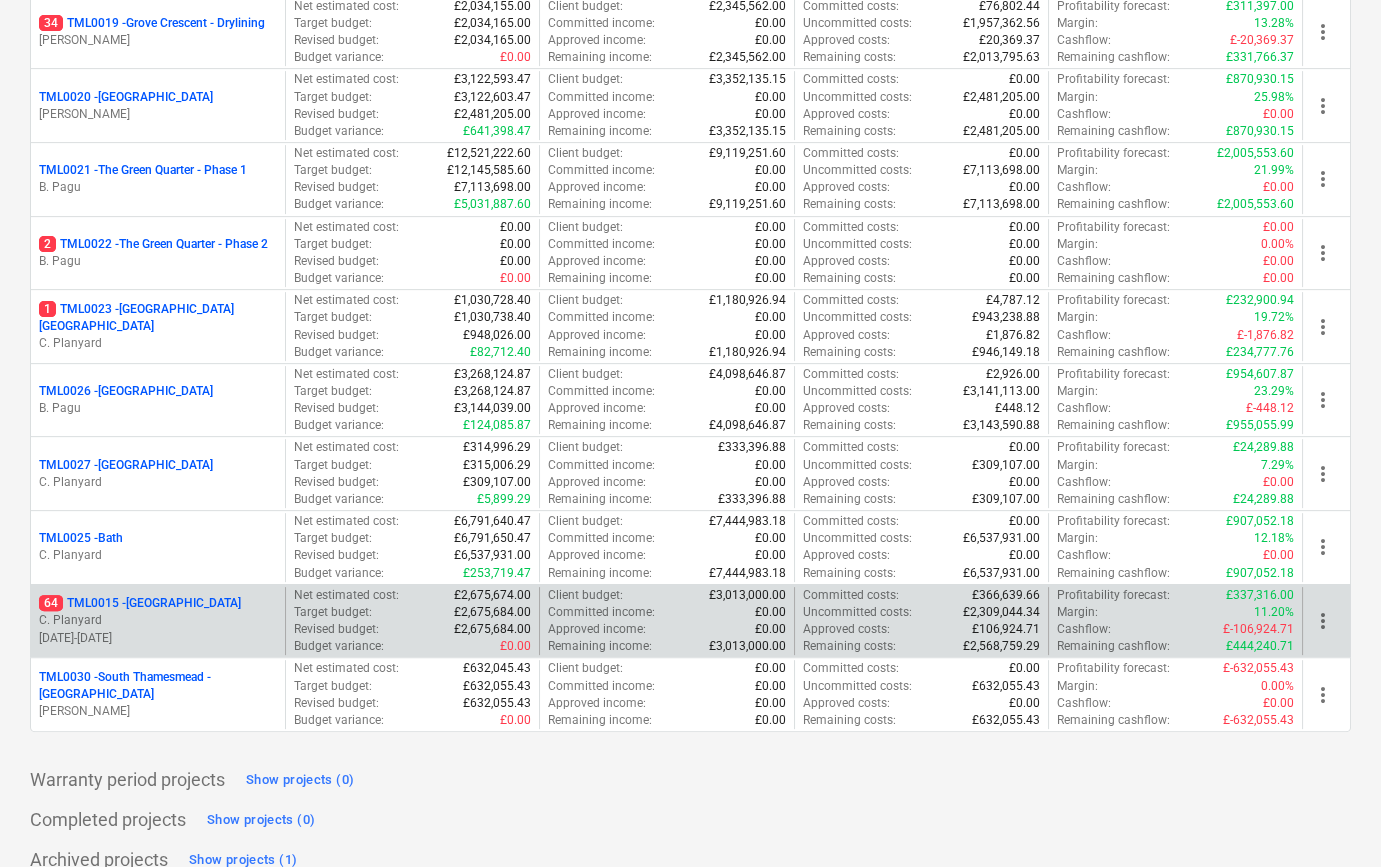 scroll, scrollTop: 1602, scrollLeft: 0, axis: vertical 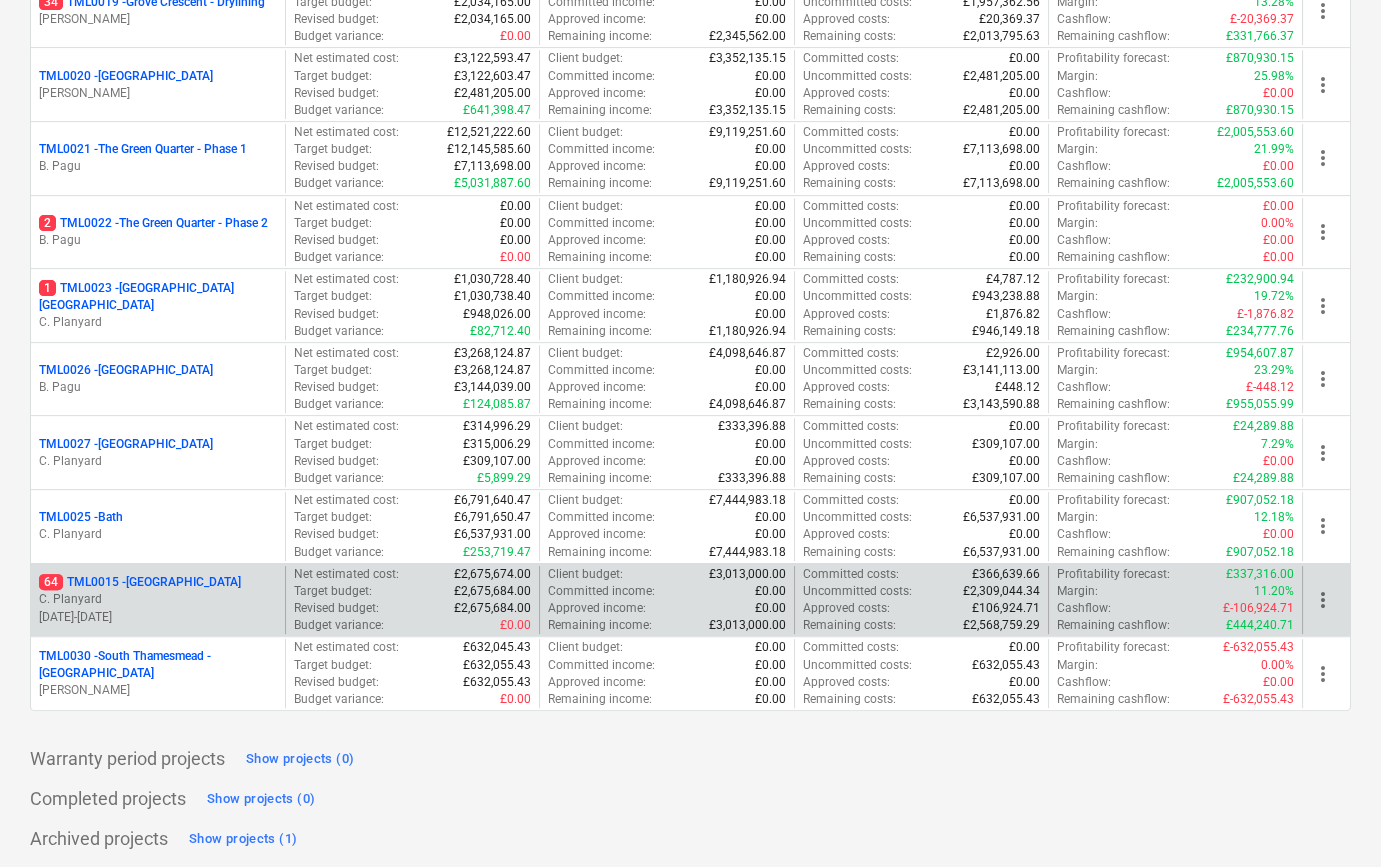 click on "C. Planyard" at bounding box center [158, 599] 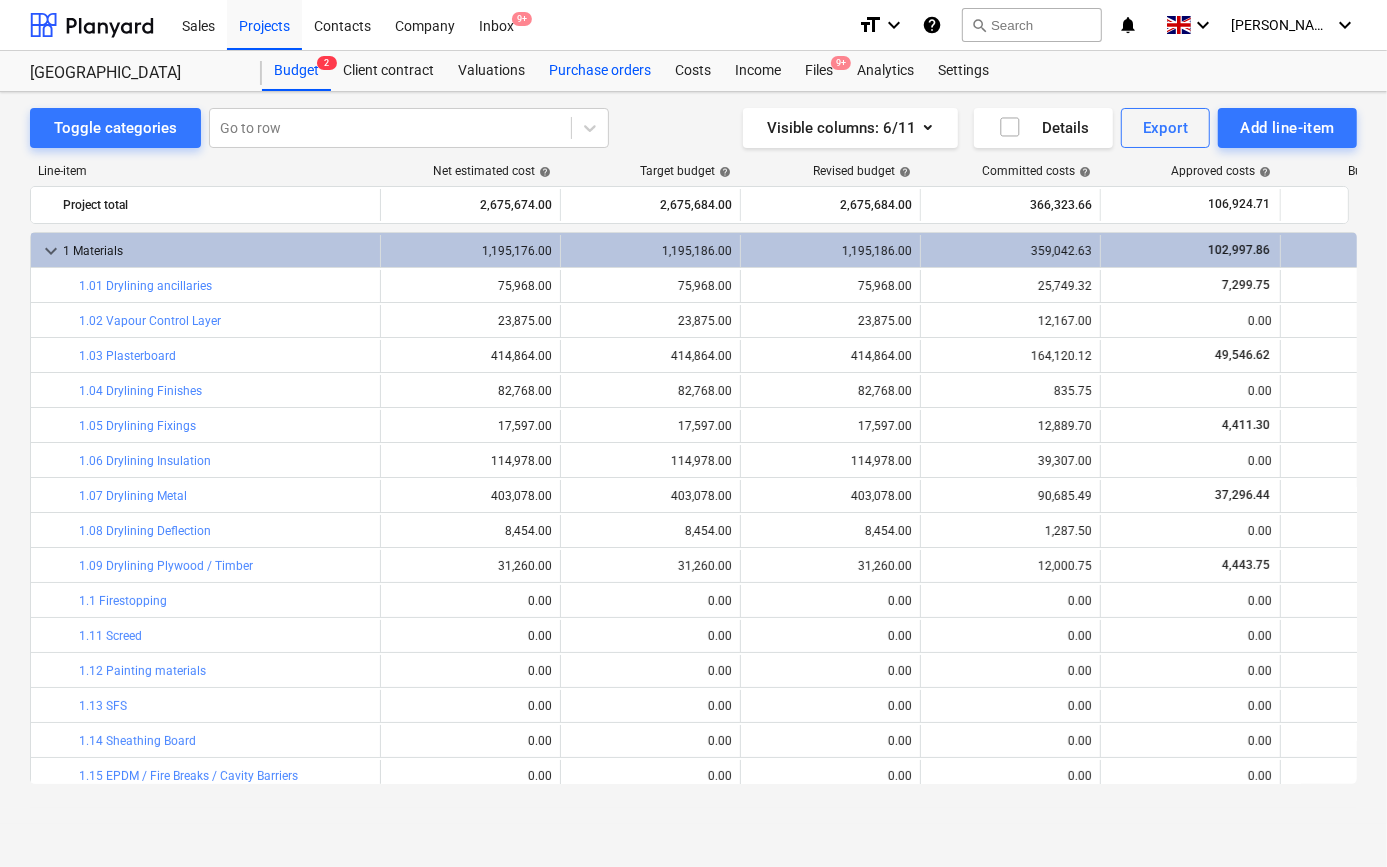 click on "Purchase orders" at bounding box center [600, 71] 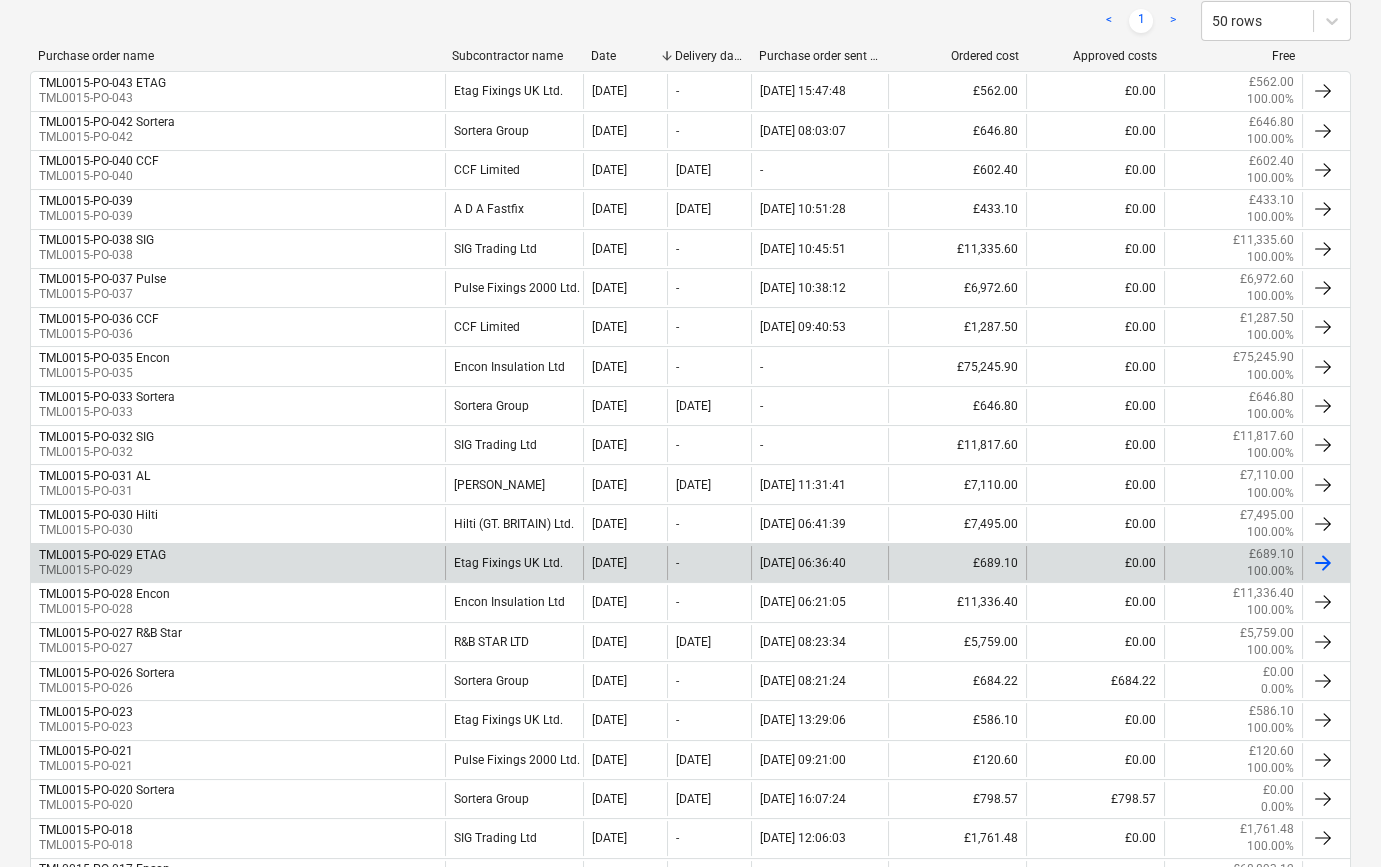 scroll, scrollTop: 454, scrollLeft: 0, axis: vertical 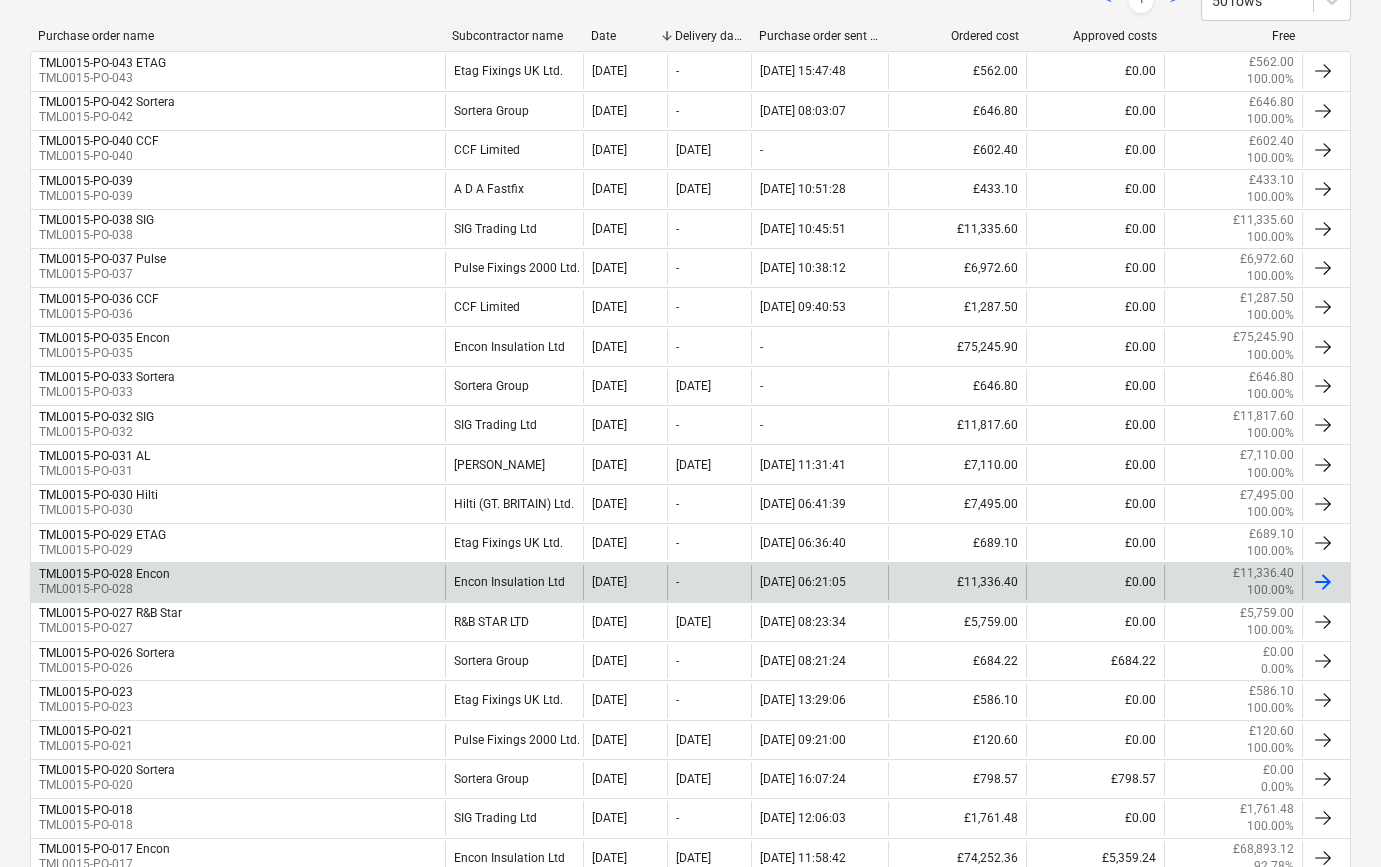 click at bounding box center (1326, 582) 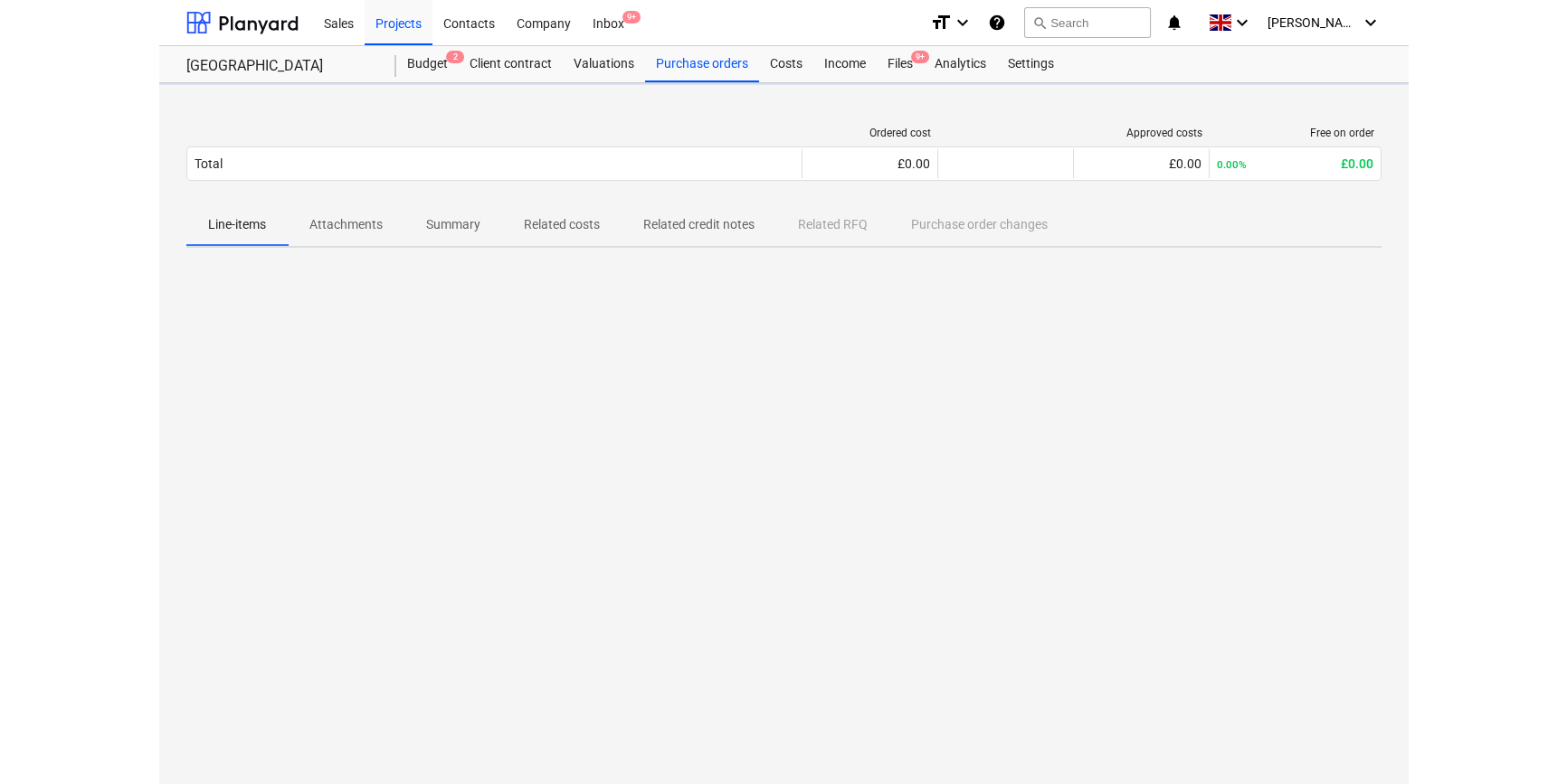 scroll, scrollTop: 0, scrollLeft: 0, axis: both 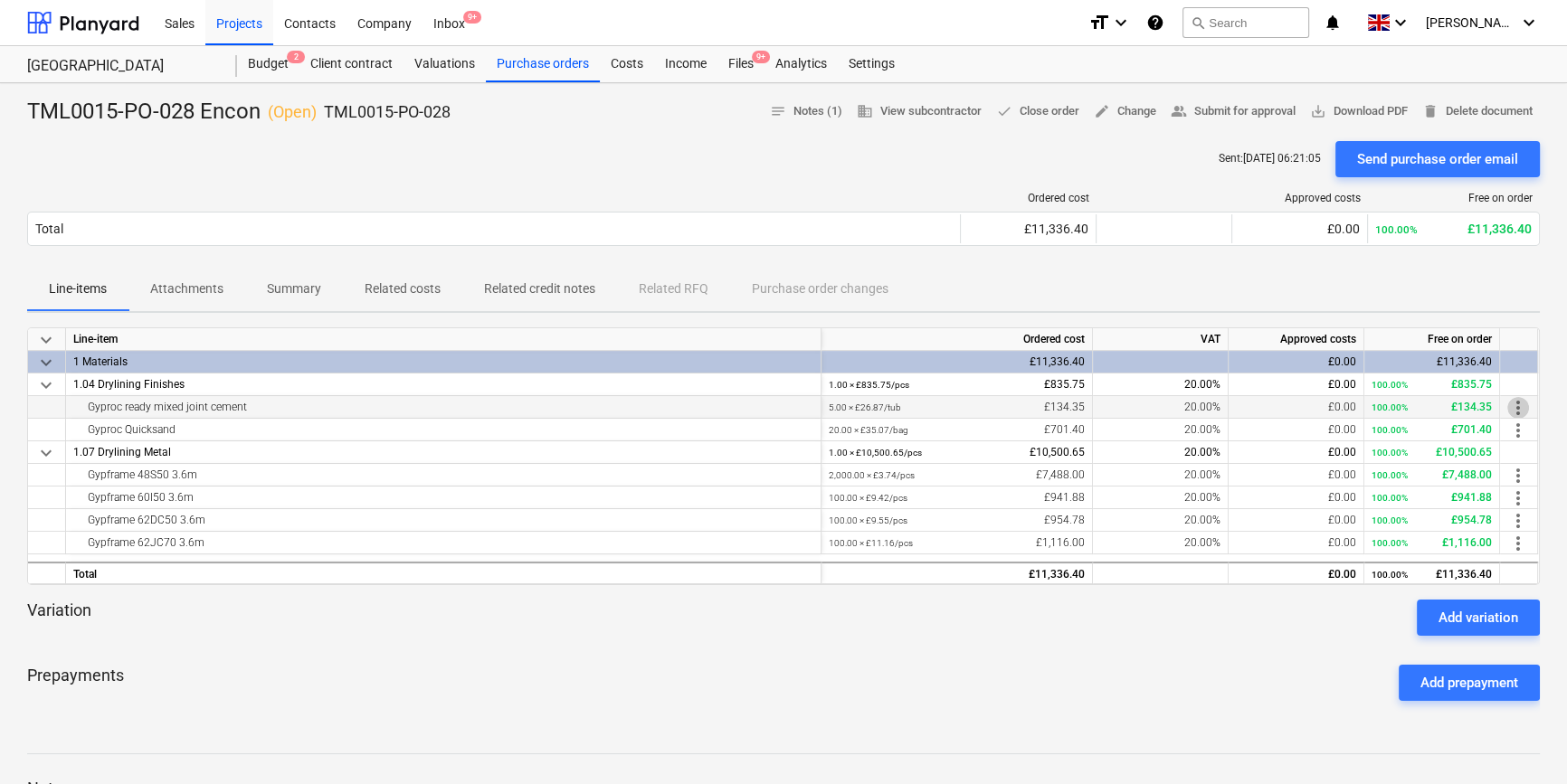 click on "more_vert" at bounding box center [1518, 408] 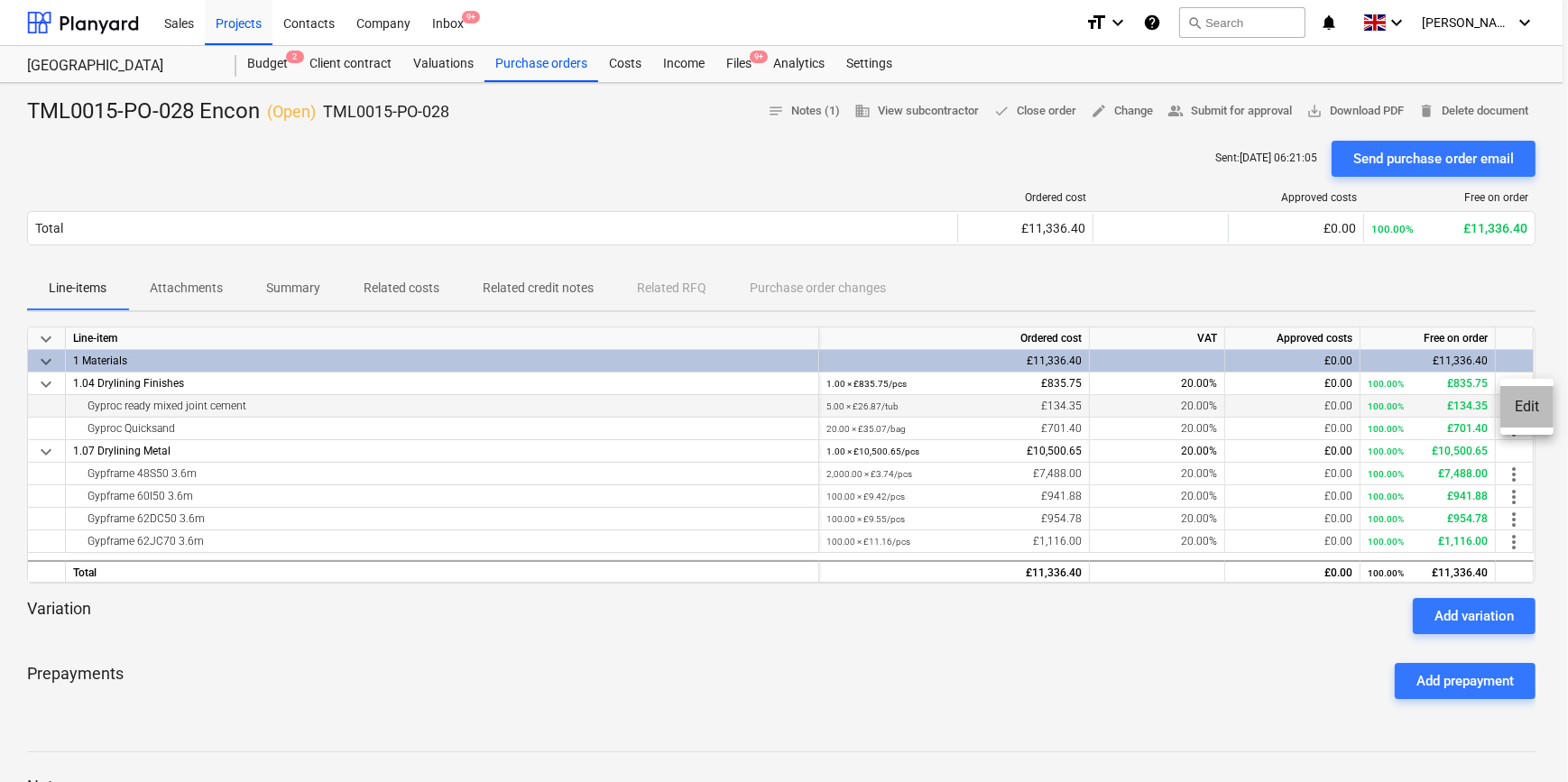 click on "Edit" at bounding box center (1526, 407) 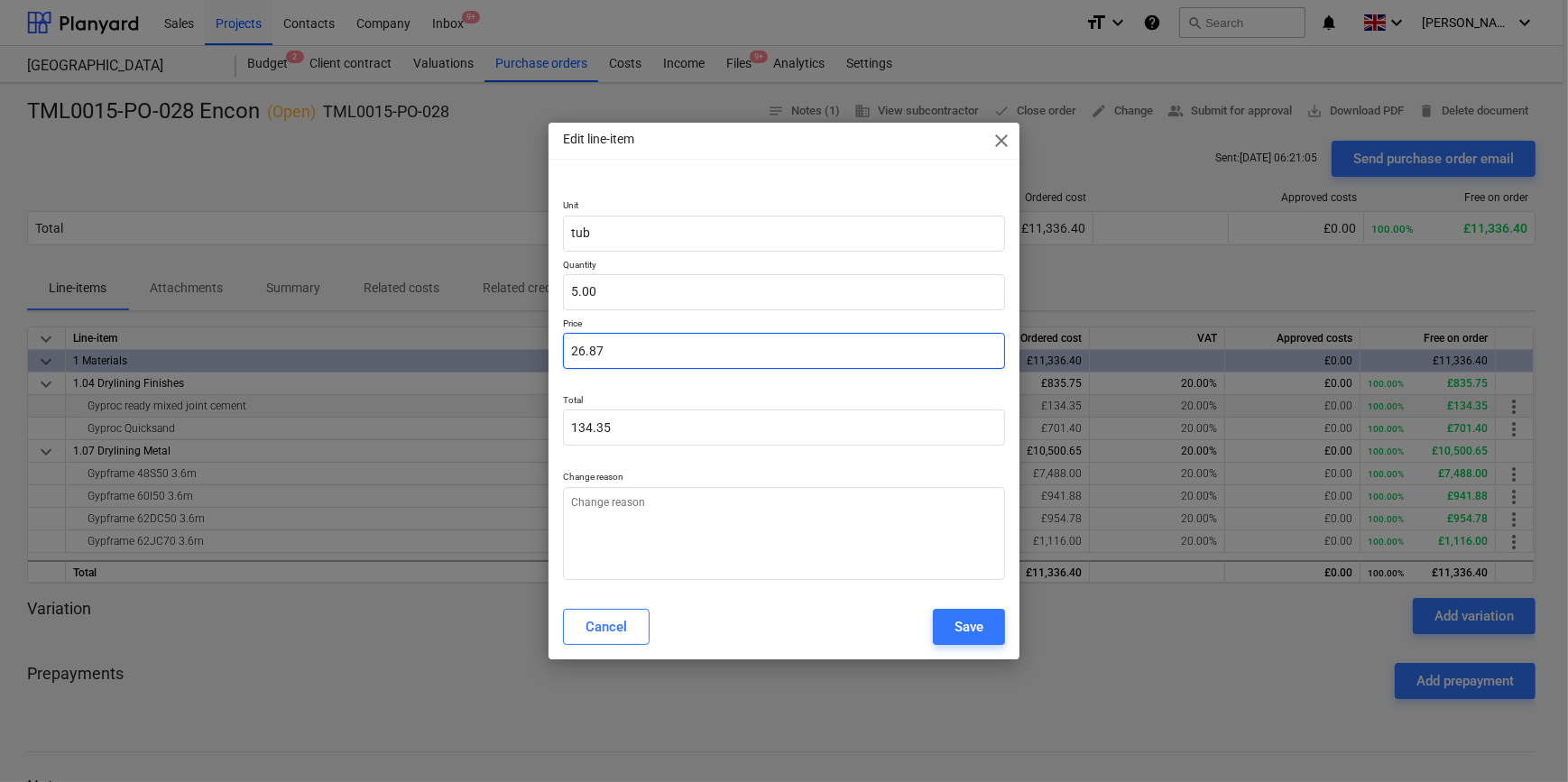 drag, startPoint x: 621, startPoint y: 344, endPoint x: 550, endPoint y: 344, distance: 71 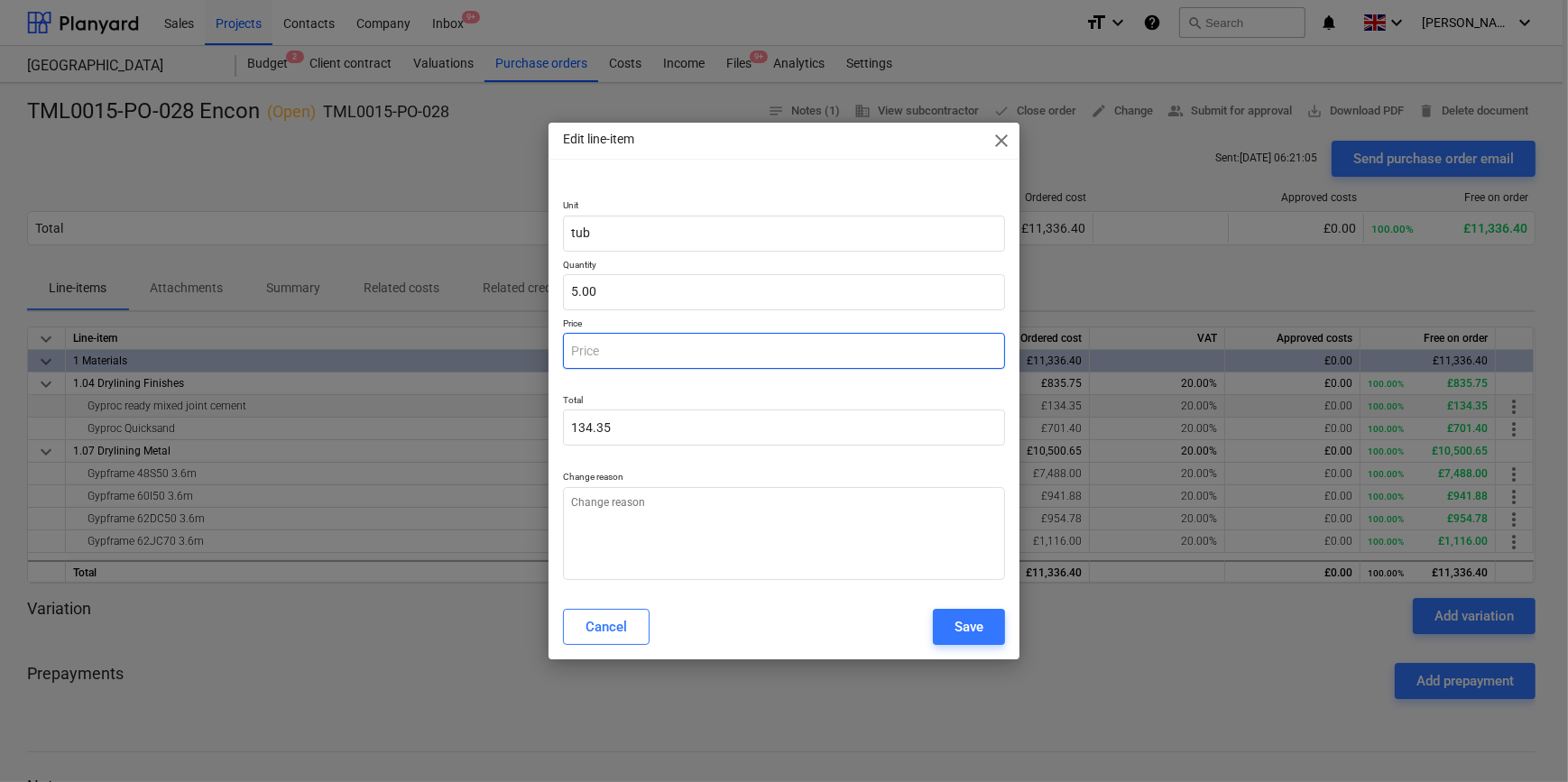 type on "0.00" 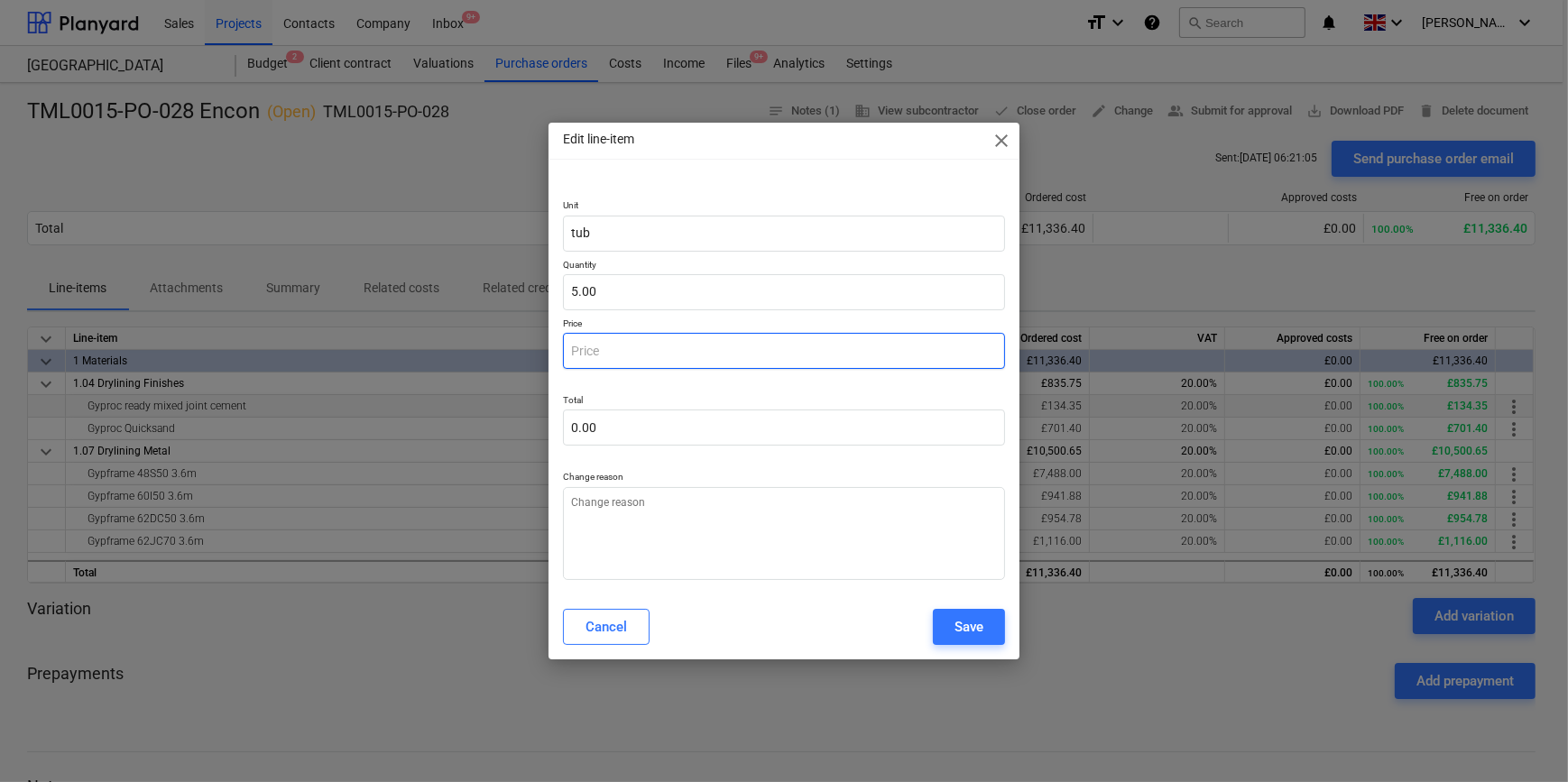type on "x" 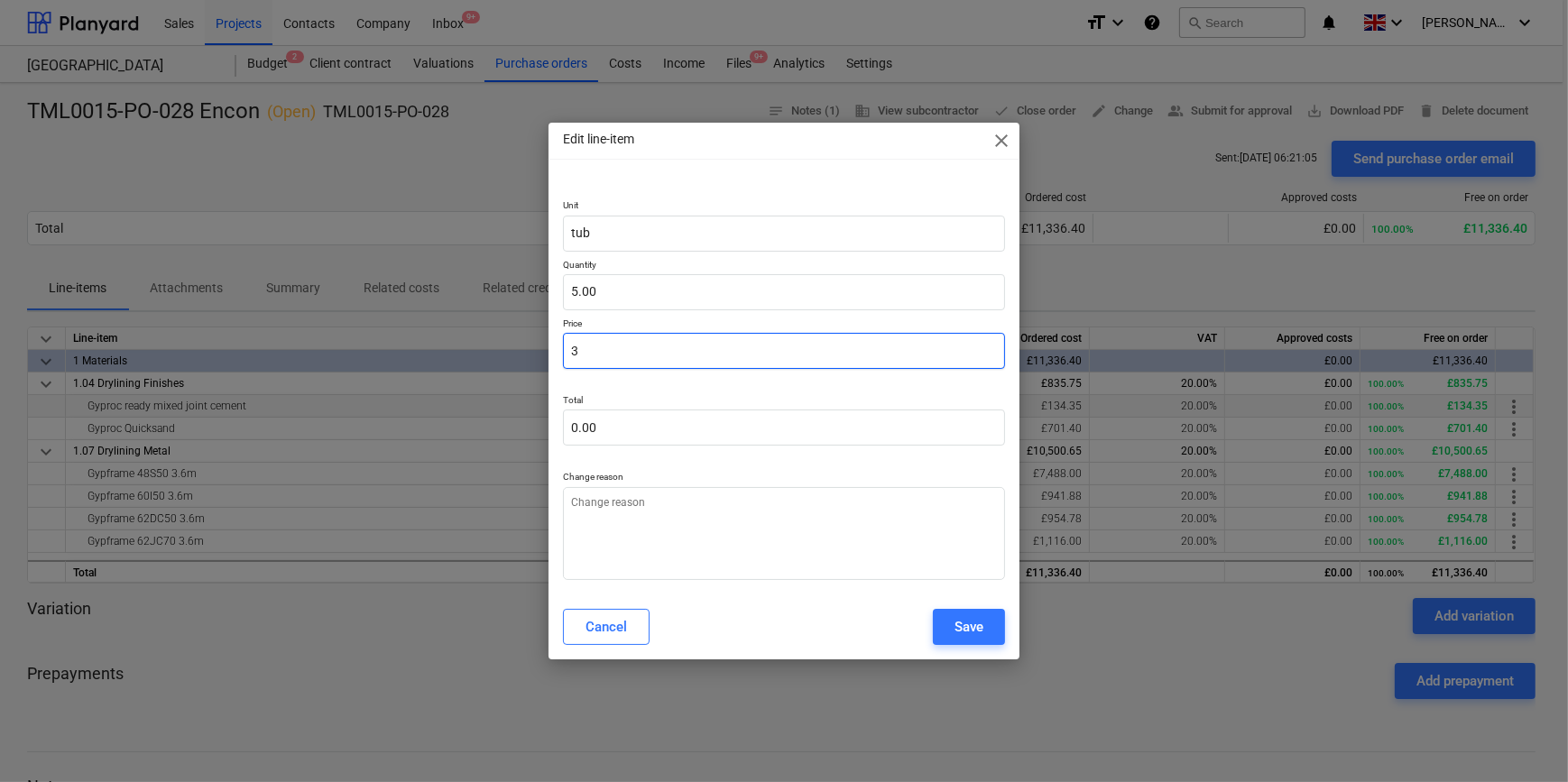 type on "15.00" 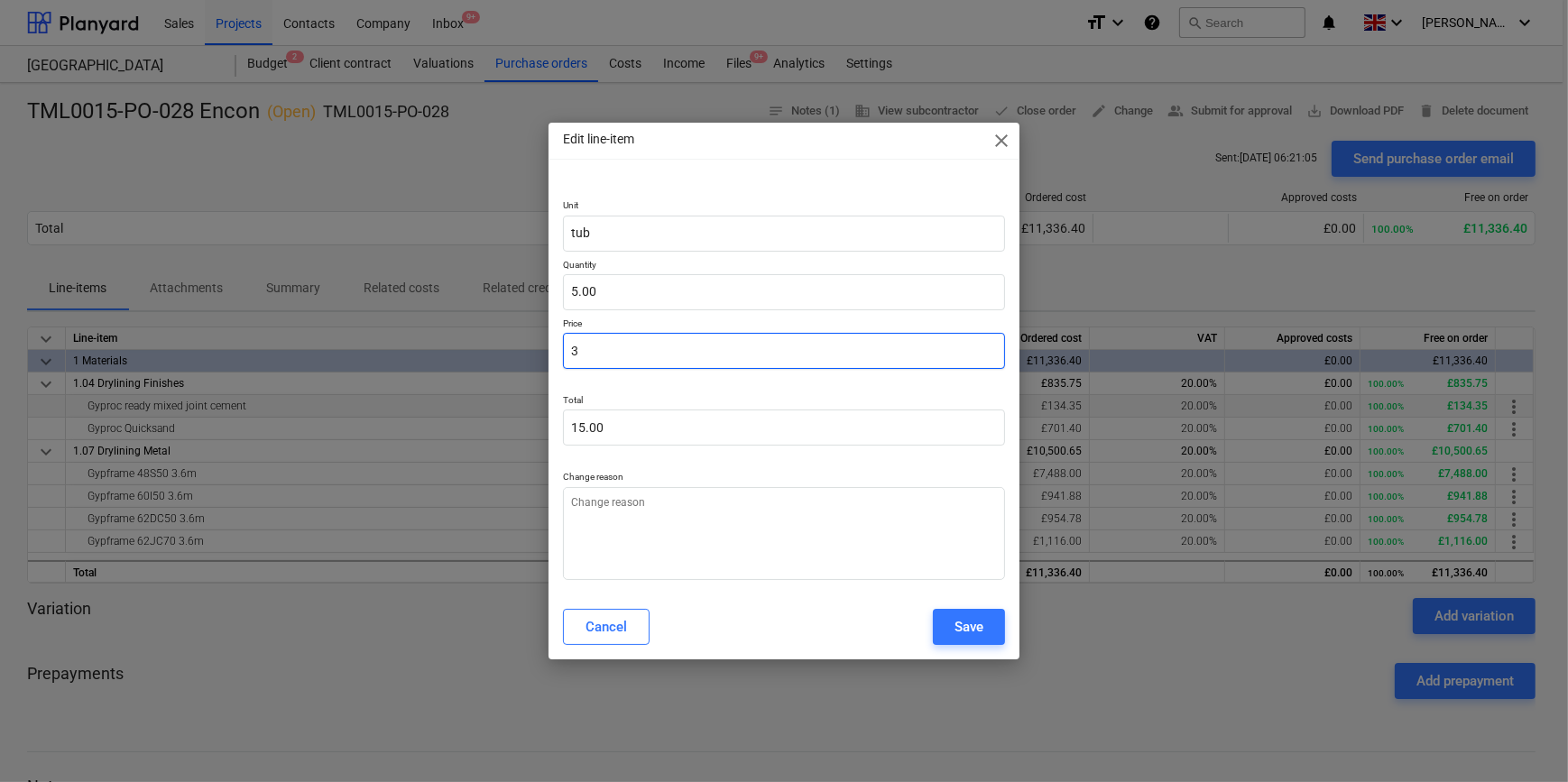 type on "x" 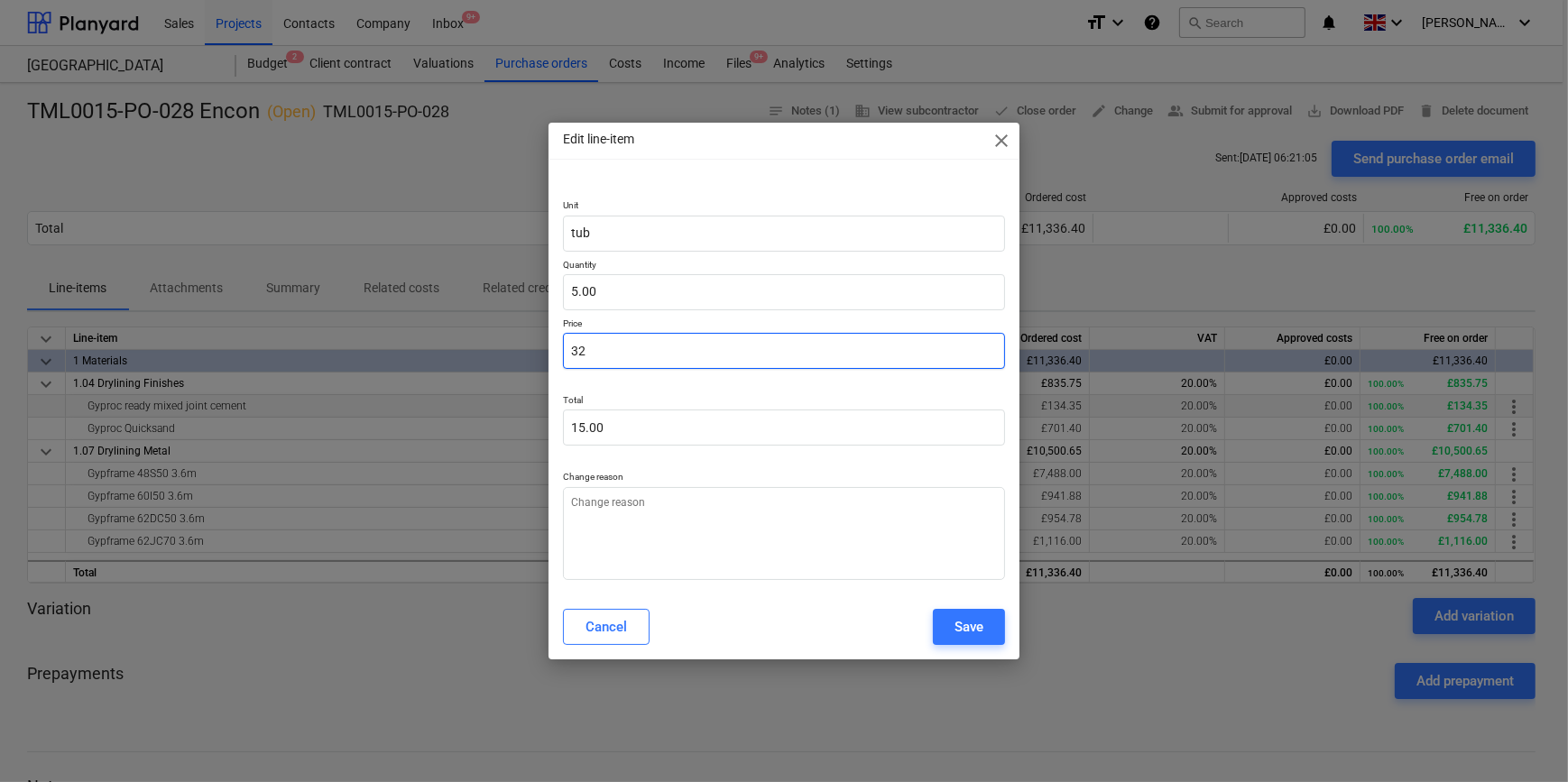 type on "160.00" 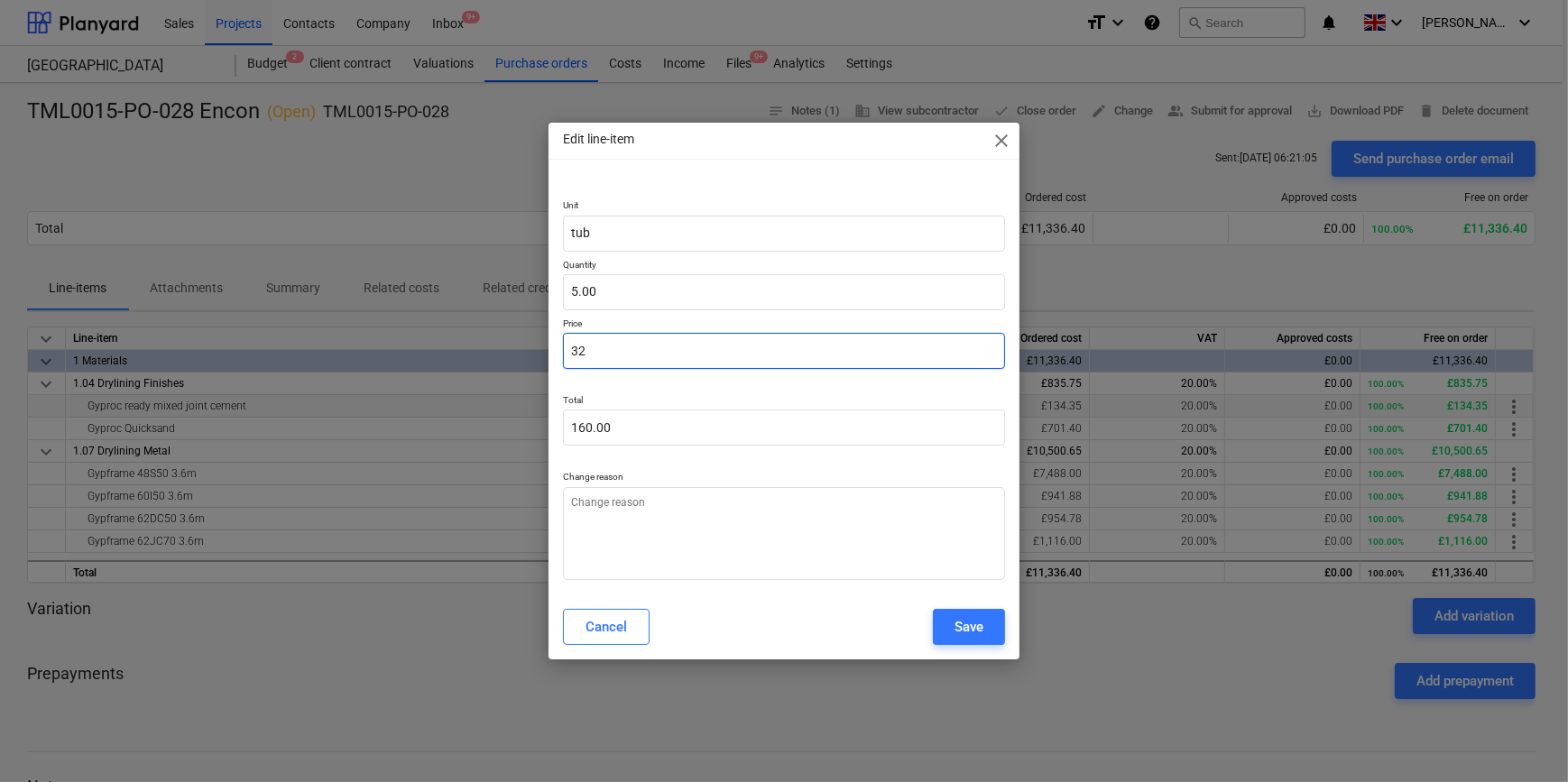 type on "x" 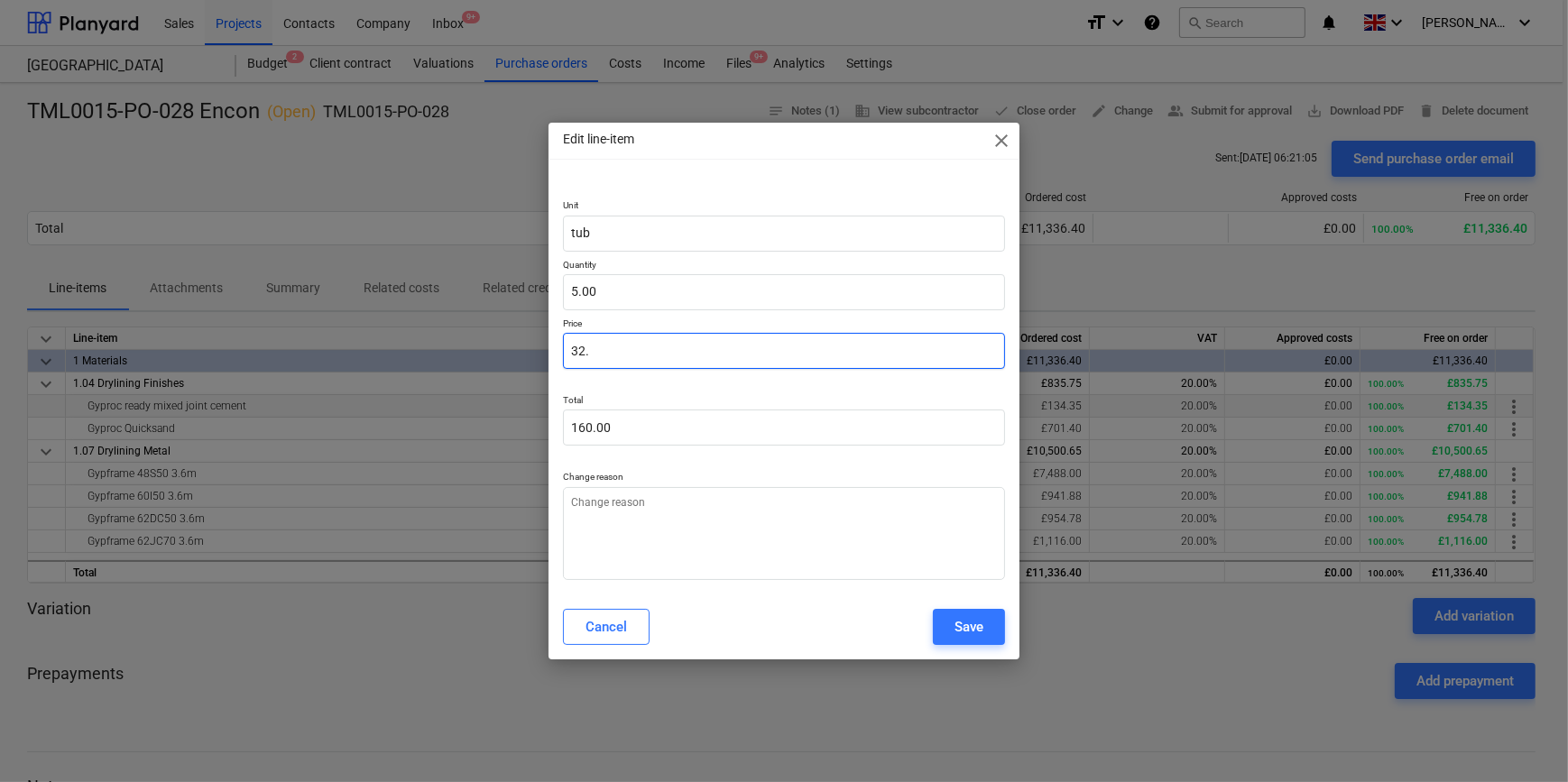 type on "x" 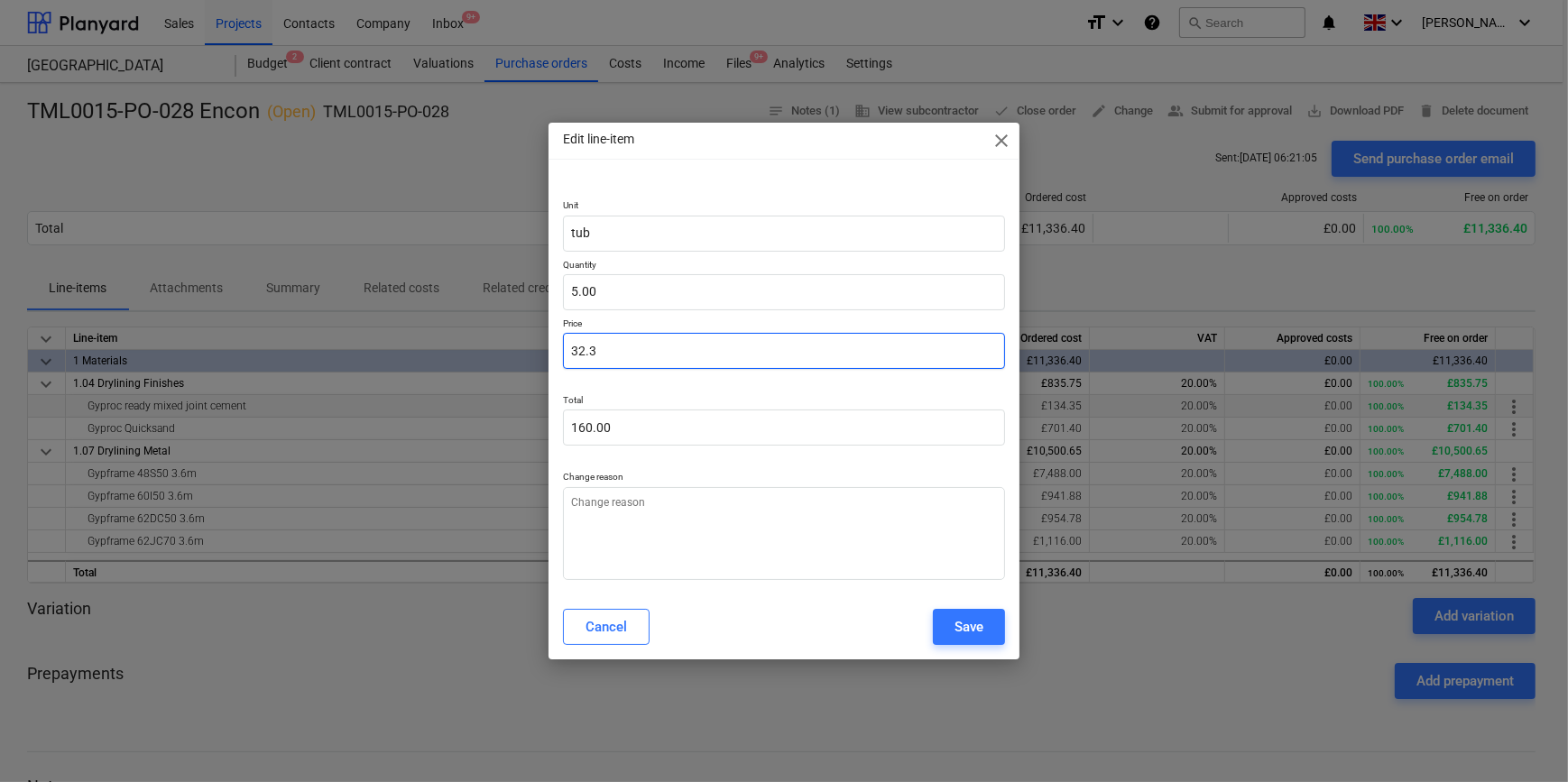 type on "161.50" 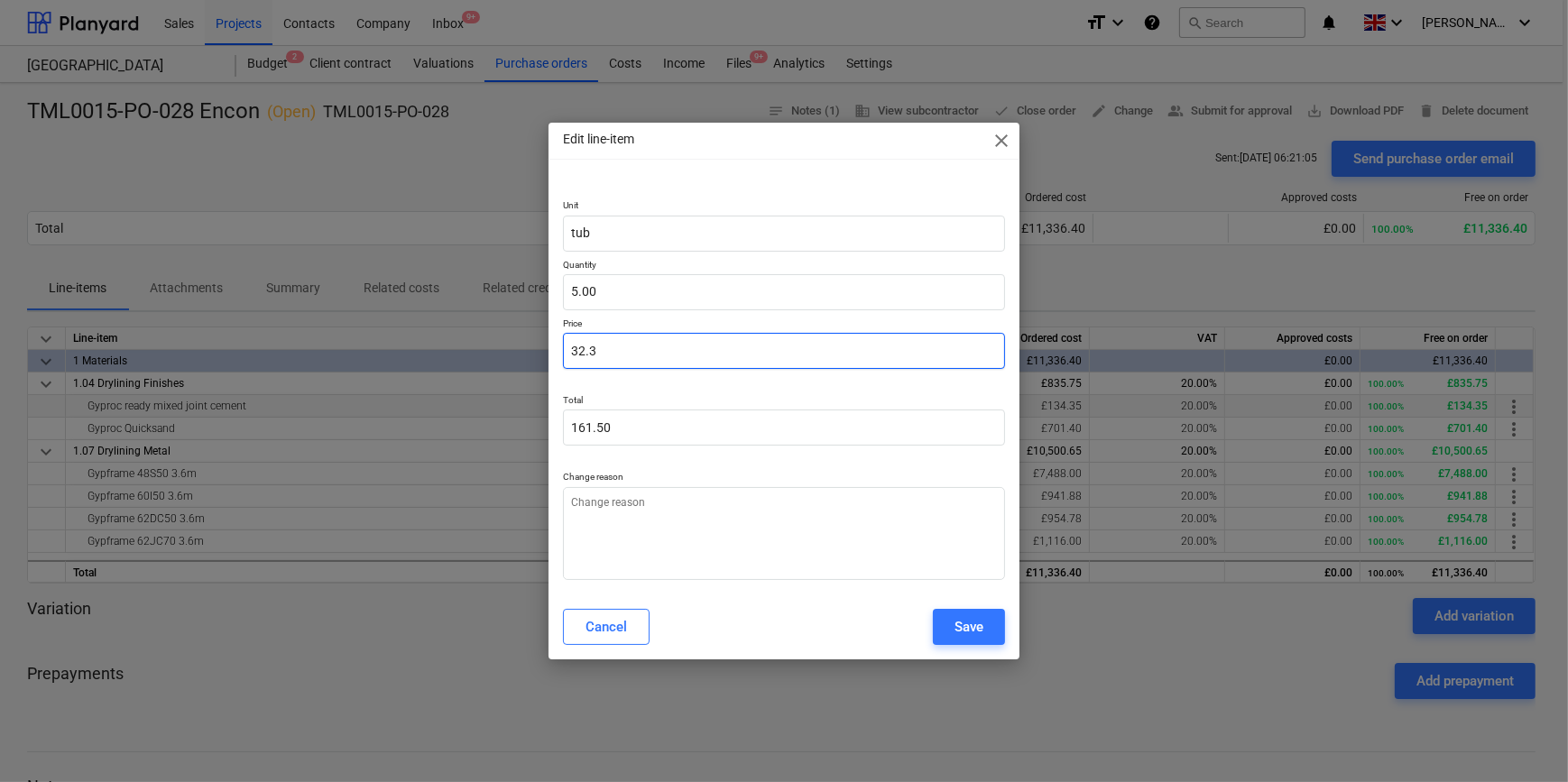 type on "x" 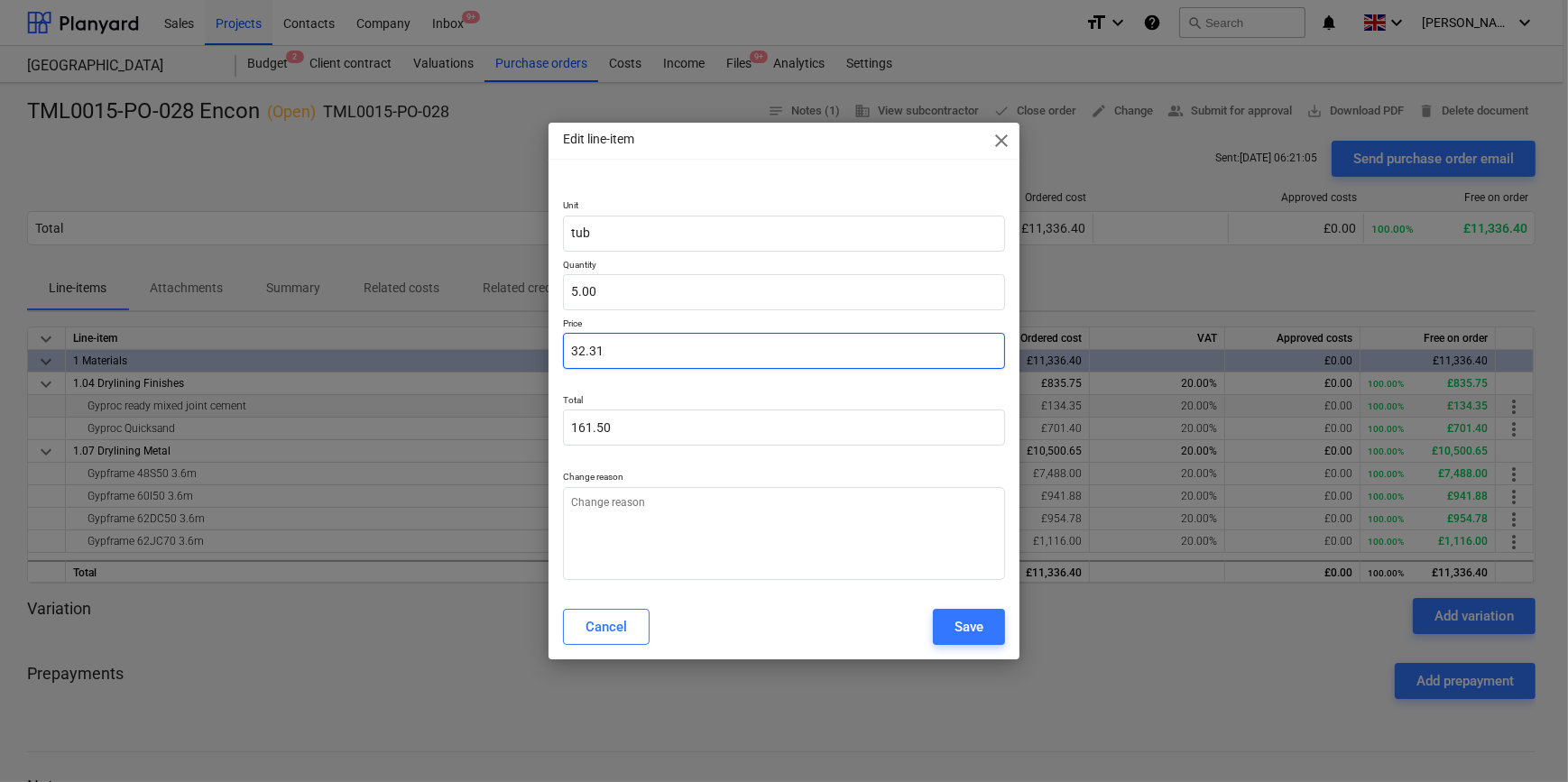 type on "161.55" 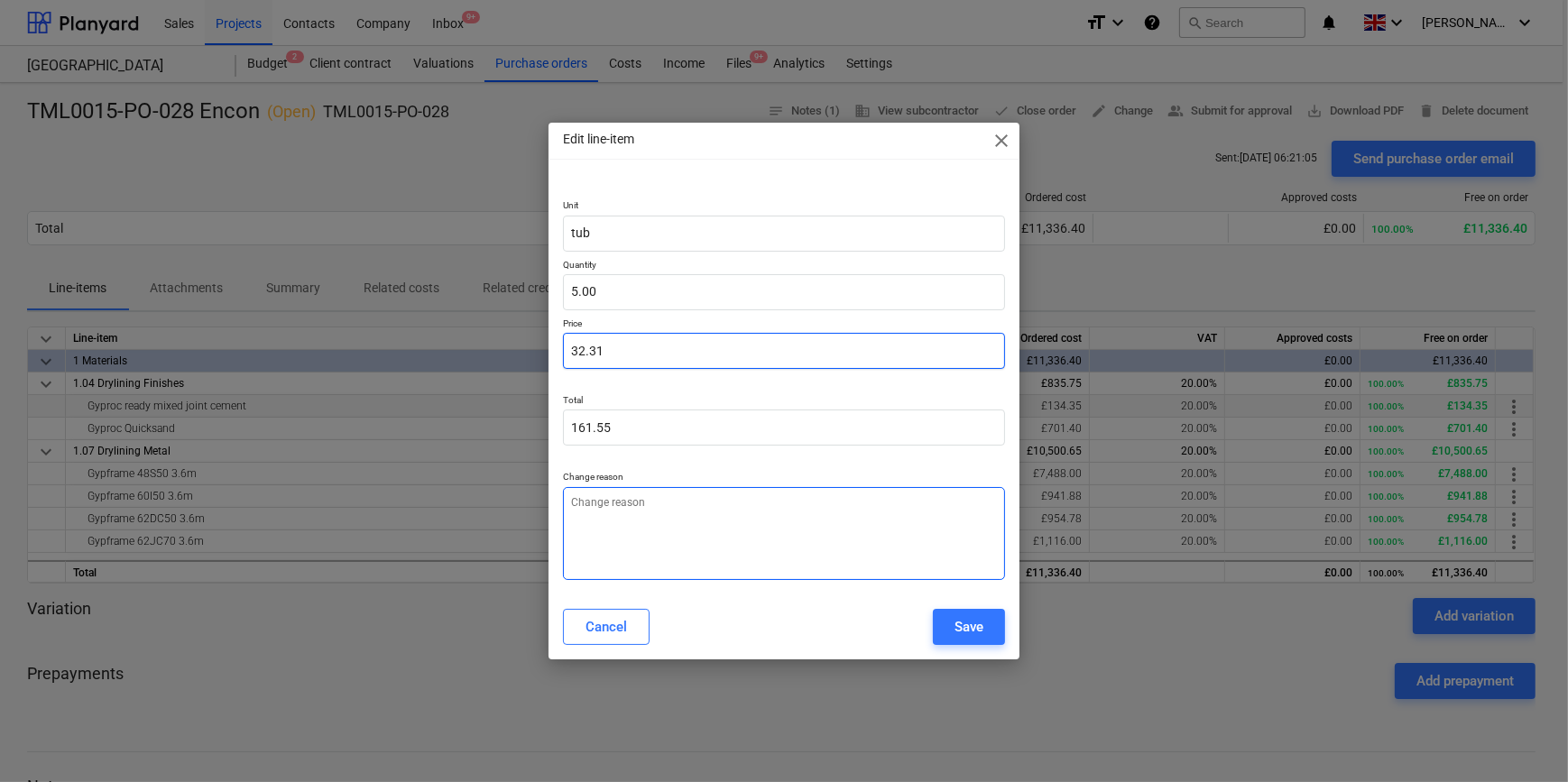 type on "32.31" 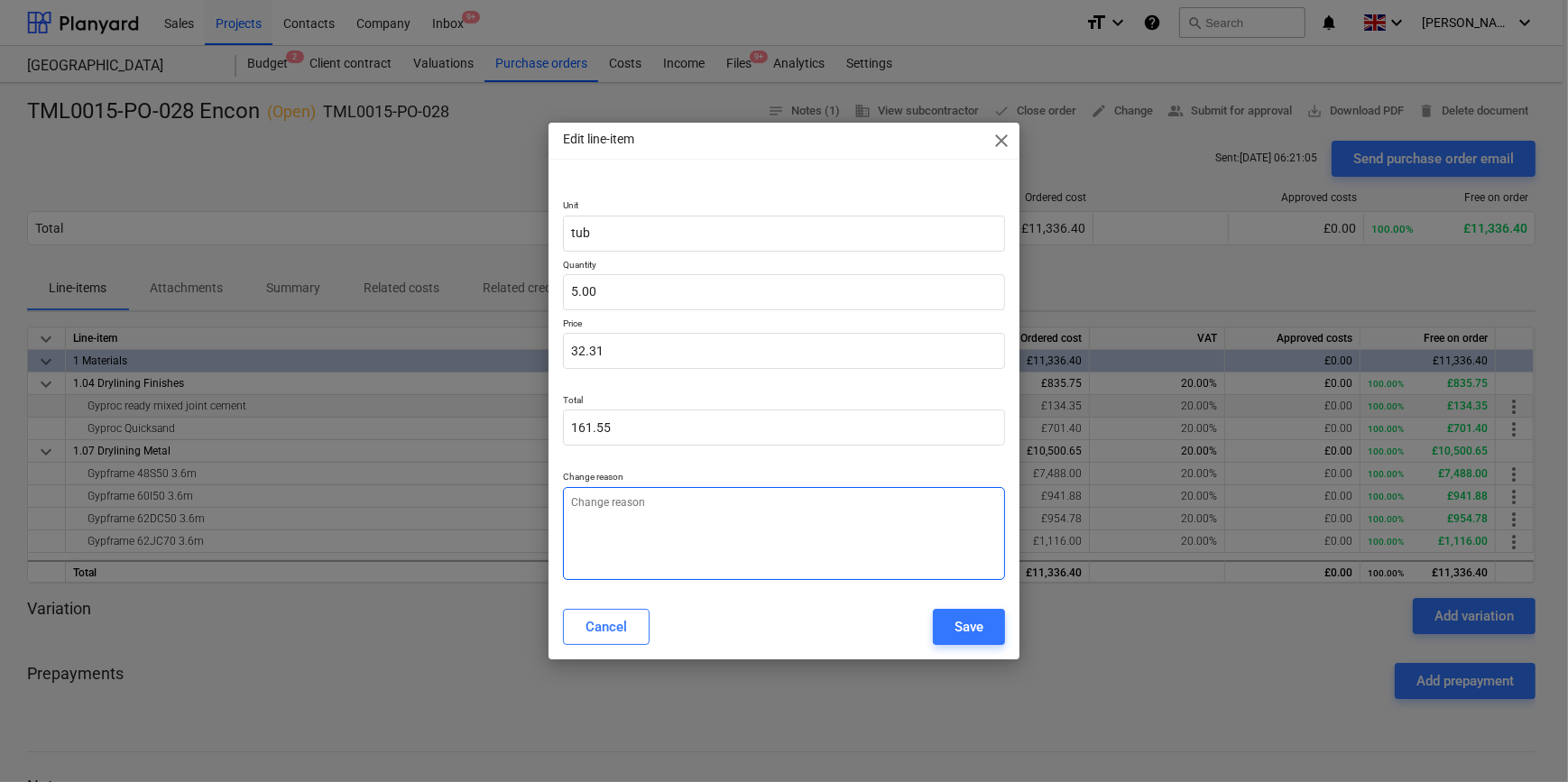 click at bounding box center [783, 533] 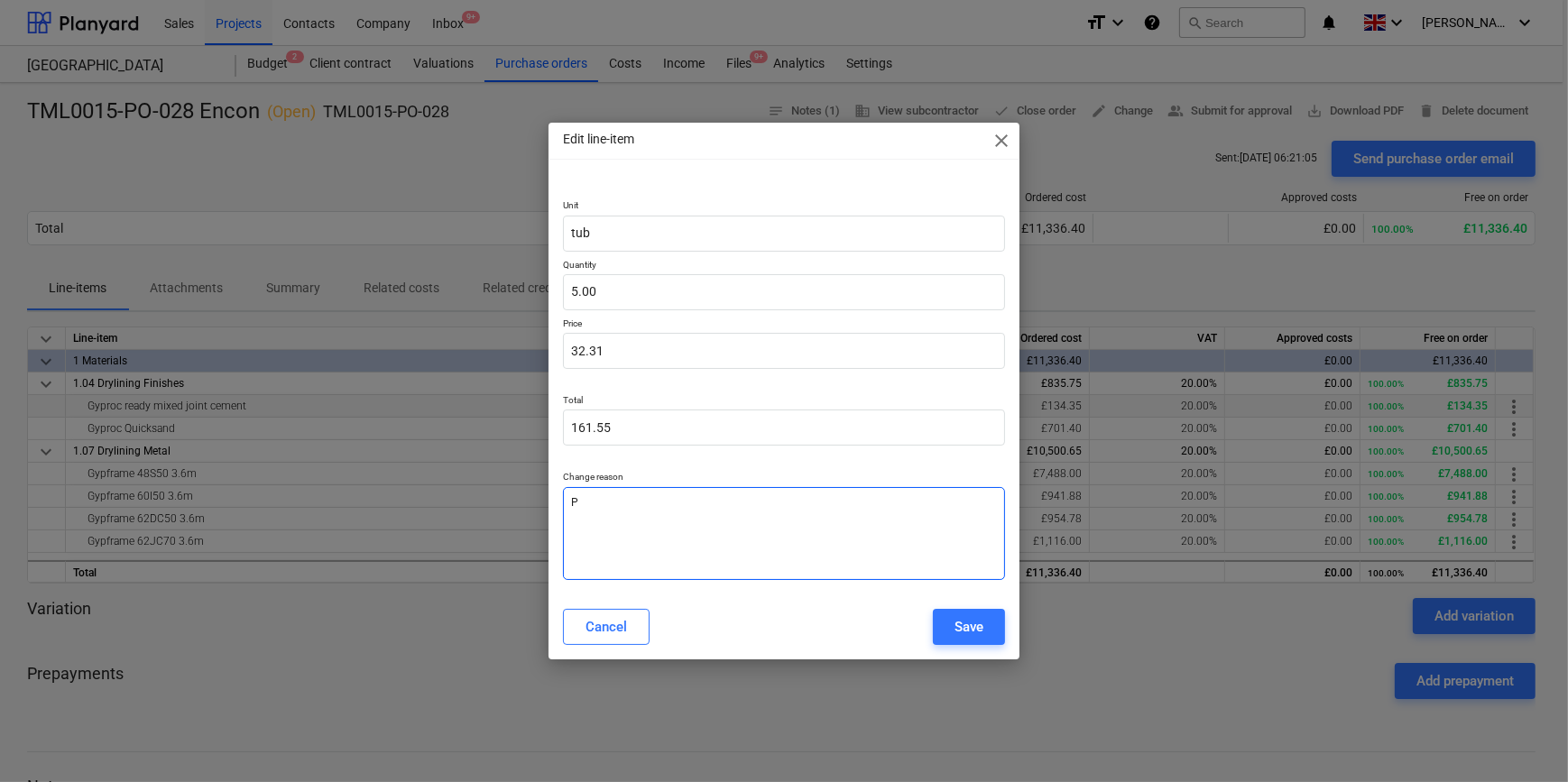 type on "x" 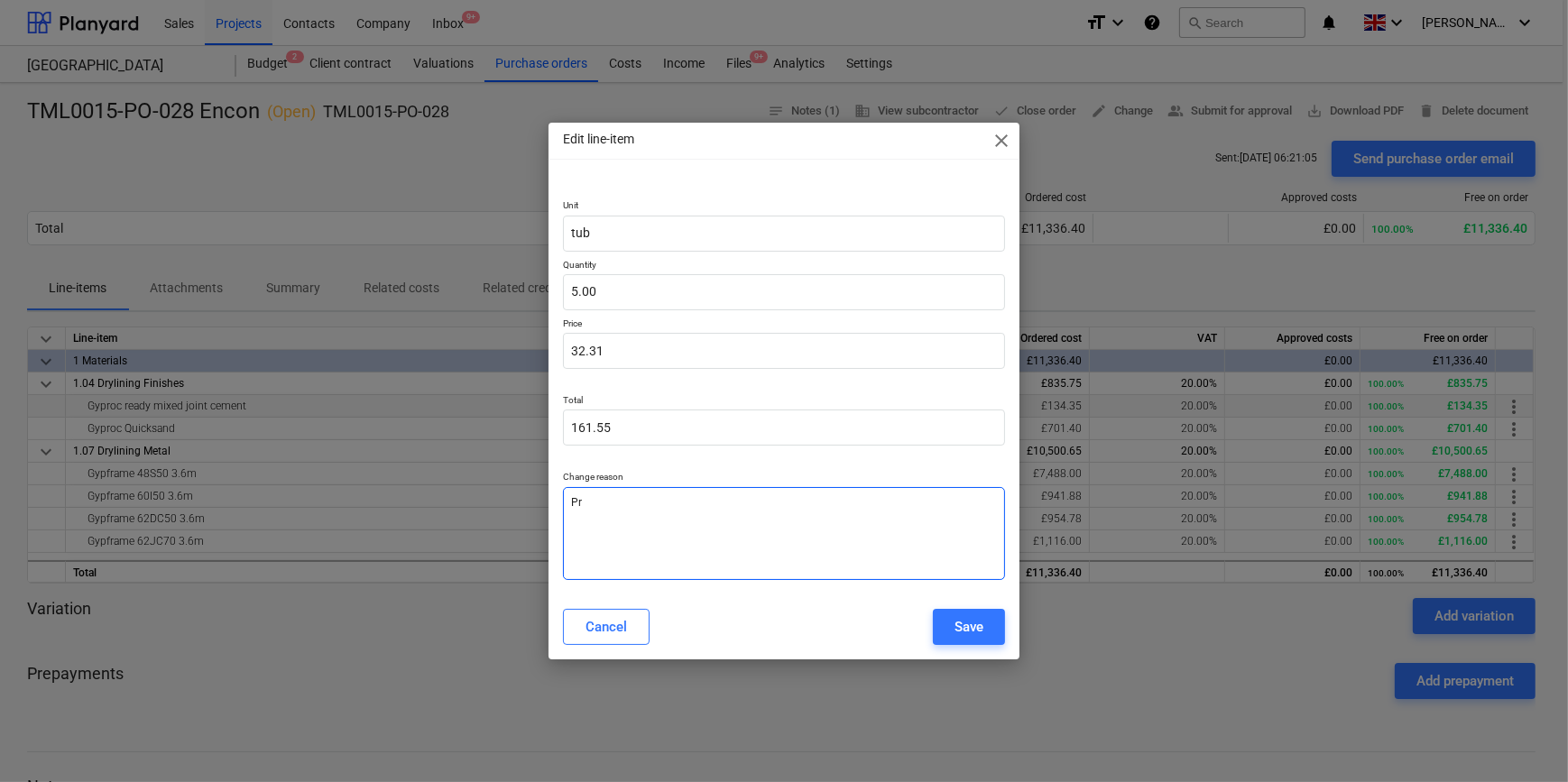 type on "x" 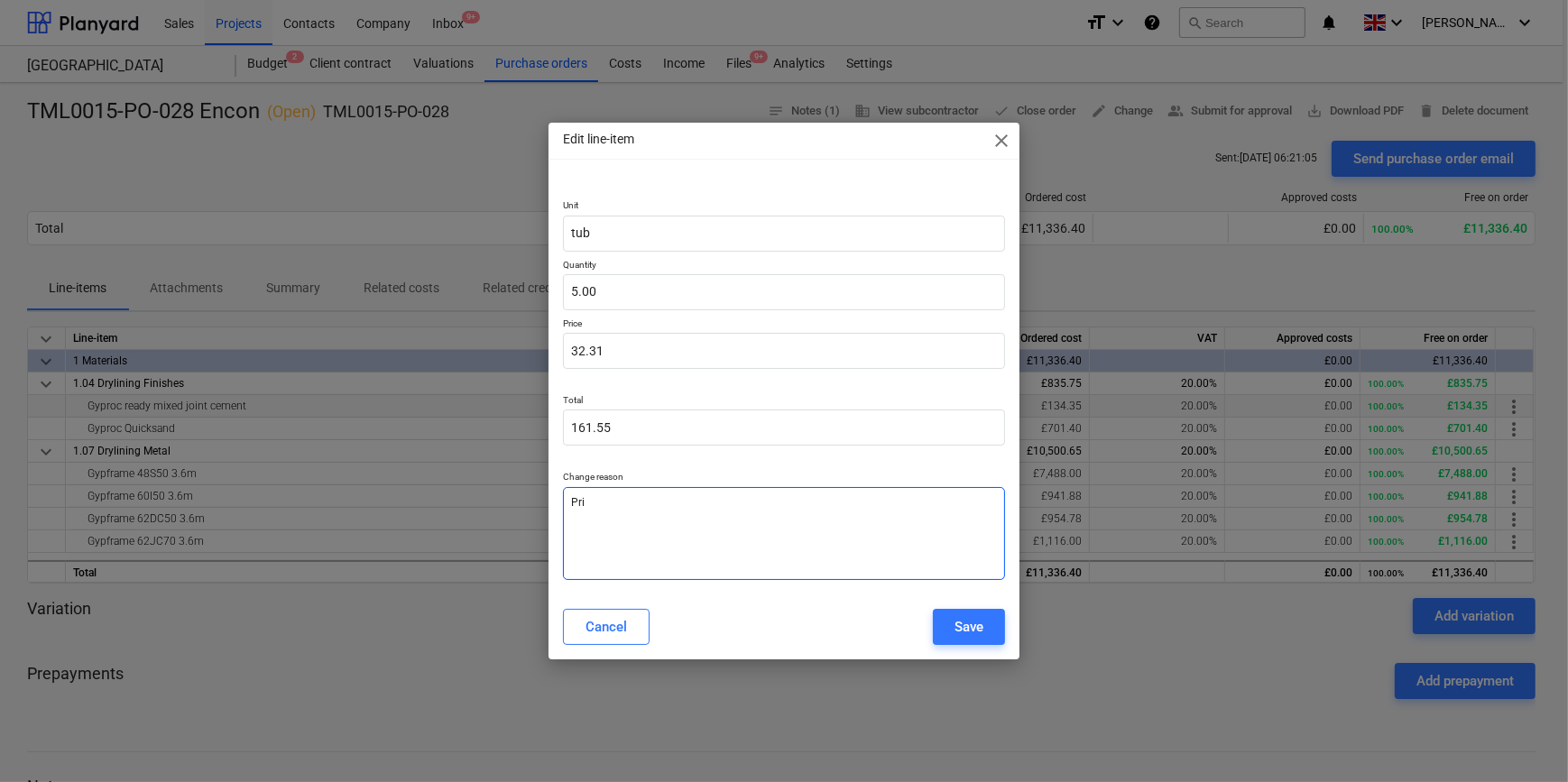 type on "x" 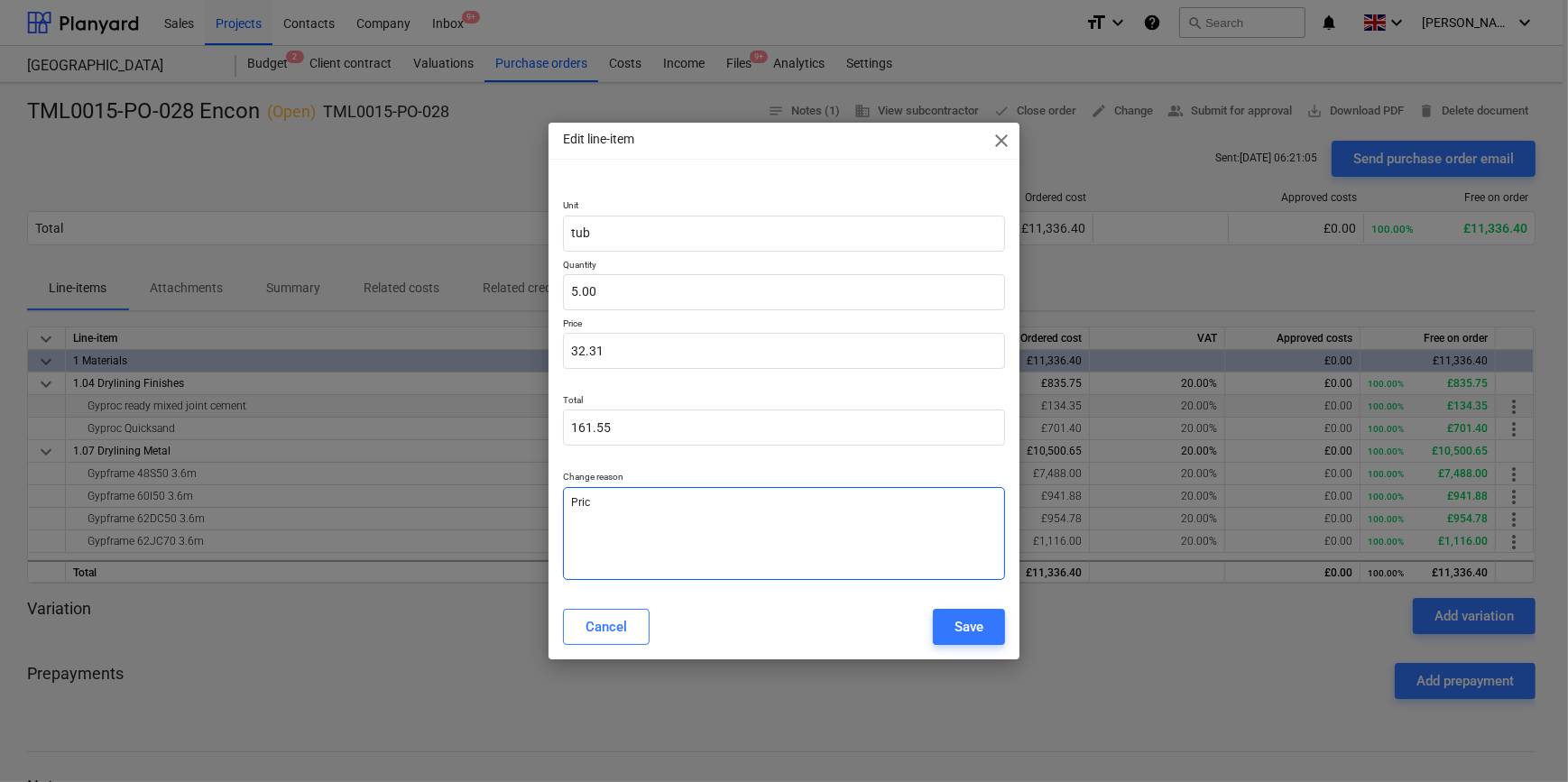 type on "x" 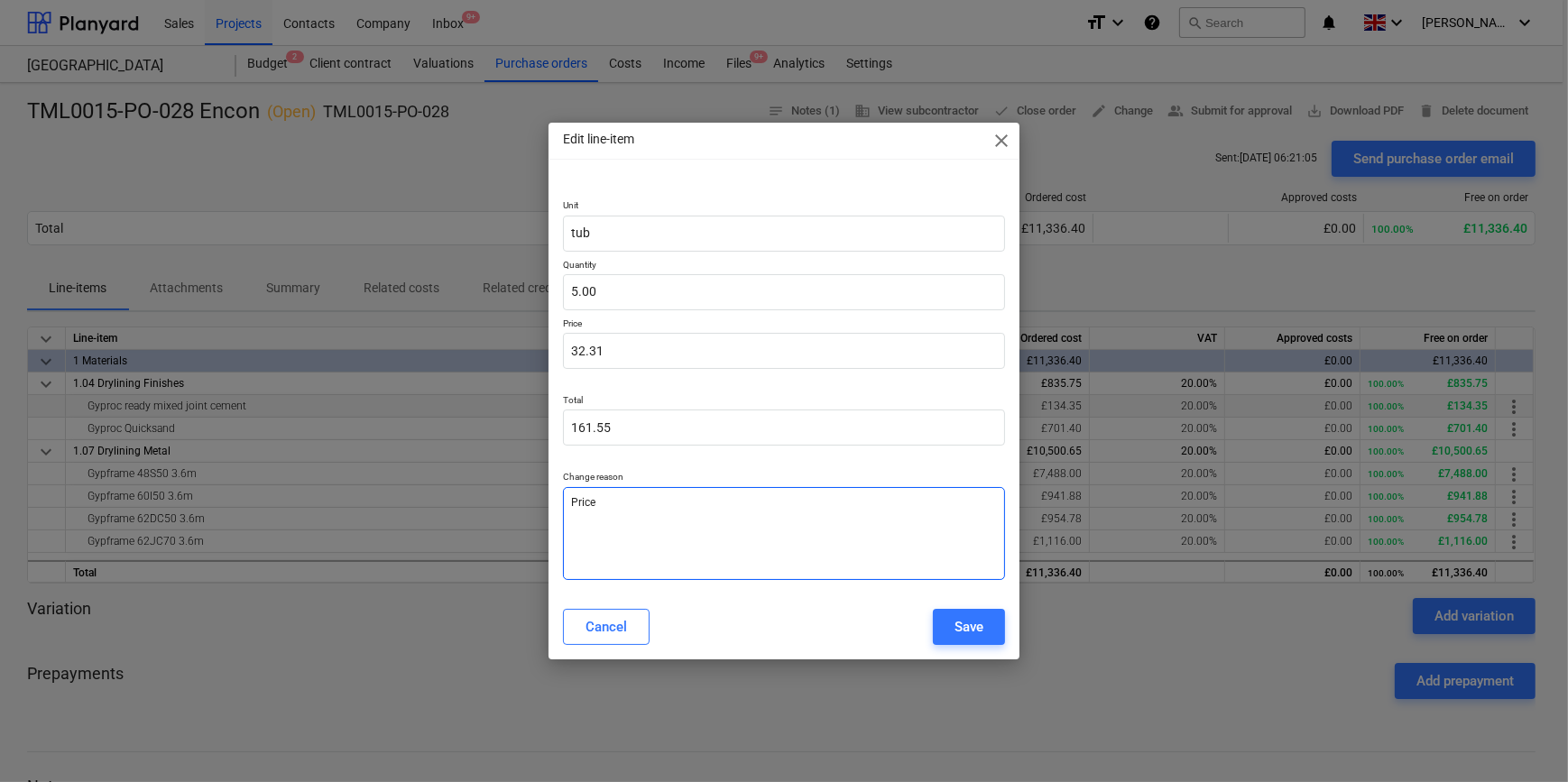 type on "x" 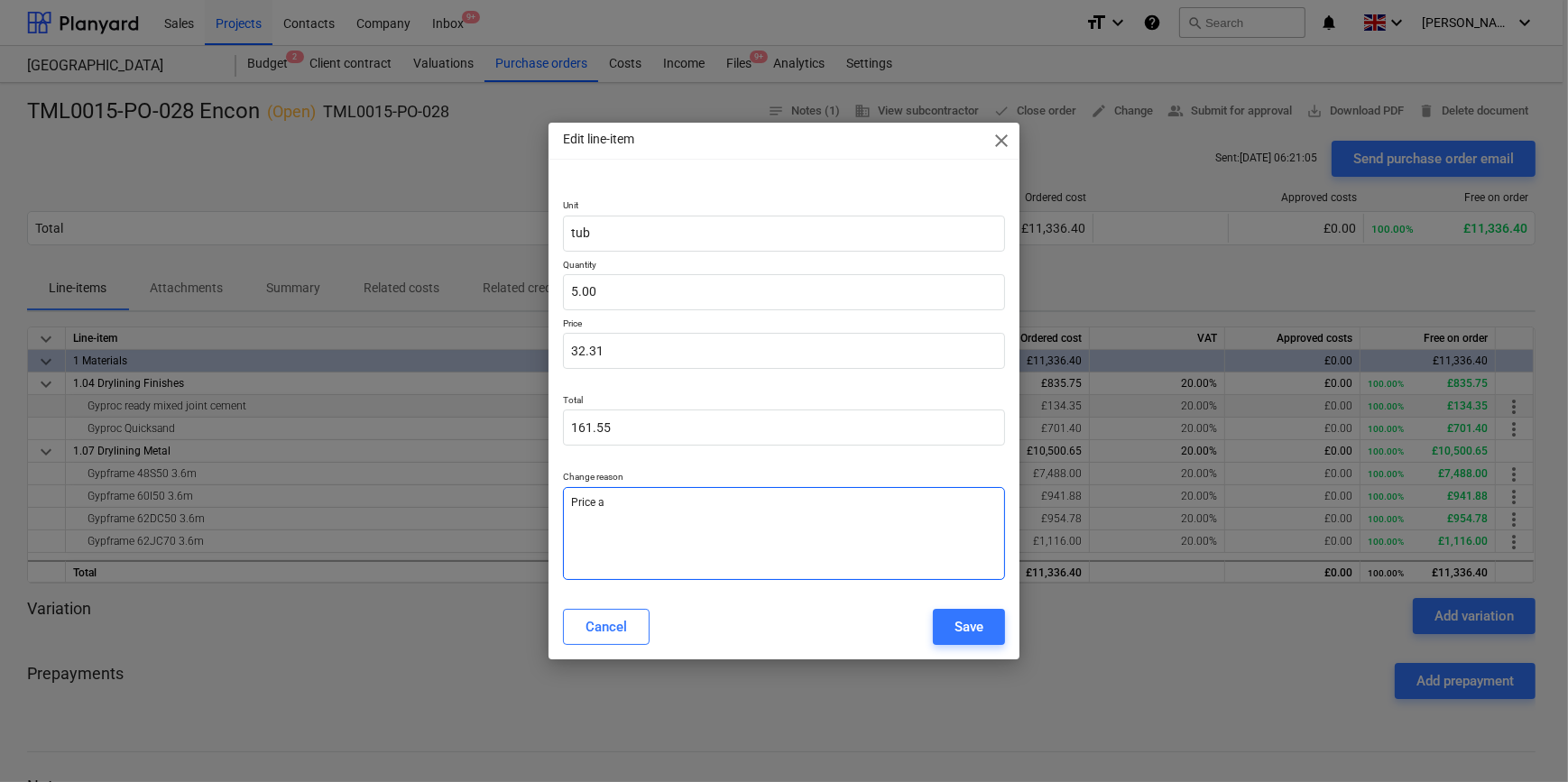 type on "x" 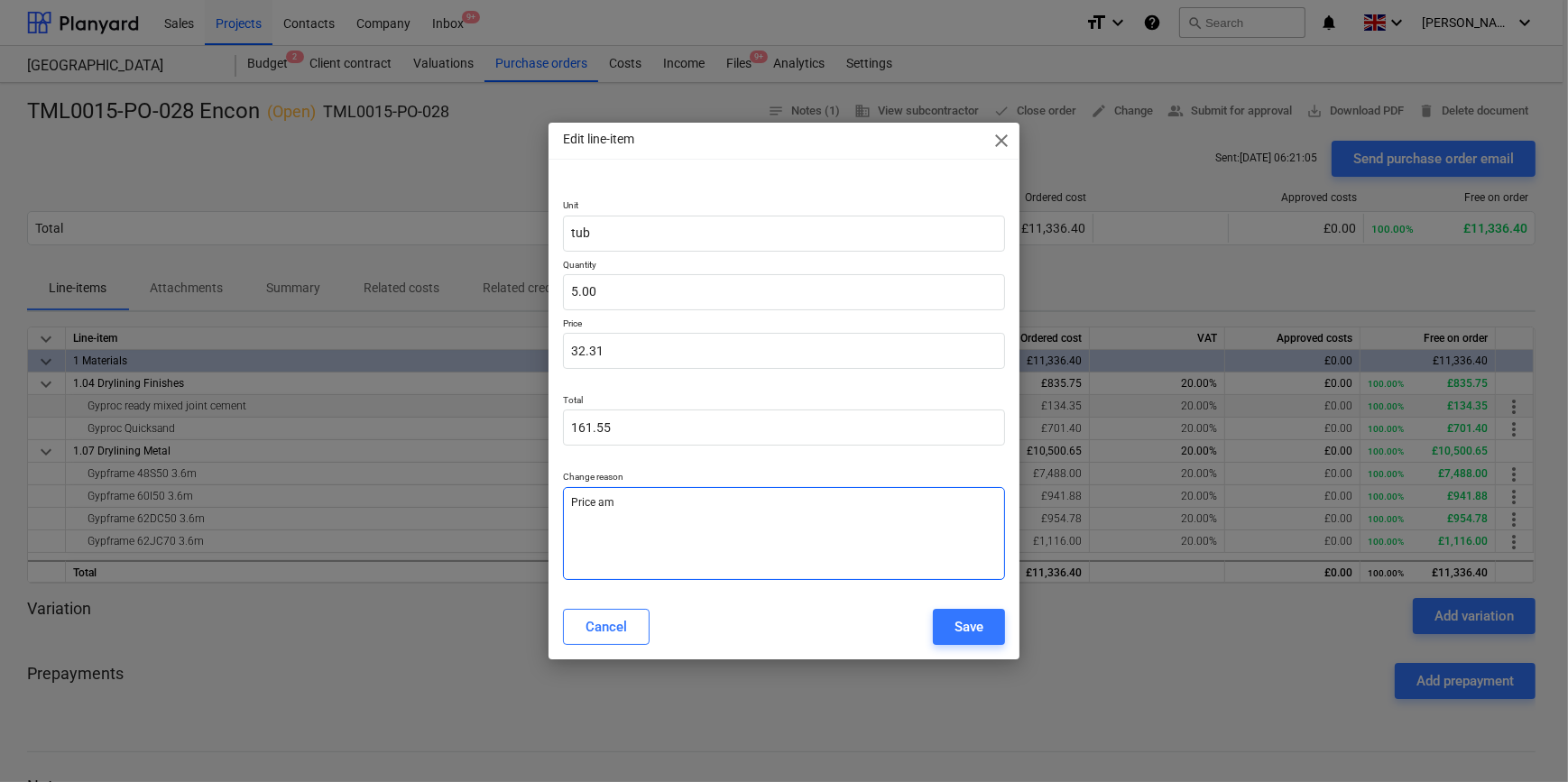 type on "x" 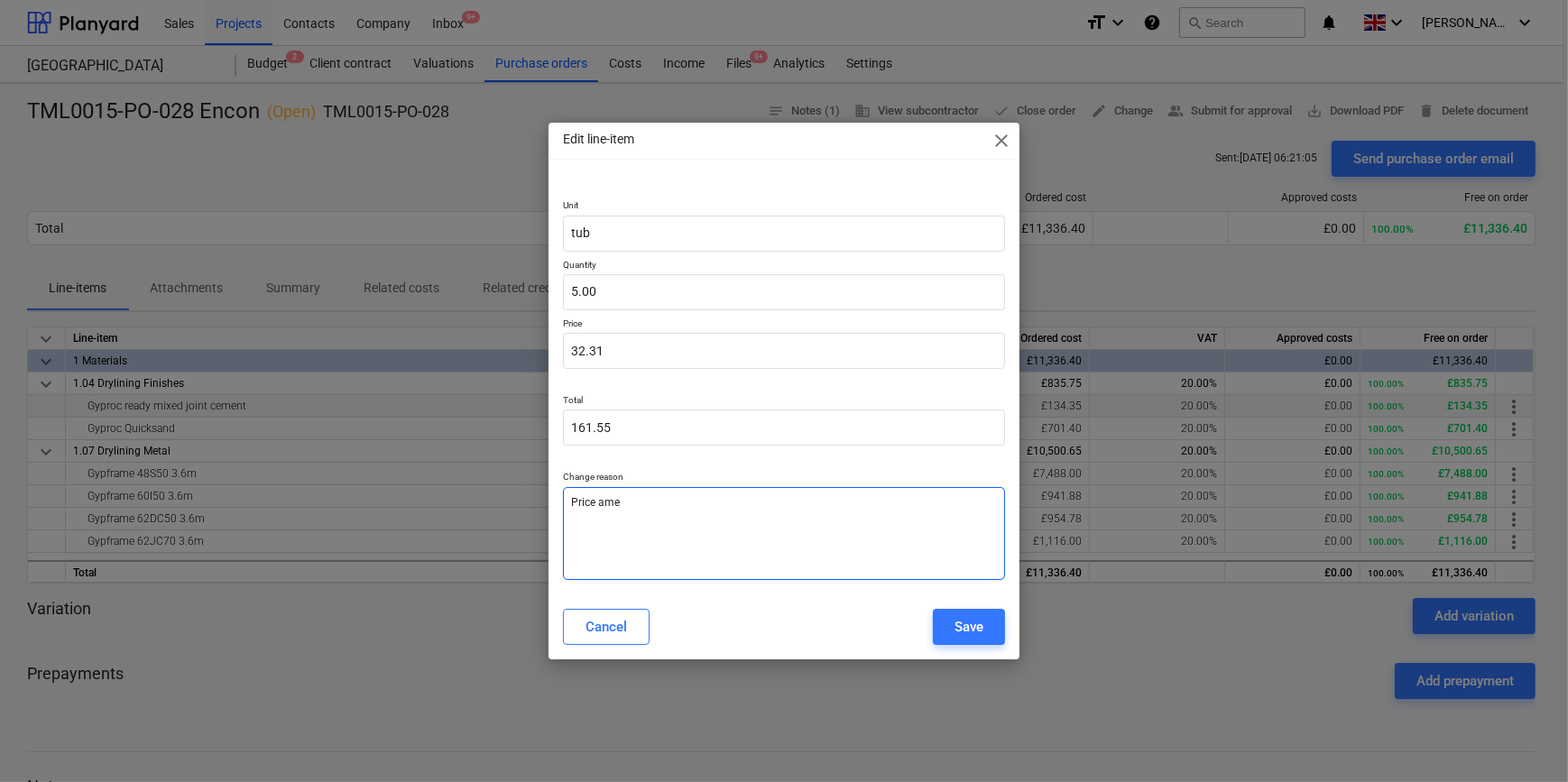 type on "x" 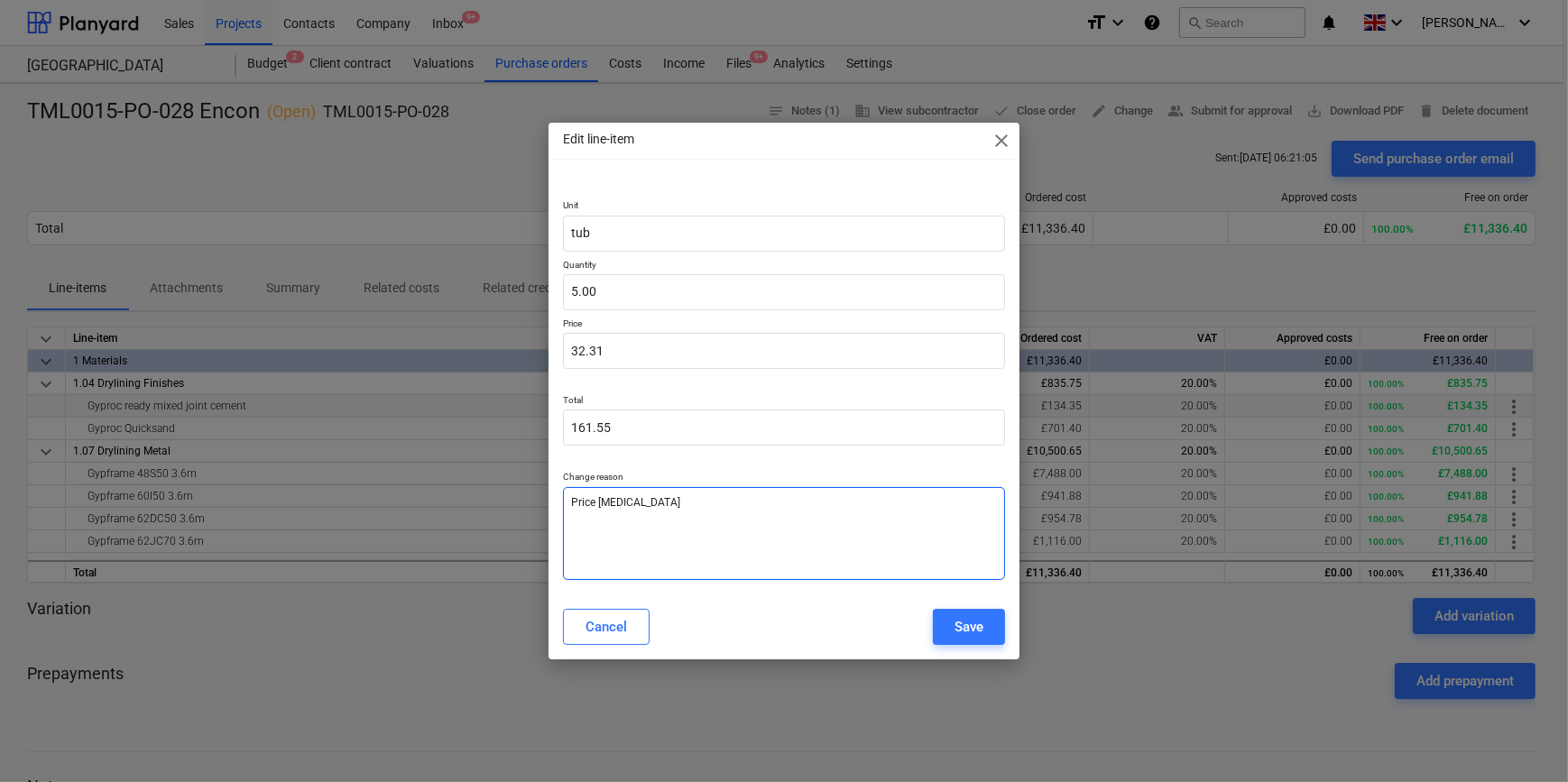type on "x" 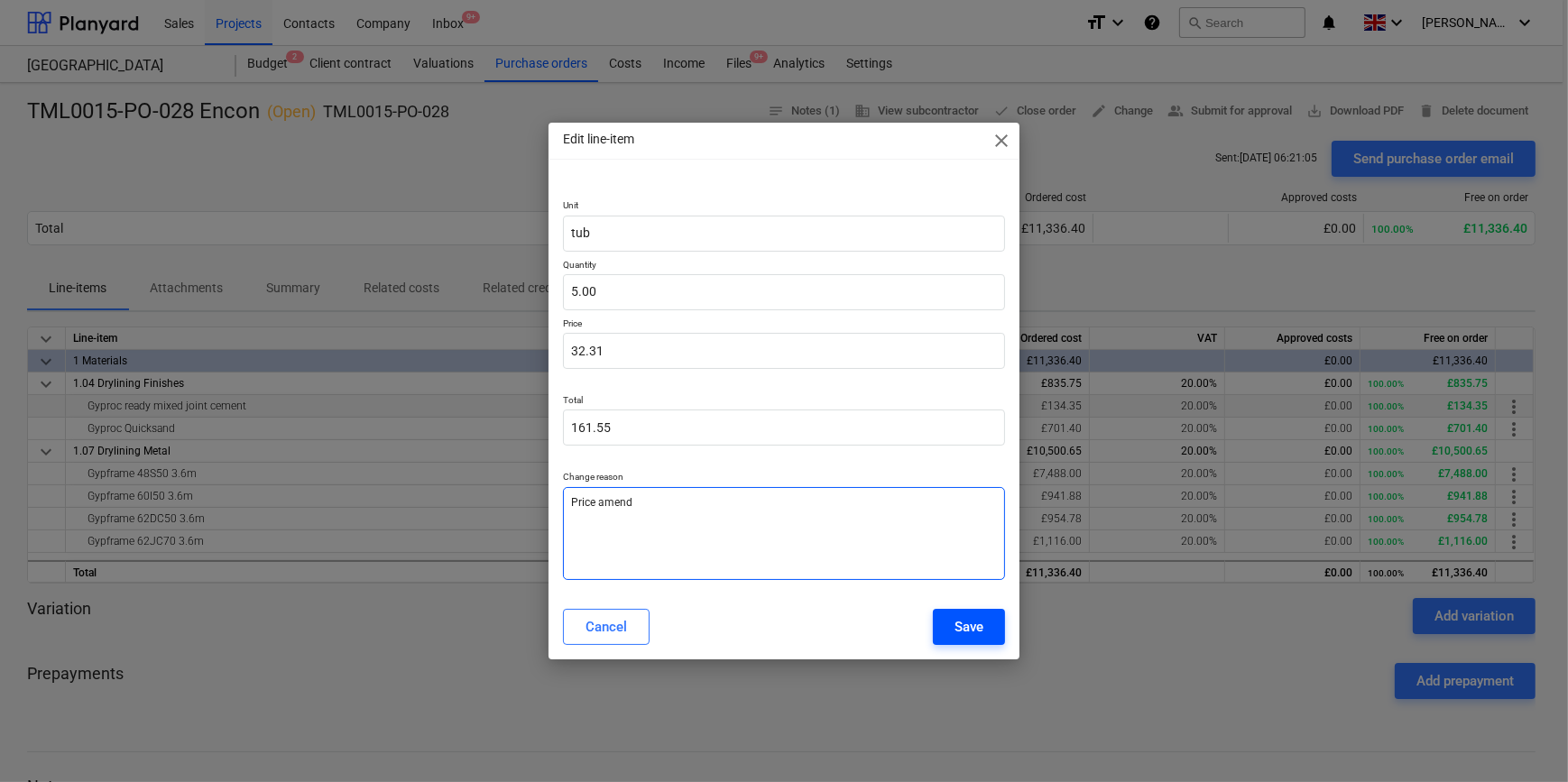 type on "Price amend" 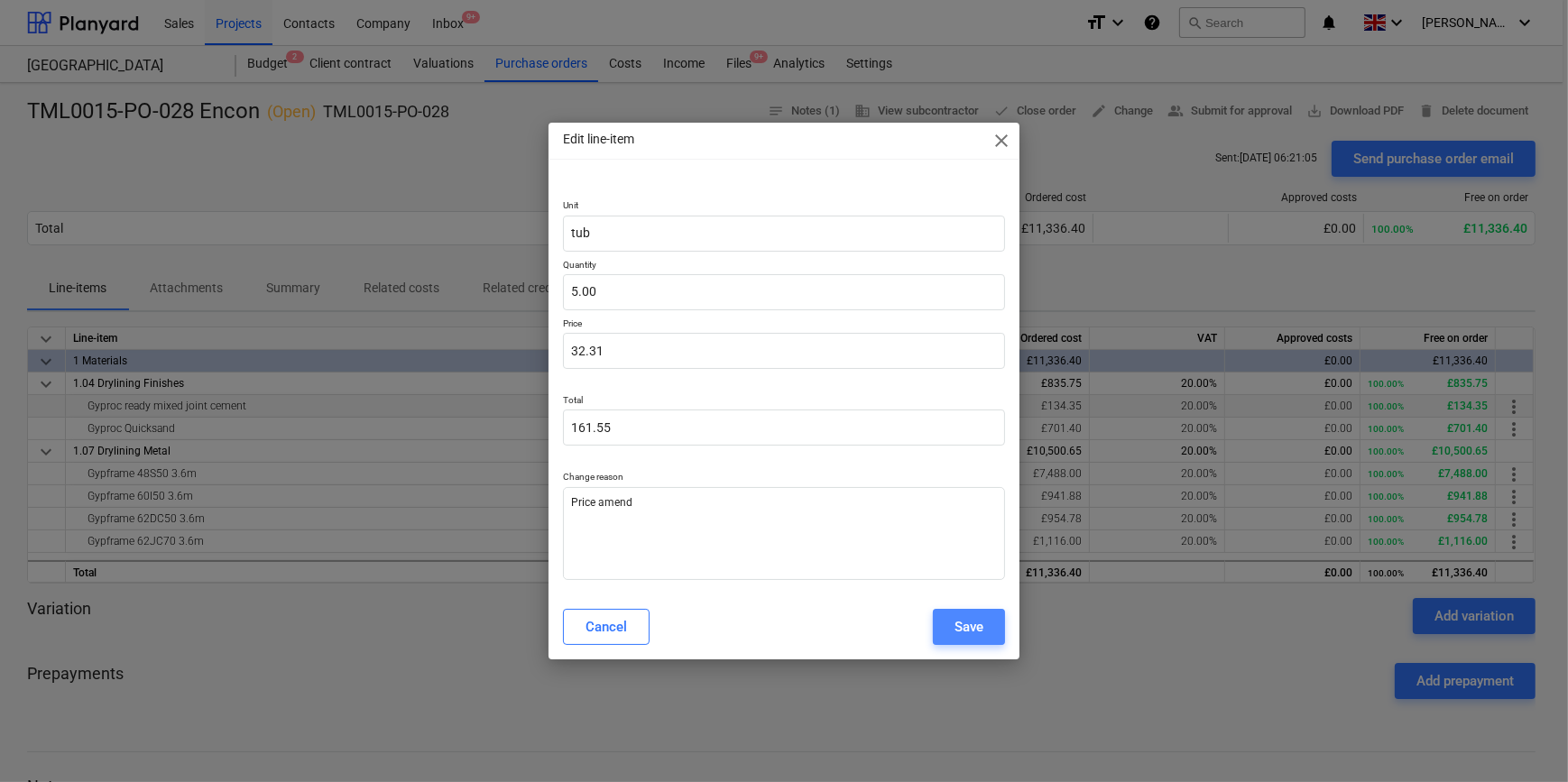 click on "Save" at bounding box center [969, 627] 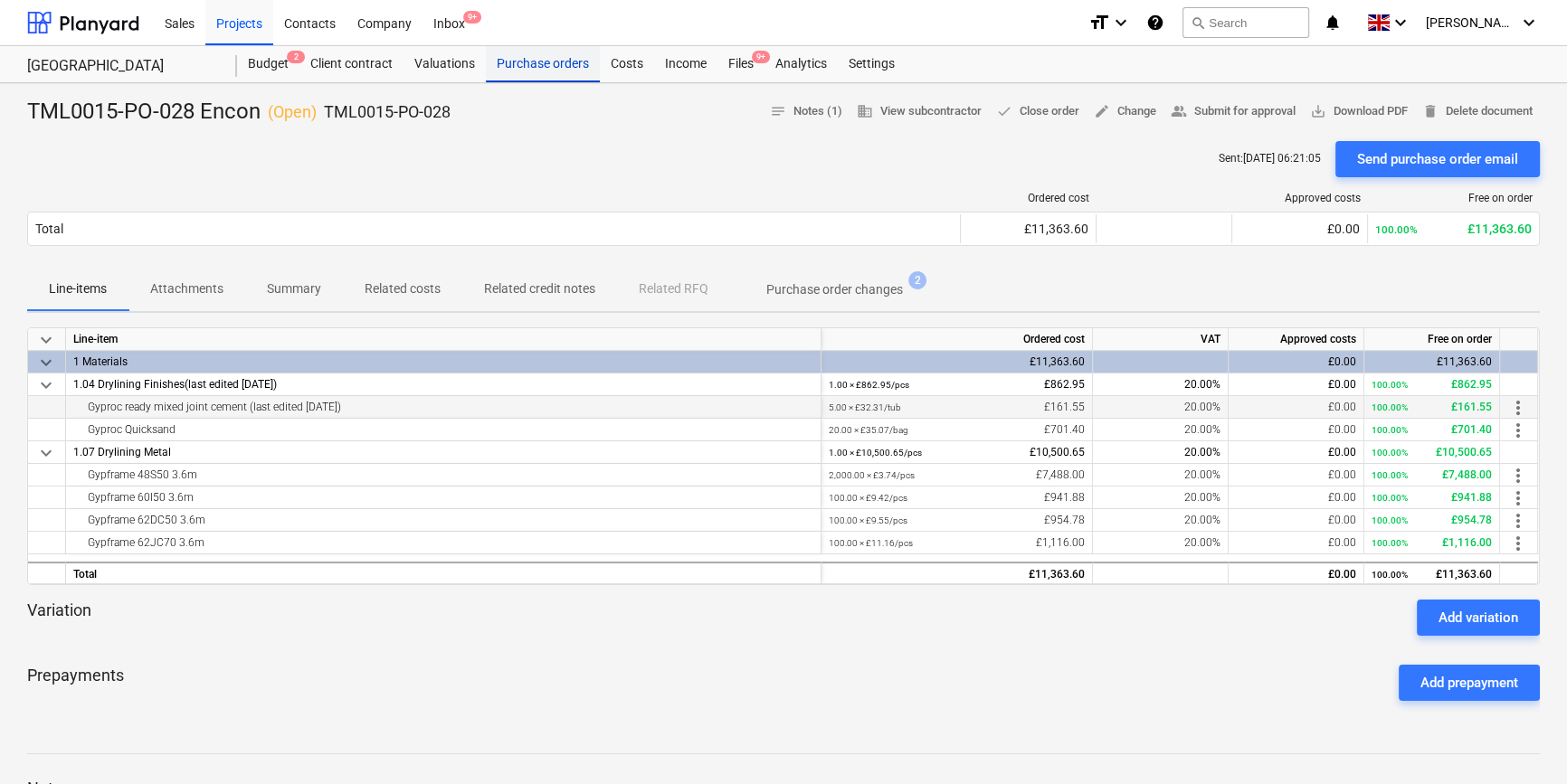 click on "Purchase orders" at bounding box center [543, 64] 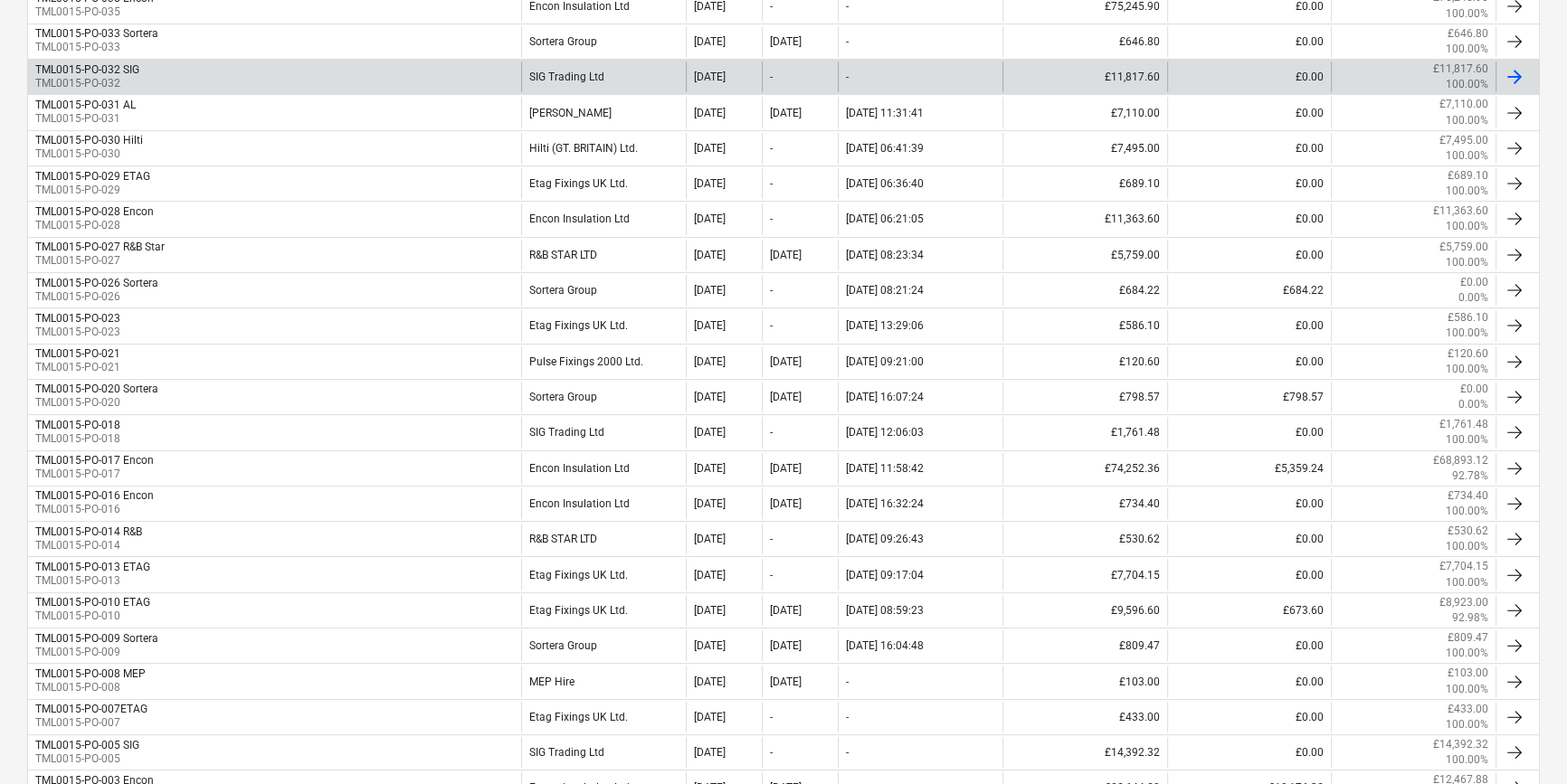 scroll, scrollTop: 822, scrollLeft: 0, axis: vertical 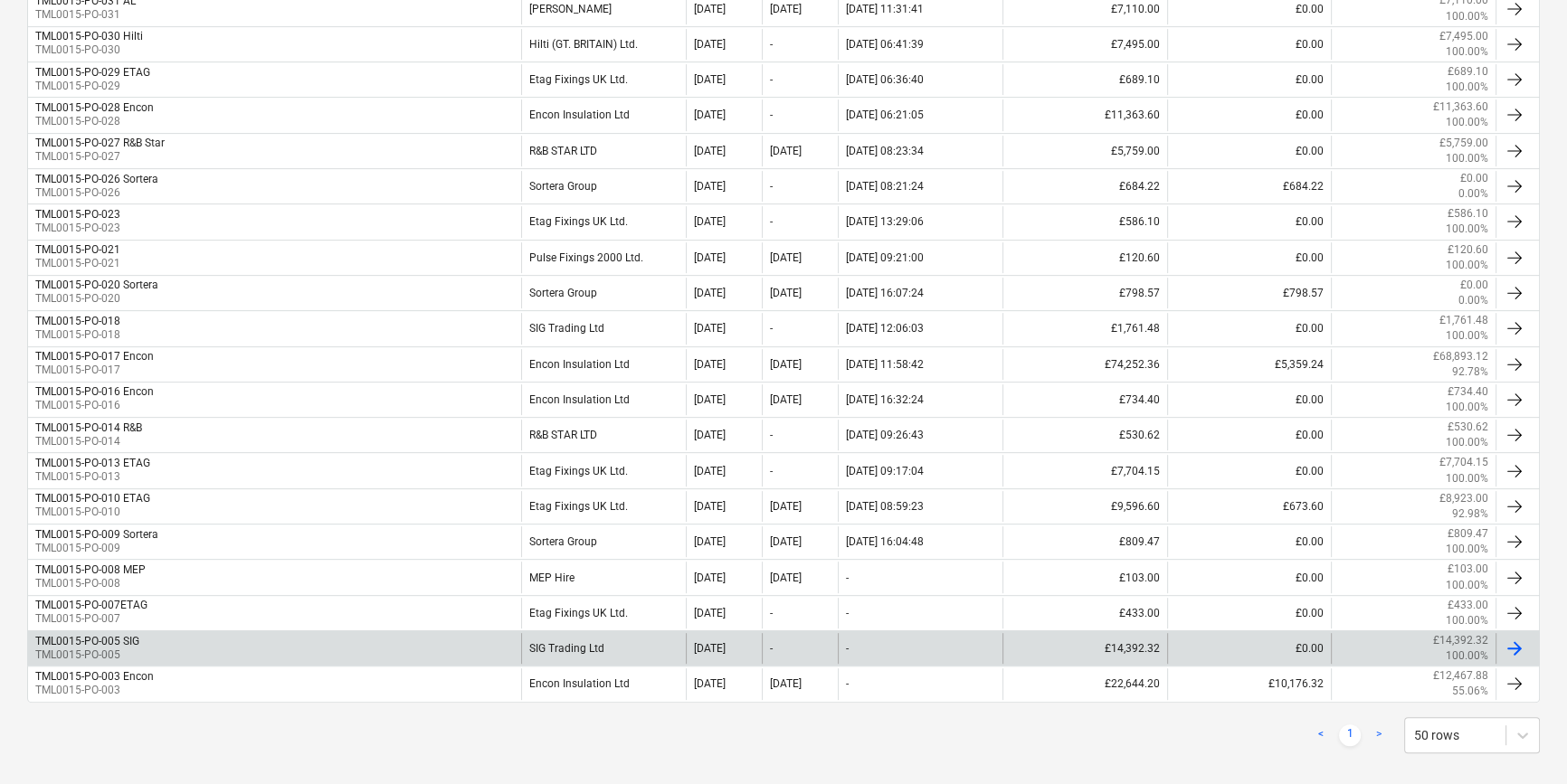 click at bounding box center [1515, 648] 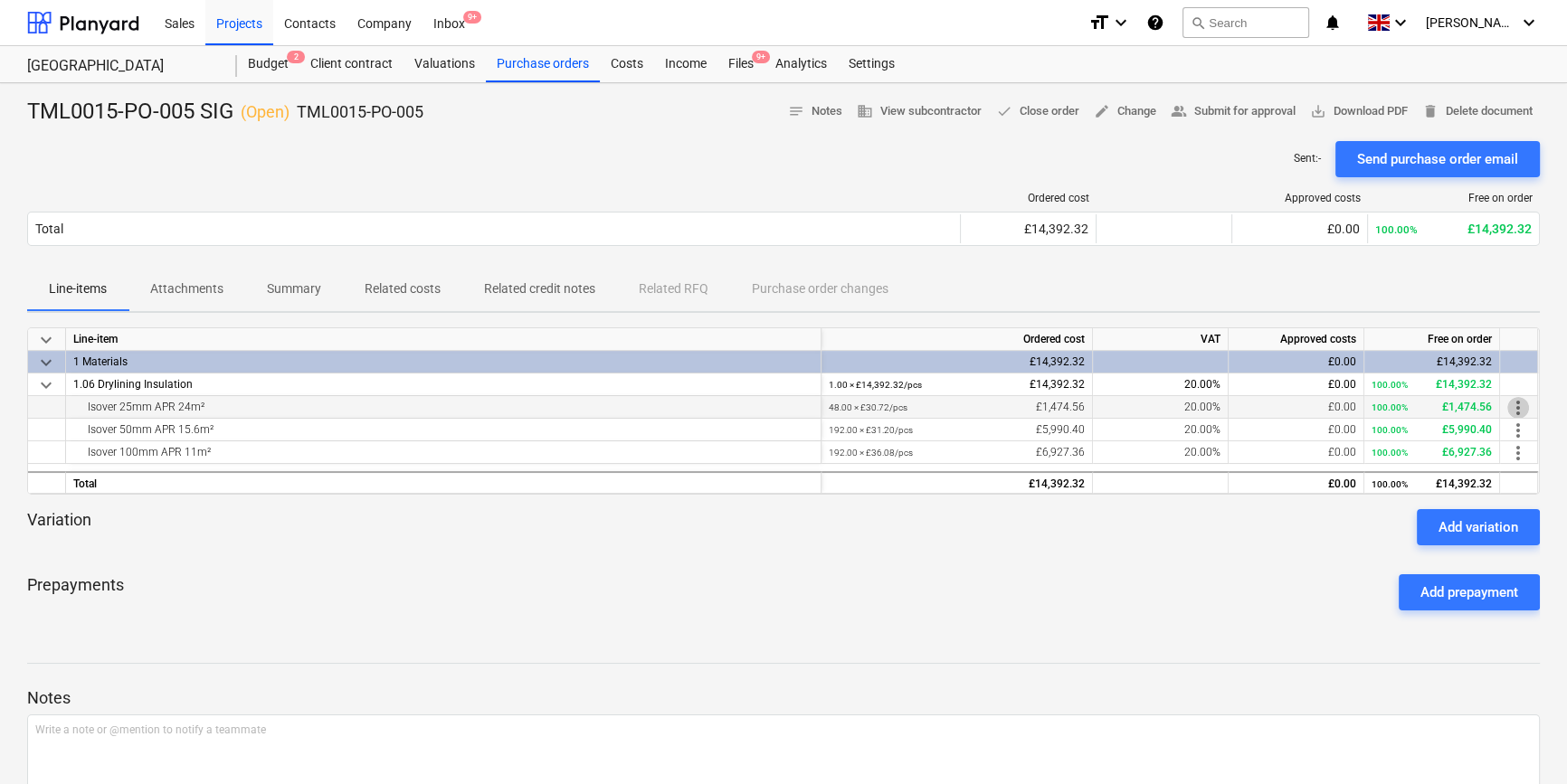 click on "more_vert" at bounding box center (1518, 408) 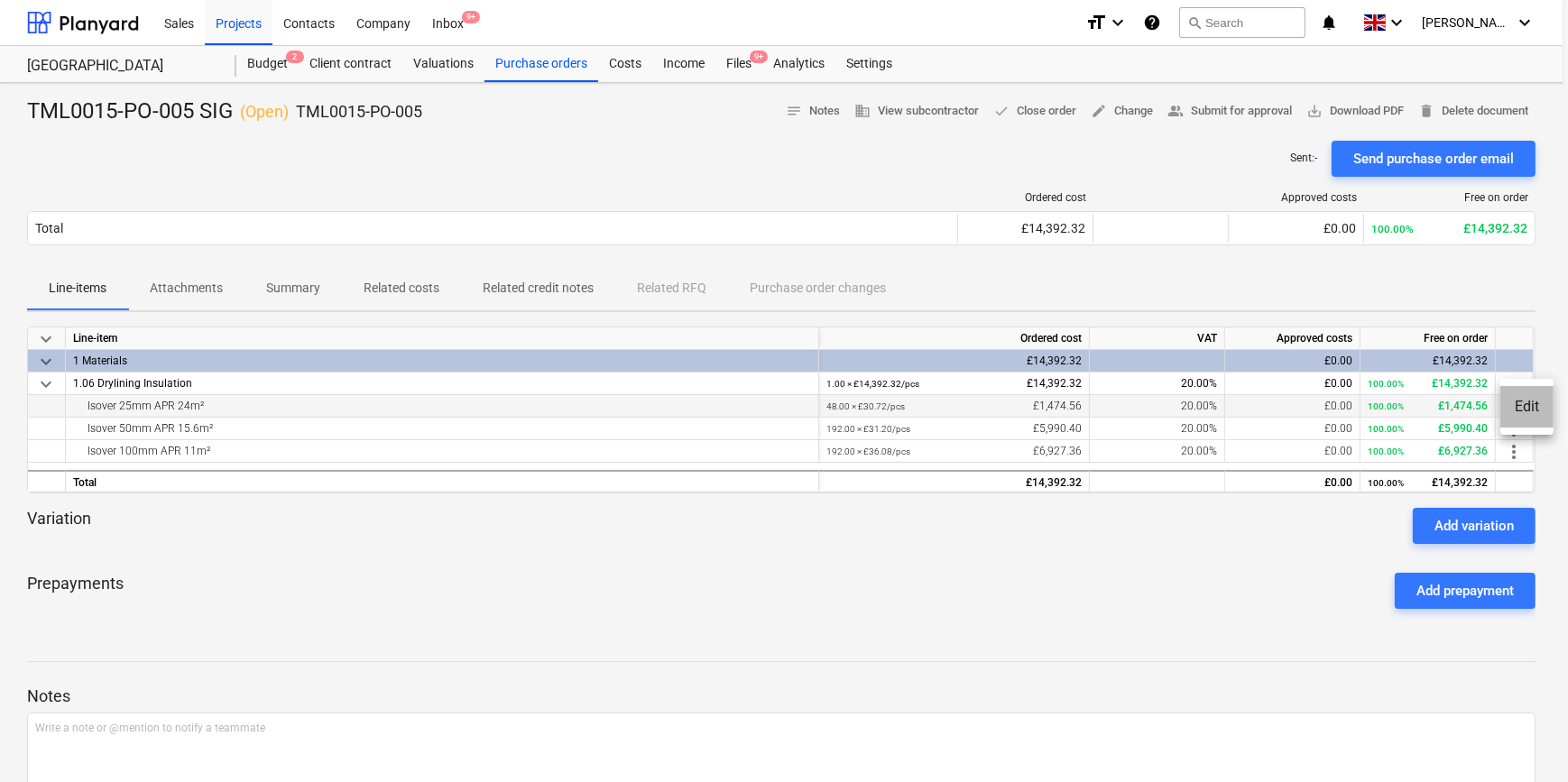 click on "Edit" at bounding box center (1526, 407) 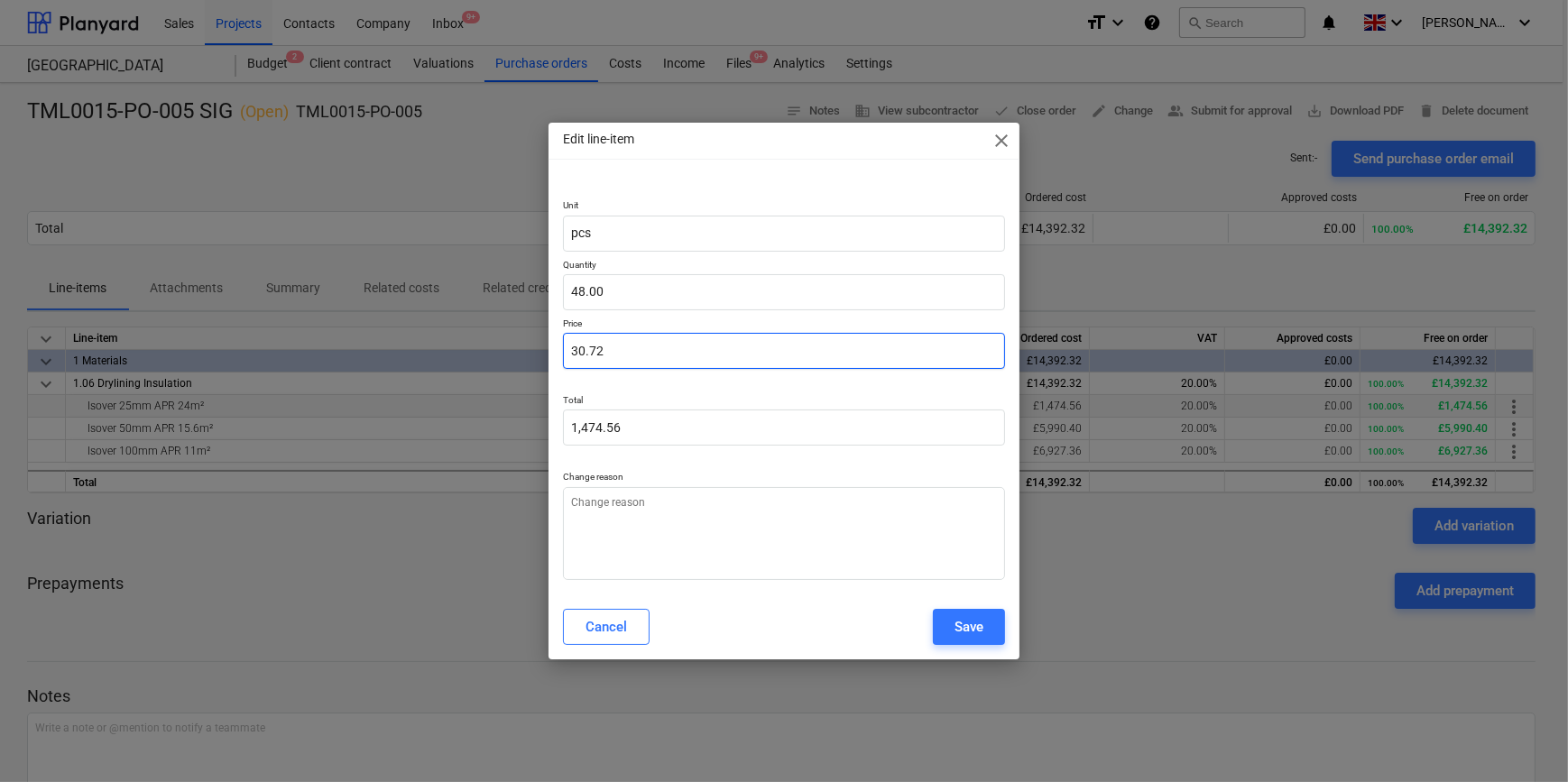 drag, startPoint x: 599, startPoint y: 346, endPoint x: 555, endPoint y: 351, distance: 44.28318 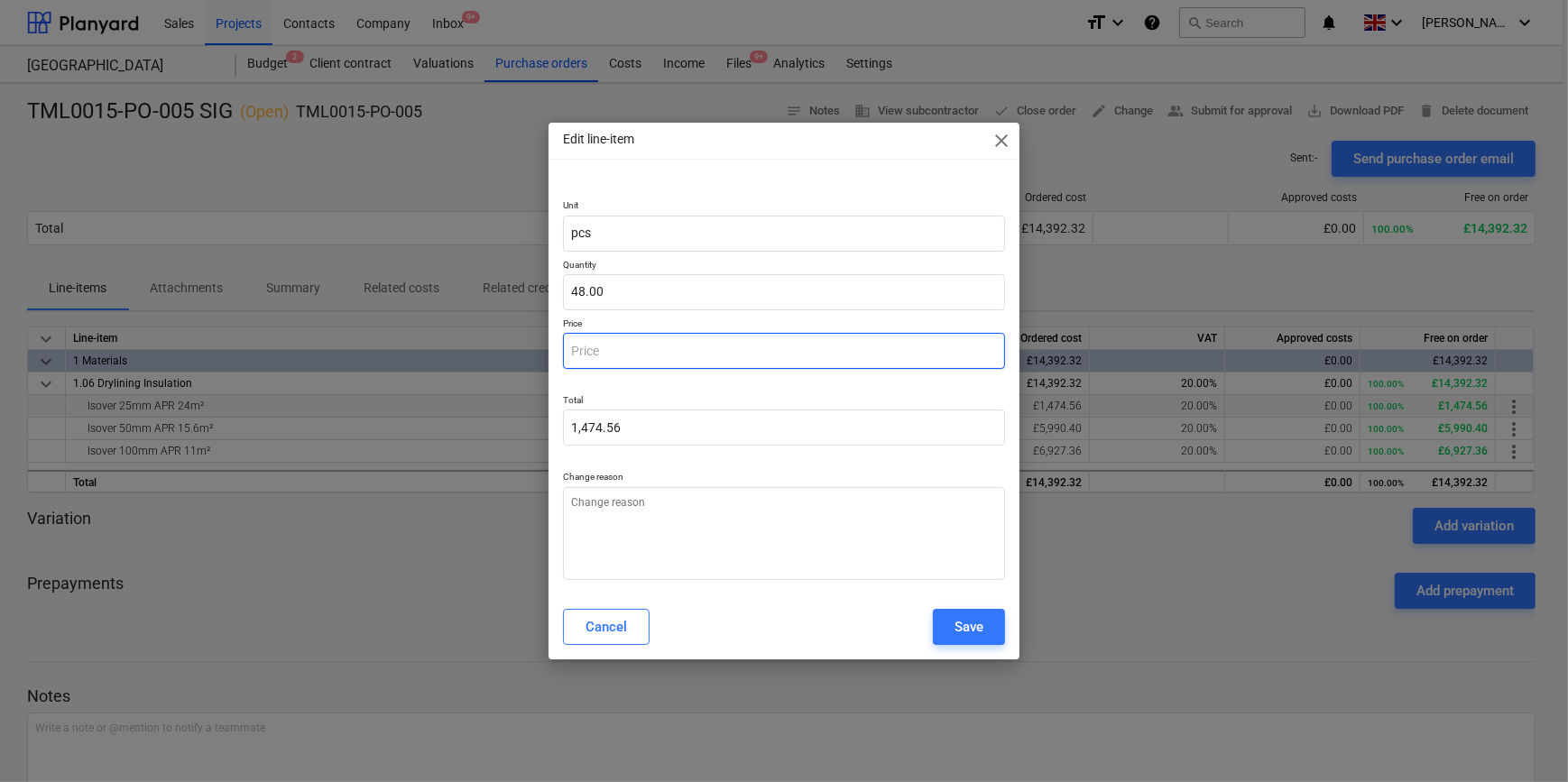 type on "0.00" 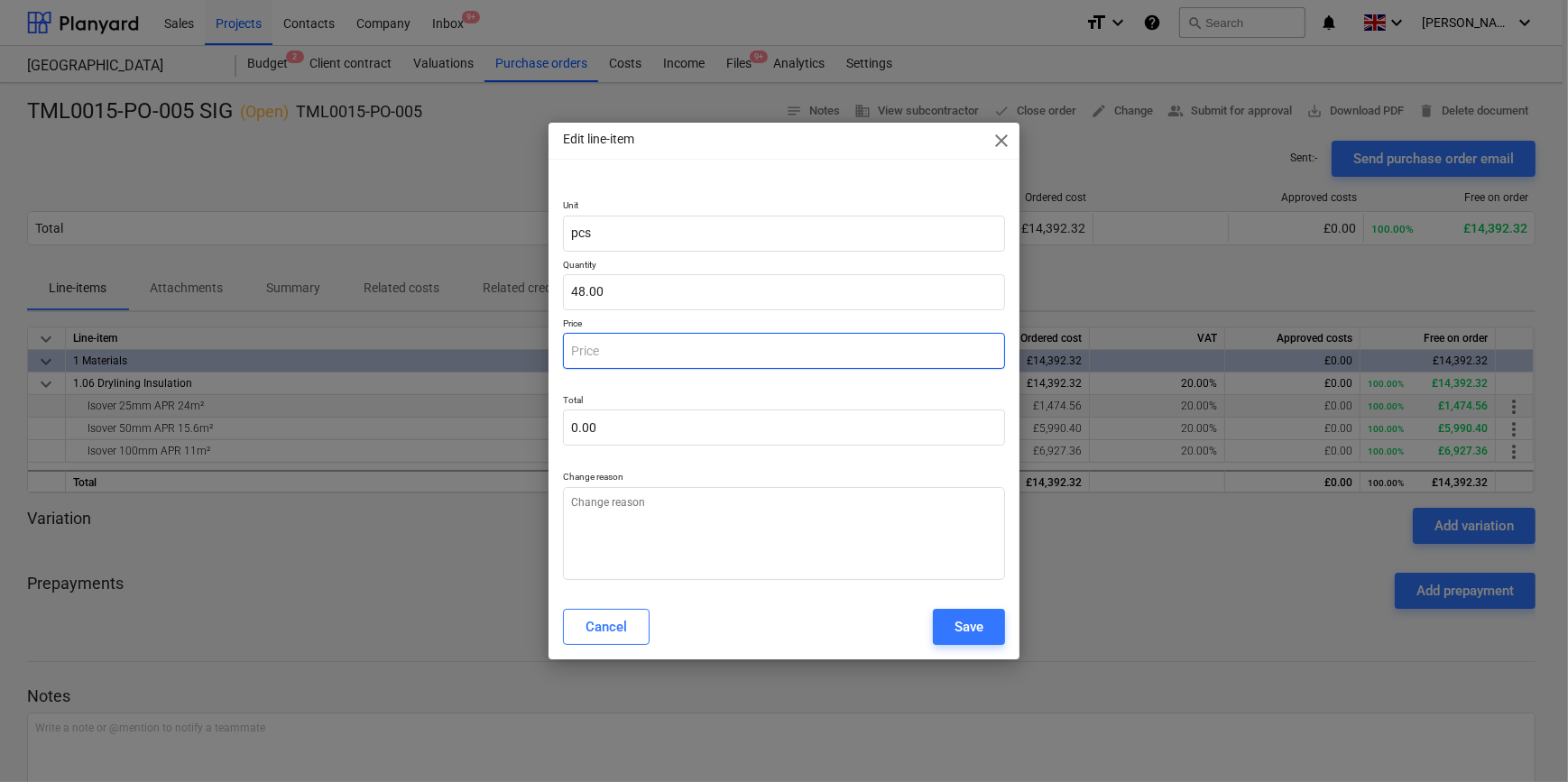 type on "x" 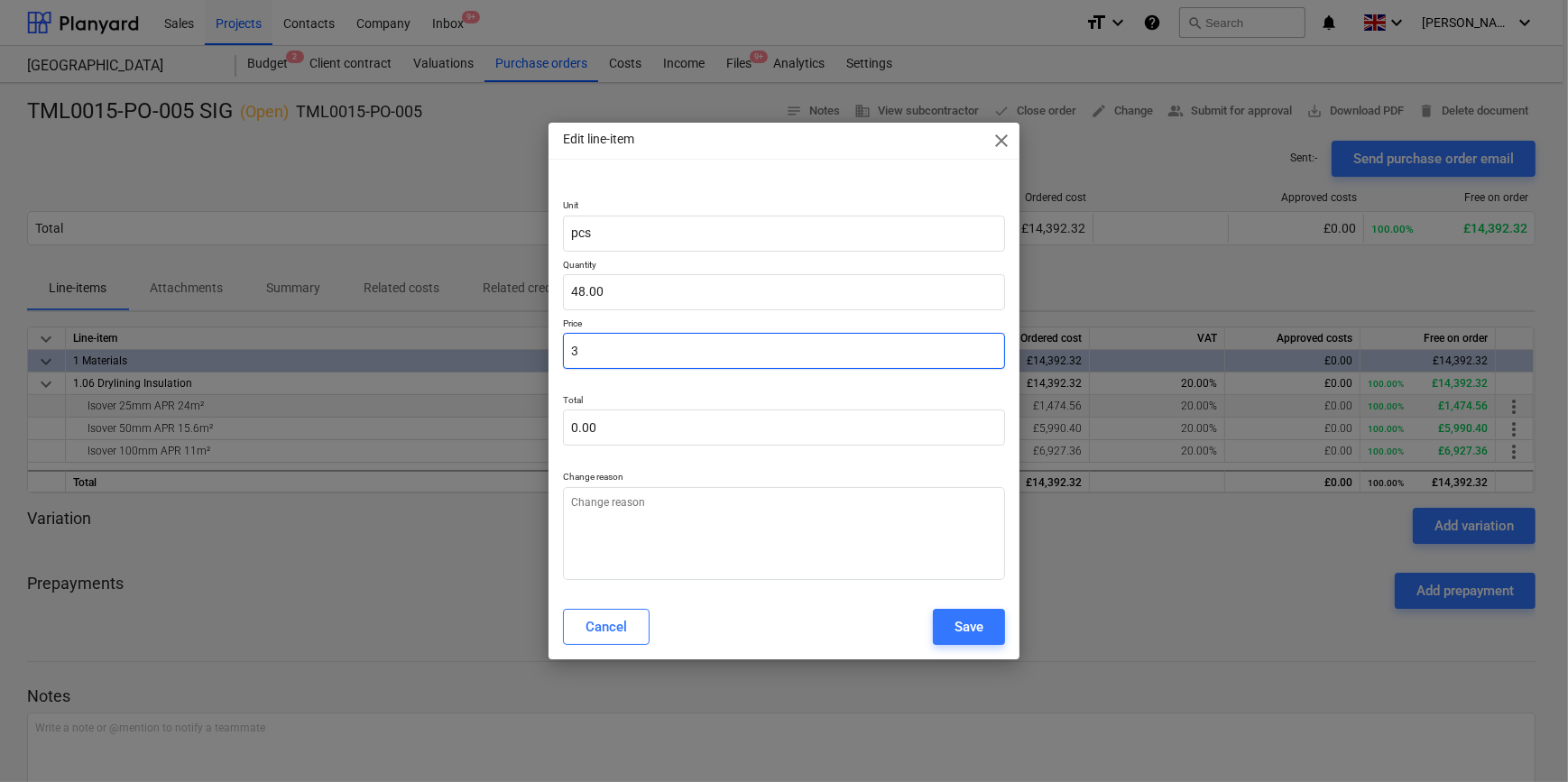 type on "144.00" 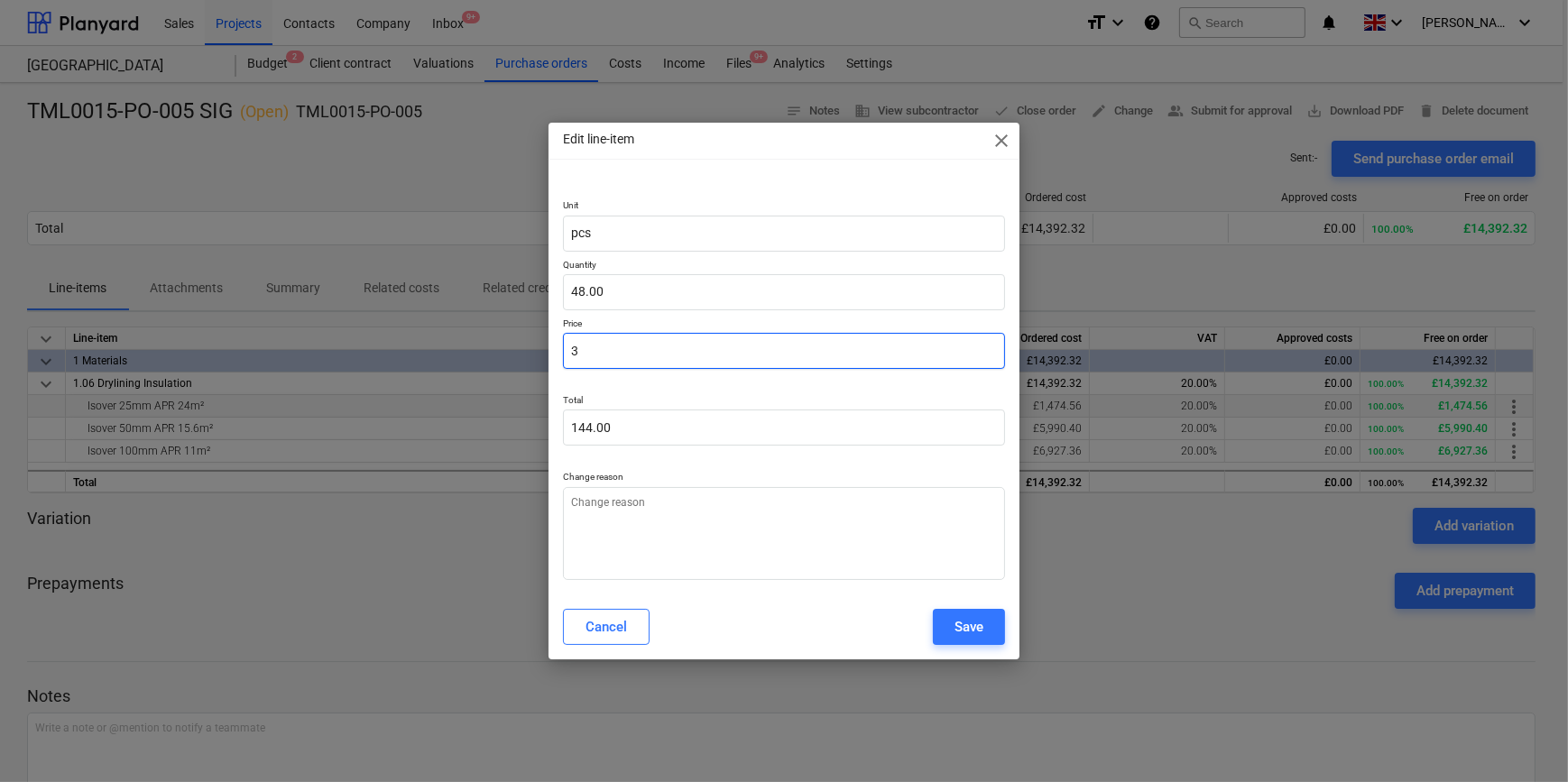 type on "x" 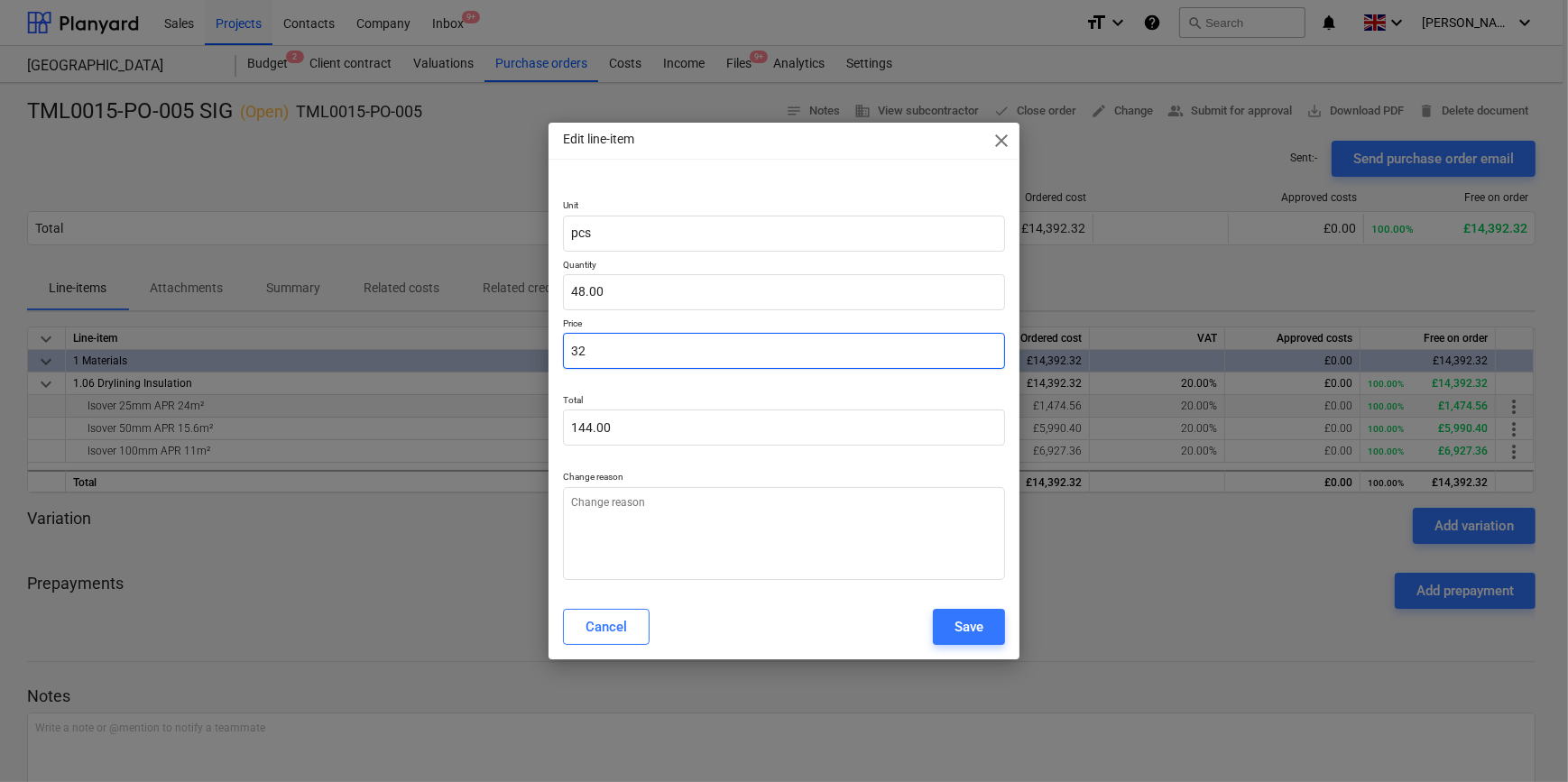 type on "1,536.00" 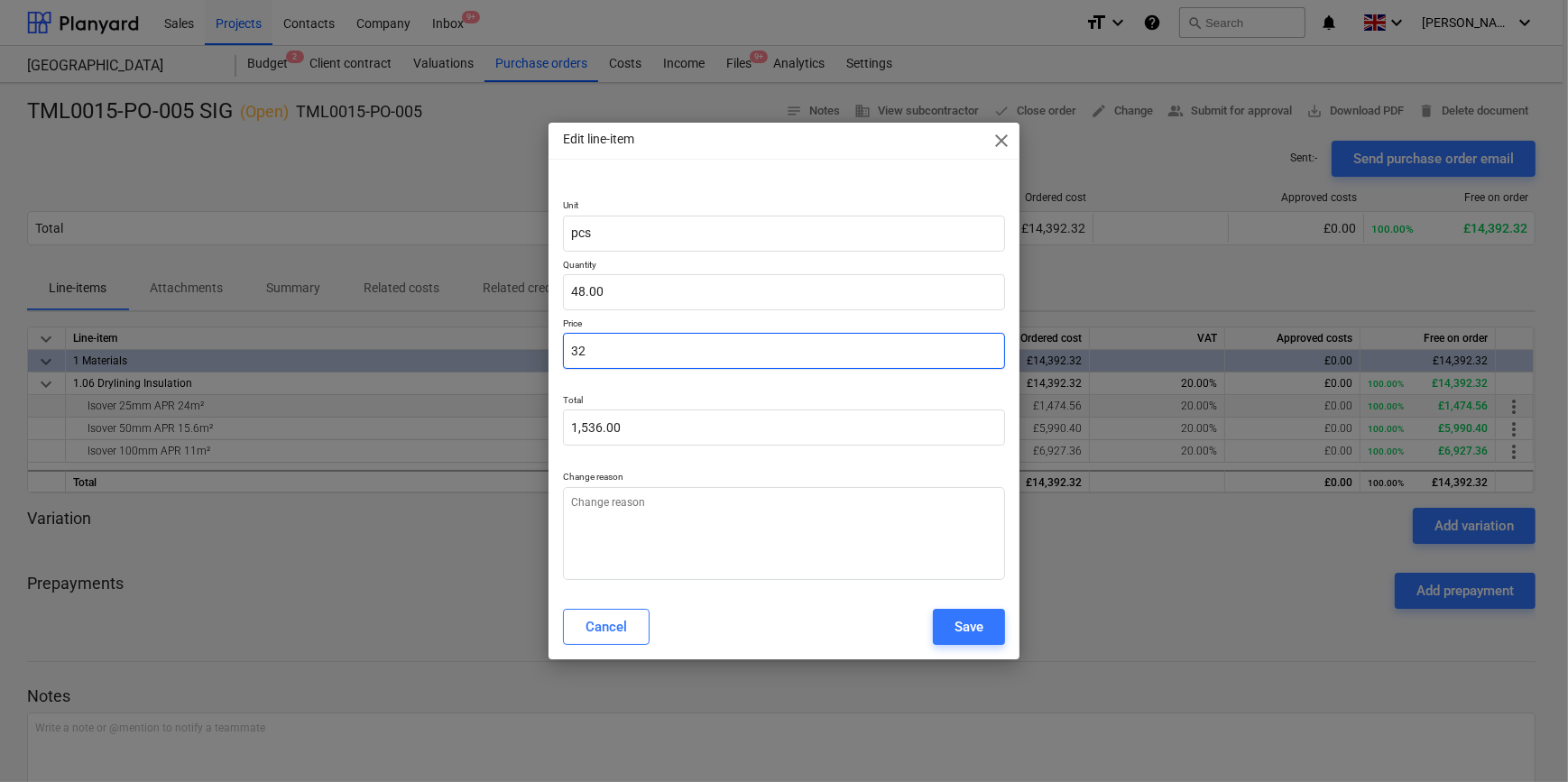 type on "x" 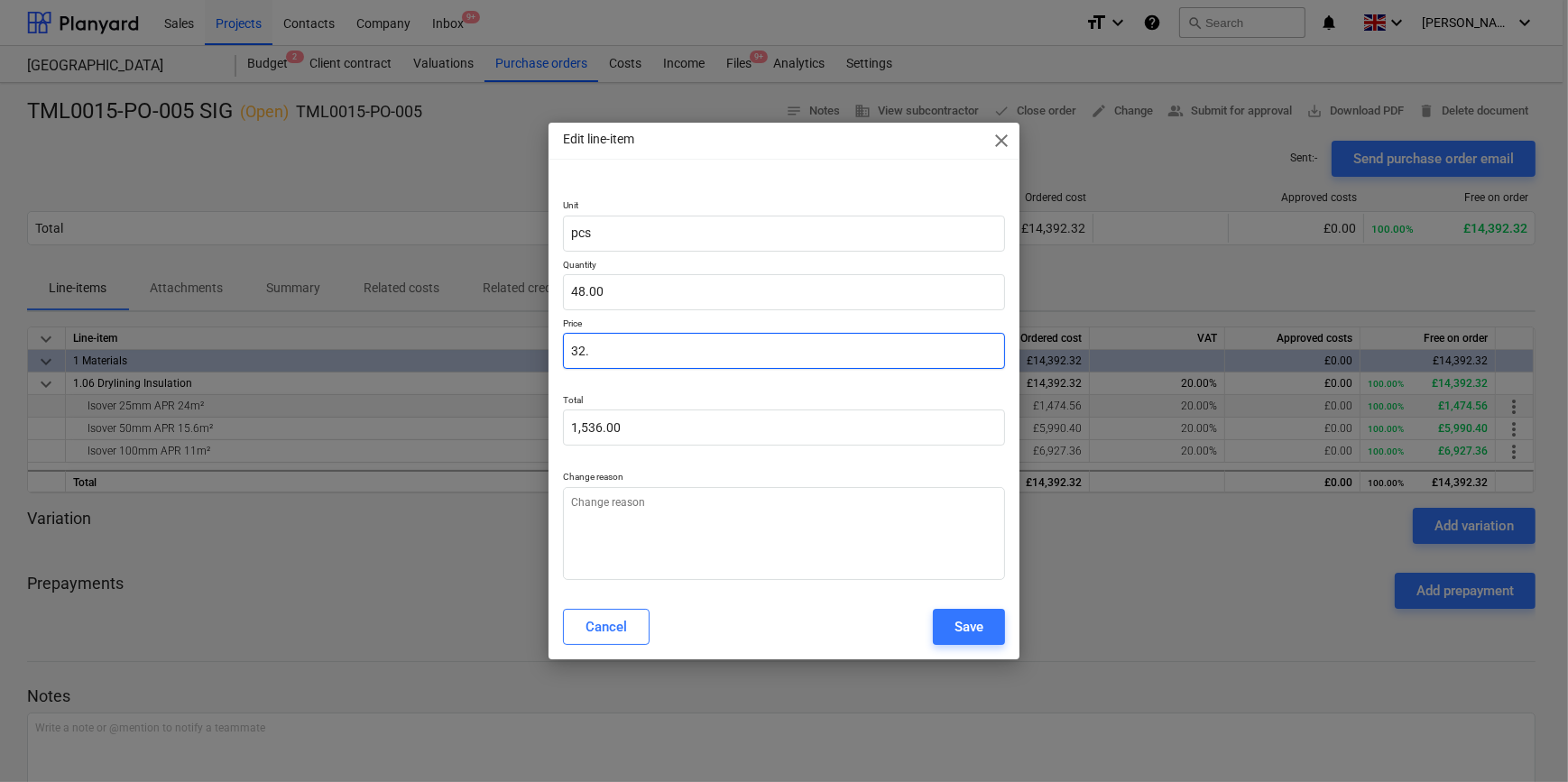 type on "x" 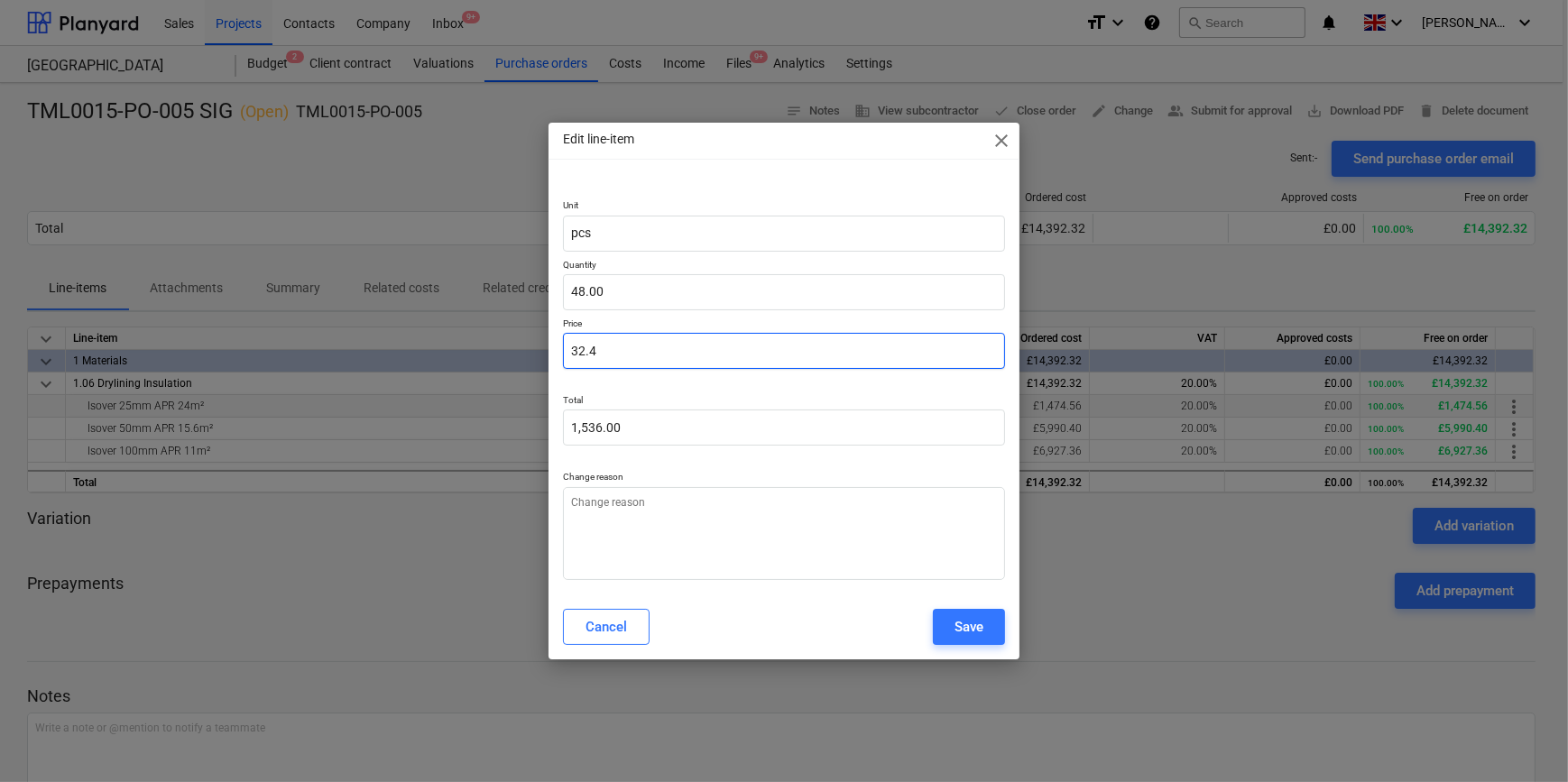 type on "1,555.20" 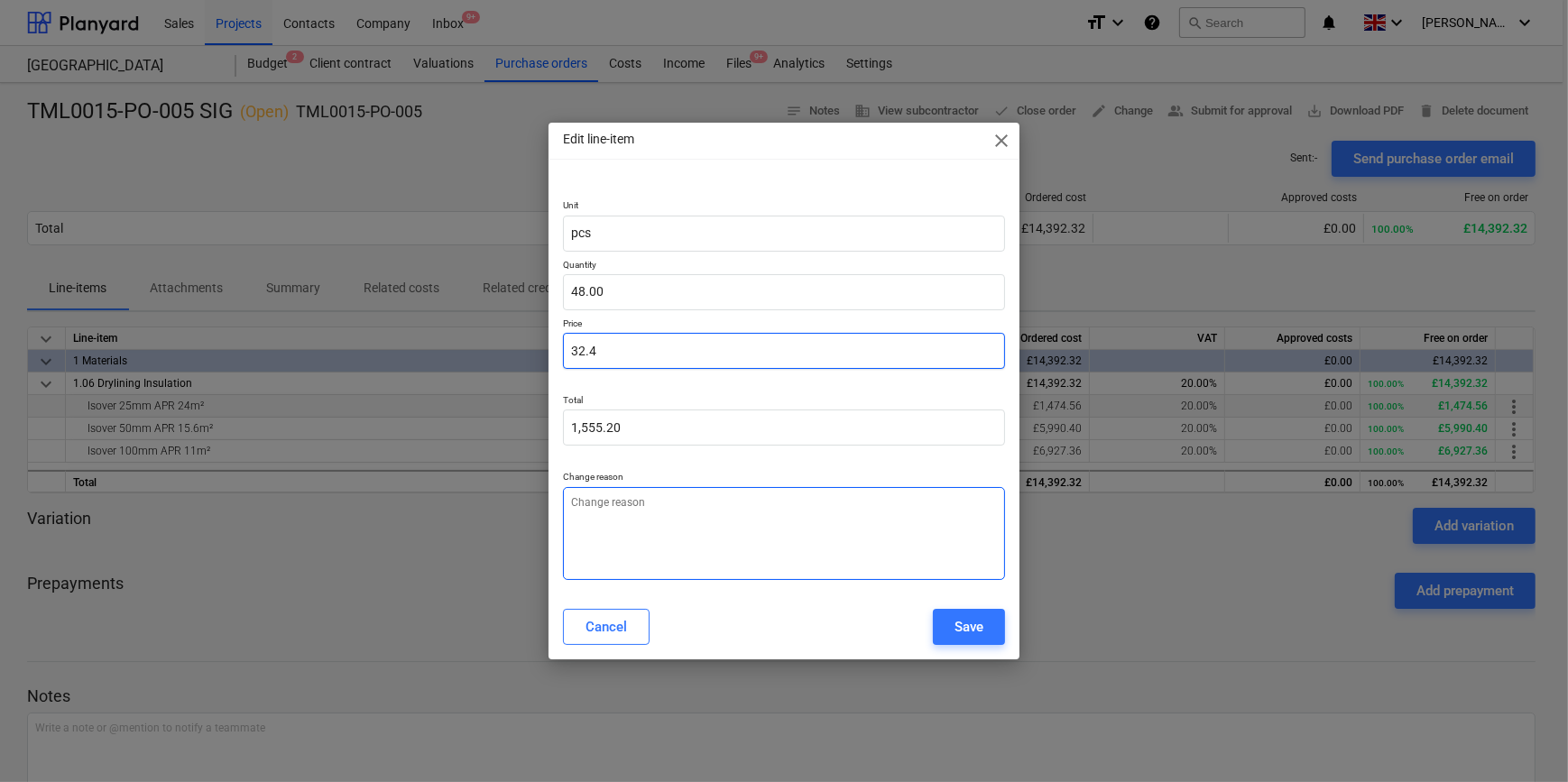 type on "32.4" 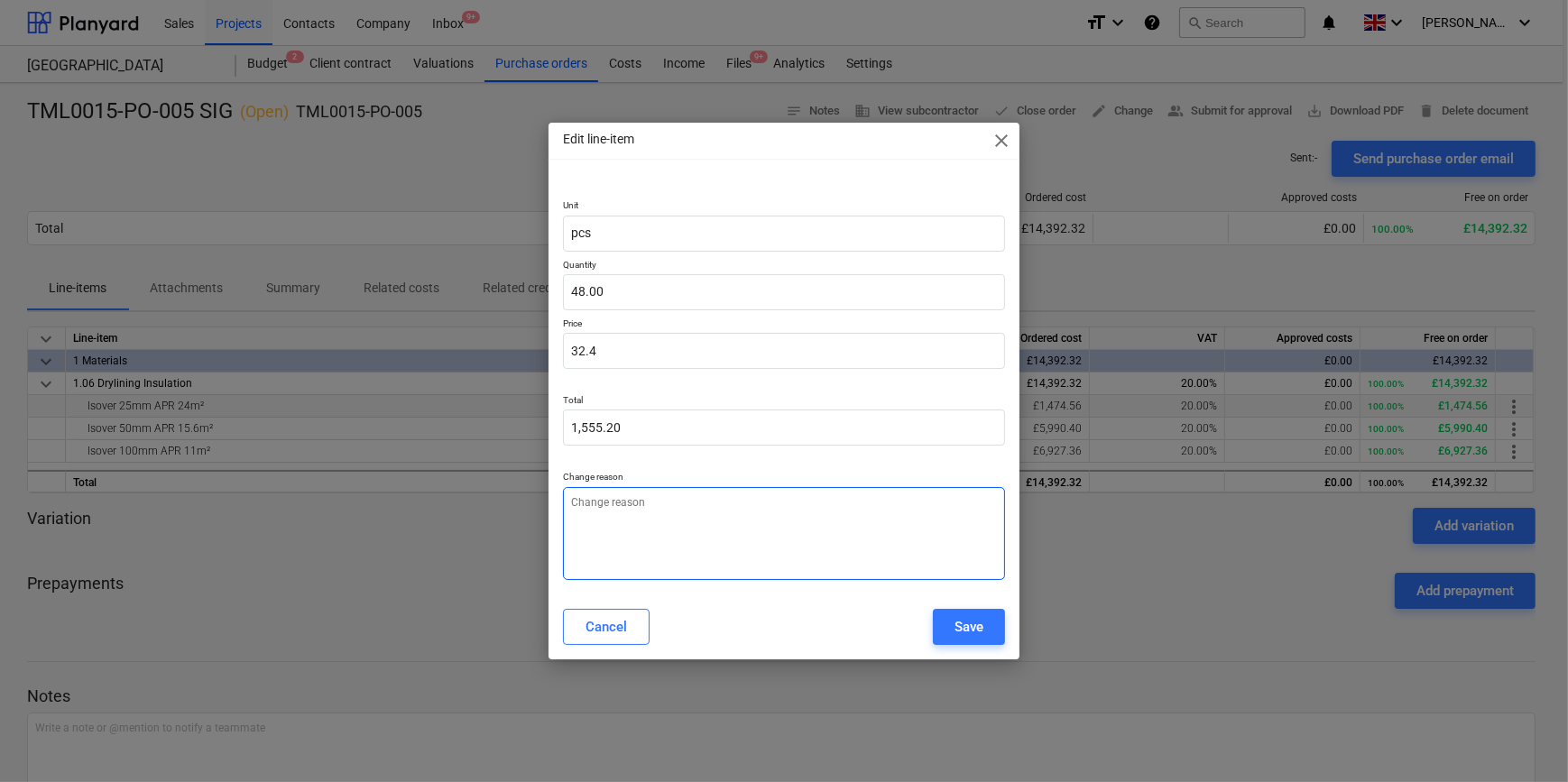 click at bounding box center (783, 533) 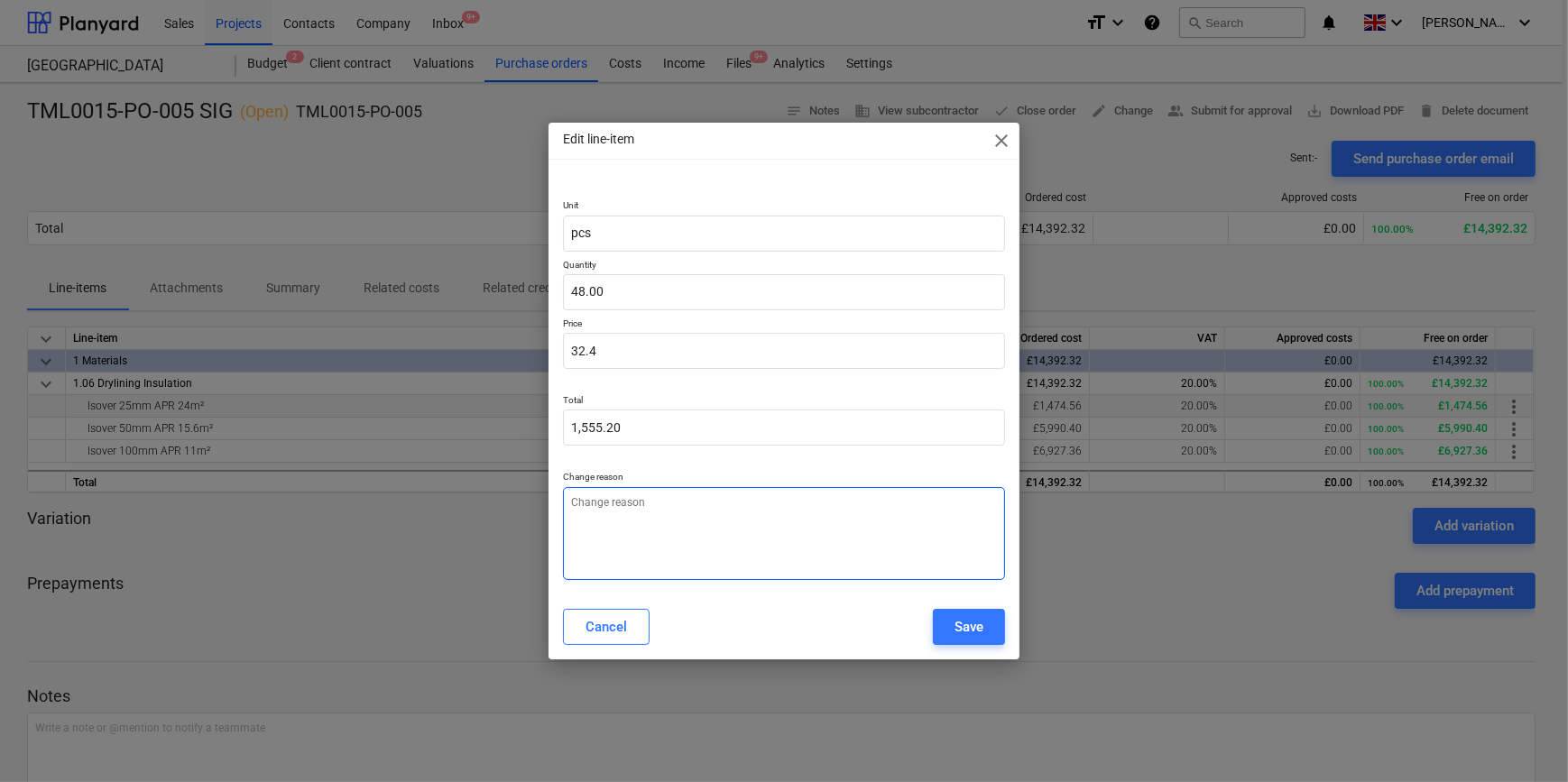 type on "x" 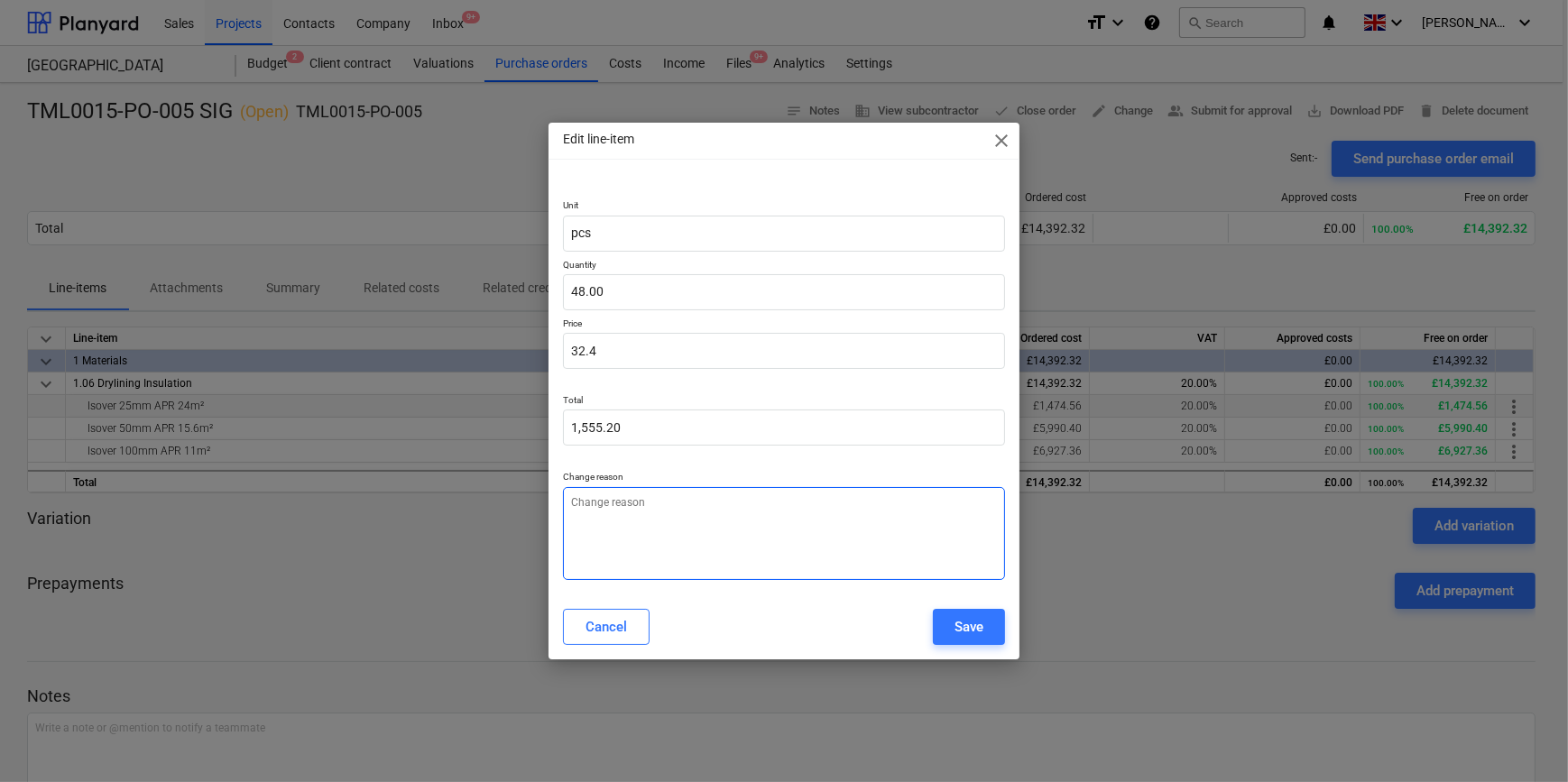 type on "P" 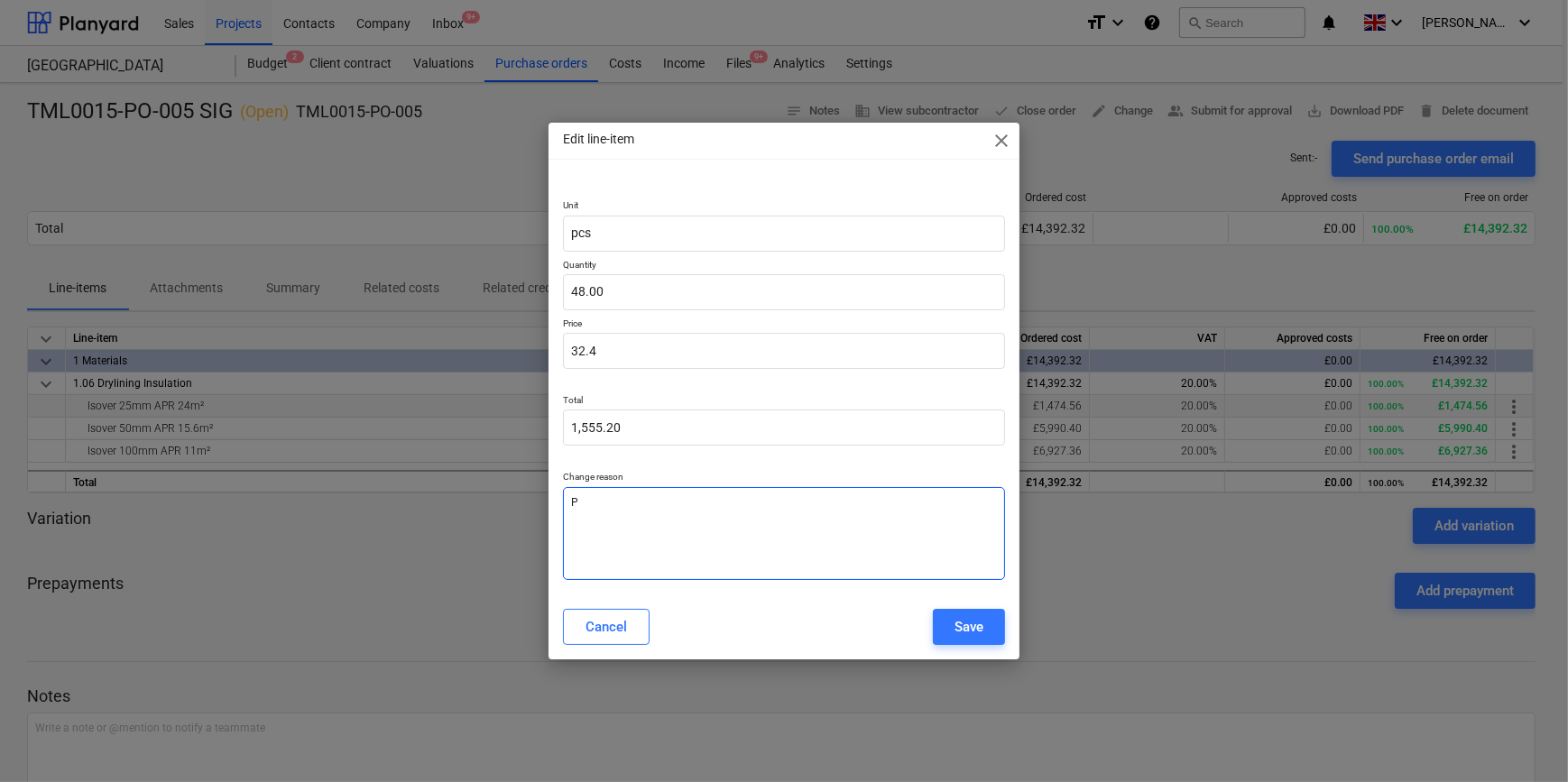 type on "x" 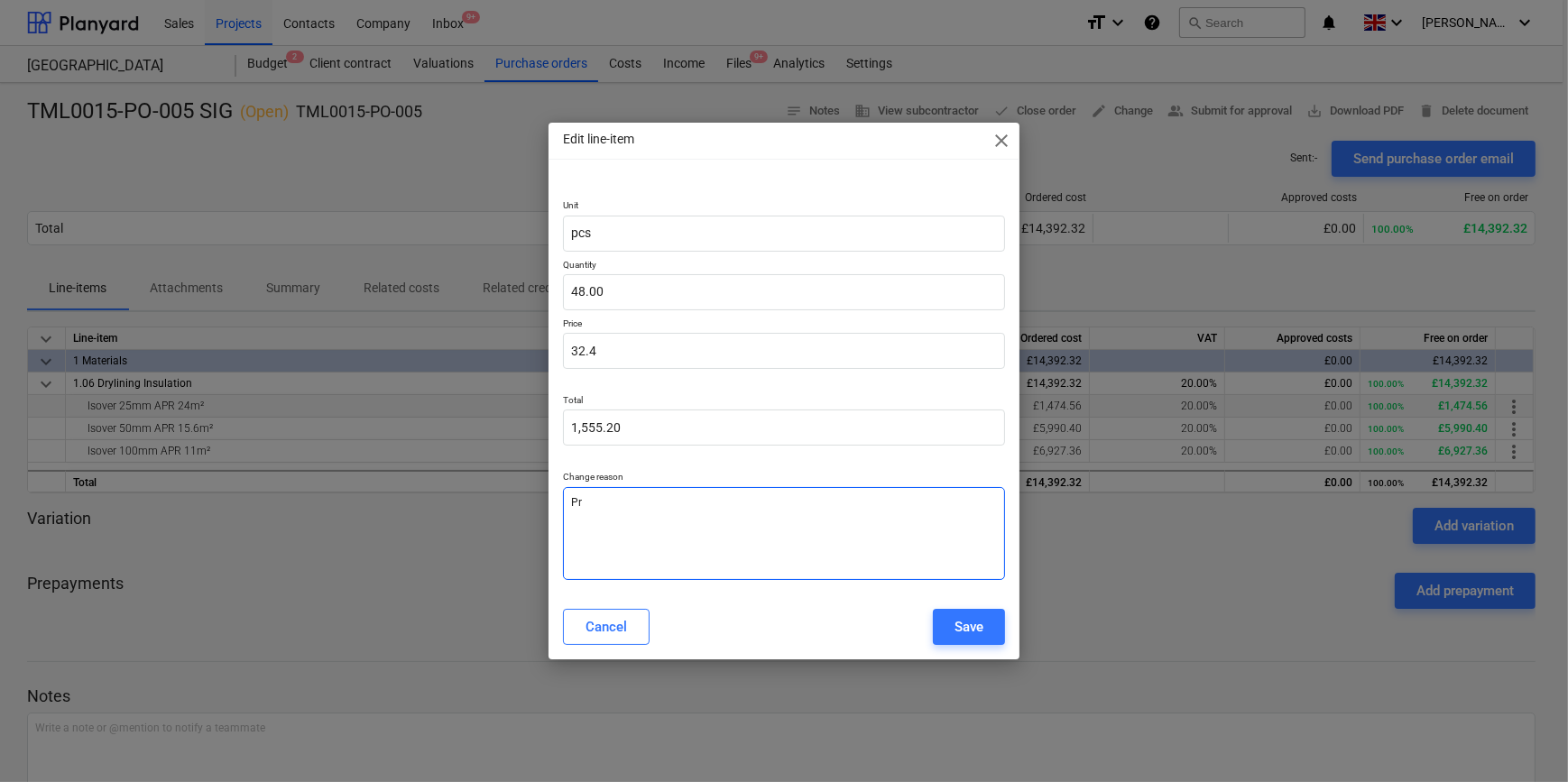 type on "x" 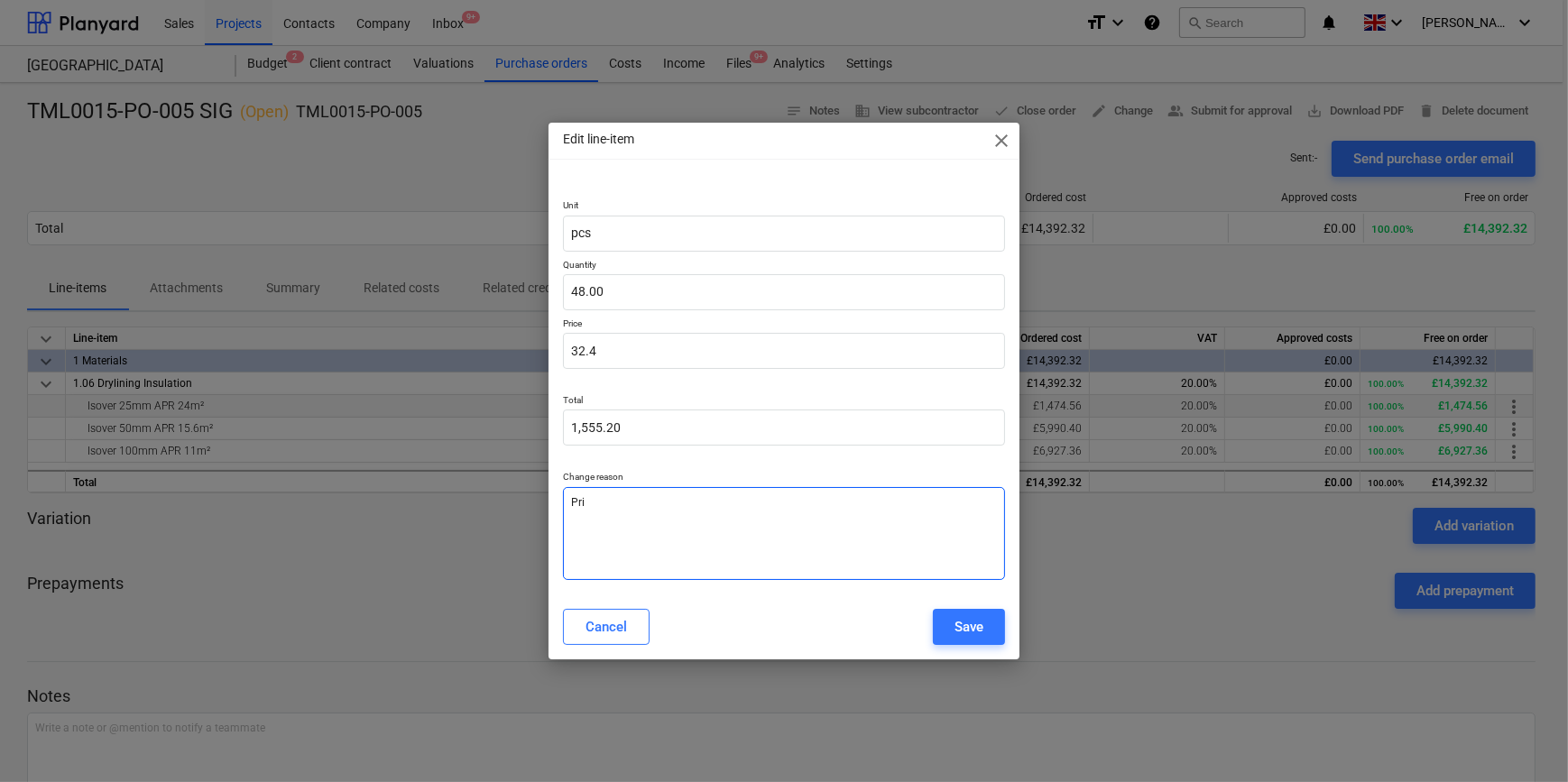 type on "x" 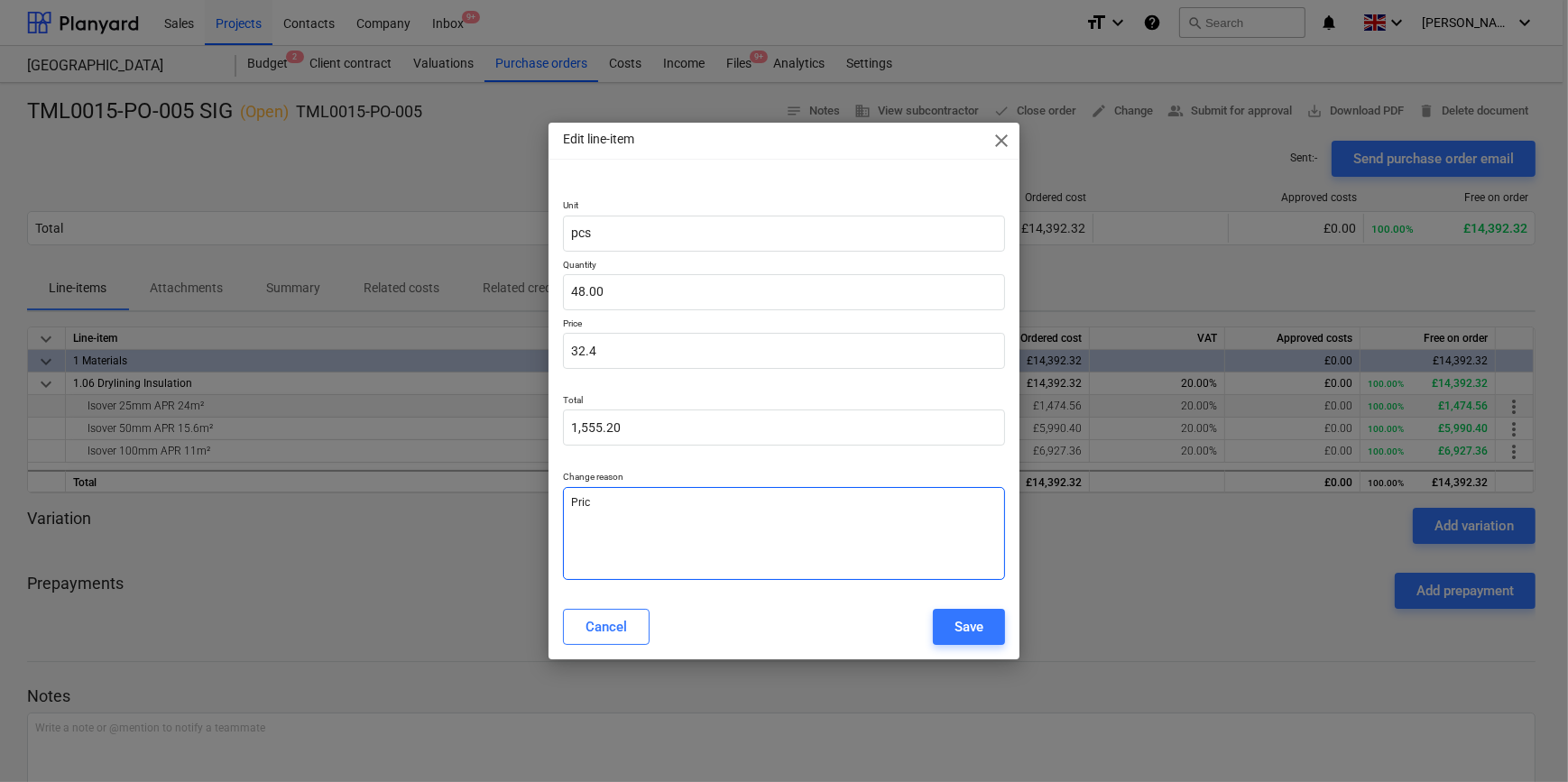 type on "x" 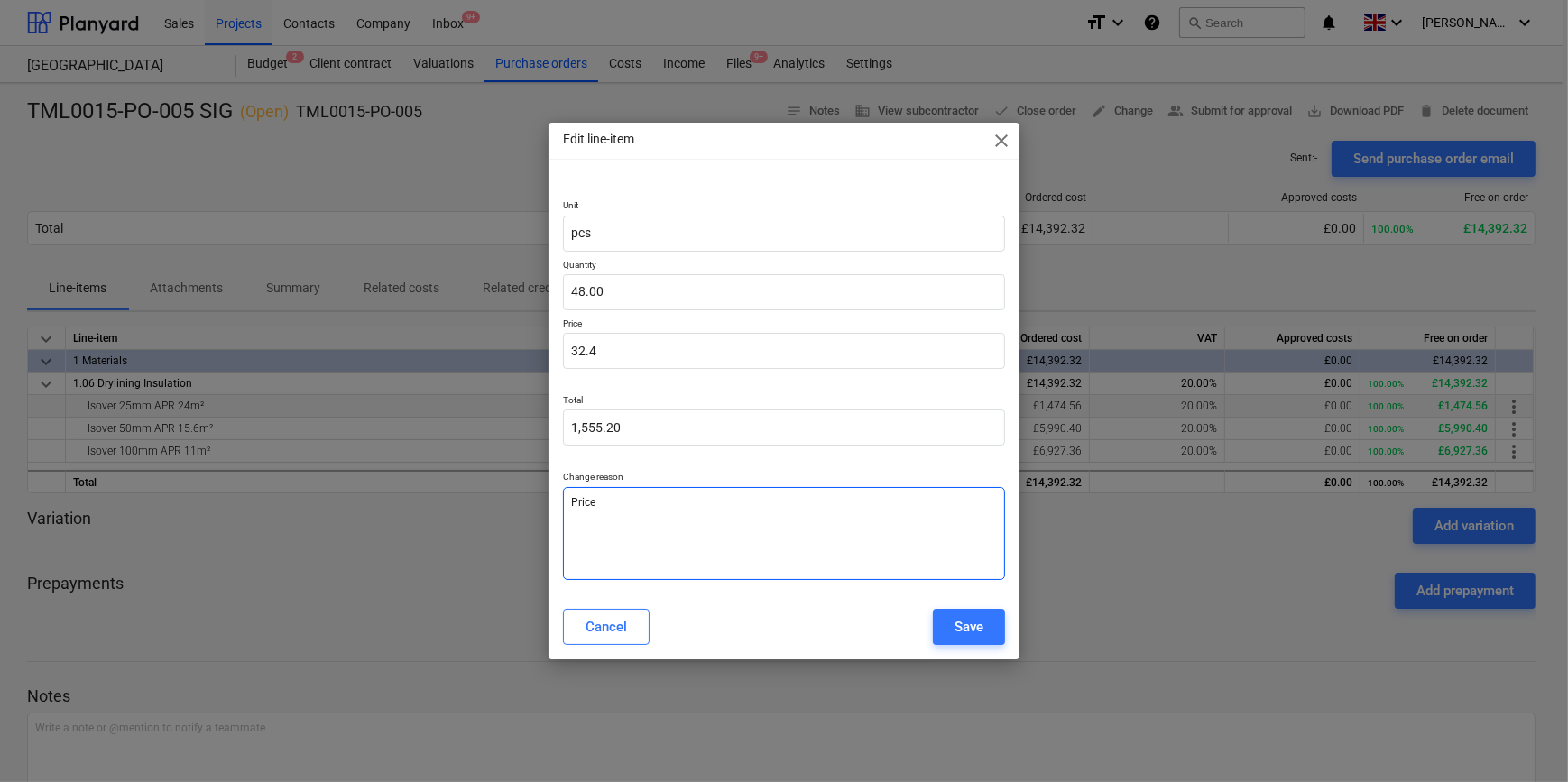type on "x" 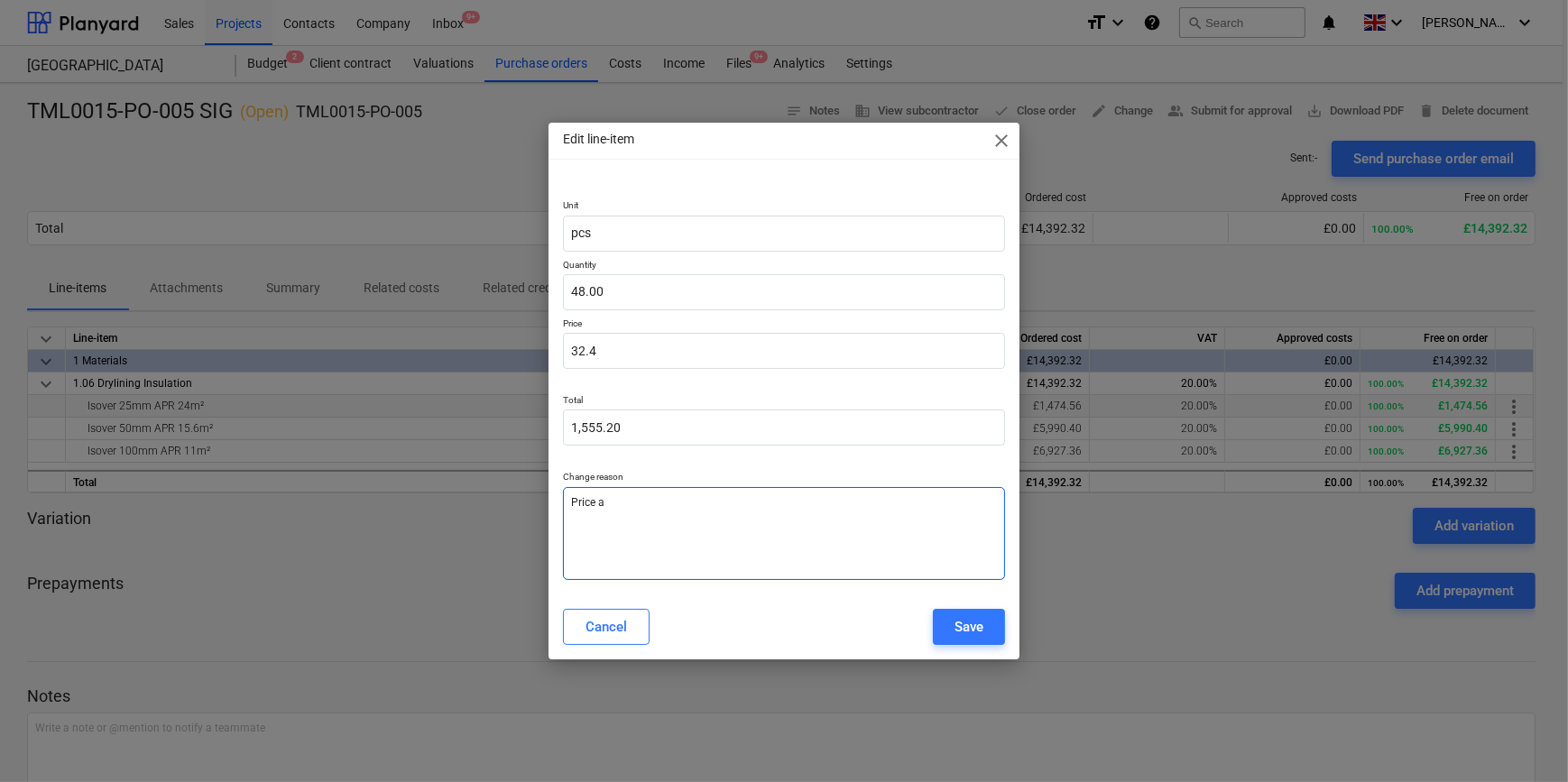 type on "x" 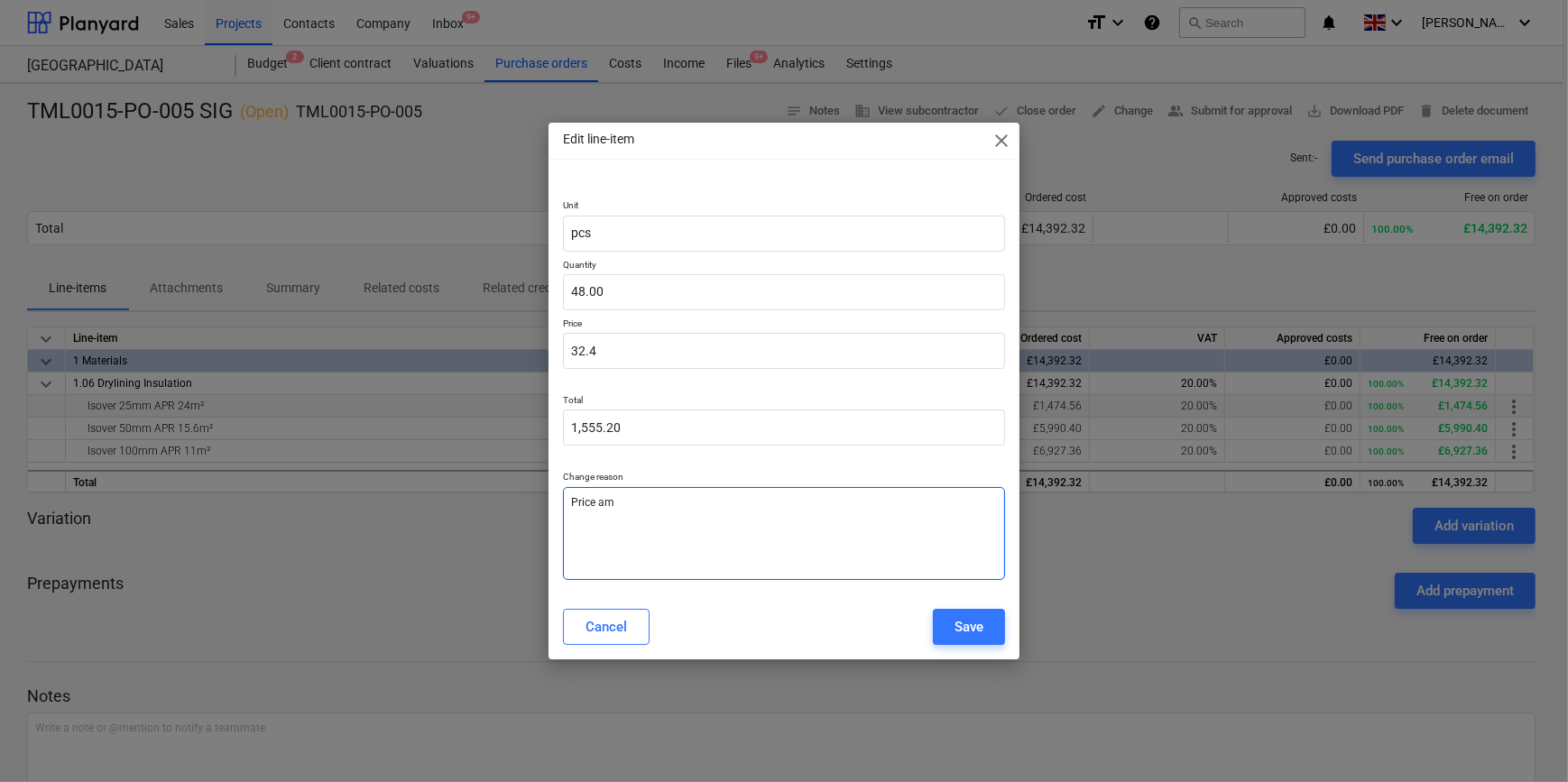 type on "x" 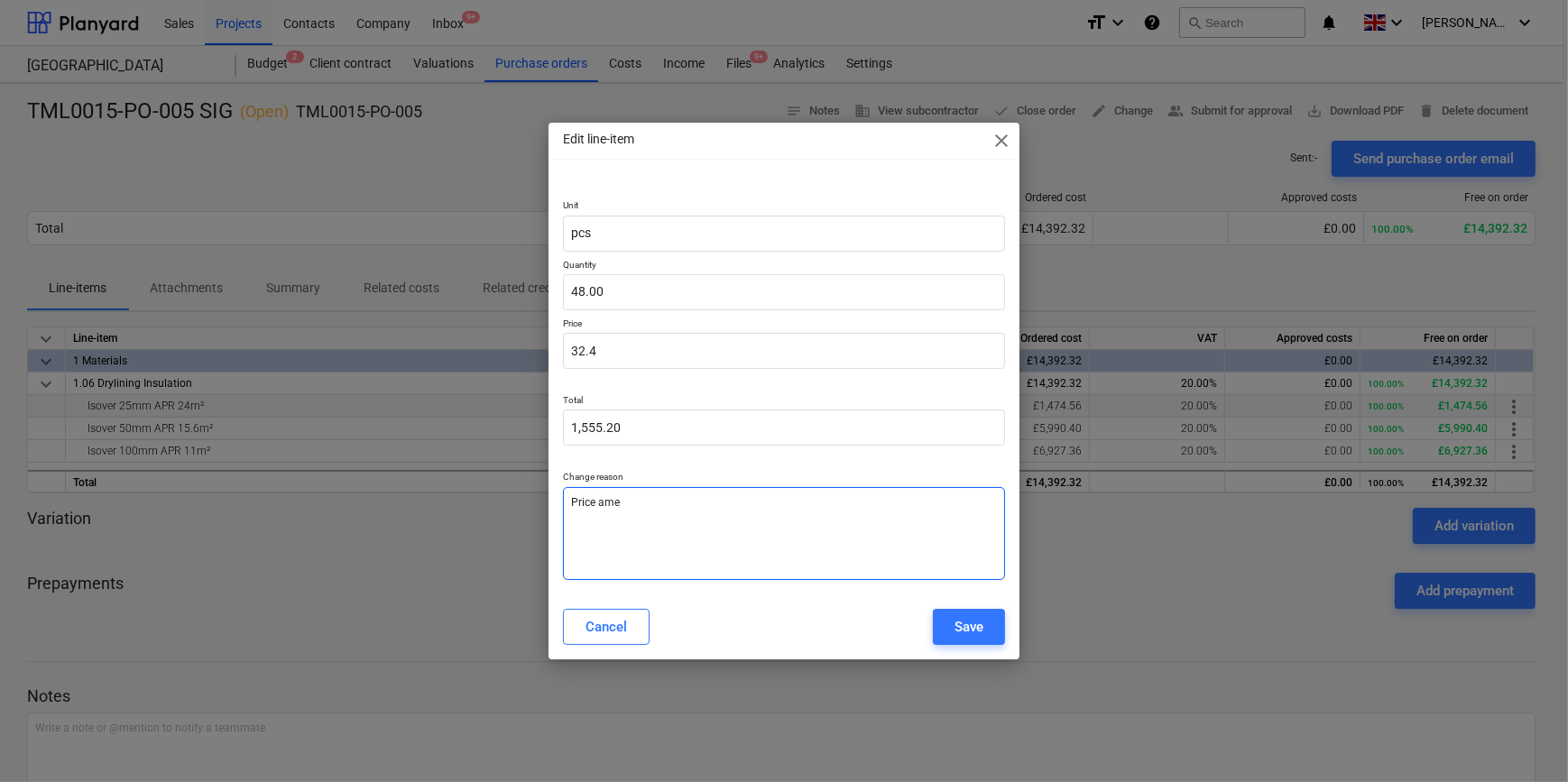 type on "x" 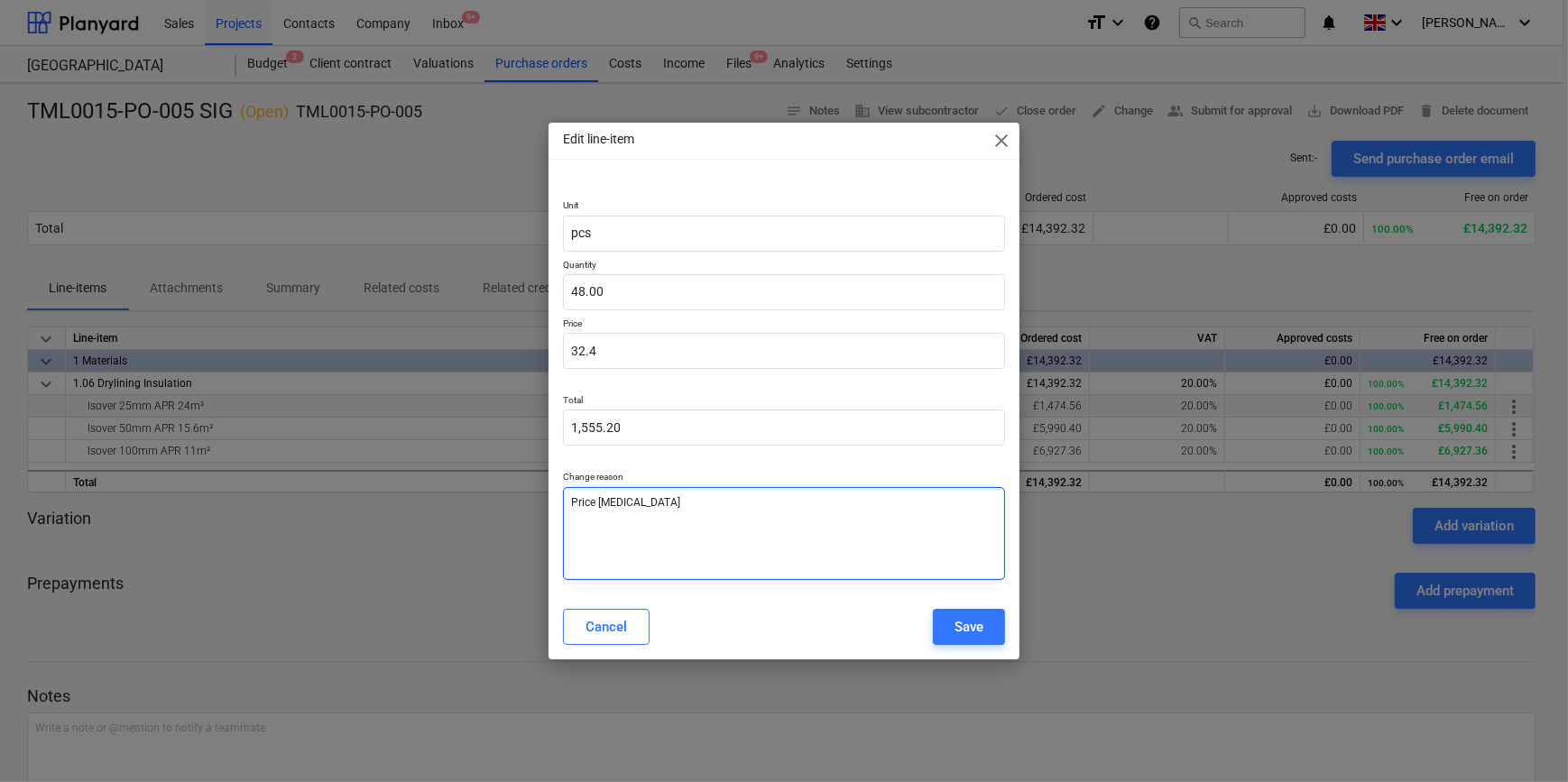 type on "x" 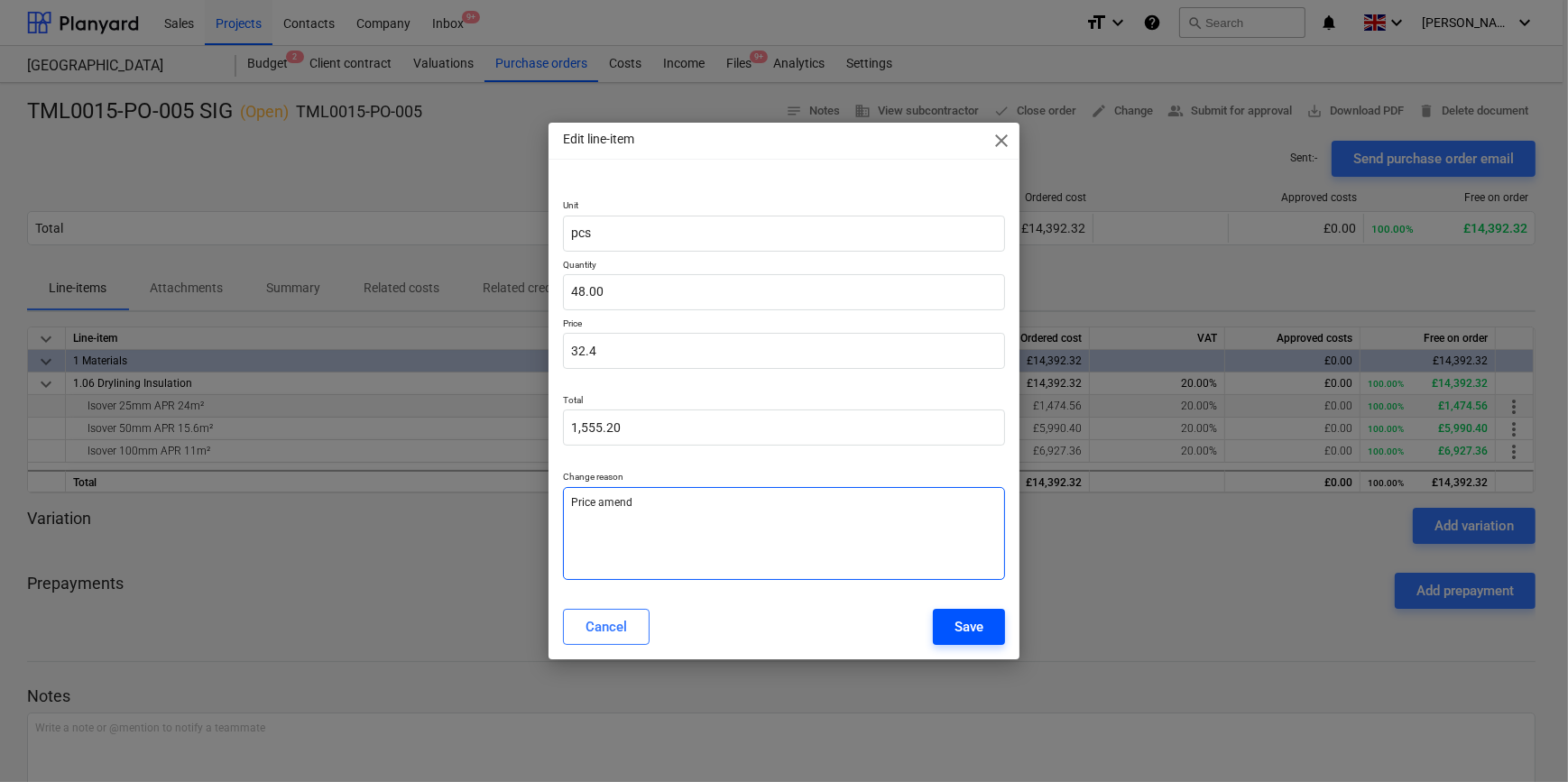 type on "Price amend" 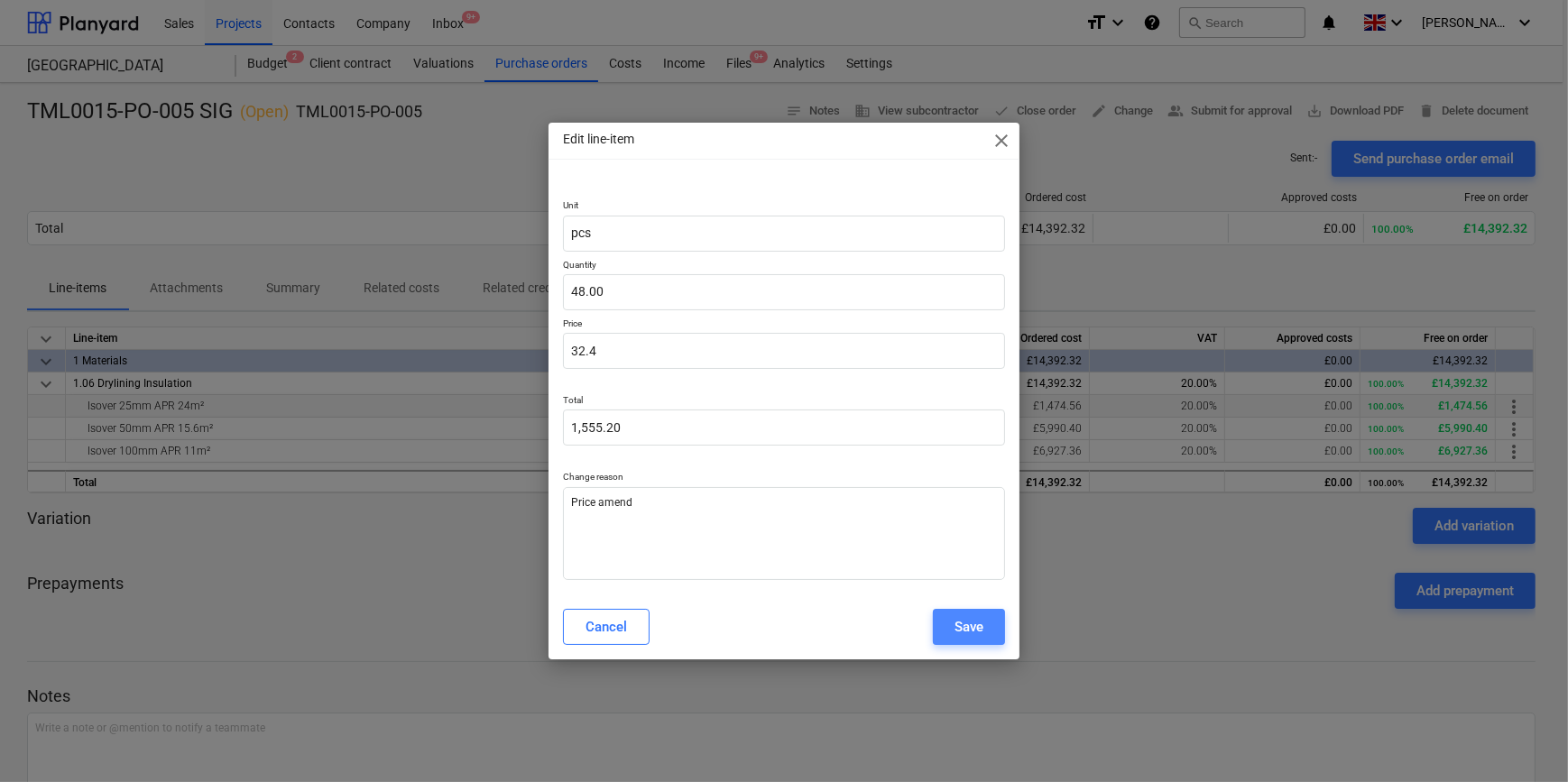 click on "Save" at bounding box center (969, 627) 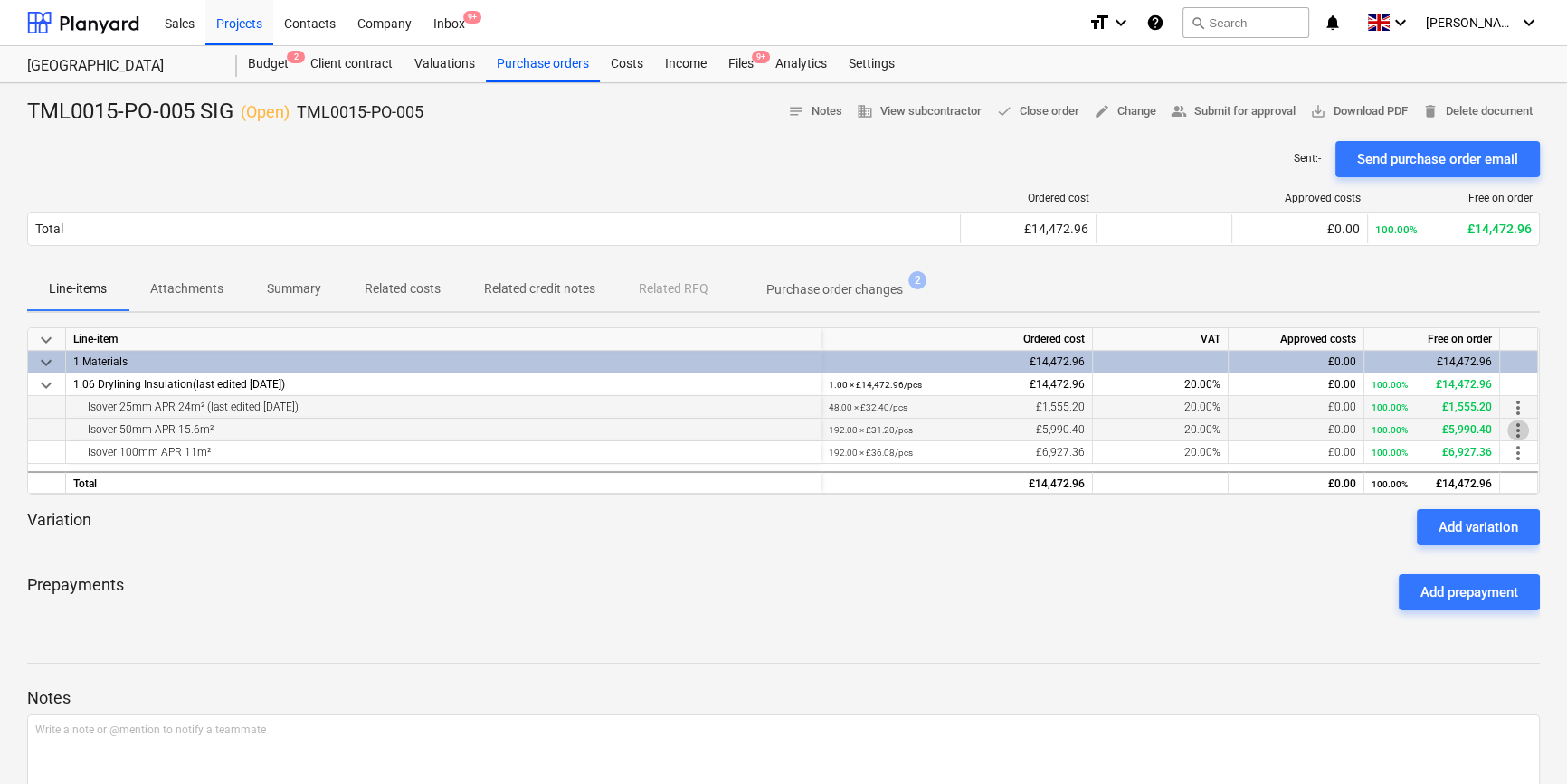 click on "more_vert" at bounding box center [1518, 430] 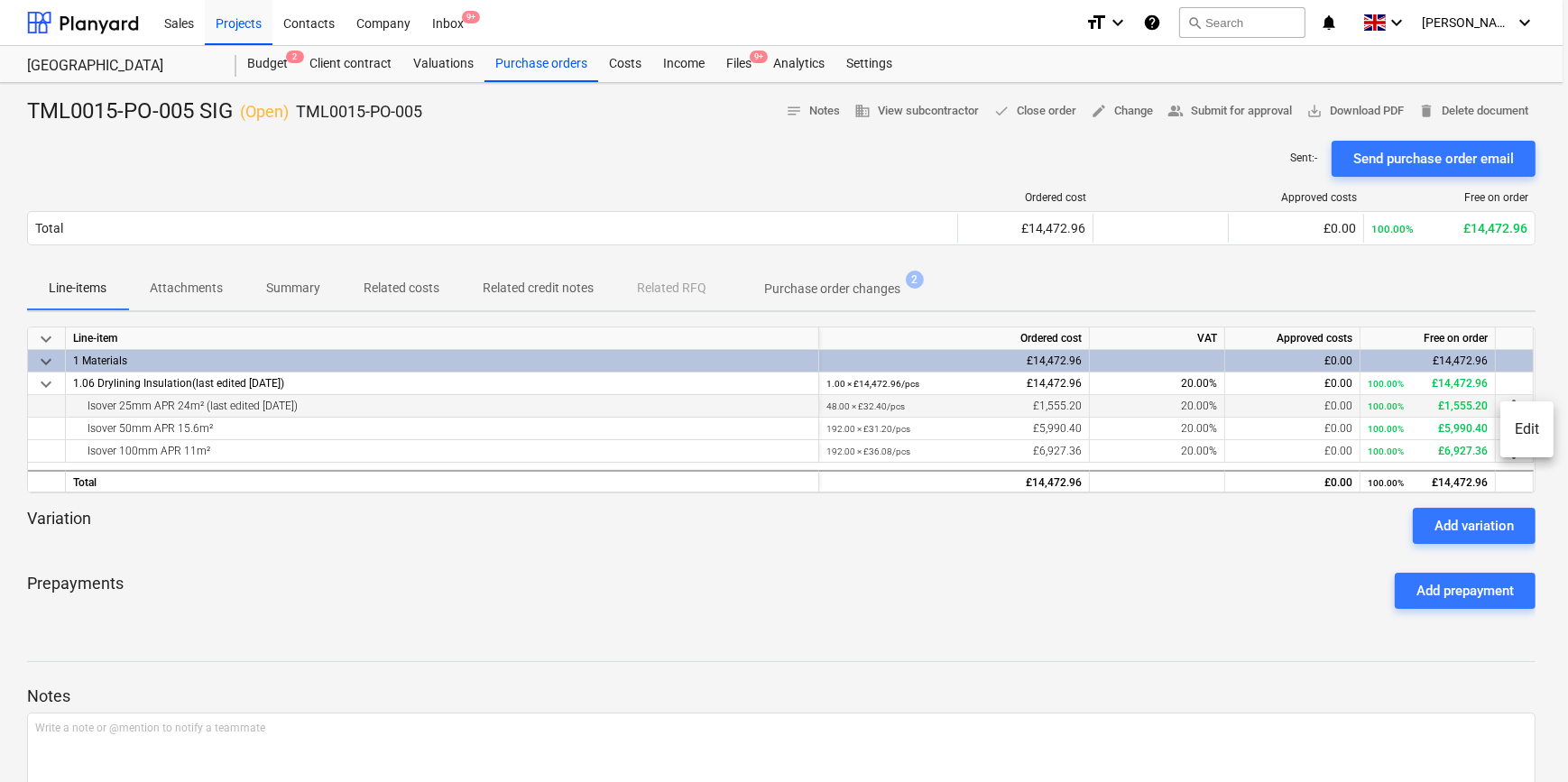 click on "Edit" at bounding box center (1526, 429) 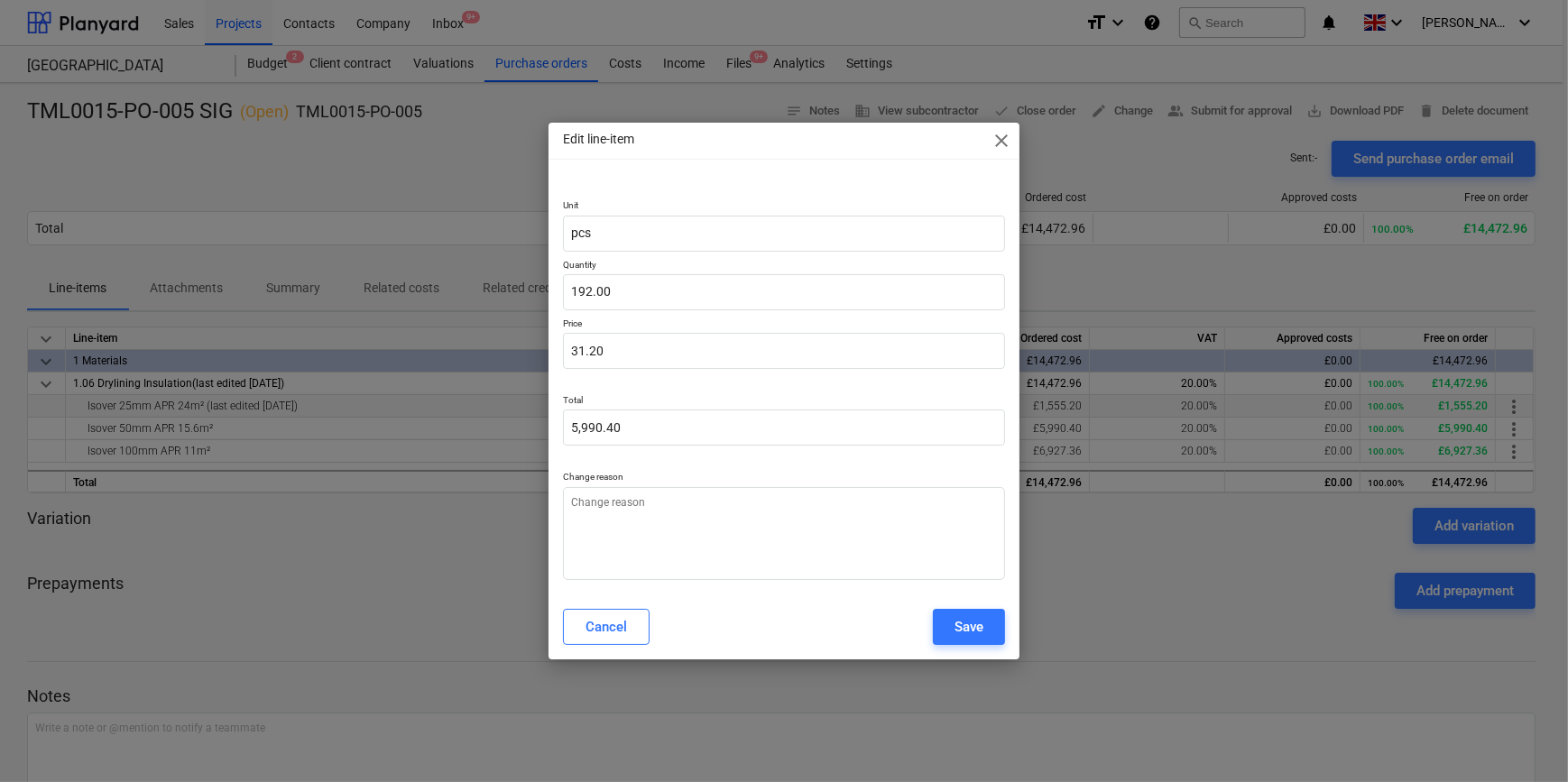 type on "x" 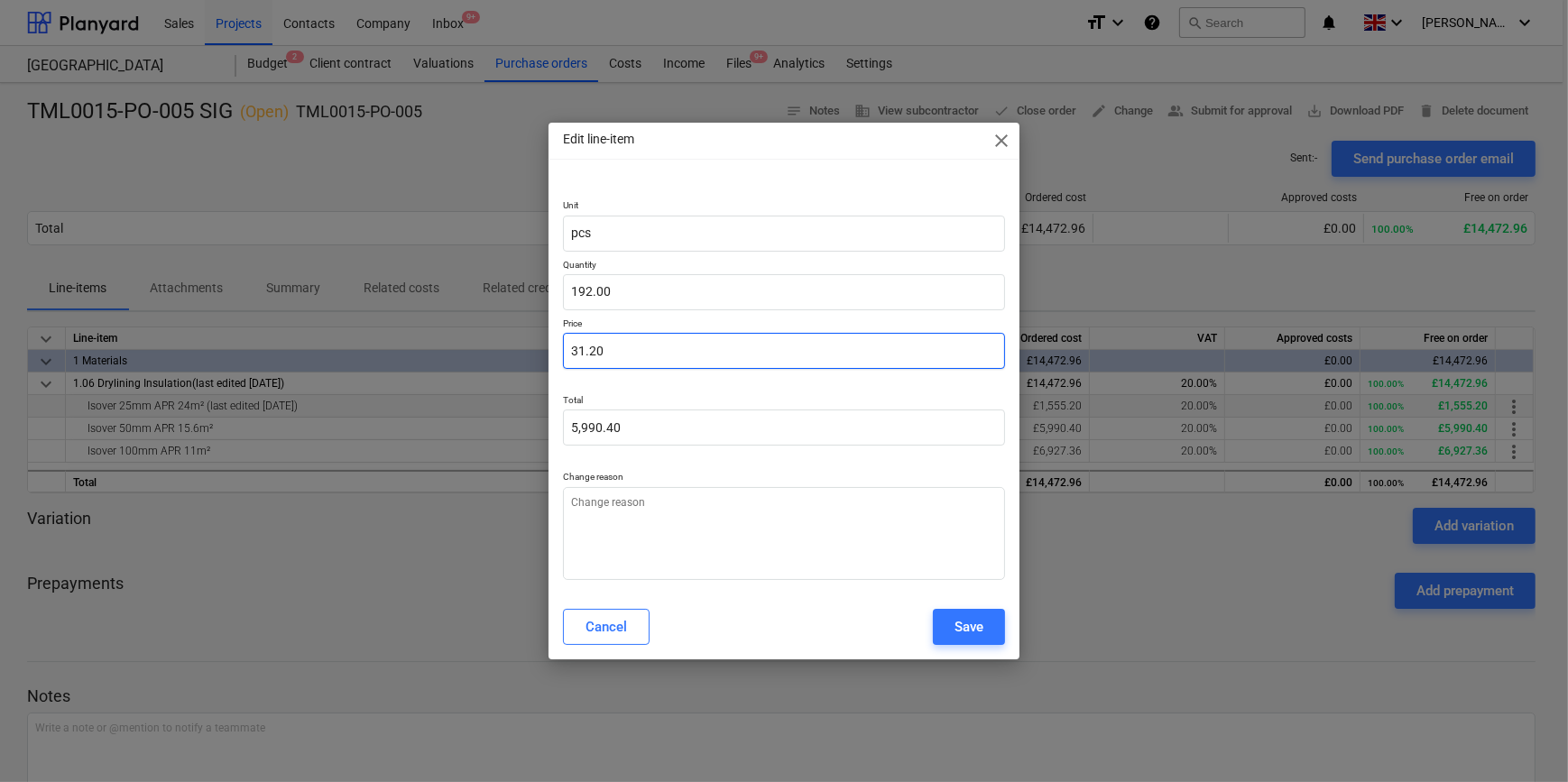 type on "31.2" 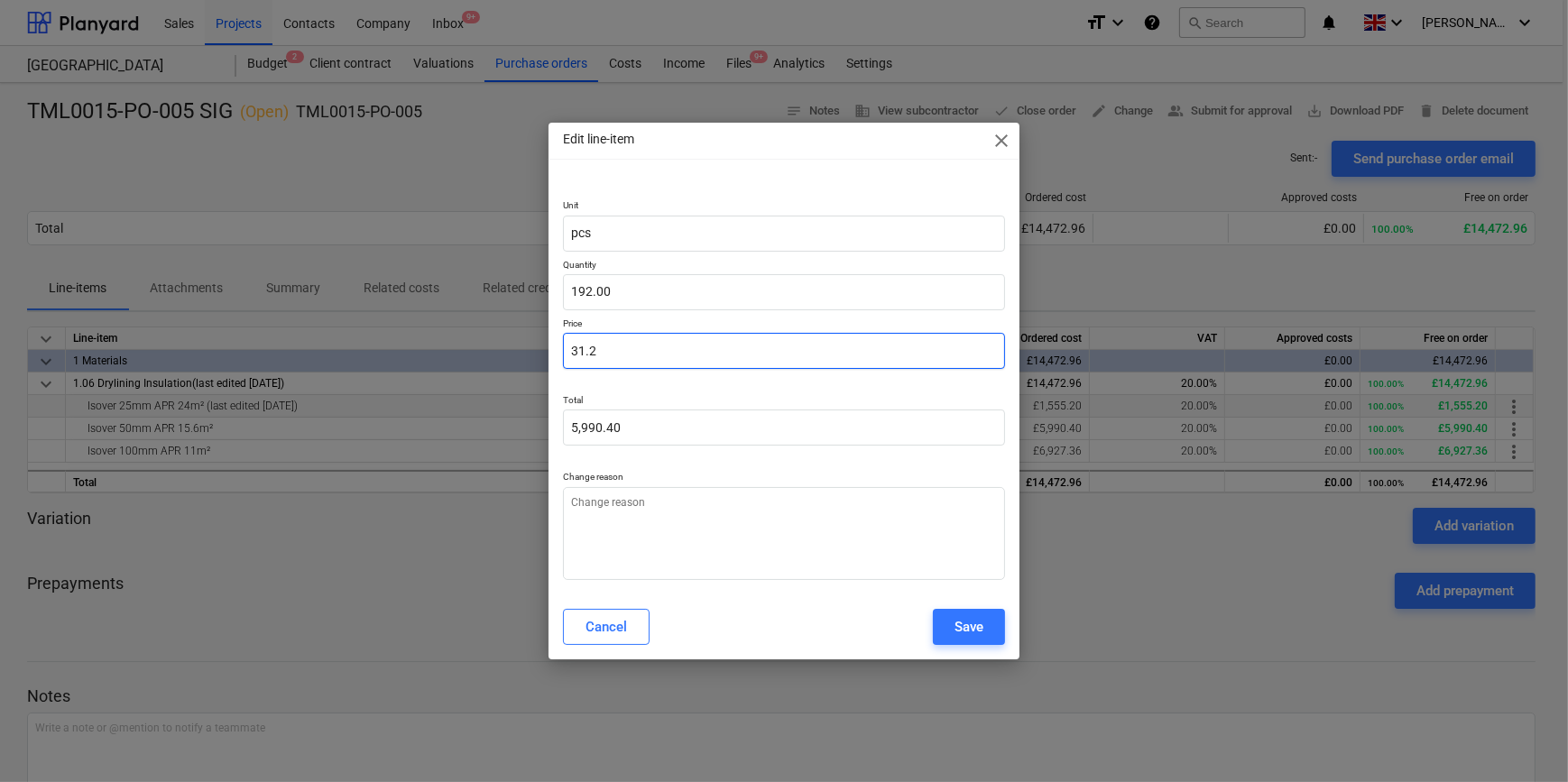 drag, startPoint x: 606, startPoint y: 352, endPoint x: 563, endPoint y: 353, distance: 43.011626 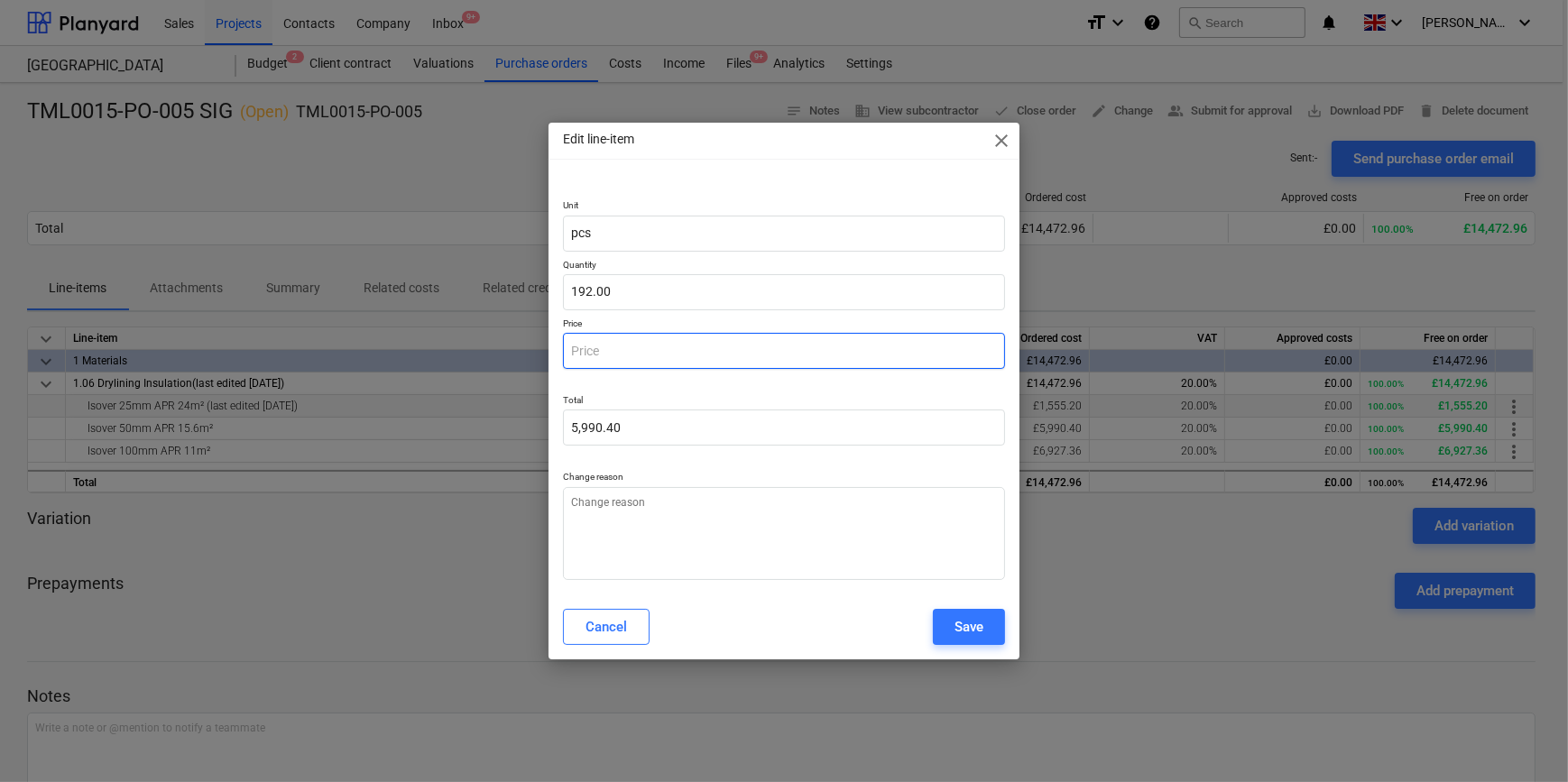 type on "0.00" 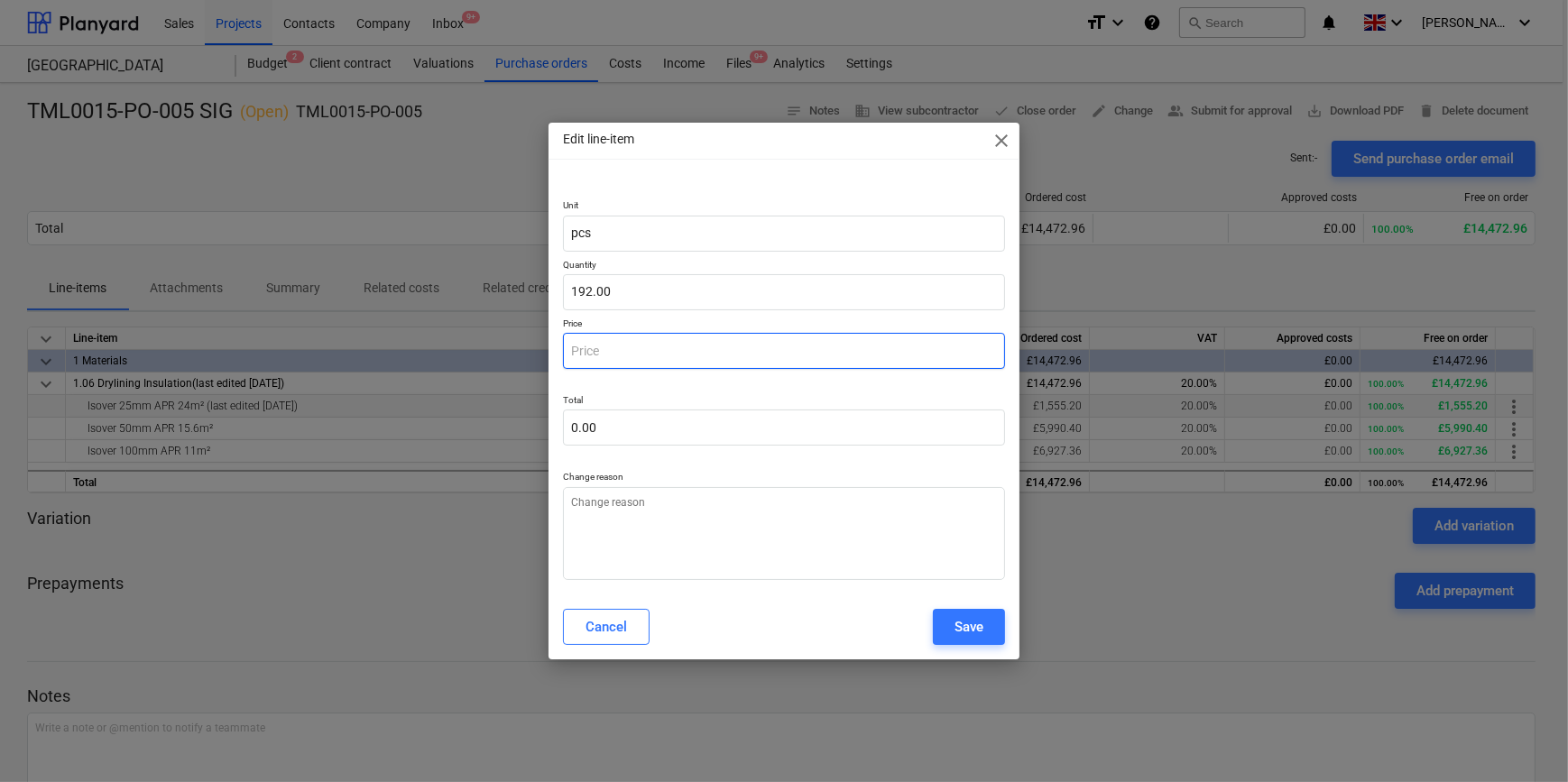 type on "x" 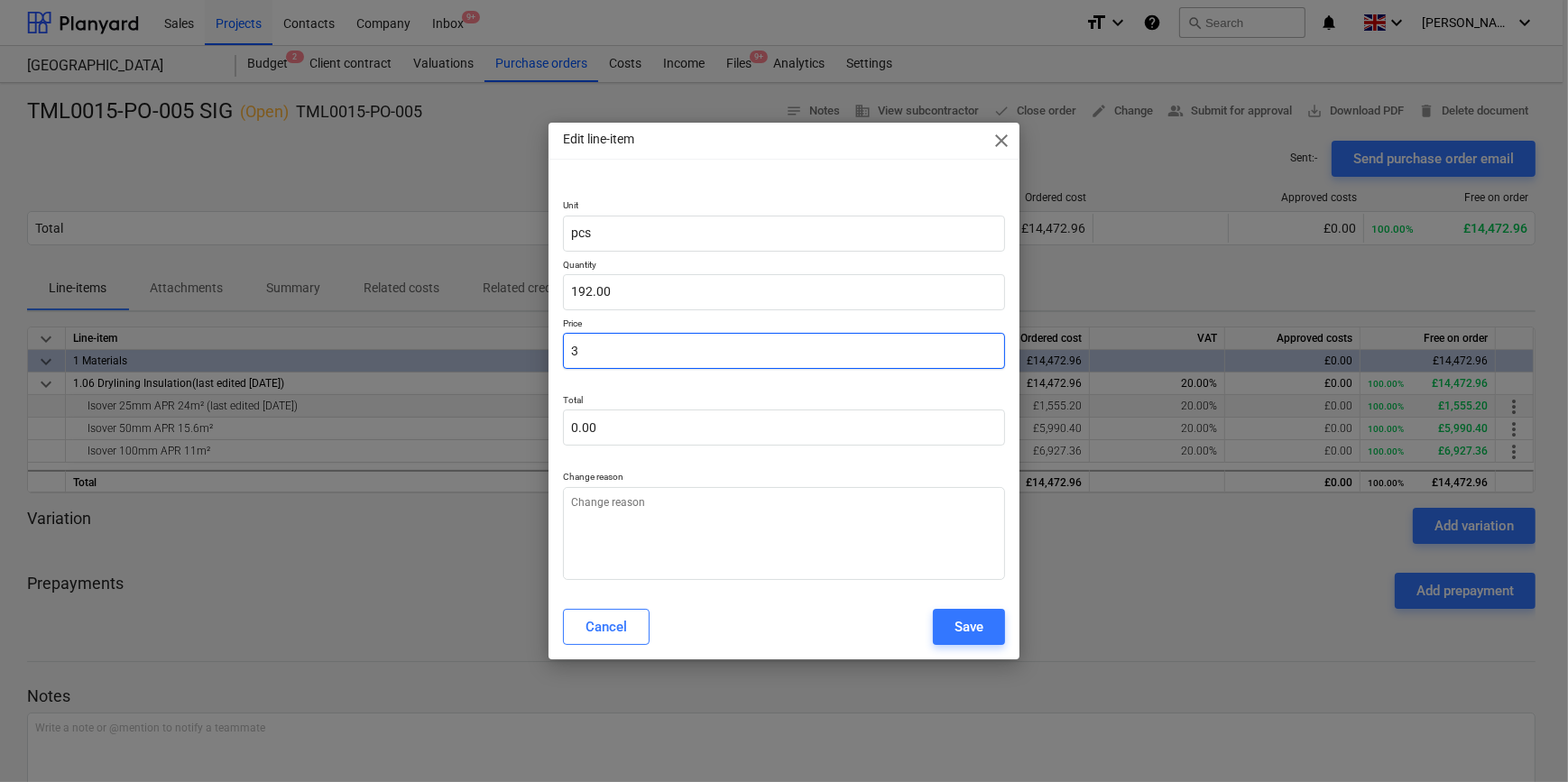 type on "576.00" 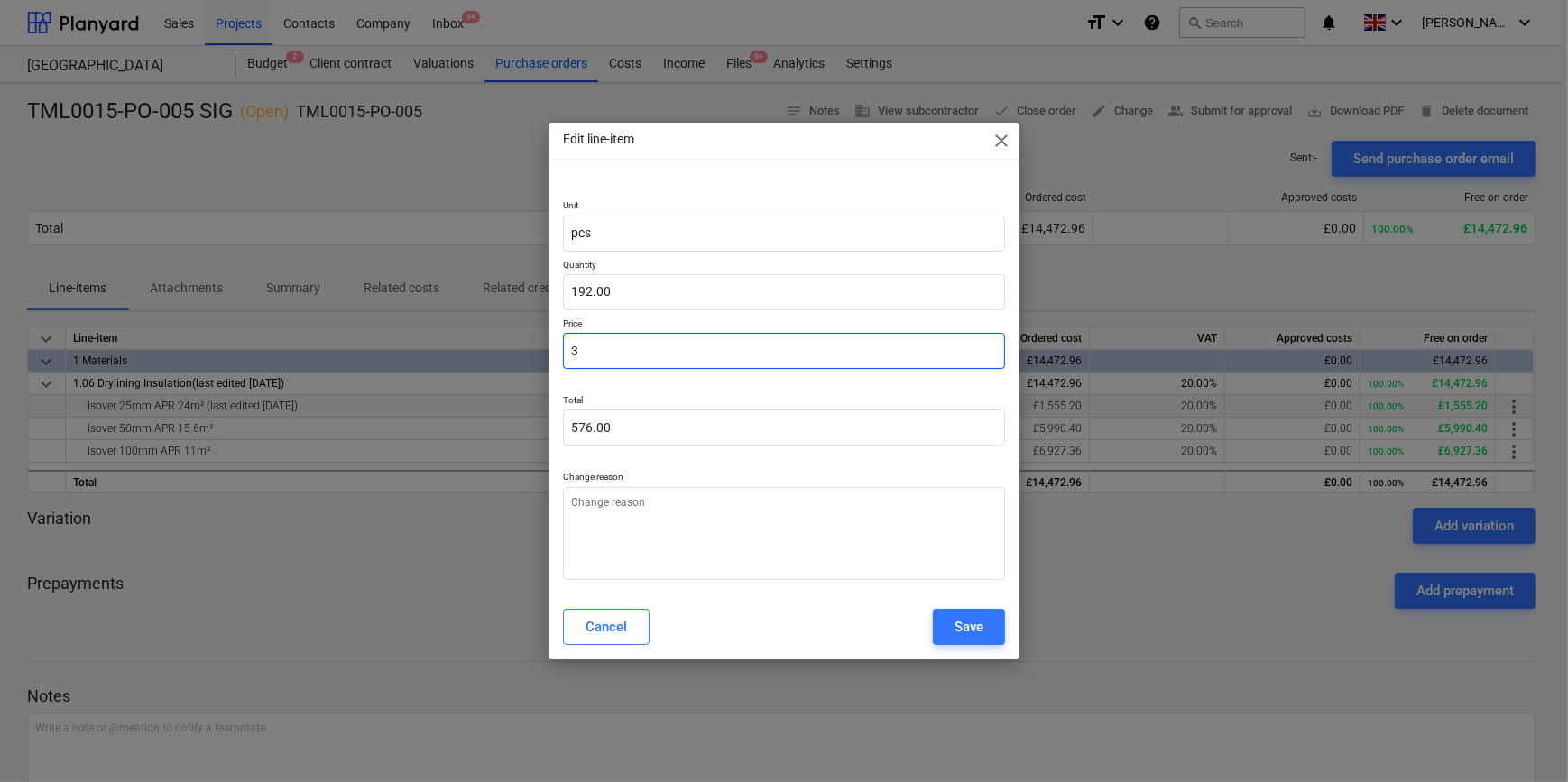 type on "x" 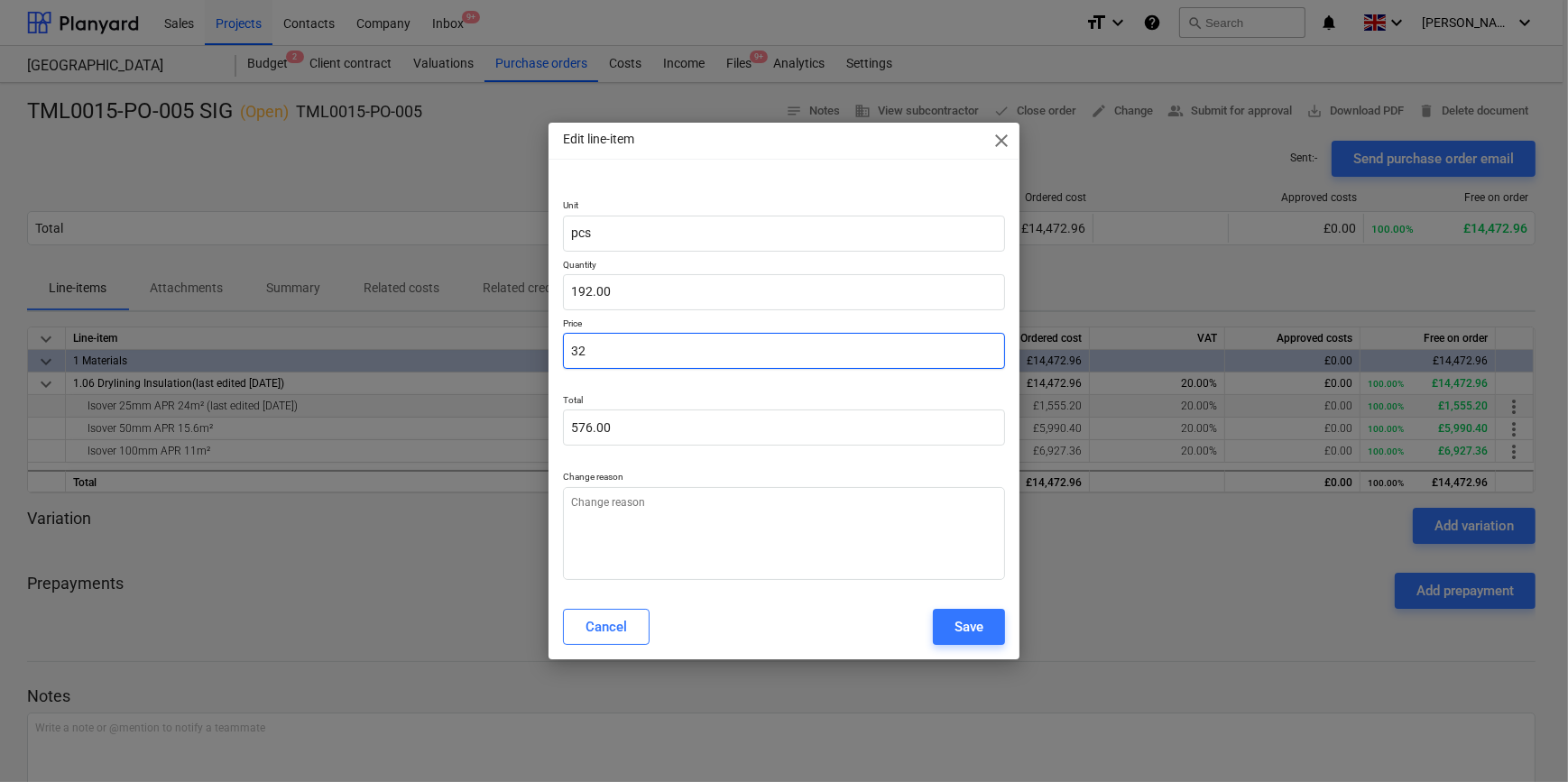 type on "6,144.00" 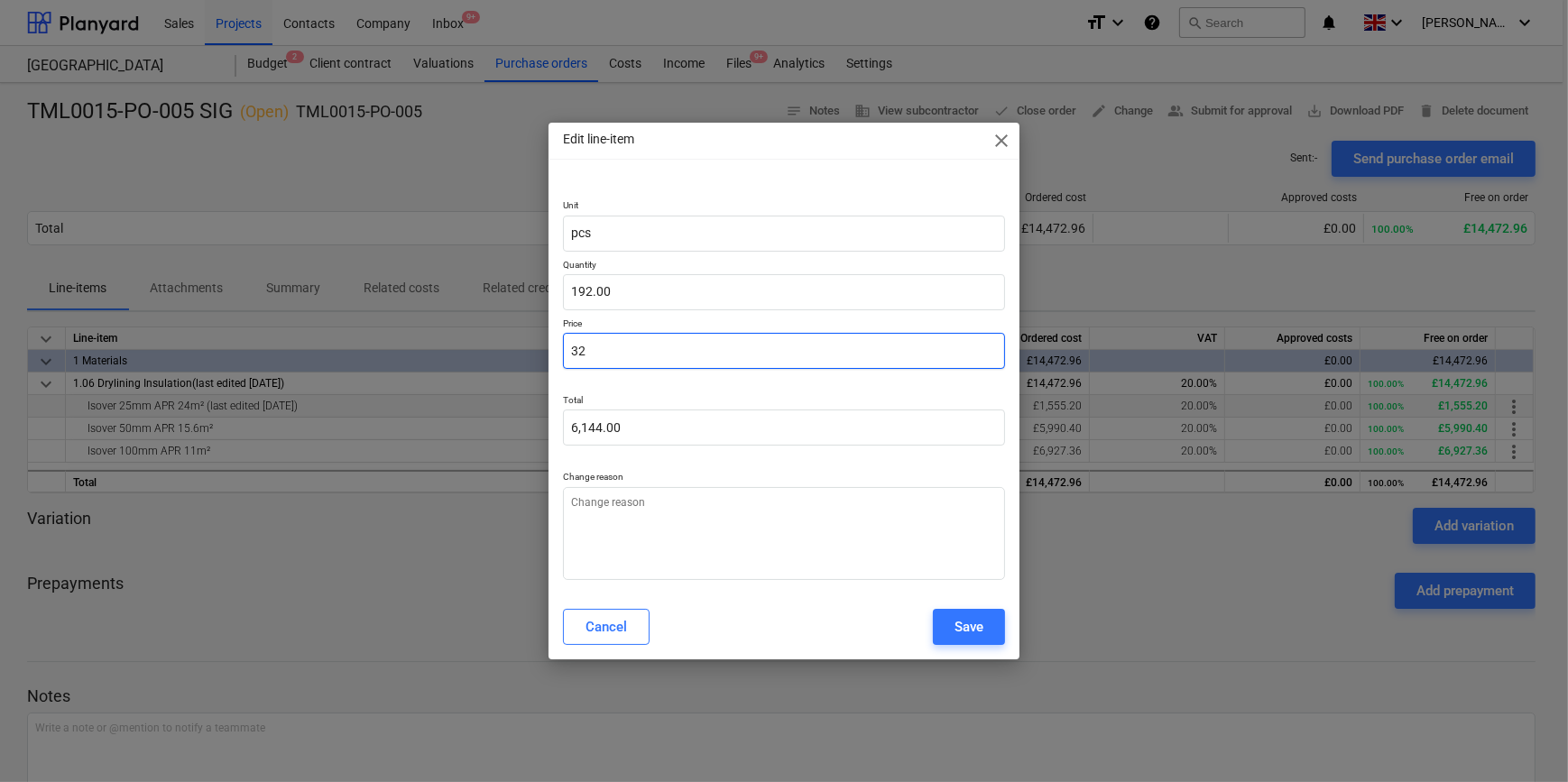 type on "x" 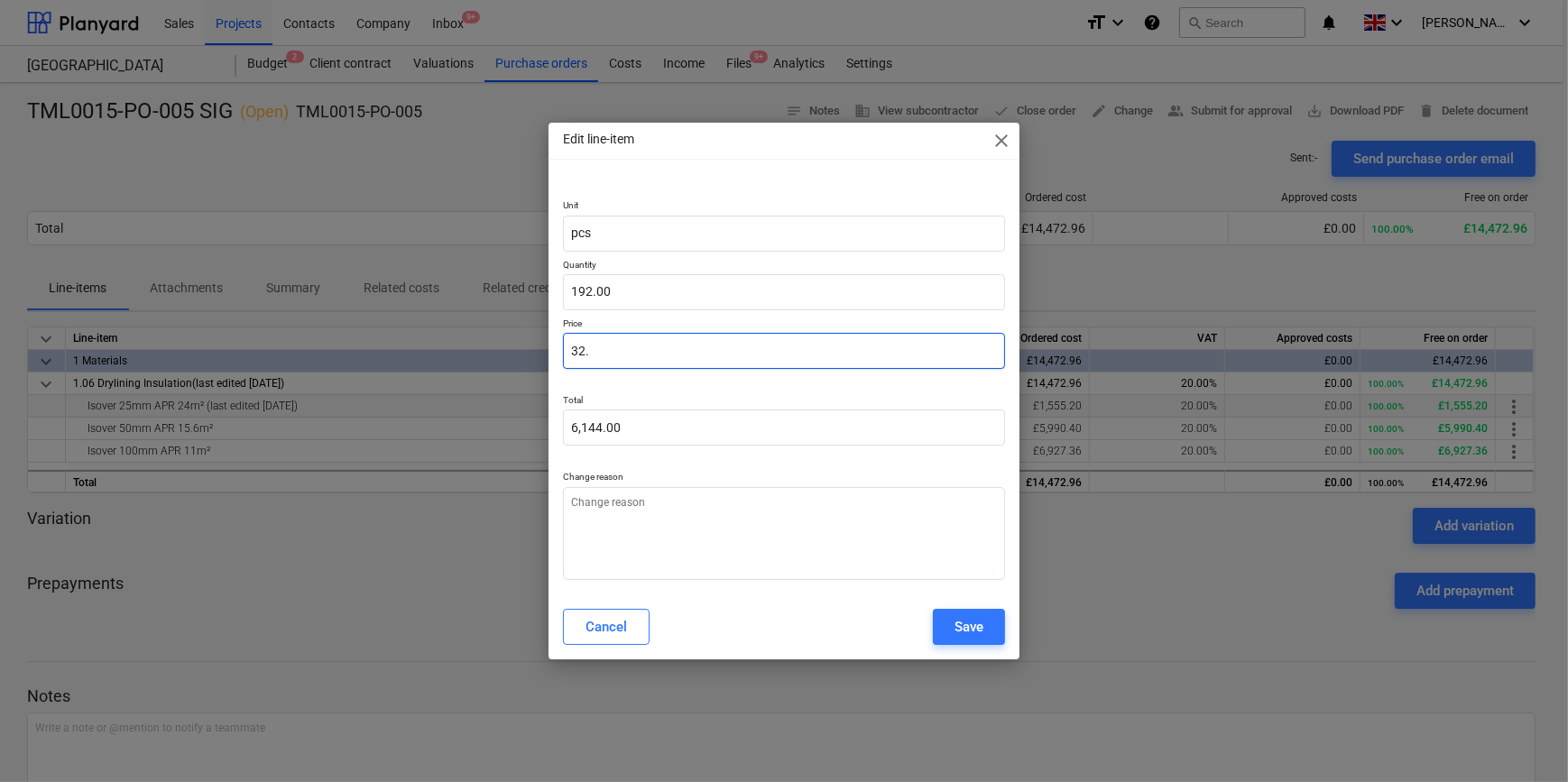 type on "x" 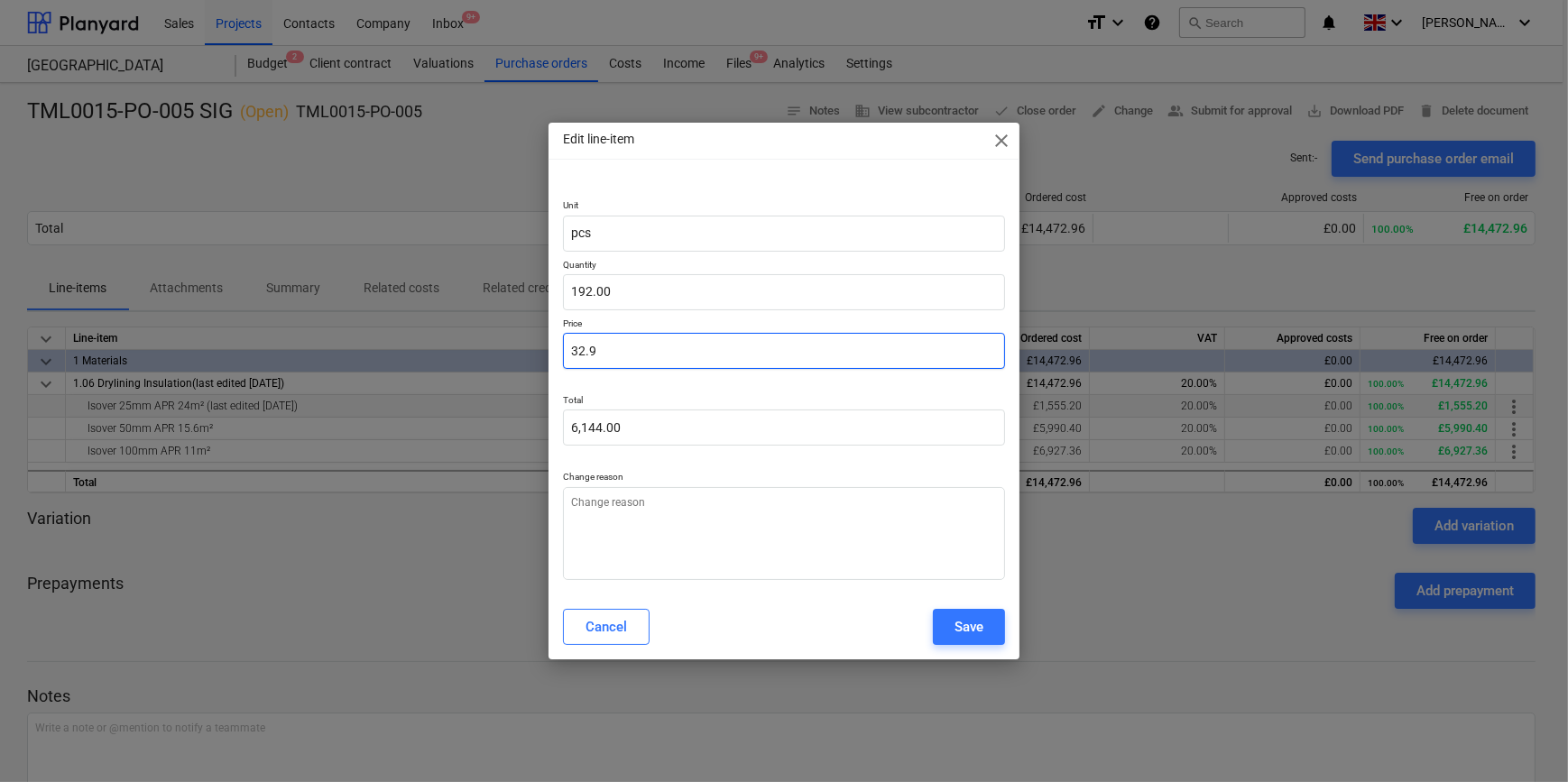 type on "6,316.80" 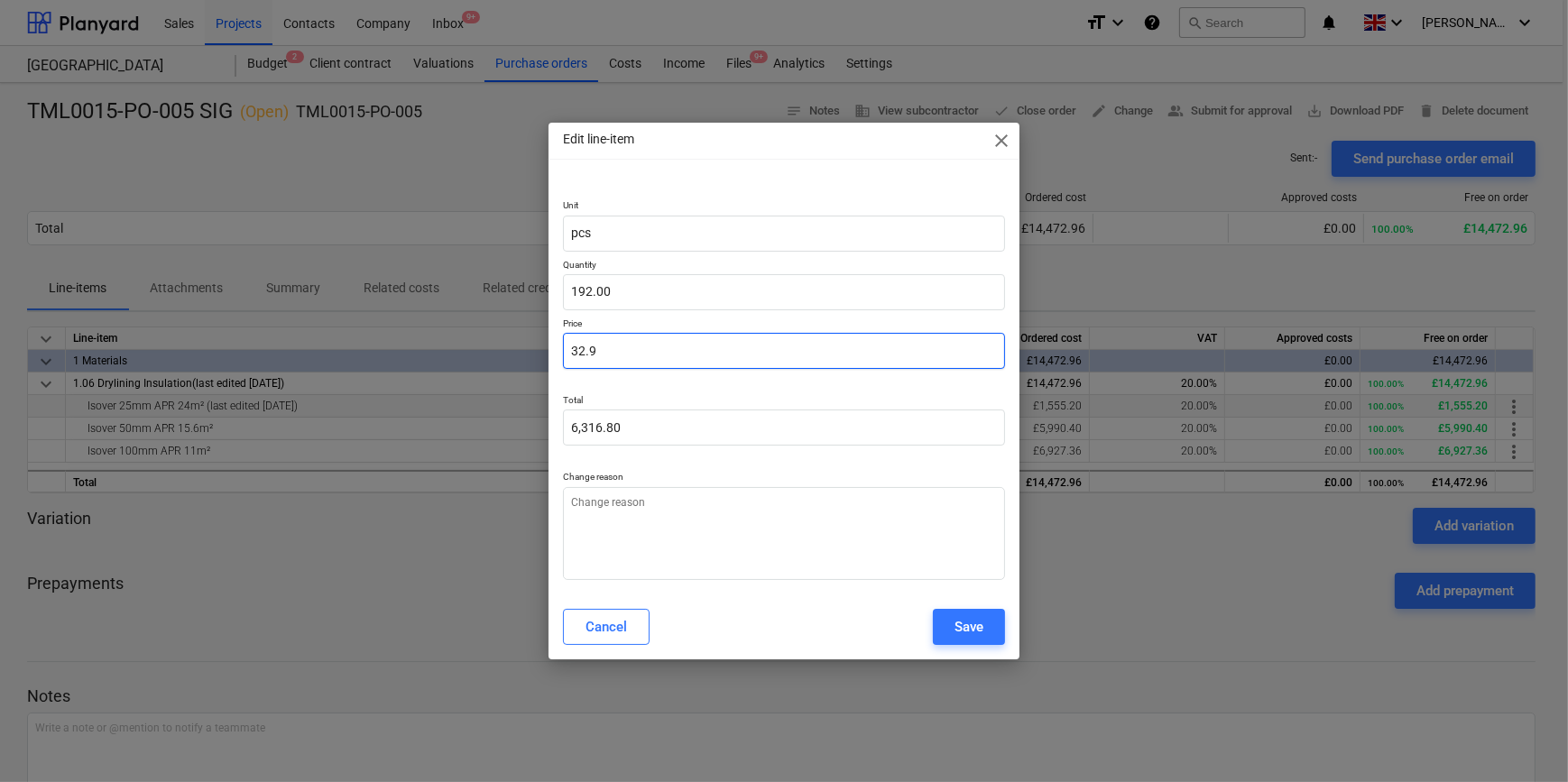 type on "x" 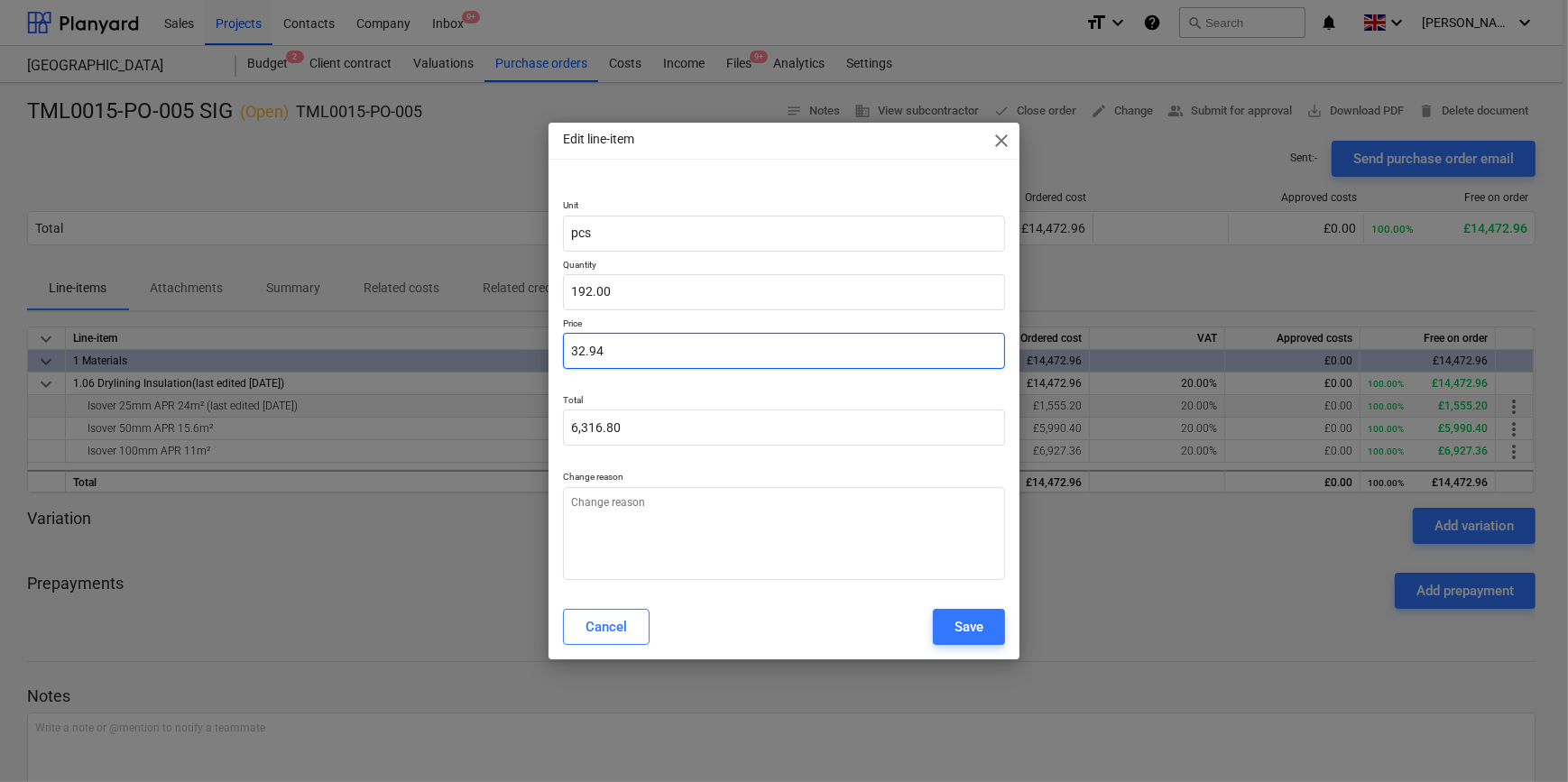 type on "6,324.48" 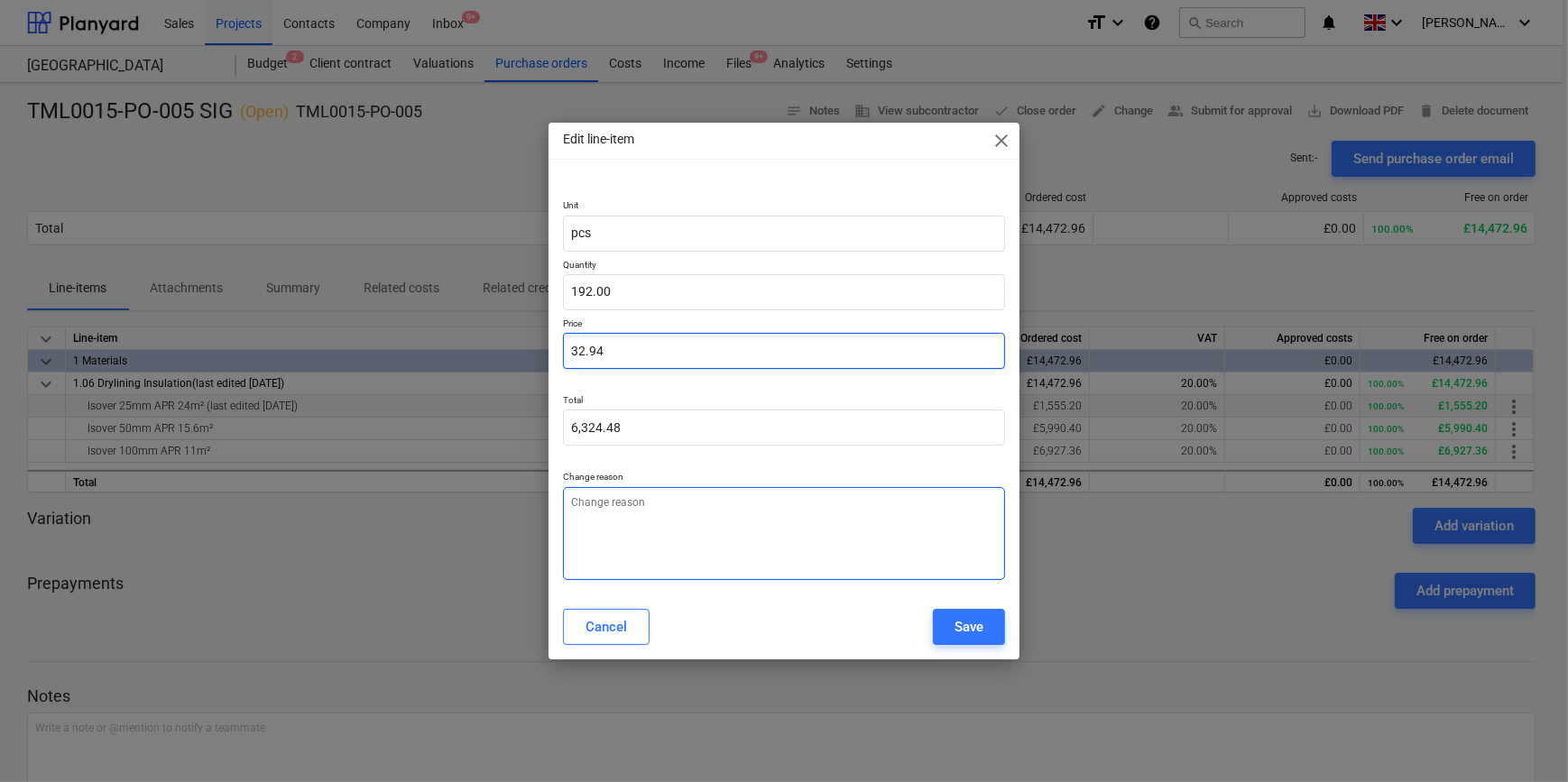 type on "32.94" 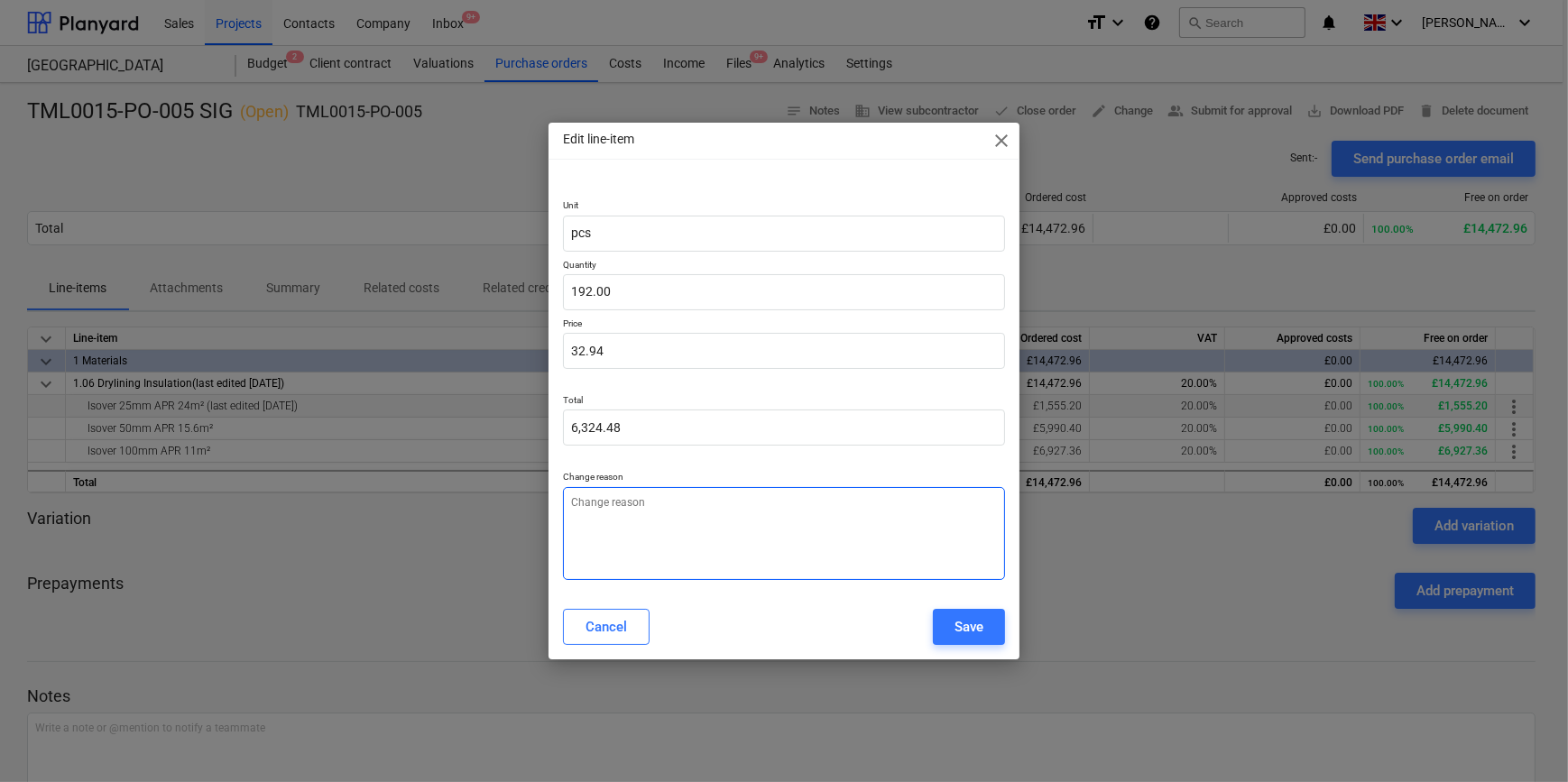 click at bounding box center [783, 533] 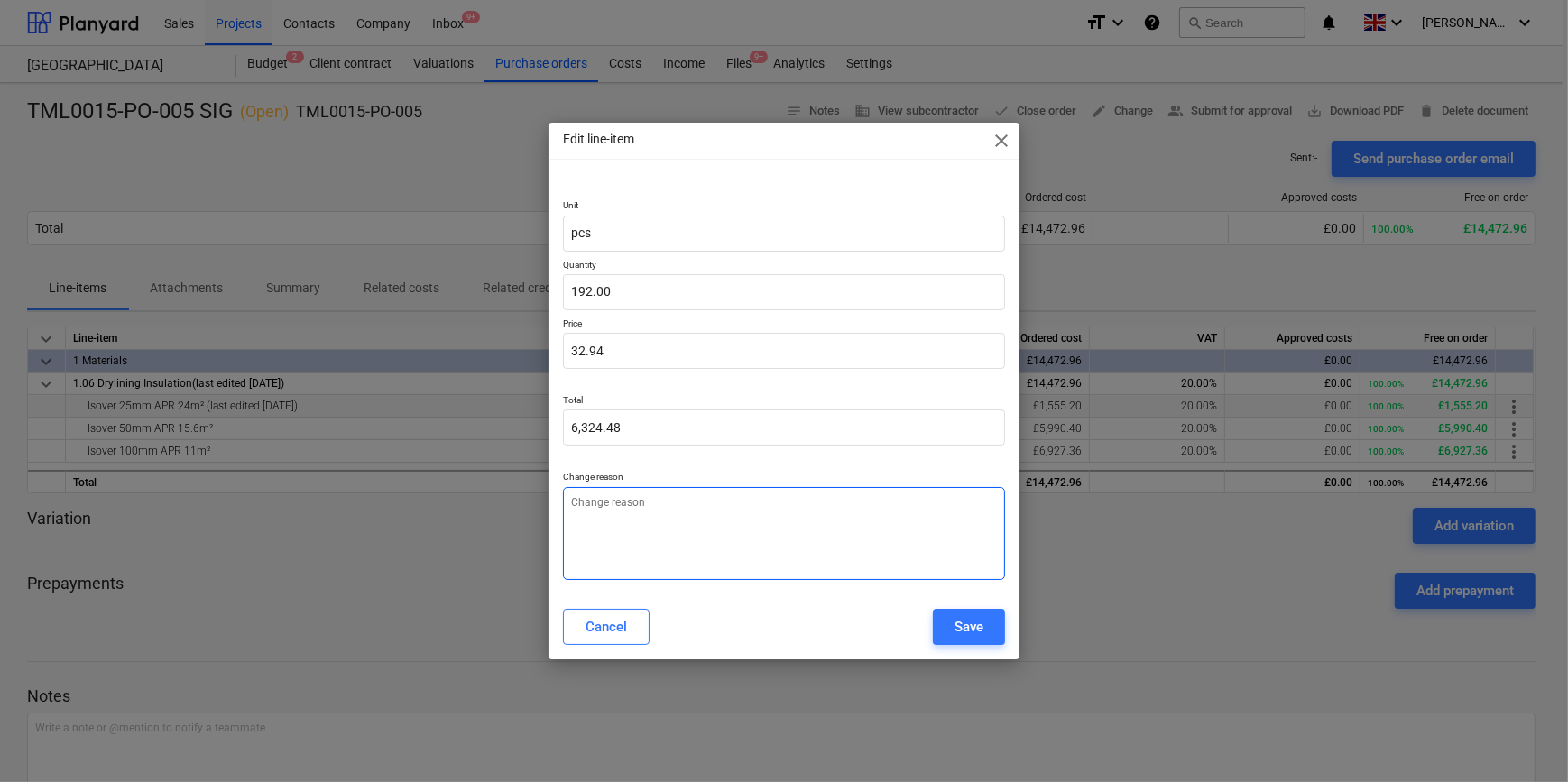 type on "x" 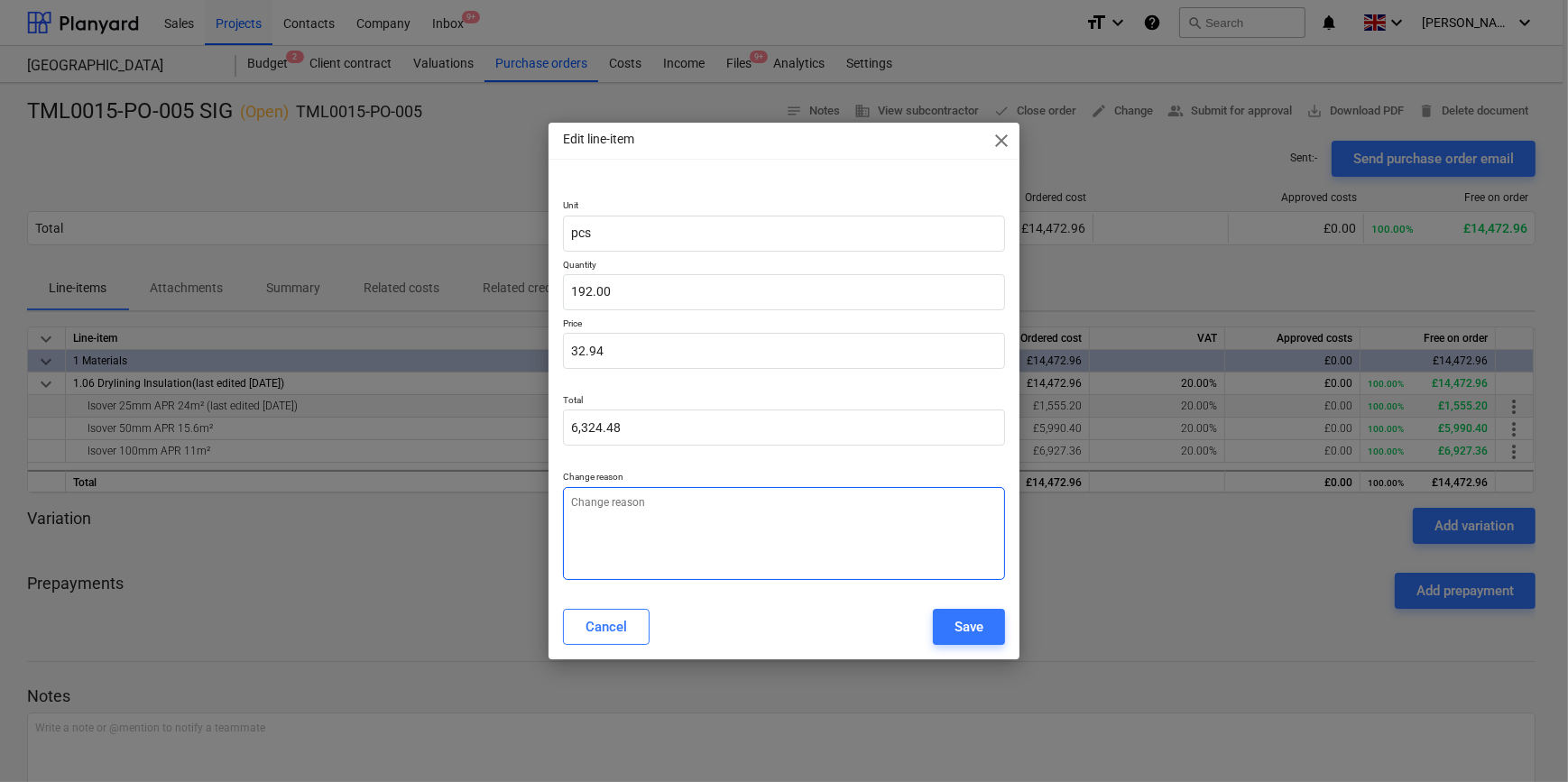 type on "P" 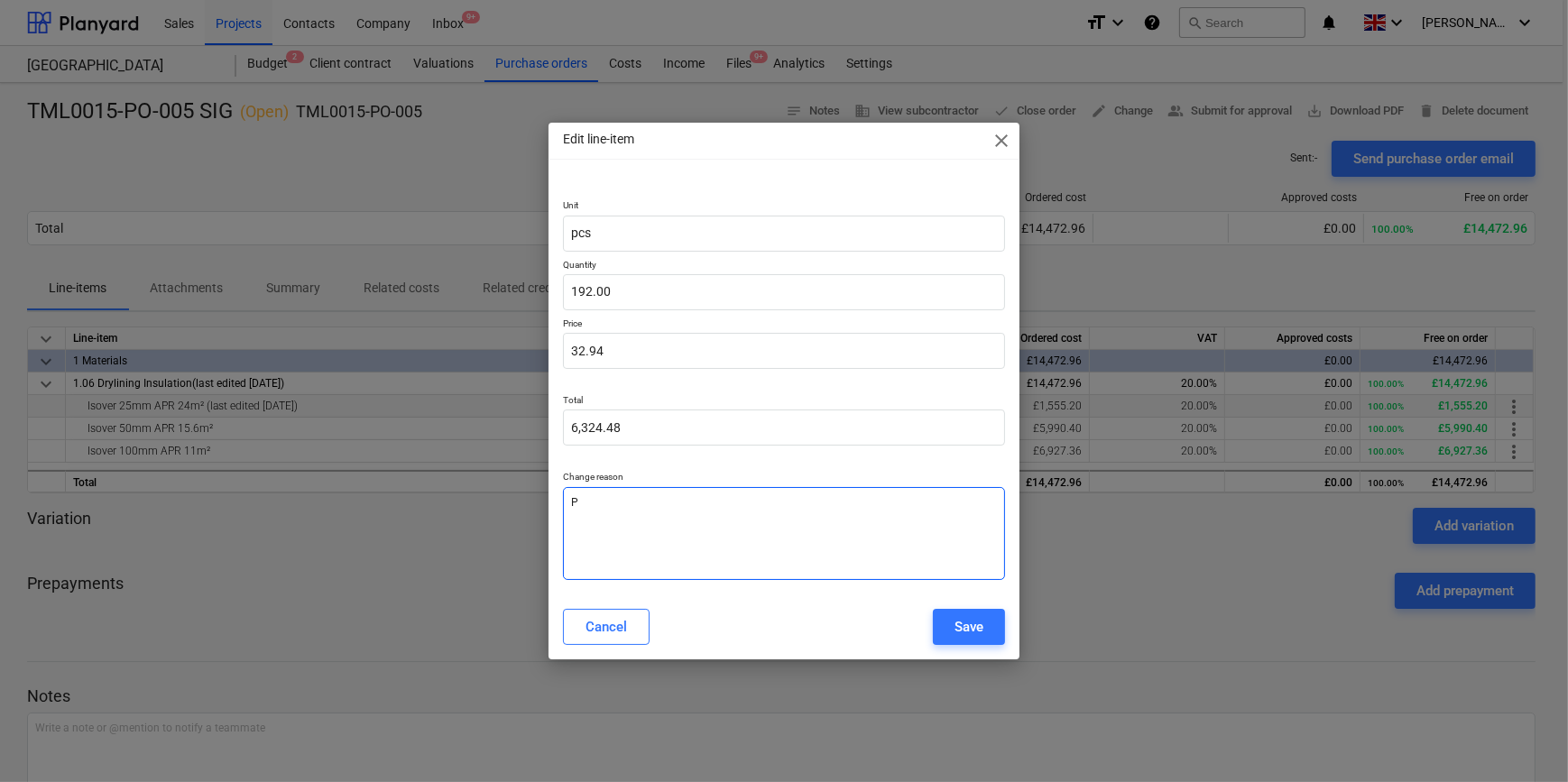 type on "x" 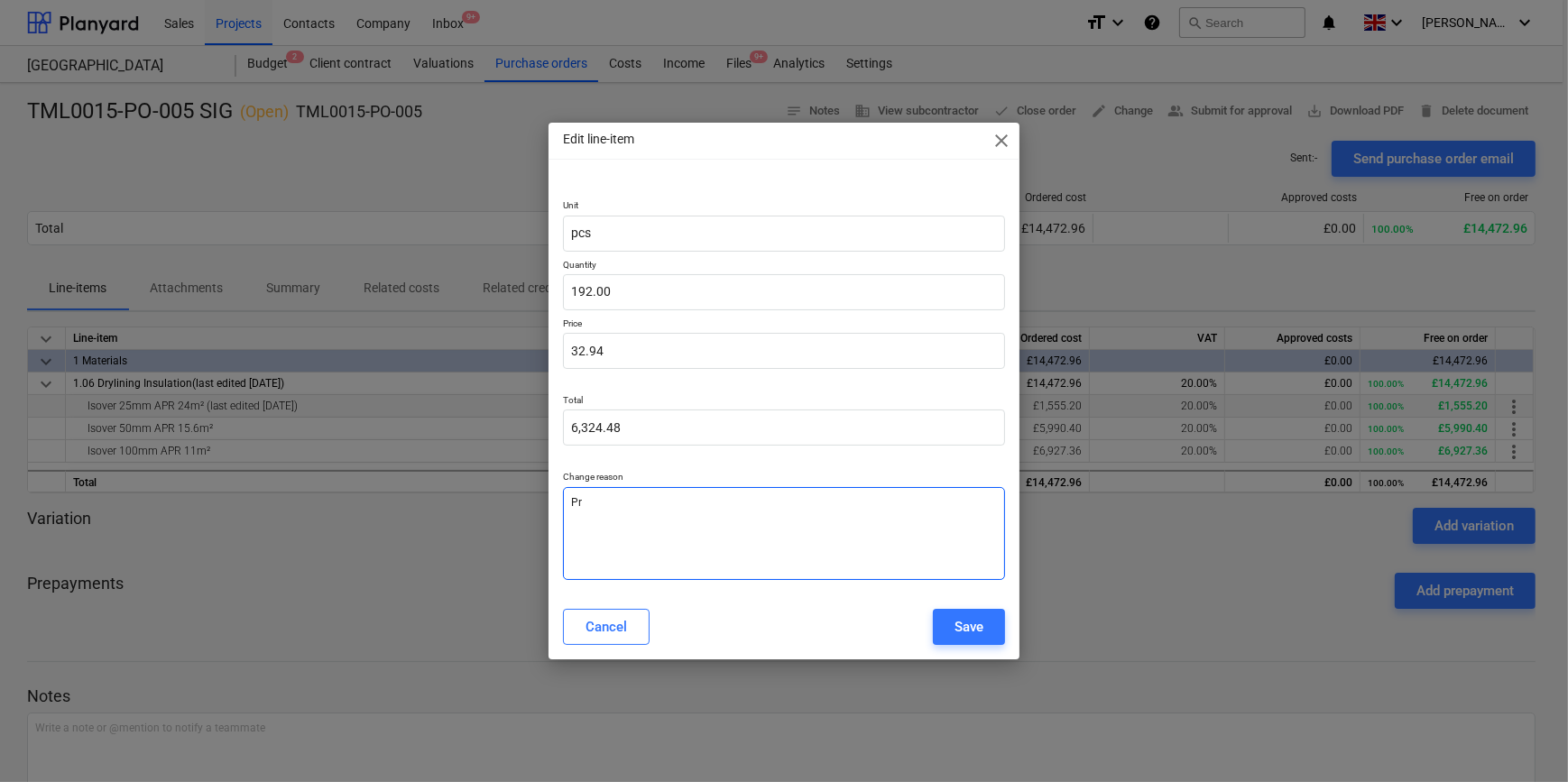type on "x" 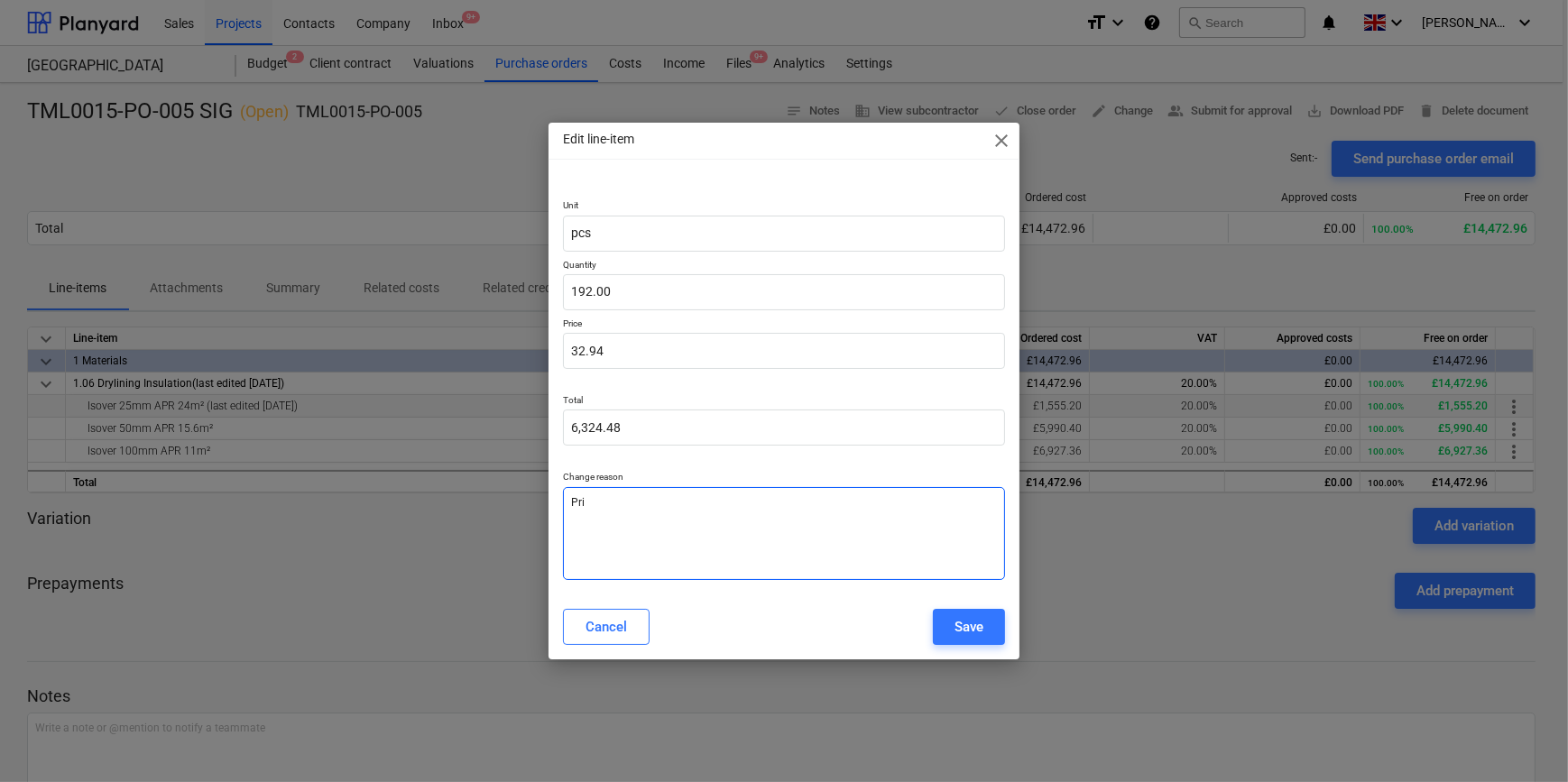 type on "x" 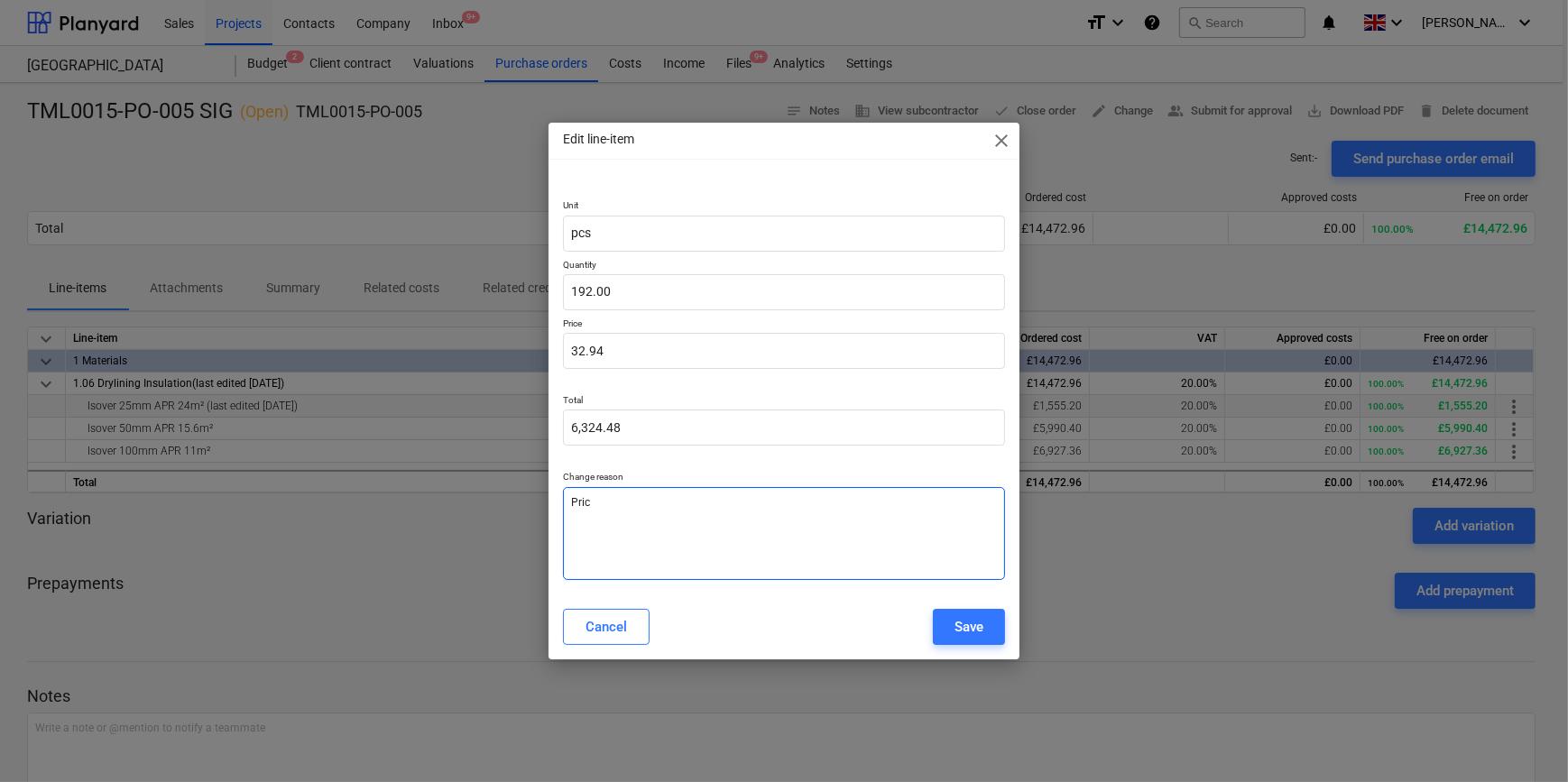 type on "x" 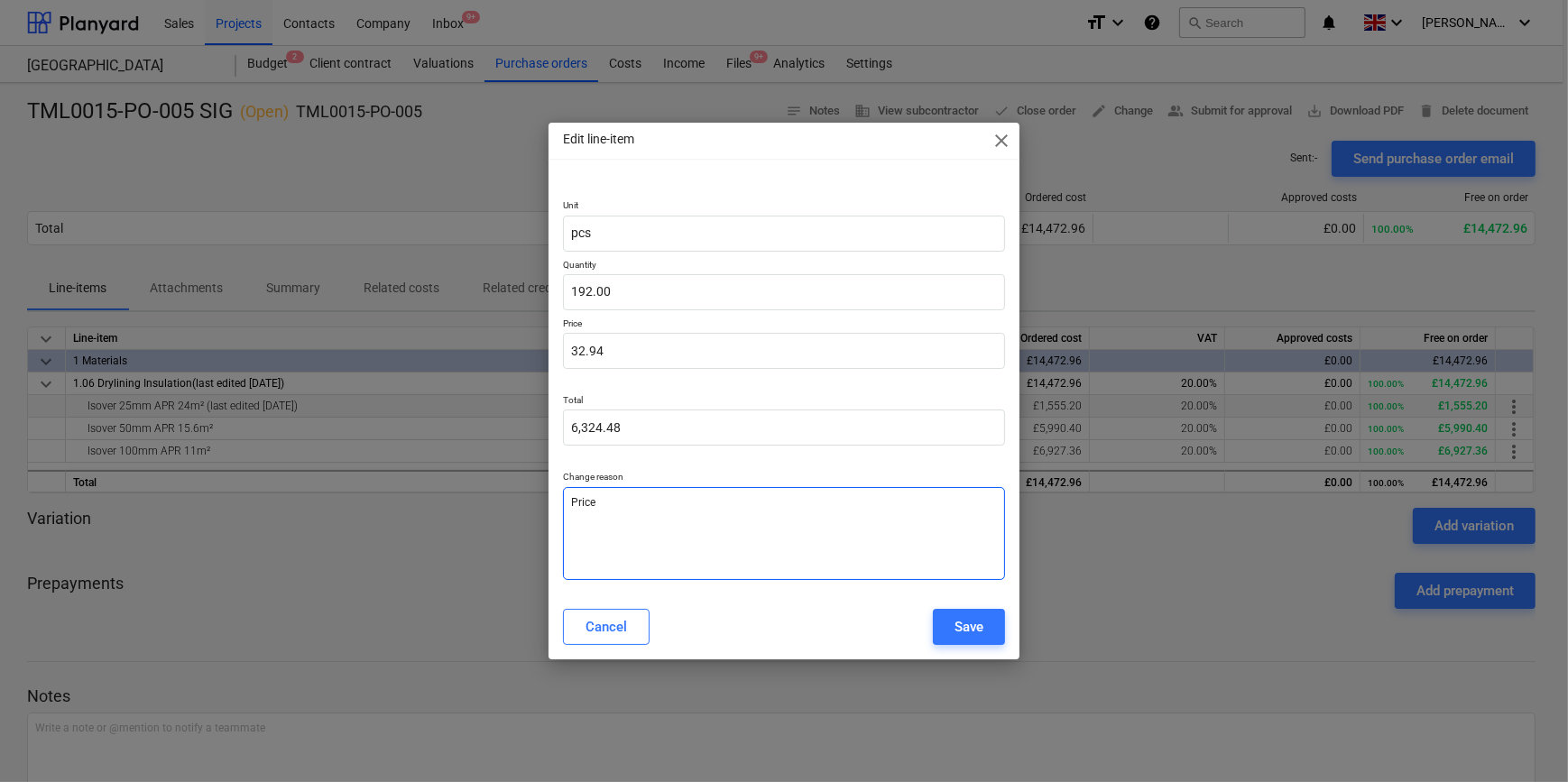 type on "x" 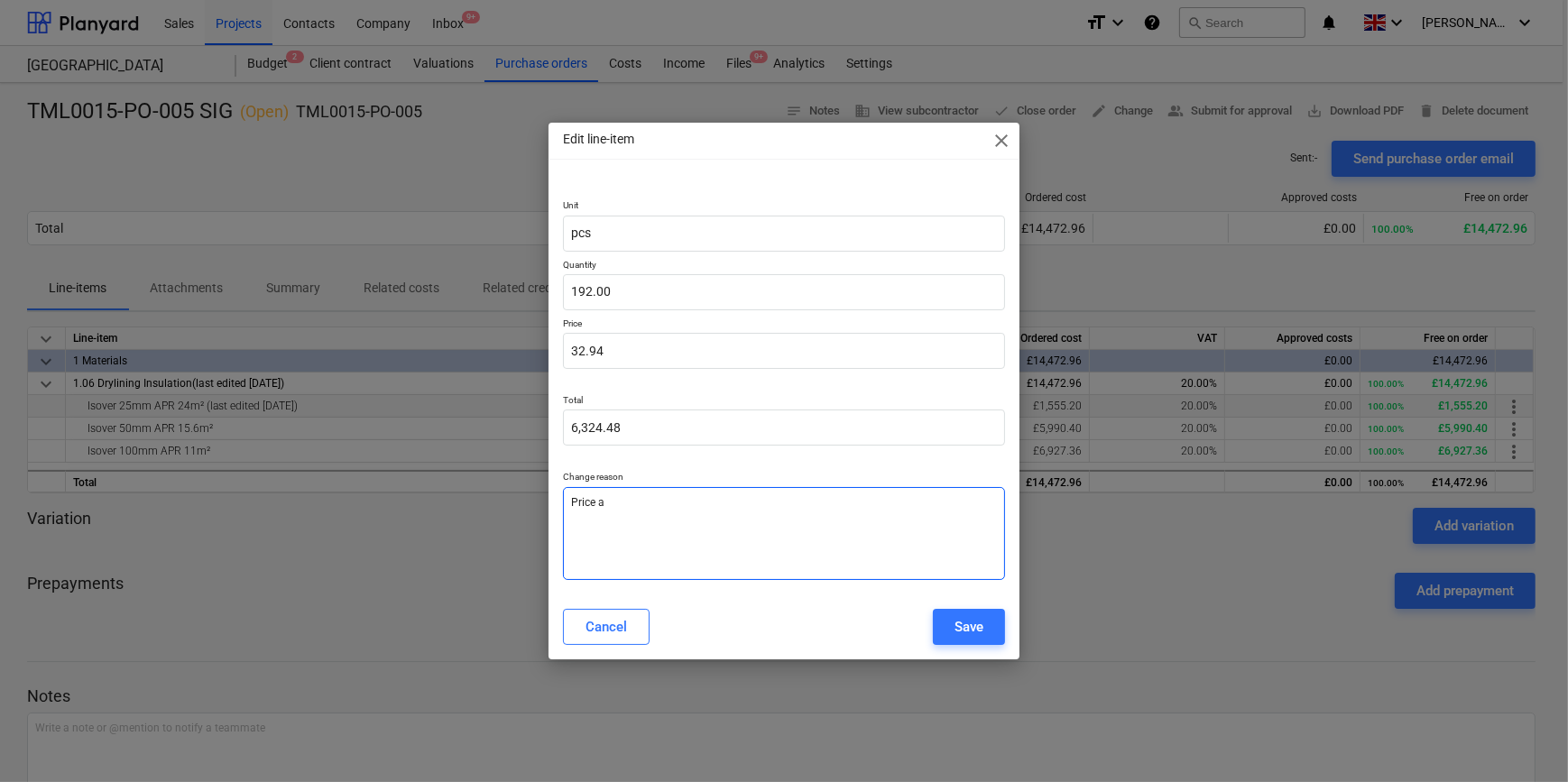 type on "x" 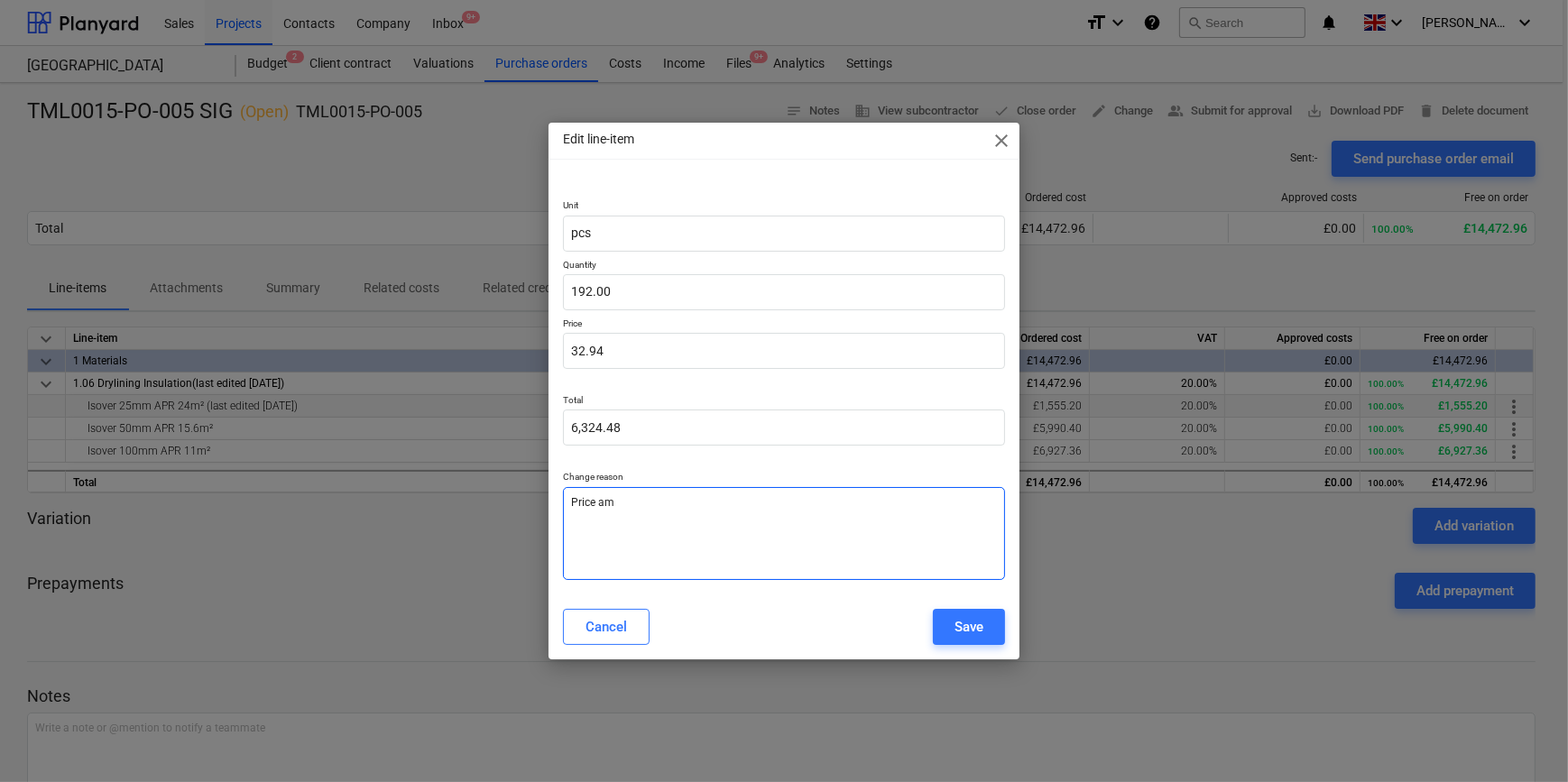 type on "x" 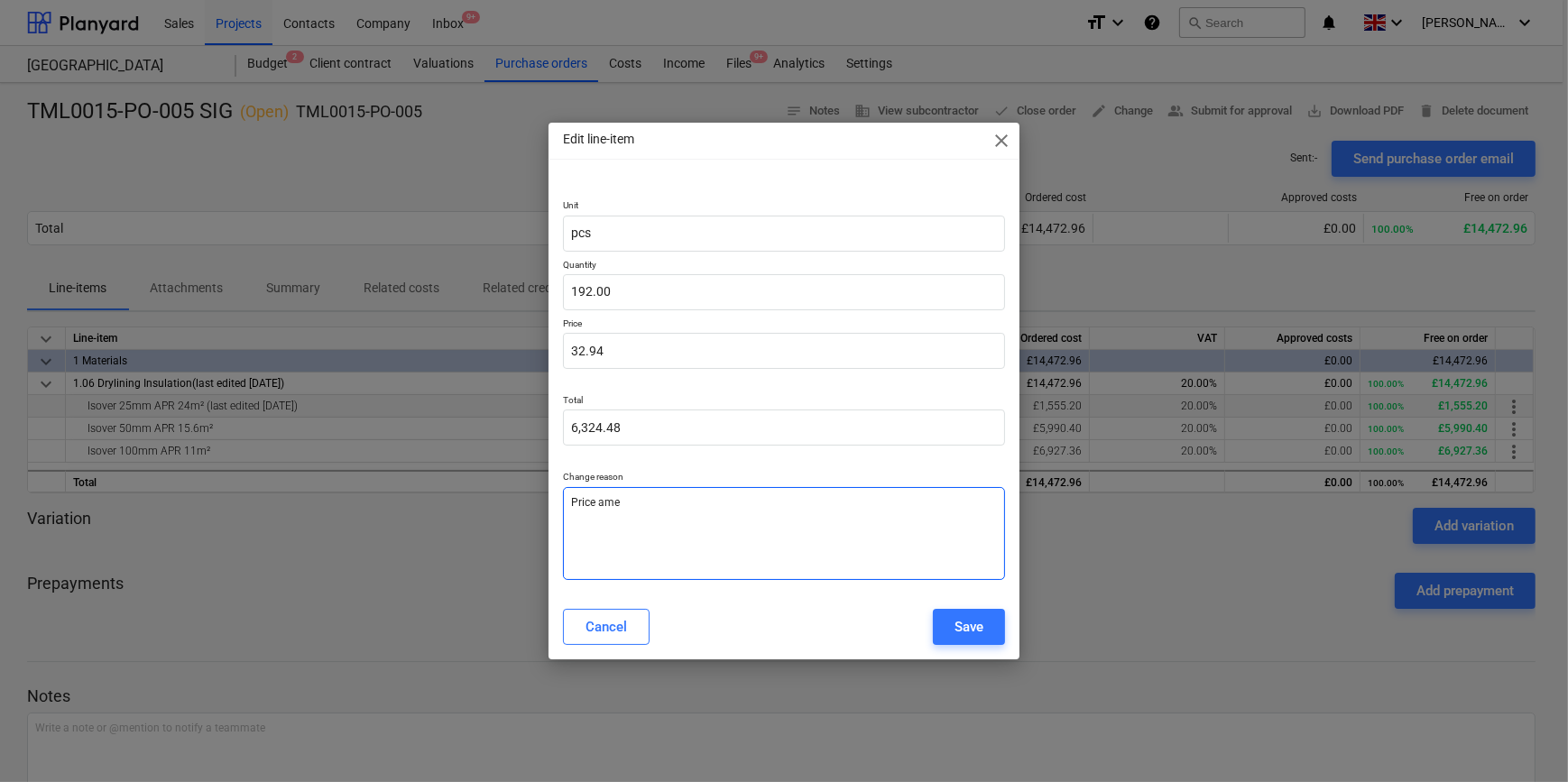 type on "x" 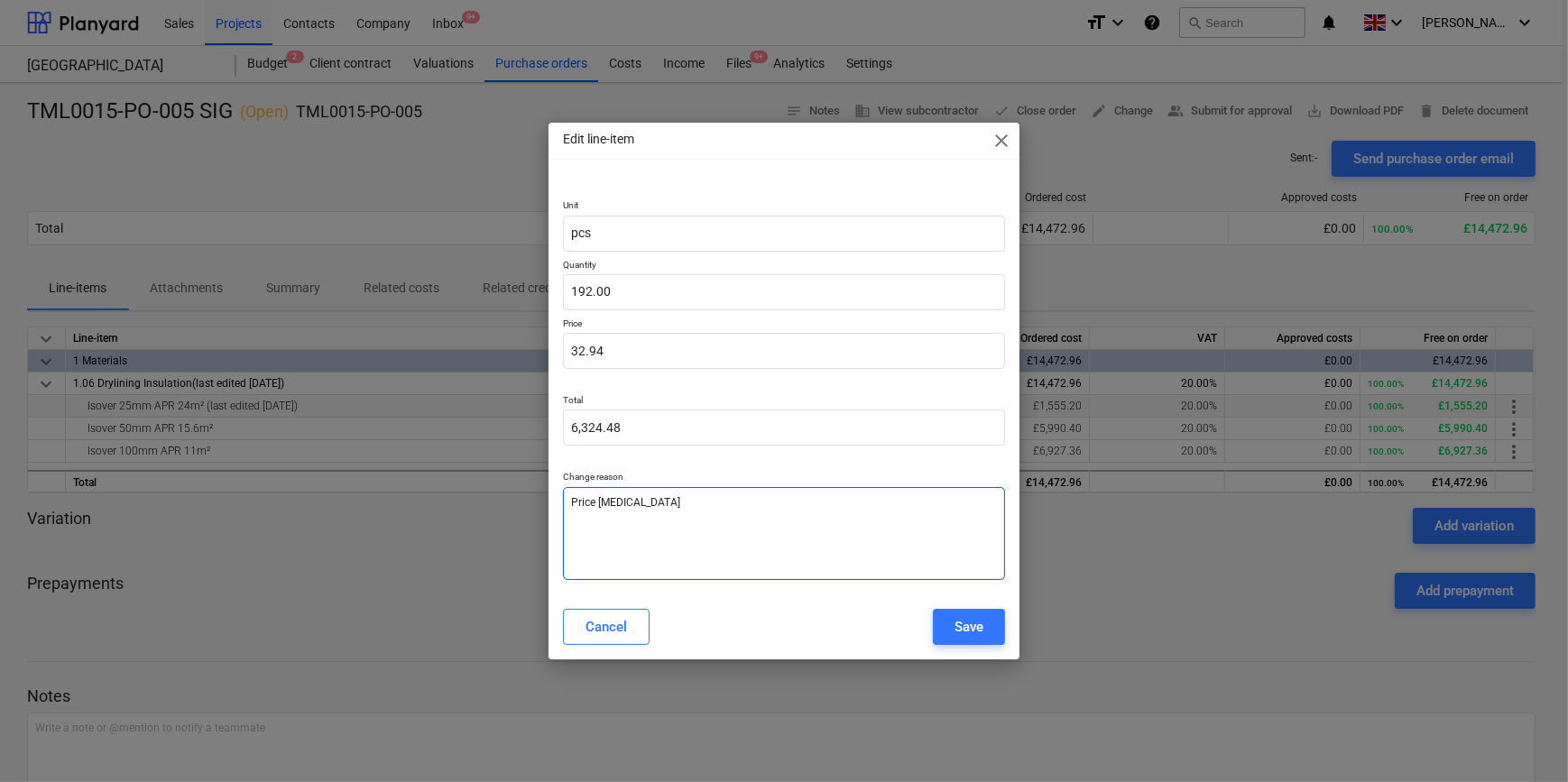 type on "x" 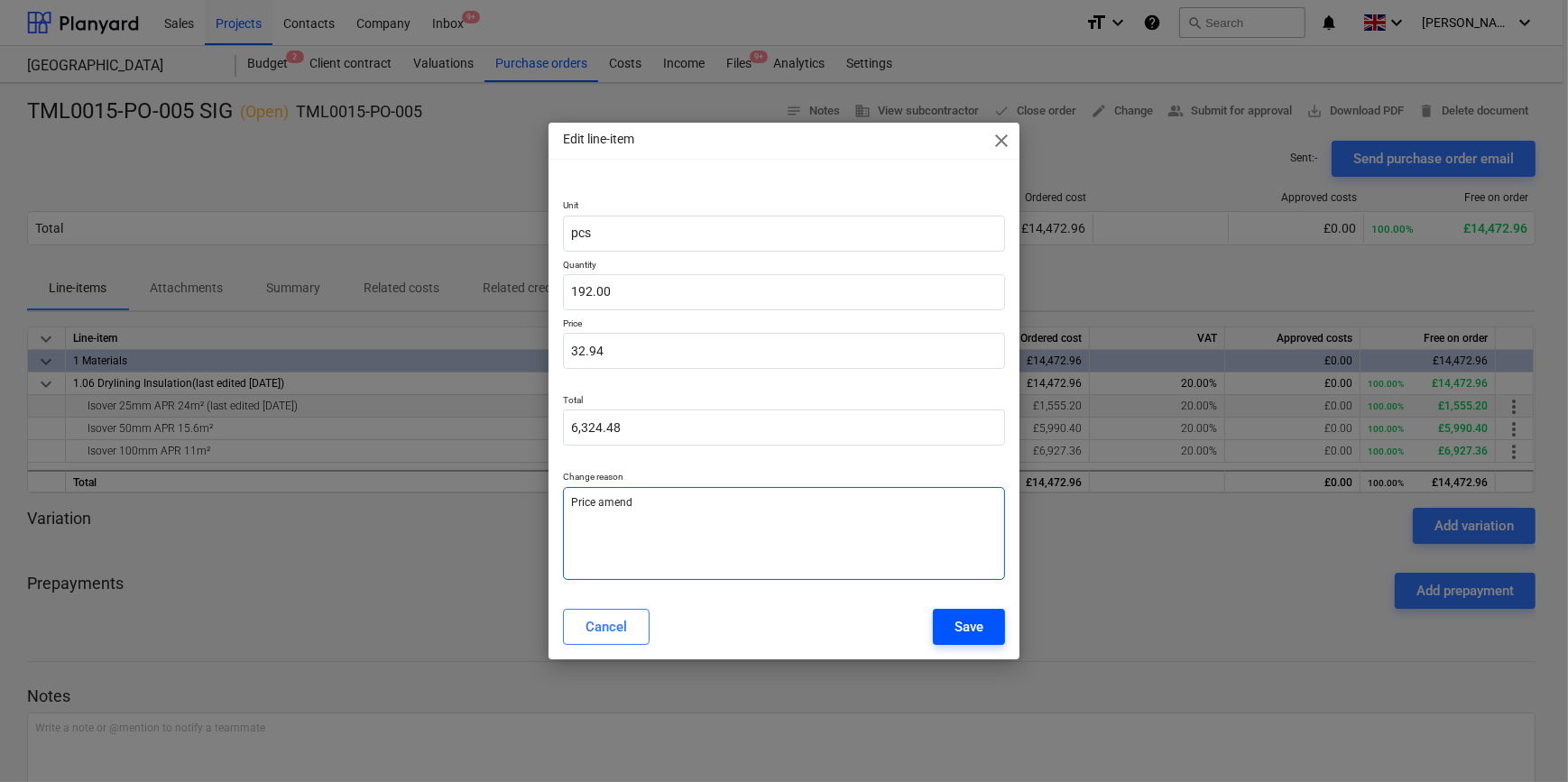 type on "Price amend" 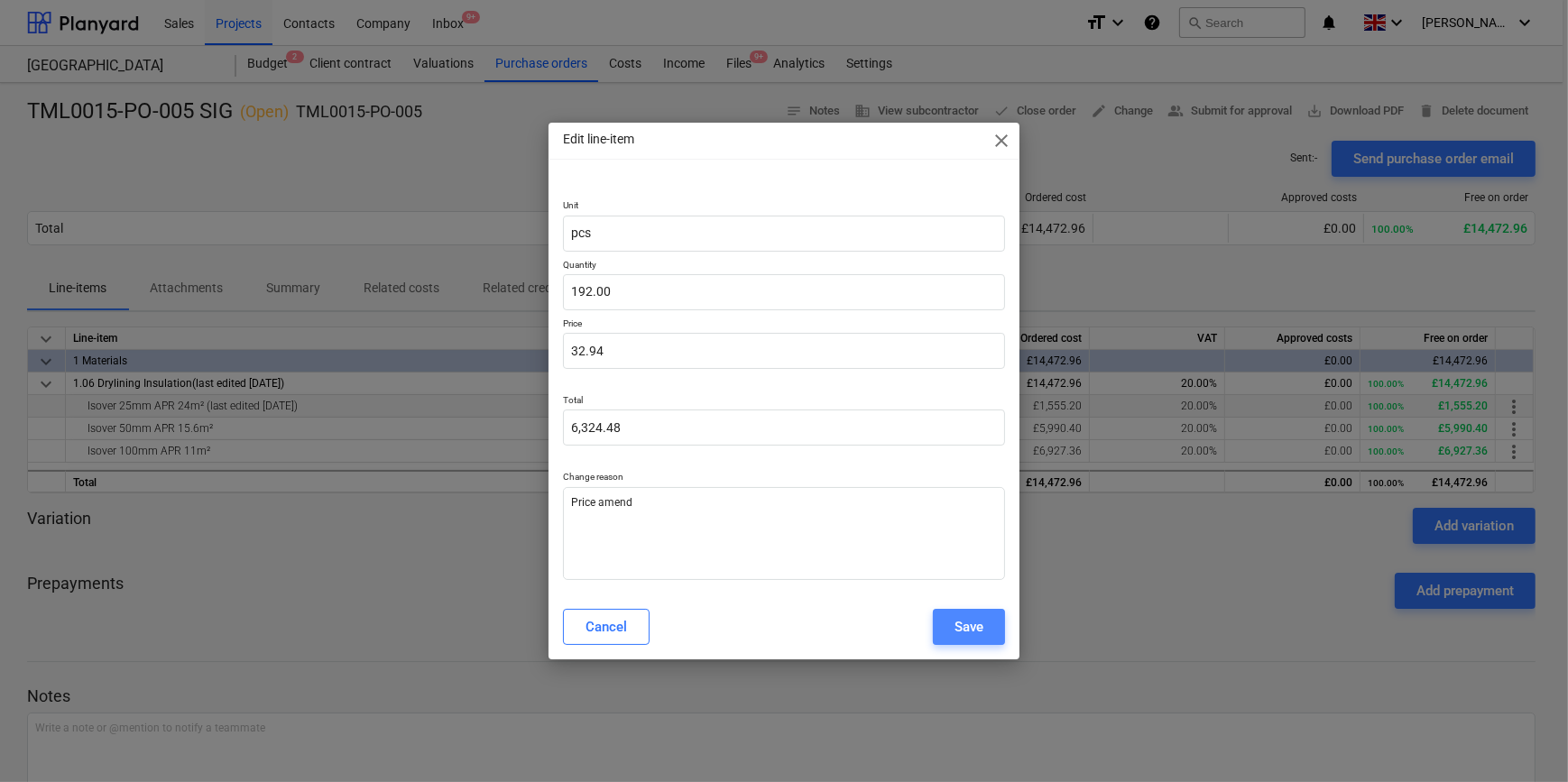 click on "Save" at bounding box center (969, 627) 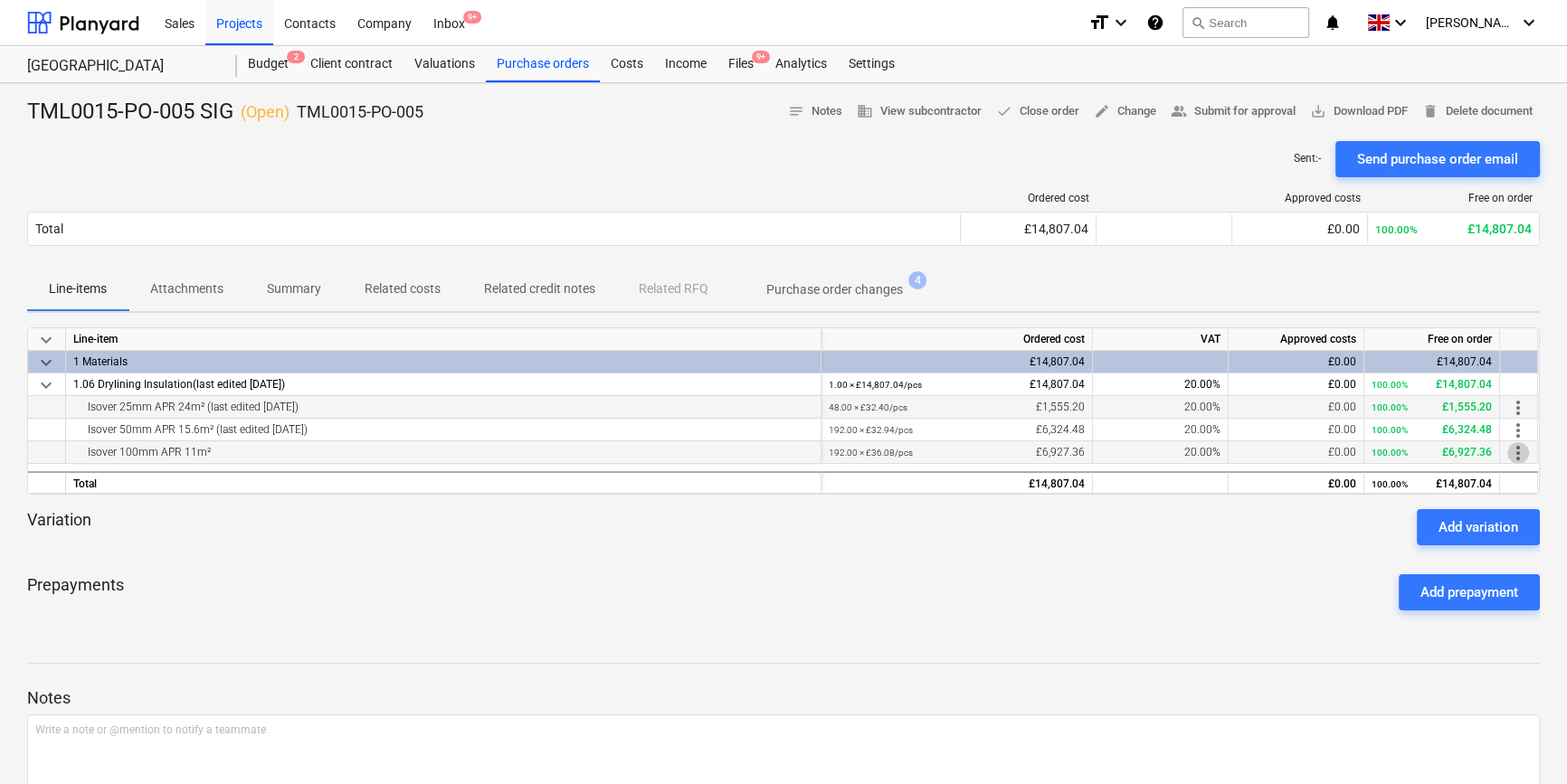 click on "more_vert" at bounding box center (1518, 453) 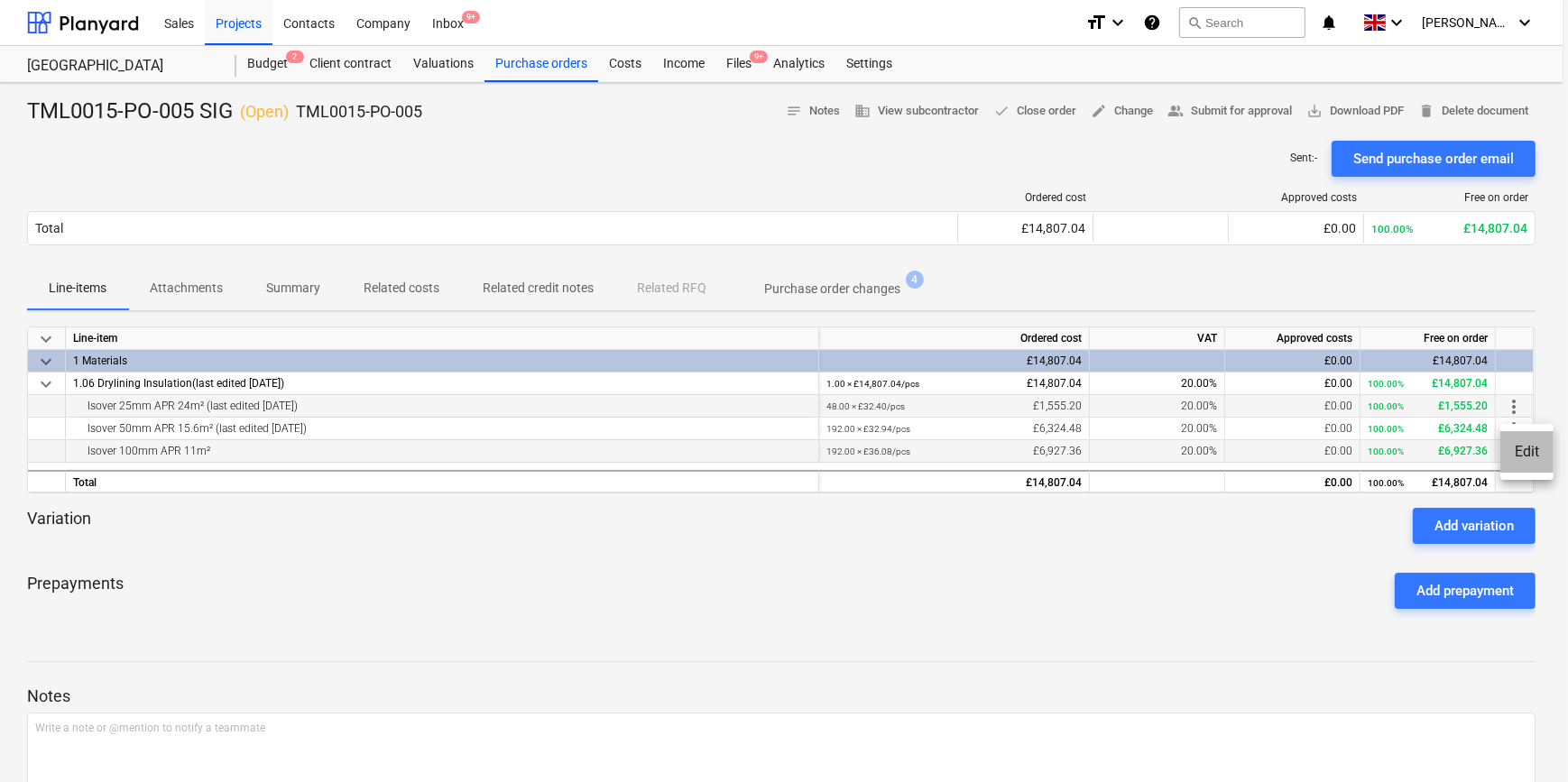 click on "Edit" at bounding box center [1526, 452] 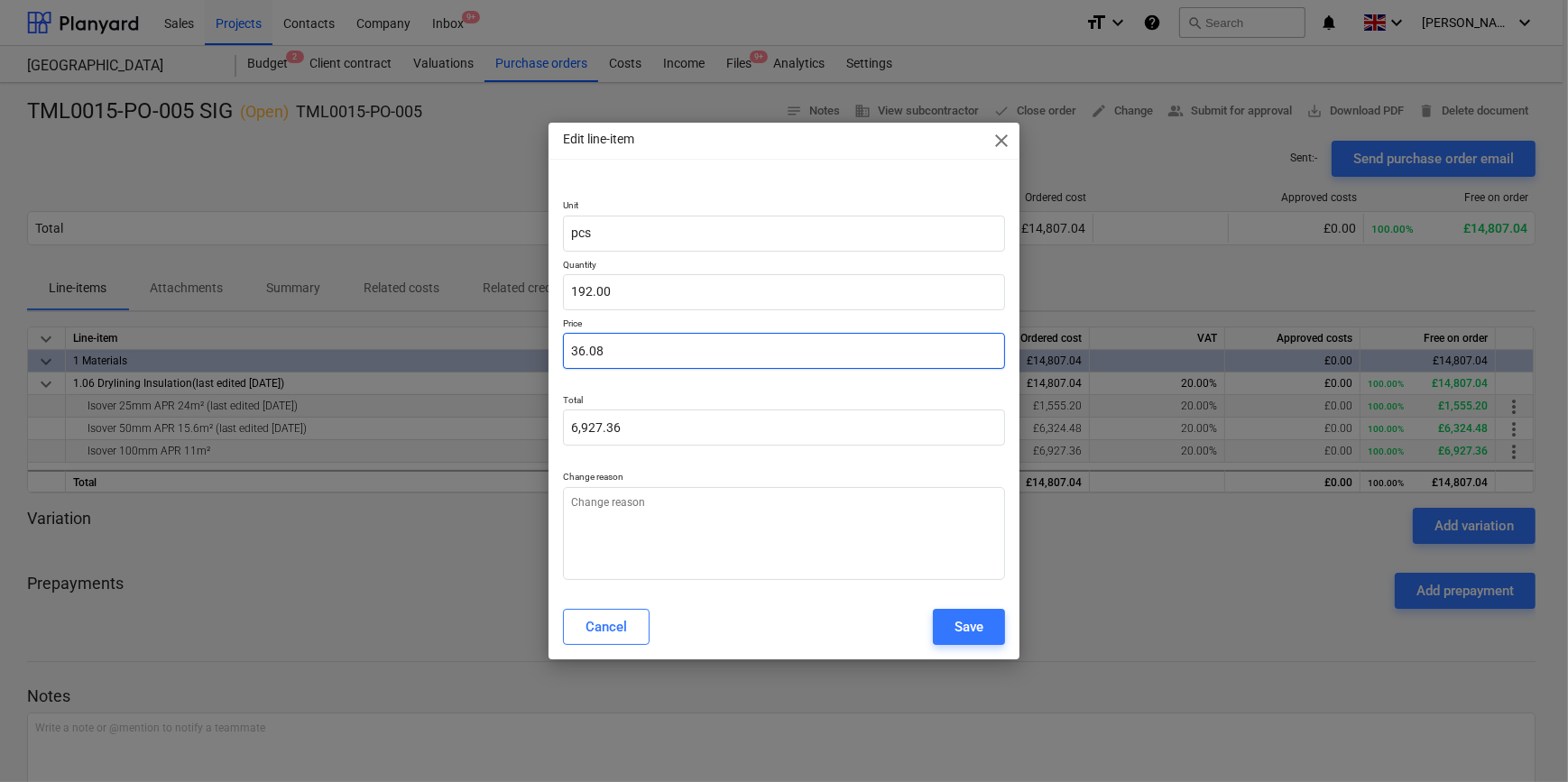drag, startPoint x: 613, startPoint y: 355, endPoint x: 550, endPoint y: 353, distance: 63.031738 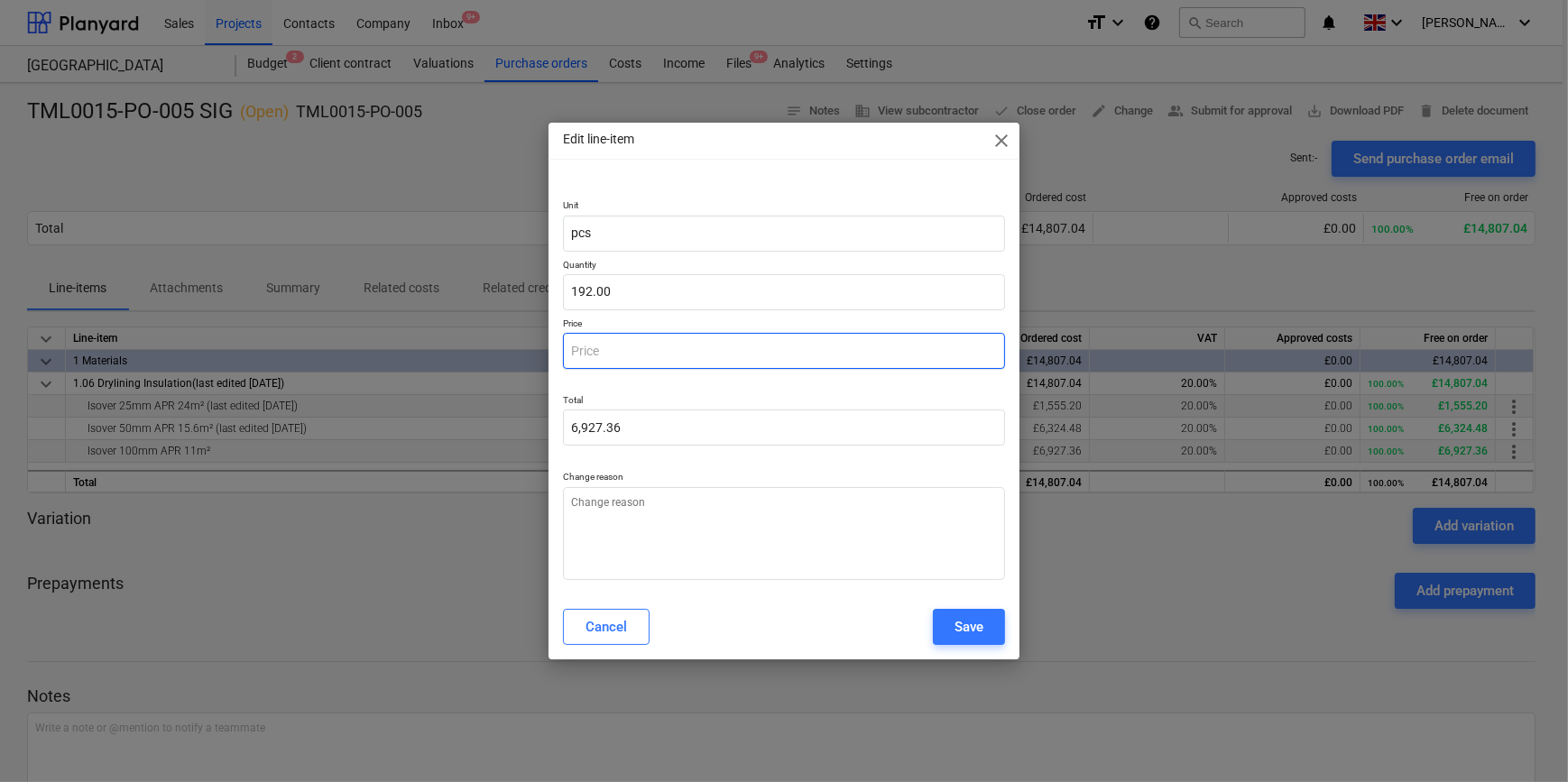 type on "0.00" 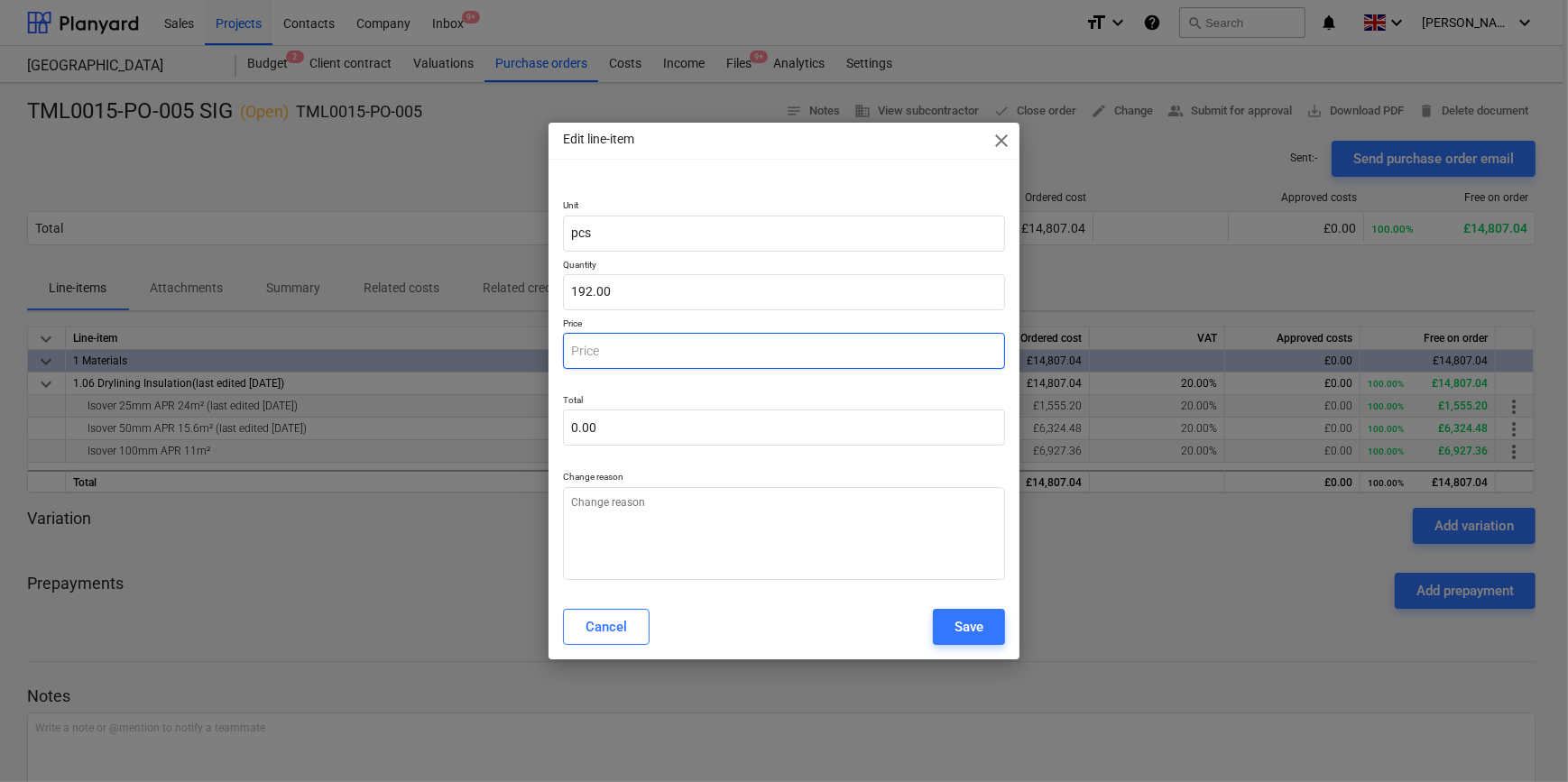 type on "x" 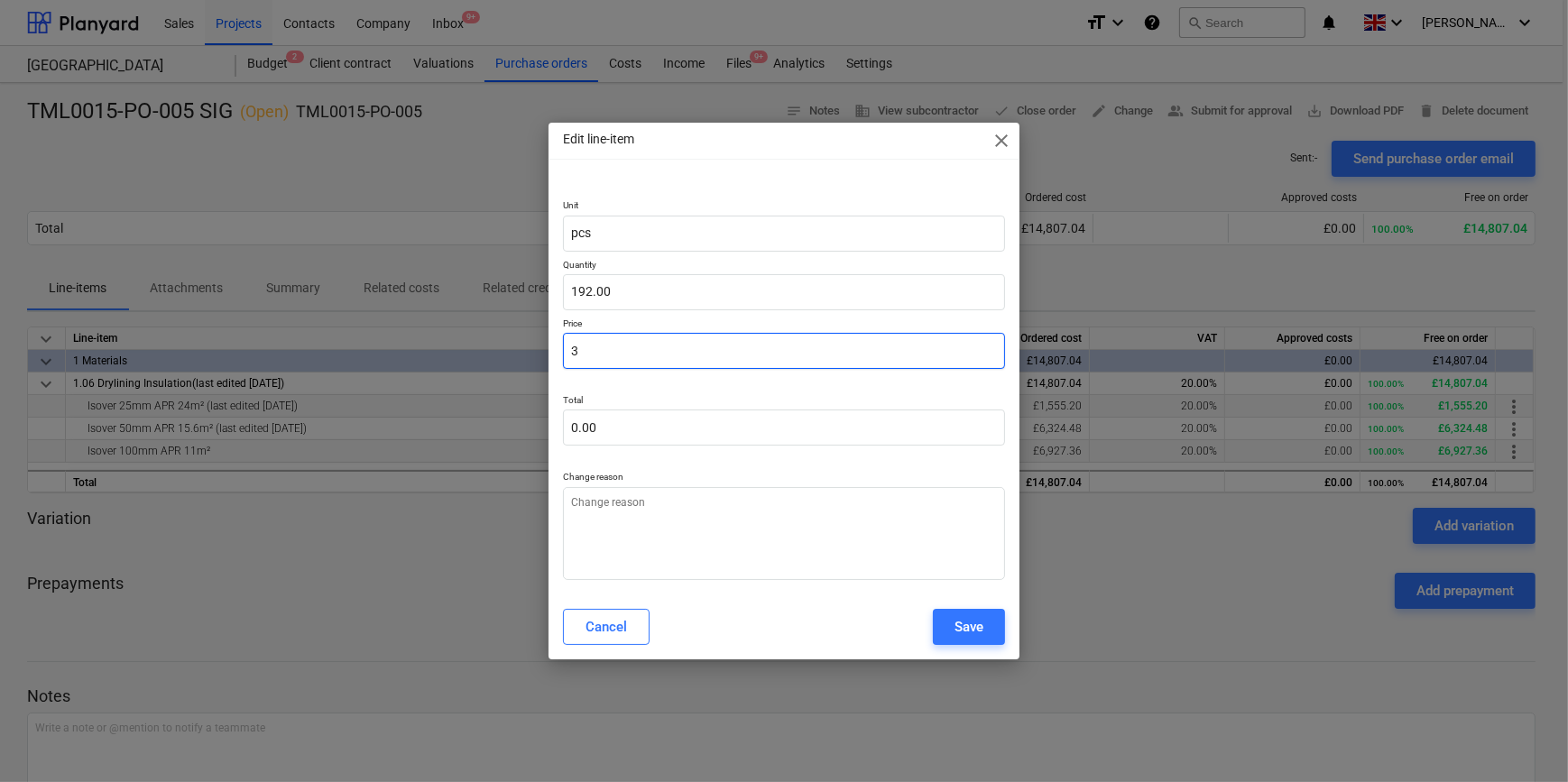 type on "576.00" 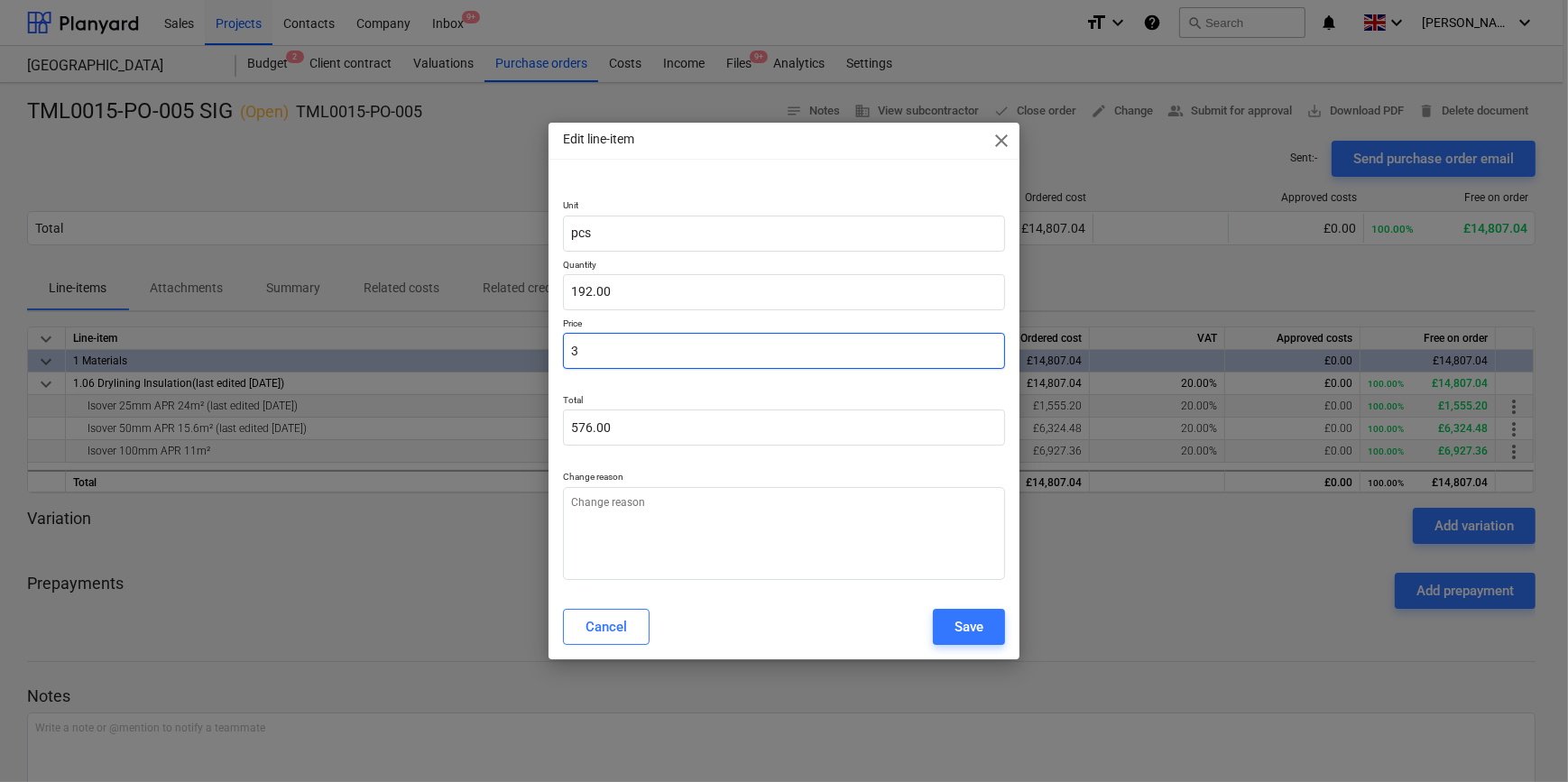 type on "x" 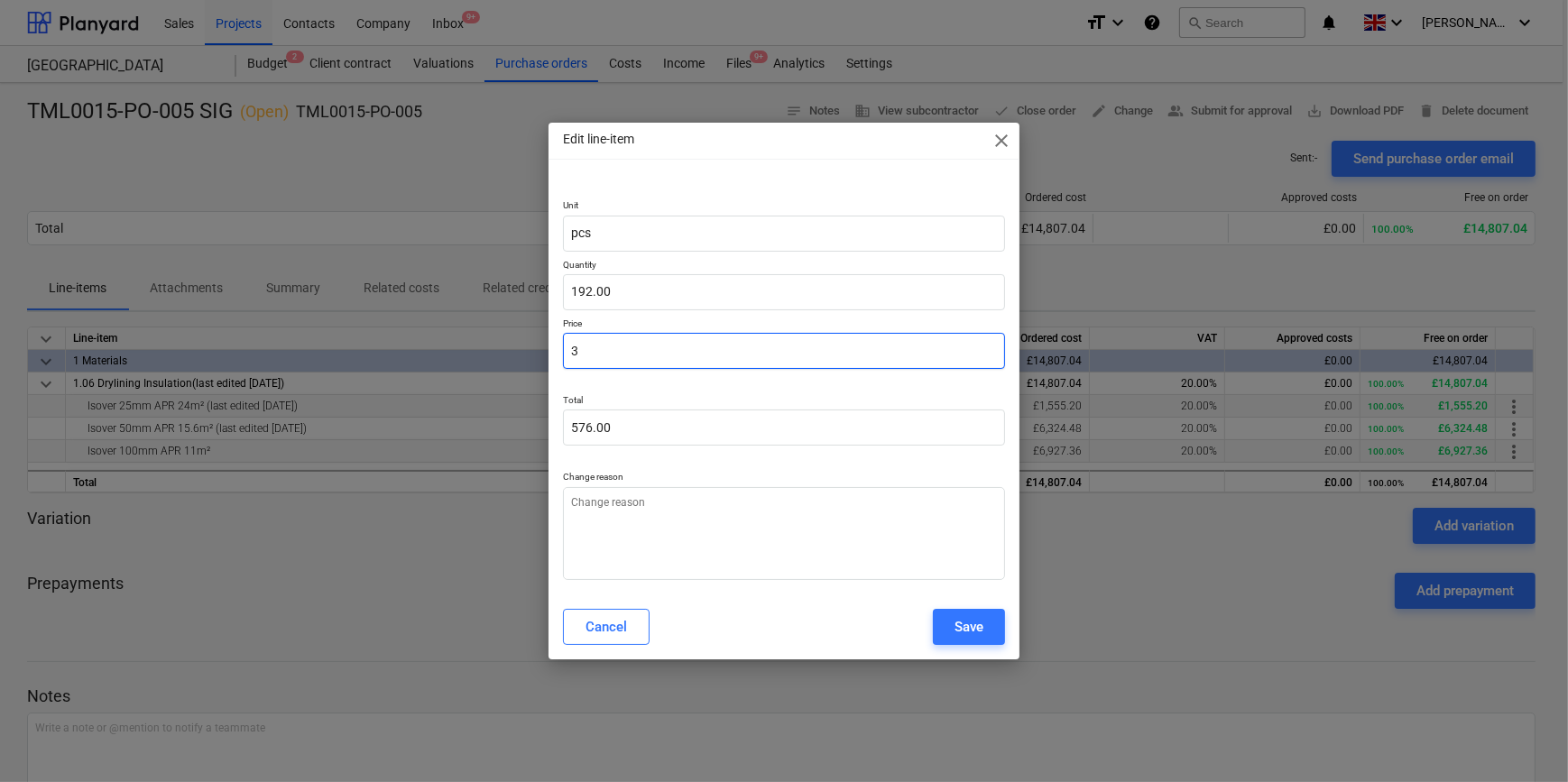 type on "38" 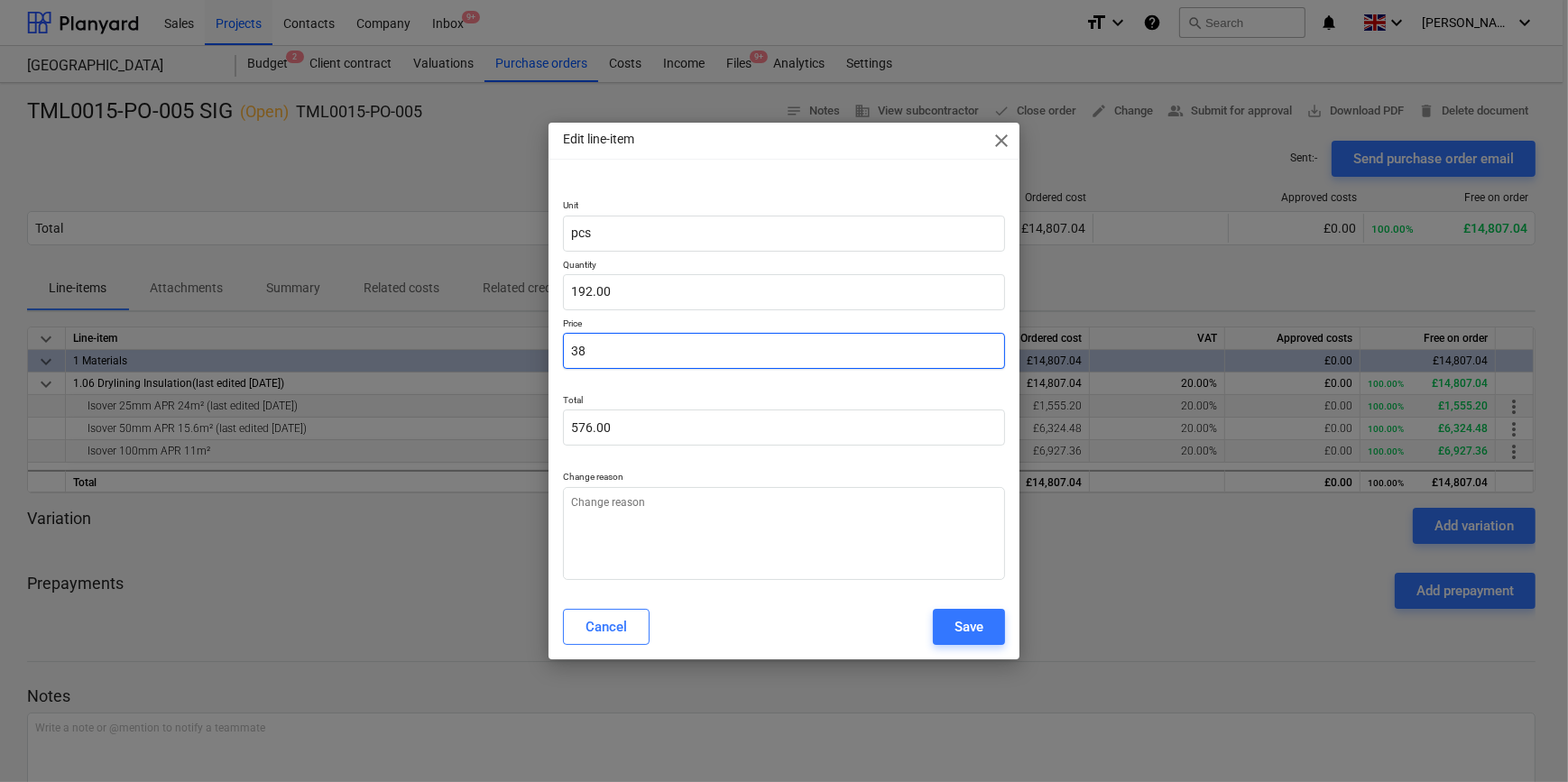 type on "7,296.00" 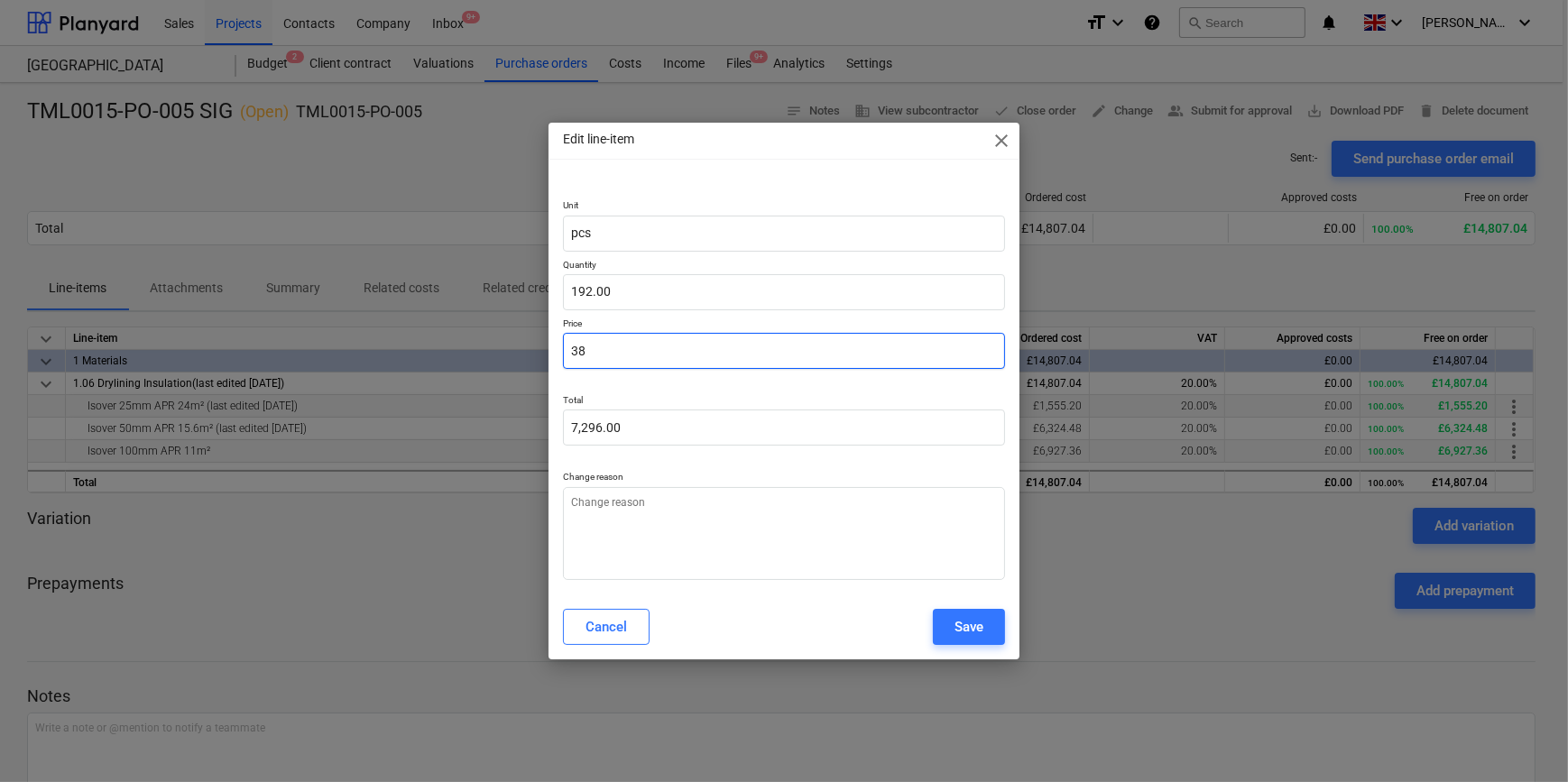 type on "x" 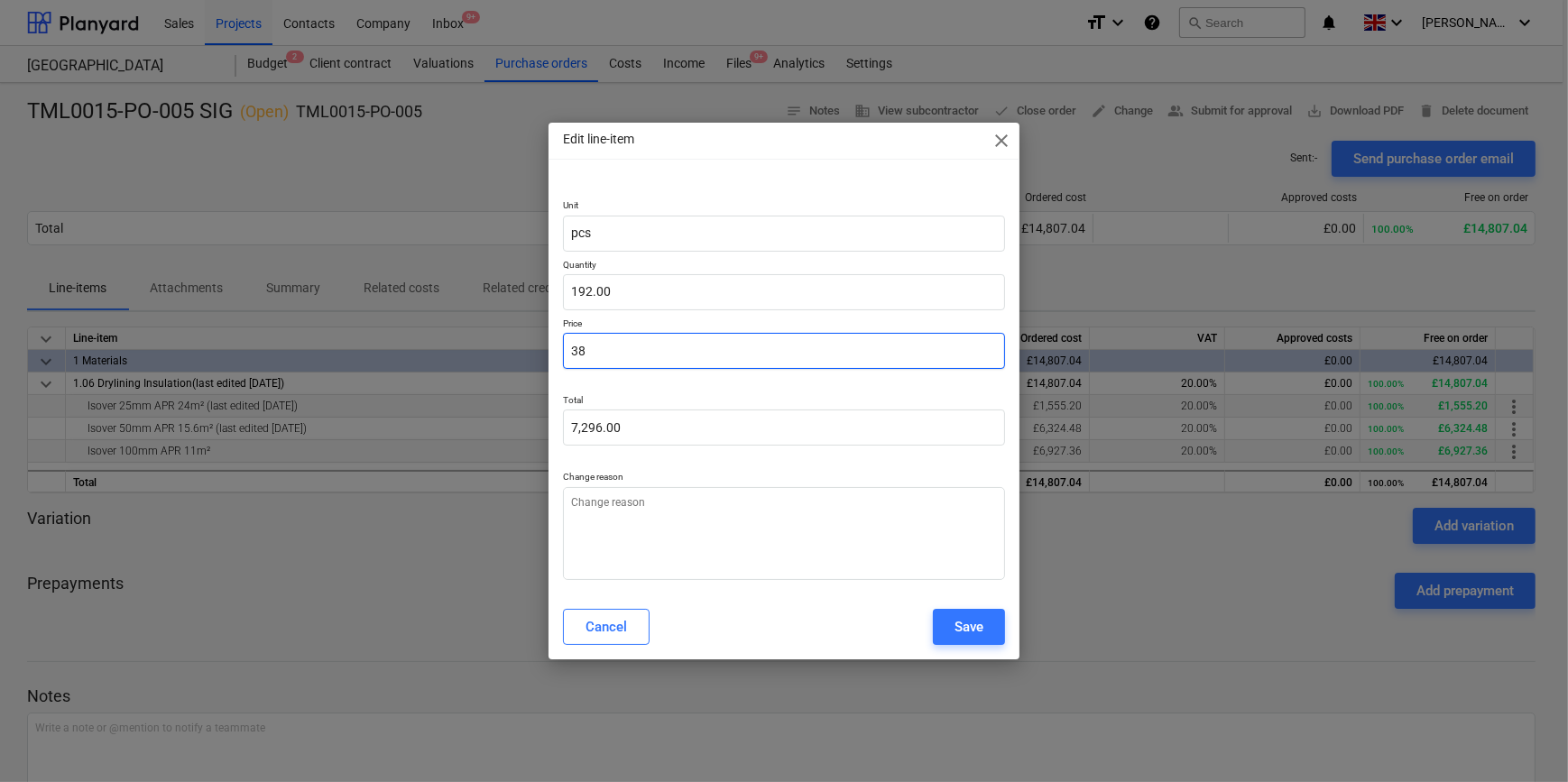 type on "38." 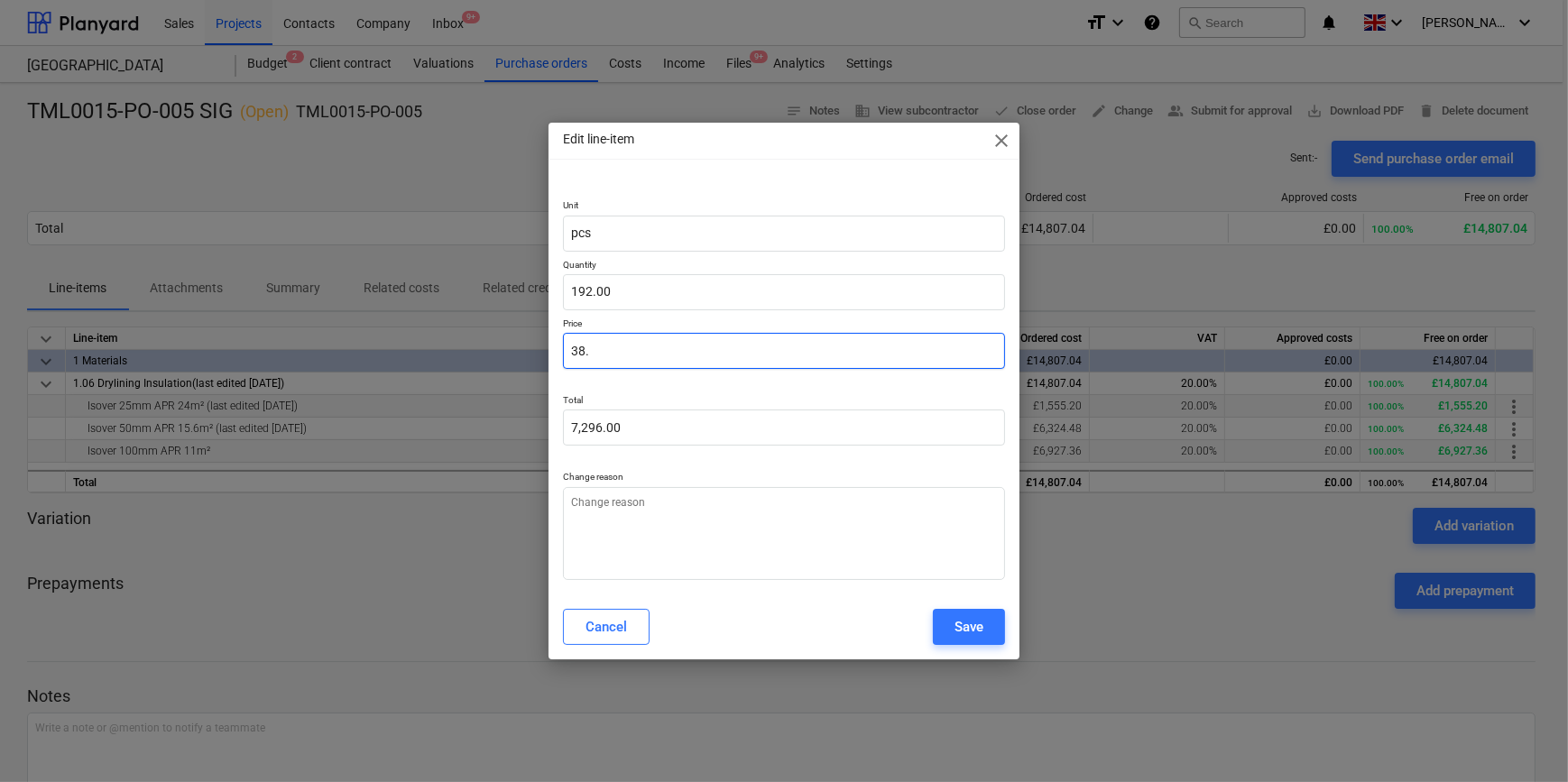type on "x" 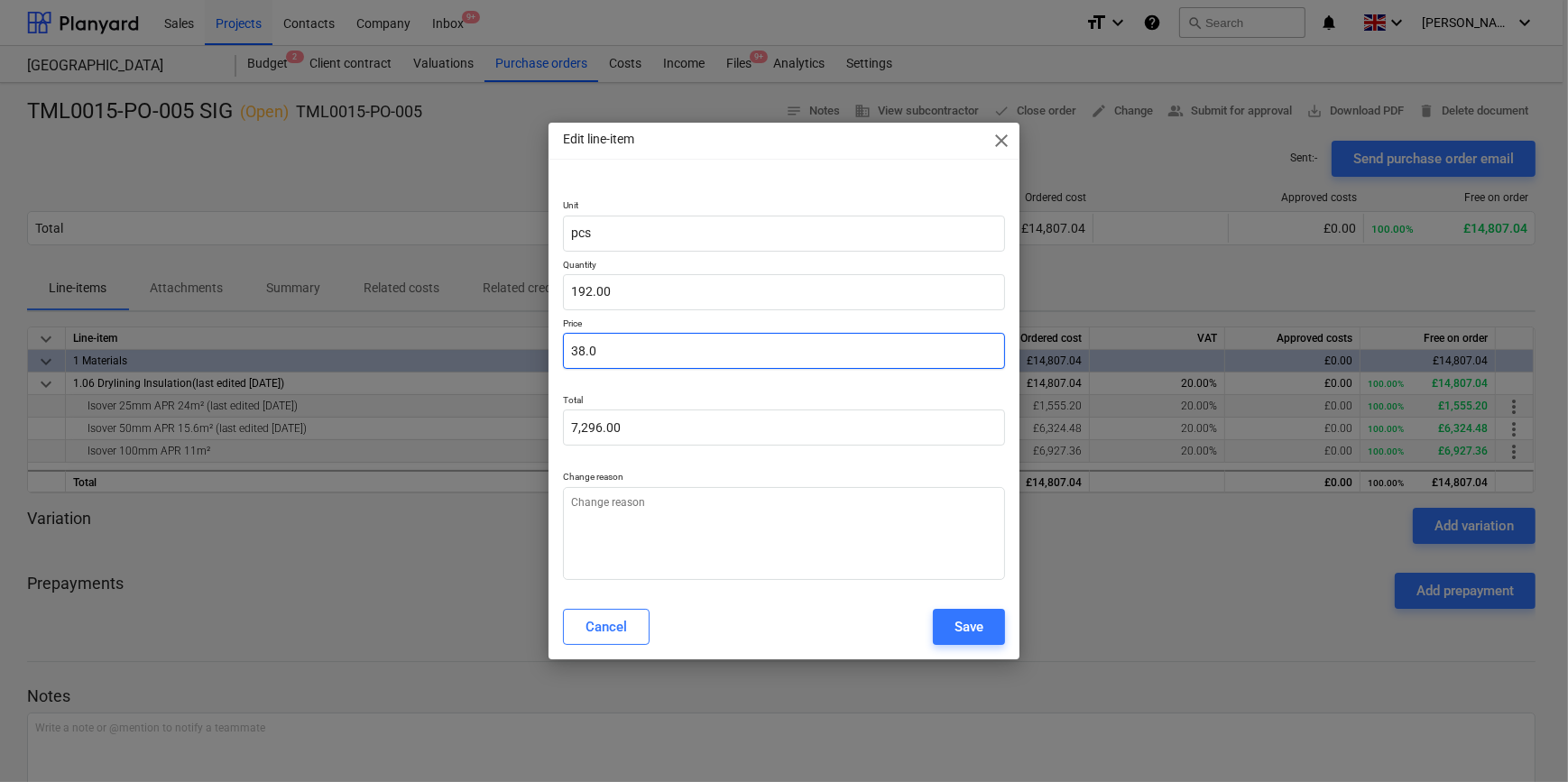 type on "x" 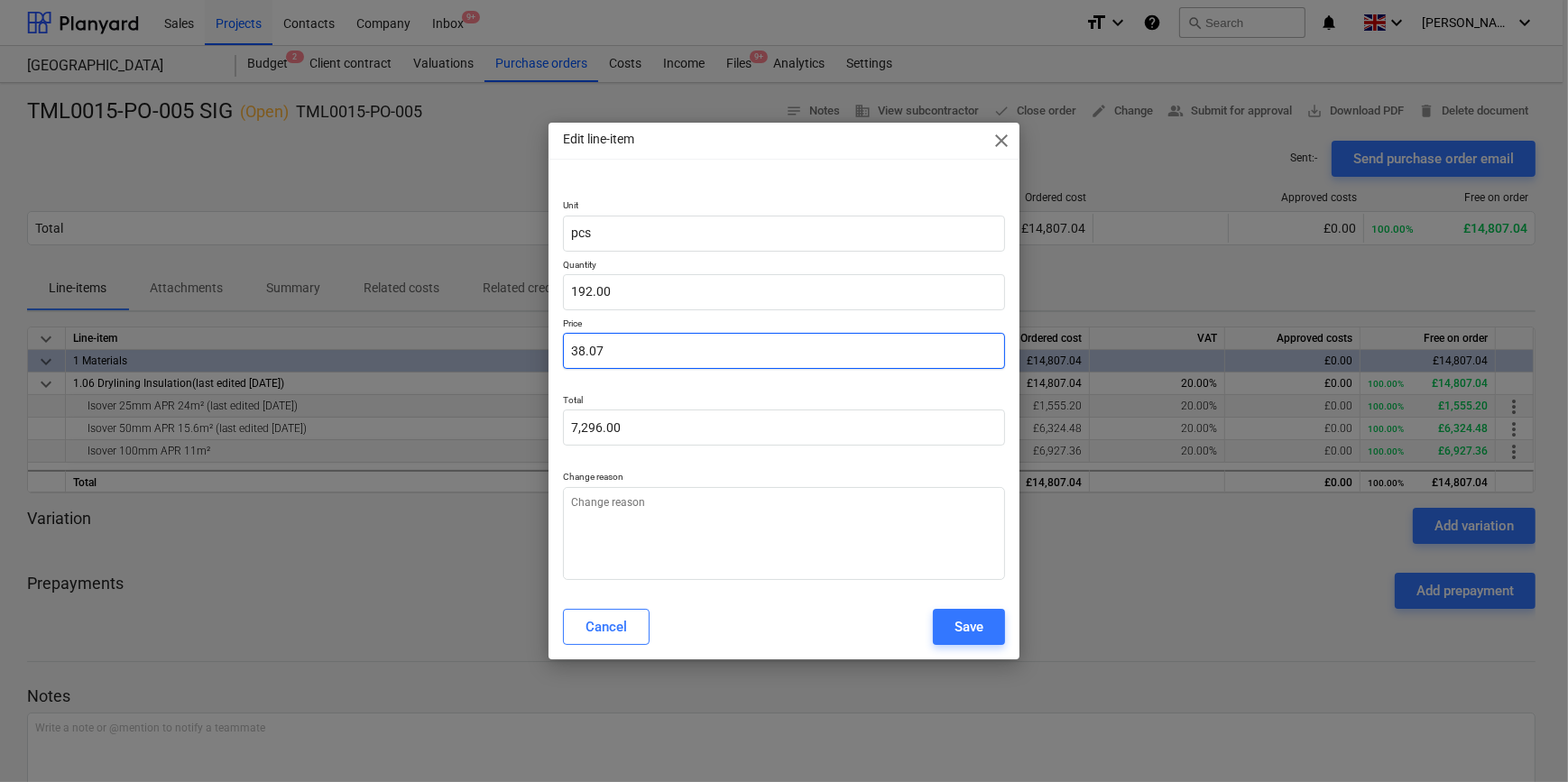 type on "7,309.44" 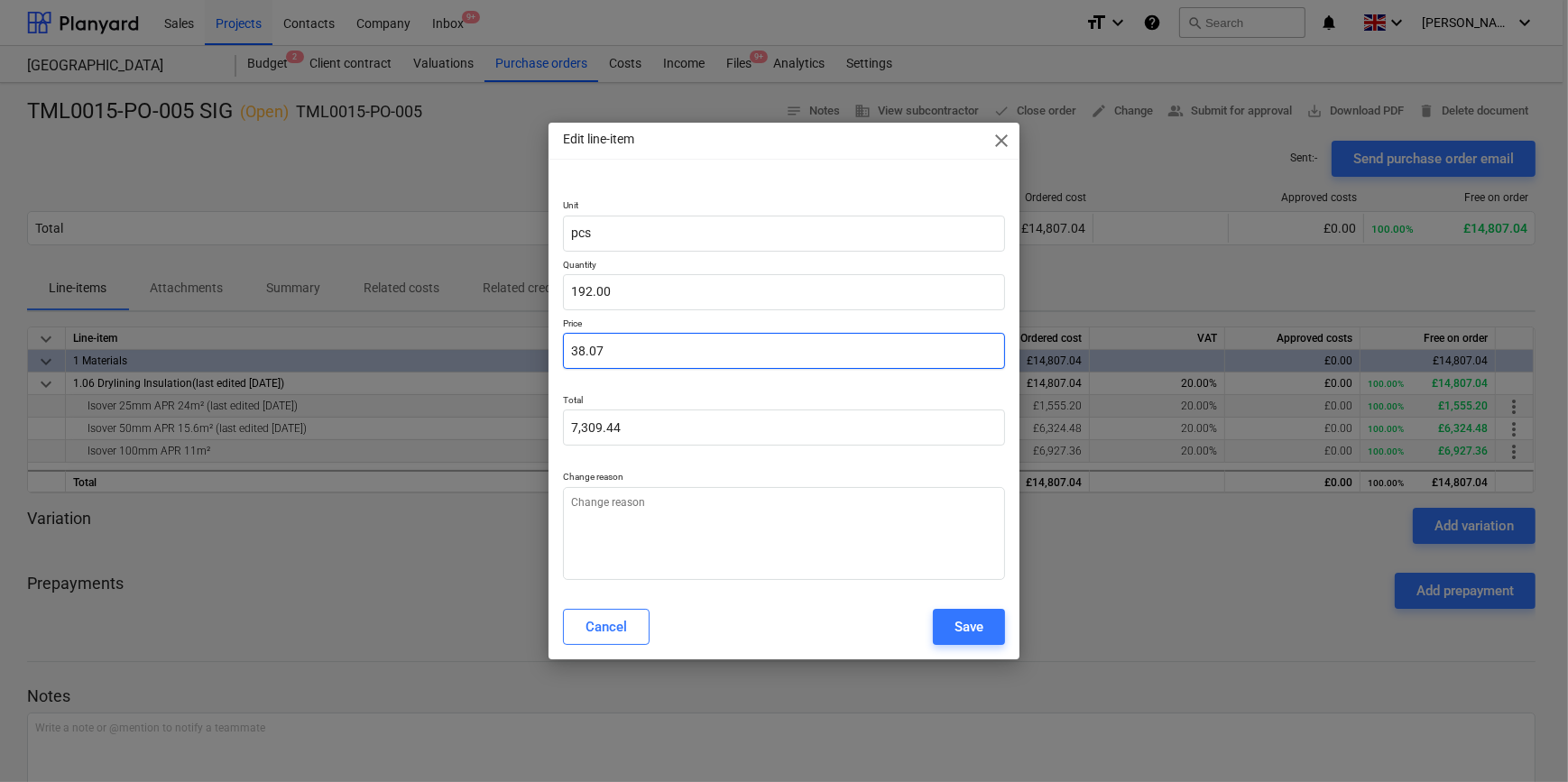 type on "x" 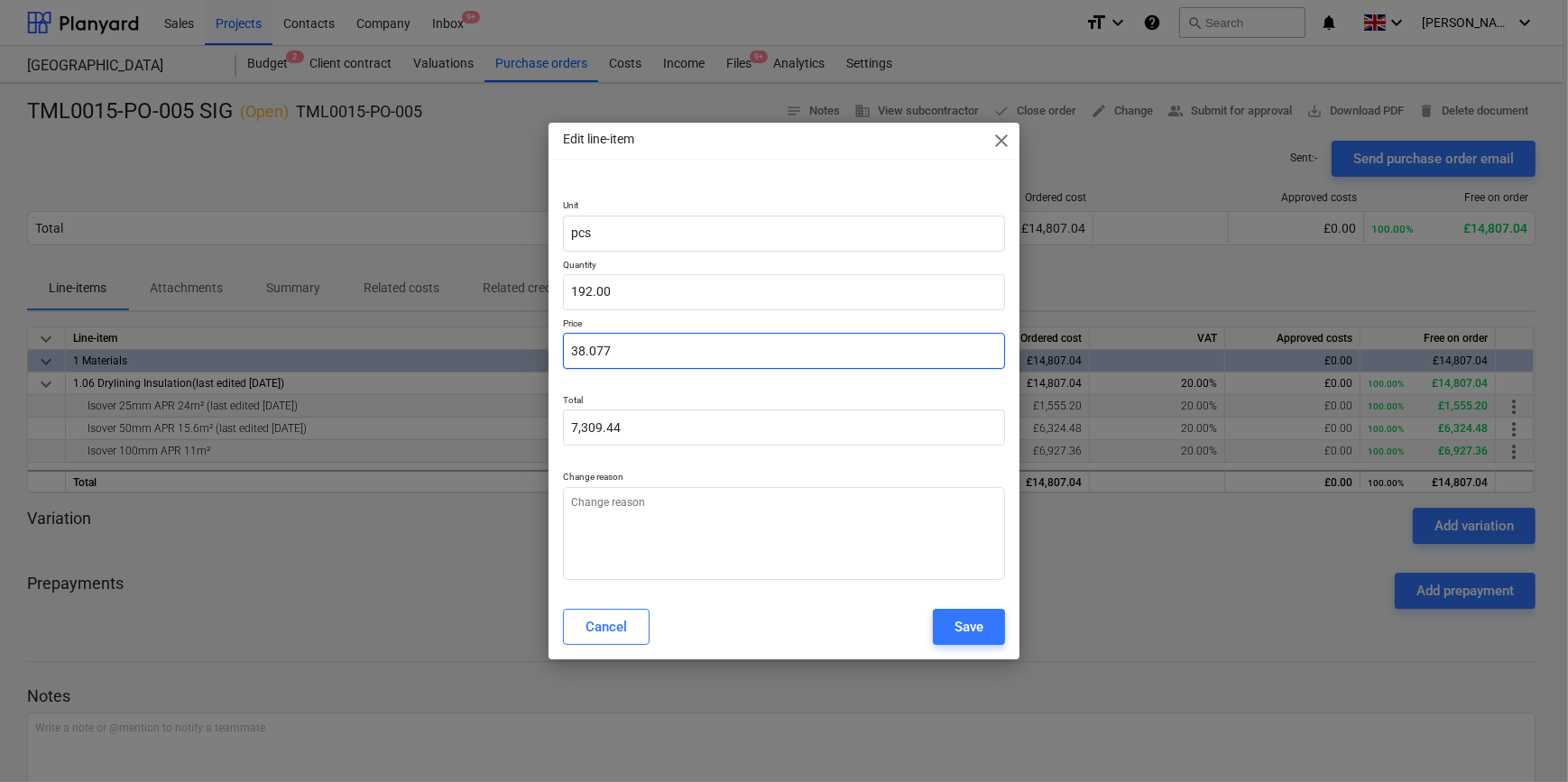 type on "7,310.78" 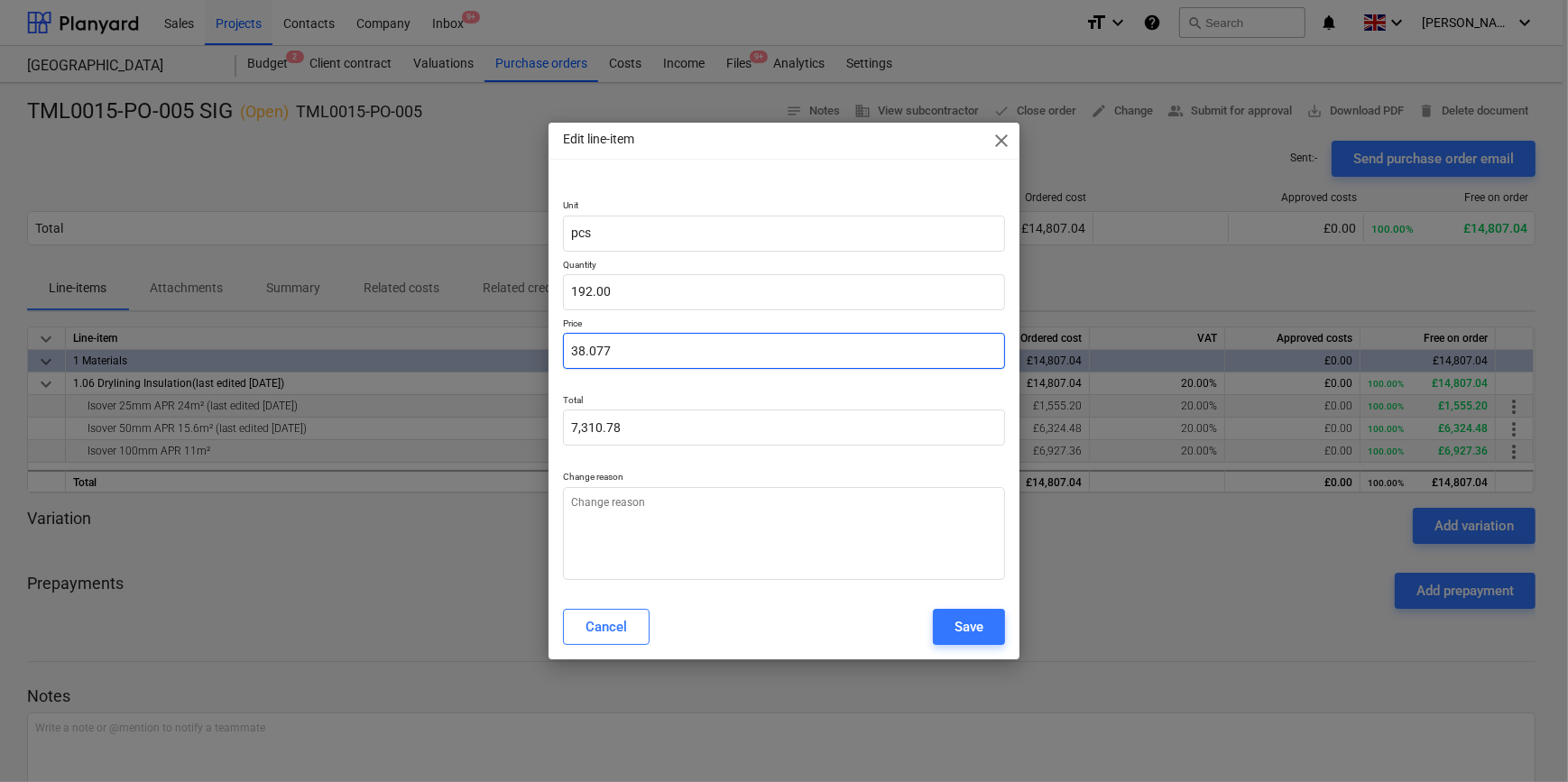 type on "x" 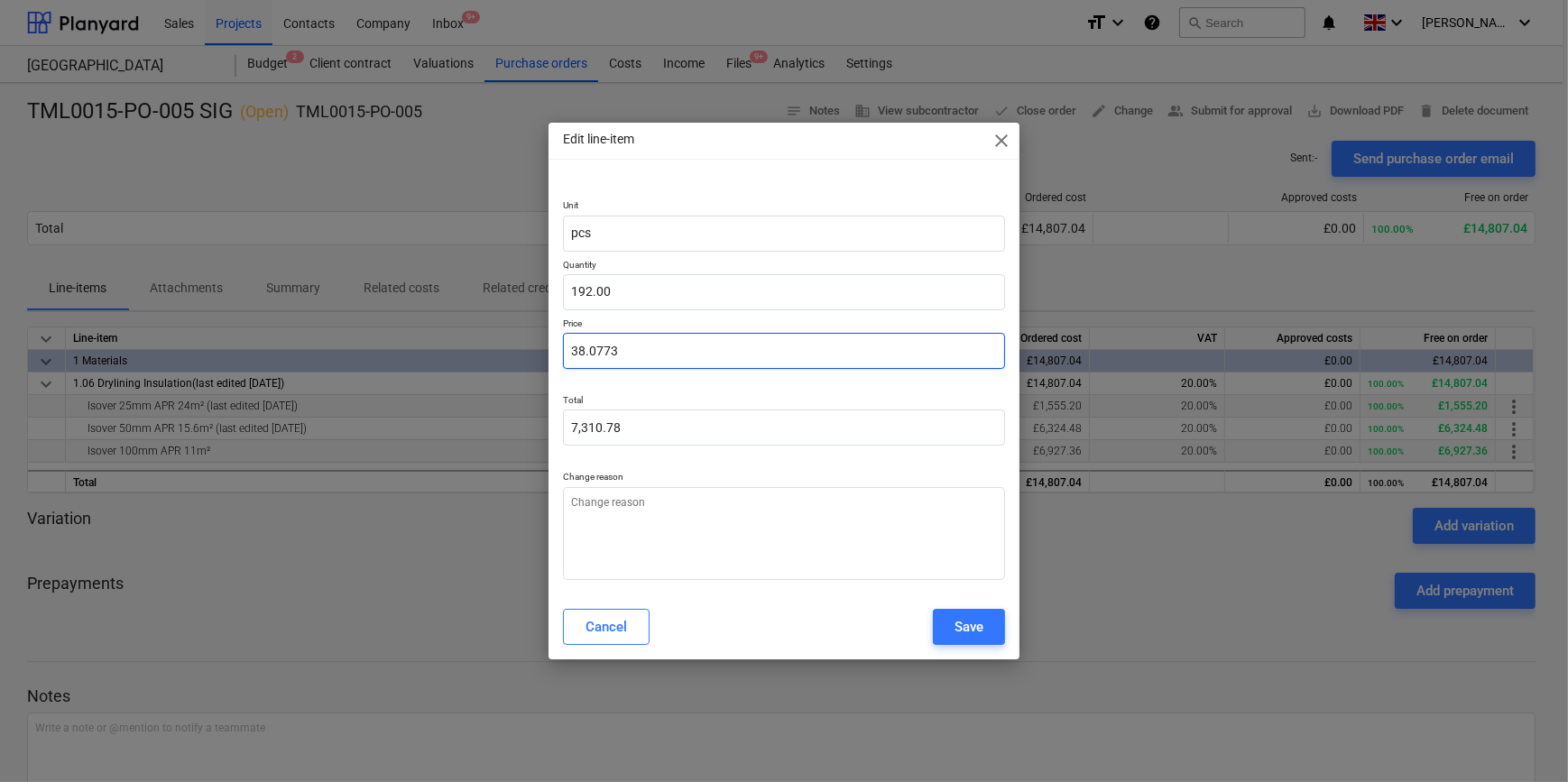 type on "7,310.84" 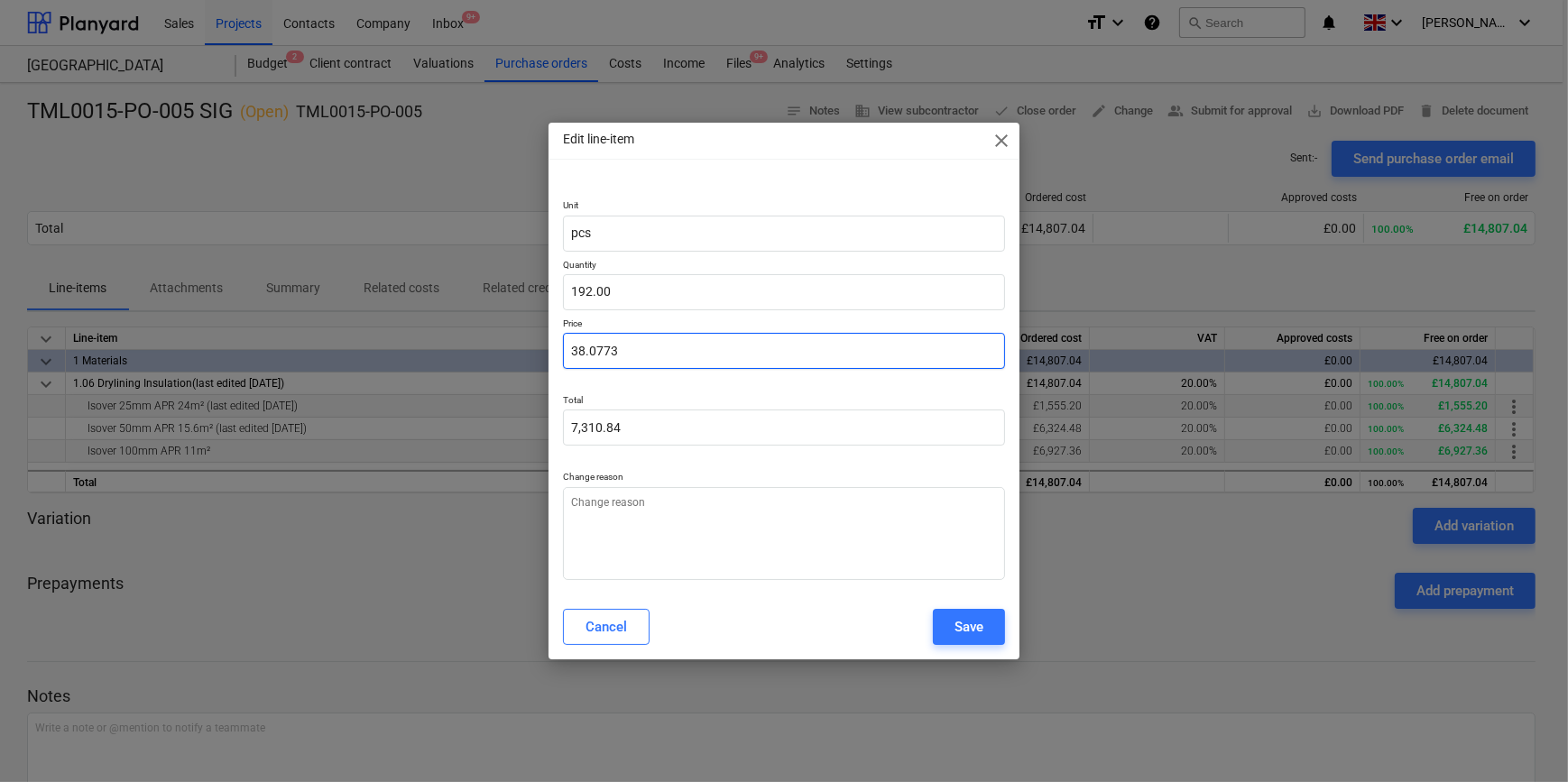 type on "x" 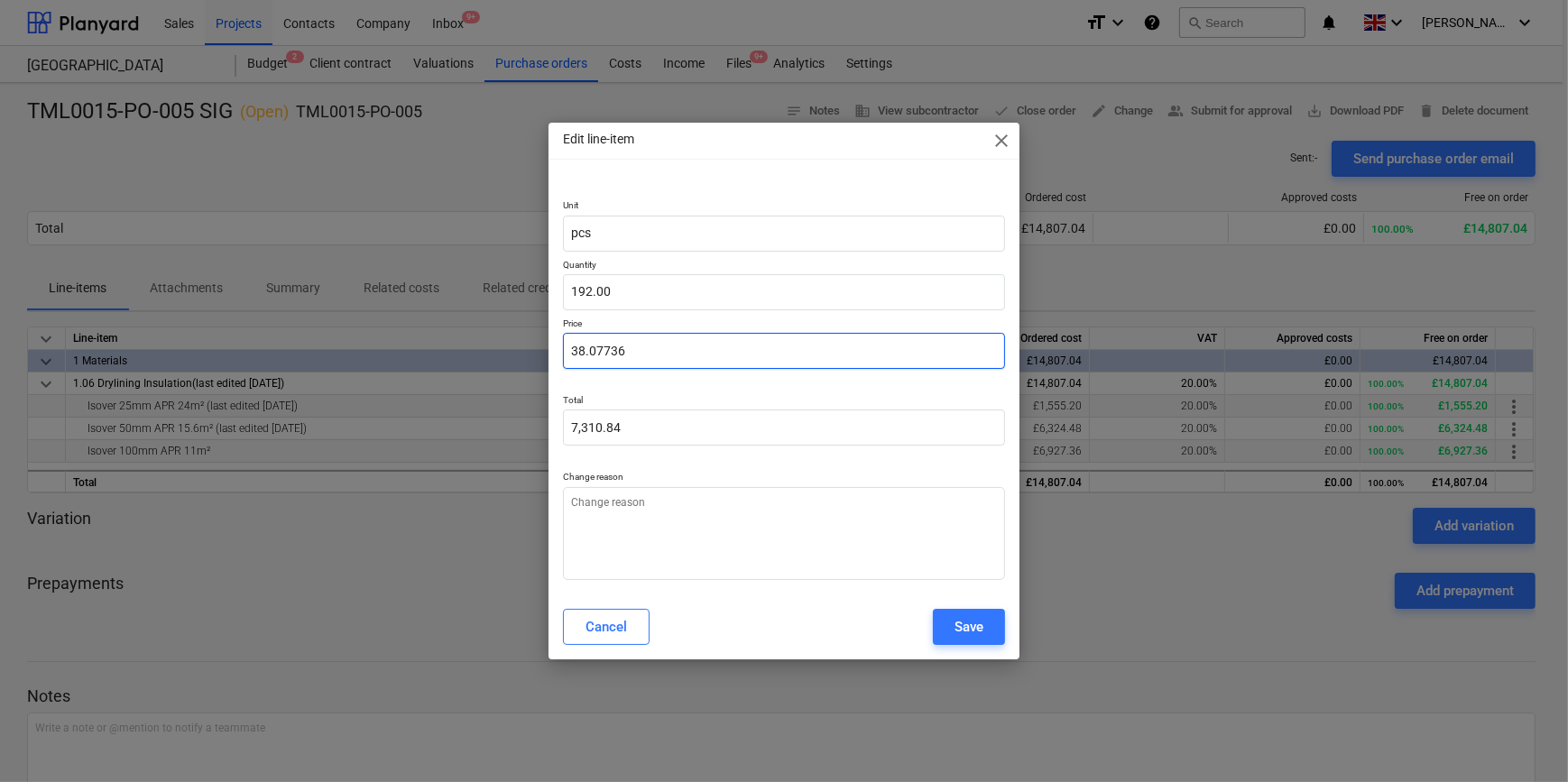 type on "7,310.85" 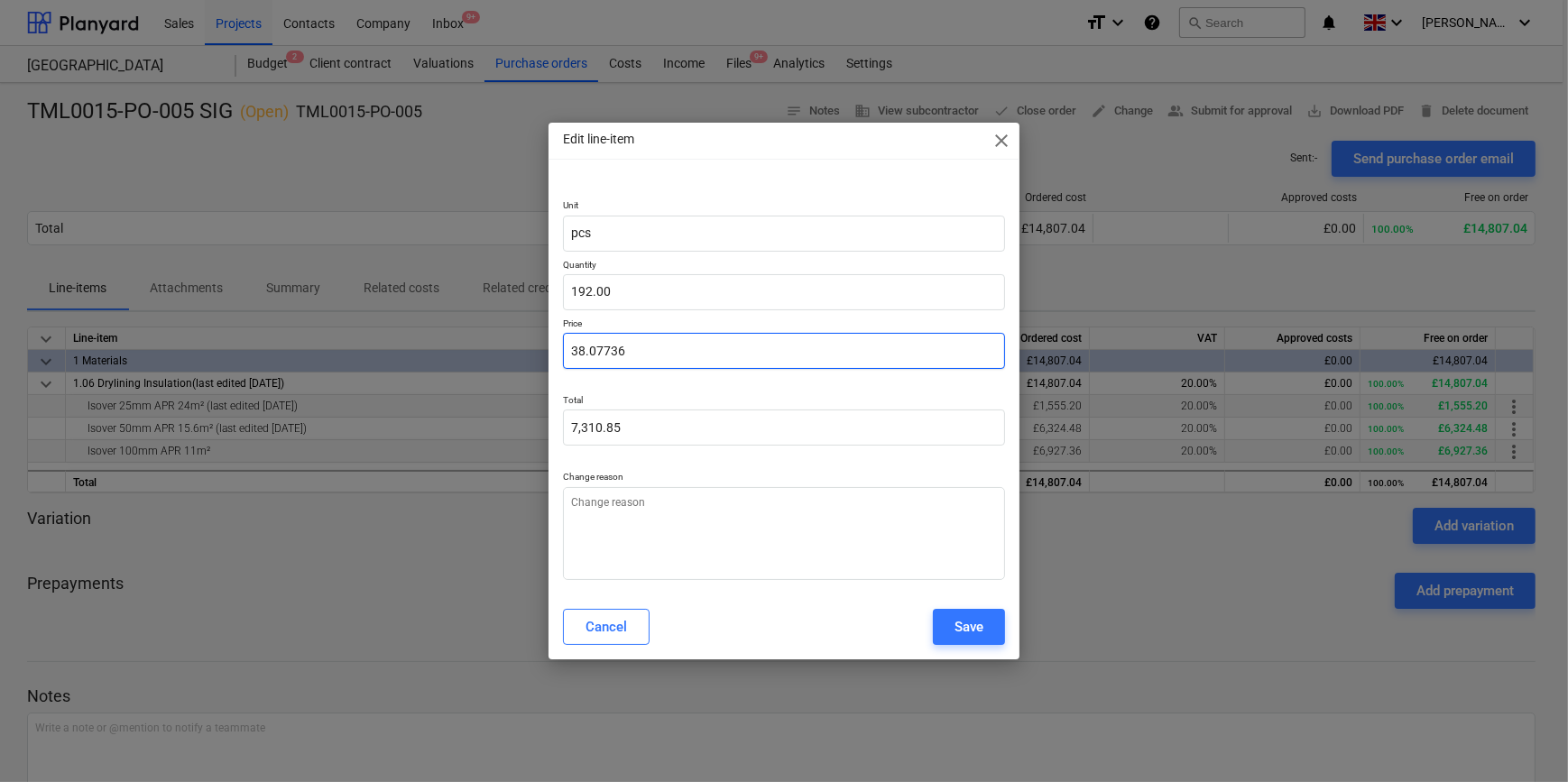 type on "x" 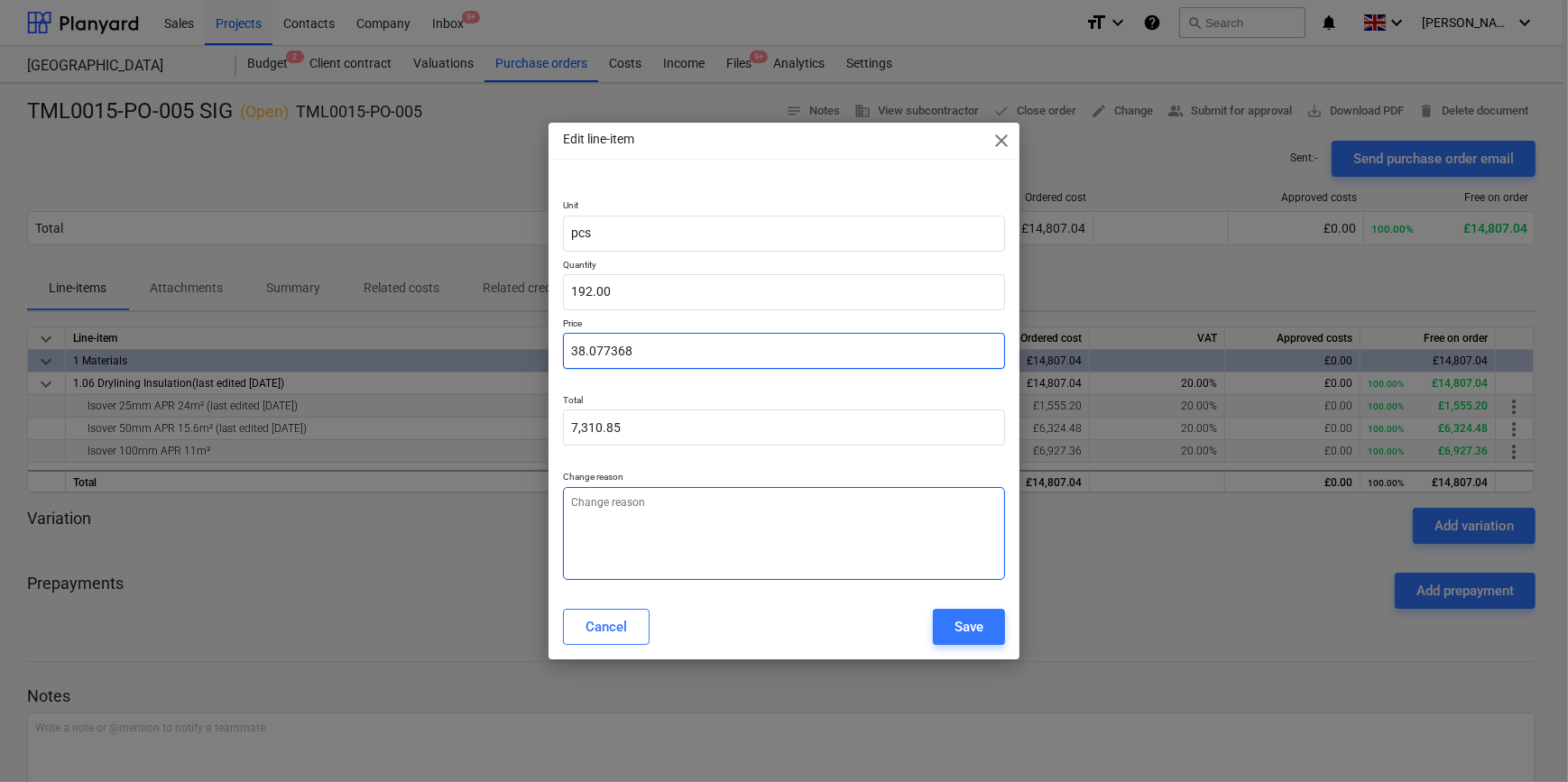 type on "38.077368" 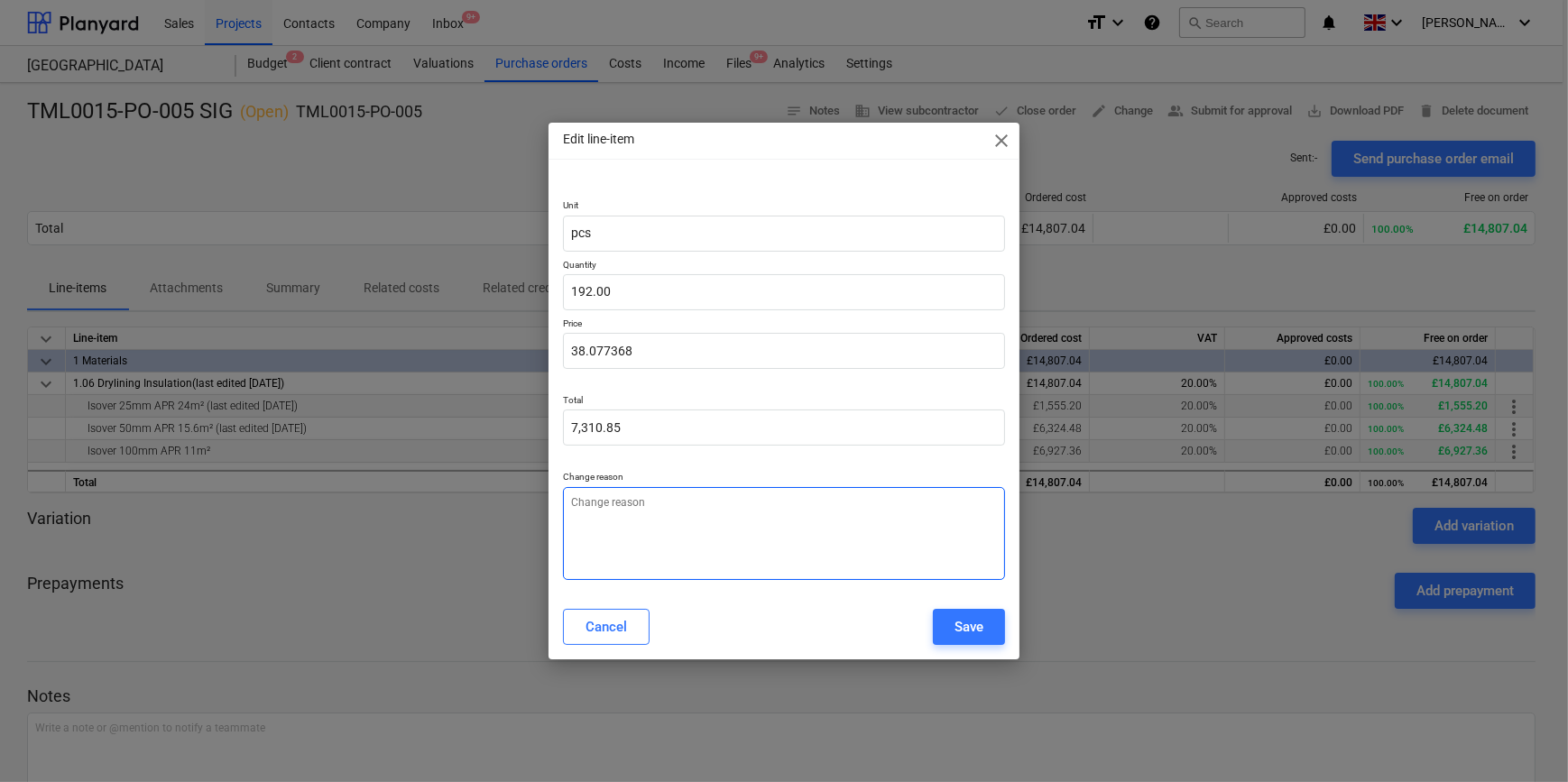 click at bounding box center [783, 533] 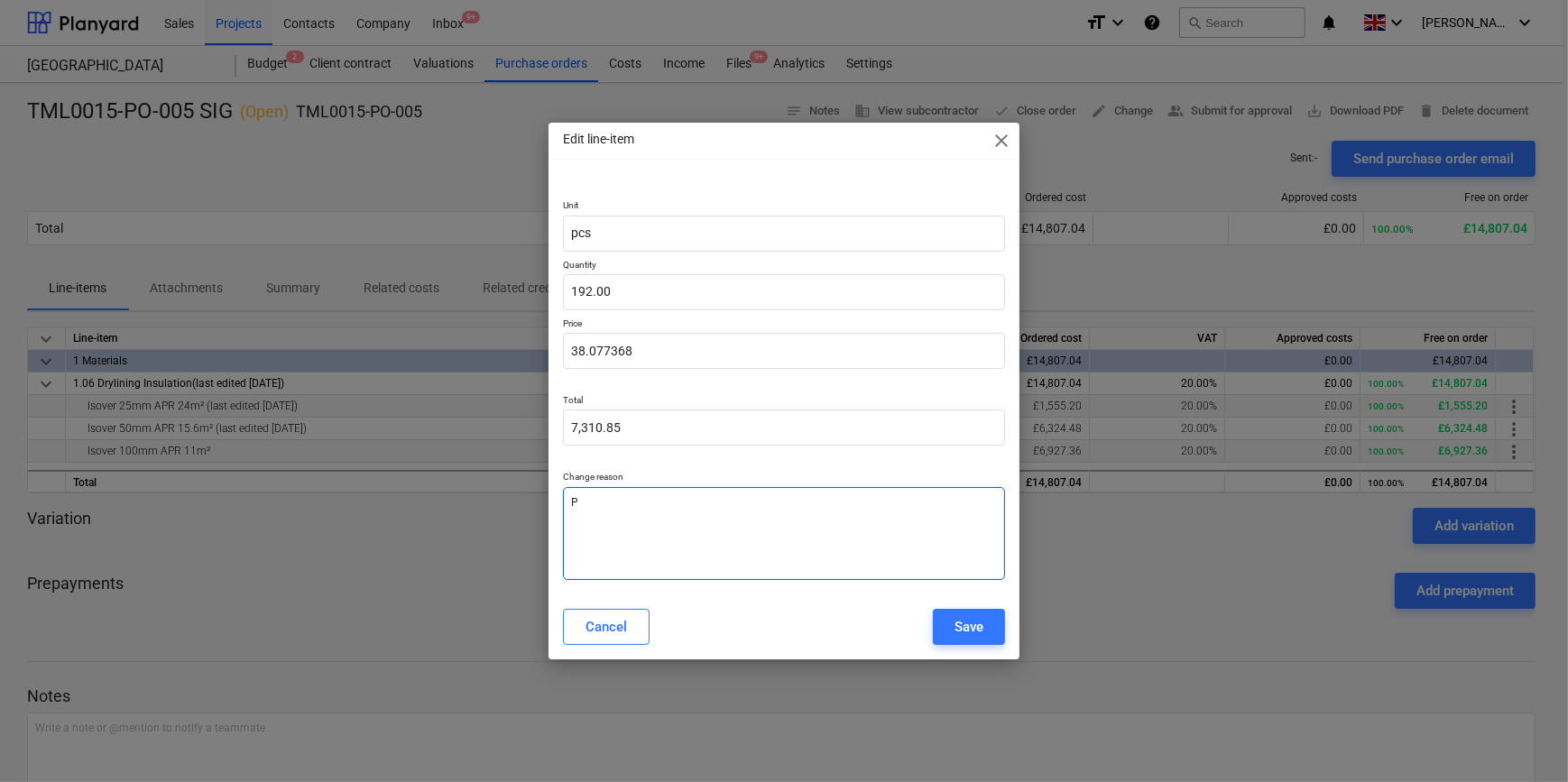 type on "x" 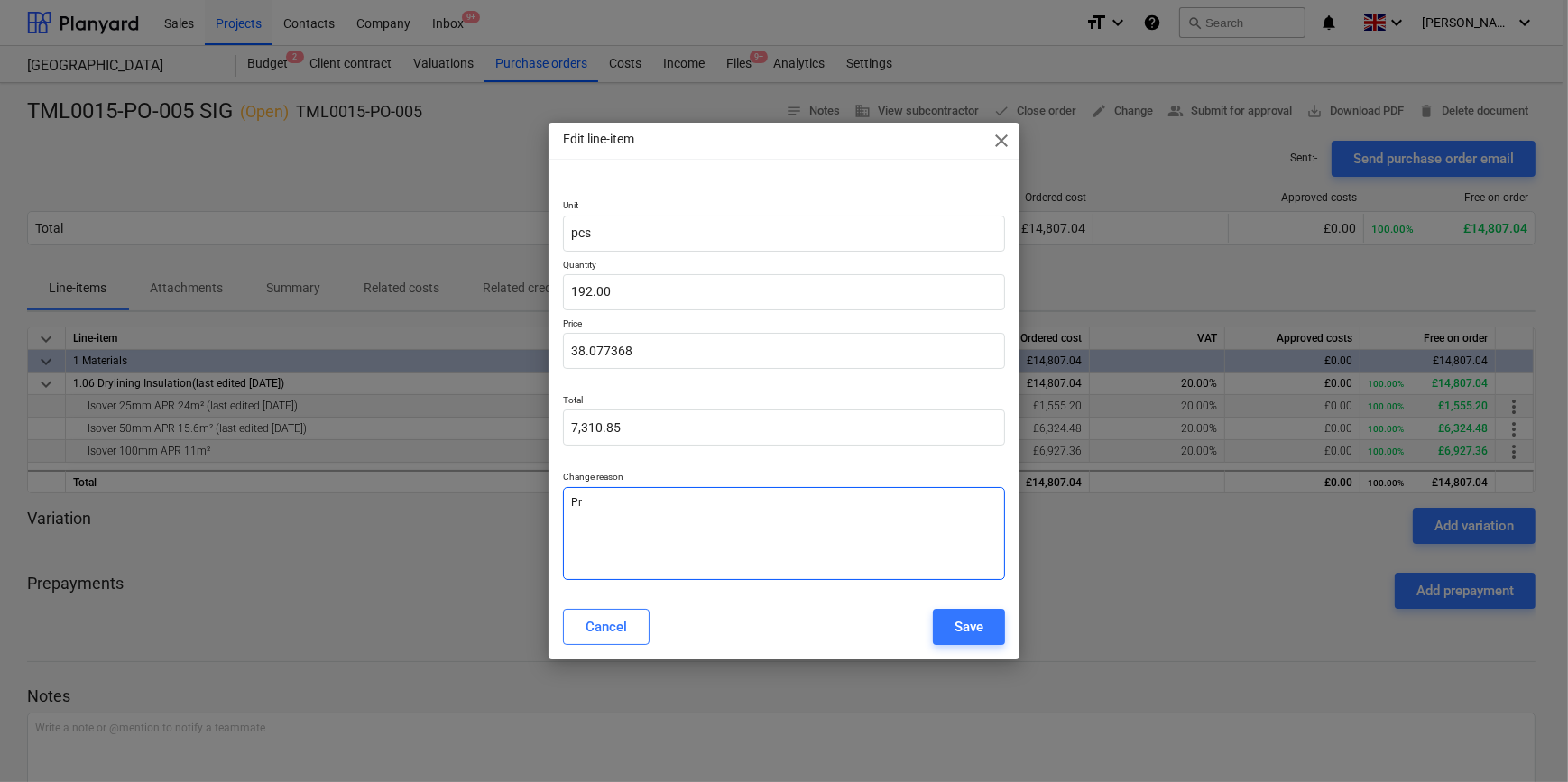 type on "x" 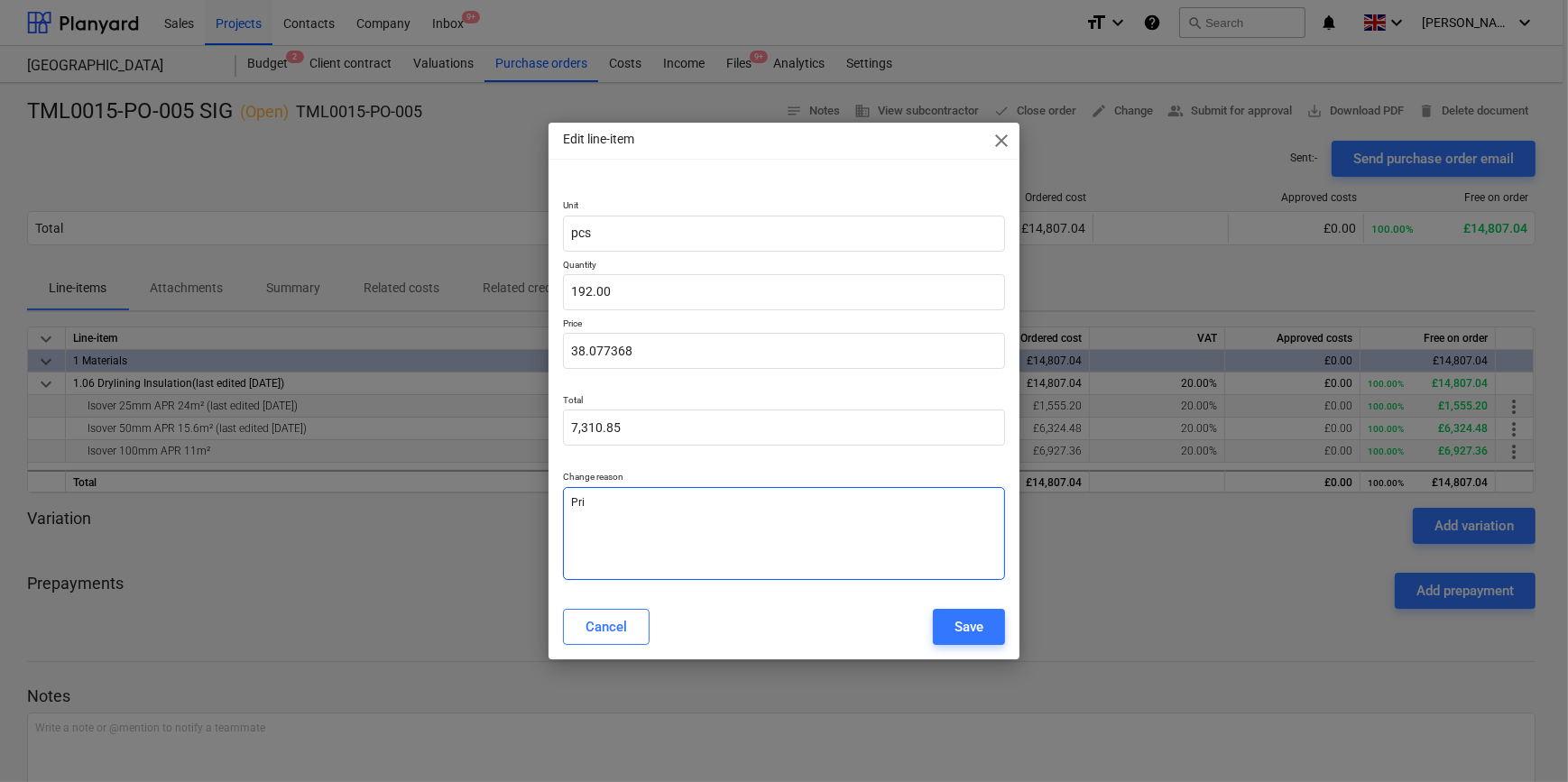 type on "x" 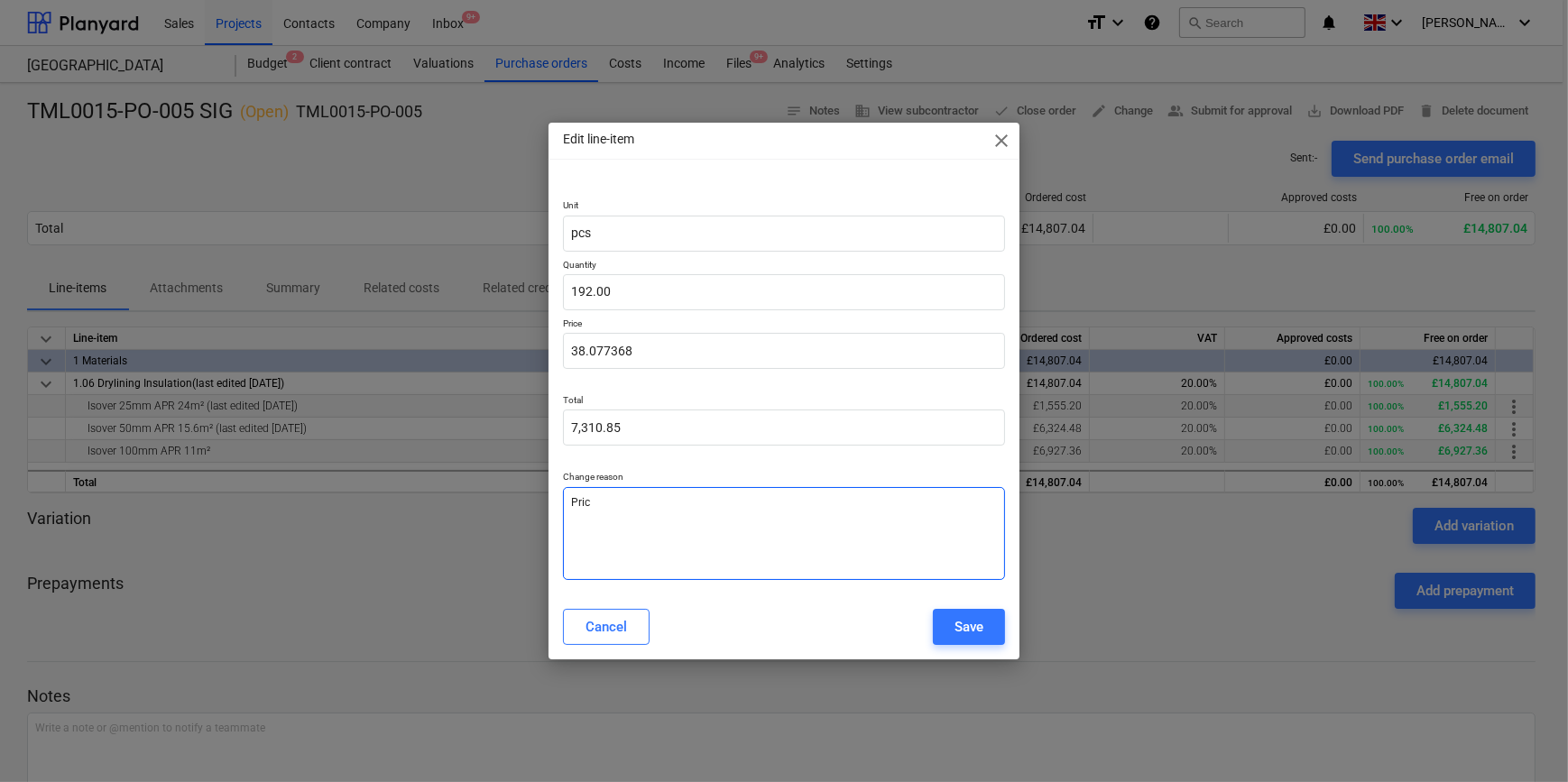 type on "x" 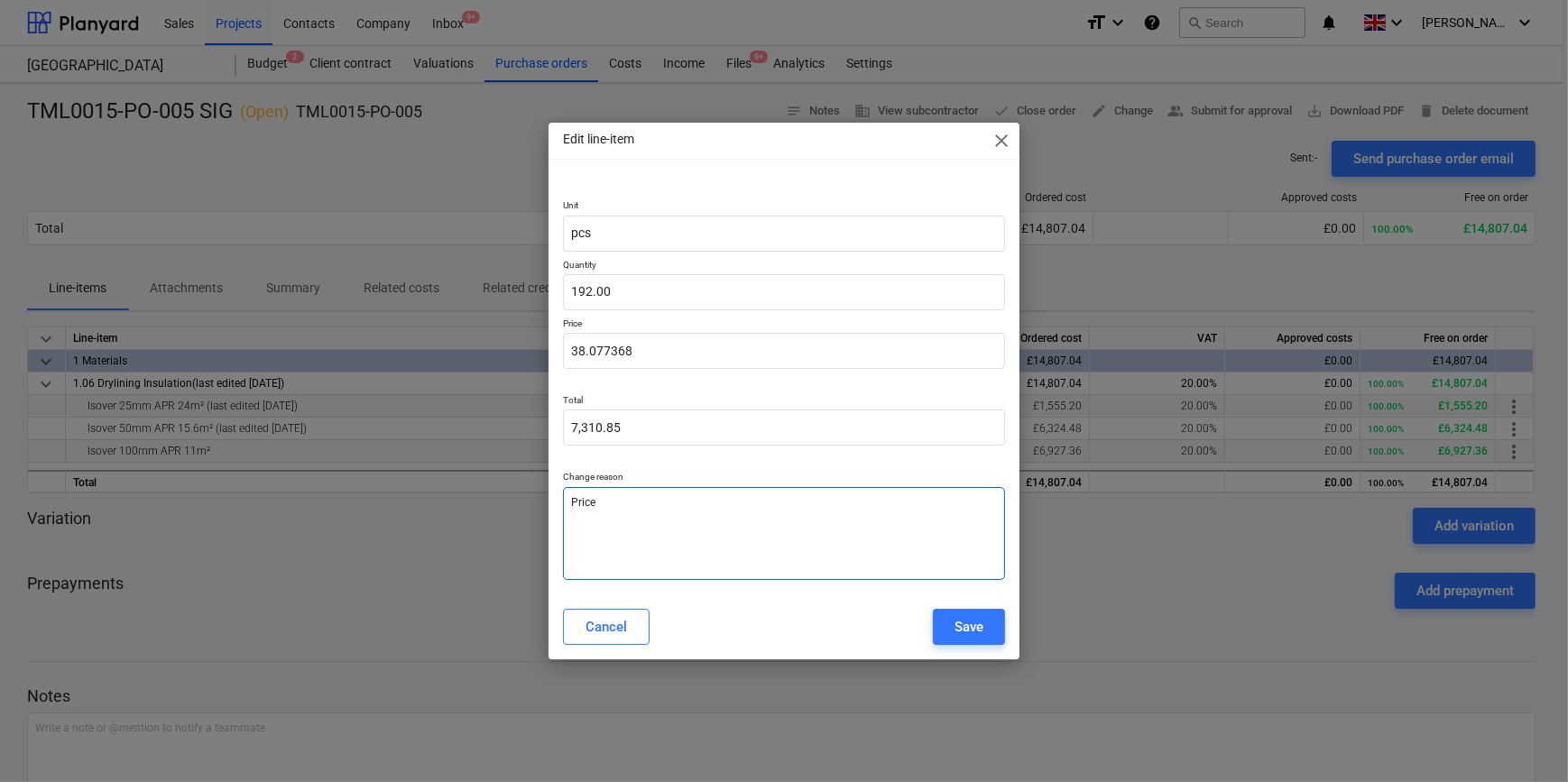 type on "x" 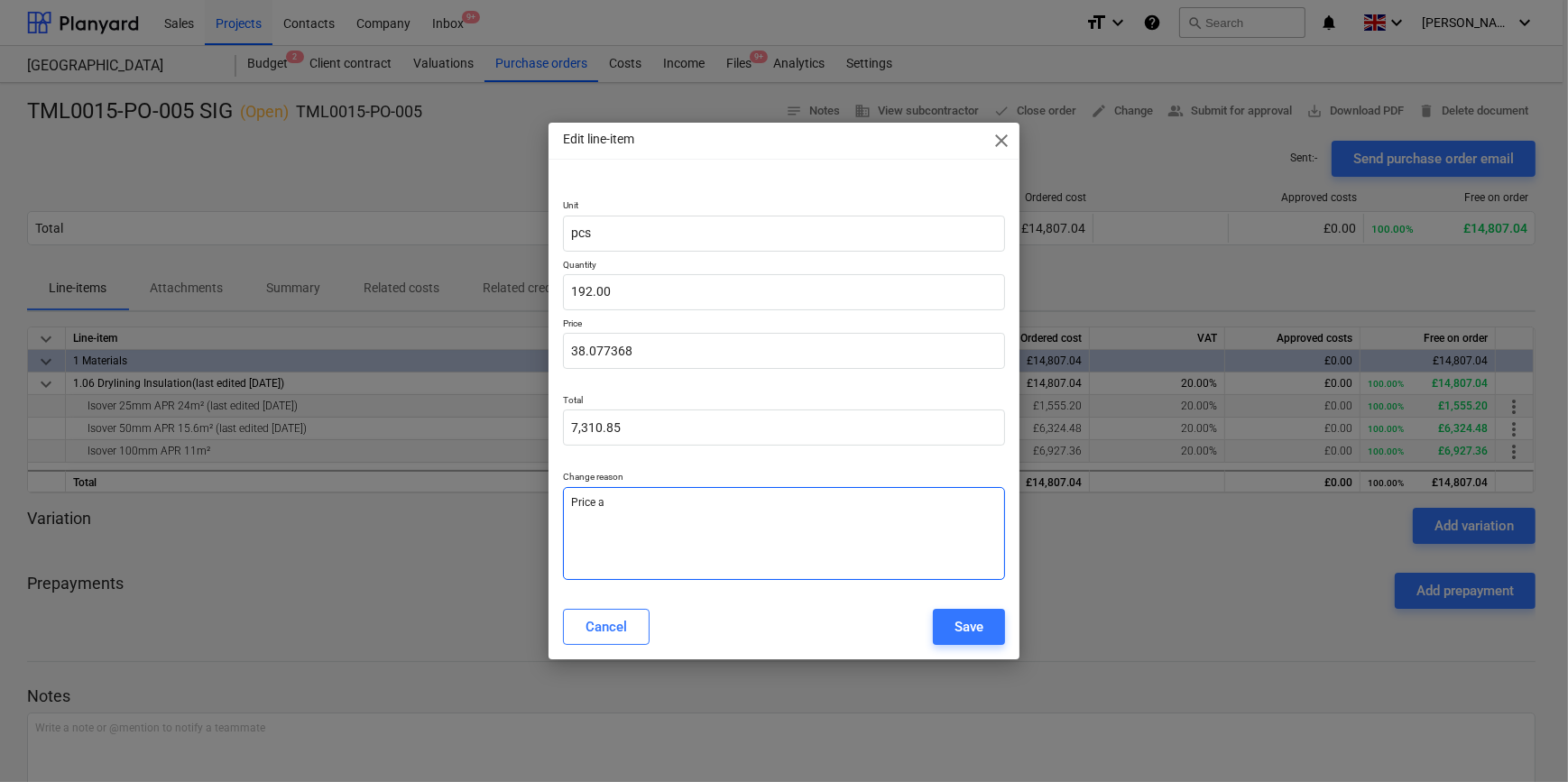 type on "x" 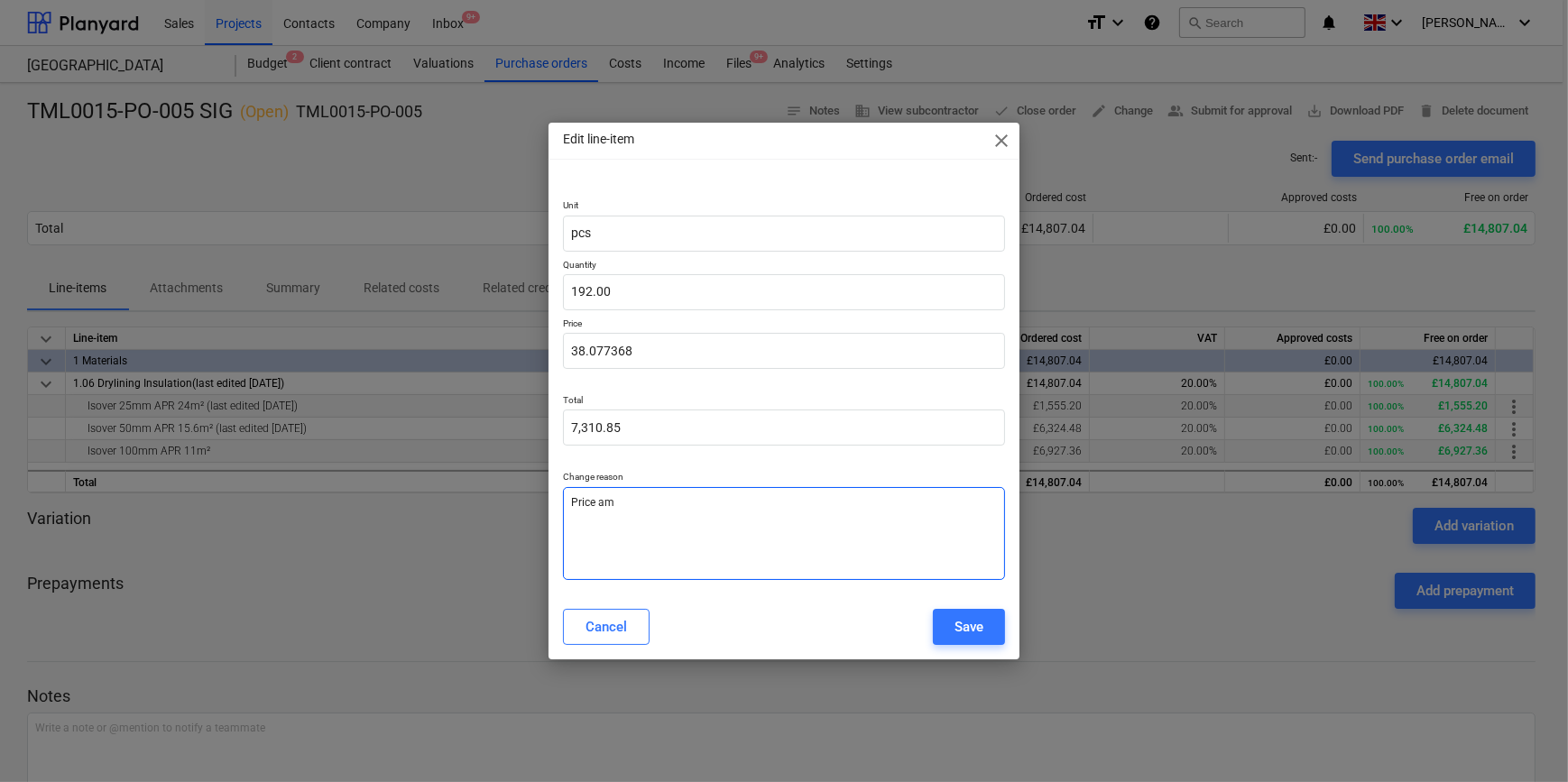 type on "x" 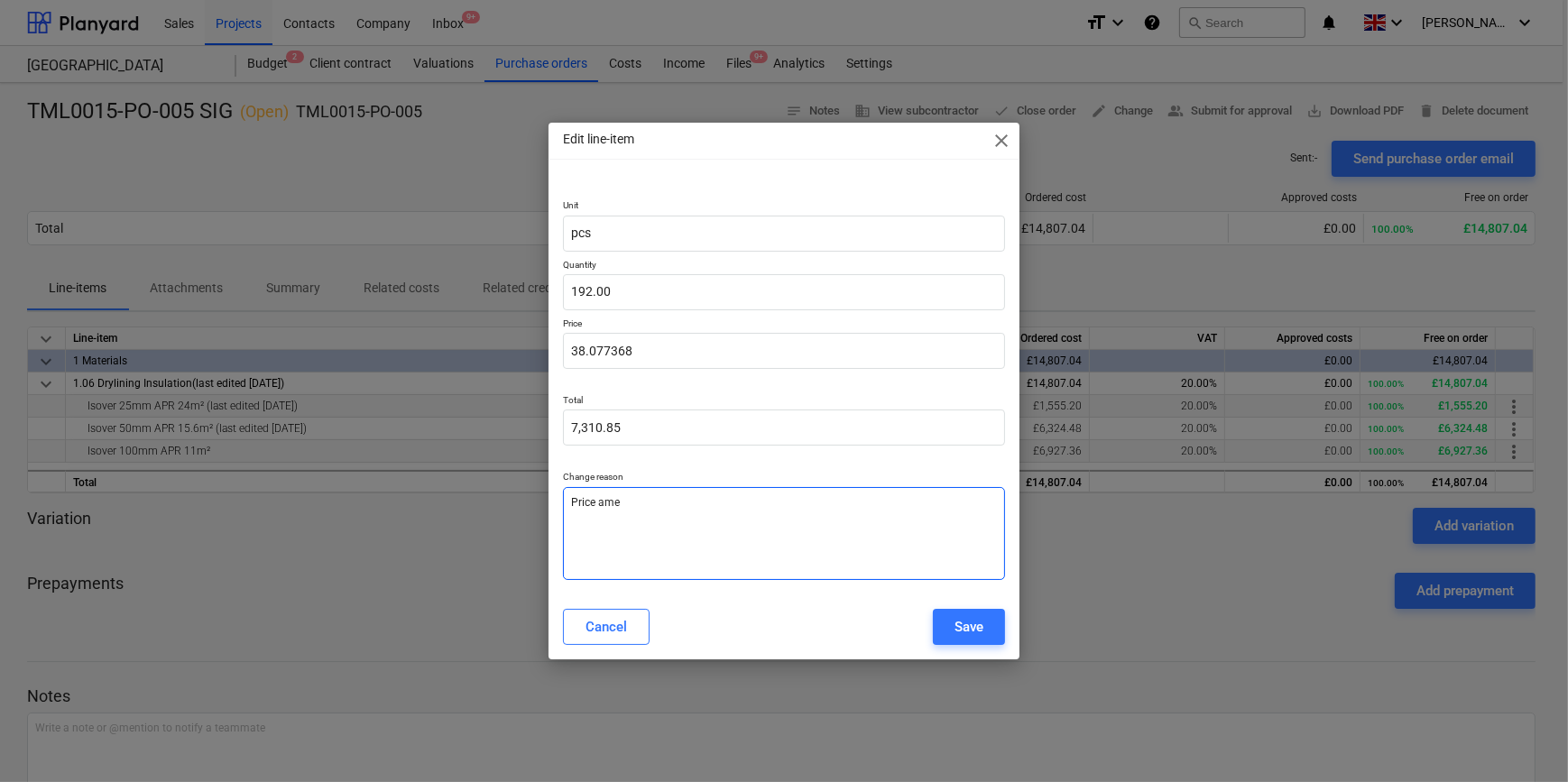 type on "x" 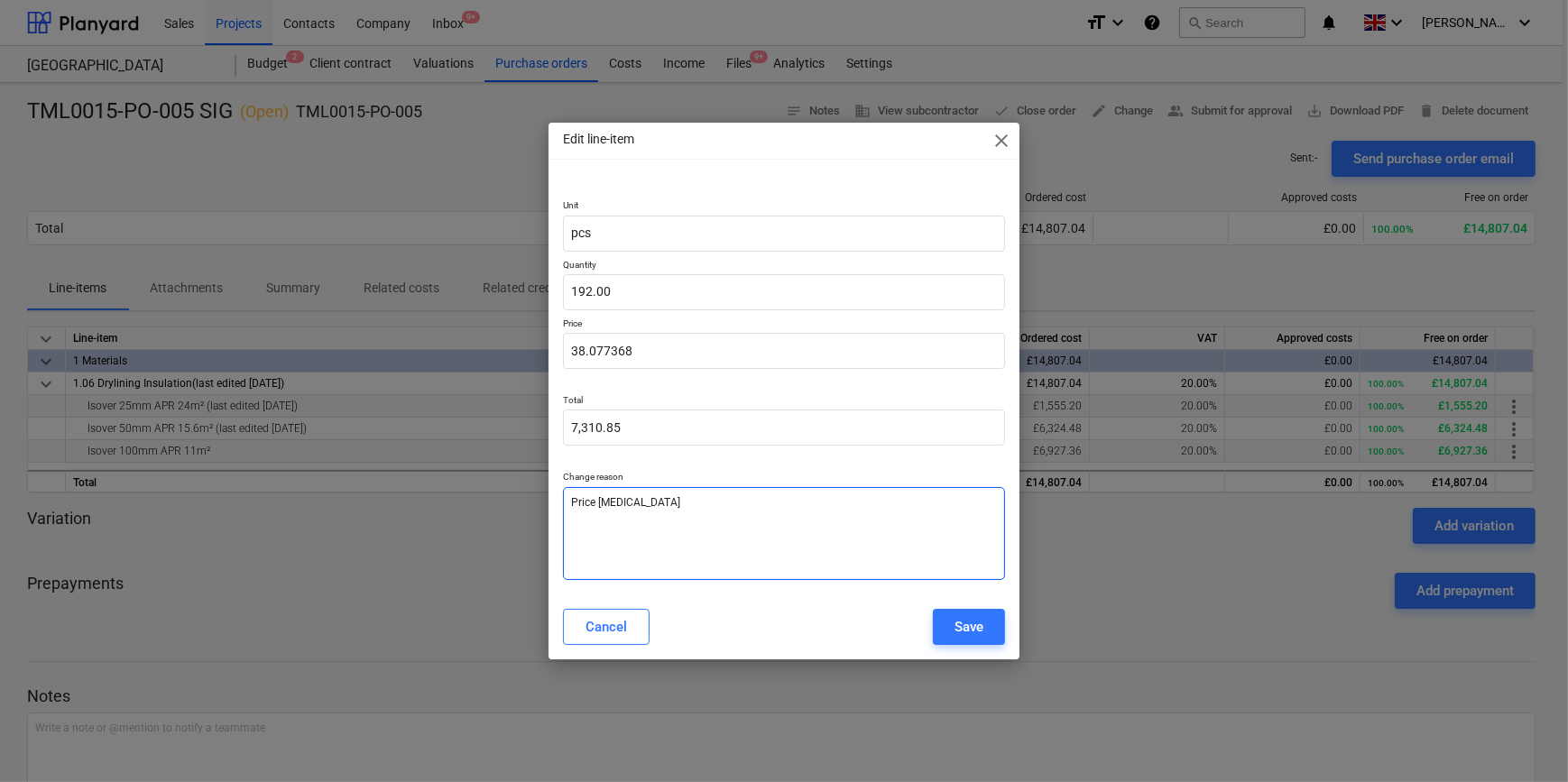 type on "x" 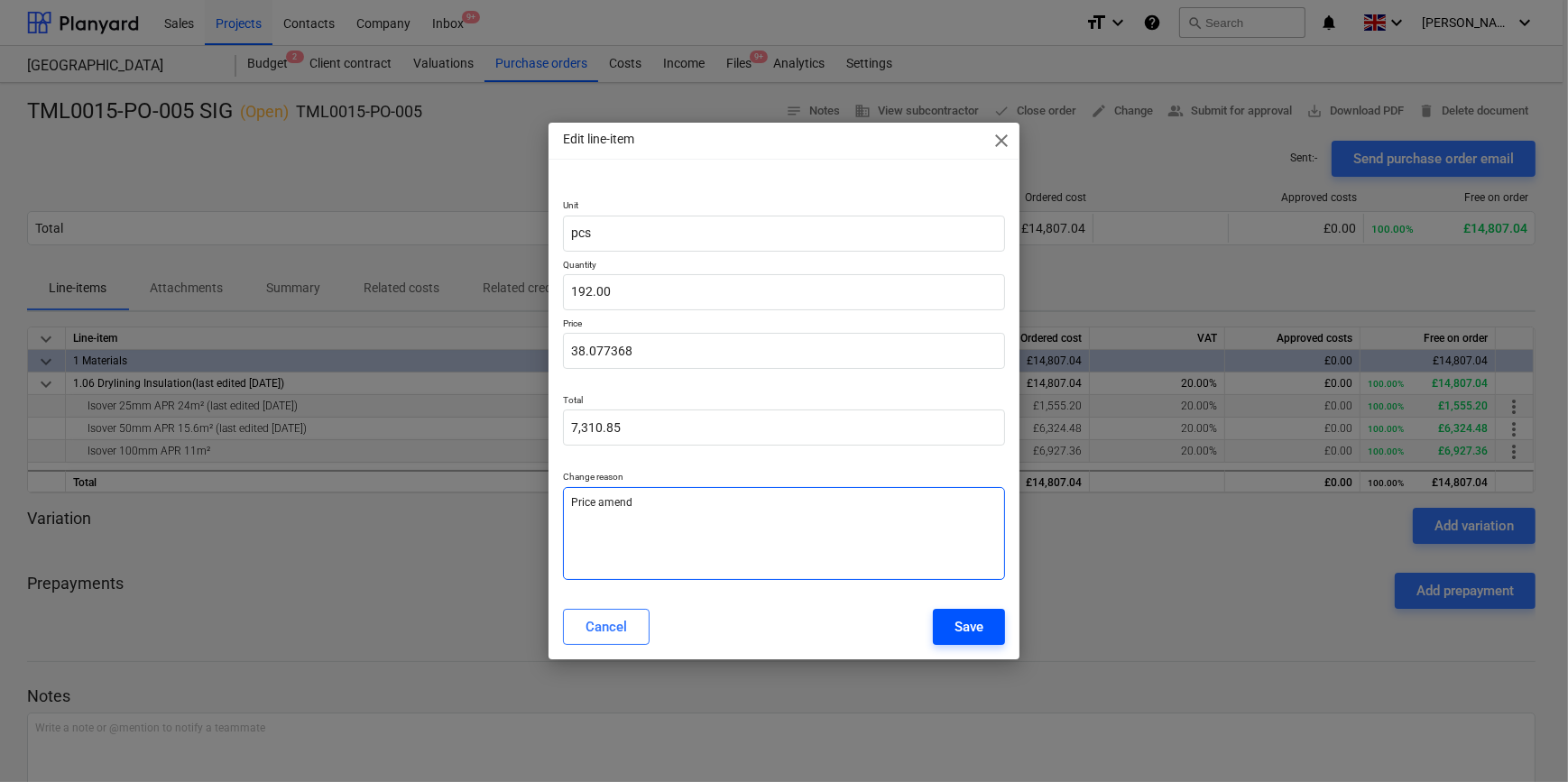 type on "Price amend" 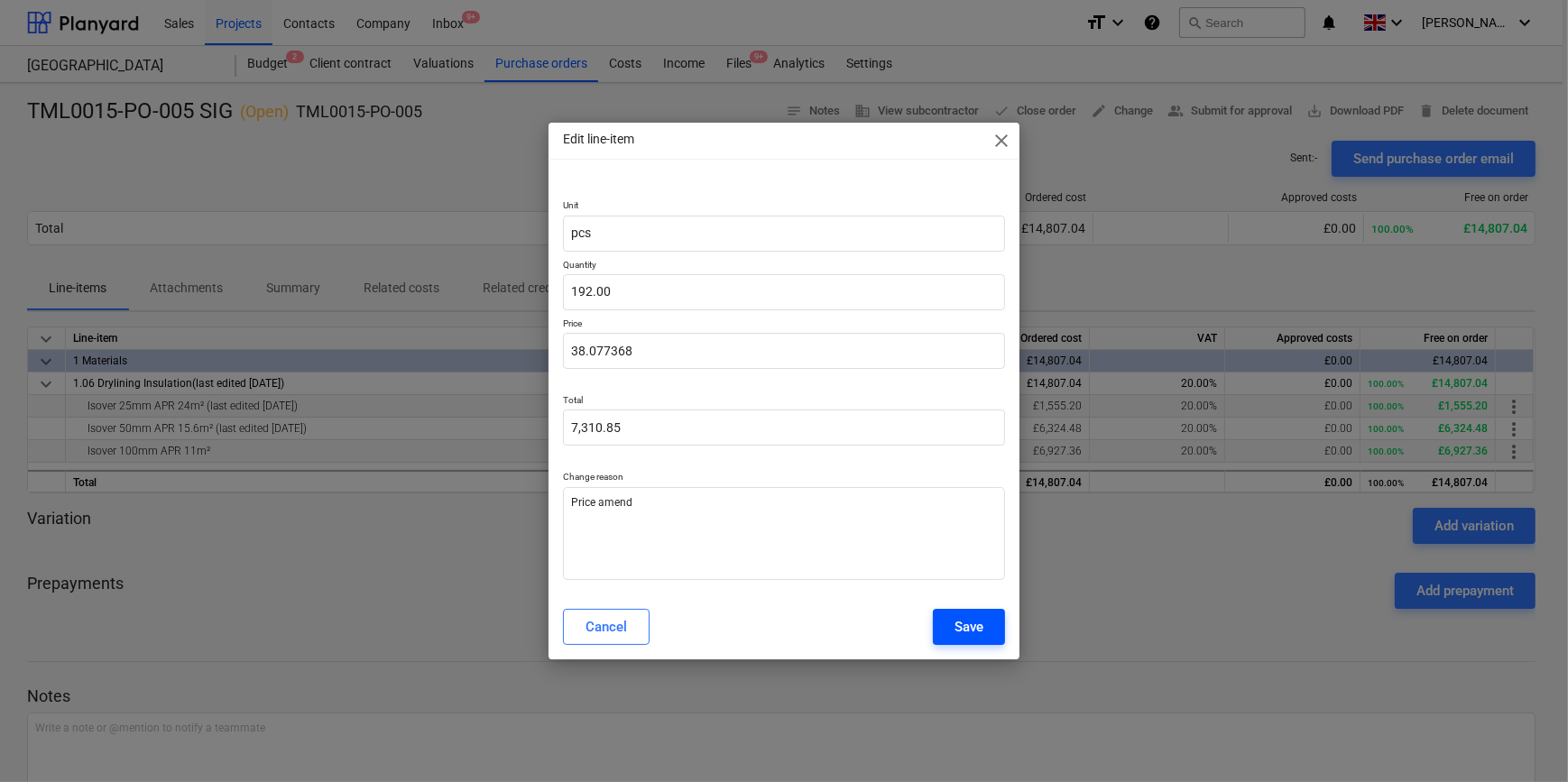 click on "Save" at bounding box center (969, 627) 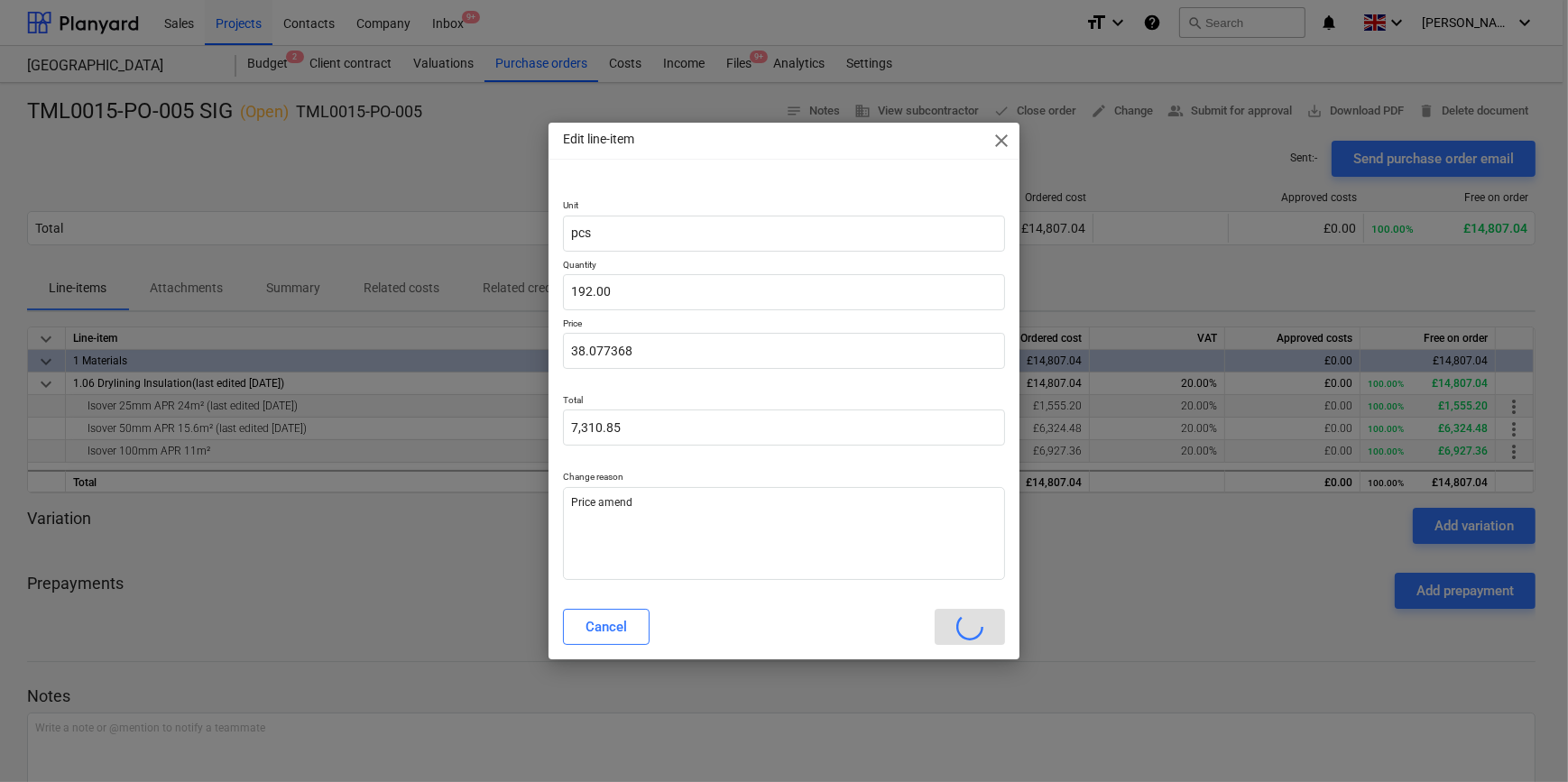 type on "x" 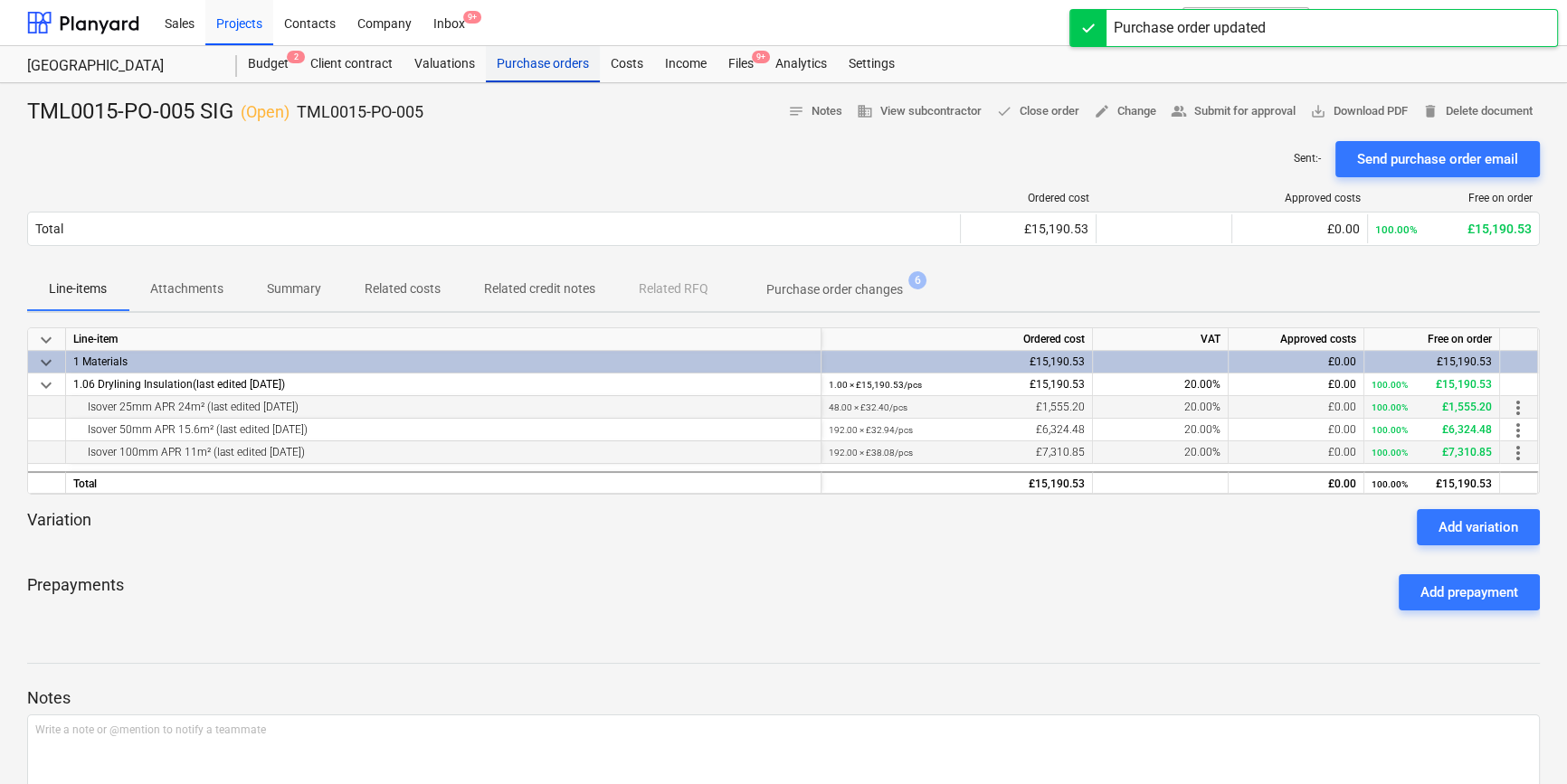 click on "Purchase orders" at bounding box center [543, 64] 